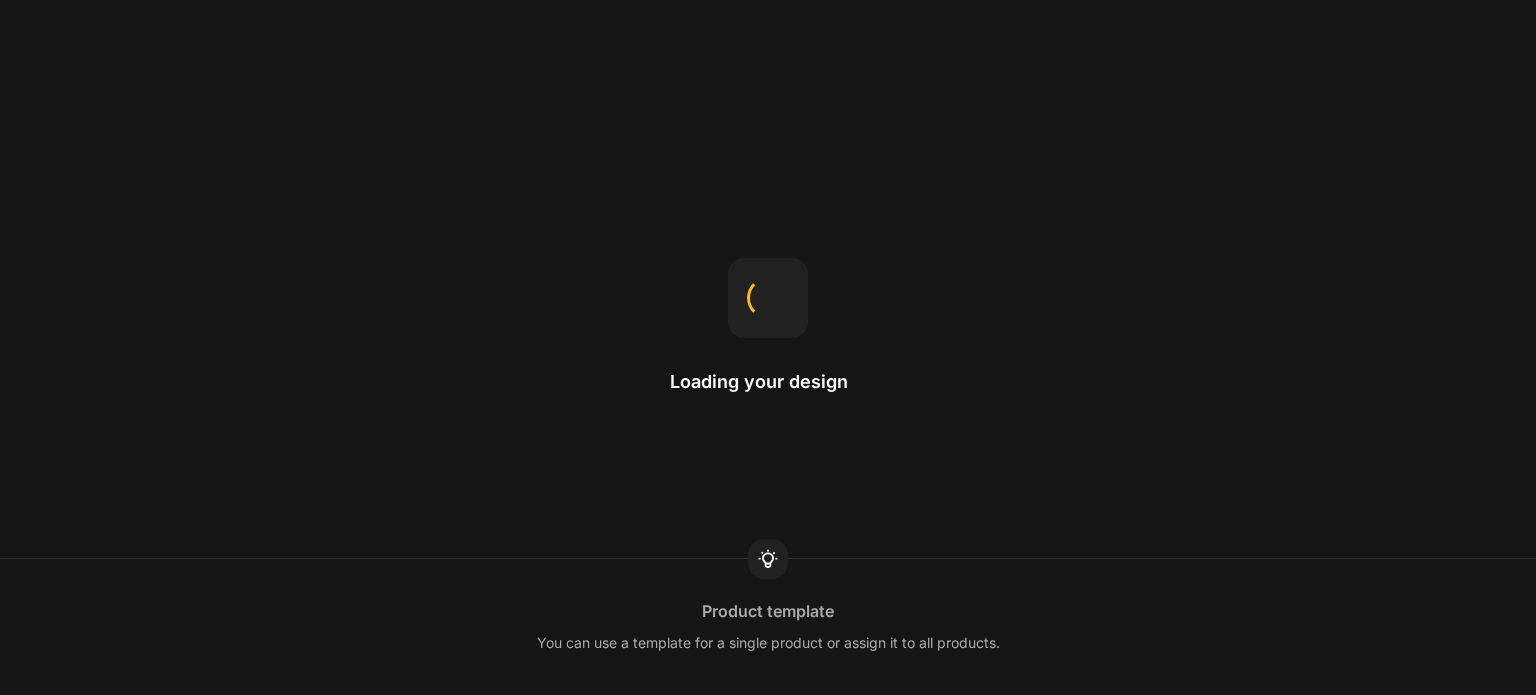 scroll, scrollTop: 0, scrollLeft: 0, axis: both 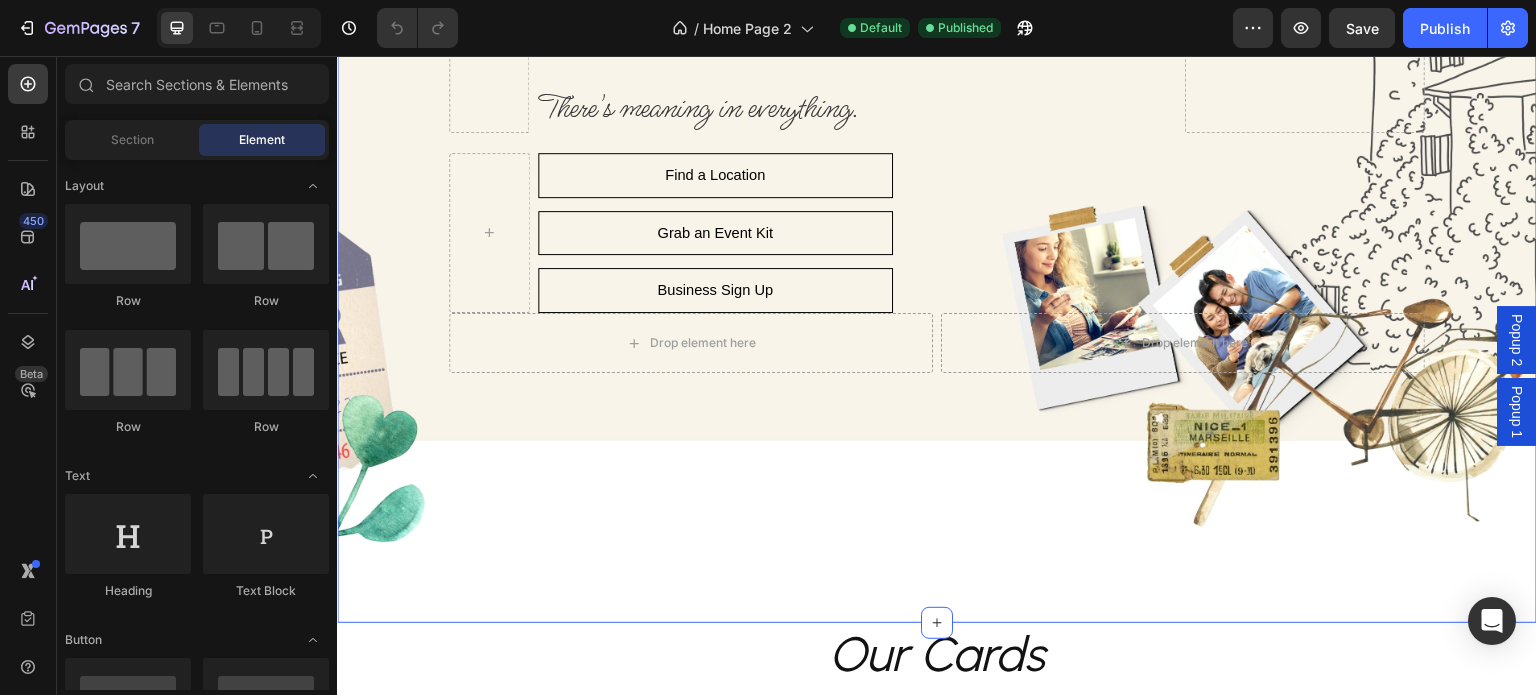 click on "Row
Drop element here
Some moments are too big for a text. Too real for a post. Too personal to say out loud.  With Letter to Future You, write something now and we’ll deliver it later. A real moment. Sent to future. Text Block There's meaning in everything. Text Block
Find a Location - Cafés & more Button Row Grab an Event Kit Button Row Business Sign Up Button Row Row Row Row
Find a Location Button Row Grab an Event Kit Button Row Business Sign Up Button Row Row
Drop element here
Drop element here Row Section 5" at bounding box center (937, 280) 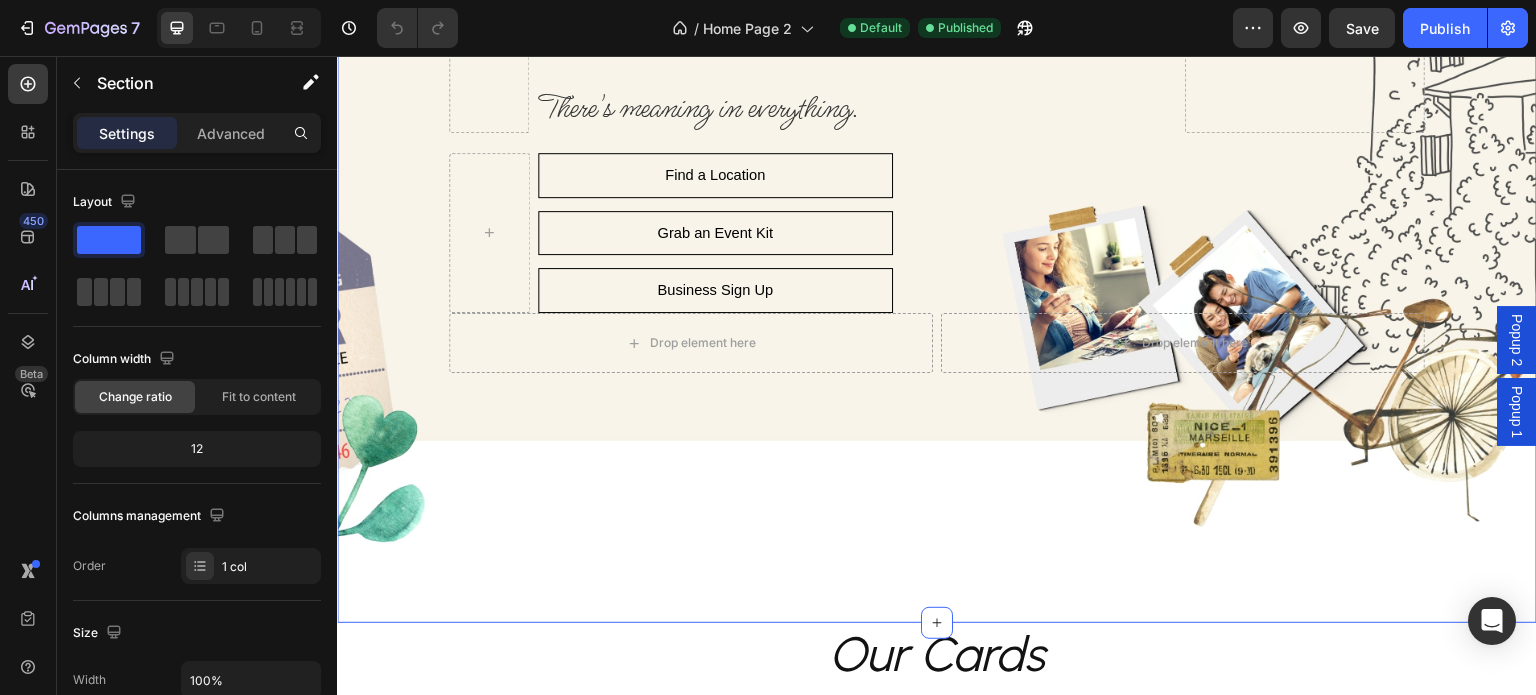 click on "Row
Drop element here
Some moments are too big for a text. Too real for a post. Too personal to say out loud.  With Letter to Future You, write something now and we’ll deliver it later. A real moment. Sent to future. Text Block There's meaning in everything. Text Block
Find a Location - Cafés & more Button Row Grab an Event Kit Button Row Business Sign Up Button Row Row Row Row
Find a Location Button Row Grab an Event Kit Button Row Business Sign Up Button Row Row
Drop element here
Drop element here Row Section 5   You can create reusable sections Create Theme Section AI Content Write with GemAI What would you like to describe here? Tone and Voice Persuasive Product One-Time Event Kit Show more Generate" at bounding box center (937, 280) 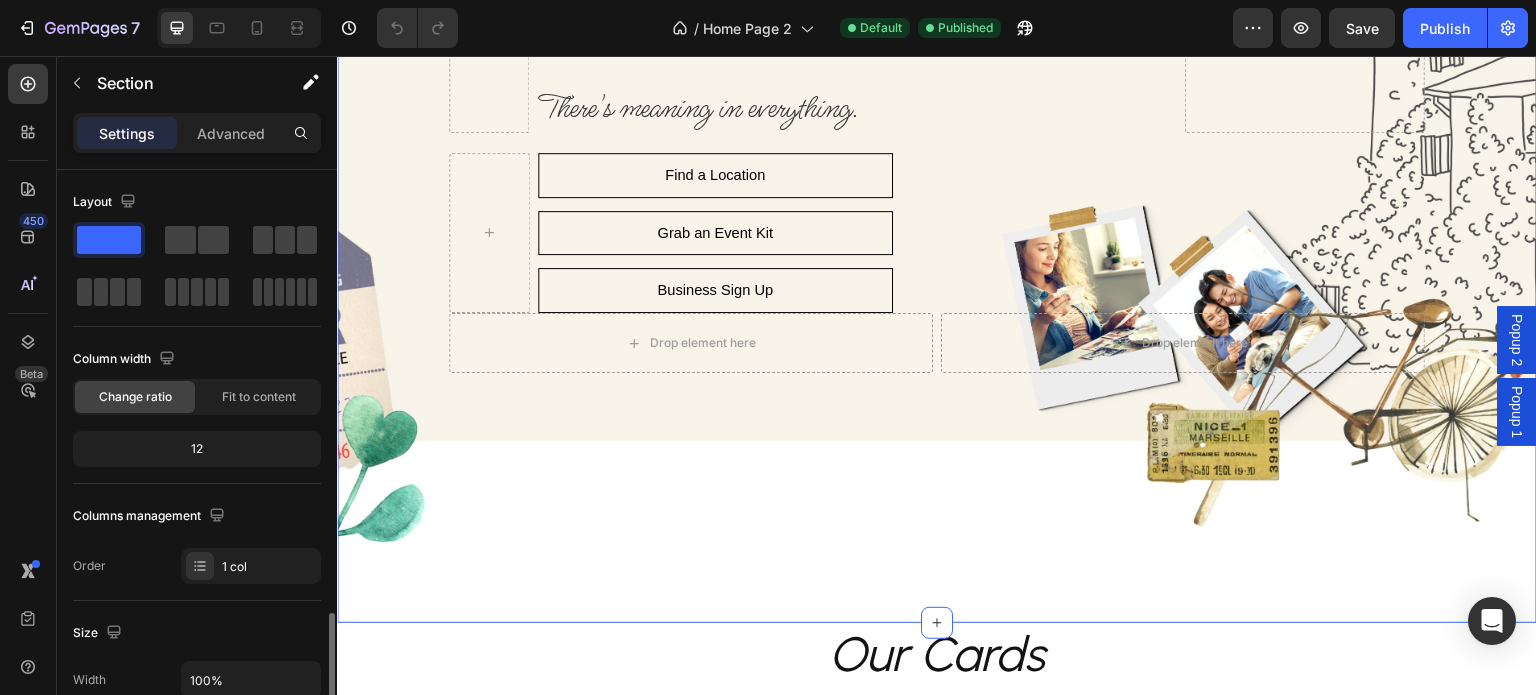 scroll, scrollTop: 300, scrollLeft: 0, axis: vertical 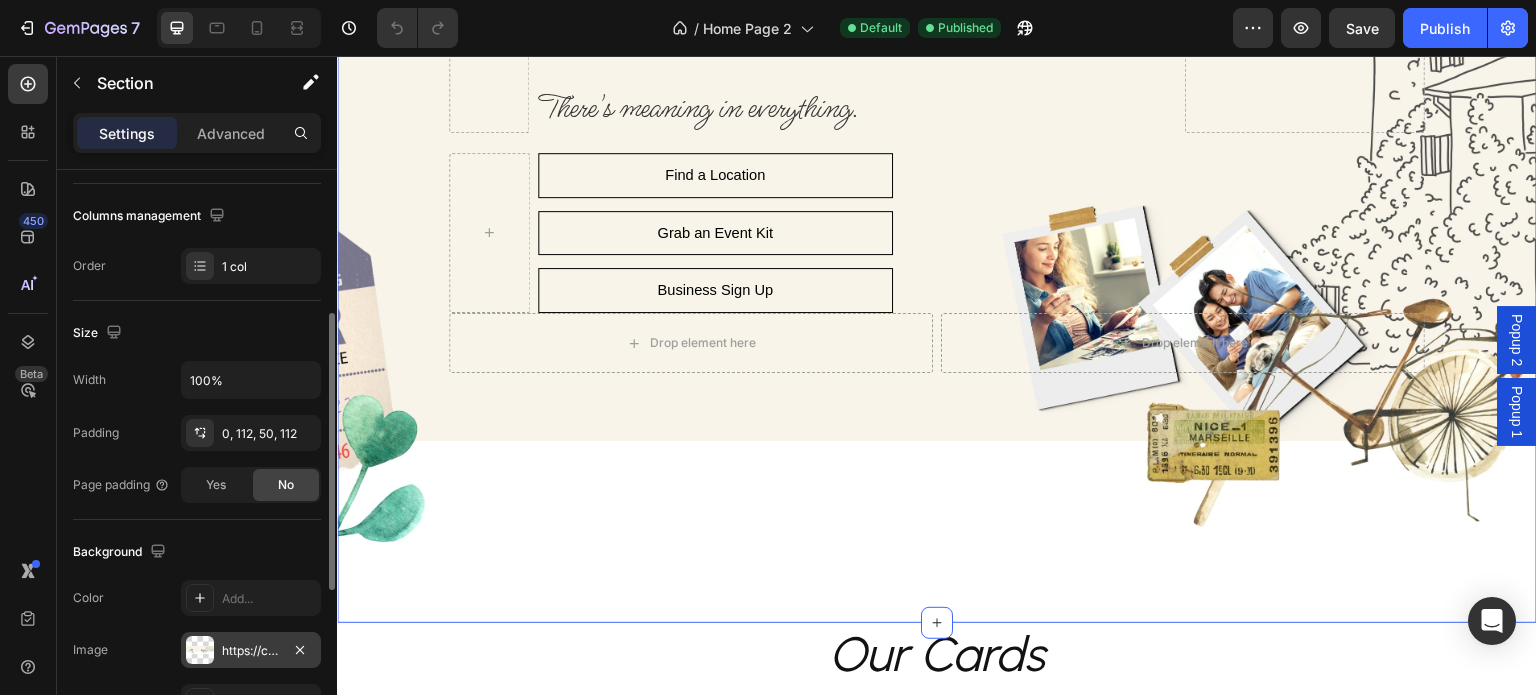 click on "https://cdn.shopify.com/s/files/1/0662/4005/3363/files/gempages_575797668542940099-ead97dc2-eec9-41ef-bc74-a6bd0b292f69.jpg" at bounding box center (251, 651) 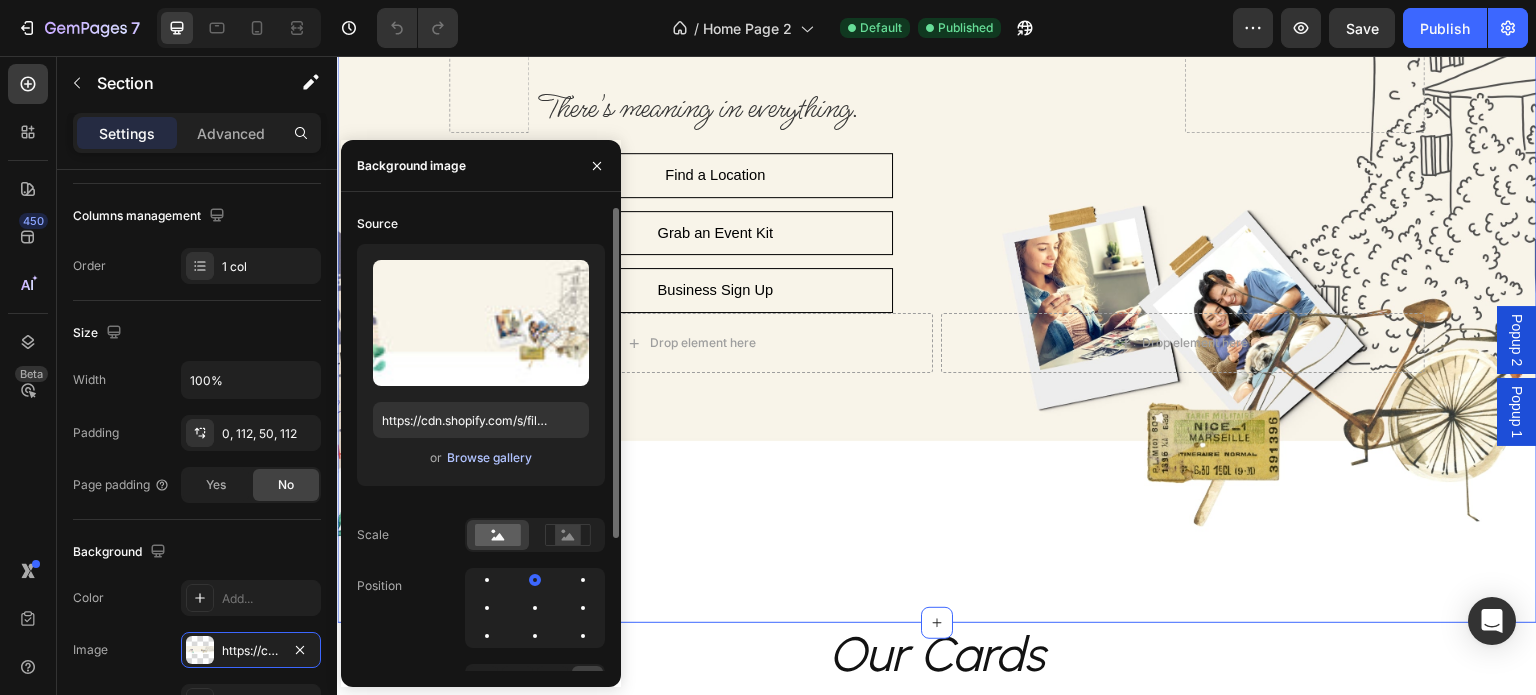 click on "Browse gallery" at bounding box center [489, 458] 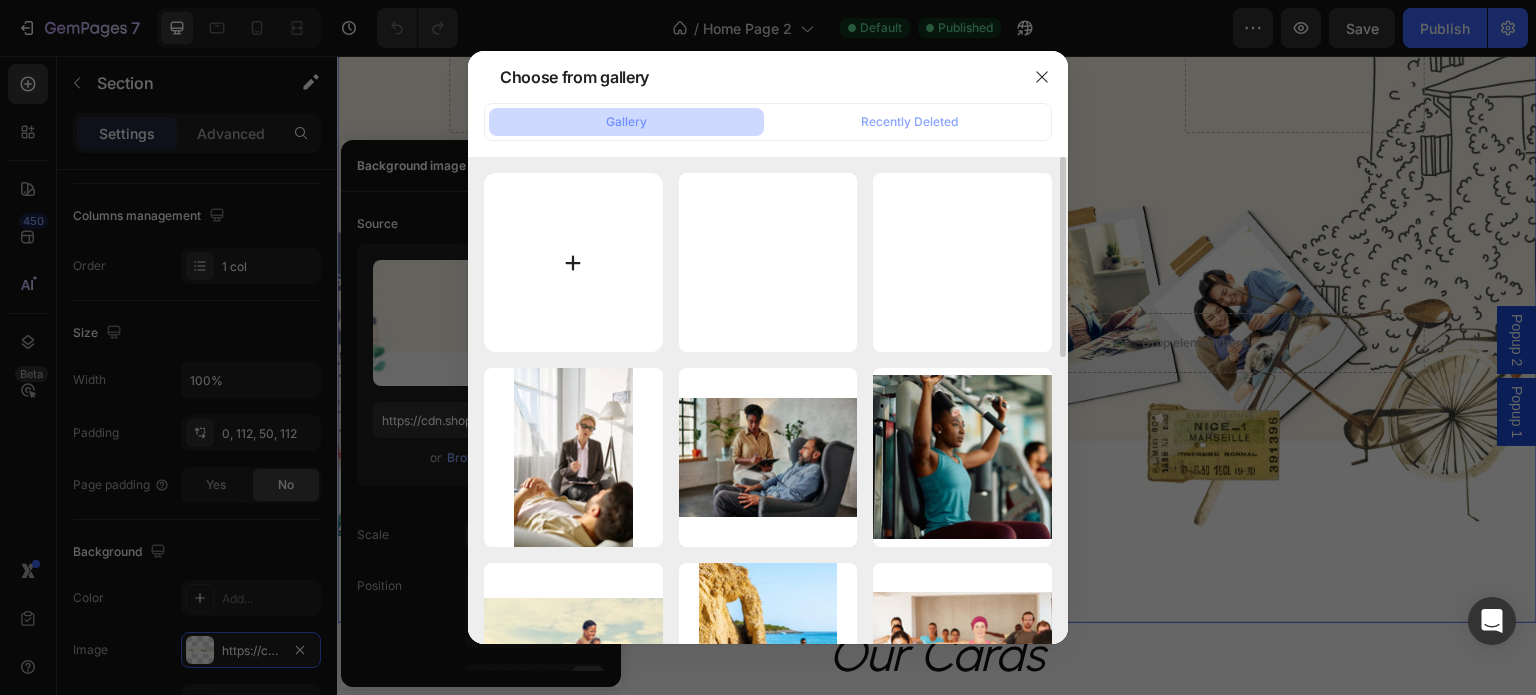 click at bounding box center [573, 262] 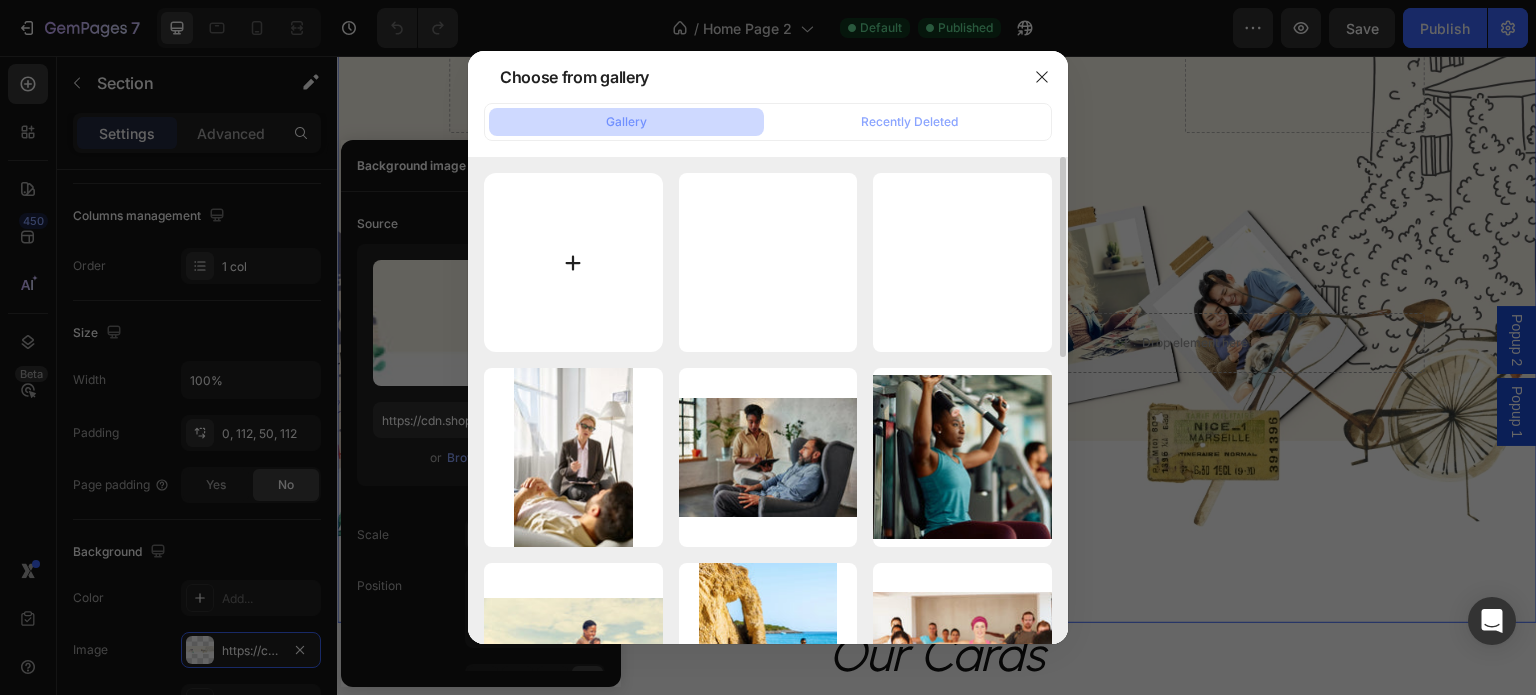 type on "C:\fakepath\Home Page Hero.png" 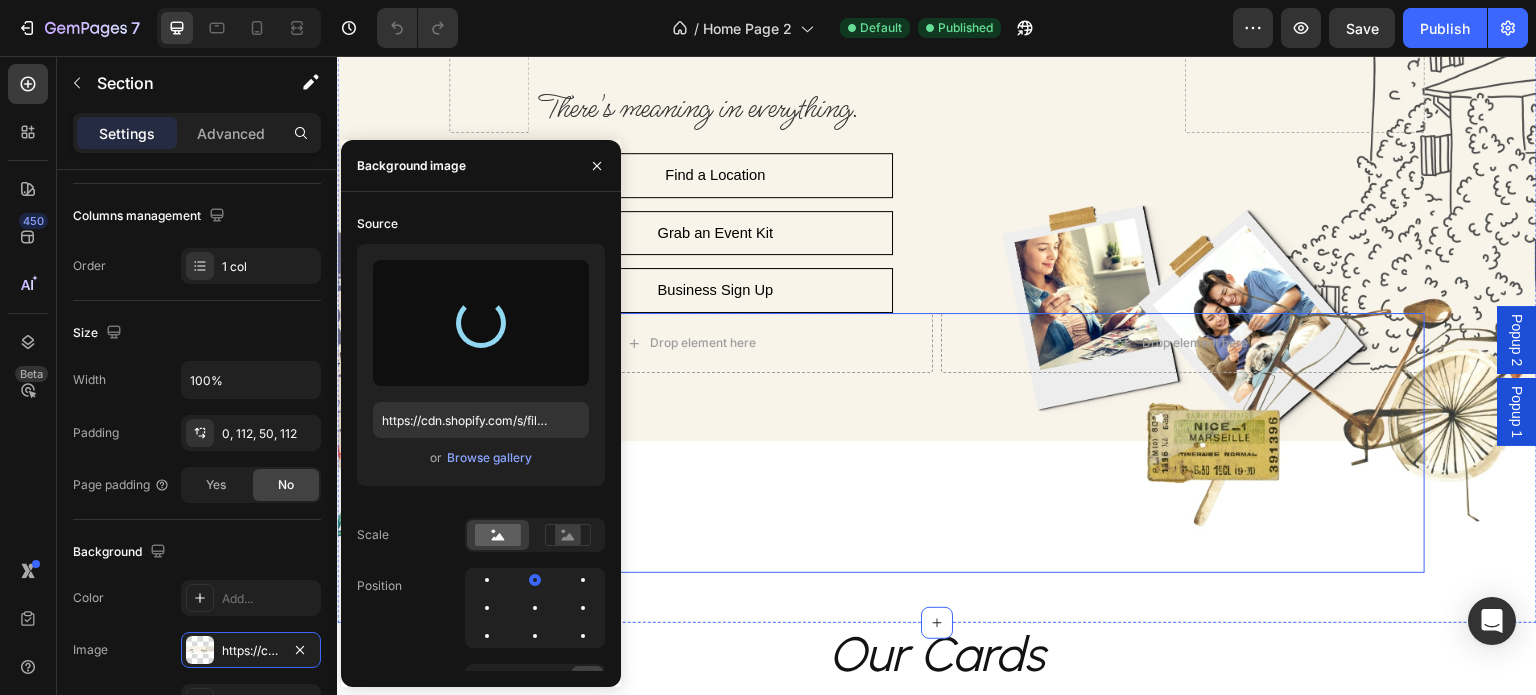 type on "https://cdn.shopify.com/s/files/1/0662/4005/3363/files/gempages_575797668542940099-2356ac33-e5a5-462f-85dc-d7af823b46bc.png" 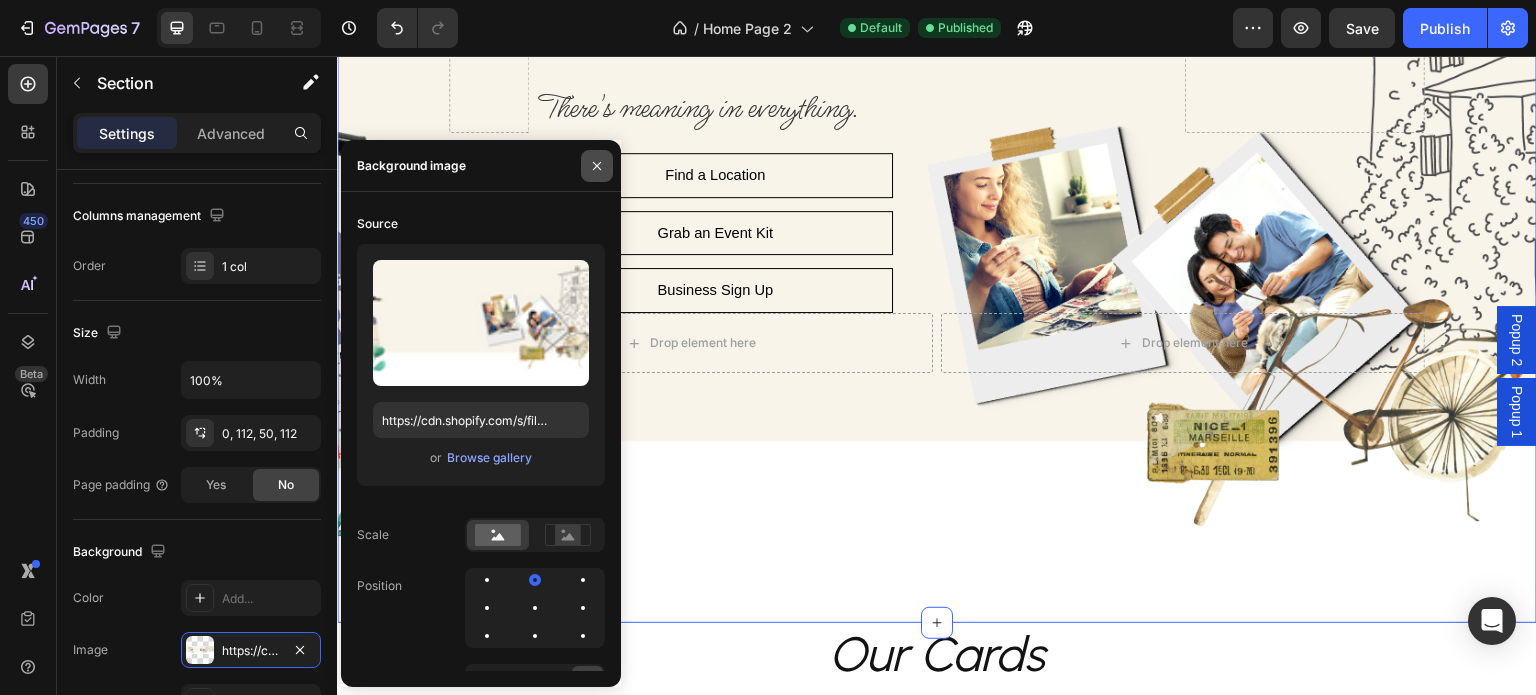 click at bounding box center [597, 166] 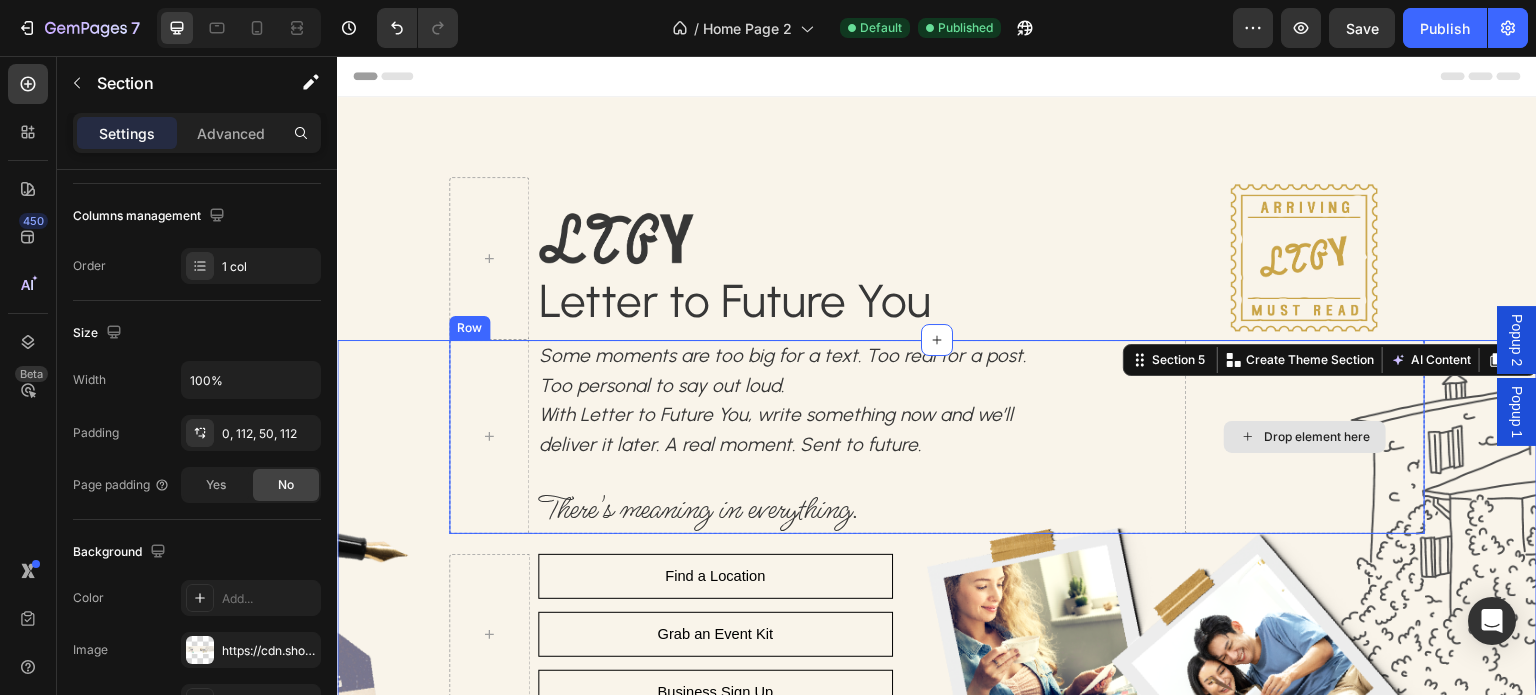 scroll, scrollTop: 100, scrollLeft: 0, axis: vertical 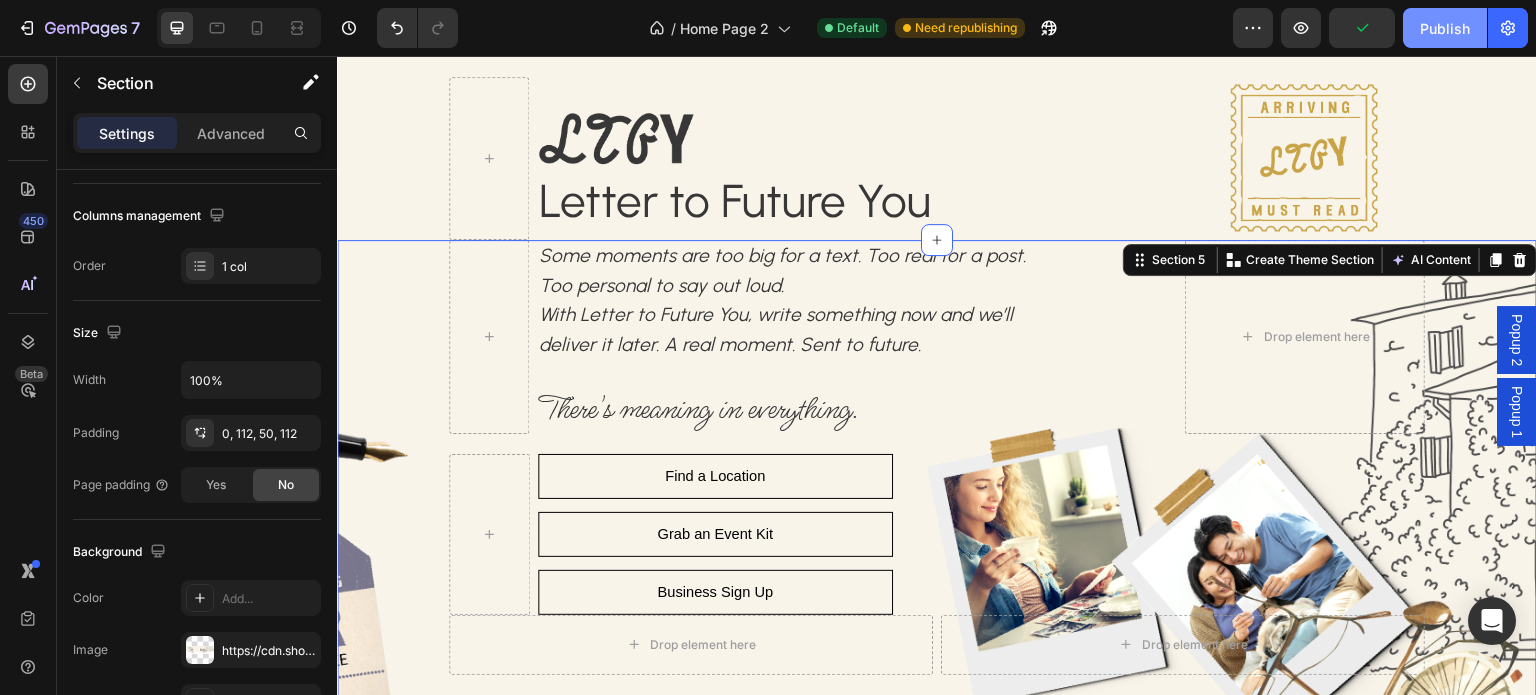 click on "Publish" at bounding box center (1445, 28) 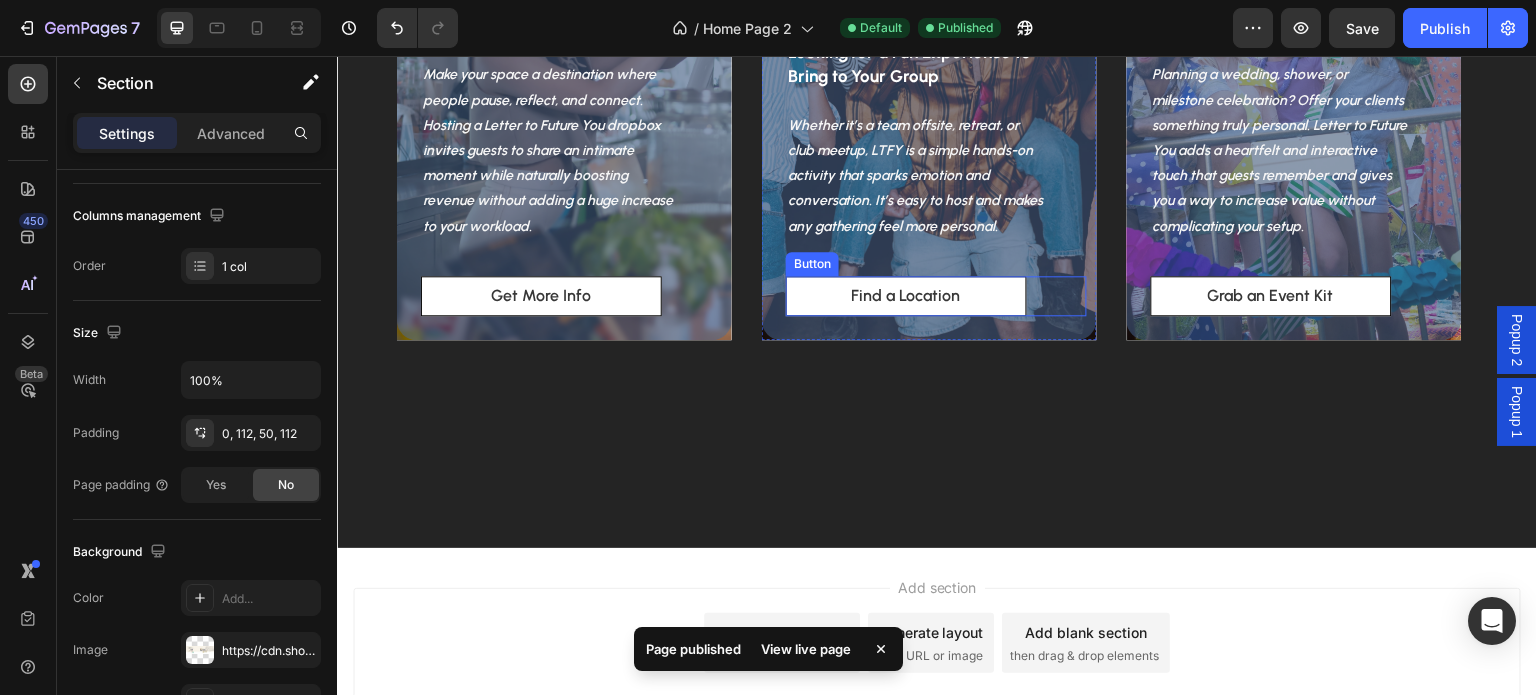 scroll, scrollTop: 7600, scrollLeft: 0, axis: vertical 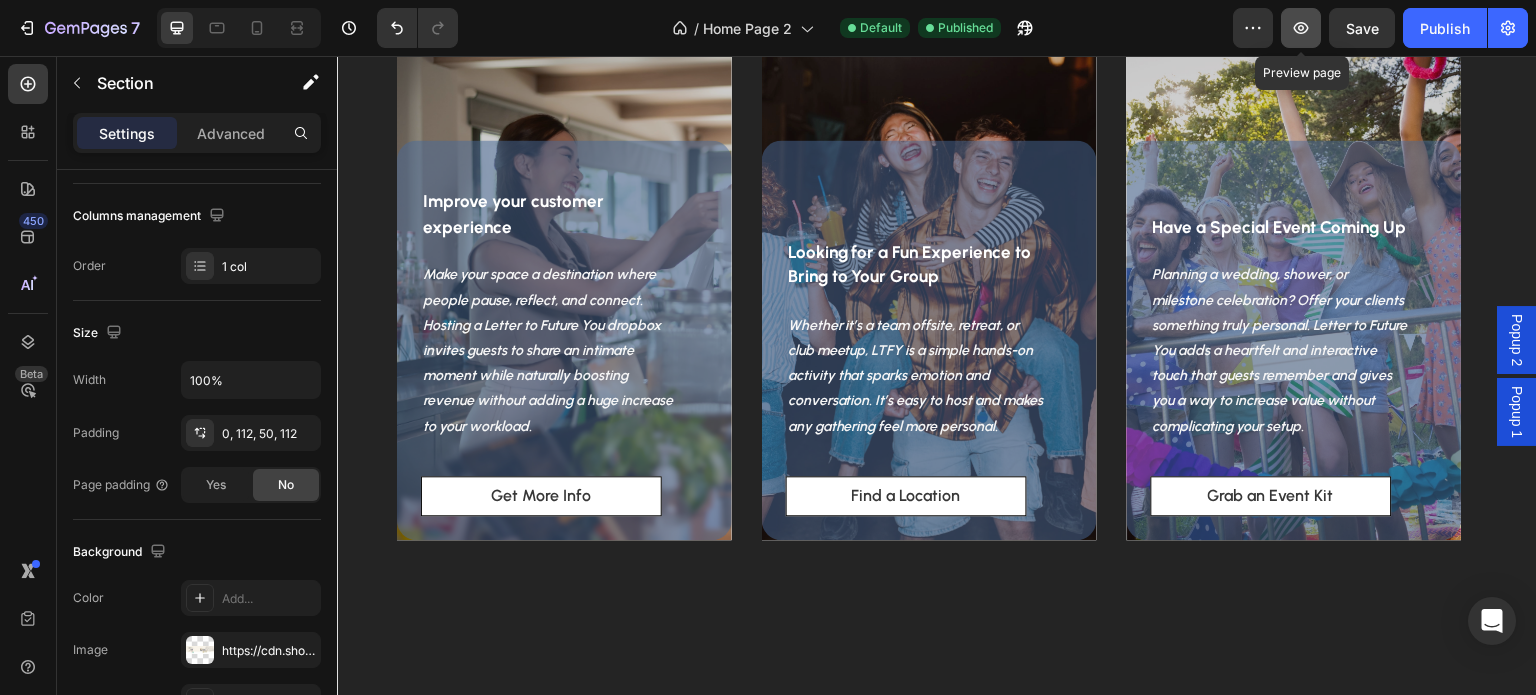 click 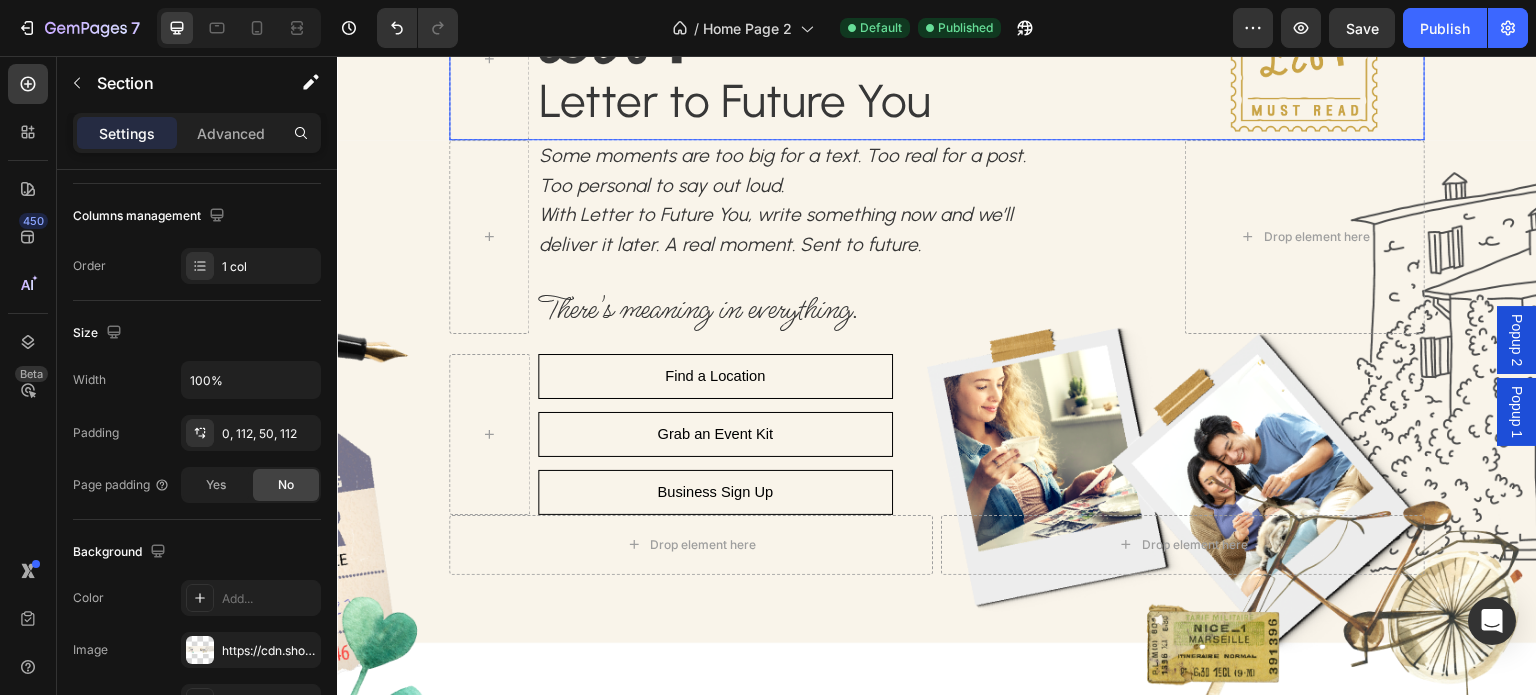 scroll, scrollTop: 0, scrollLeft: 0, axis: both 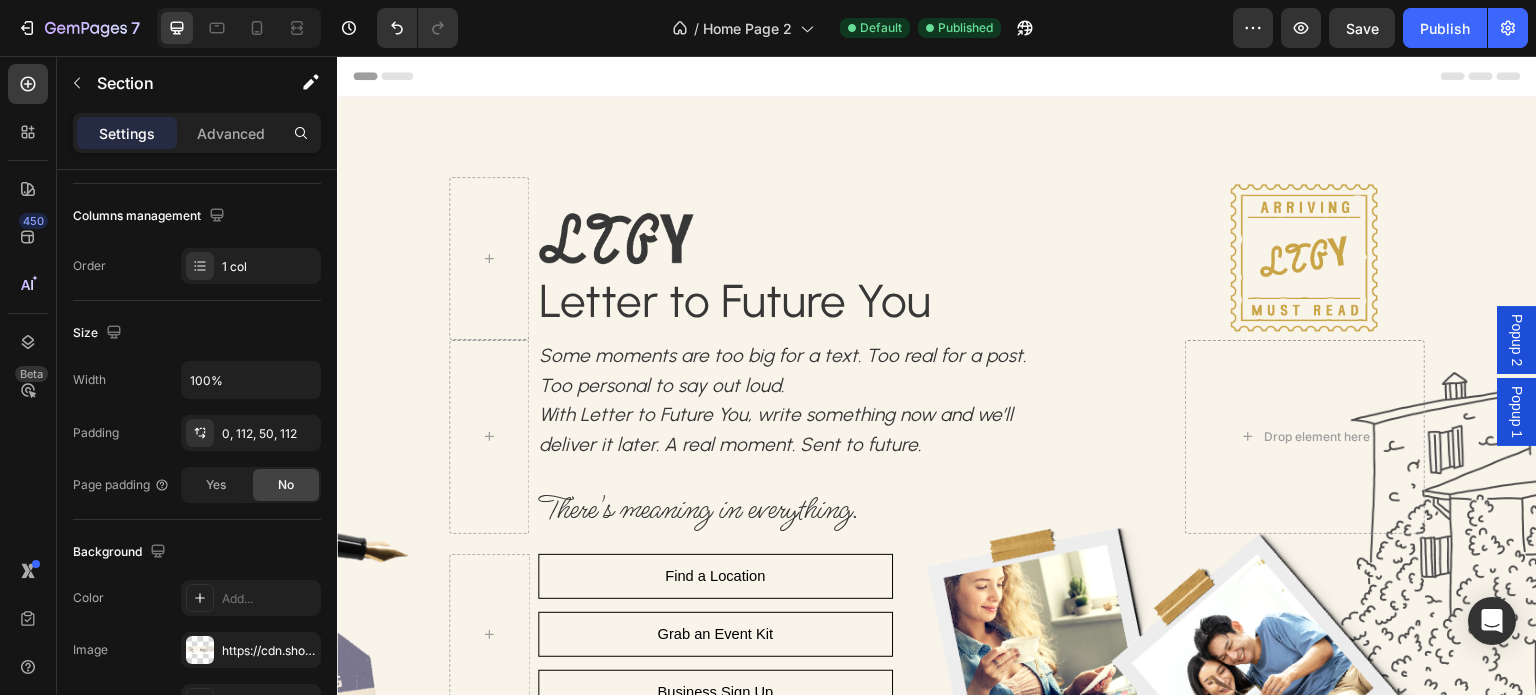 click on "Row
Drop element here
Some moments are too big for a text. Too real for a post. Too personal to say out loud.  With Letter to Future You, write something now and we’ll deliver it later. A real moment. Sent to future. Text Block There's meaning in everything. Text Block
Find a Location - Cafés & more Button Row Grab an Event Kit Button Row Business Sign Up Button Row Row Row Row
Find a Location Button Row Grab an Event Kit Button Row Business Sign Up Button Row Row
Drop element here
Drop element here Row Section 5" at bounding box center (937, 682) 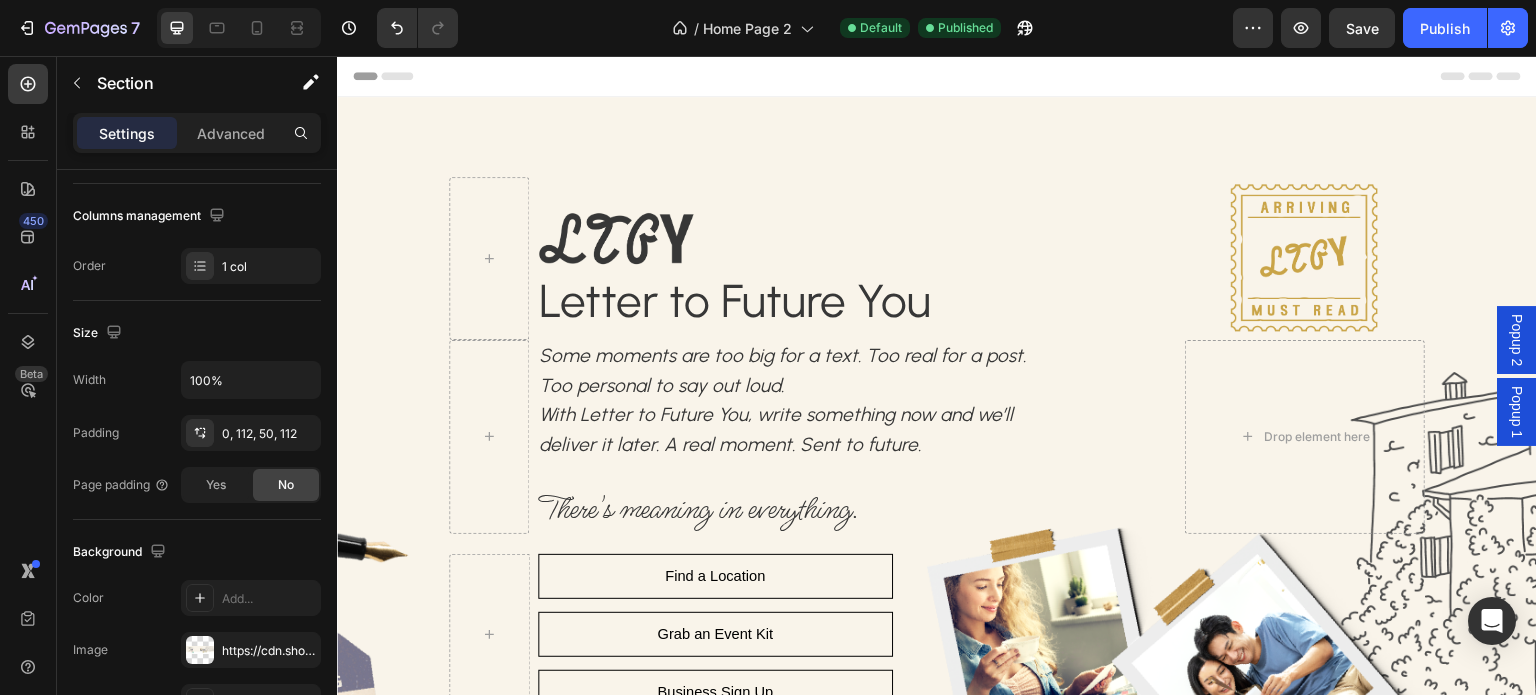 click on "Row
Drop element here
Some moments are too big for a text. Too real for a post. Too personal to say out loud.  With Letter to Future You, write something now and we’ll deliver it later. A real moment. Sent to future. Text Block There's meaning in everything. Text Block
Find a Location - Cafés & more Button Row Grab an Event Kit Button Row Business Sign Up Button Row Row Row Row
Find a Location Button Row Grab an Event Kit Button Row Business Sign Up Button Row Row
Drop element here
Drop element here Row Section 5" at bounding box center (937, 682) 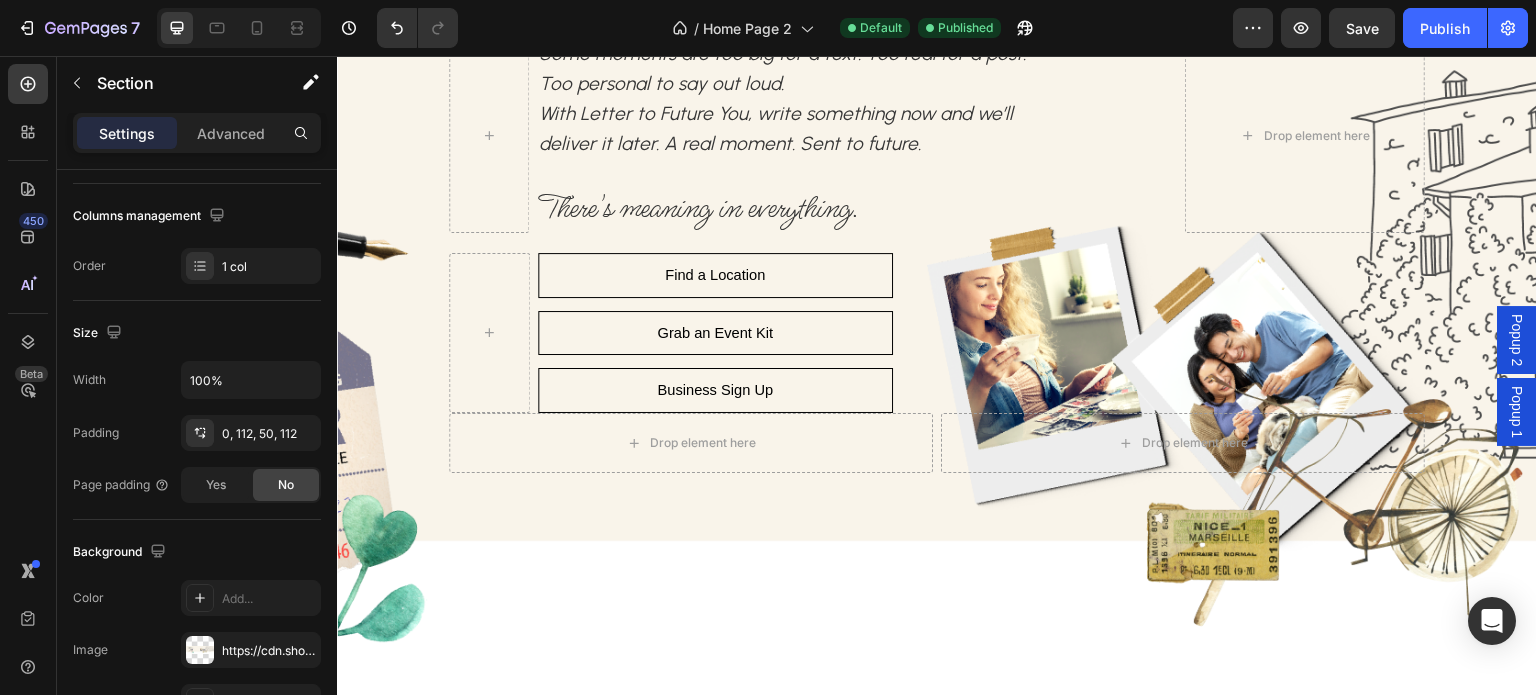 click on "Row
Drop element here
Some moments are too big for a text. Too real for a post. Too personal to say out loud.  With Letter to Future You, write something now and we’ll deliver it later. A real moment. Sent to future. Text Block There's meaning in everything. Text Block
Find a Location - Cafés & more Button Row Grab an Event Kit Button Row Business Sign Up Button Row Row Row Row
Find a Location Button Row Grab an Event Kit Button Row Business Sign Up Button Row Row
Drop element here
Drop element here Row Section 5" at bounding box center [937, 380] 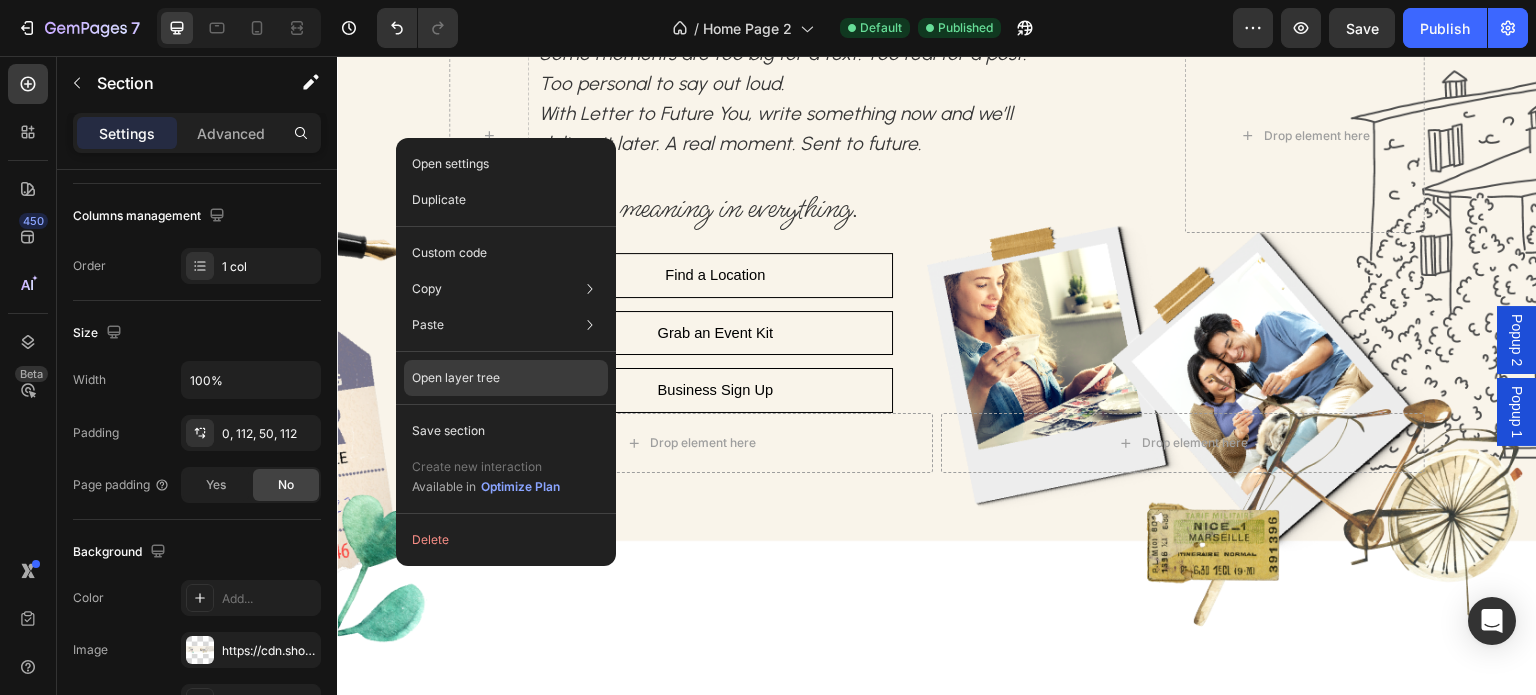 click on "Open layer tree" 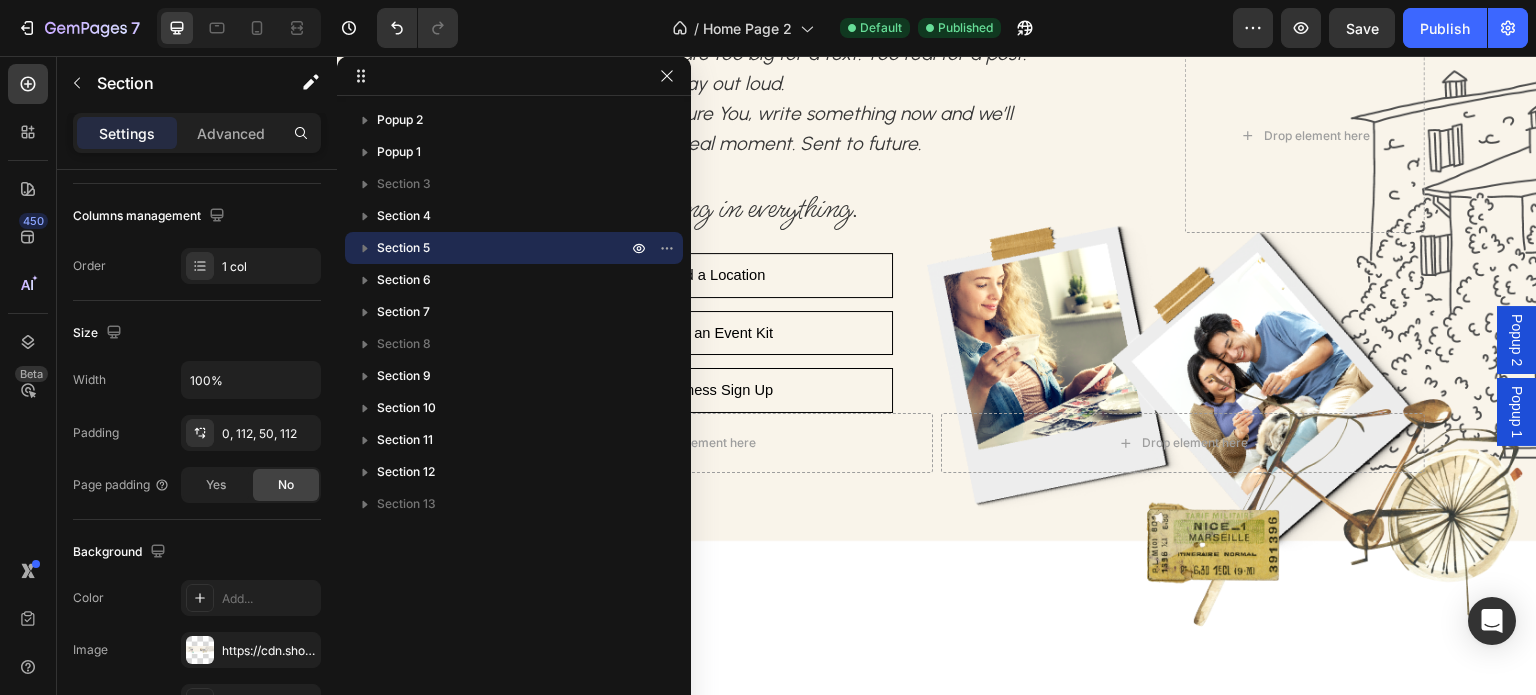 click on "Section 5" at bounding box center [504, 248] 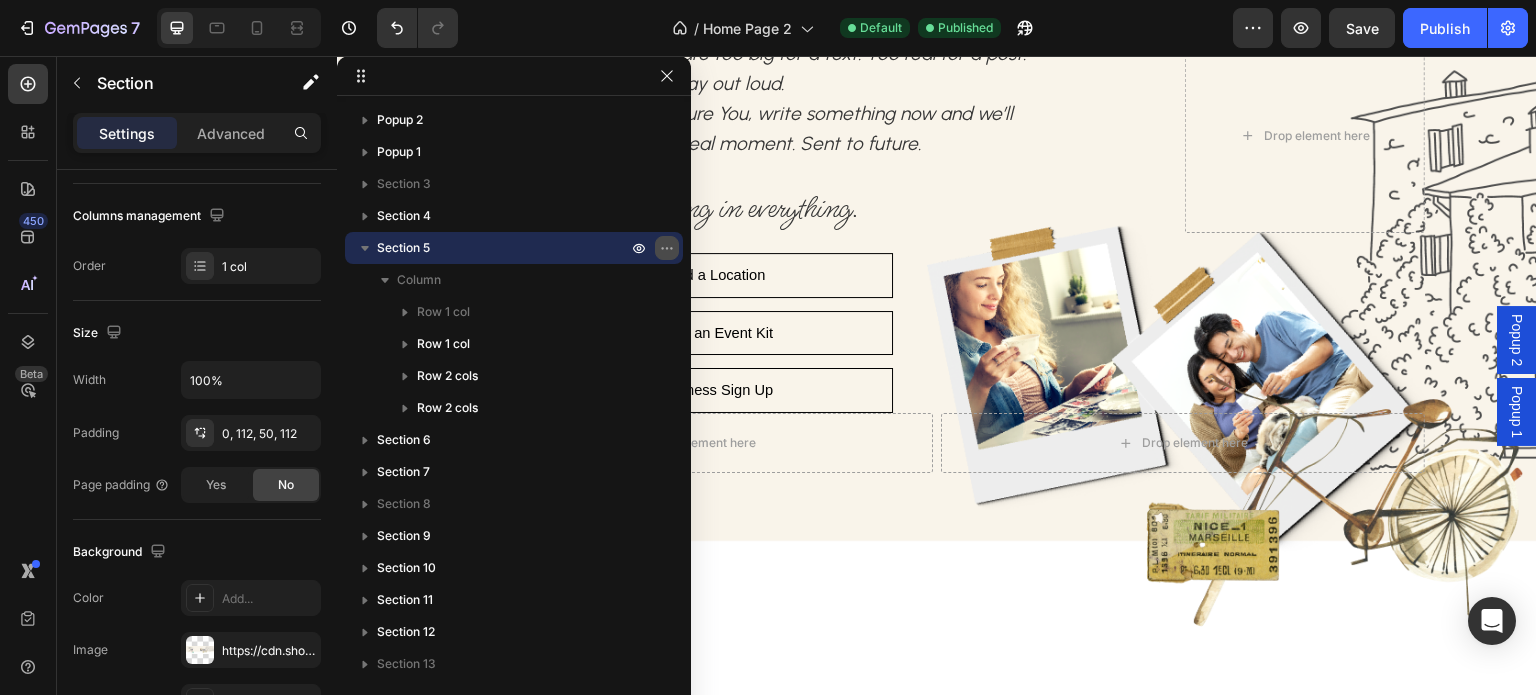 click 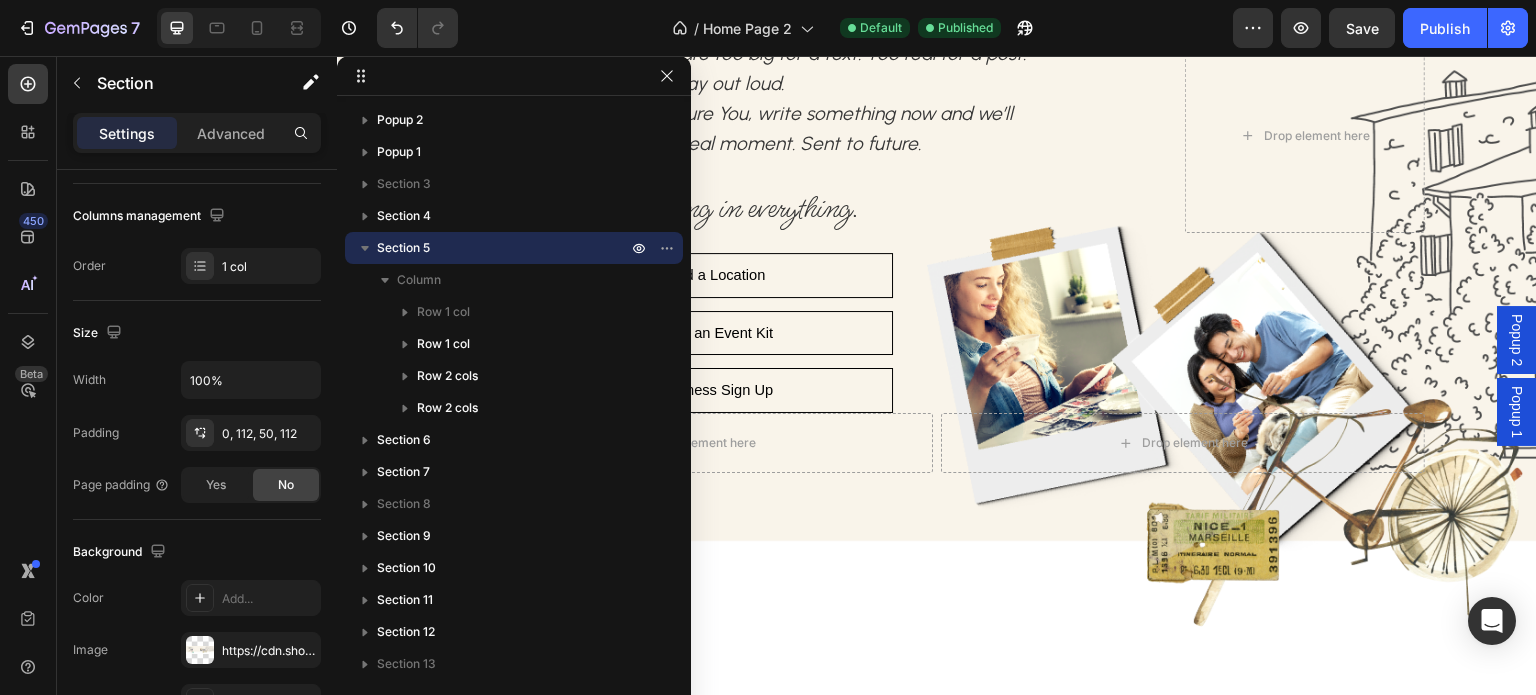 click on "/  Home Page 2 Default Published" 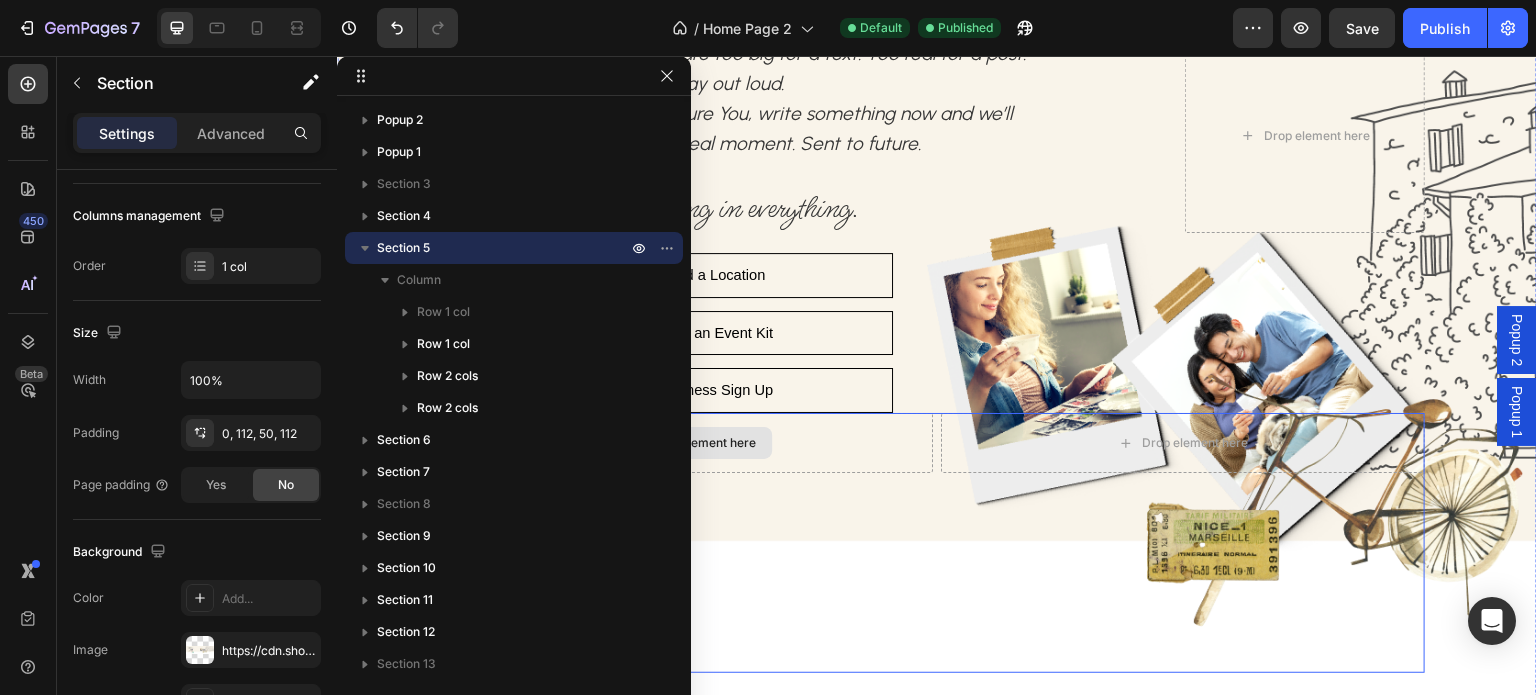 click on "Drop element here
Drop element here Row" at bounding box center (937, 543) 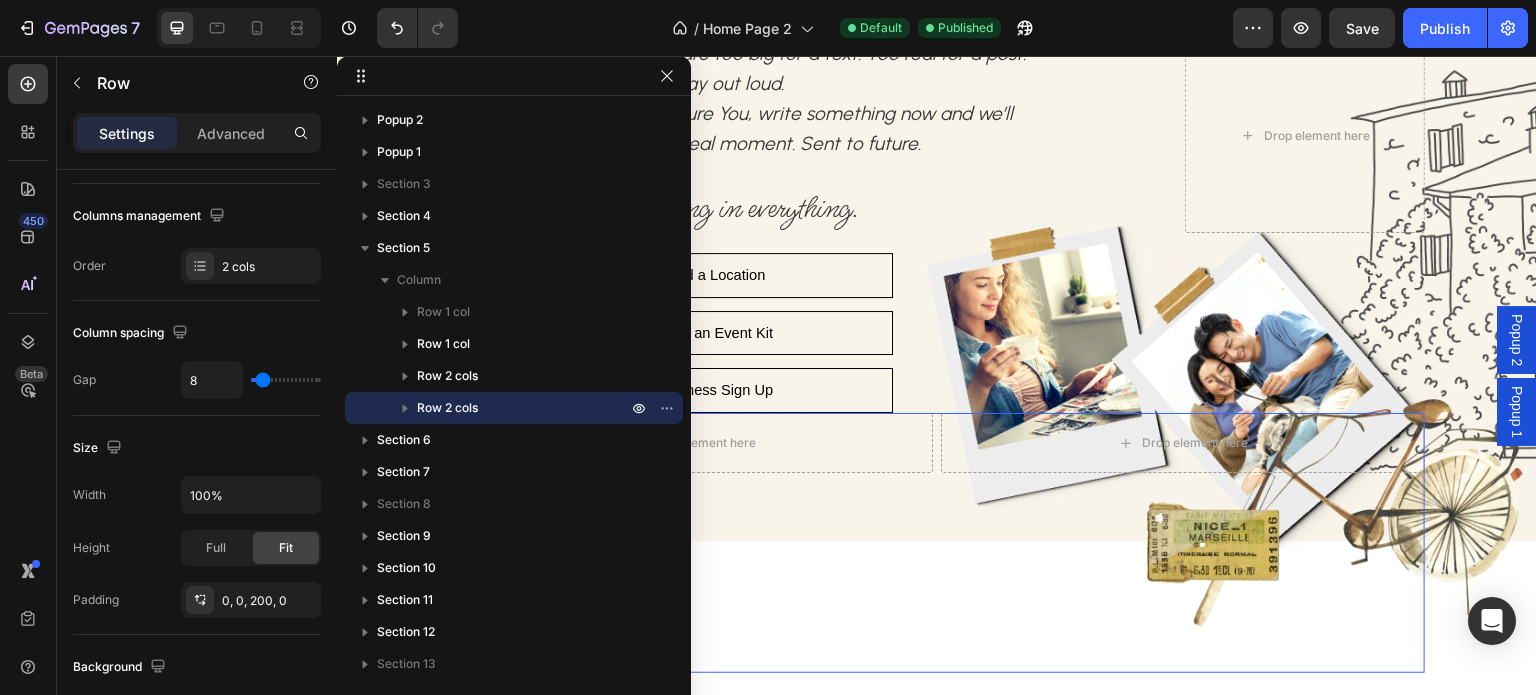scroll, scrollTop: 0, scrollLeft: 0, axis: both 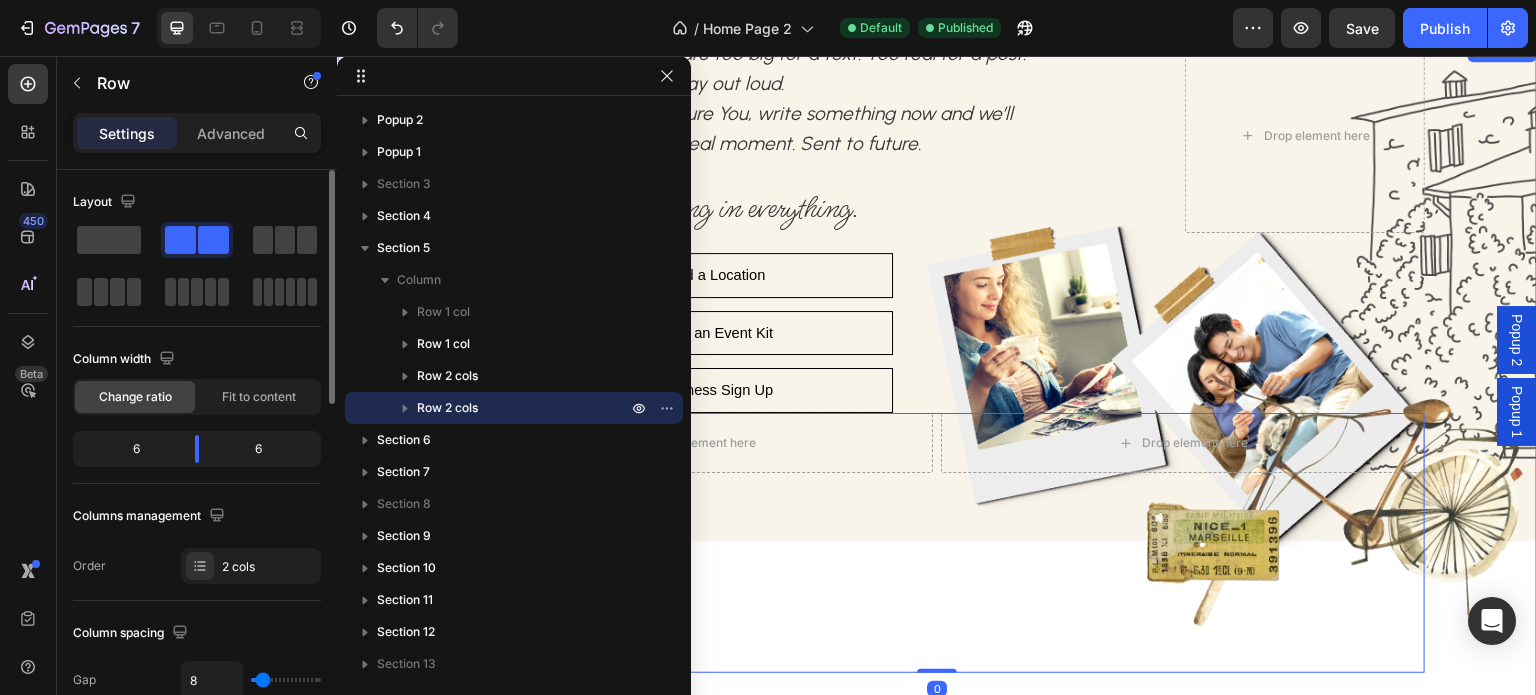 click on "Row
Drop element here
Some moments are too big for a text. Too real for a post. Too personal to say out loud.  With Letter to Future You, write something now and we’ll deliver it later. A real moment. Sent to future. Text Block There's meaning in everything. Text Block
Find a Location - Cafés & more Button Row Grab an Event Kit Button Row Business Sign Up Button Row Row Row Row
Find a Location Button Row Grab an Event Kit Button Row Business Sign Up Button Row Row
Drop element here
Drop element here Row Section 5   You can create reusable sections Create Theme Section AI Content Write with GemAI What would you like to describe here? Tone and Voice Persuasive Product One-Time Event Kit Show more Generate" at bounding box center [937, 380] 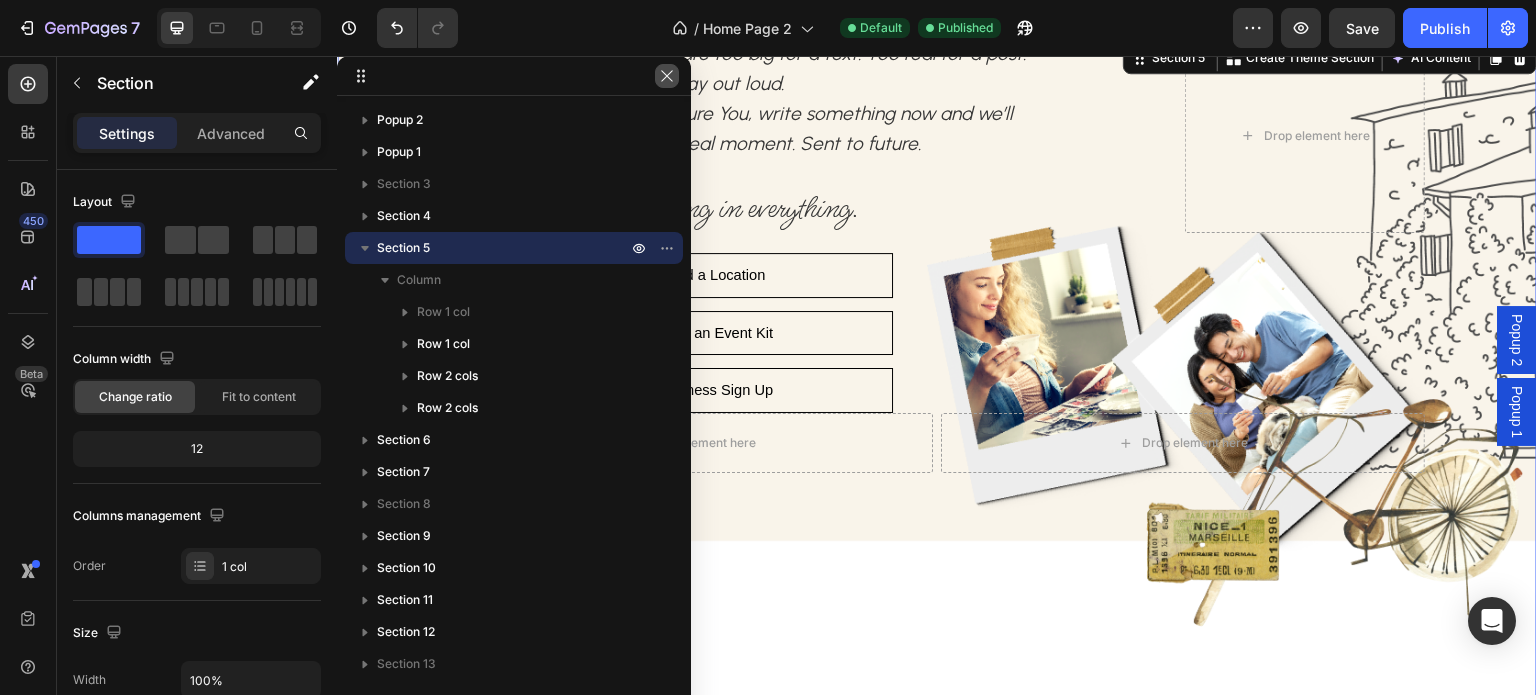 click 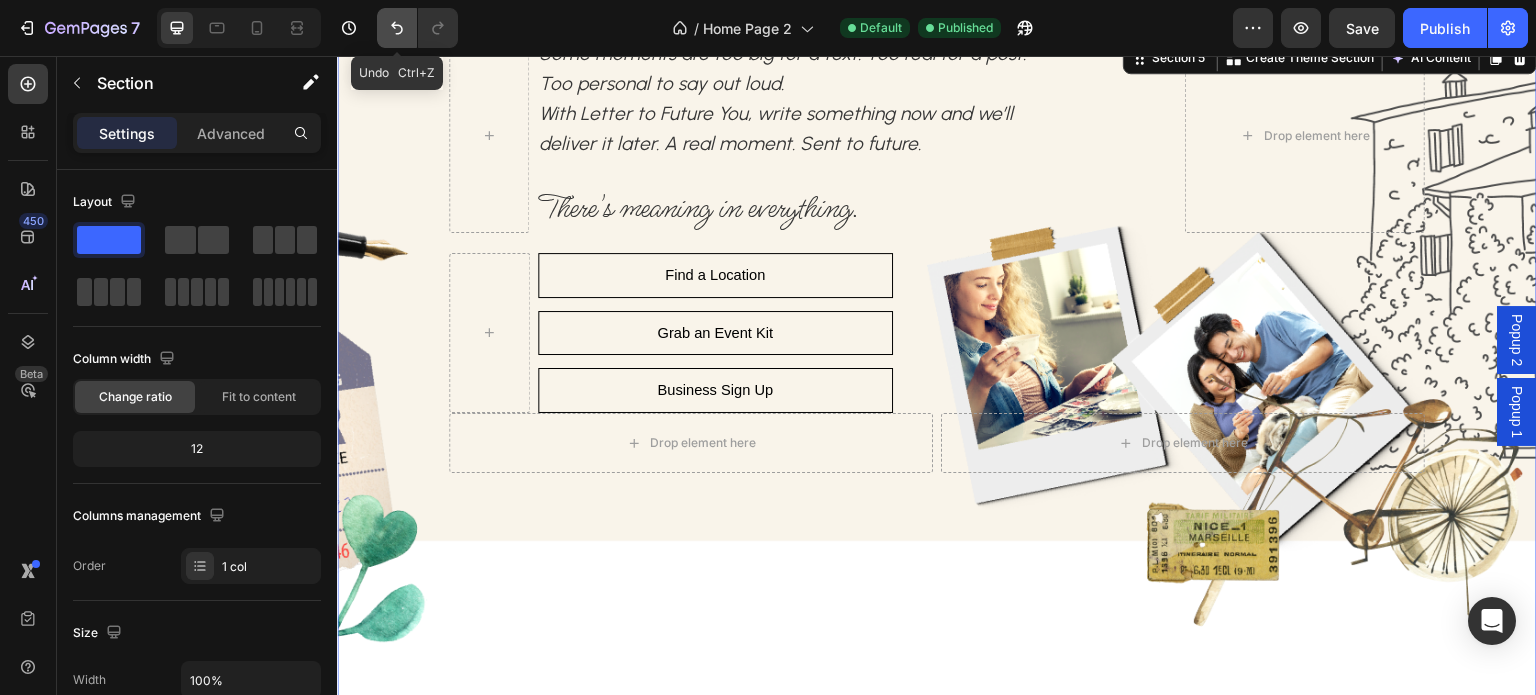 click 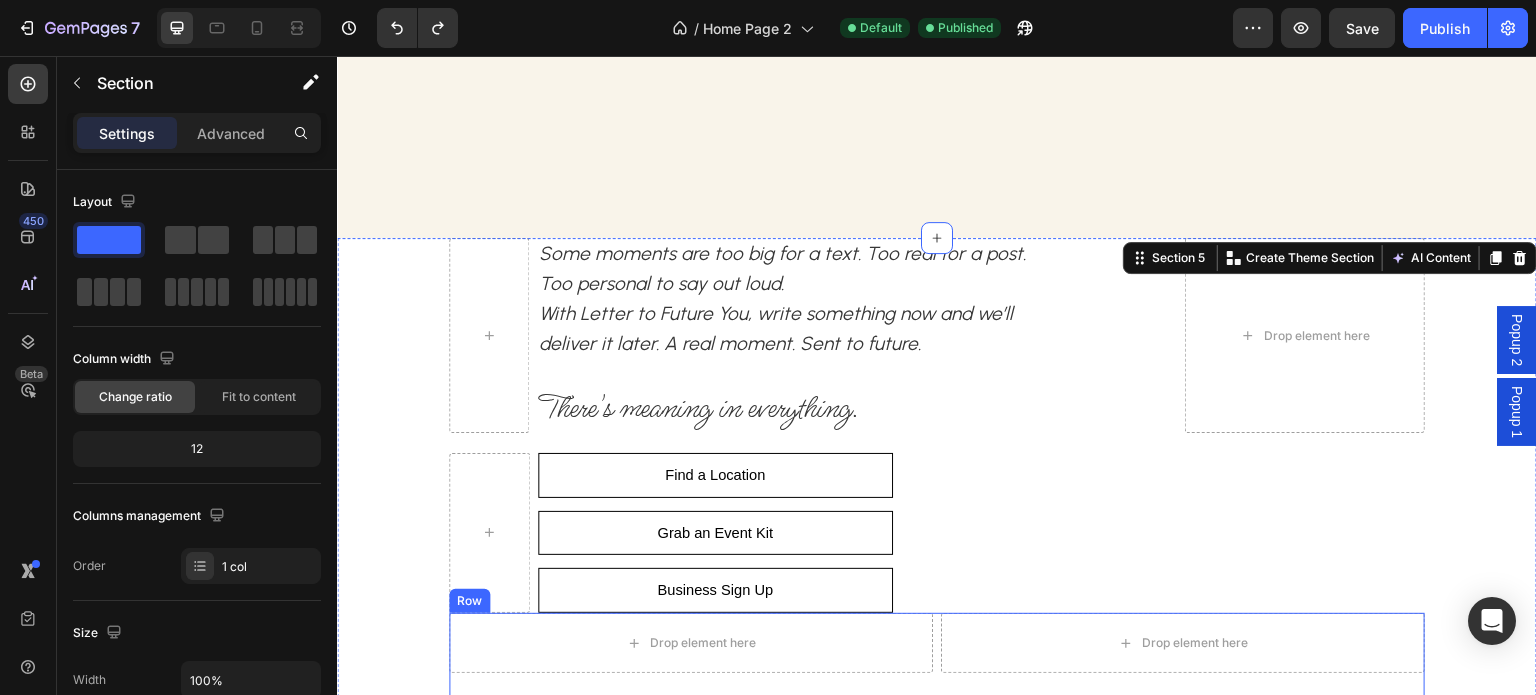 scroll, scrollTop: 500, scrollLeft: 0, axis: vertical 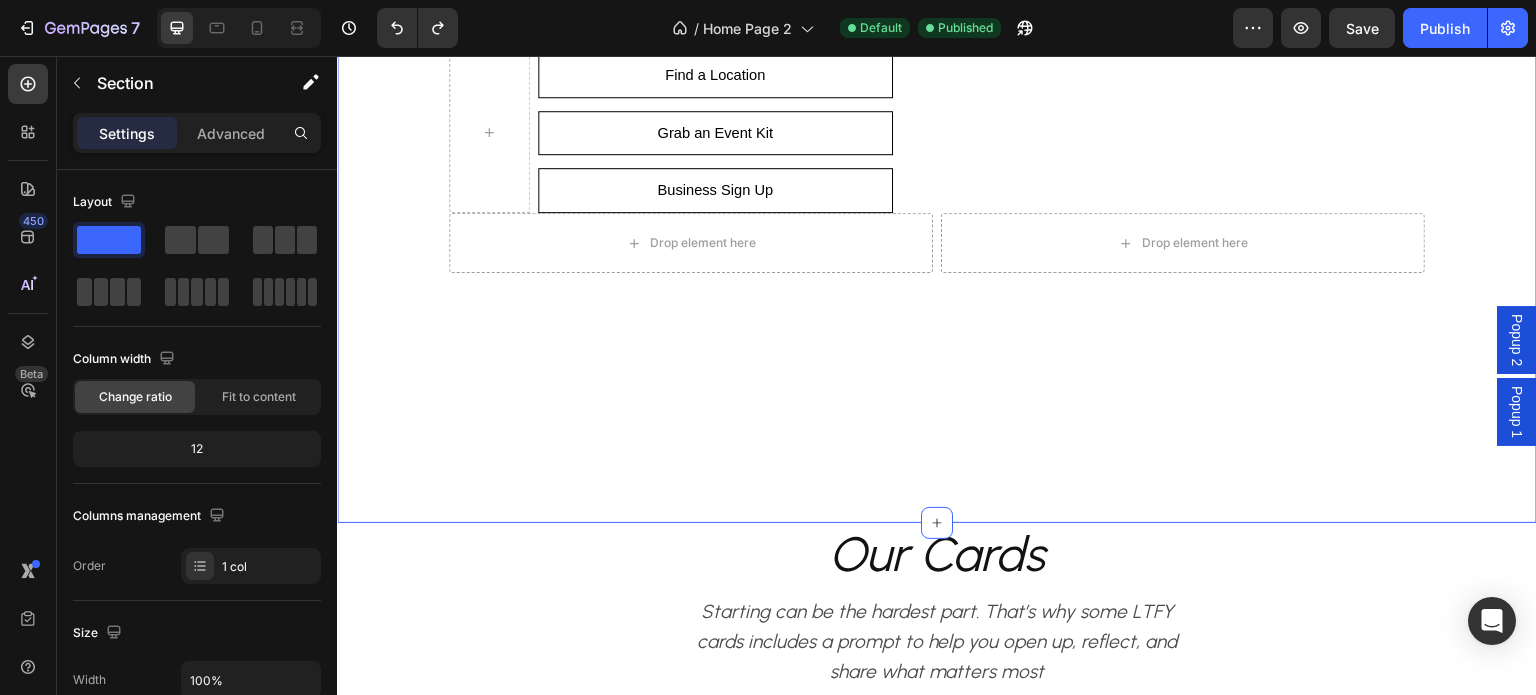 click on "Row
Drop element here
Some moments are too big for a text. Too real for a post. Too personal to say out loud.  With Letter to Future You, write something now and we’ll deliver it later. A real moment. Sent to future. Text Block There's meaning in everything. Text Block
Find a Location - Cafés & more Button Row Grab an Event Kit Button Row Business Sign Up Button Row Row Row Row
Find a Location Button Row Grab an Event Kit Button Row Business Sign Up Button Row Row
Drop element here
Drop element here Row Section 5   You can create reusable sections Create Theme Section AI Content Write with GemAI What would you like to describe here? Tone and Voice Persuasive Product One-Time Event Kit Show more Generate" at bounding box center (937, 180) 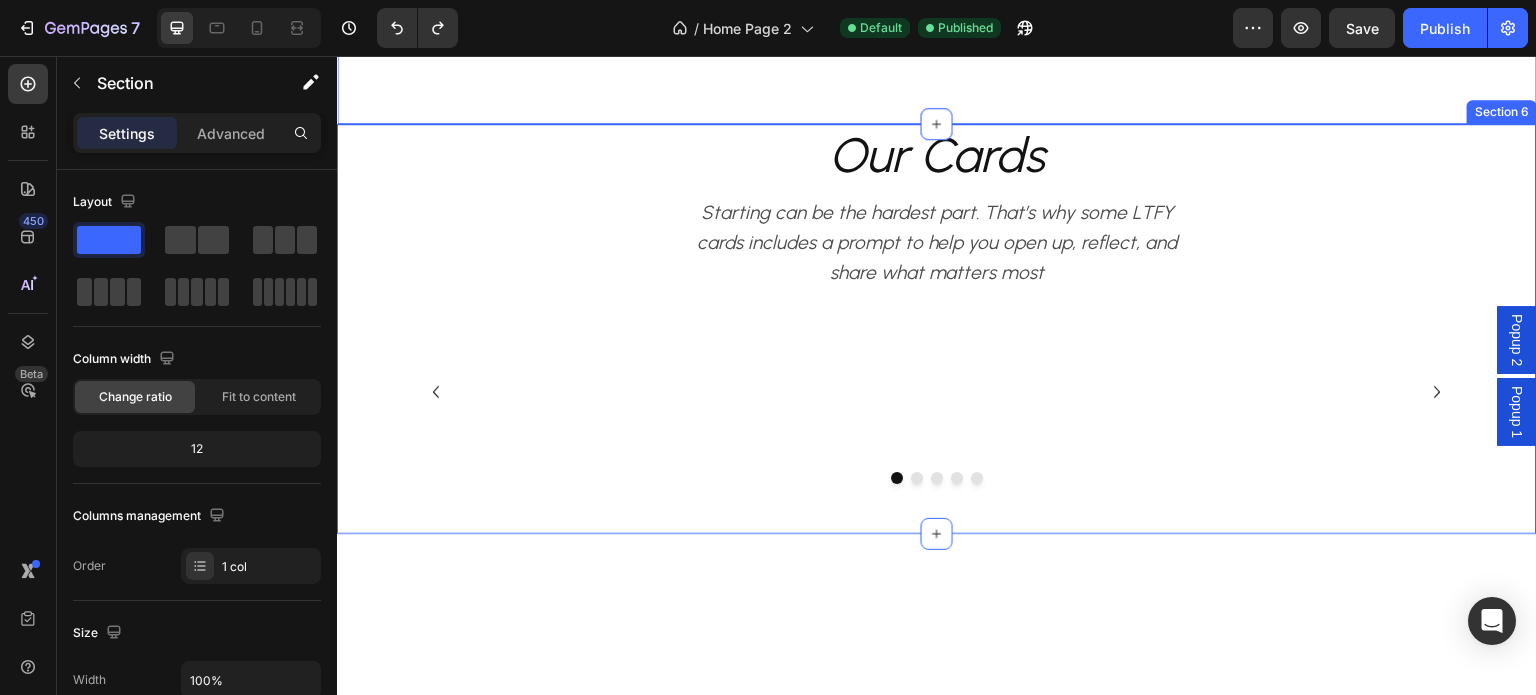 scroll, scrollTop: 900, scrollLeft: 0, axis: vertical 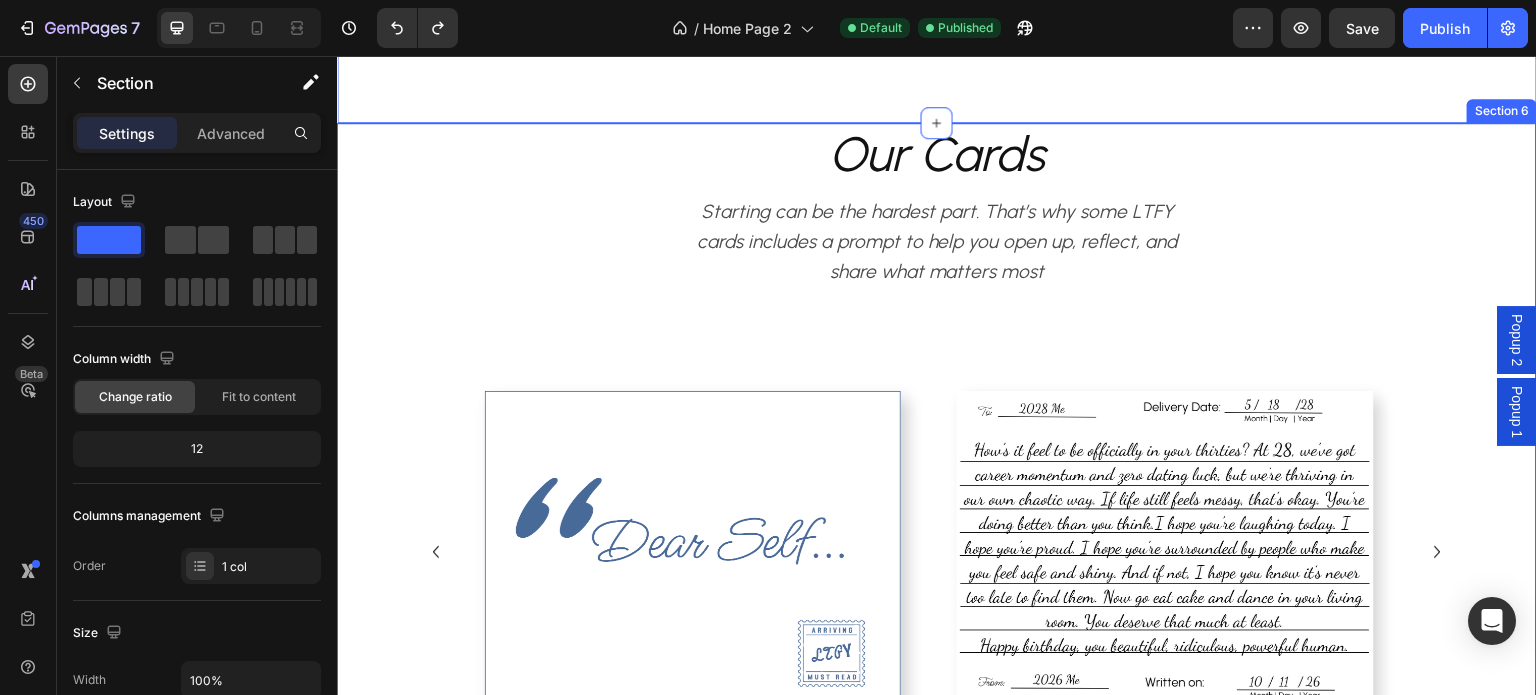 click on "Our Cards Heading Starting can be the hardest part. That’s why some LTFY cards includes a prompt to help you open up, reflect, and share what matters most Text Block
Image Image Row Hero Banner Image Image Row Hero Banner Image Image Row Hero Banner Image Image Row Hero Banner Image Image Row Hero Banner
Carousel Section 6" at bounding box center [937, 489] 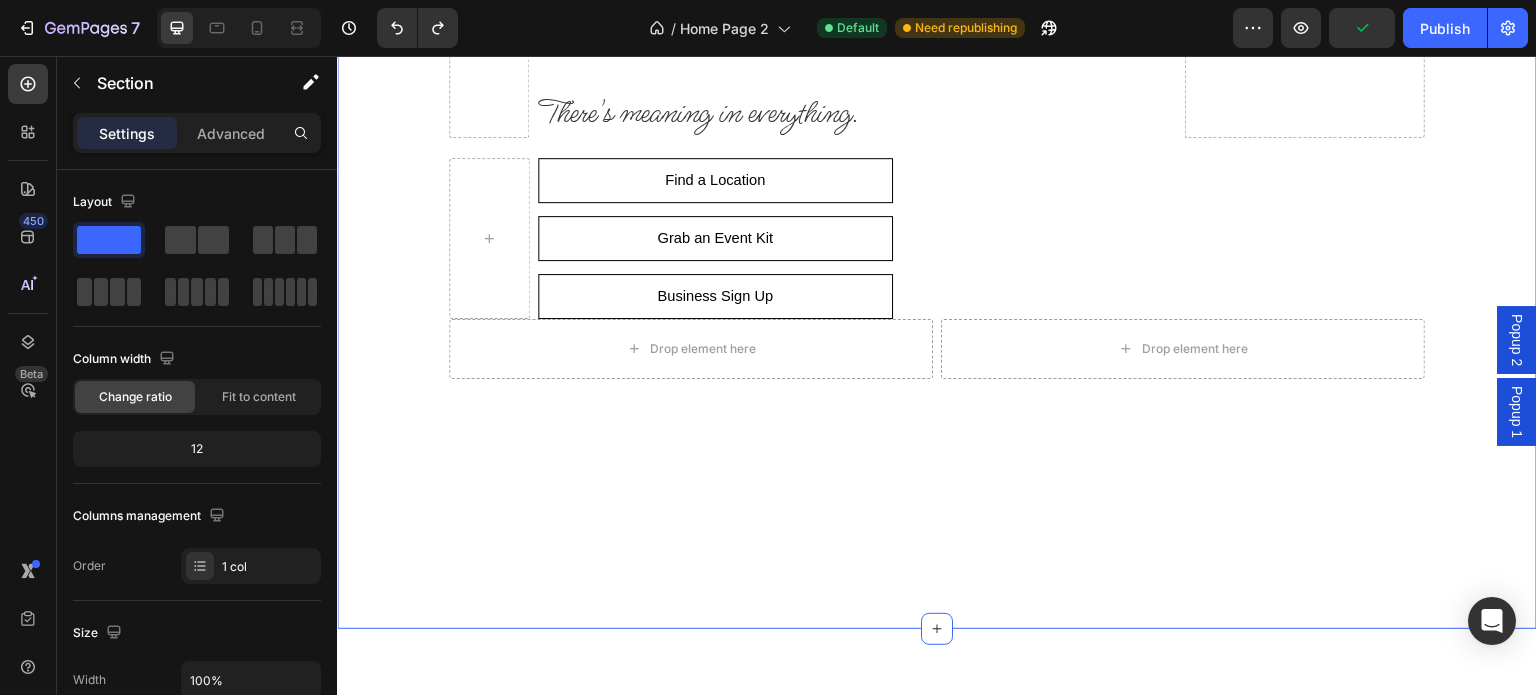 scroll, scrollTop: 200, scrollLeft: 0, axis: vertical 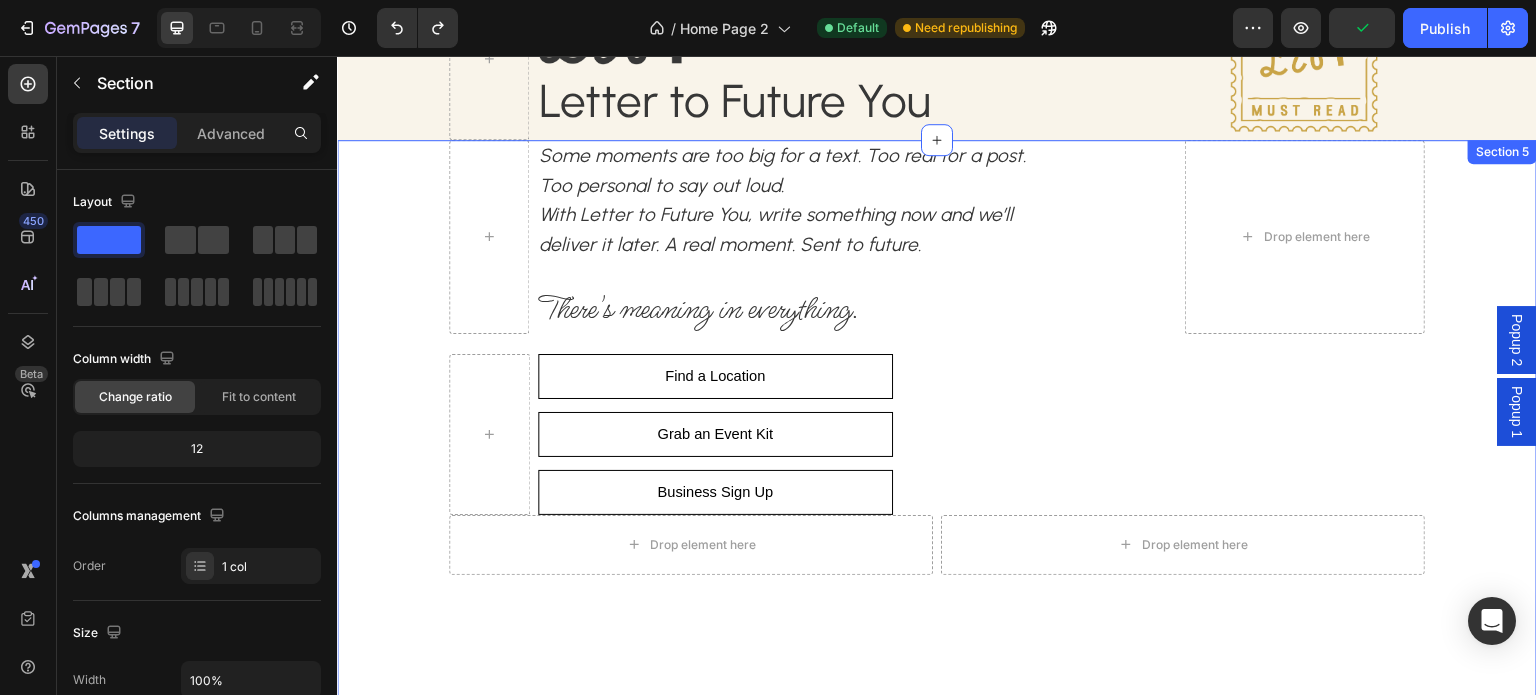 click on "Row
Drop element here
Some moments are too big for a text. Too real for a post. Too personal to say out loud.  With Letter to Future You, write something now and we’ll deliver it later. A real moment. Sent to future. Text Block There's meaning in everything. Text Block
Find a Location - Cafés & more Button Row Grab an Event Kit Button Row Business Sign Up Button Row Row Row Row
Find a Location Button Row Grab an Event Kit Button Row Business Sign Up Button Row Row
Drop element here
Drop element here Row Section 5" at bounding box center (937, 482) 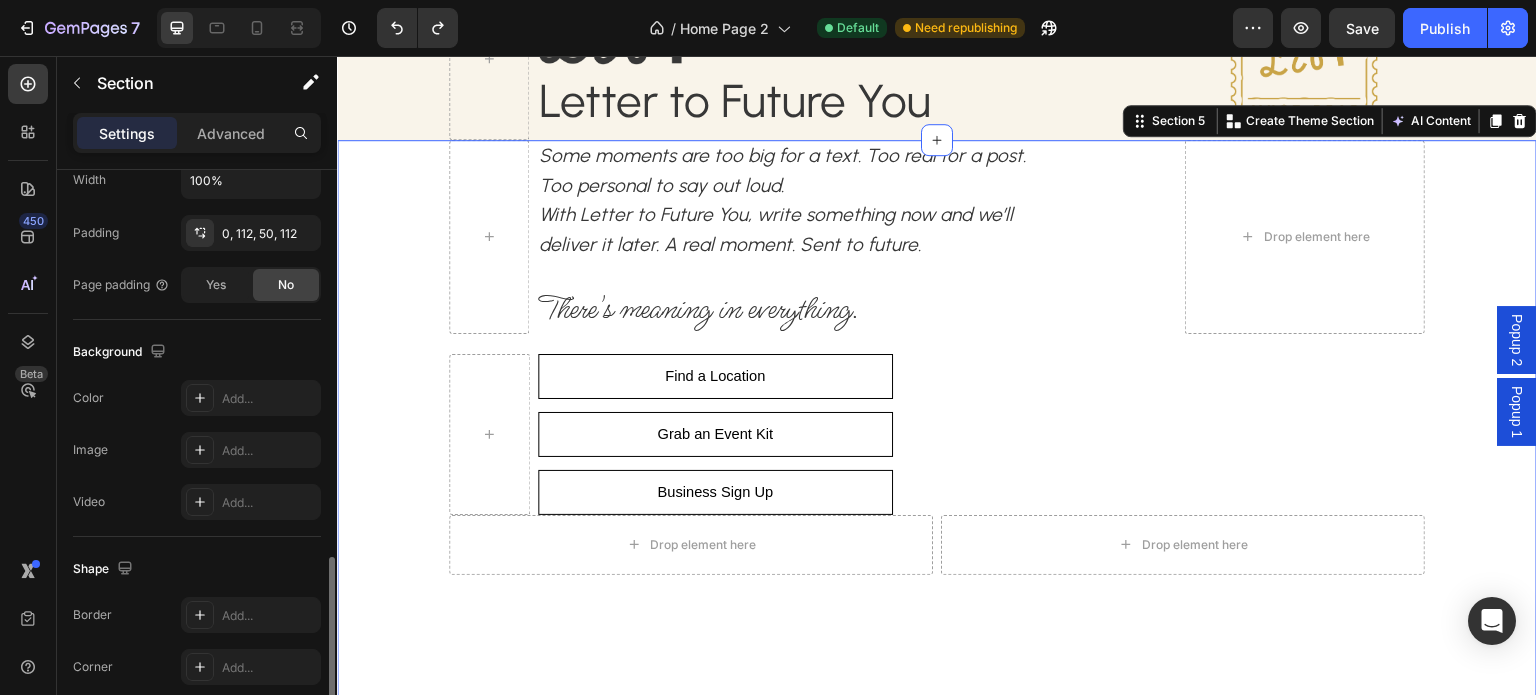 scroll, scrollTop: 636, scrollLeft: 0, axis: vertical 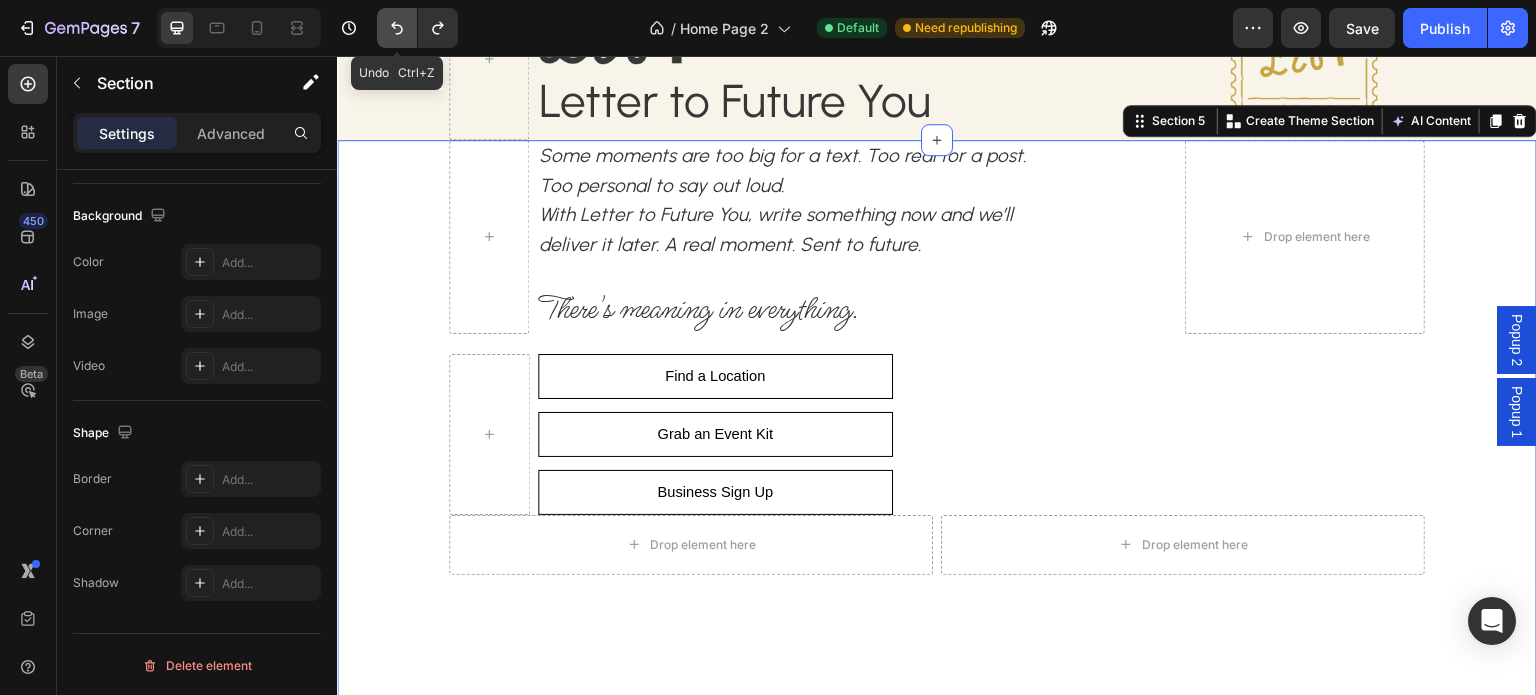 click 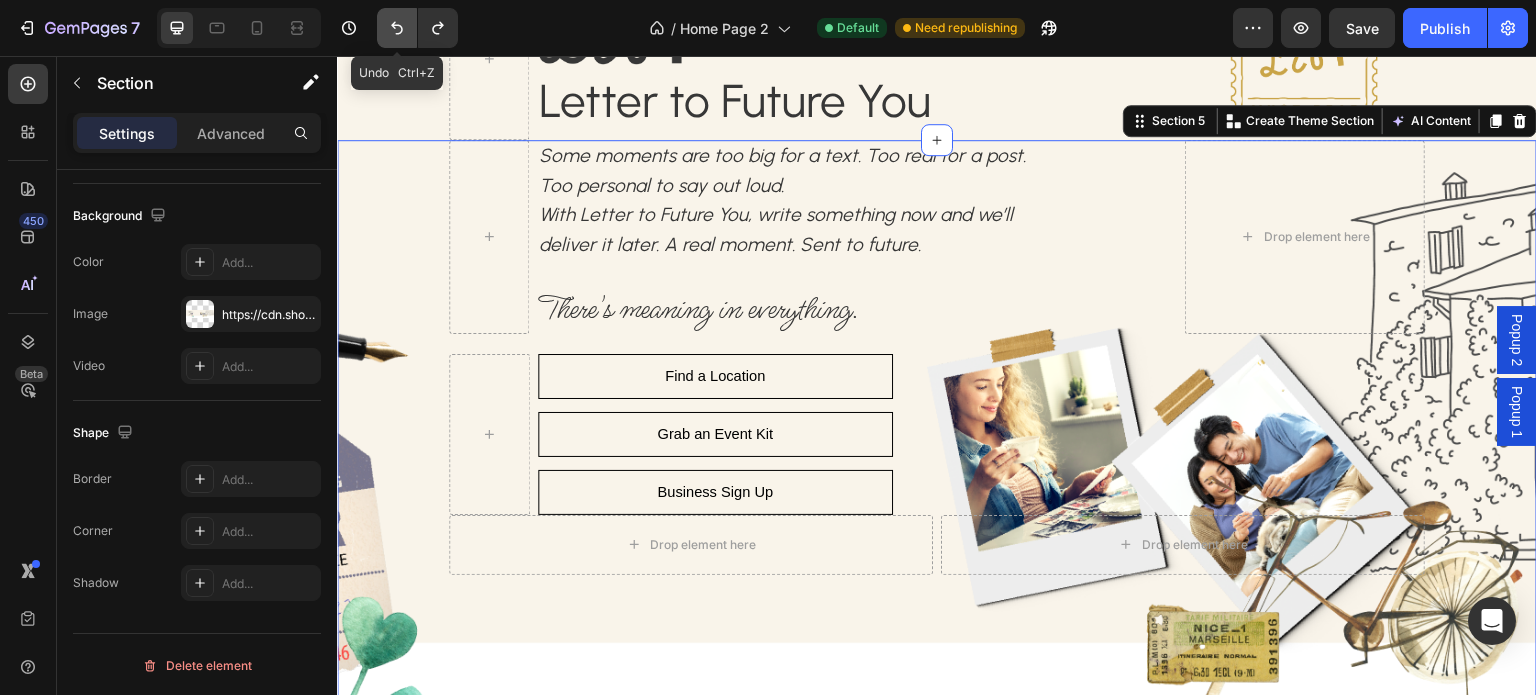click 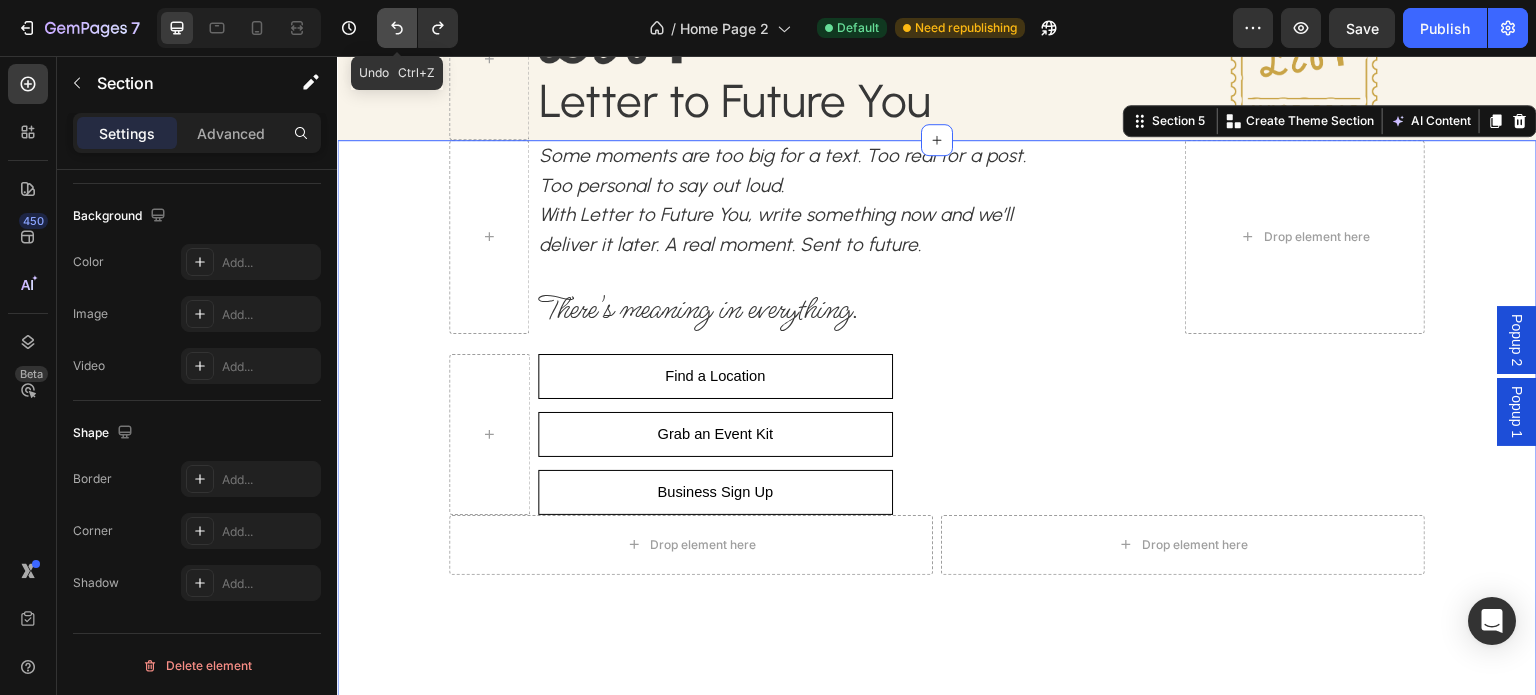 click 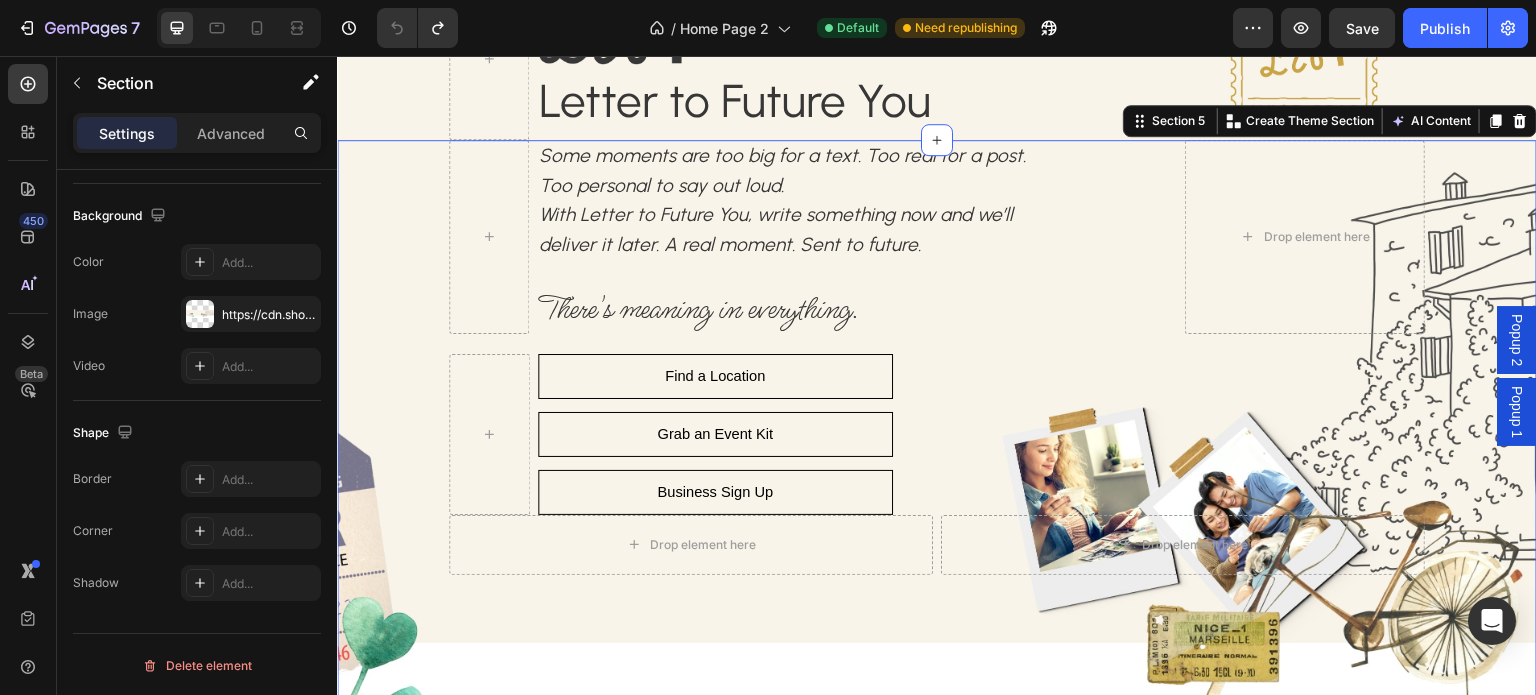 click on "Row
Drop element here
Some moments are too big for a text. Too real for a post. Too personal to say out loud.  With Letter to Future You, write something now and we’ll deliver it later. A real moment. Sent to future. Text Block There's meaning in everything. Text Block
Find a Location - Cafés & more Button Row Grab an Event Kit Button Row Business Sign Up Button Row Row Row Row
Find a Location Button Row Grab an Event Kit Button Row Business Sign Up Button Row Row
Drop element here
Drop element here Row Section 5   You can create reusable sections Create Theme Section AI Content Write with GemAI What would you like to describe here? Tone and Voice Persuasive Product One-Time Event Kit Show more Generate" at bounding box center [937, 482] 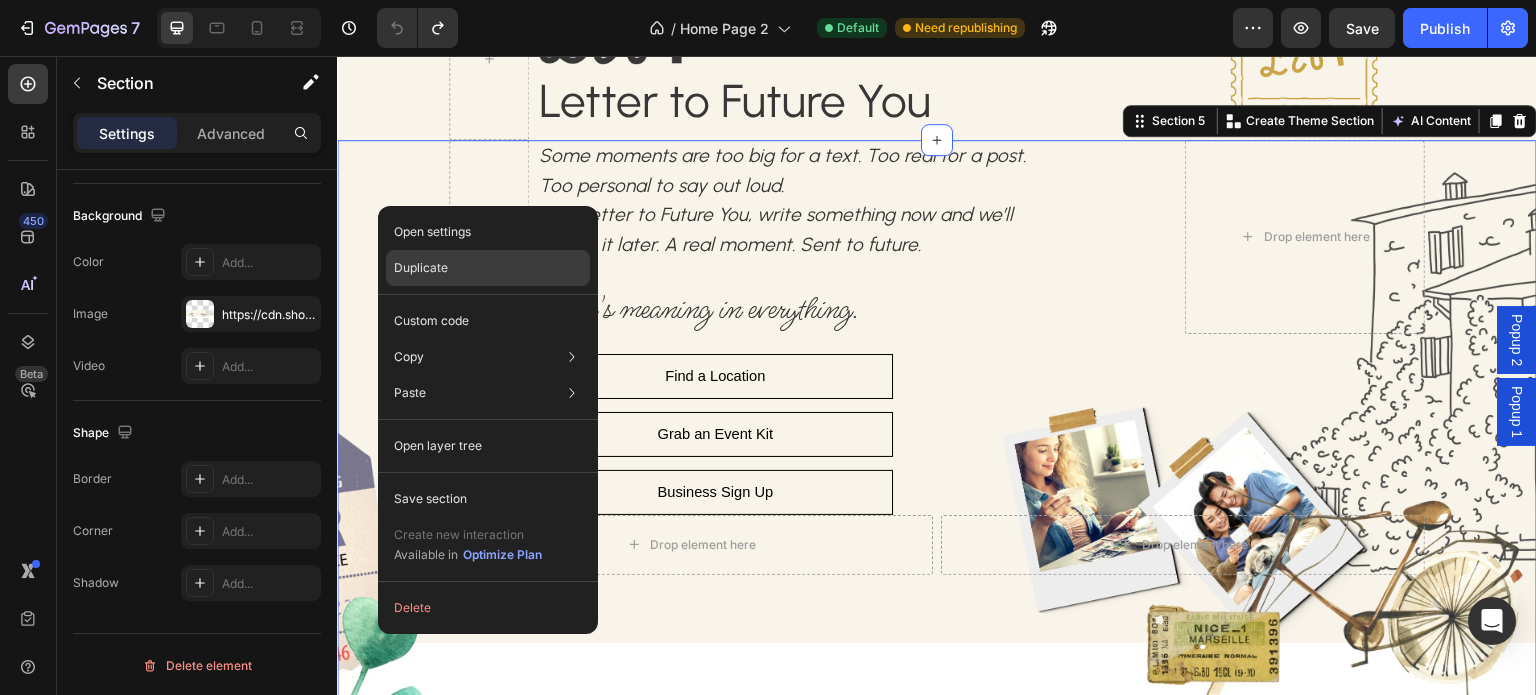 click on "Duplicate" at bounding box center [421, 268] 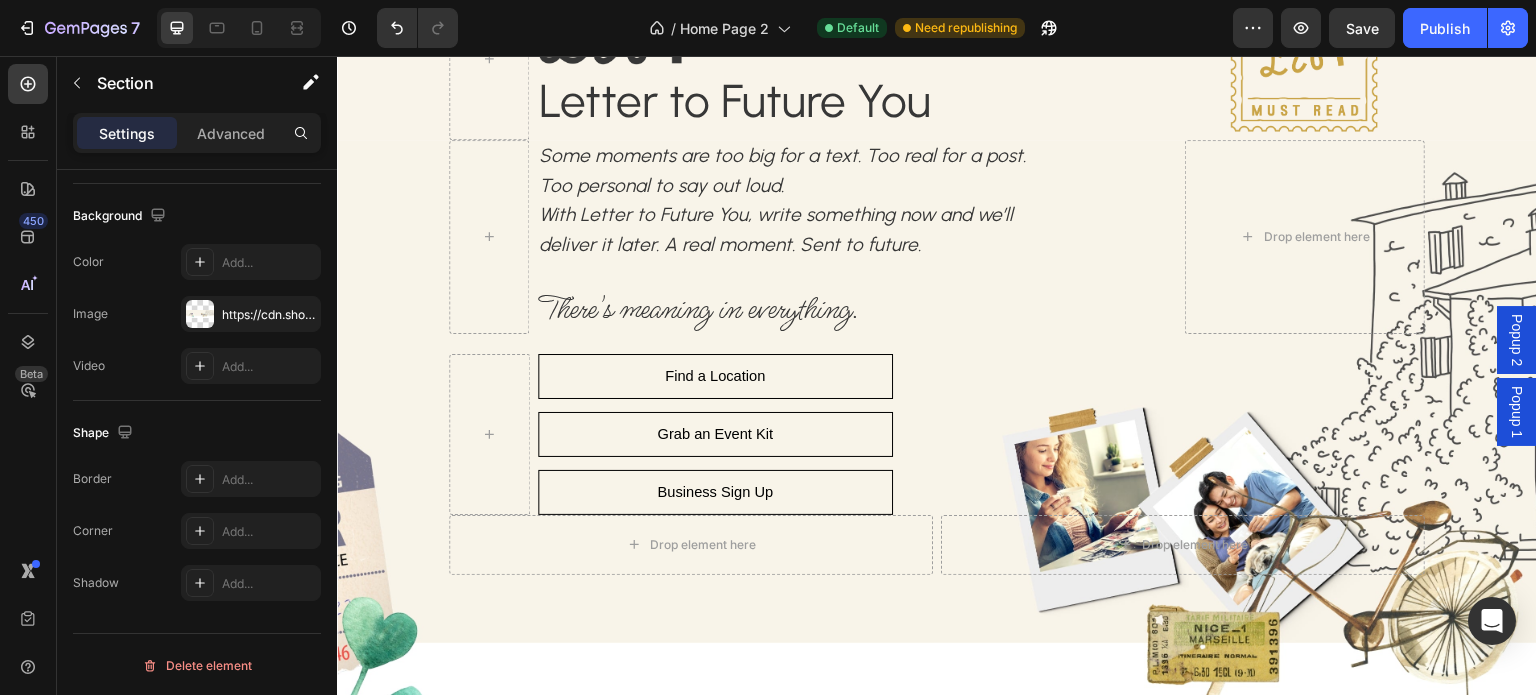 scroll, scrollTop: 636, scrollLeft: 0, axis: vertical 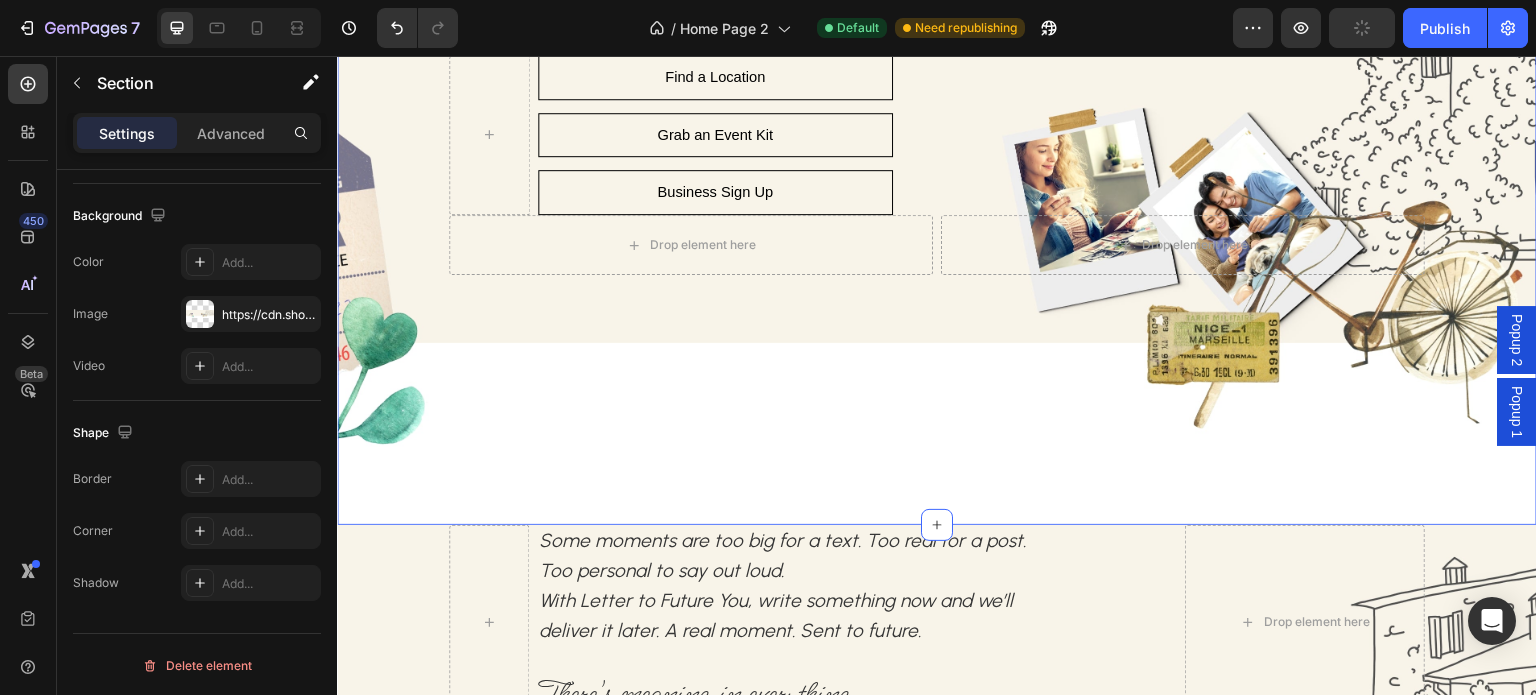 click on "Row
Drop element here
Some moments are too big for a text. Too real for a post. Too personal to say out loud.  With Letter to Future You, write something now and we’ll deliver it later. A real moment. Sent to future. Text Block There's meaning in everything. Text Block
Find a Location - Cafés & more Button Row Grab an Event Kit Button Row Business Sign Up Button Row Row Row Row
Find a Location Button Row Grab an Event Kit Button Row Business Sign Up Button Row Row
Drop element here
Drop element here Row Section 5" at bounding box center [937, 182] 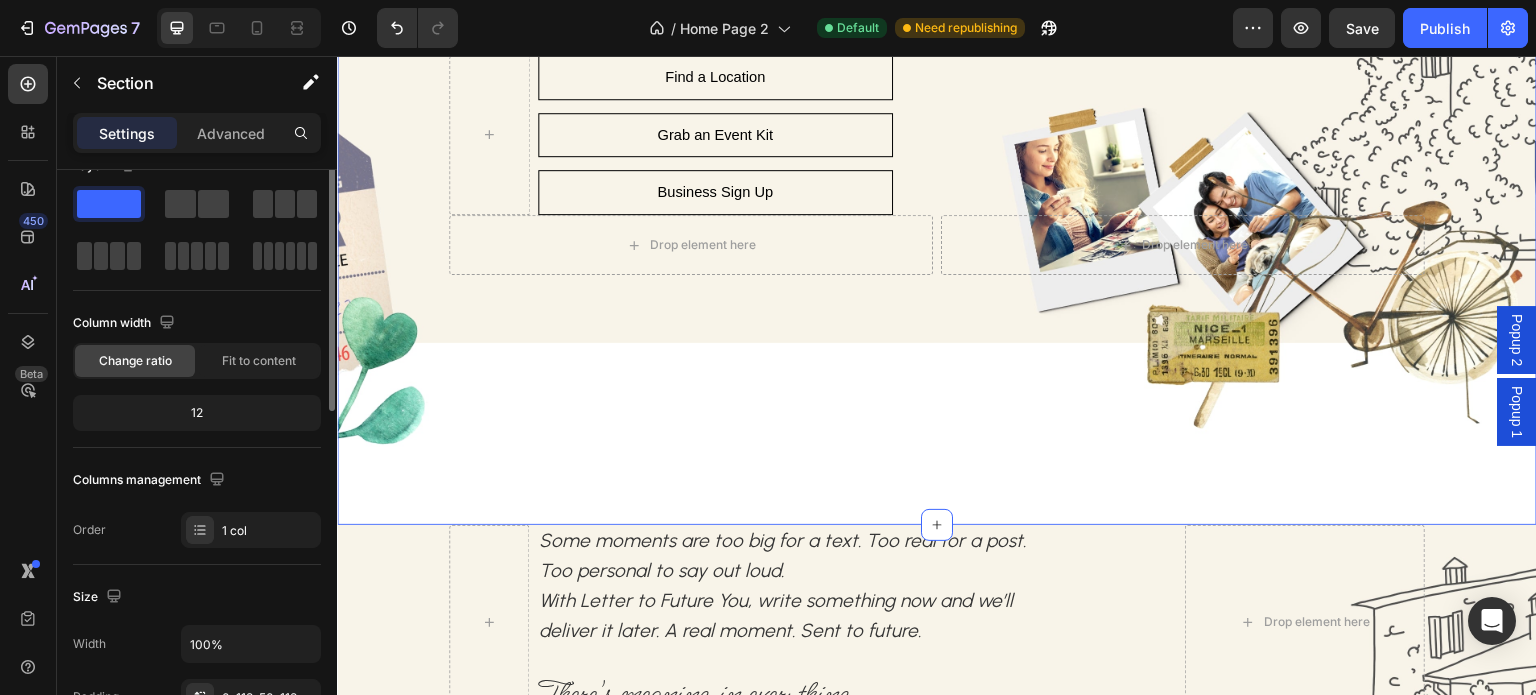 scroll, scrollTop: 0, scrollLeft: 0, axis: both 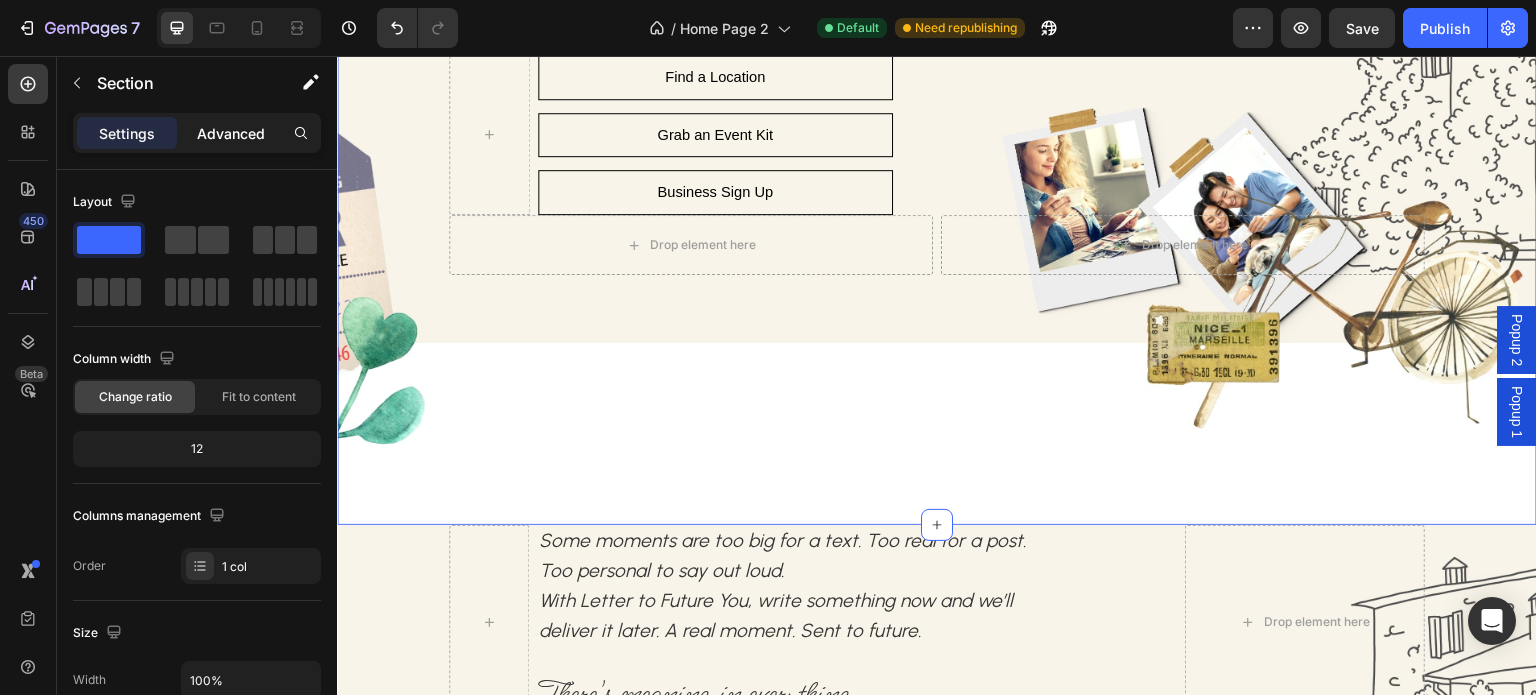 click on "Advanced" at bounding box center [231, 133] 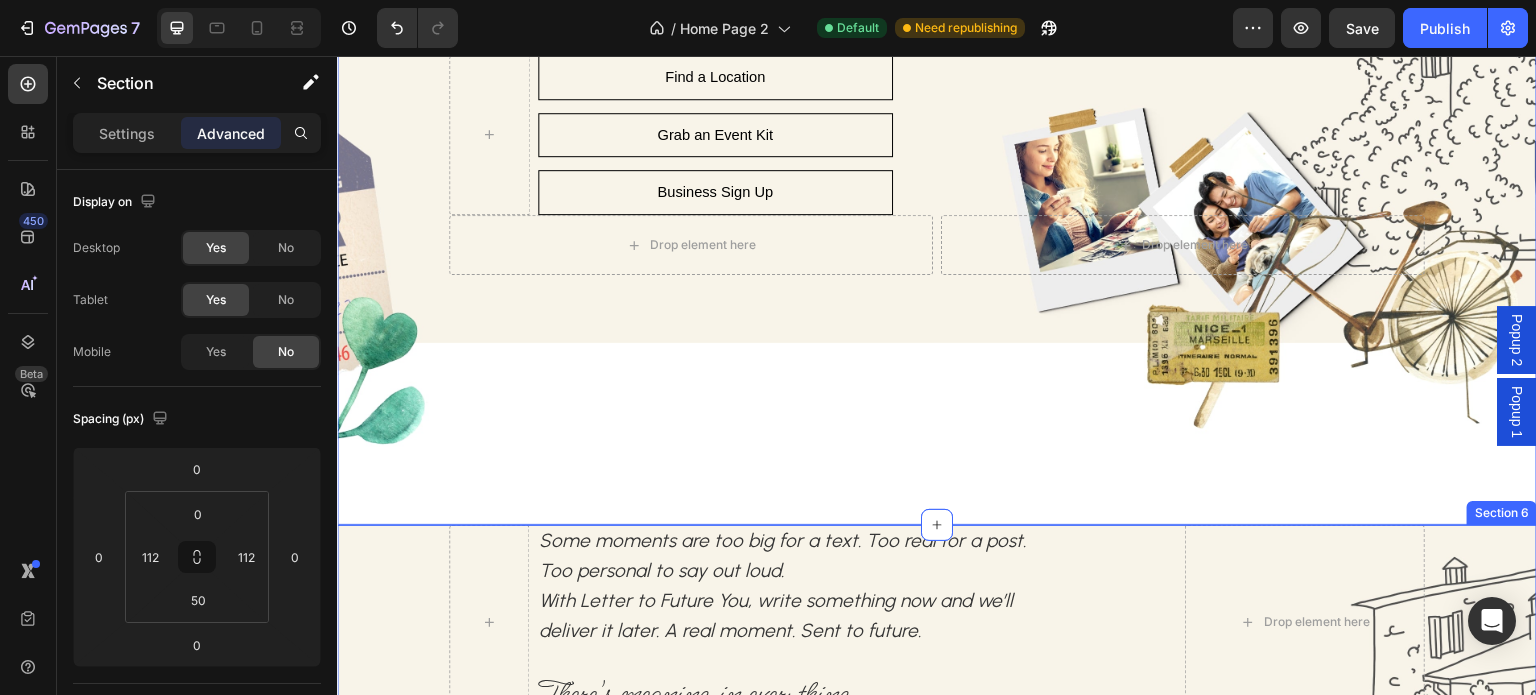 click on "Row
Drop element here
Some moments are too big for a text. Too real for a post. Too personal to say out loud.  With Letter to Future You, write something now and we’ll deliver it later. A real moment. Sent to future. Text Block There's meaning in everything. Text Block
Find a Location - Cafés & more Button Row Grab an Event Kit Button Row Business Sign Up Button Row Row Row Row
Find a Location Button Row Grab an Event Kit Button Row Business Sign Up Button Row Row
Drop element here
Drop element here Row Section 6" at bounding box center [937, 867] 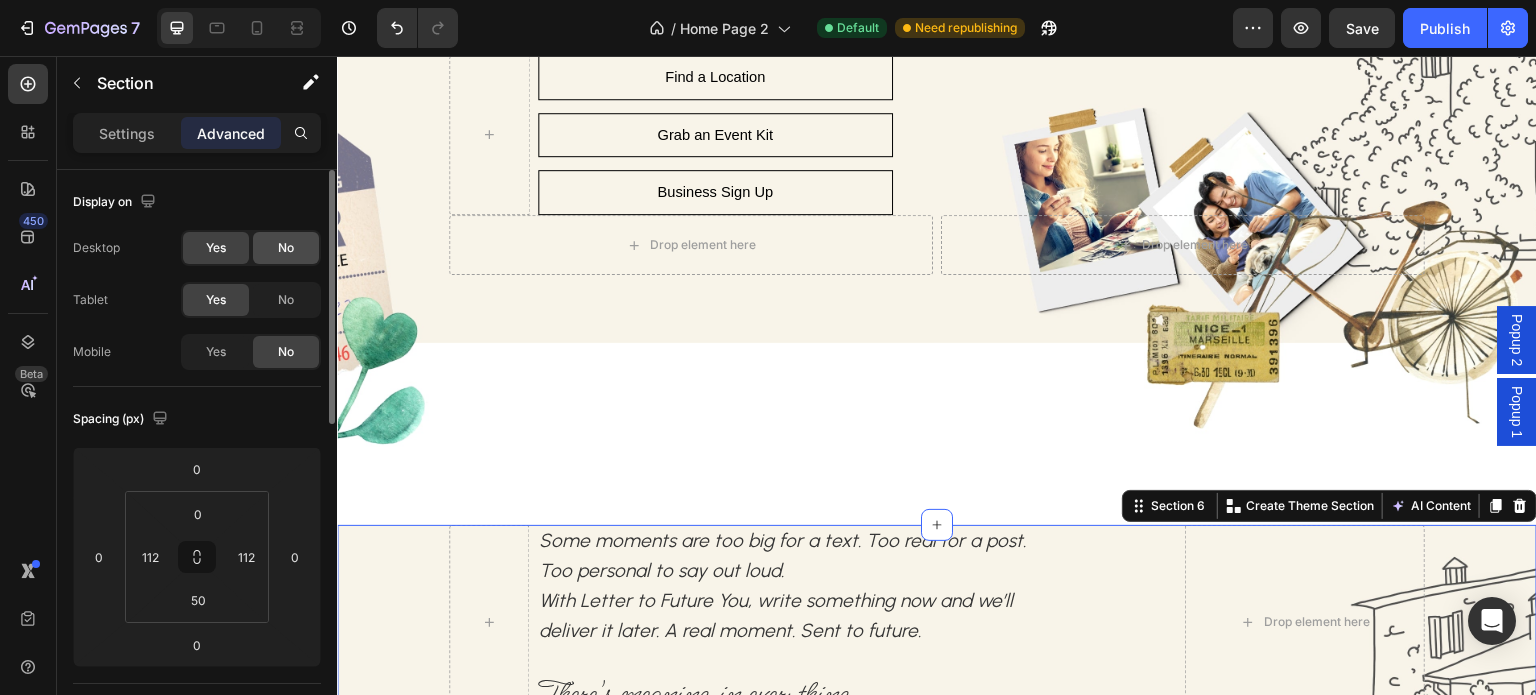 click on "No" 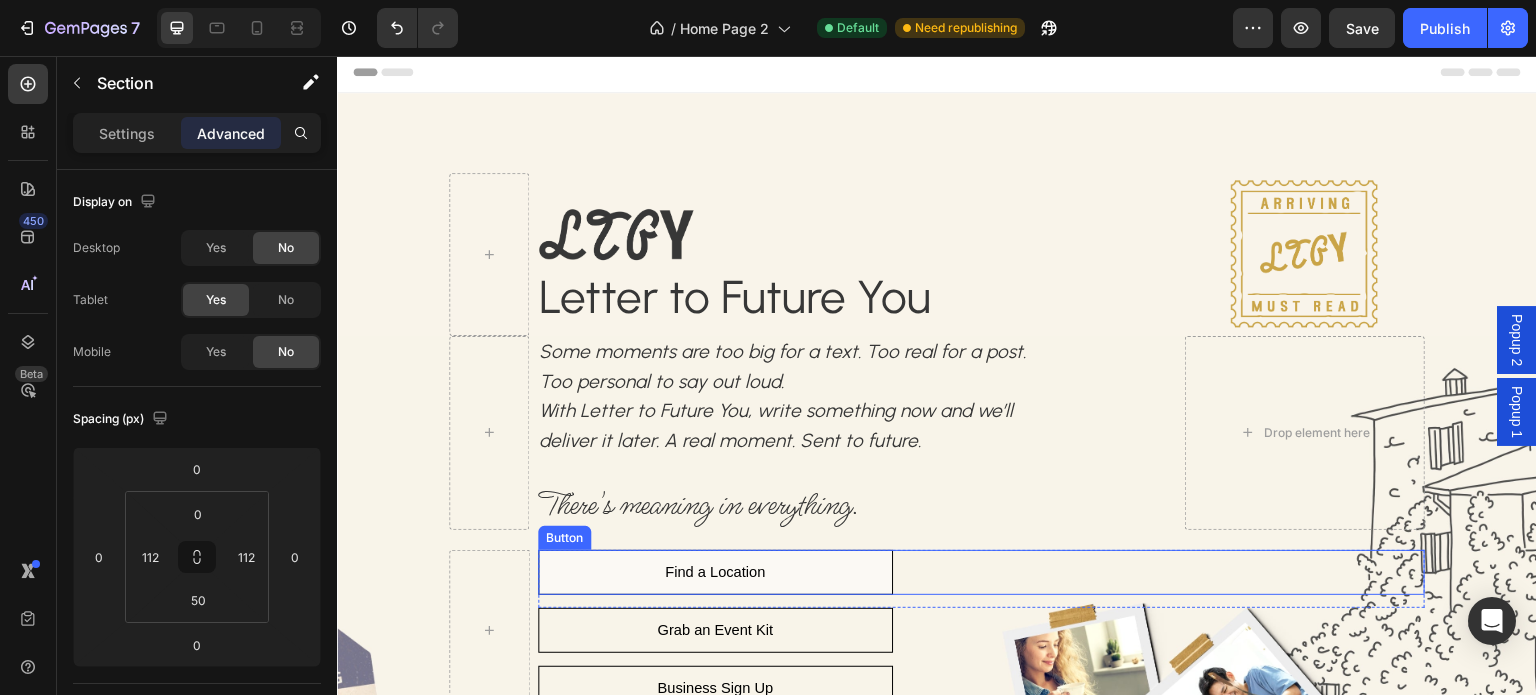 scroll, scrollTop: 0, scrollLeft: 0, axis: both 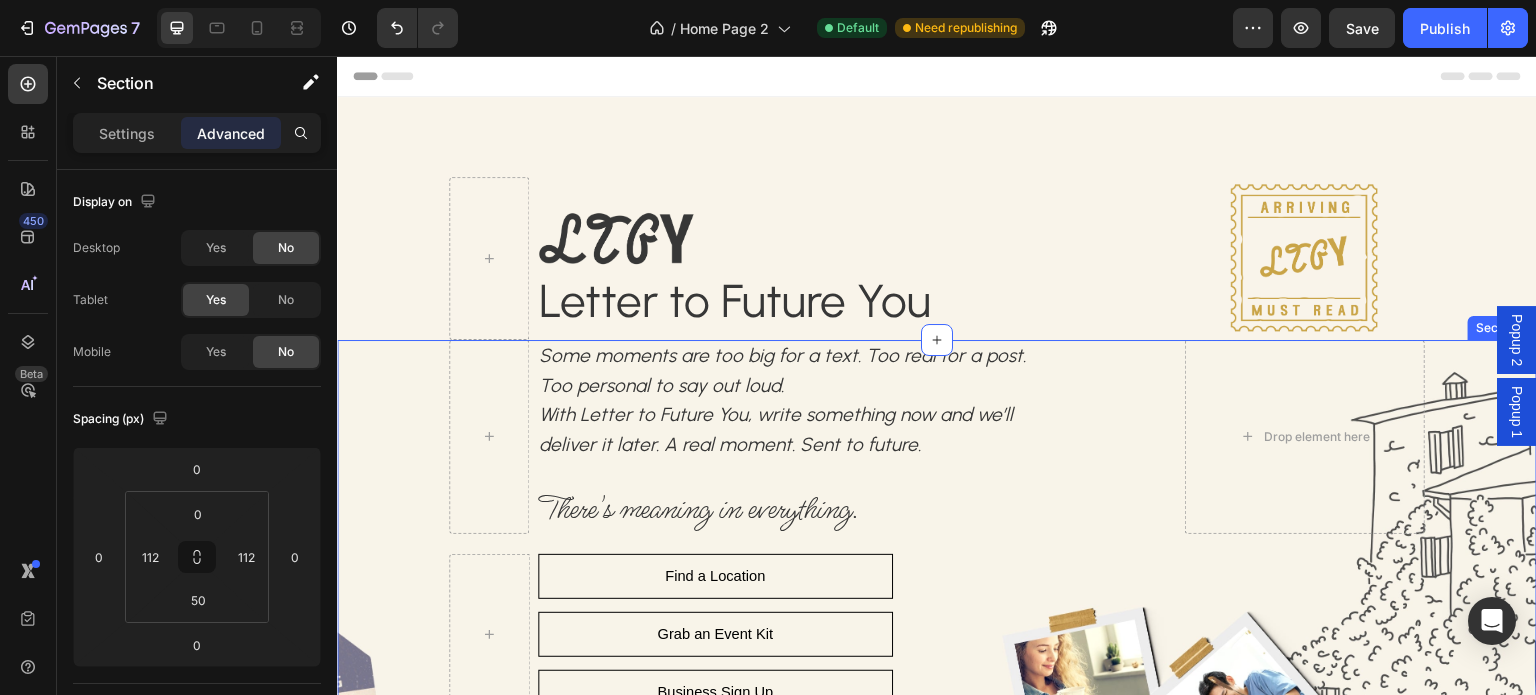 click on "Row
Drop element here
Some moments are too big for a text. Too real for a post. Too personal to say out loud.  With Letter to Future You, write something now and we’ll deliver it later. A real moment. Sent to future. Text Block There's meaning in everything. Text Block
Find a Location - Cafés & more Button Row Grab an Event Kit Button Row Business Sign Up Button Row Row Row Row
Find a Location Button Row Grab an Event Kit Button Row Business Sign Up Button Row Row
Drop element here
Drop element here Row Section 5" at bounding box center [937, 682] 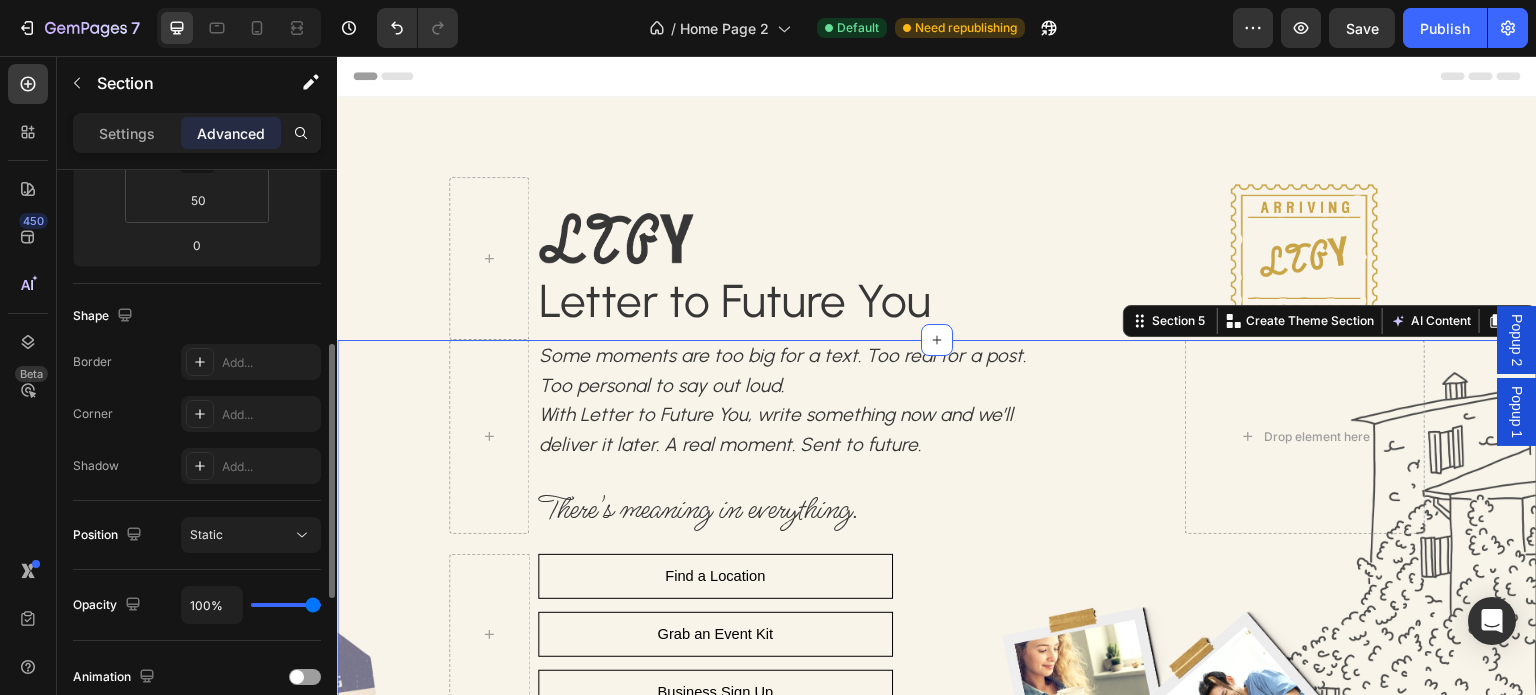 scroll, scrollTop: 0, scrollLeft: 0, axis: both 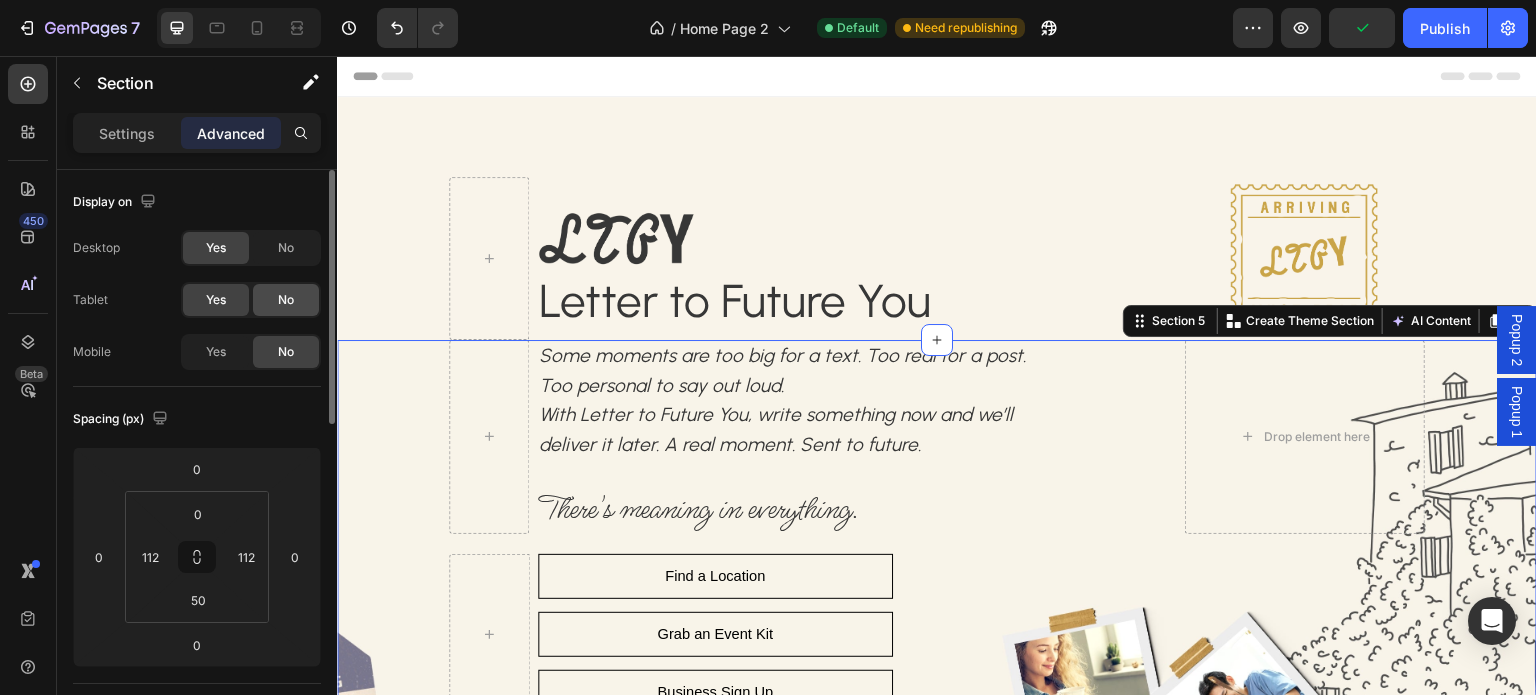 click on "No" 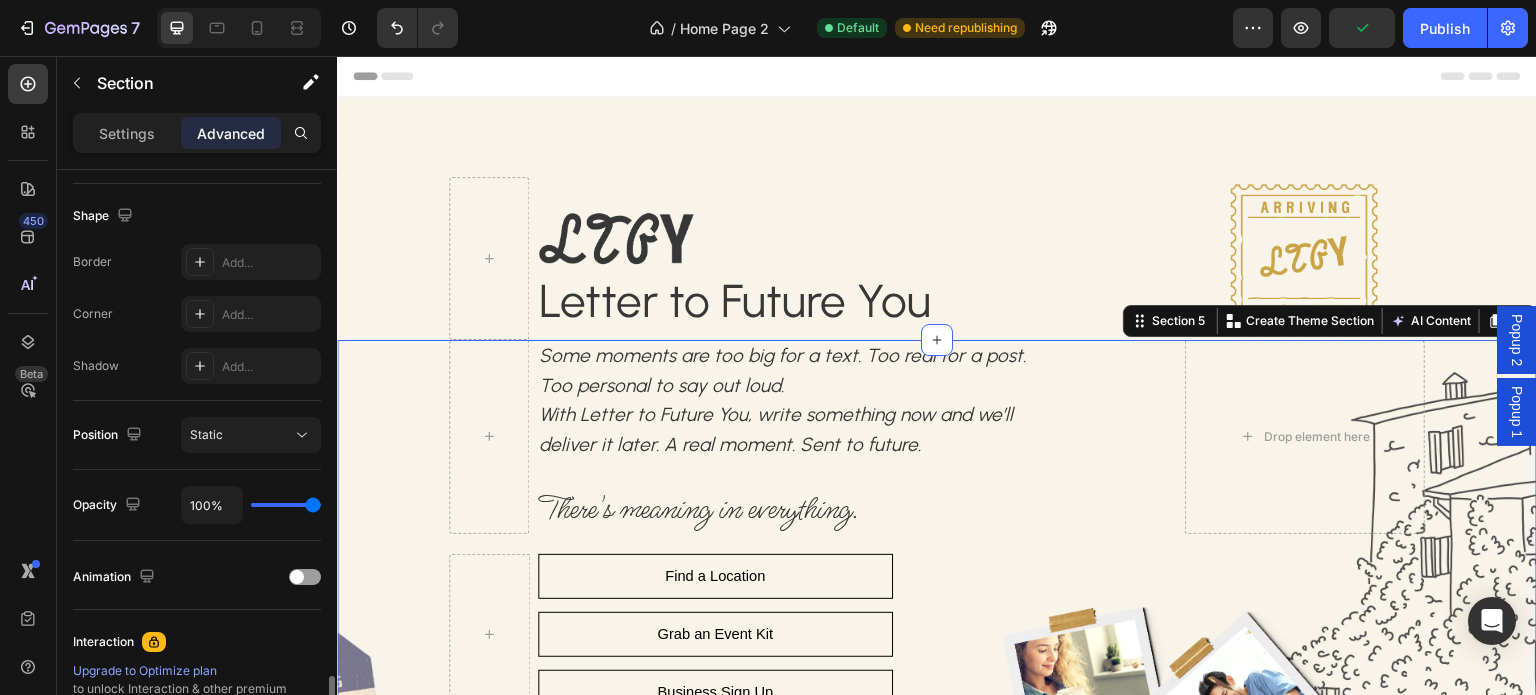 scroll, scrollTop: 750, scrollLeft: 0, axis: vertical 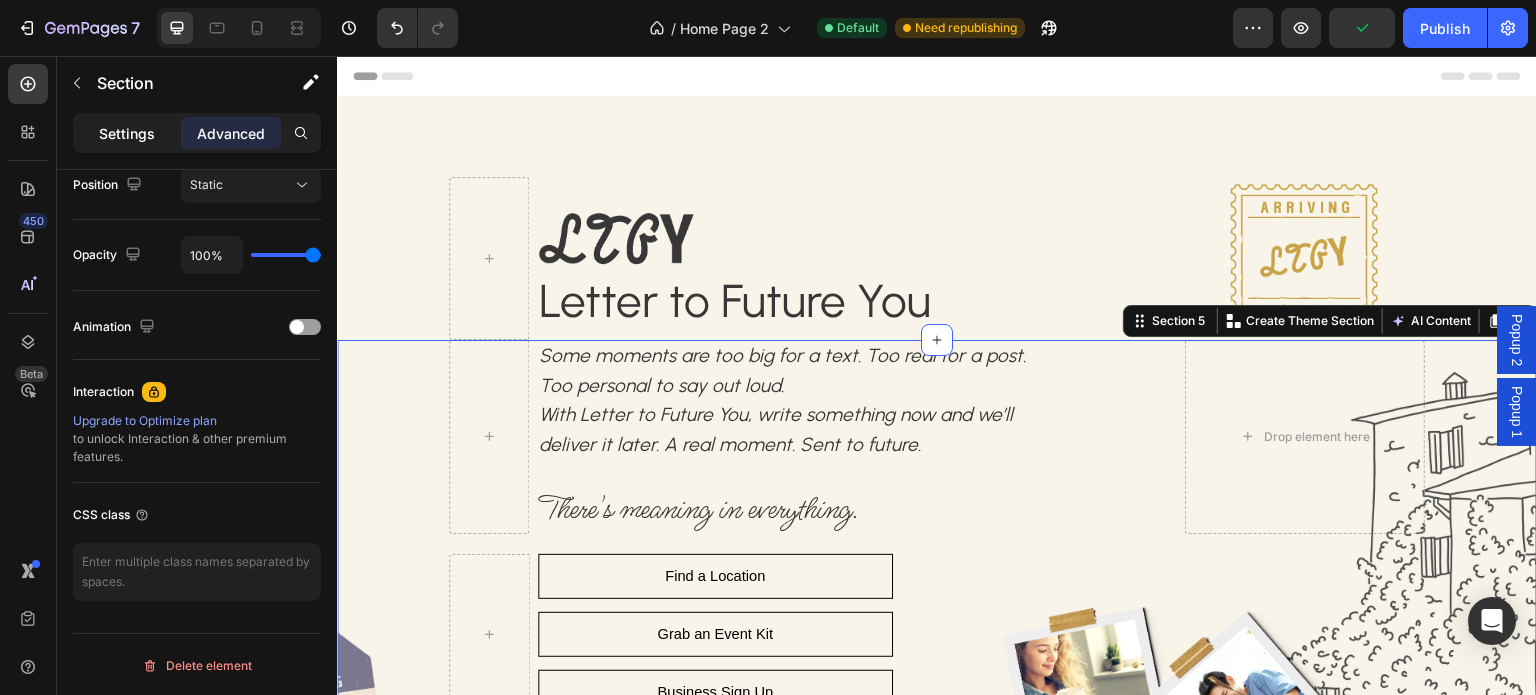 click on "Settings" 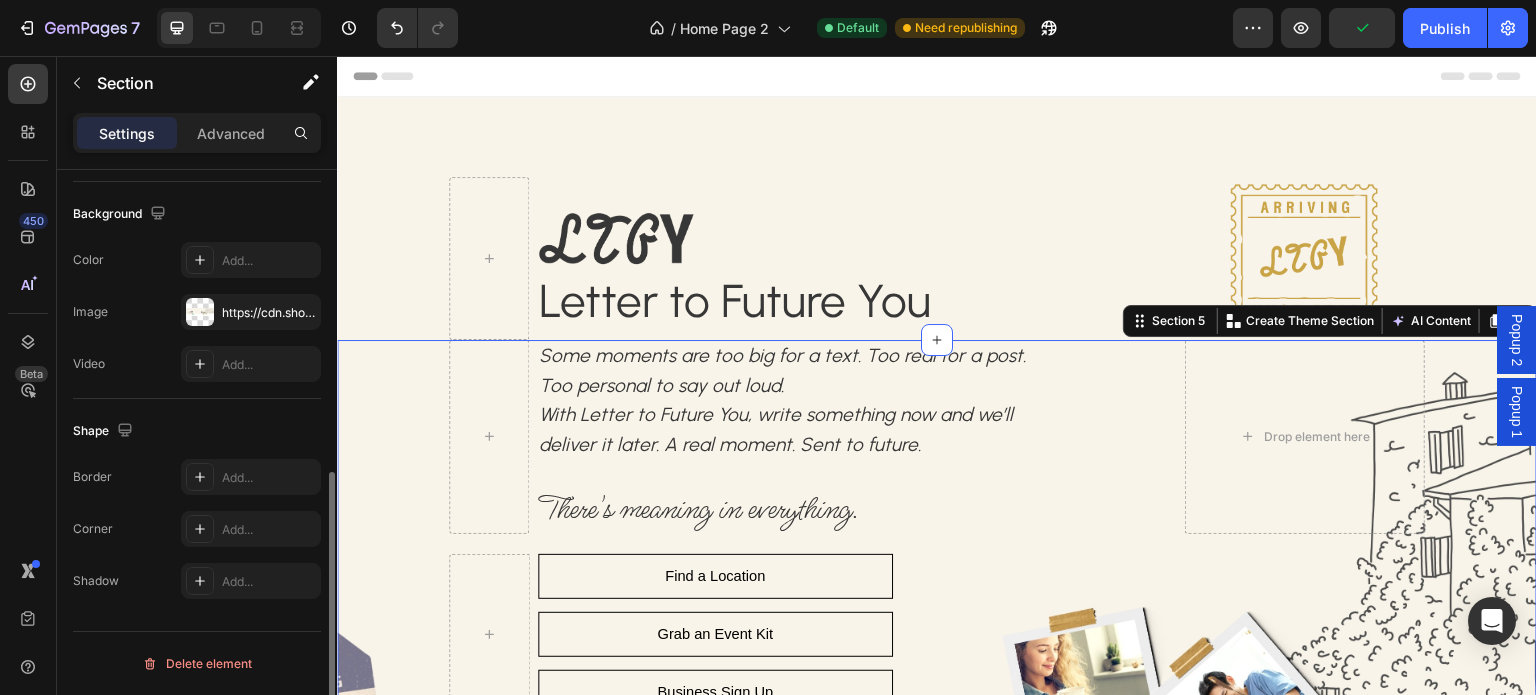 scroll, scrollTop: 636, scrollLeft: 0, axis: vertical 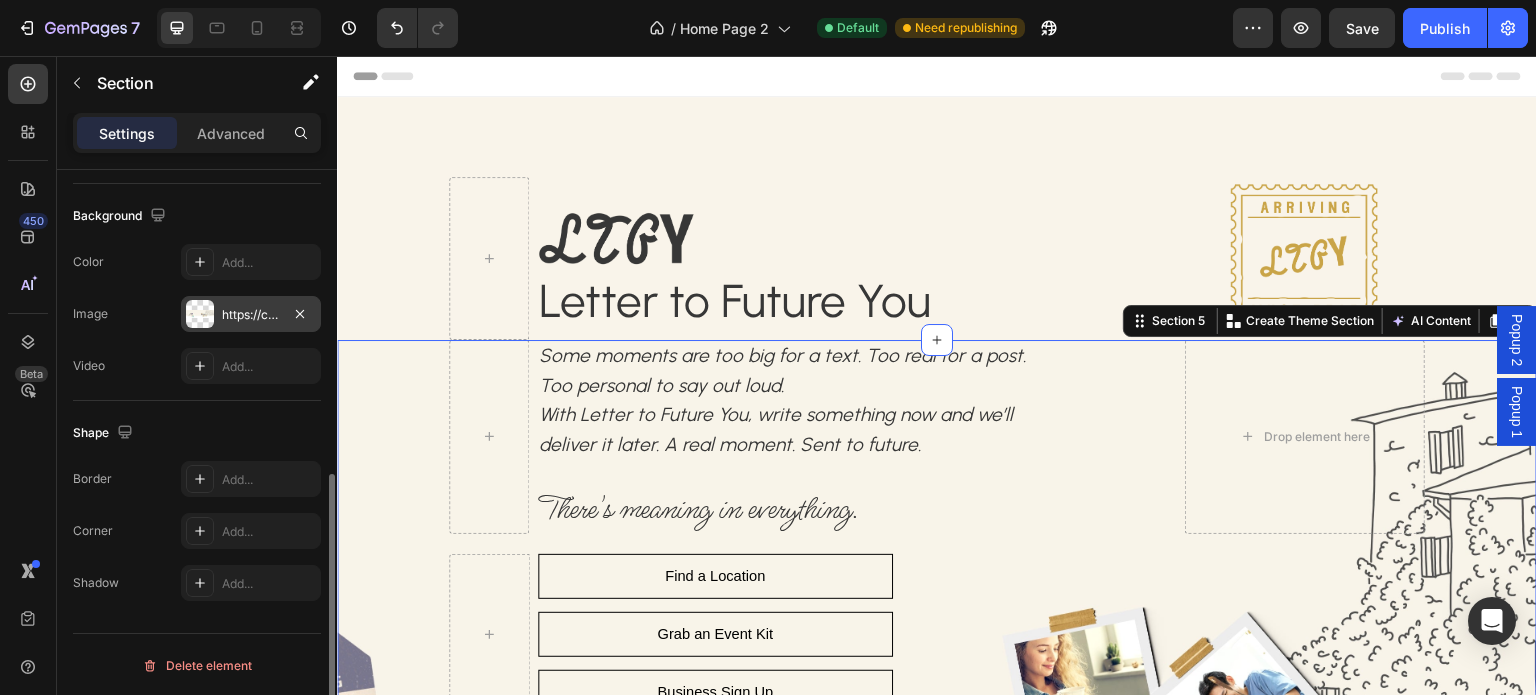 click on "https://cdn.shopify.com/s/files/1/0662/4005/3363/files/gempages_575797668542940099-ead97dc2-eec9-41ef-bc74-a6bd0b292f69.jpg" at bounding box center [251, 315] 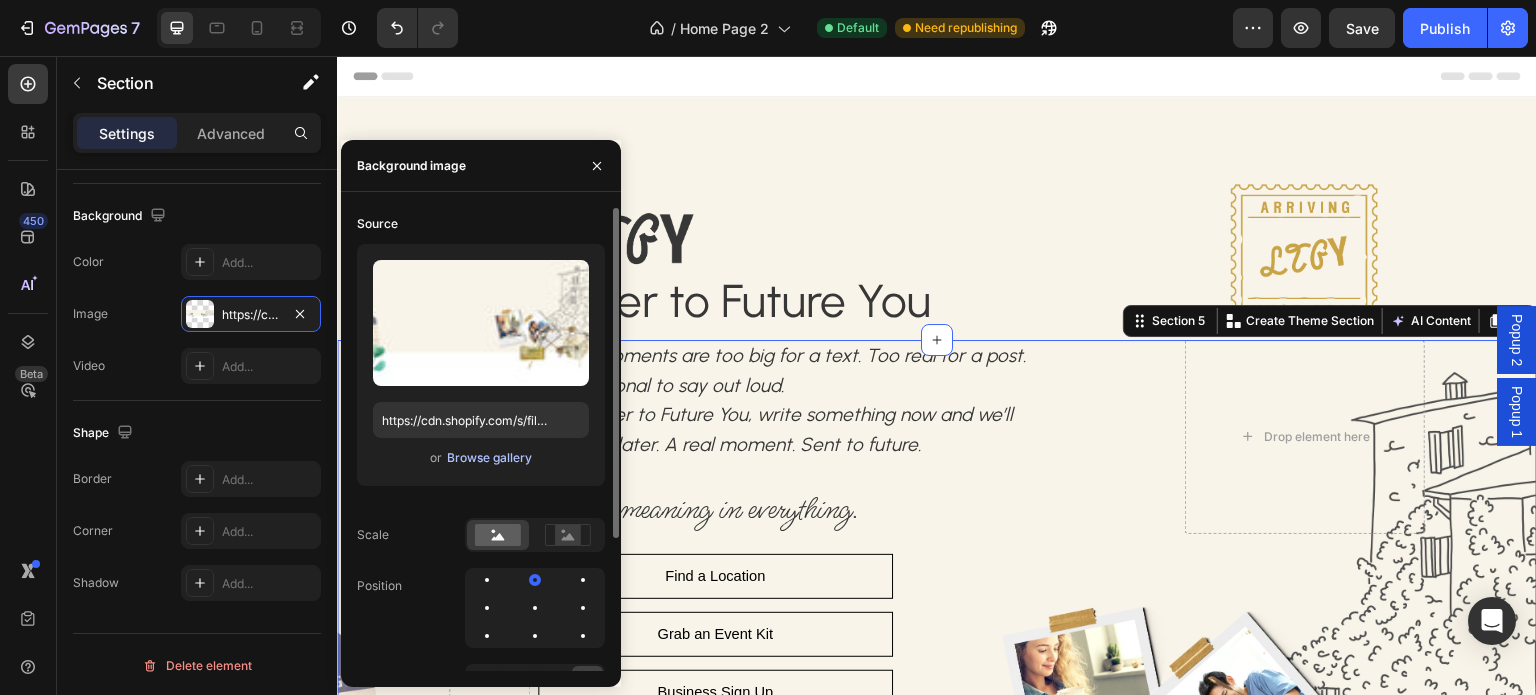 click on "Browse gallery" at bounding box center [489, 458] 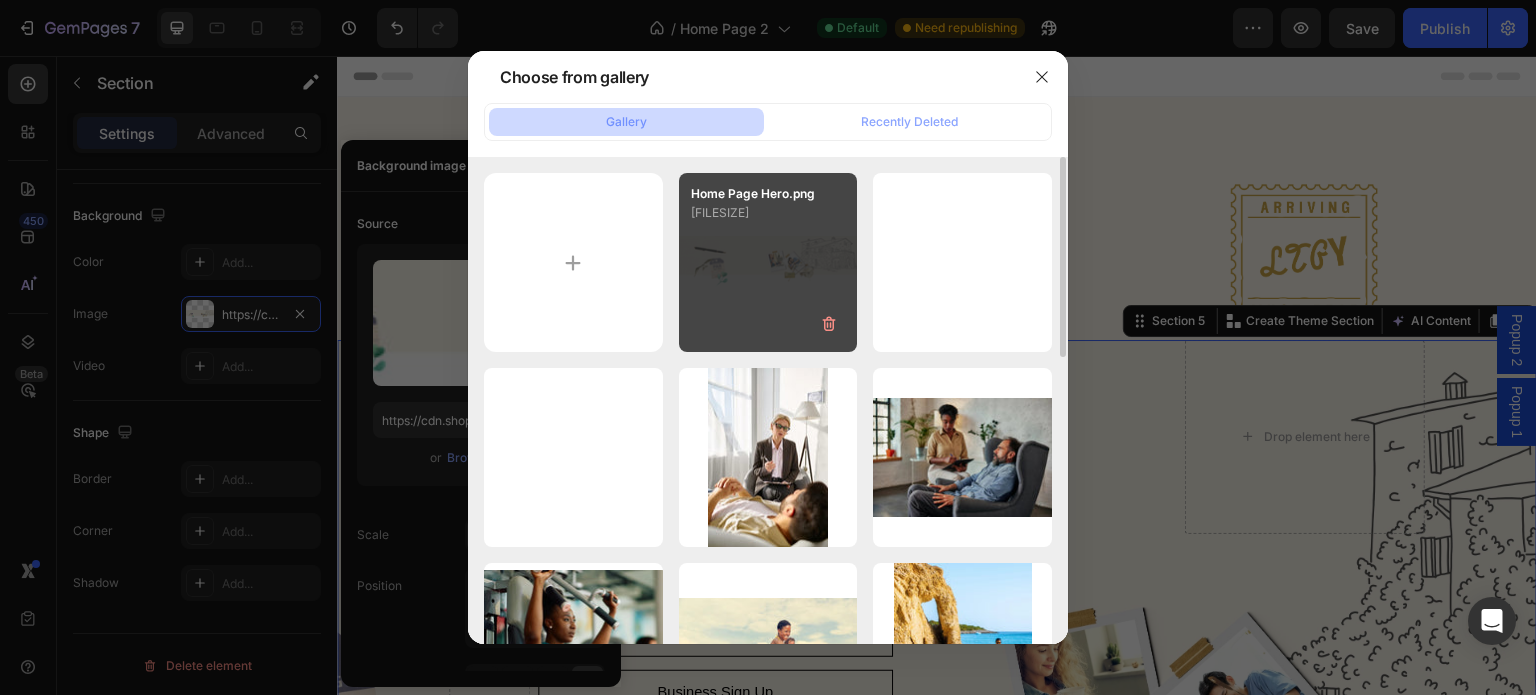 click on "Home Page Hero.png [FILESIZE]" at bounding box center (768, 262) 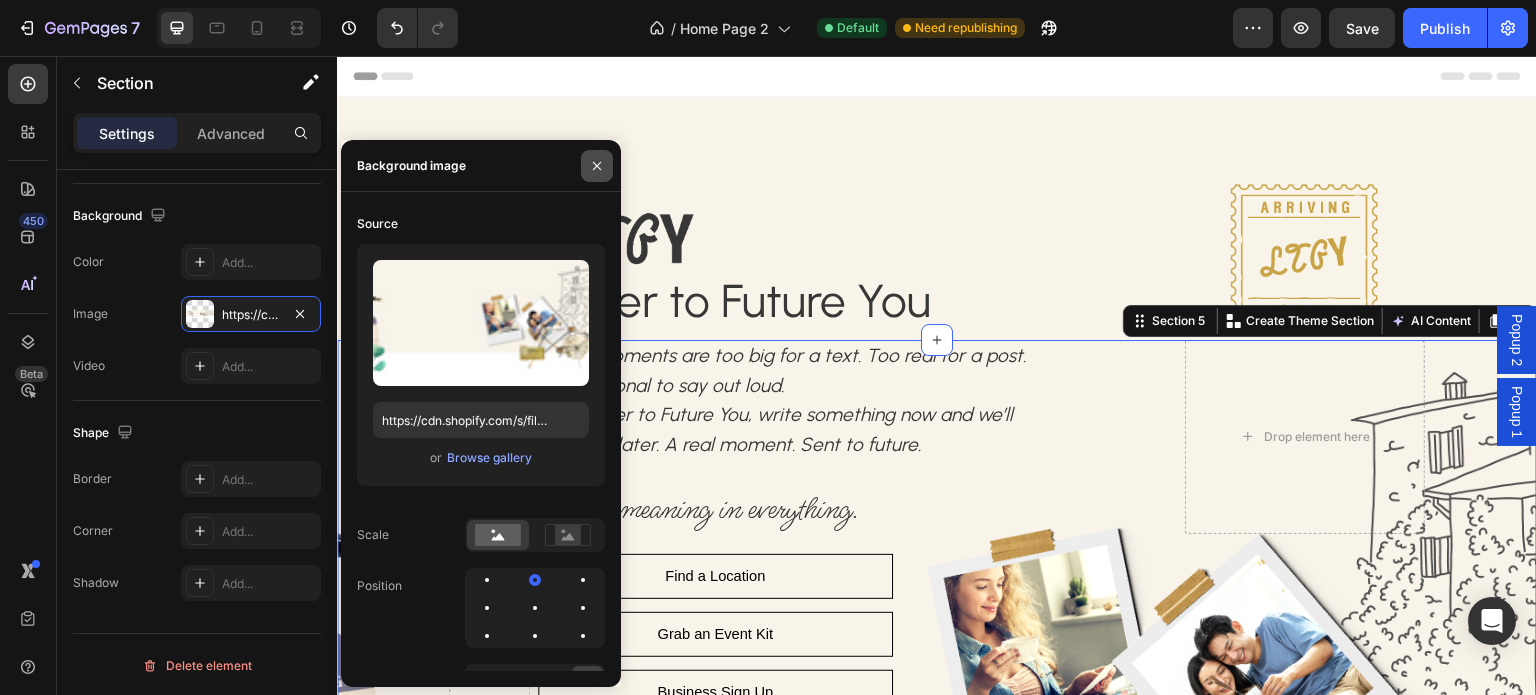 click 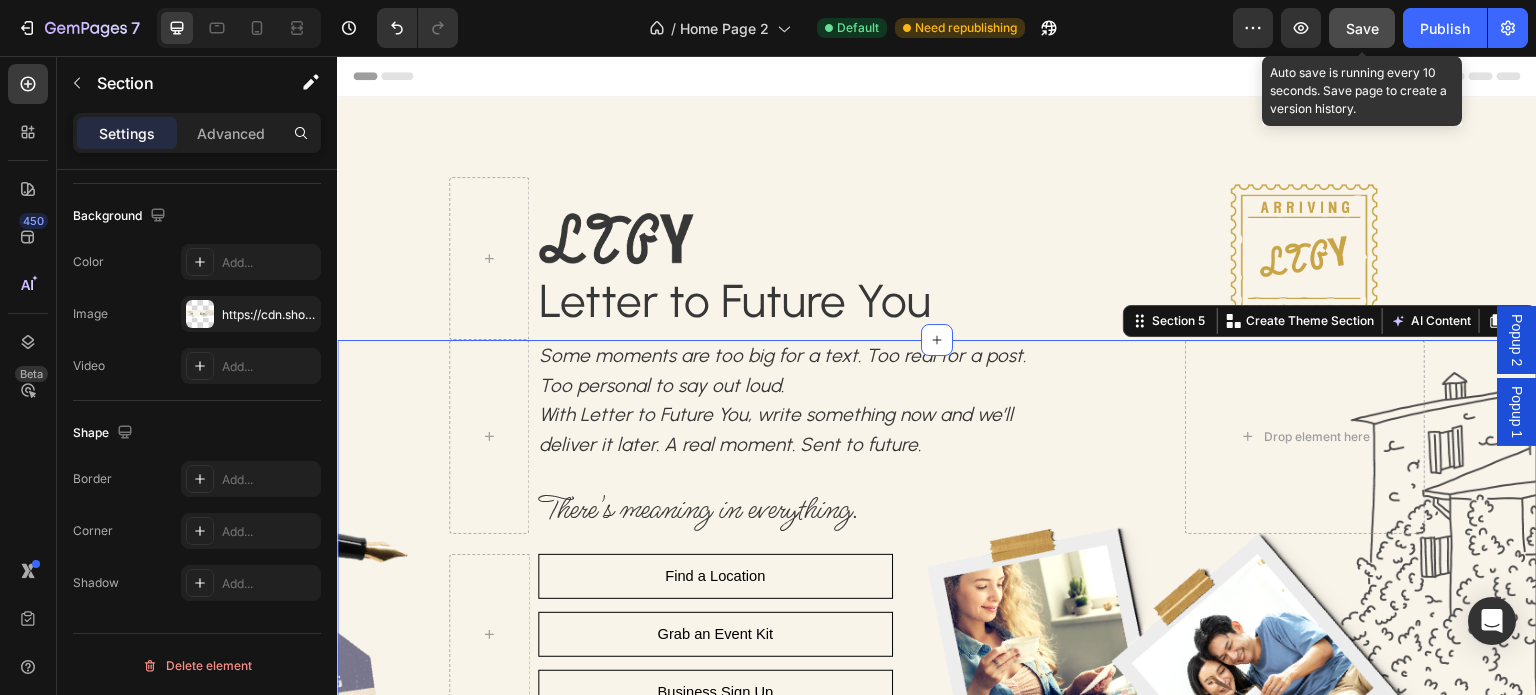 click on "Save" 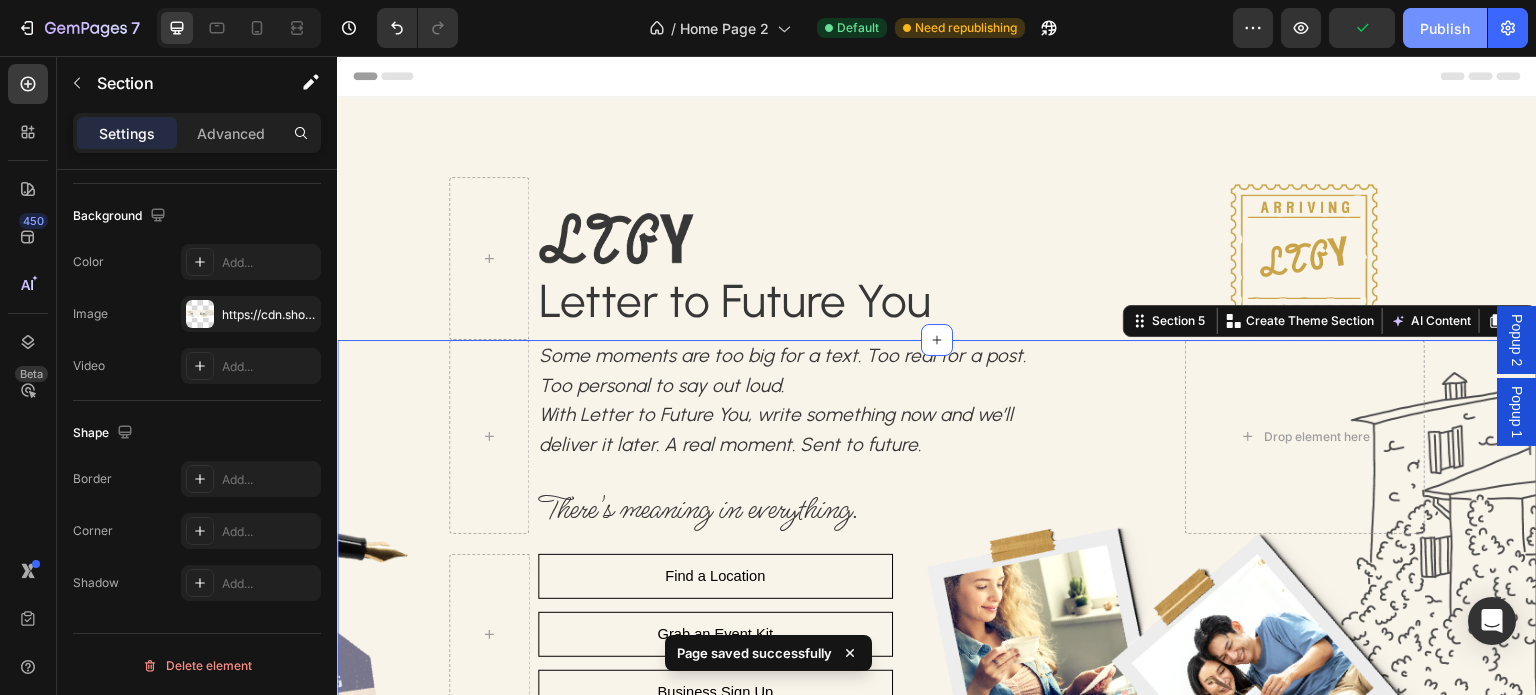 click on "Publish" at bounding box center (1445, 28) 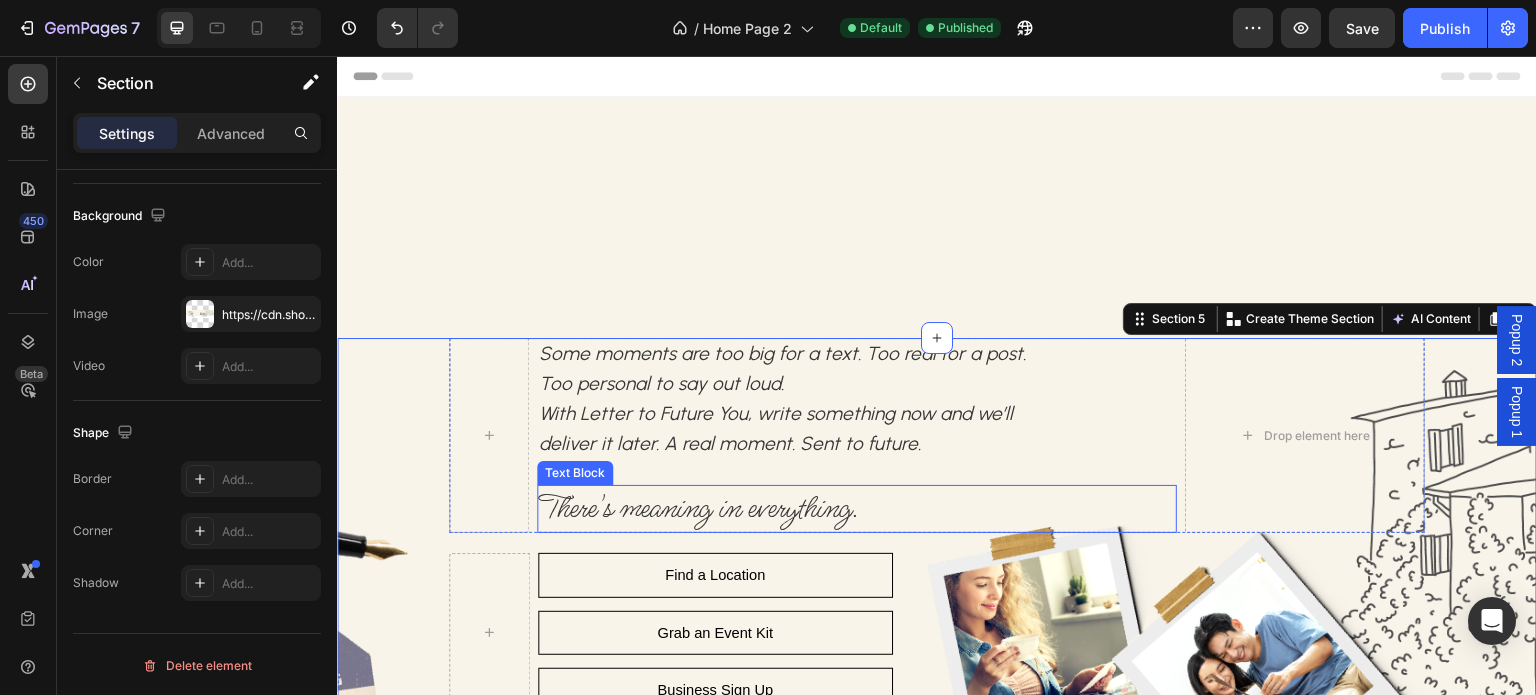scroll, scrollTop: 400, scrollLeft: 0, axis: vertical 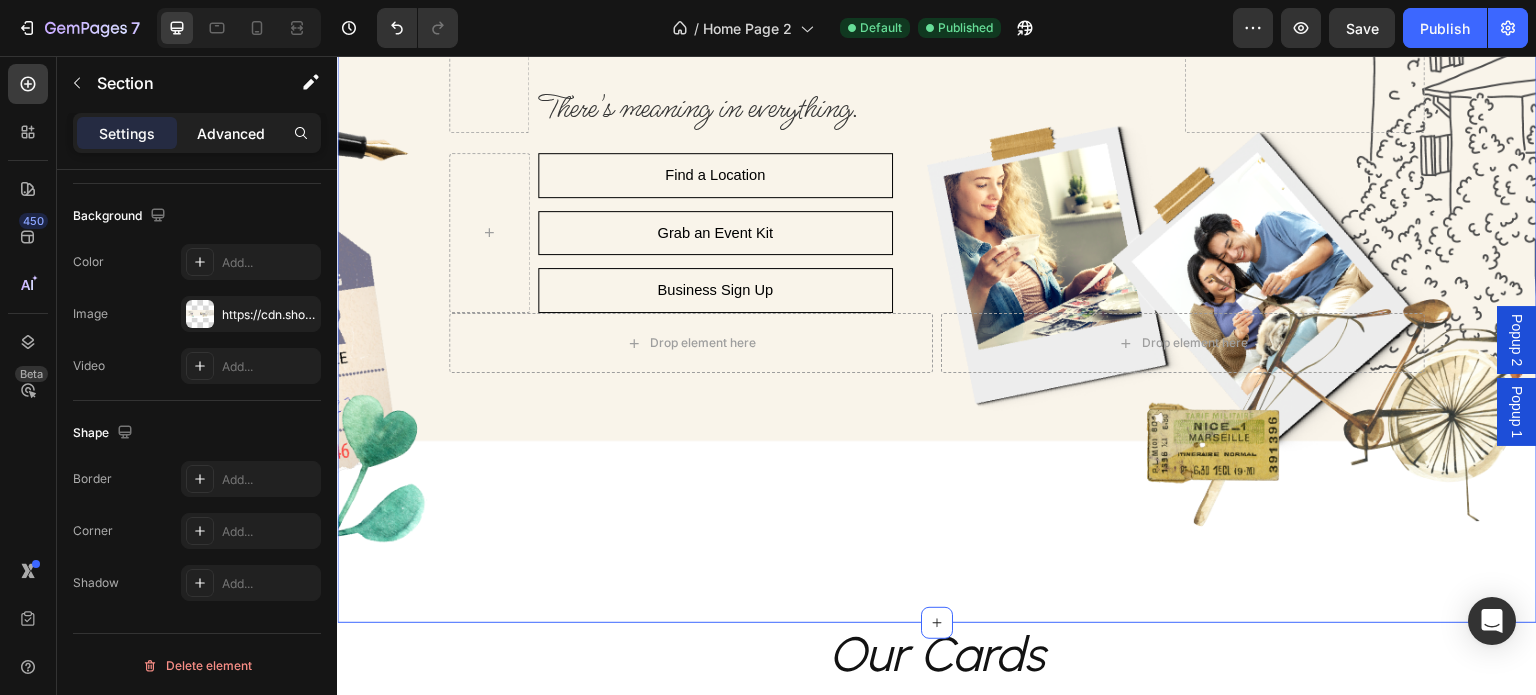 click on "Advanced" at bounding box center [231, 133] 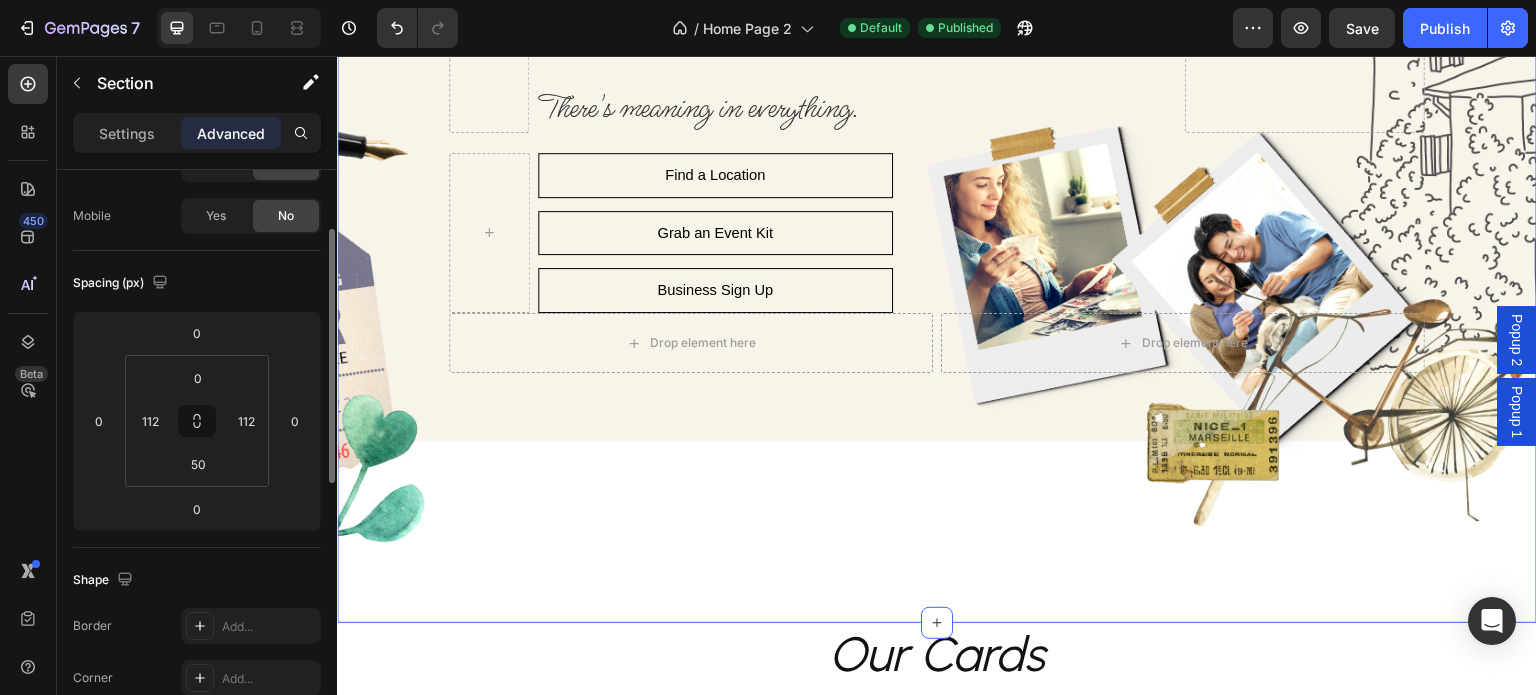 scroll, scrollTop: 0, scrollLeft: 0, axis: both 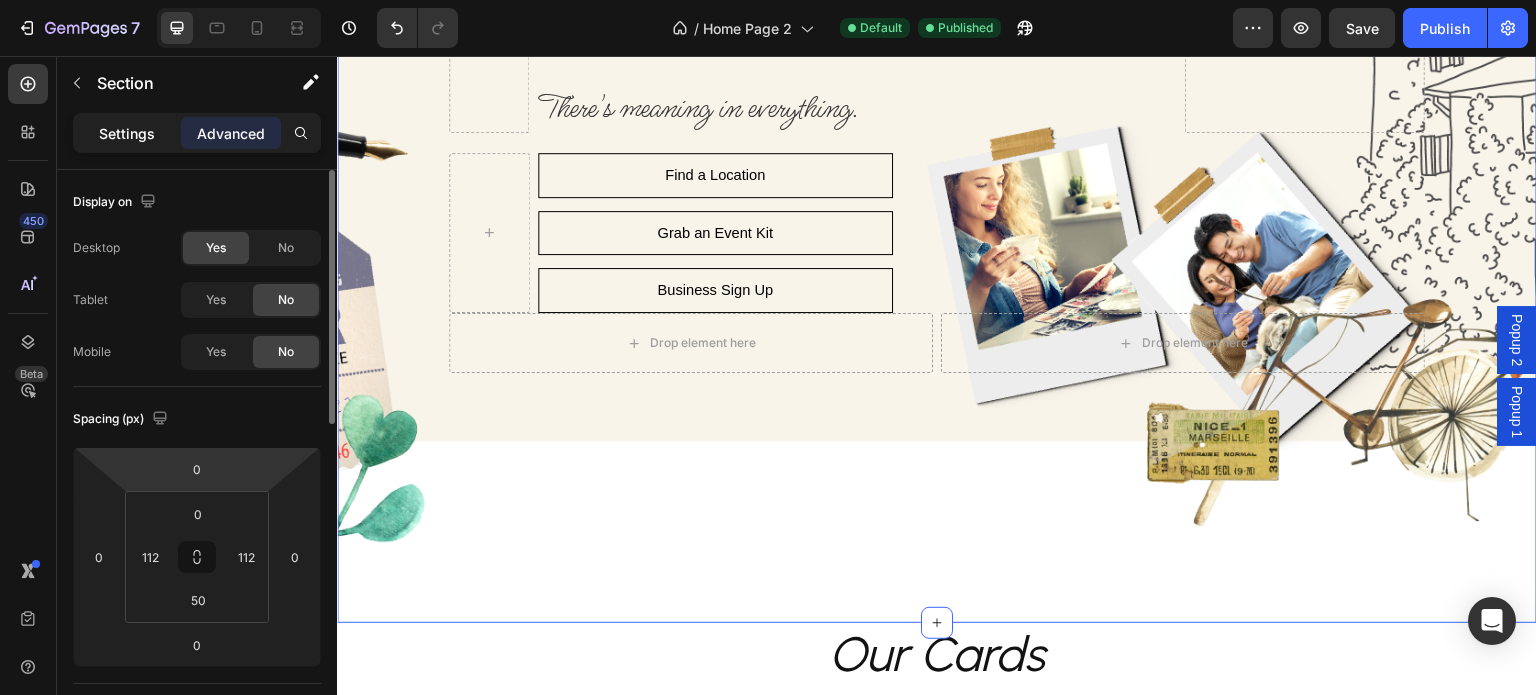 click on "Settings" at bounding box center [127, 133] 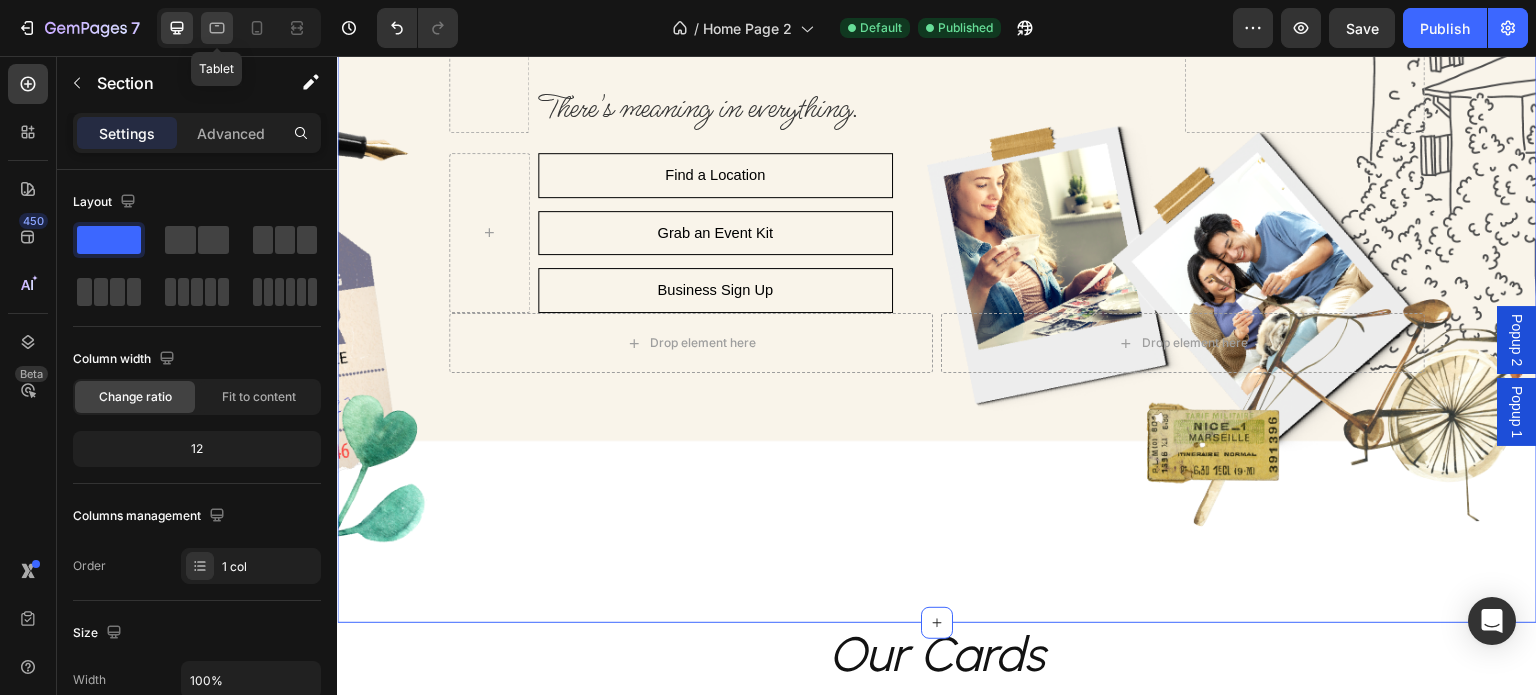 click 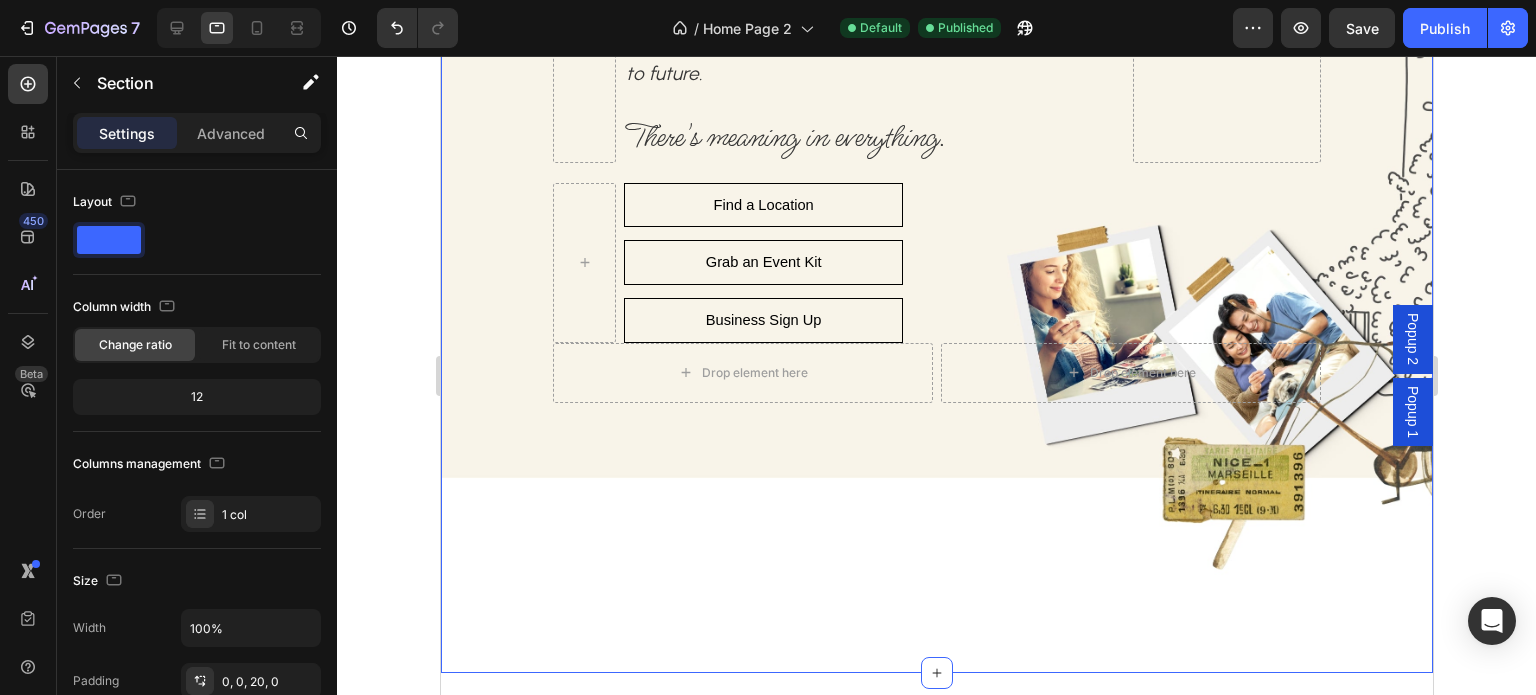 scroll, scrollTop: 270, scrollLeft: 0, axis: vertical 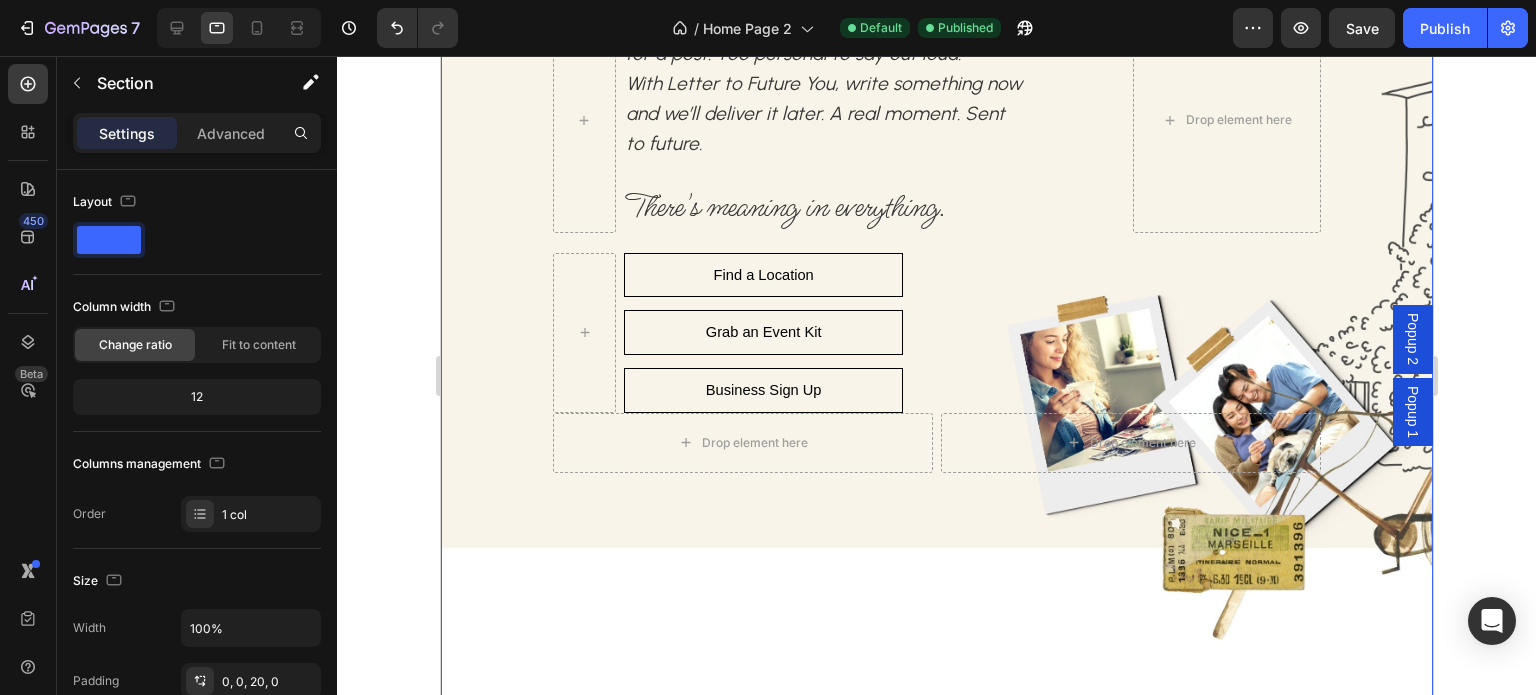 click on "Row
Drop element here
Some moments are too big for a text. Too real for a post. Too personal to say out loud.  With Letter to Future You, write something now and we’ll deliver it later. A real moment. Sent to future. Text Block There's meaning in everything. Text Block
Find a Location - Cafés & more Button Row Grab an Event Kit Button Row Business Sign Up Button Row Row Row Row
Find a Location Button Row Grab an Event Kit Button Row Business Sign Up Button Row Row
Drop element here
Drop element here Row Section 6   You can create reusable sections Create Theme Section AI Content Write with GemAI What would you like to describe here? Tone and Voice Persuasive Product Show more Generate" at bounding box center [936, 375] 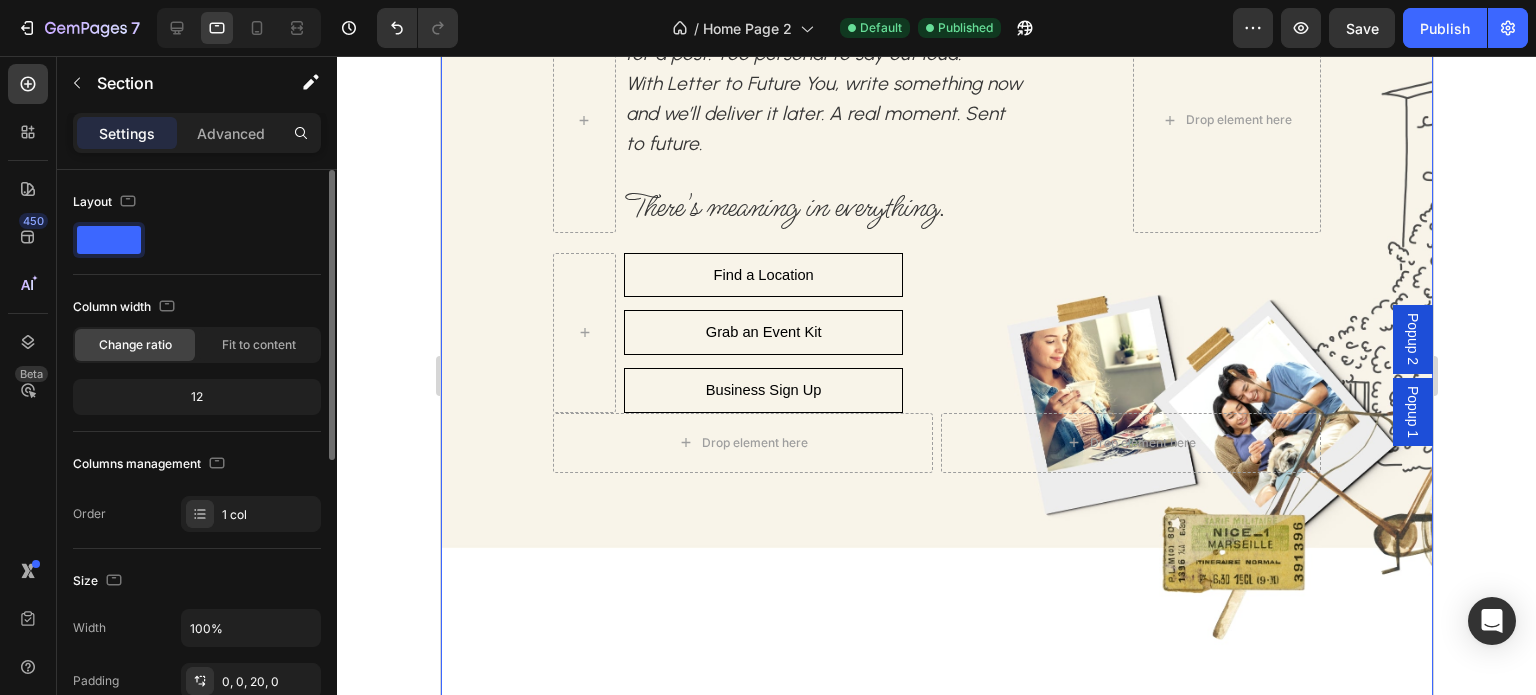 scroll, scrollTop: 300, scrollLeft: 0, axis: vertical 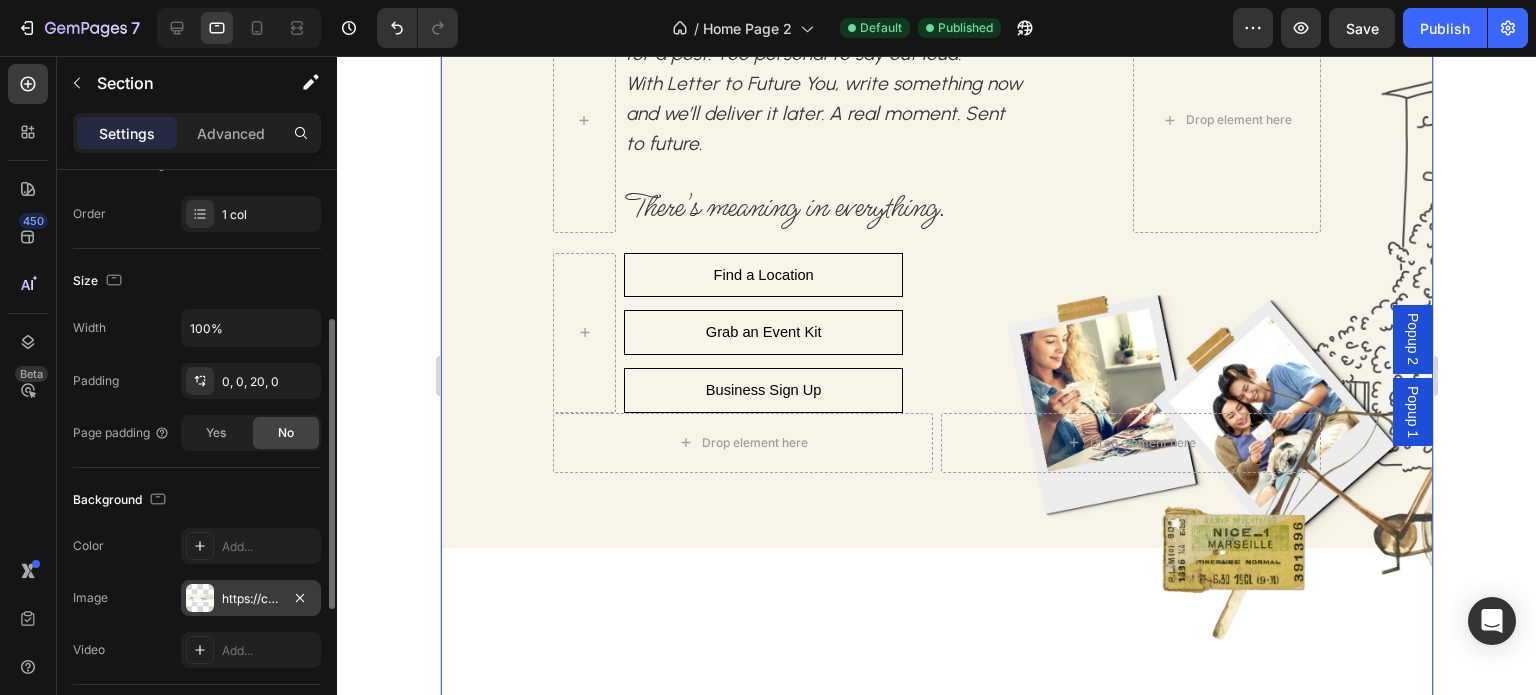 click on "https://cdn.shopify.com/s/files/1/0662/4005/3363/files/gempages_575797668542940099-ead97dc2-eec9-41ef-bc74-a6bd0b292f69.jpg" at bounding box center [251, 599] 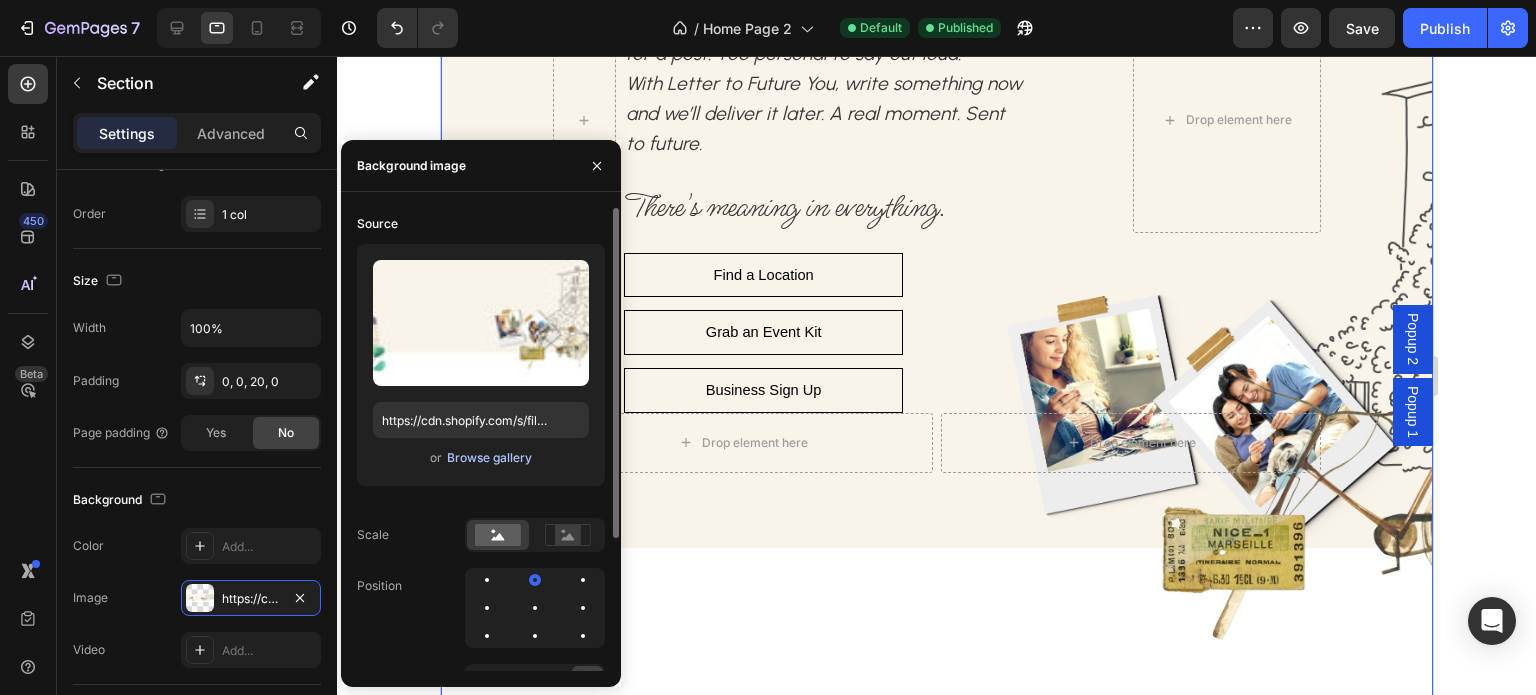 click on "Browse gallery" at bounding box center (489, 458) 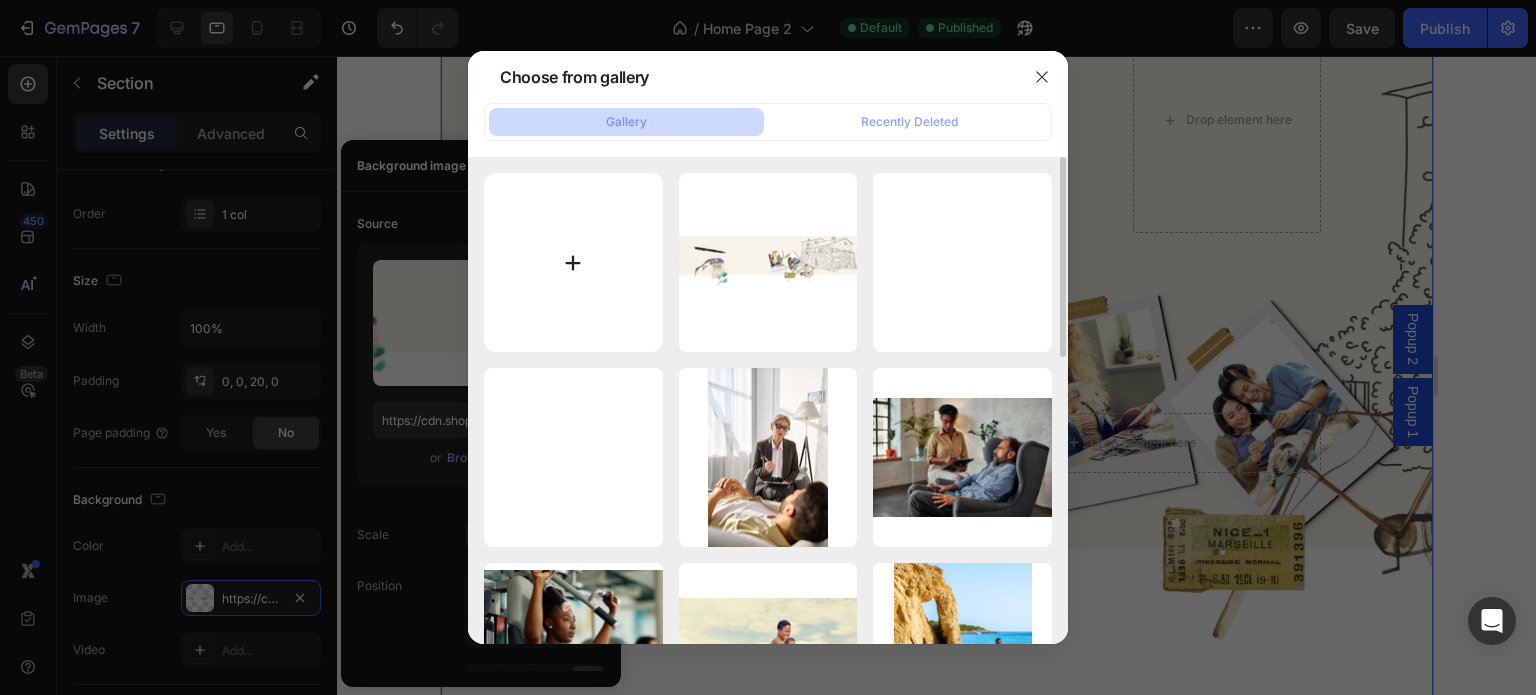 click at bounding box center (573, 262) 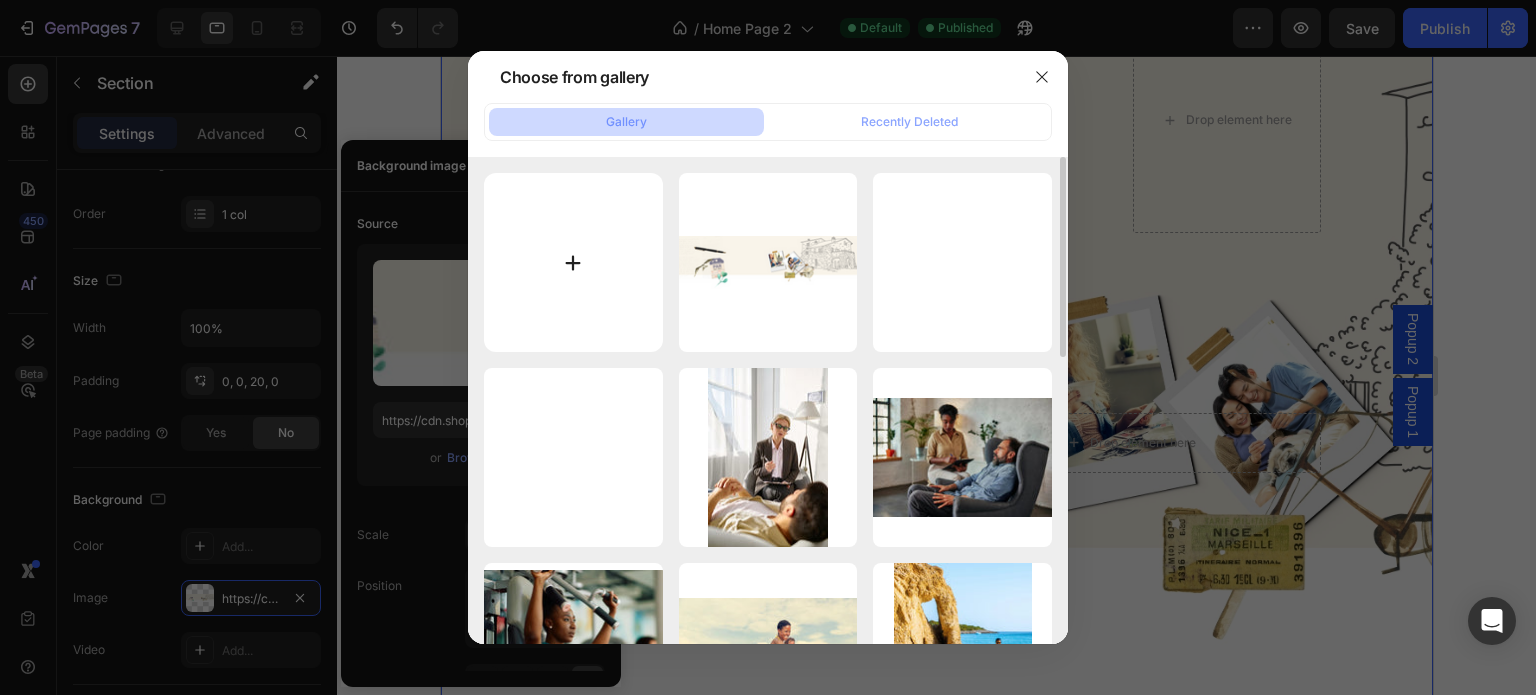 type on "C:\fakepath\Home Page Hero - Tablet and Mobile.png" 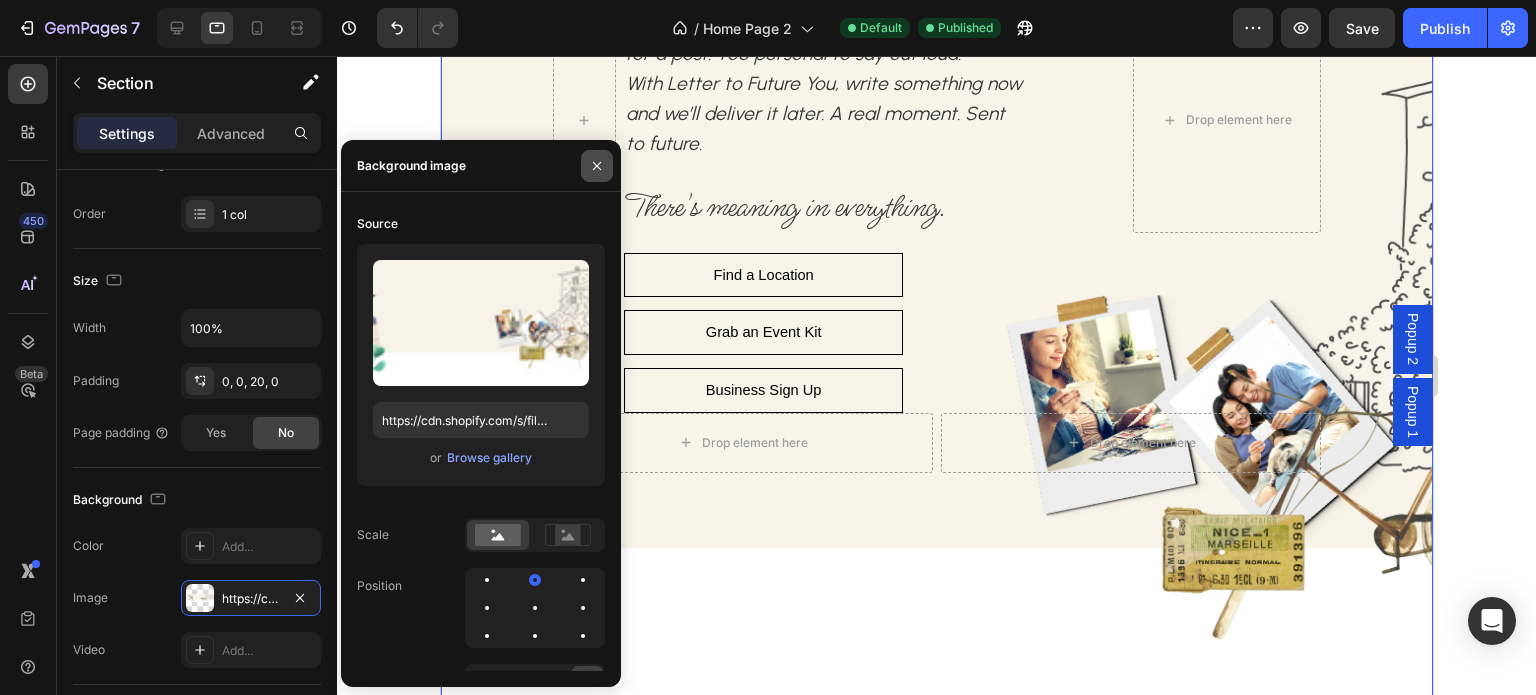 click 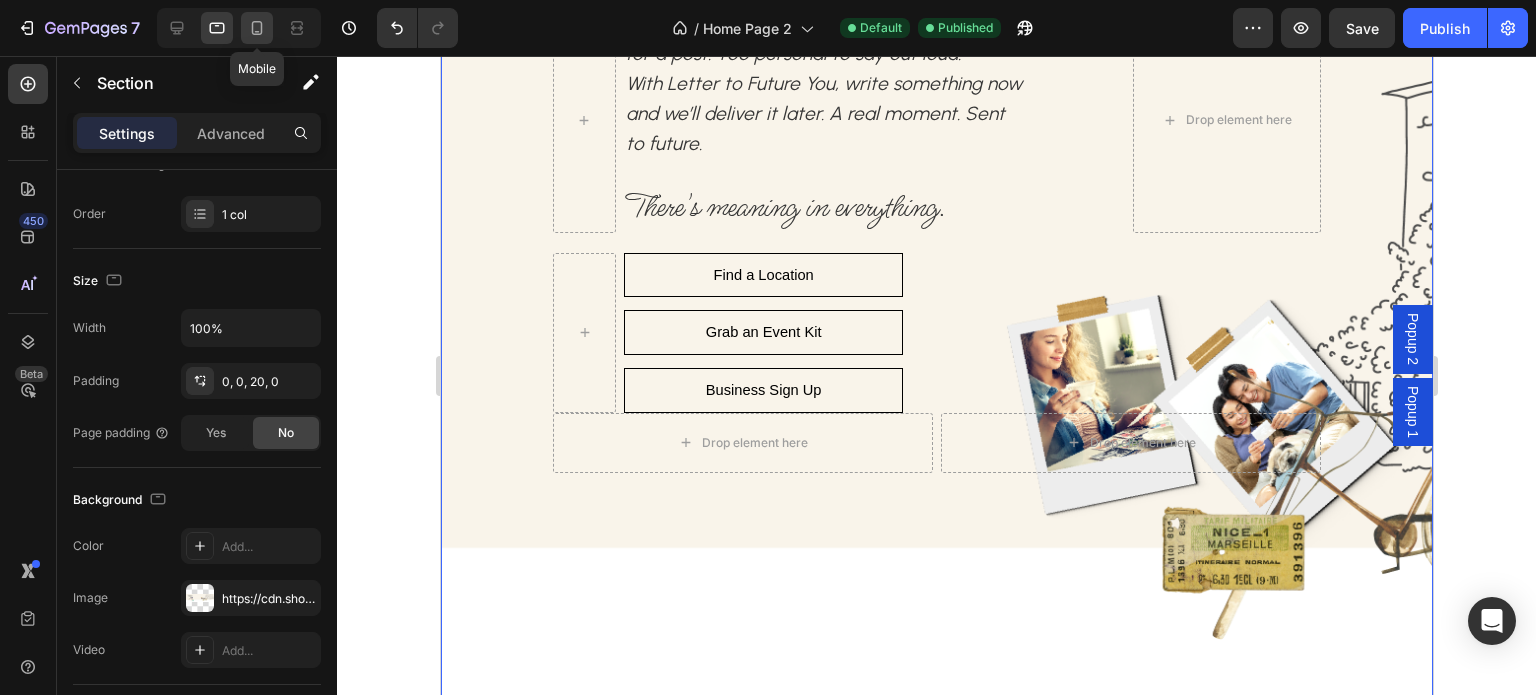 click 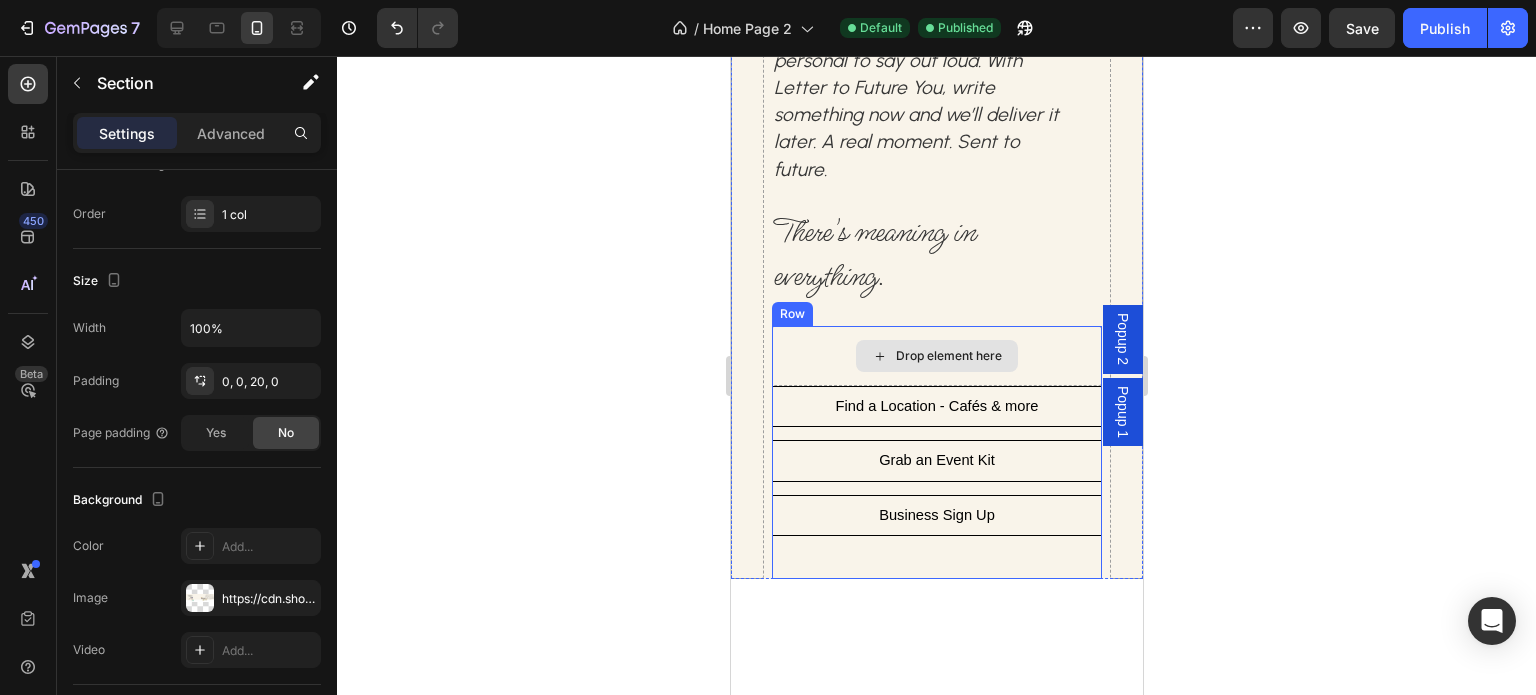 scroll, scrollTop: 81, scrollLeft: 0, axis: vertical 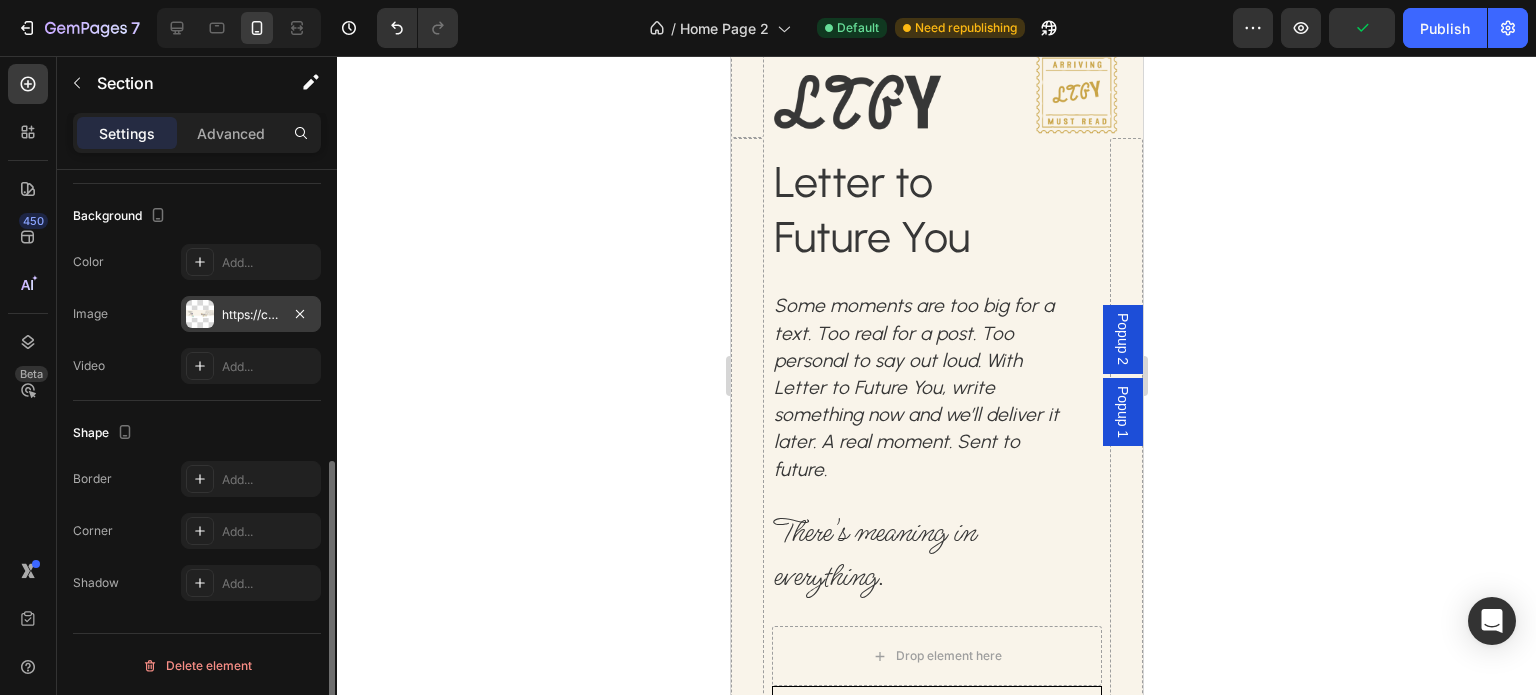 click on "https://cdn.shopify.com/s/files/1/0662/4005/3363/files/gempages_575797668542940099-2b7a7e64-9009-4b6c-8106-5b68d8c63522.png" at bounding box center [251, 315] 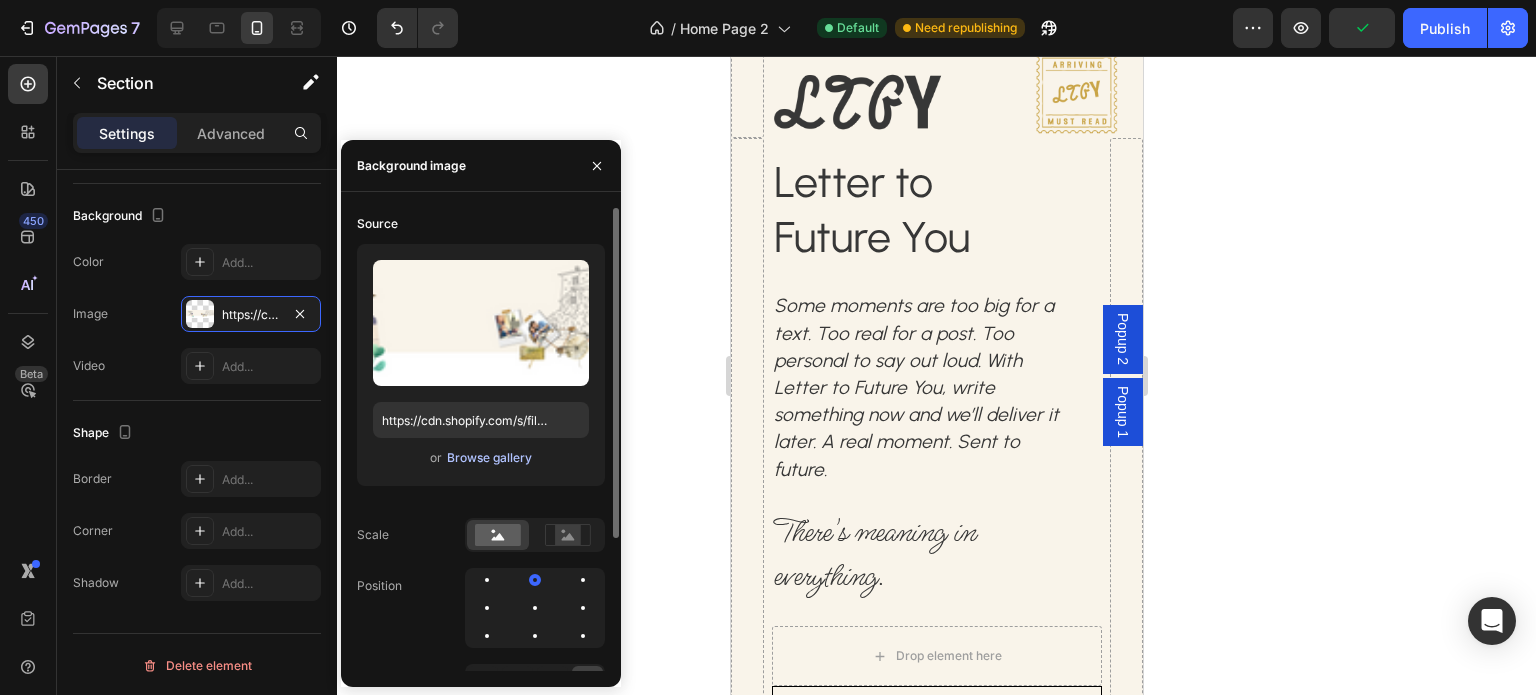 click on "Browse gallery" at bounding box center [489, 458] 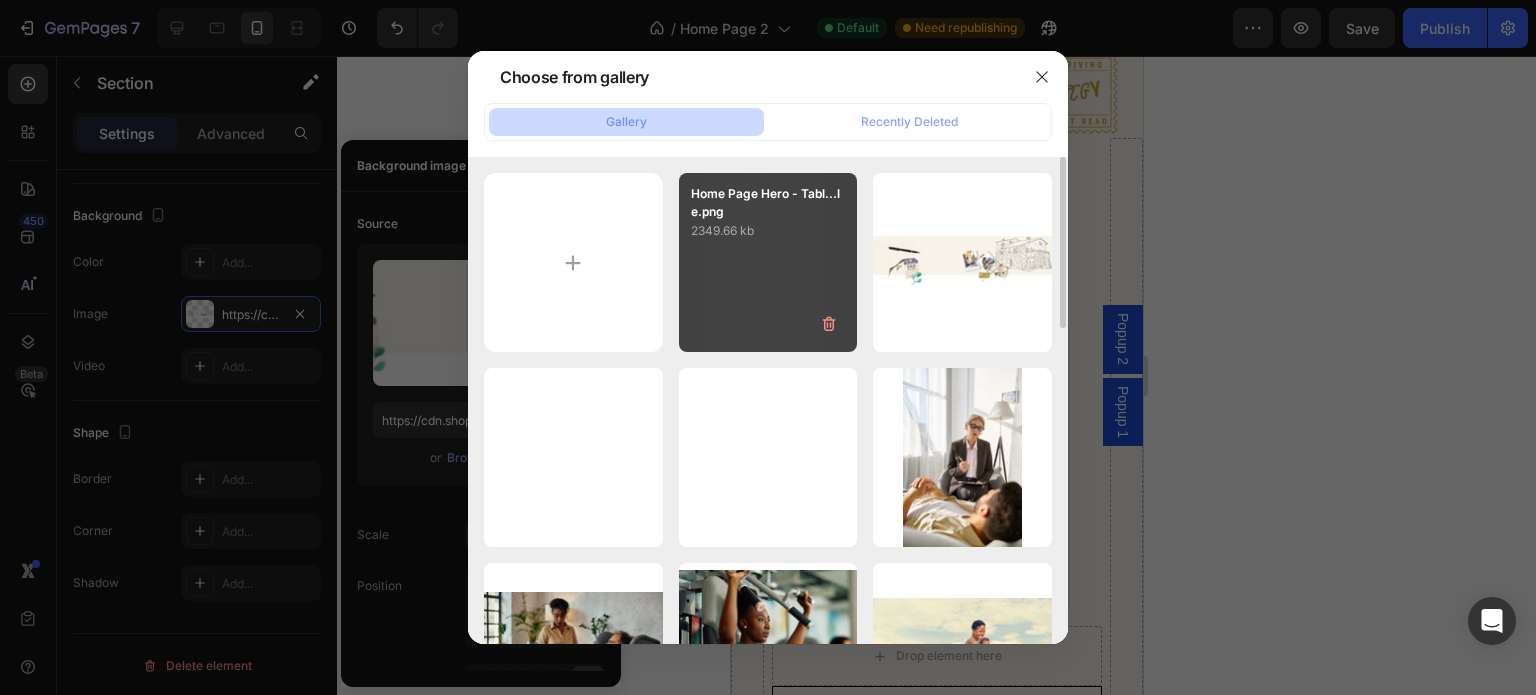 click on "Home Page Hero - Tabl...le.png 2349.66 kb" at bounding box center (768, 262) 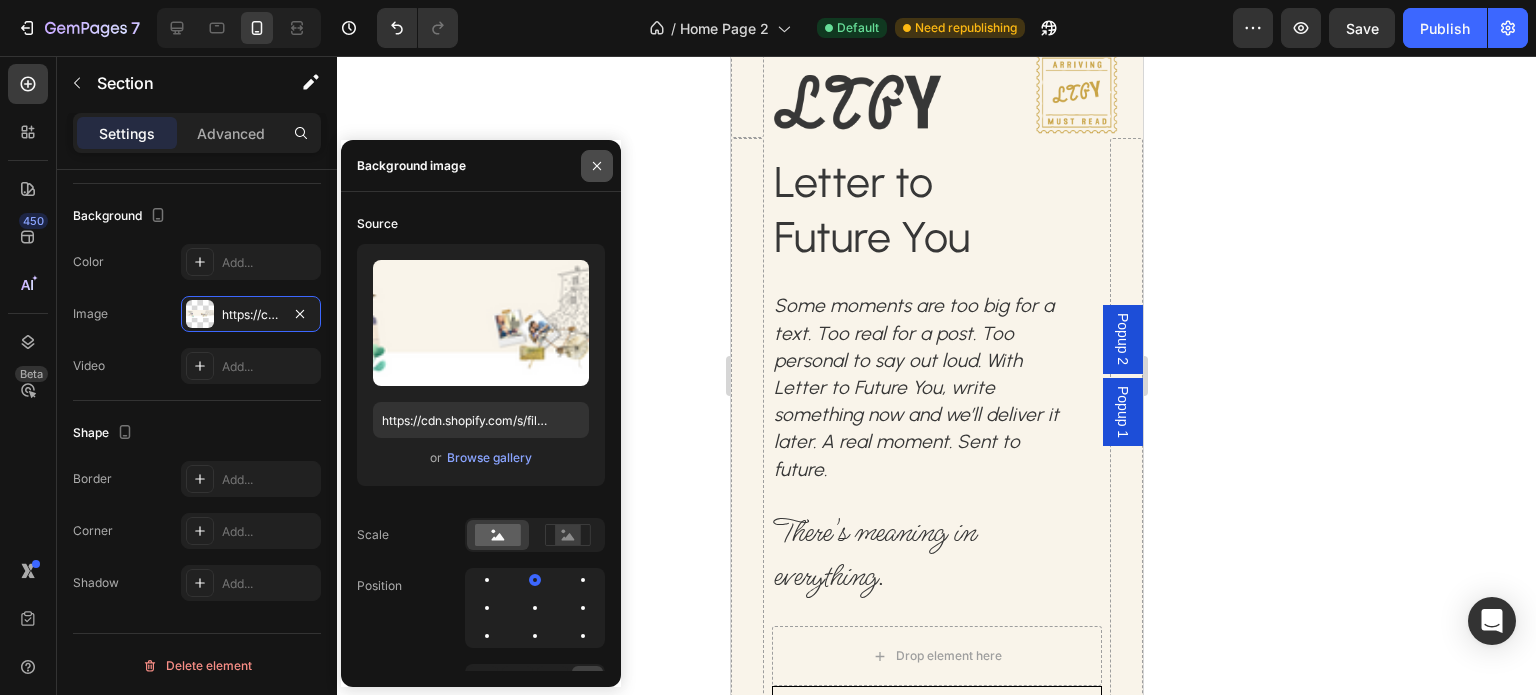 click 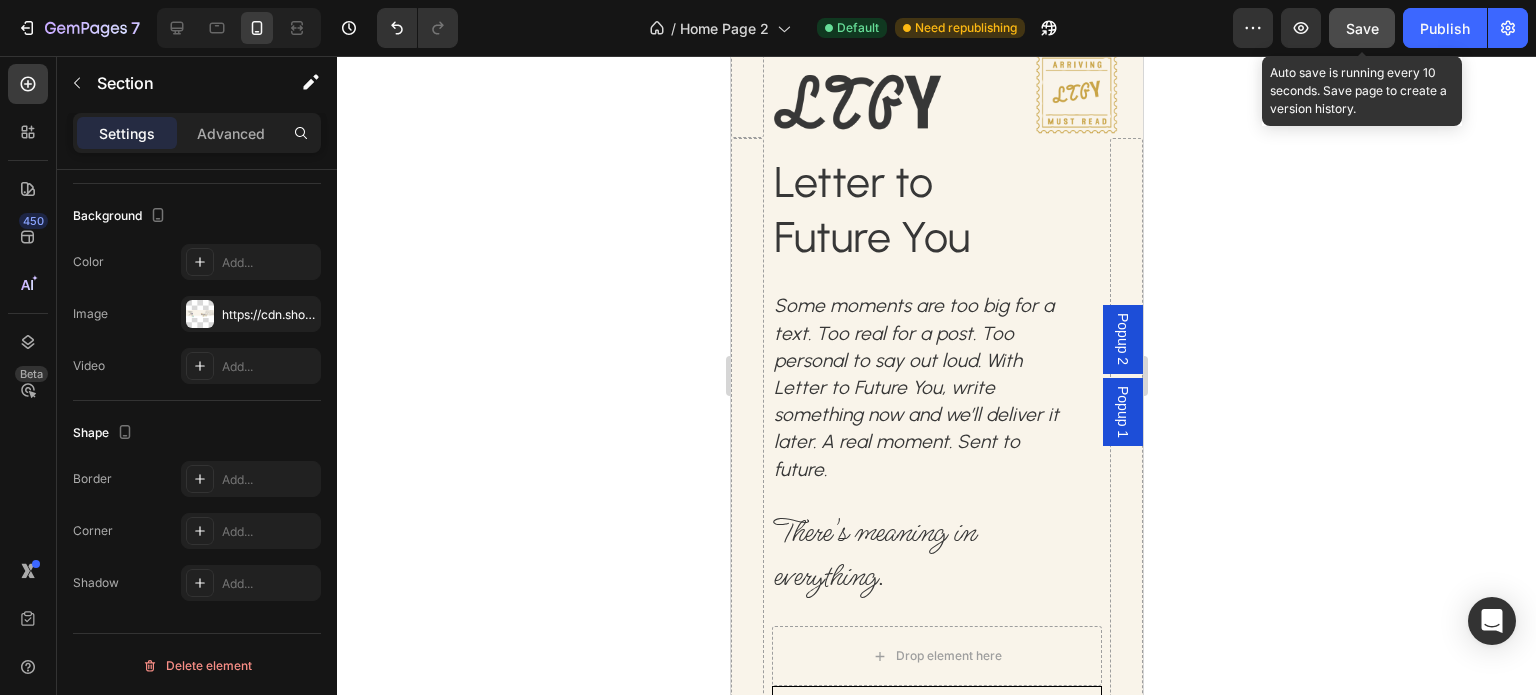 click on "Save" 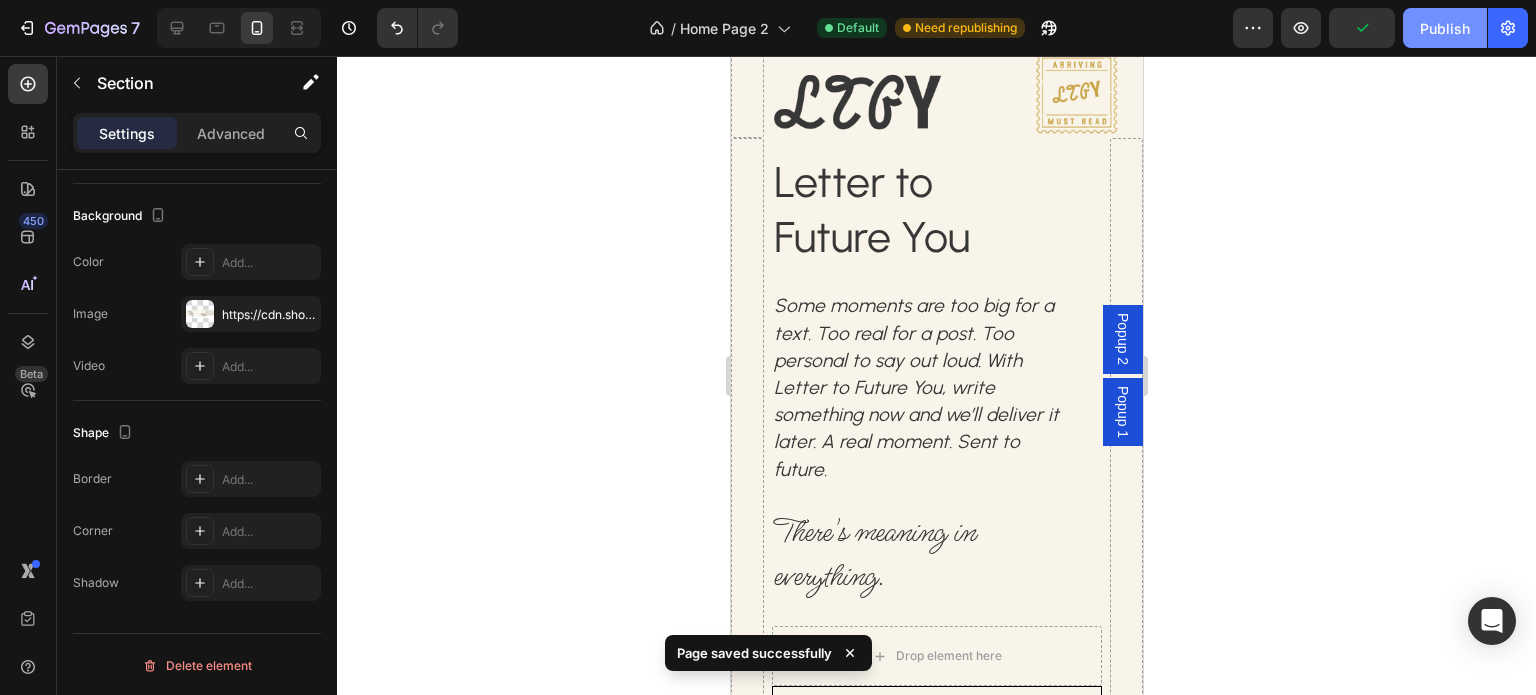 click on "Publish" at bounding box center (1445, 28) 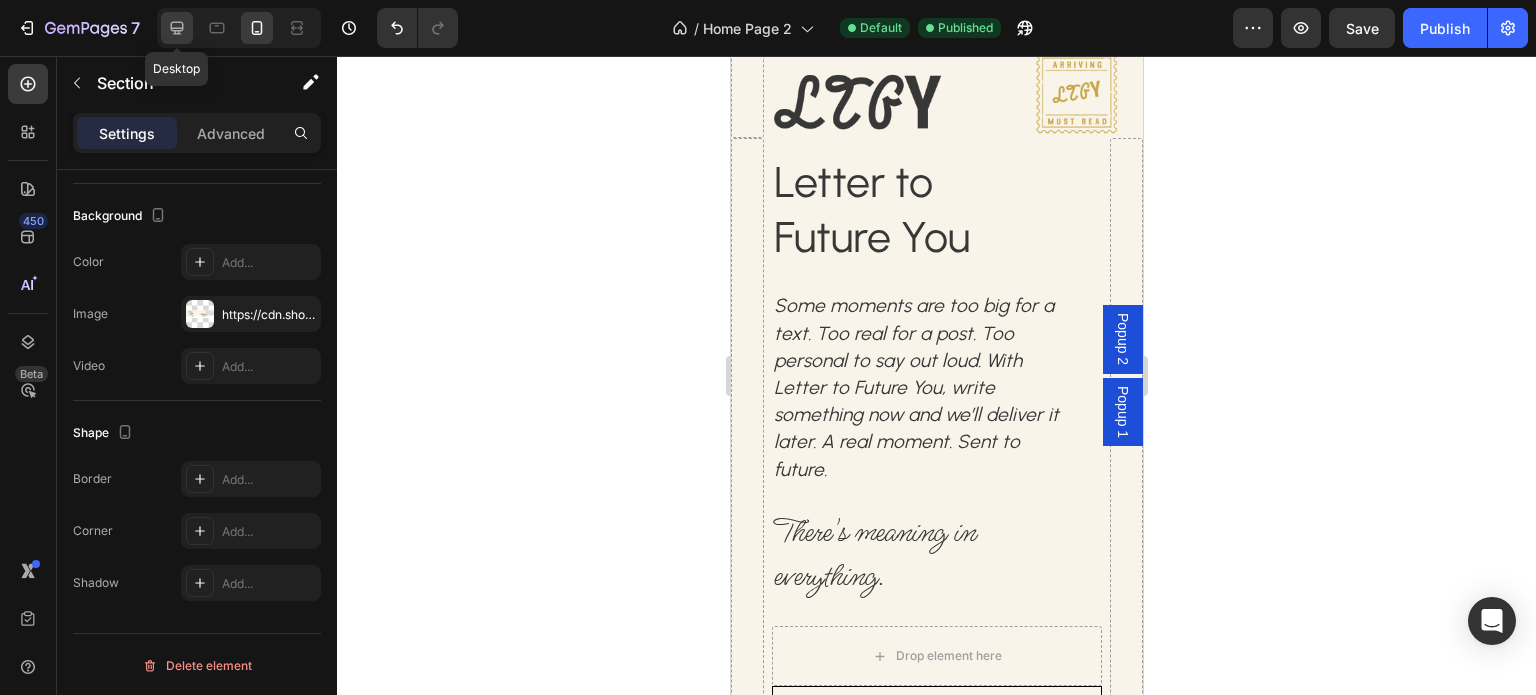 click 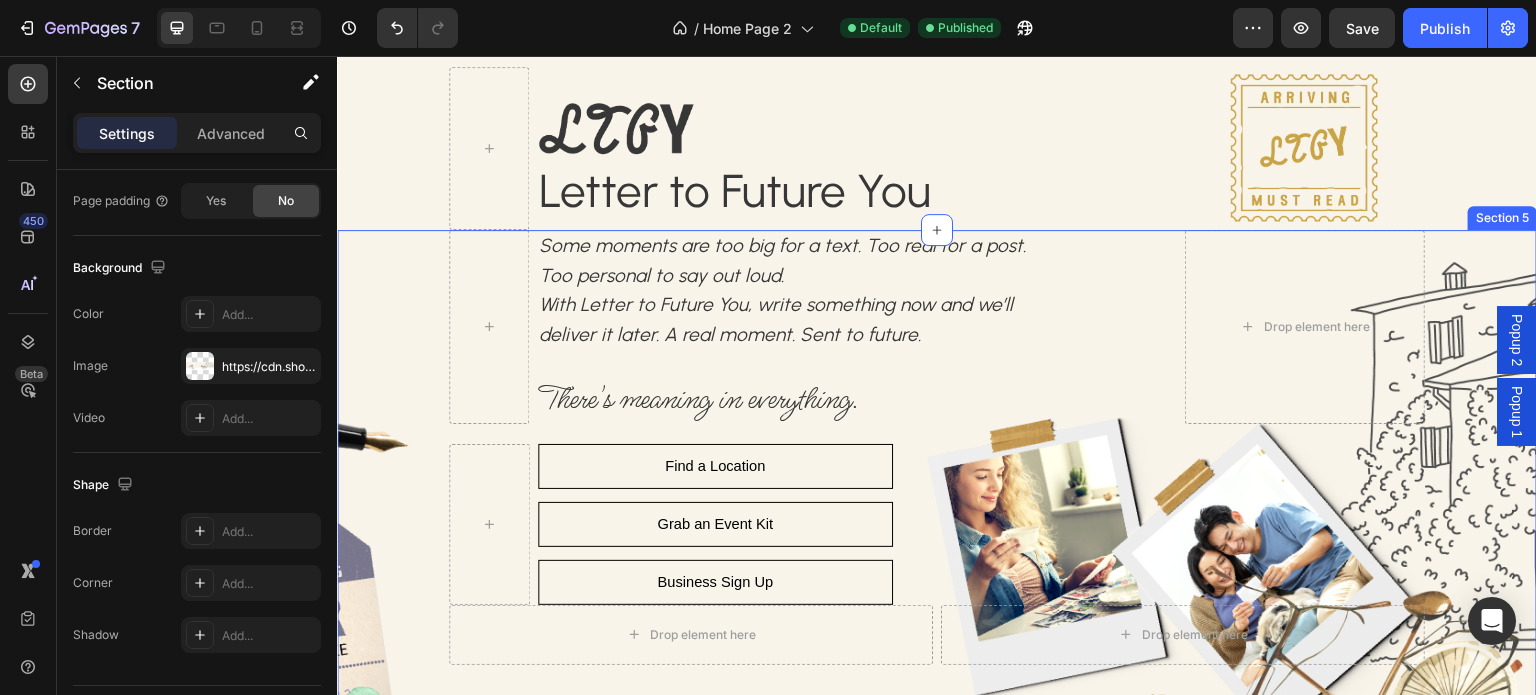 scroll, scrollTop: 111, scrollLeft: 0, axis: vertical 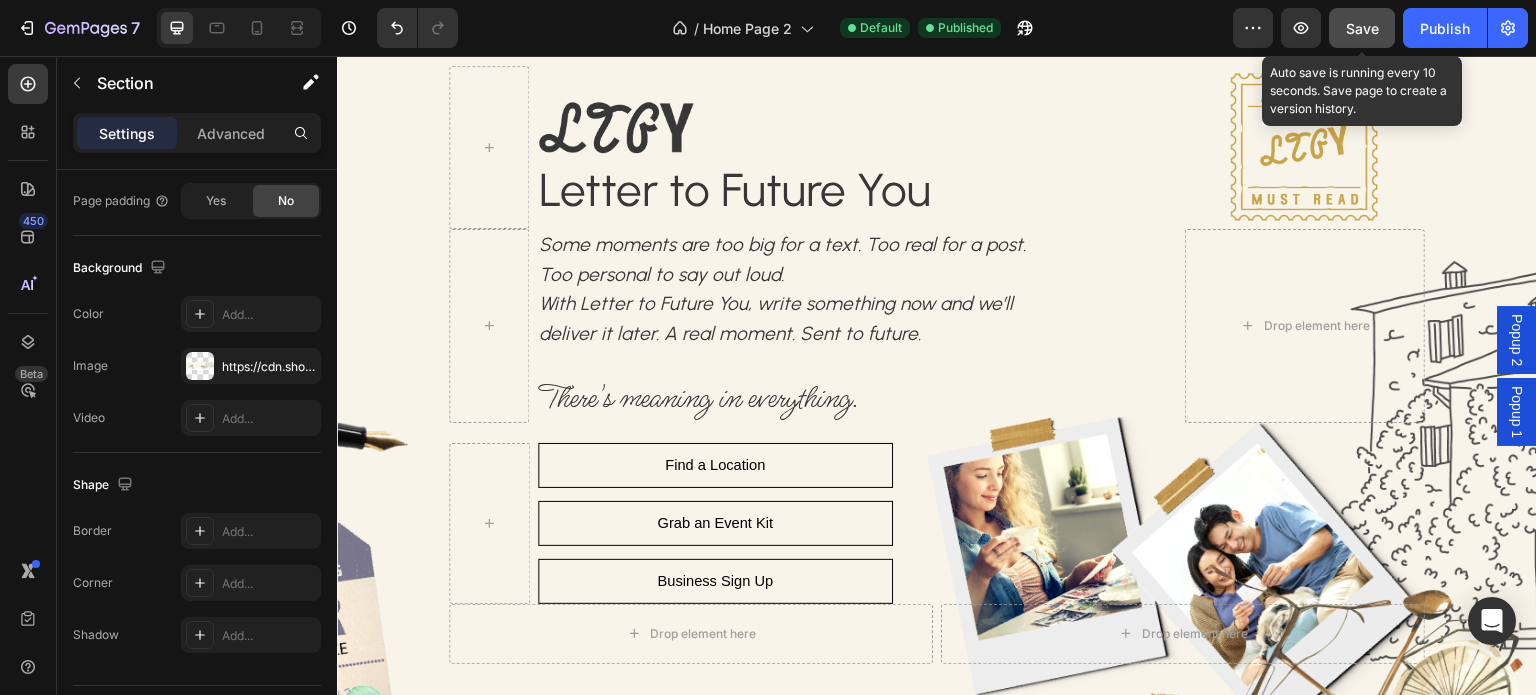click on "Save" at bounding box center (1362, 28) 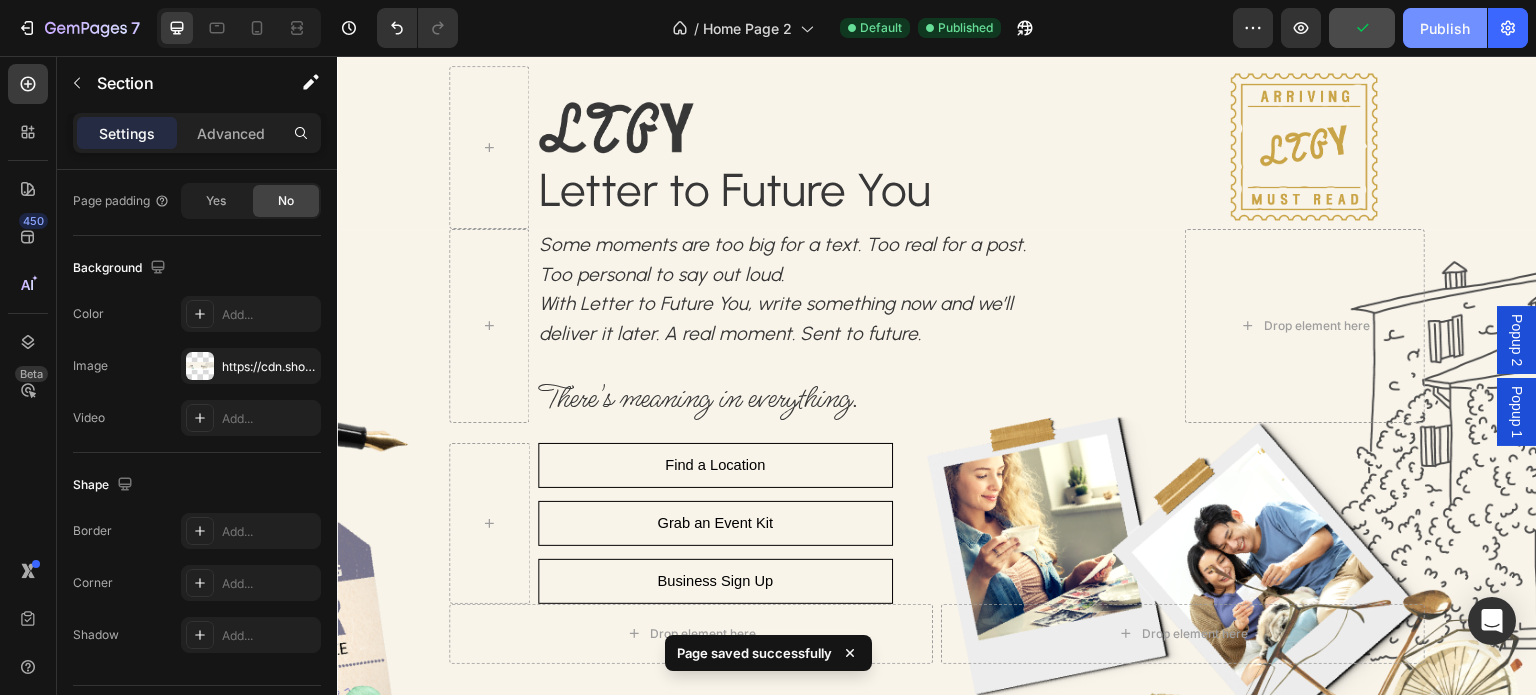 click on "Publish" at bounding box center [1445, 28] 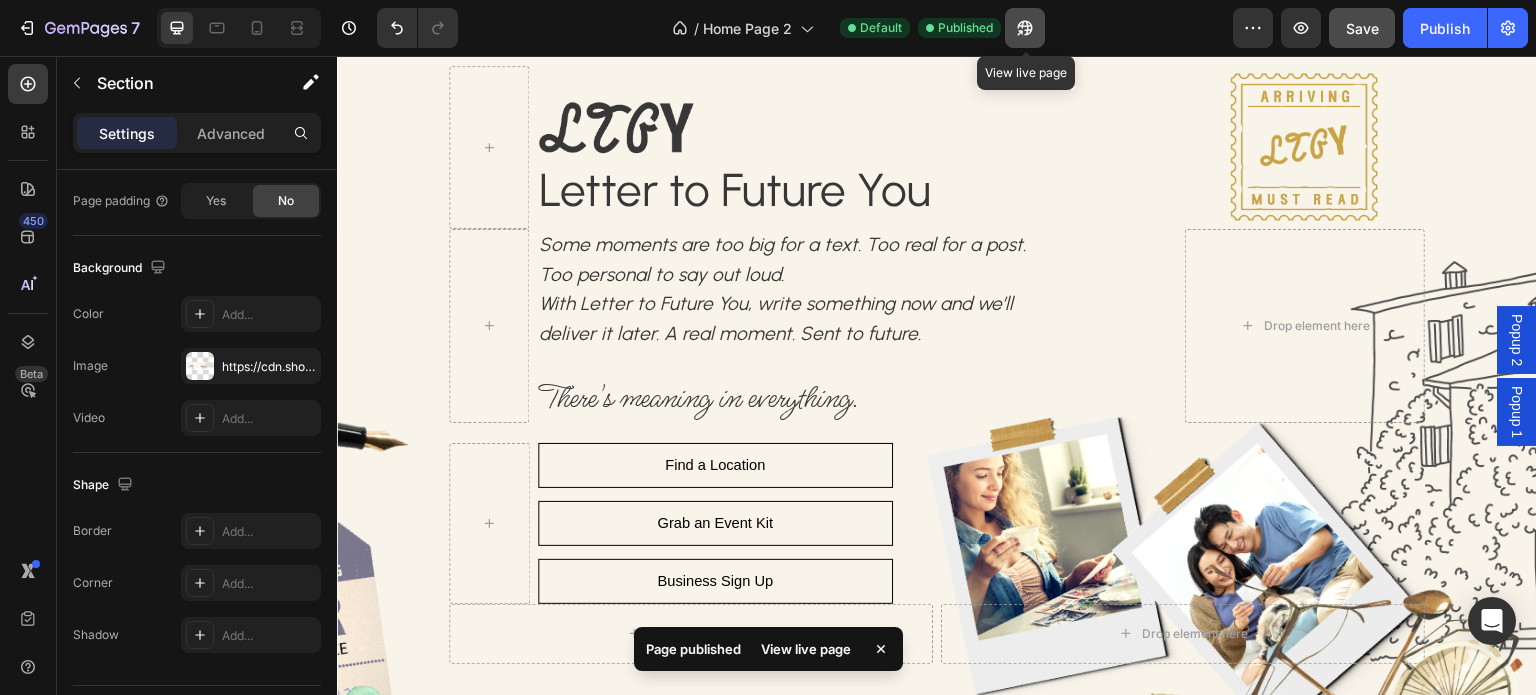 click 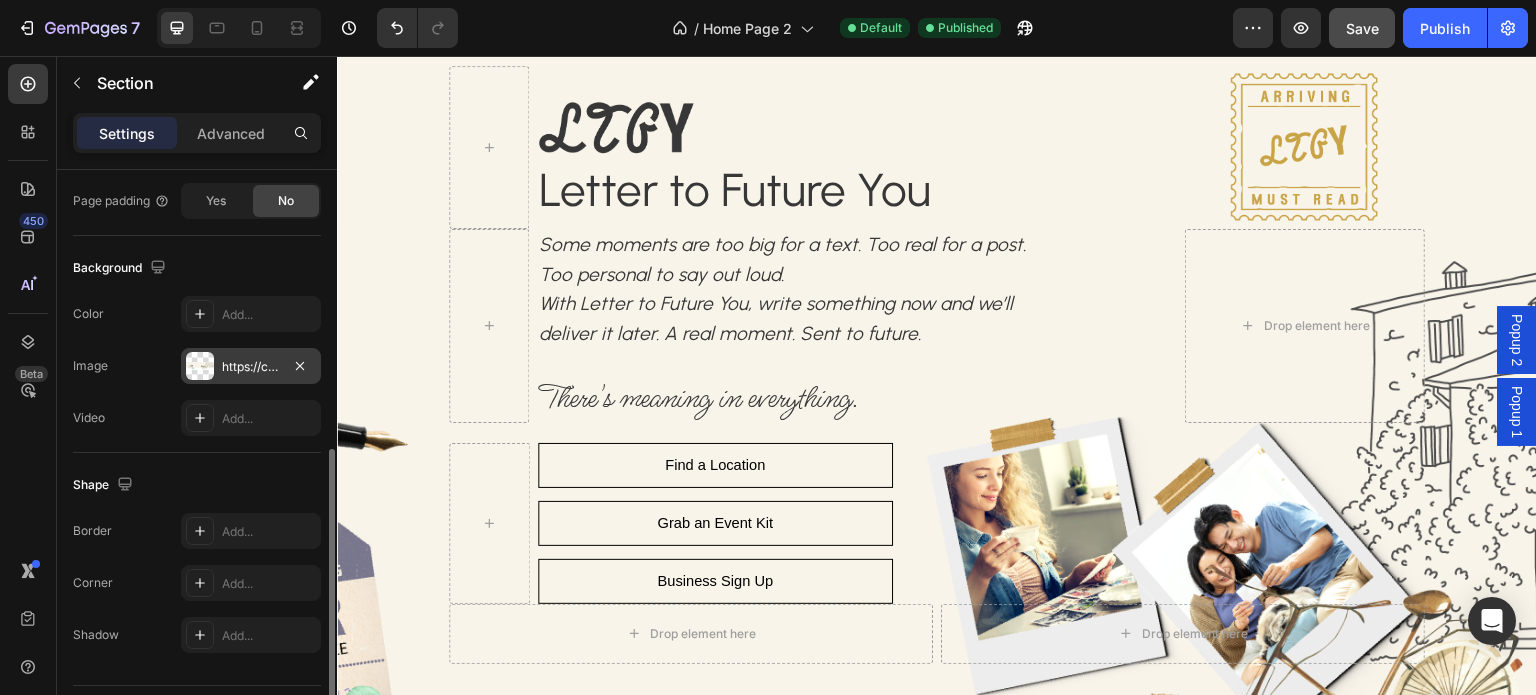 click on "https://cdn.shopify.com/s/files/1/0662/4005/3363/files/gempages_575797668542940099-ead97dc2-eec9-41ef-bc74-a6bd0b292f69.jpg" at bounding box center [251, 367] 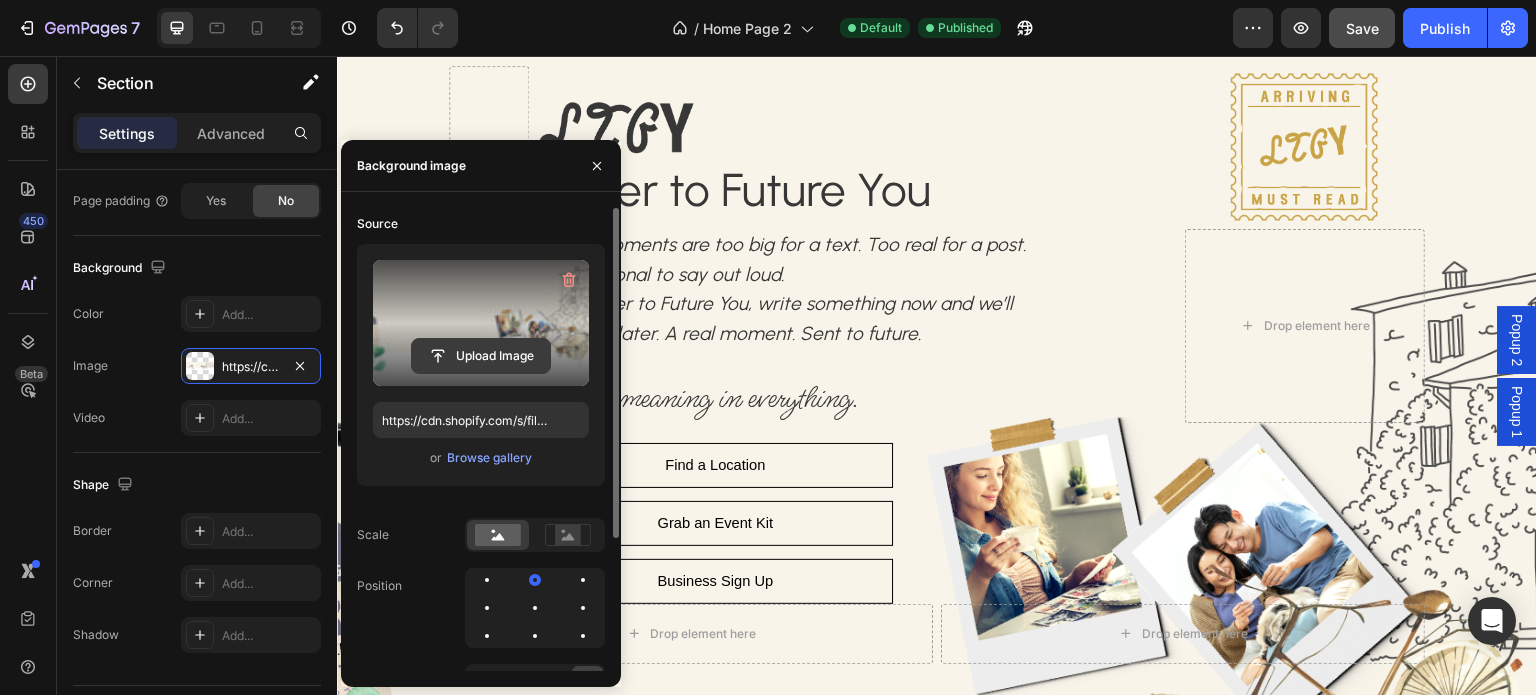 click 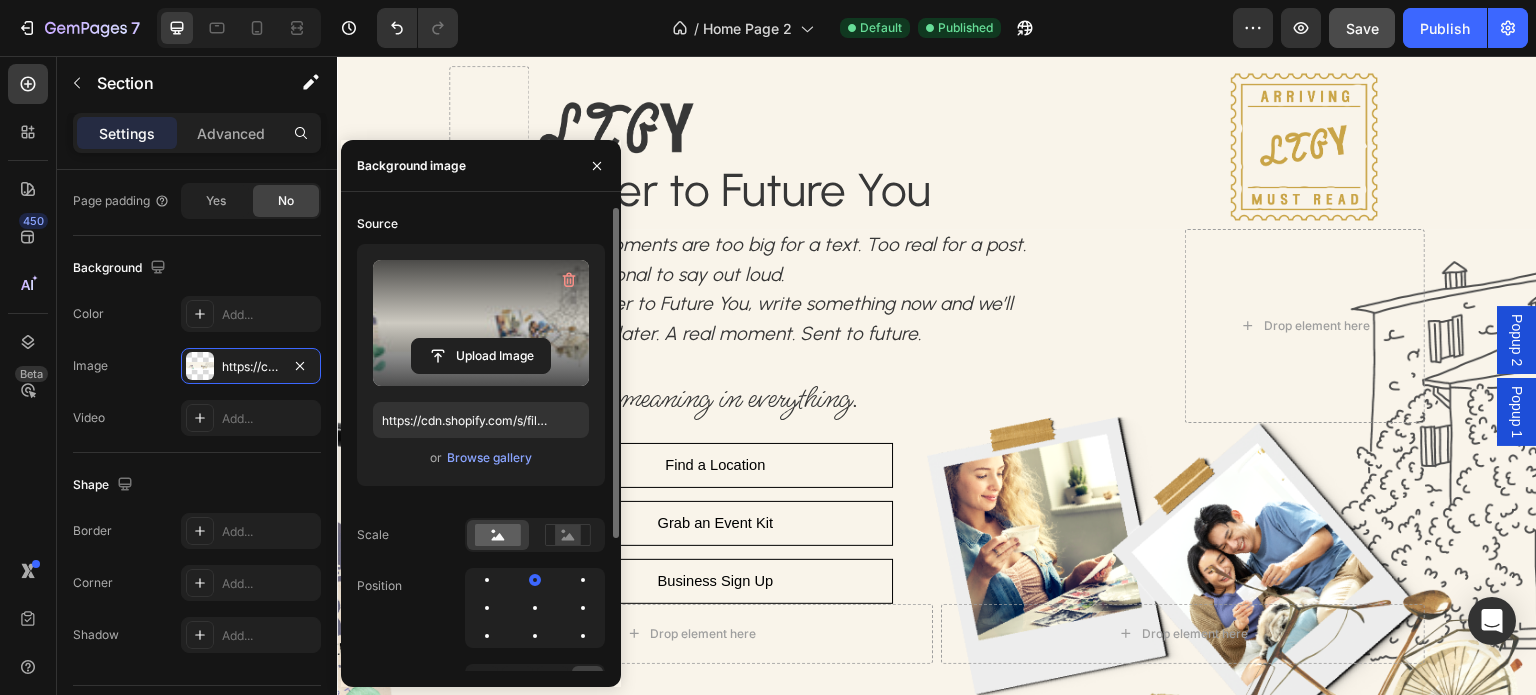 click at bounding box center (481, 323) 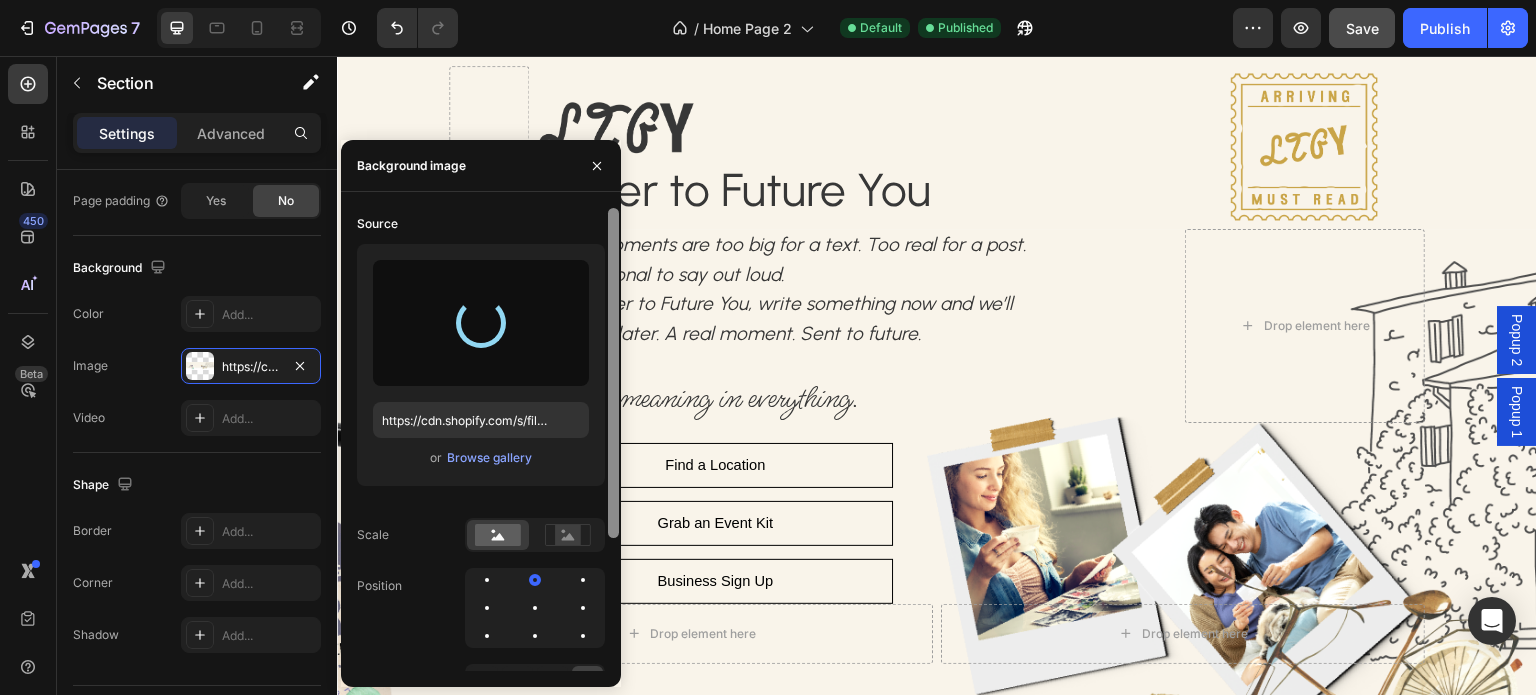 type on "https://cdn.shopify.com/s/files/1/0662/4005/3363/files/gempages_575797668542940099-b658168e-93e0-43c4-9843-96d20364ef80.png" 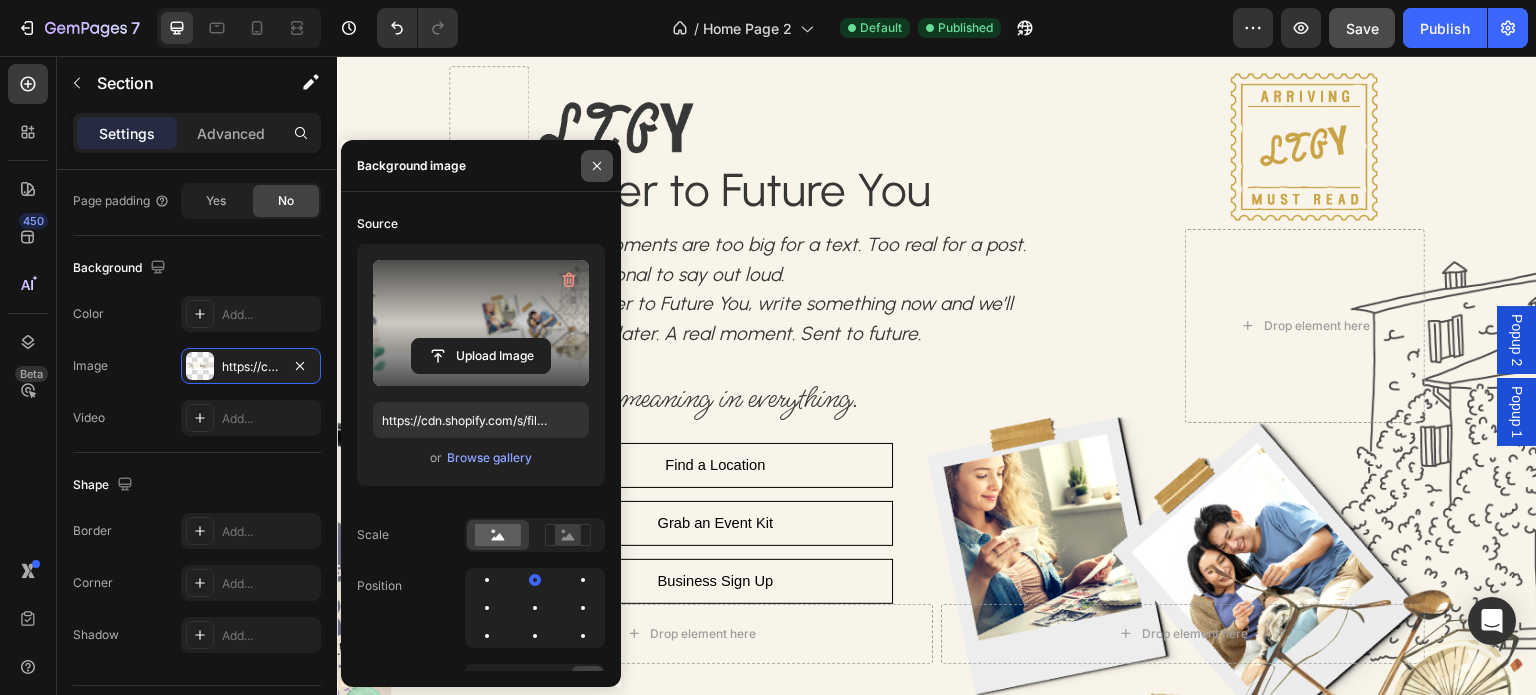 click 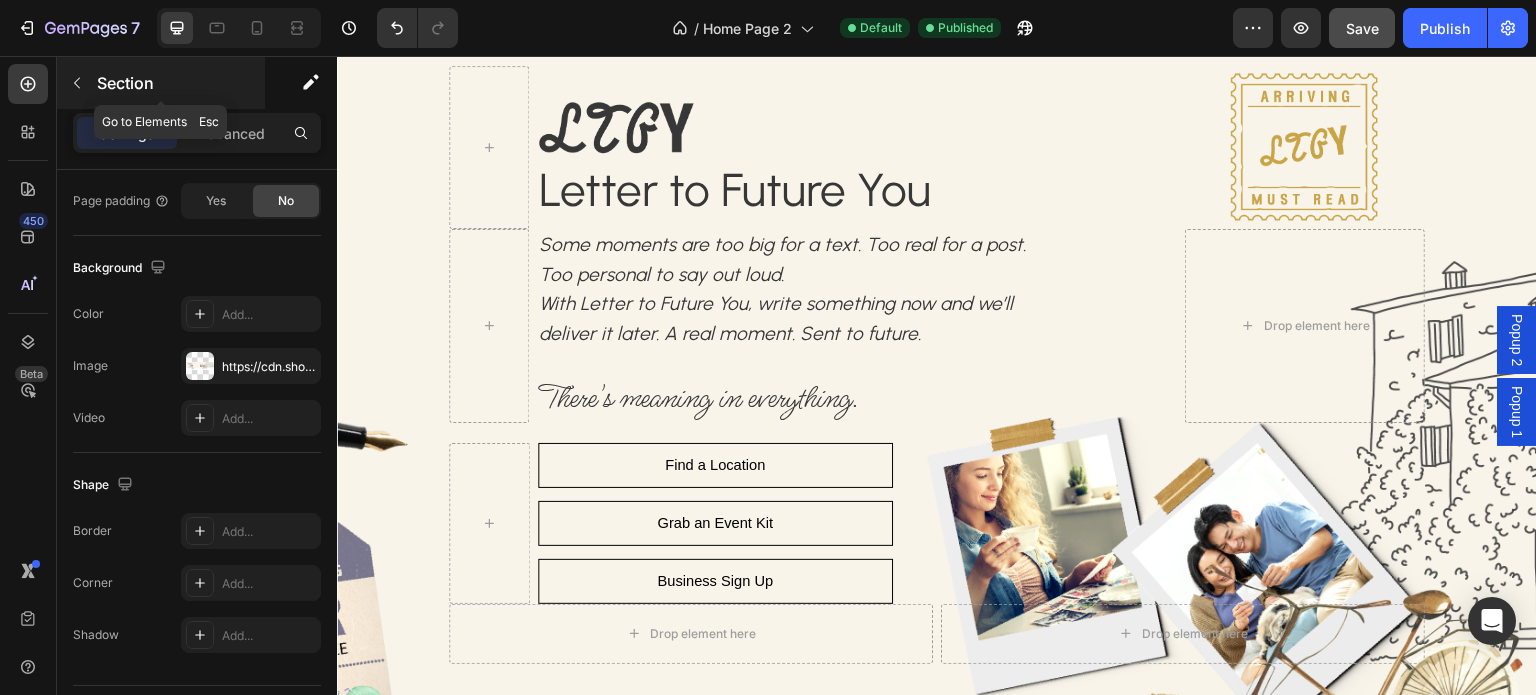 click 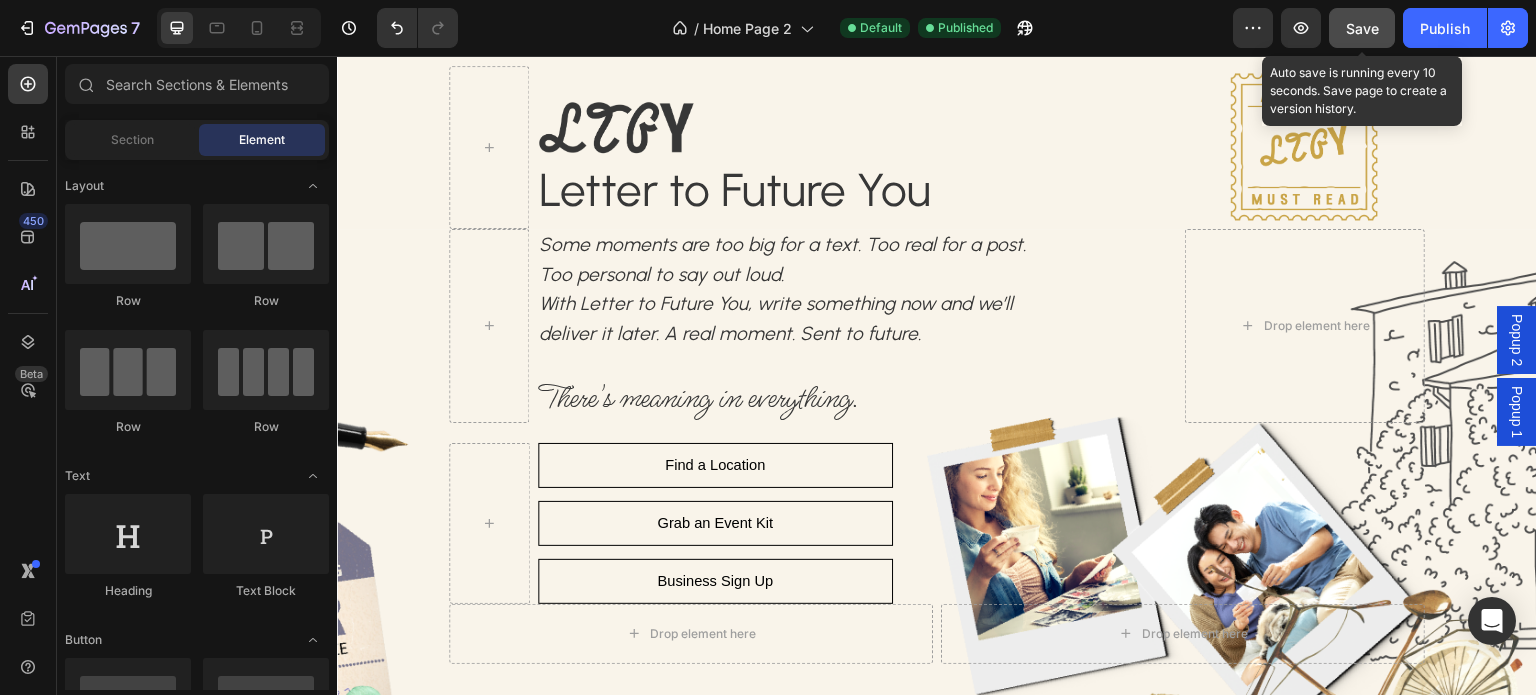 click on "Save" at bounding box center [1362, 28] 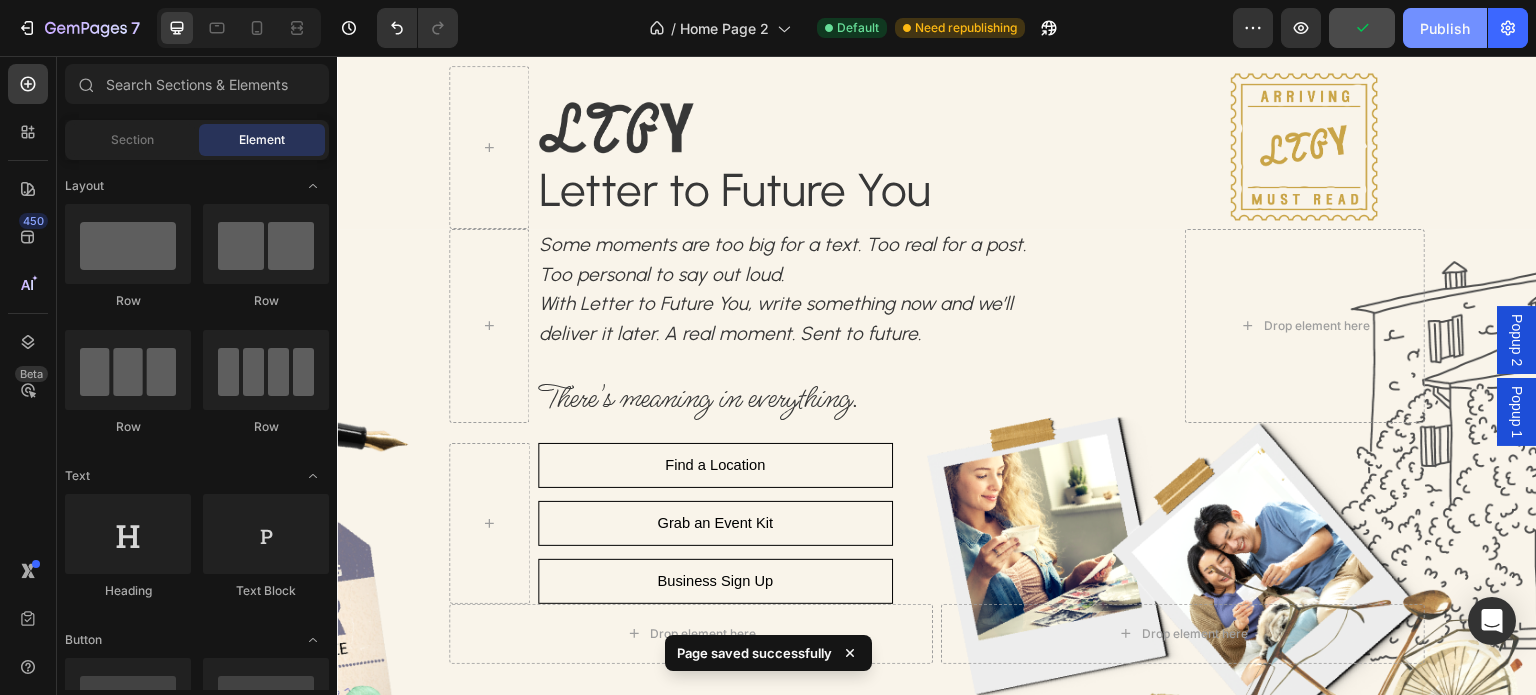 click on "Publish" at bounding box center (1445, 28) 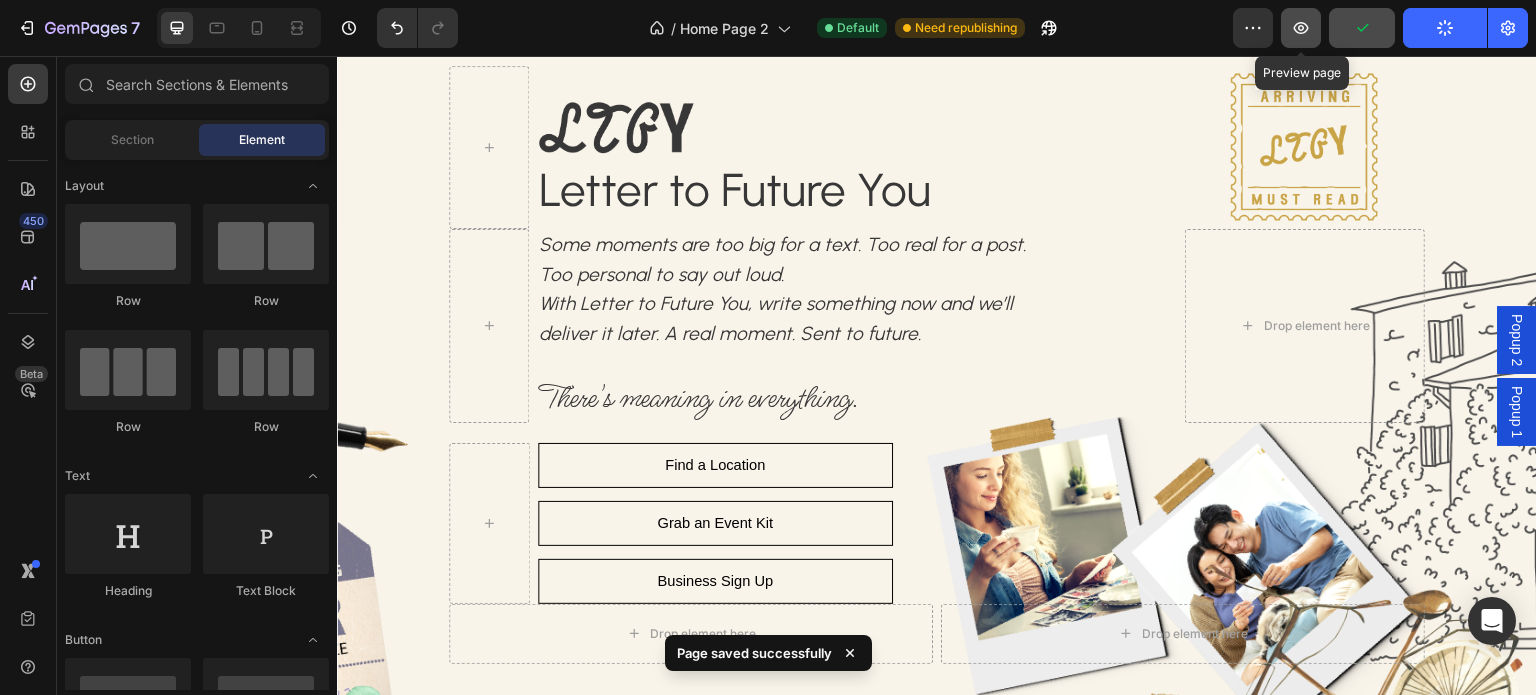 click 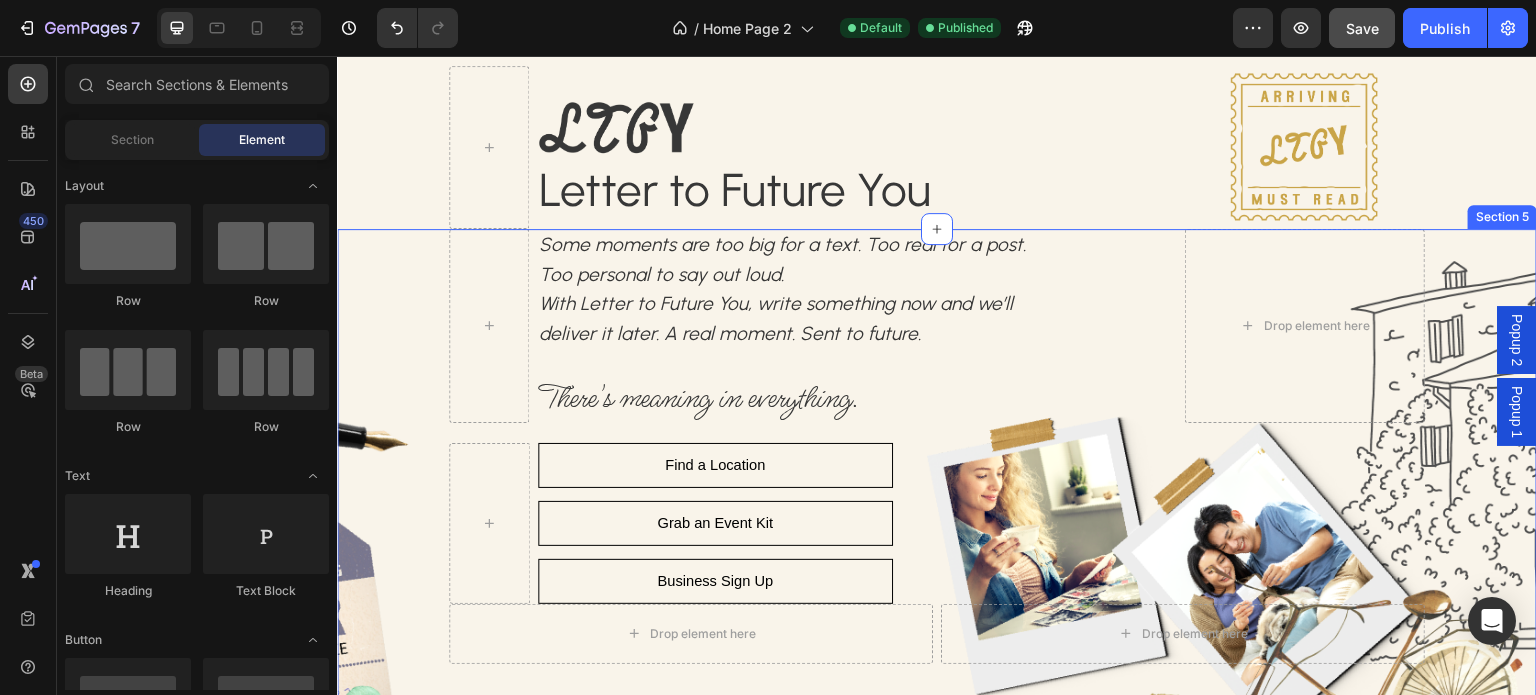 click on "Row
Drop element here
Some moments are too big for a text. Too real for a post. Too personal to say out loud.  With Letter to Future You, write something now and we’ll deliver it later. A real moment. Sent to future. Text Block There's meaning in everything. Text Block
Find a Location - Cafés & more Button Row Grab an Event Kit Button Row Business Sign Up Button Row Row Row Row
Find a Location Button Row Grab an Event Kit Button Row Business Sign Up Button Row Row
Drop element here
Drop element here Row Section 5" at bounding box center (937, 571) 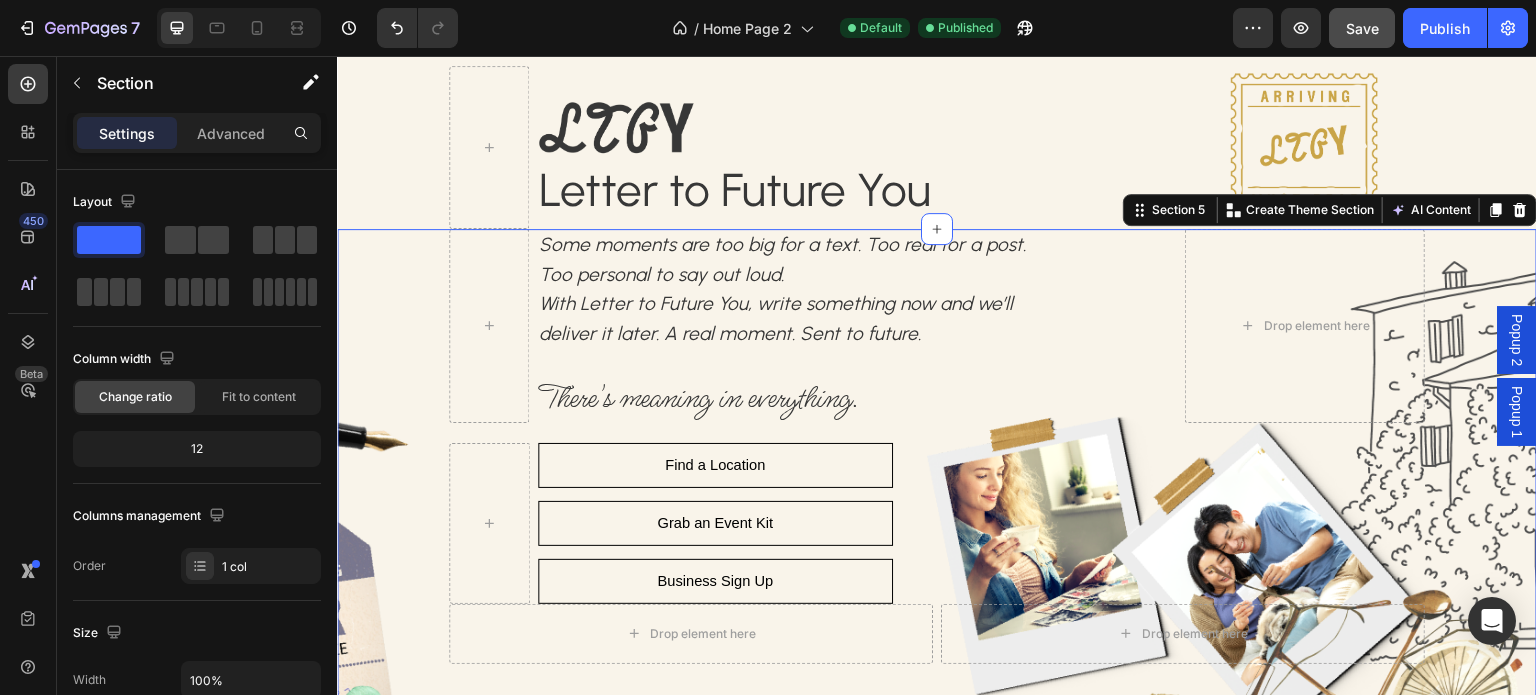 scroll, scrollTop: 400, scrollLeft: 0, axis: vertical 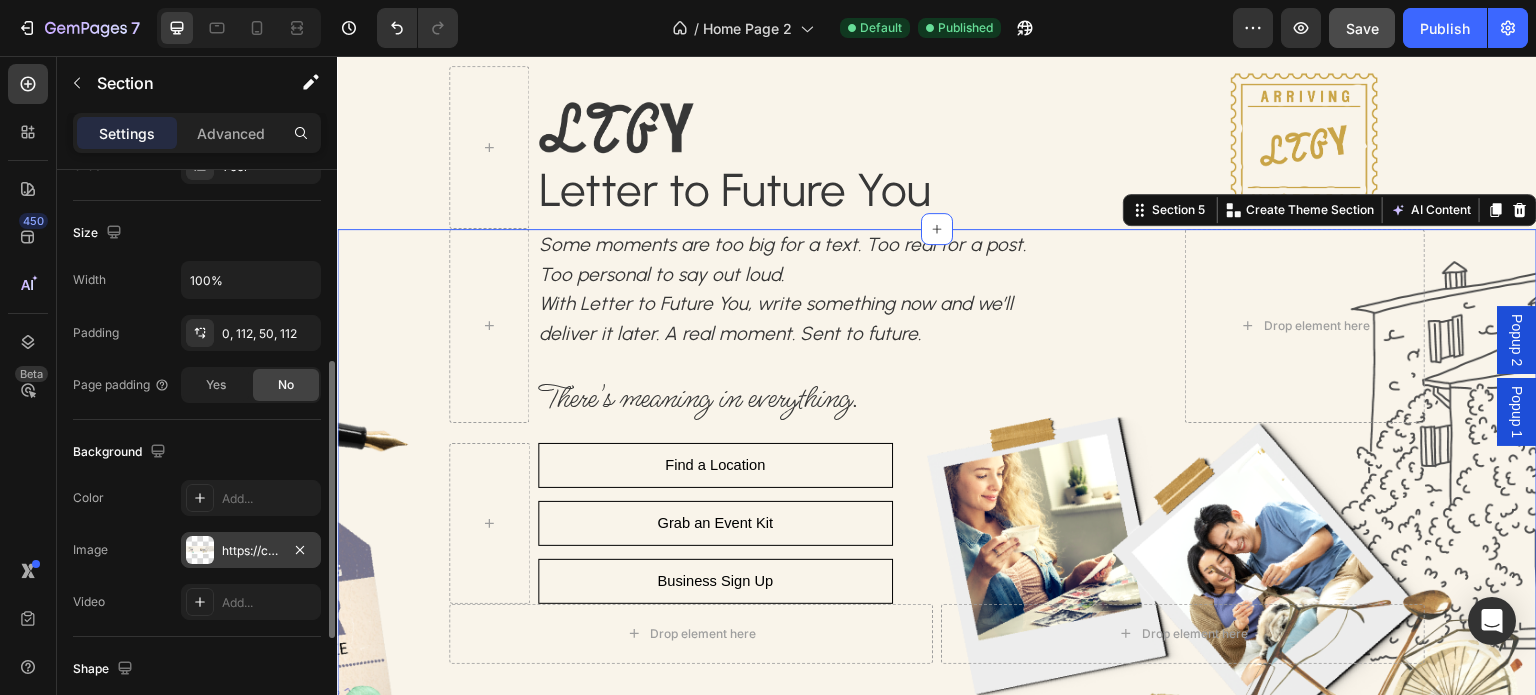 click on "https://cdn.shopify.com/s/files/1/0662/4005/3363/files/gempages_575797668542940099-2356ac33-e5a5-462f-85dc-d7af823b46bc.png" at bounding box center (251, 551) 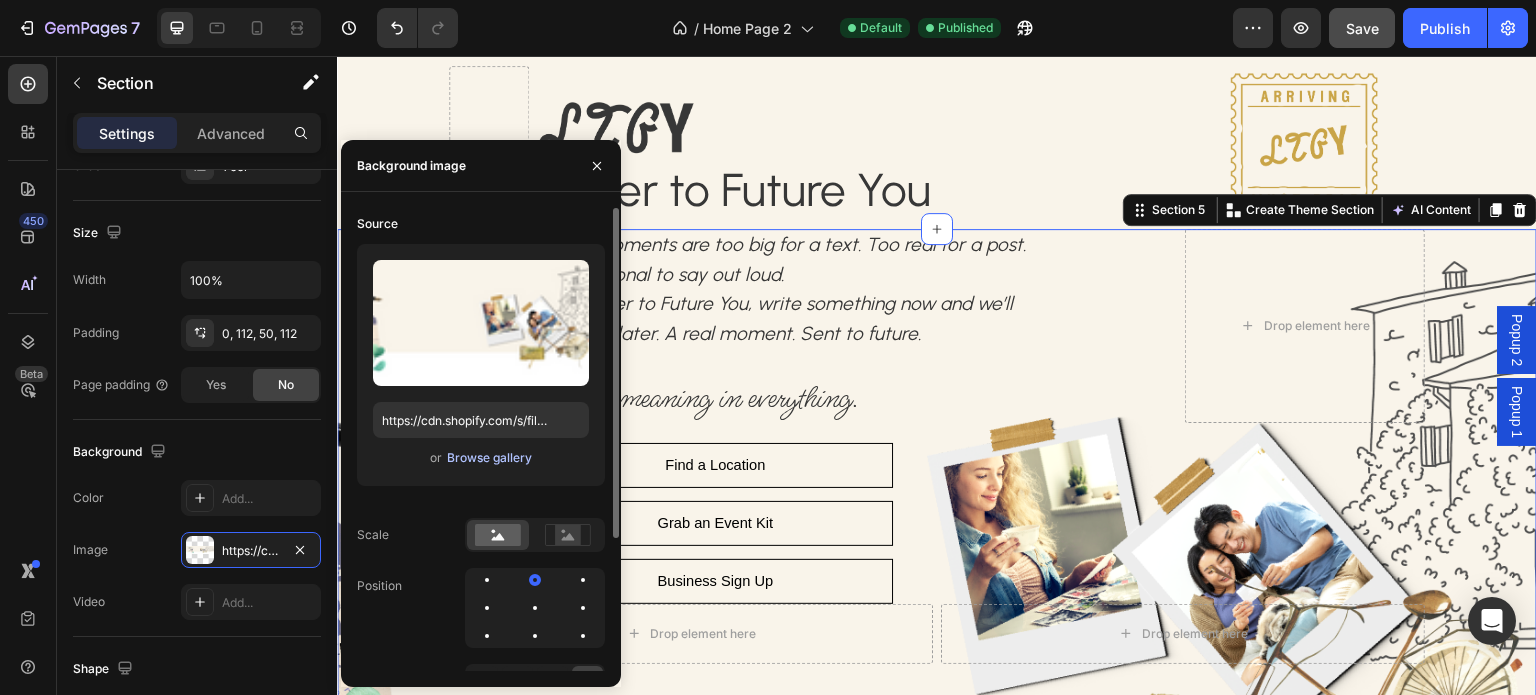 click on "Browse gallery" at bounding box center (489, 458) 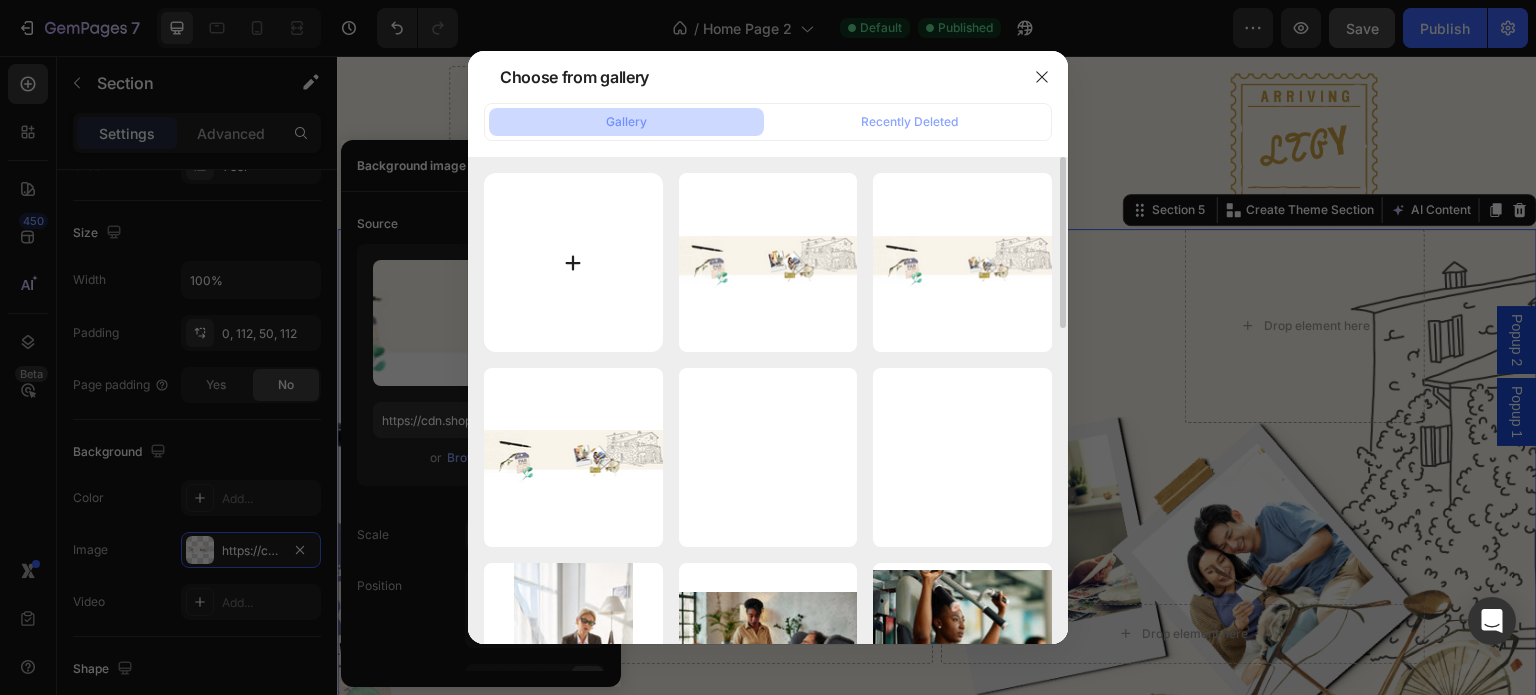 click at bounding box center [573, 262] 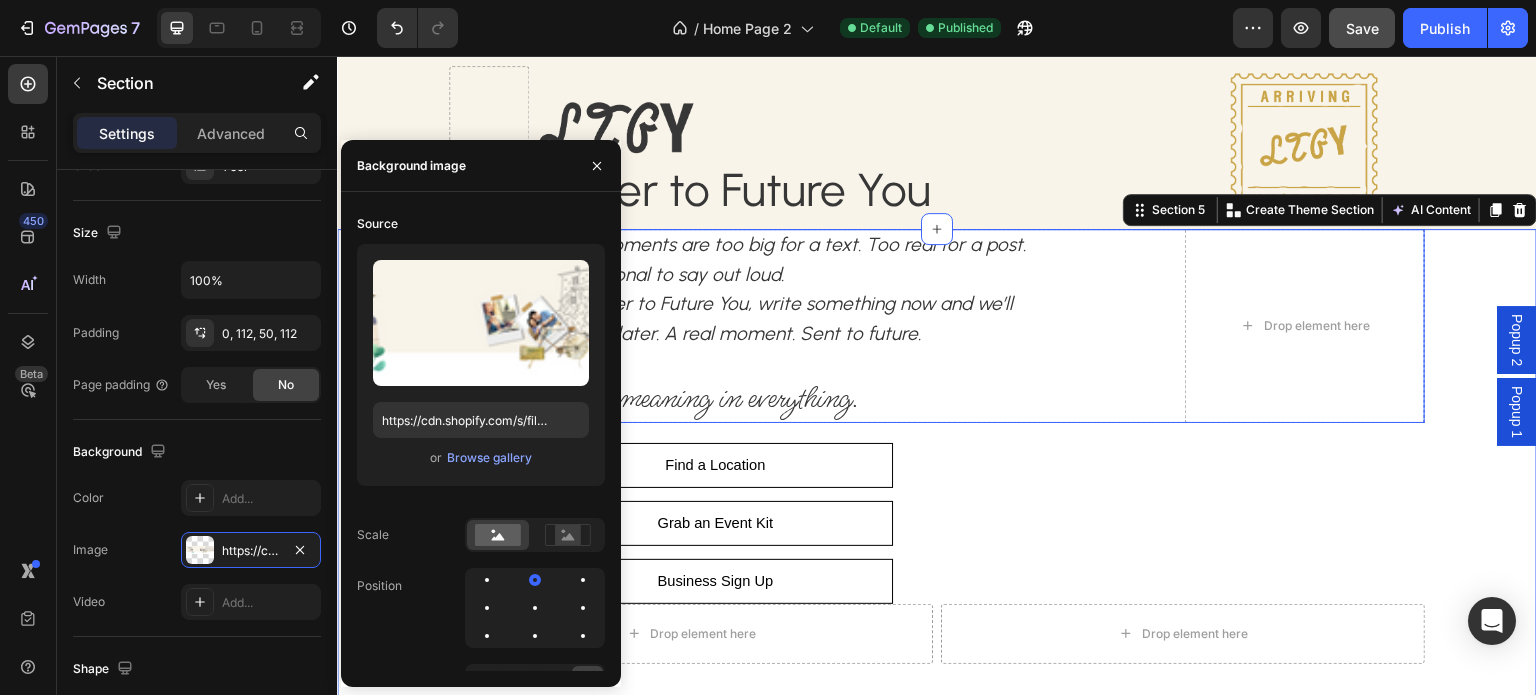 type on "https://cdn.shopify.com/s/files/1/0662/4005/3363/files/gempages_575797668542940099-b658168e-93e0-43c4-9843-96d20364ef80.png" 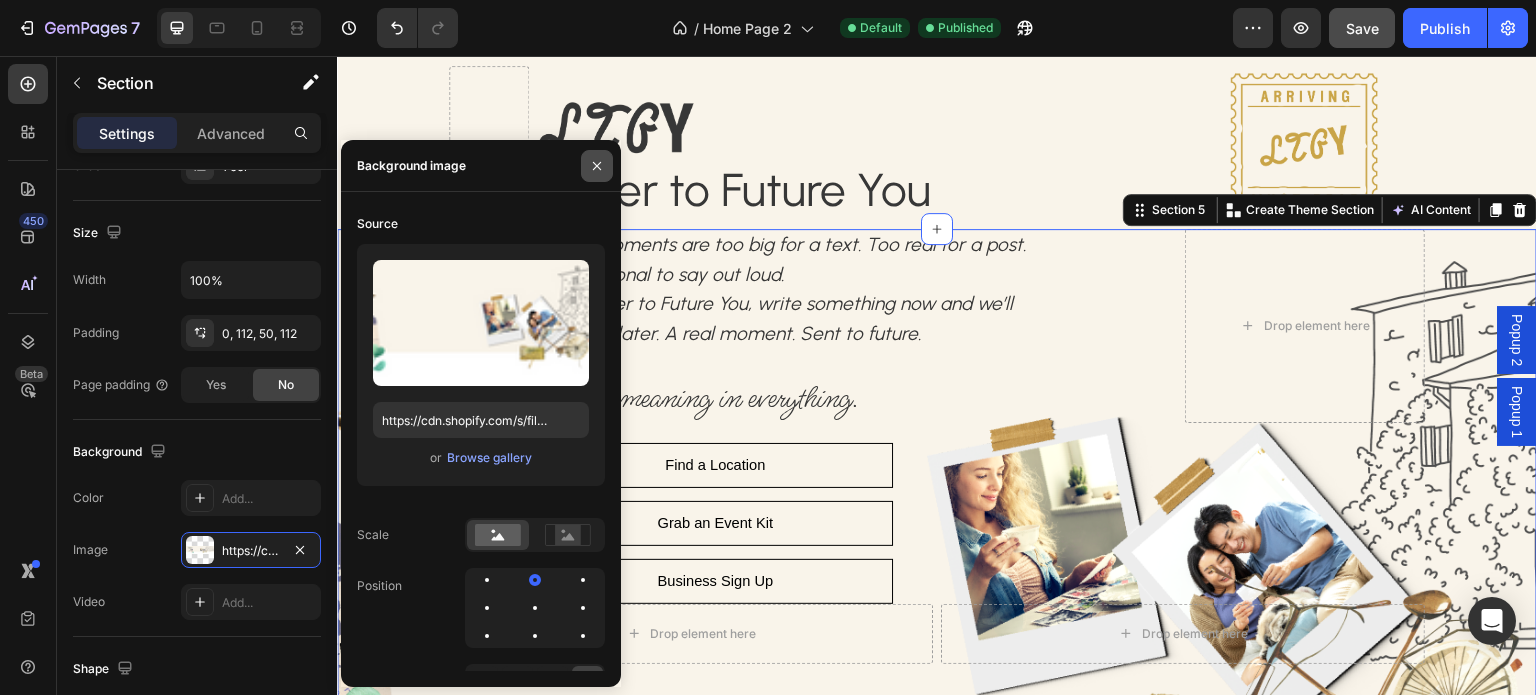 click 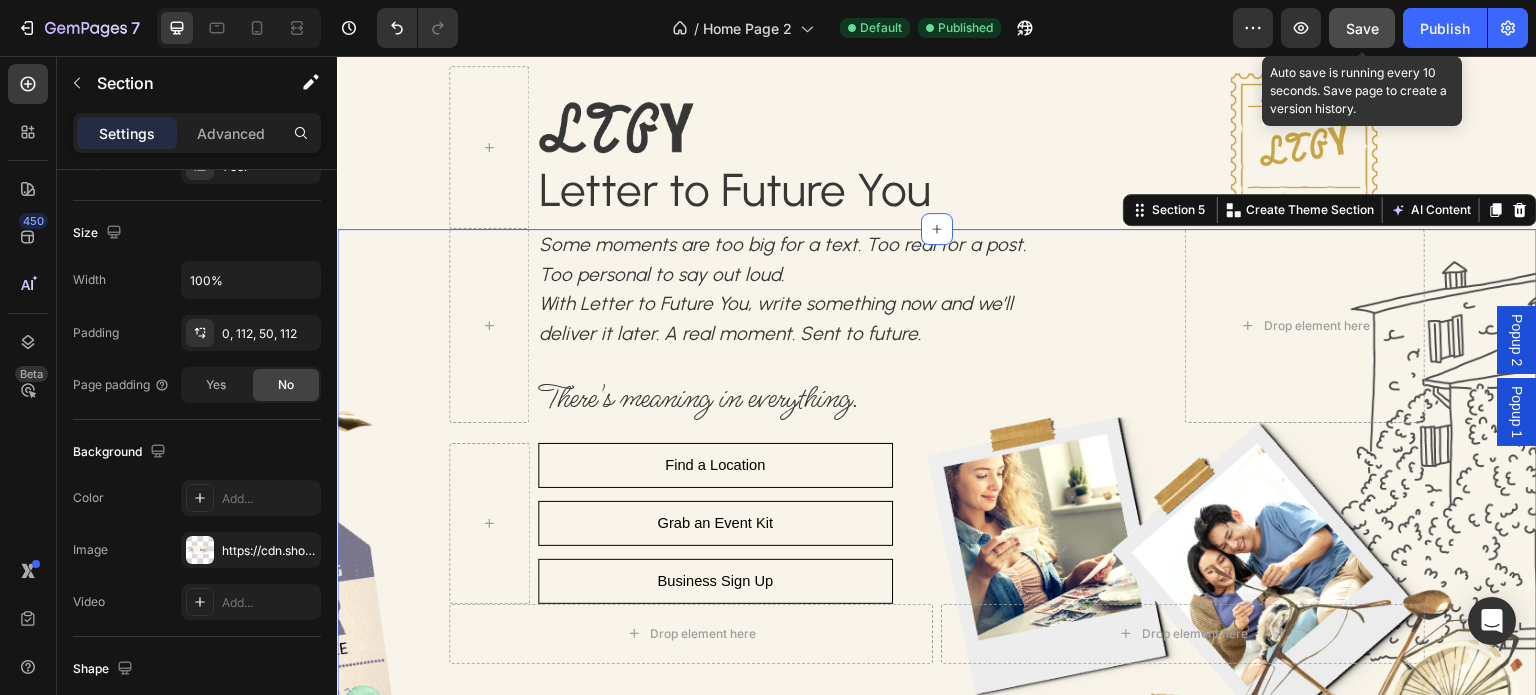 click on "Save" 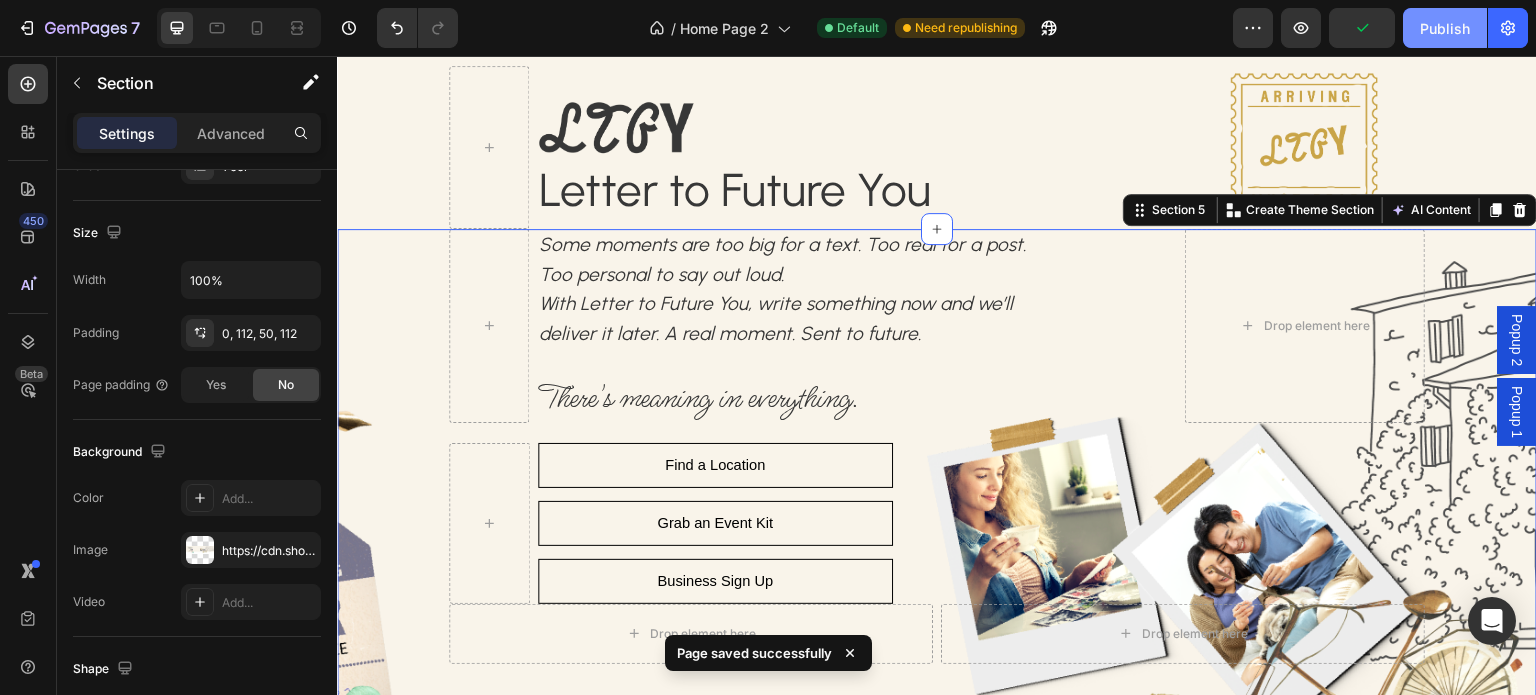 click on "Publish" at bounding box center (1445, 28) 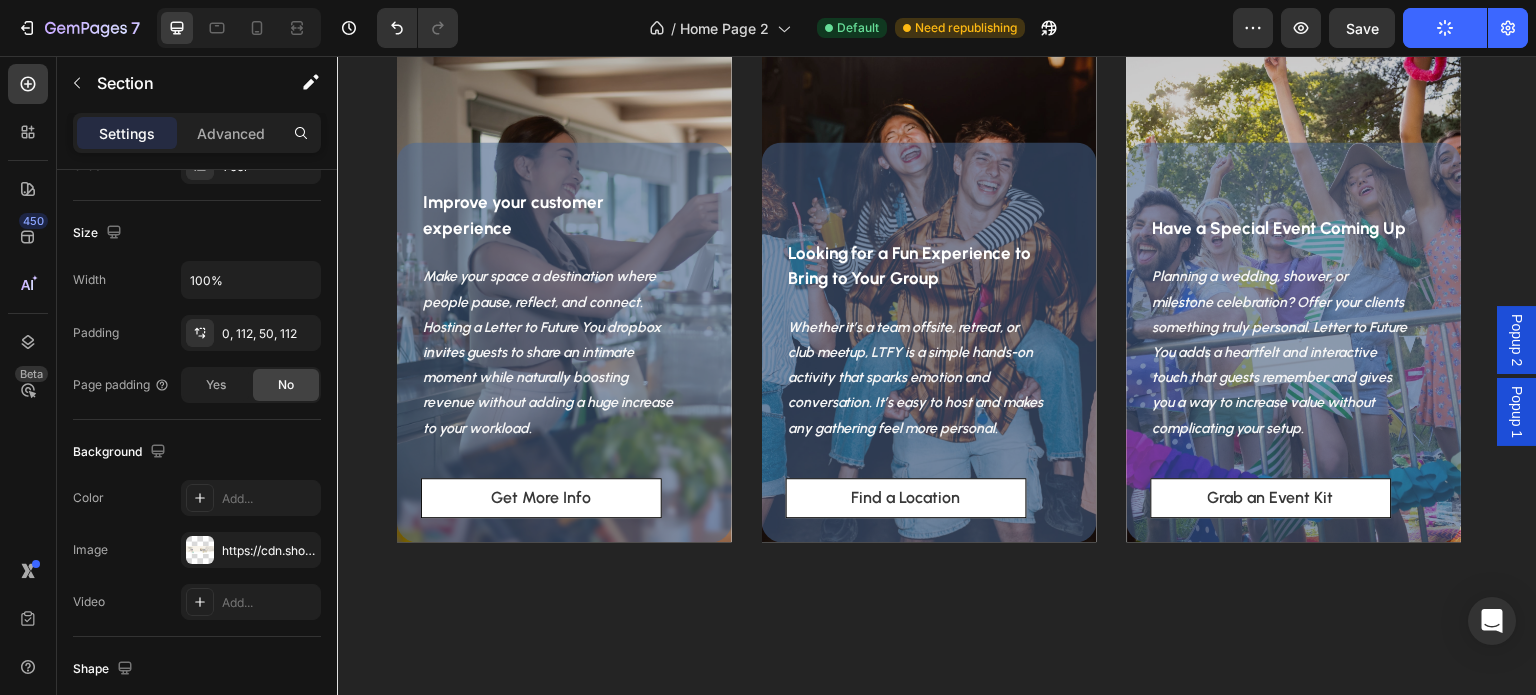scroll, scrollTop: 7711, scrollLeft: 0, axis: vertical 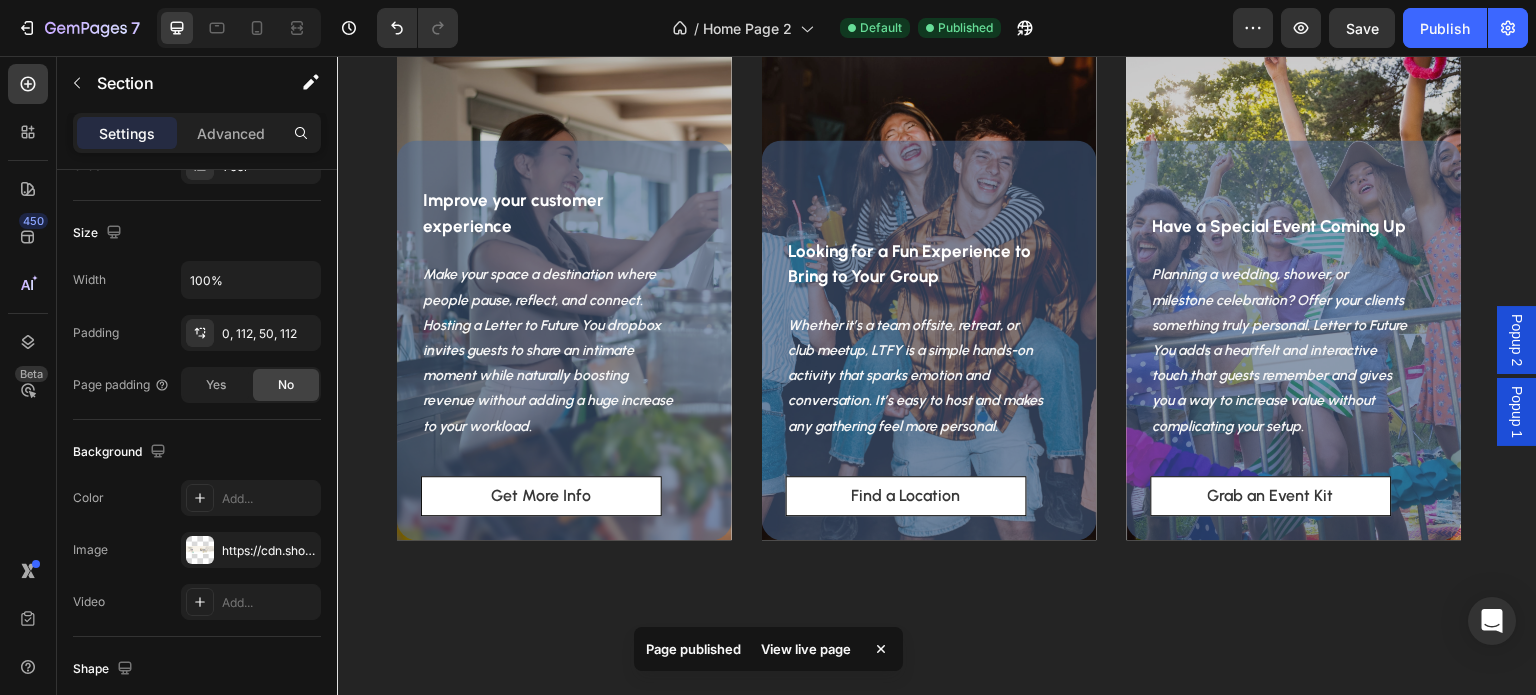 click on "View live page" at bounding box center (806, 649) 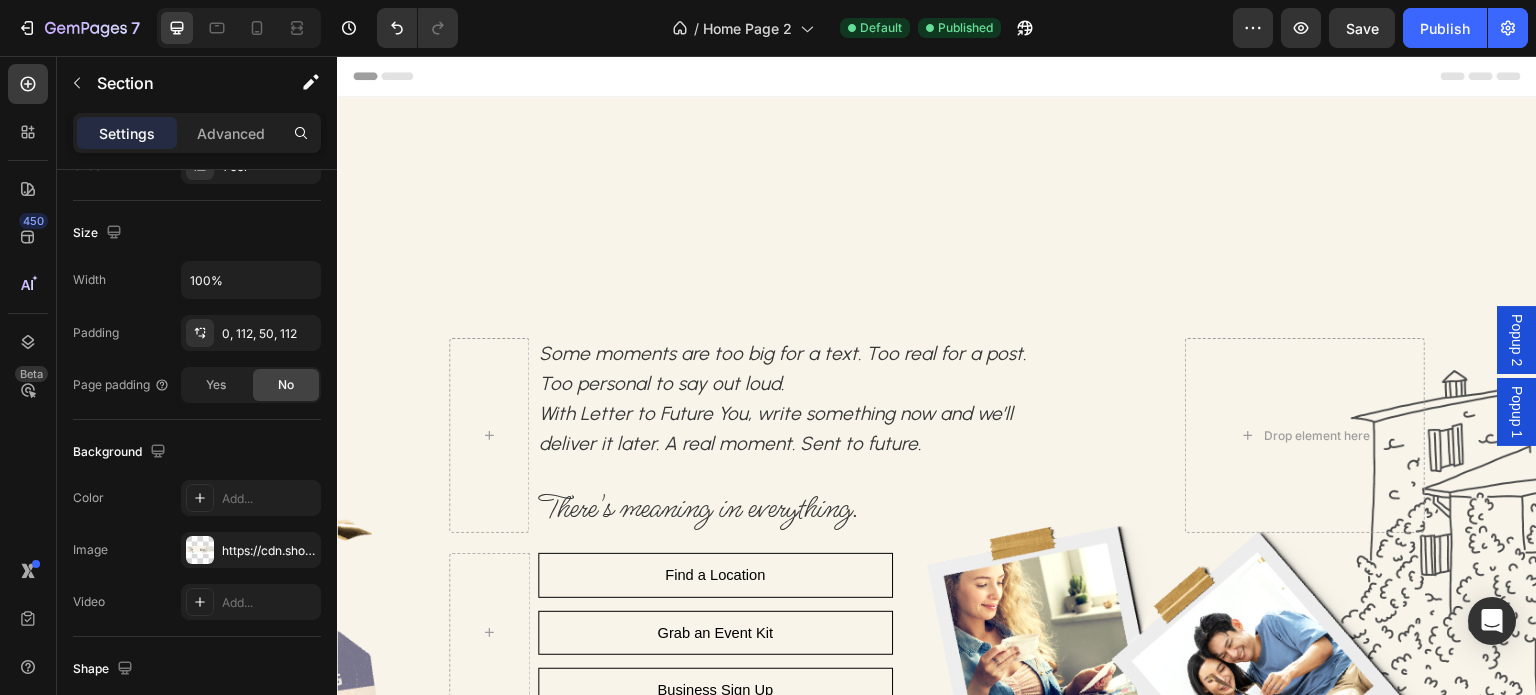 scroll, scrollTop: 500, scrollLeft: 0, axis: vertical 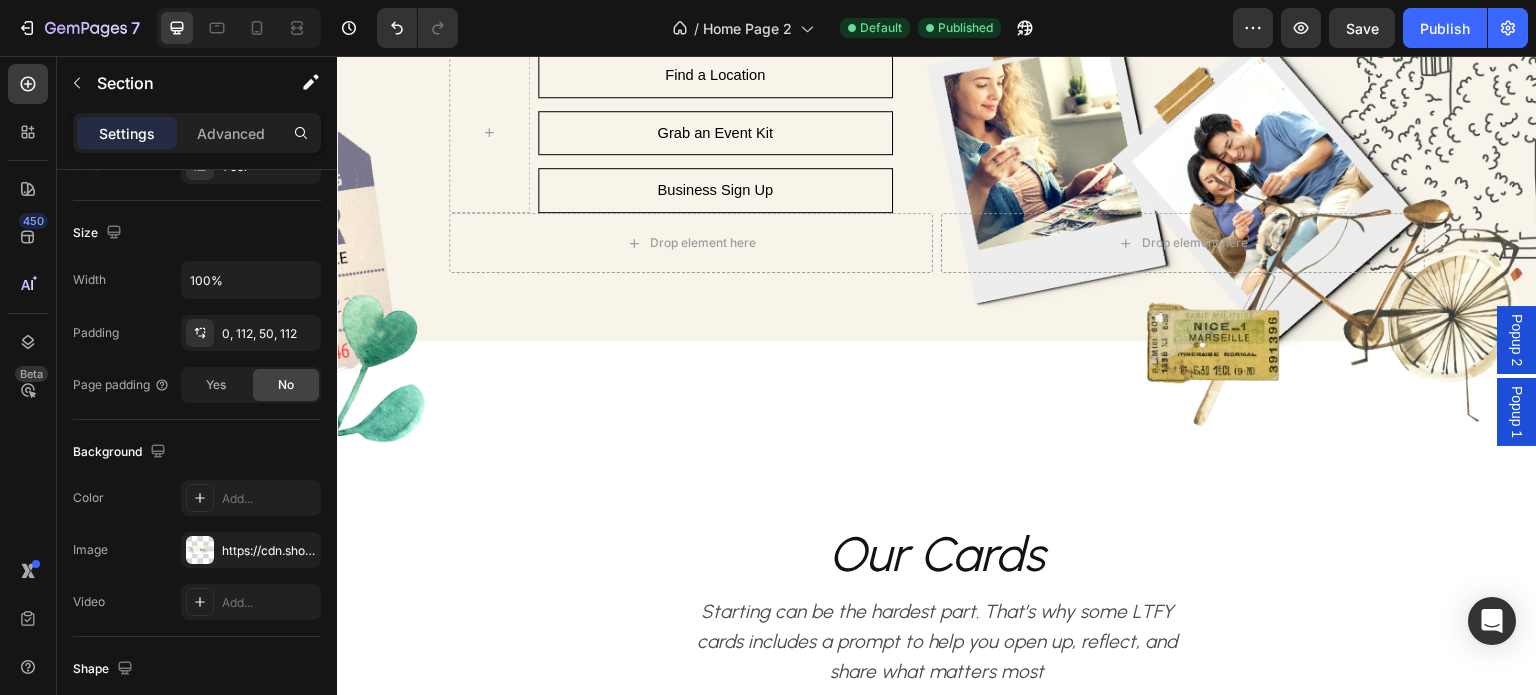 click on "Row
Drop element here
Some moments are too big for a text. Too real for a post. Too personal to say out loud.  With Letter to Future You, write something now and we’ll deliver it later. A real moment. Sent to future. Text Block There's meaning in everything. Text Block
Find a Location - Cafés & more Button Row Grab an Event Kit Button Row Business Sign Up Button Row Row Row Row
Find a Location Button Row Grab an Event Kit Button Row Business Sign Up Button Row Row
Drop element here
Drop element here Row Section 5" at bounding box center [937, 180] 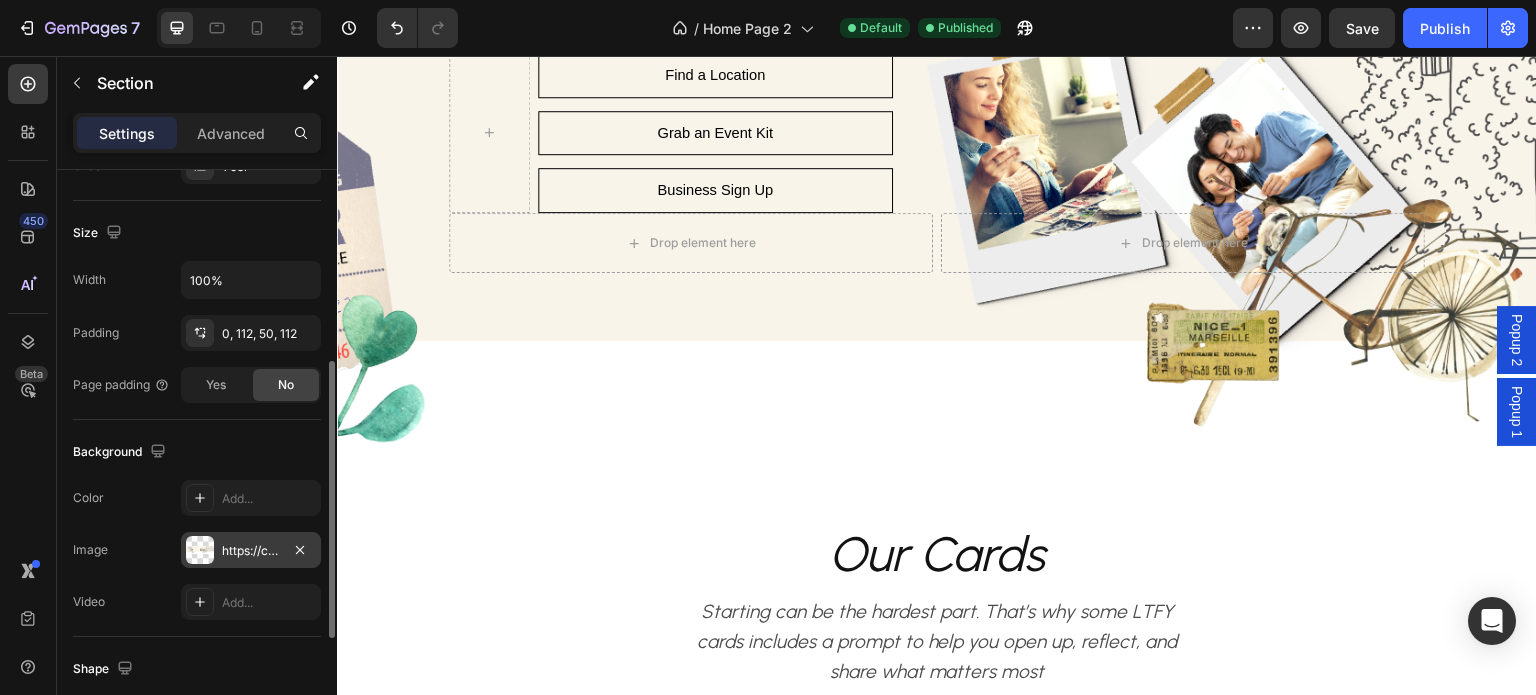 click on "https://cdn.shopify.com/s/files/1/0662/4005/3363/files/gempages_575797668542940099-b658168e-93e0-43c4-9843-96d20364ef80.png" at bounding box center (251, 551) 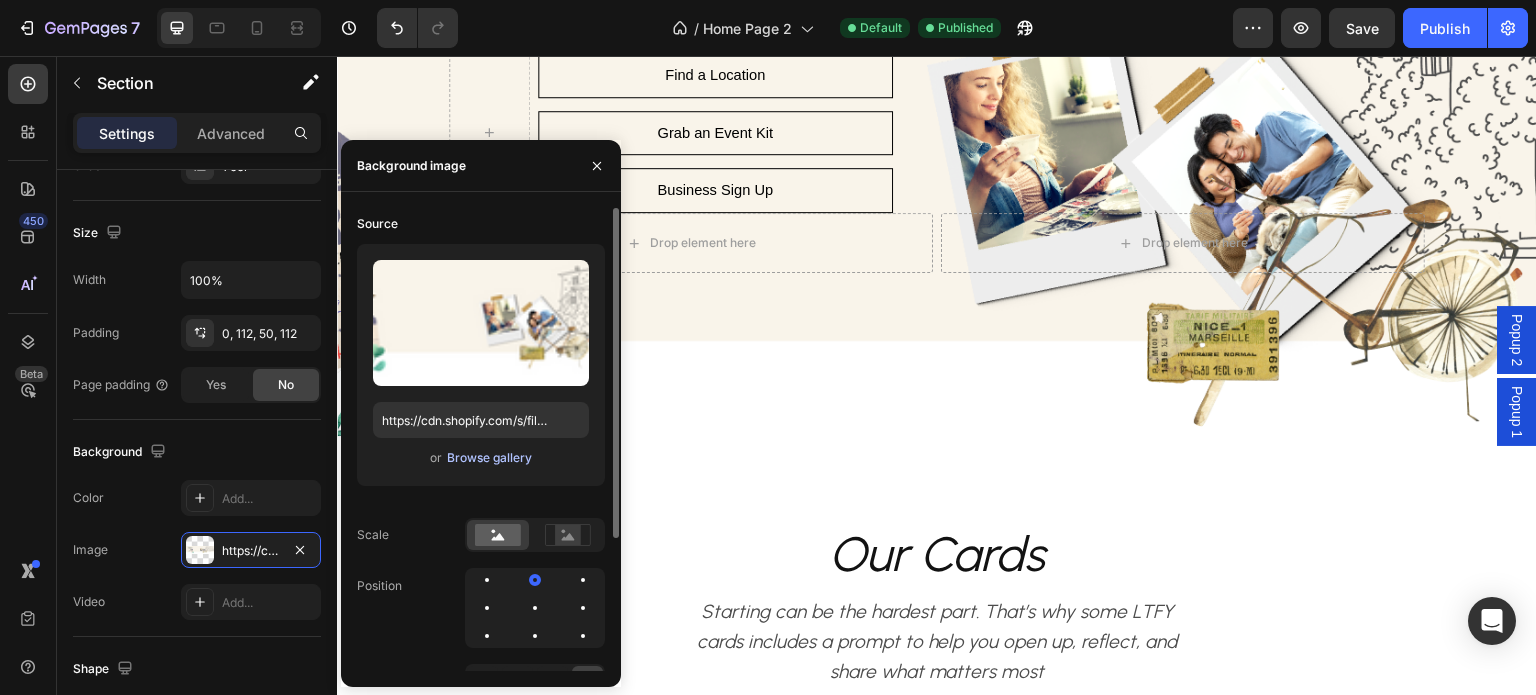 click on "Browse gallery" at bounding box center (489, 458) 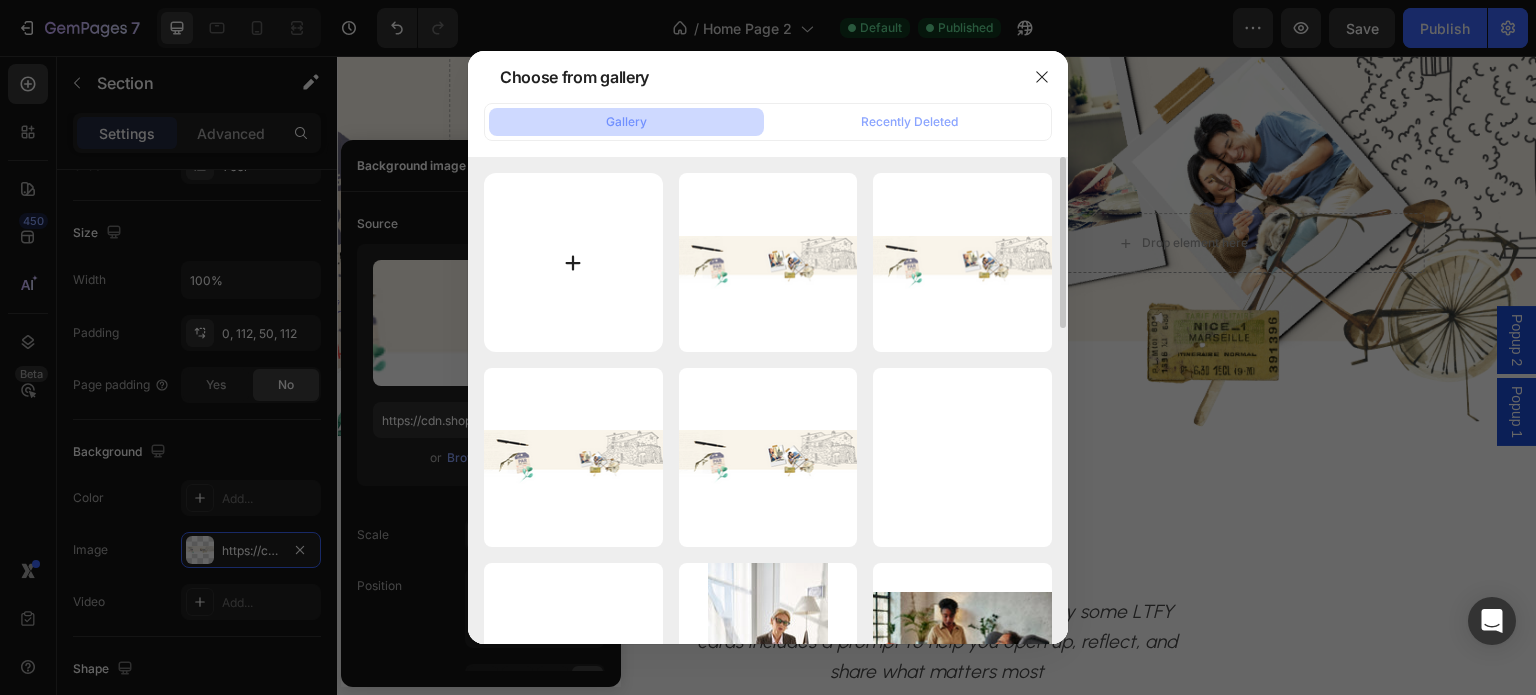 click at bounding box center (573, 262) 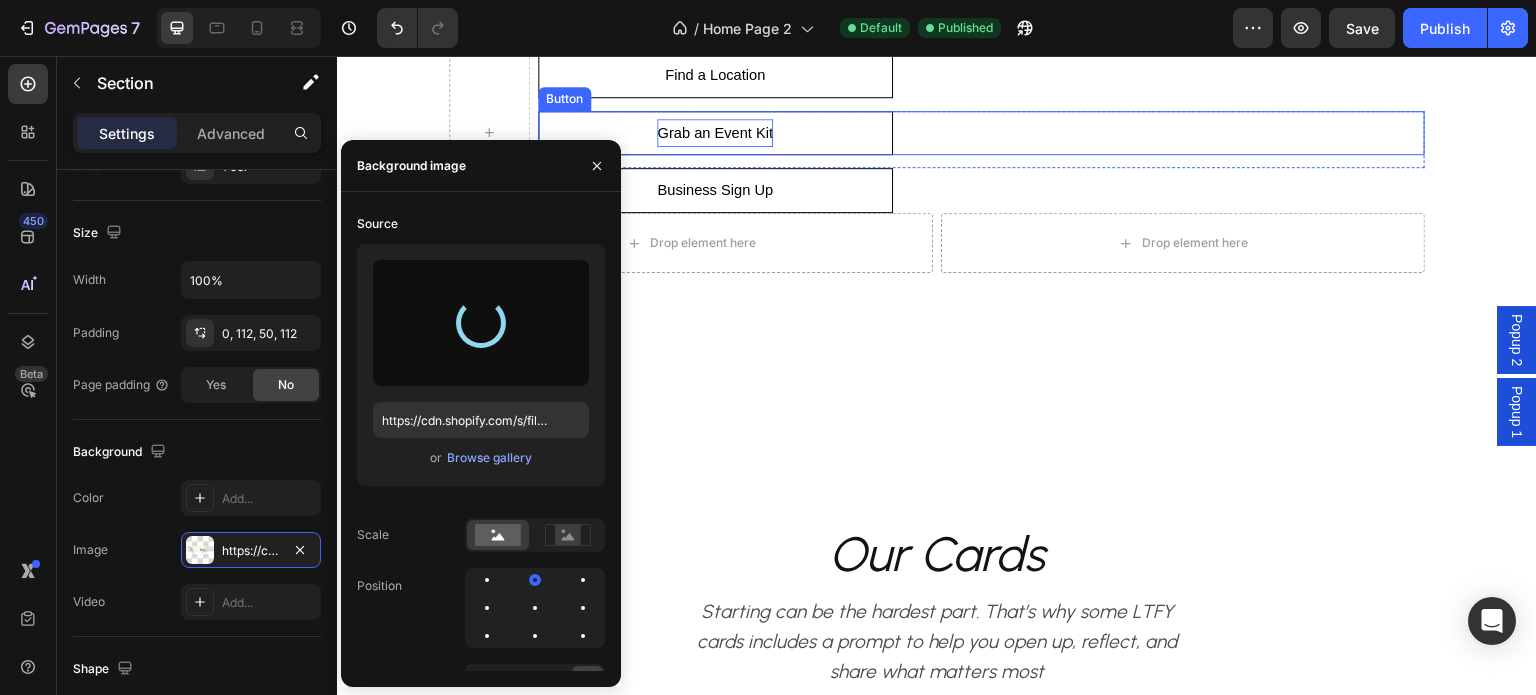 type on "https://cdn.shopify.com/s/files/1/0662/4005/3363/files/gempages_575797668542940099-3d6325bf-6872-4bd9-87e6-bd6acc708c2f.png" 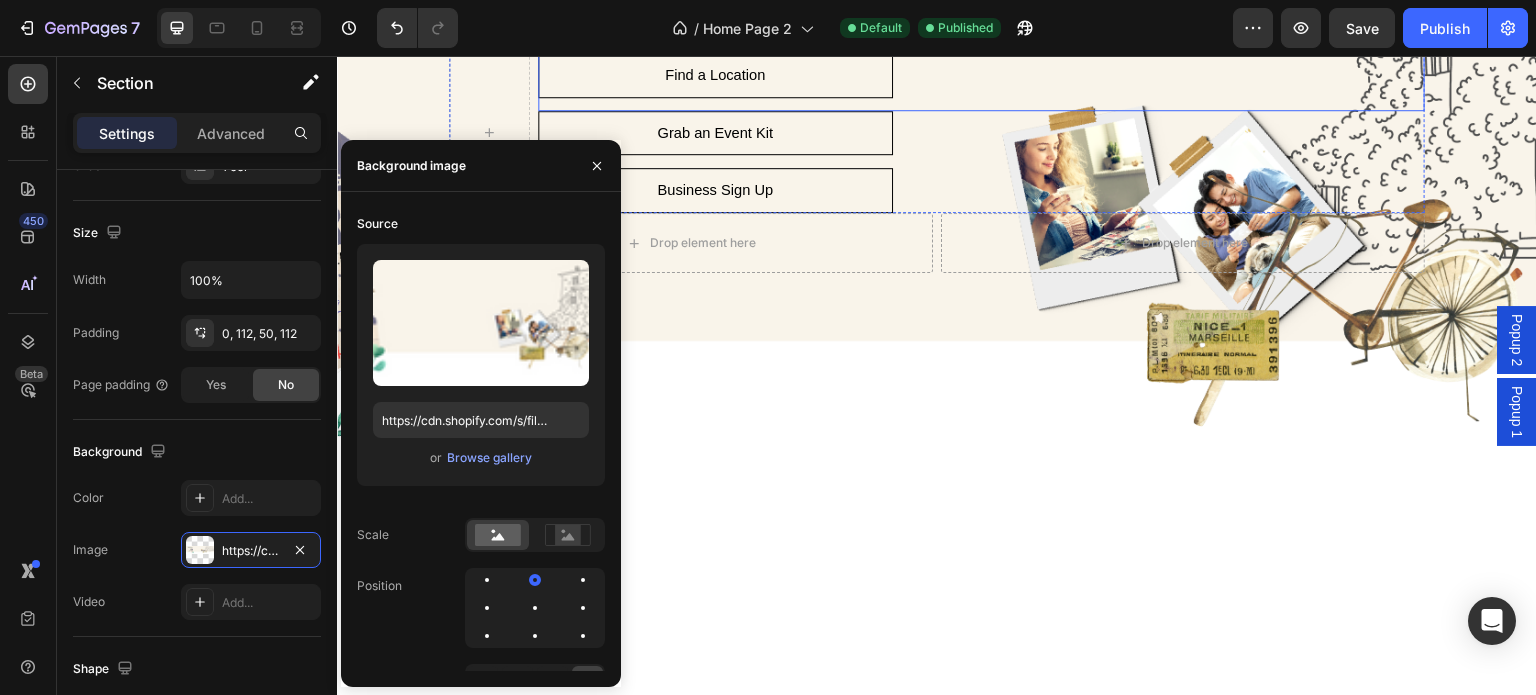 scroll, scrollTop: 300, scrollLeft: 0, axis: vertical 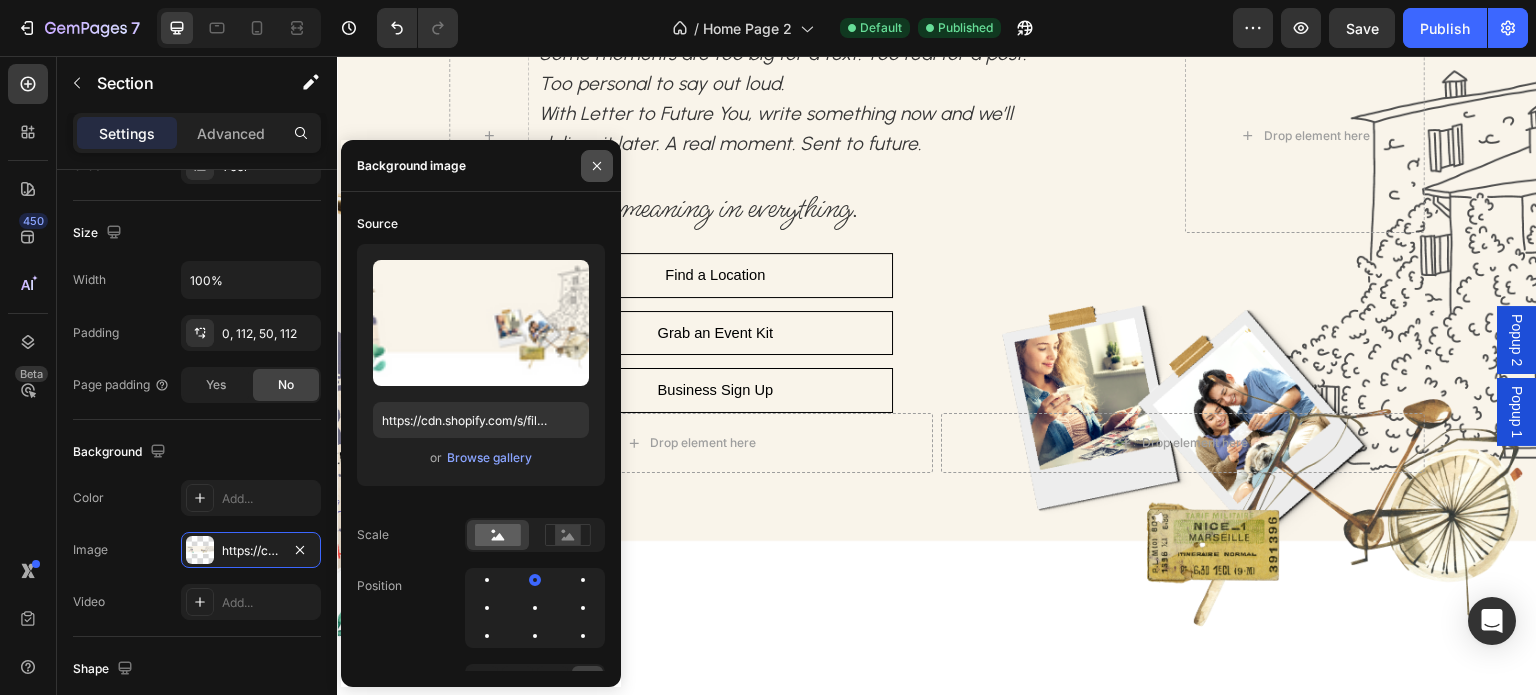 click 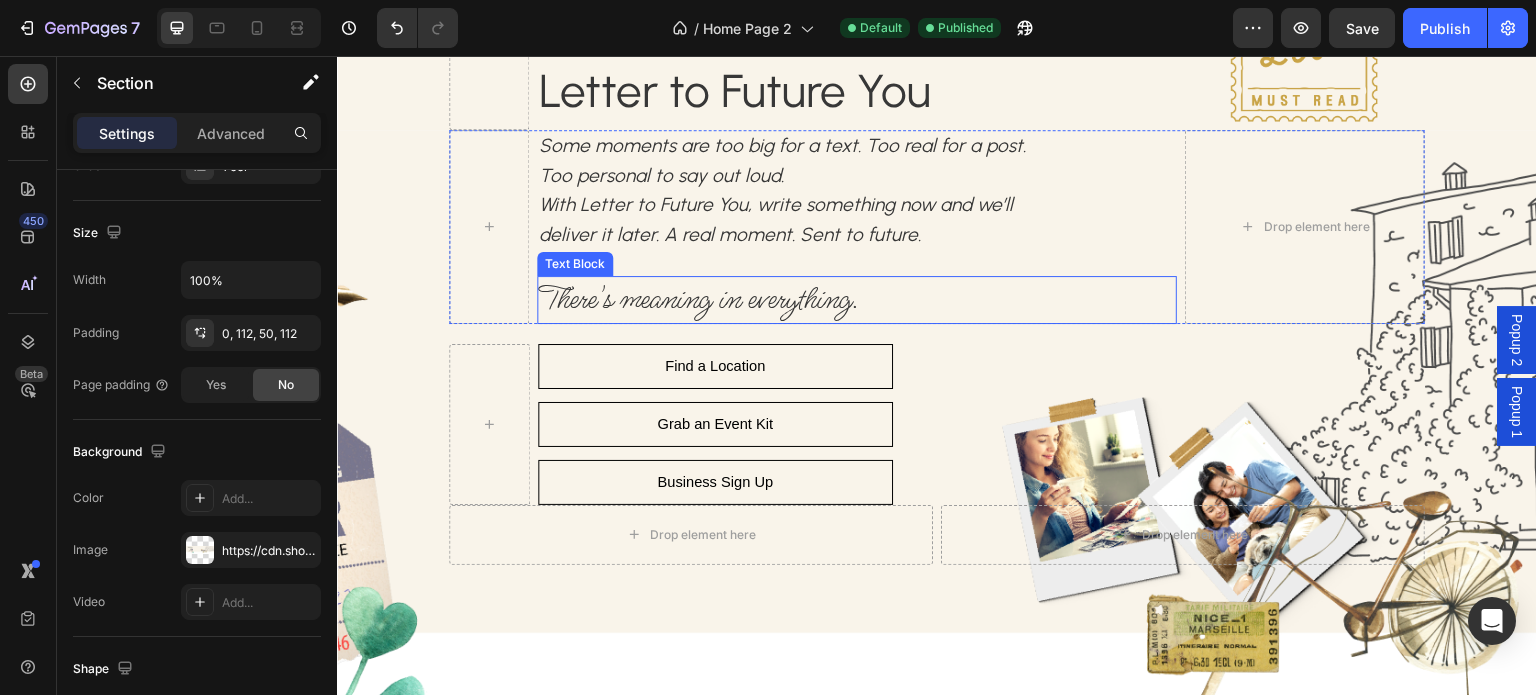 scroll, scrollTop: 100, scrollLeft: 0, axis: vertical 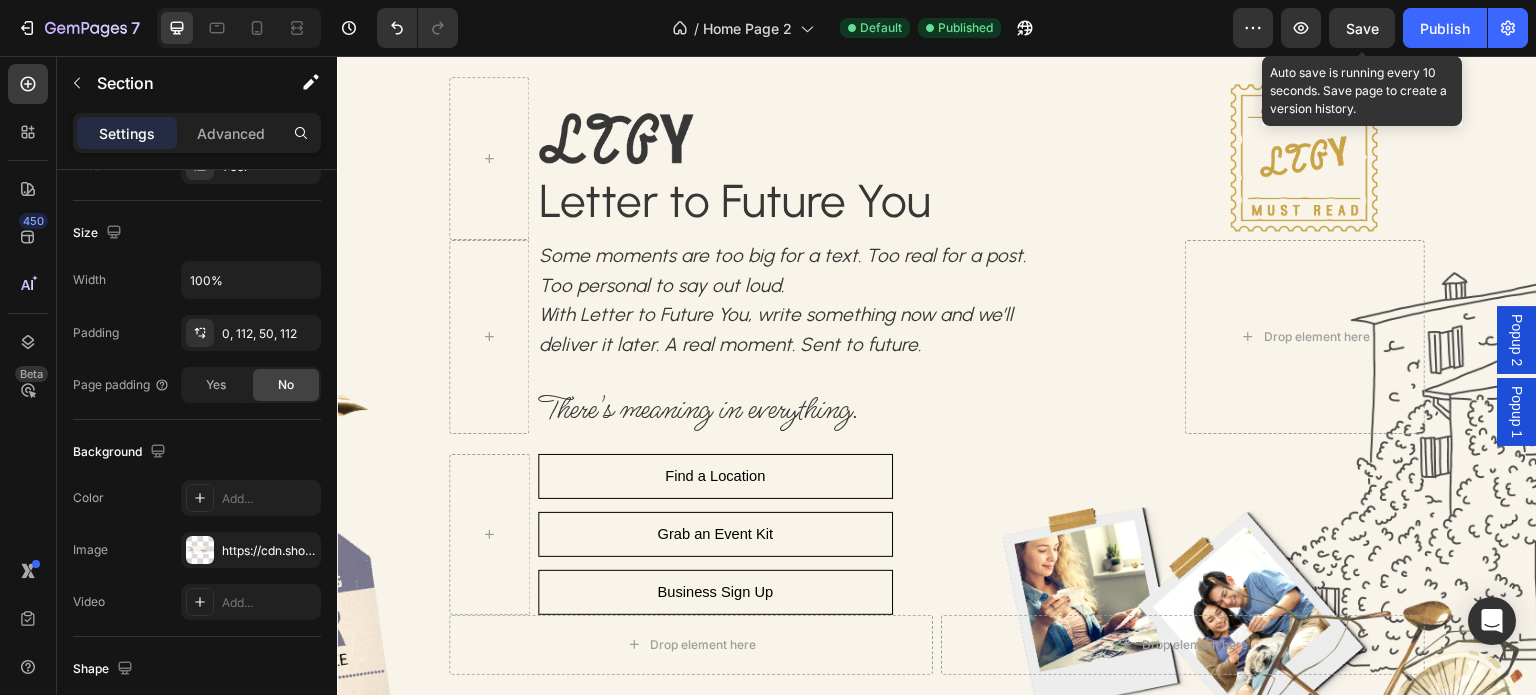 click on "Save" at bounding box center (1362, 28) 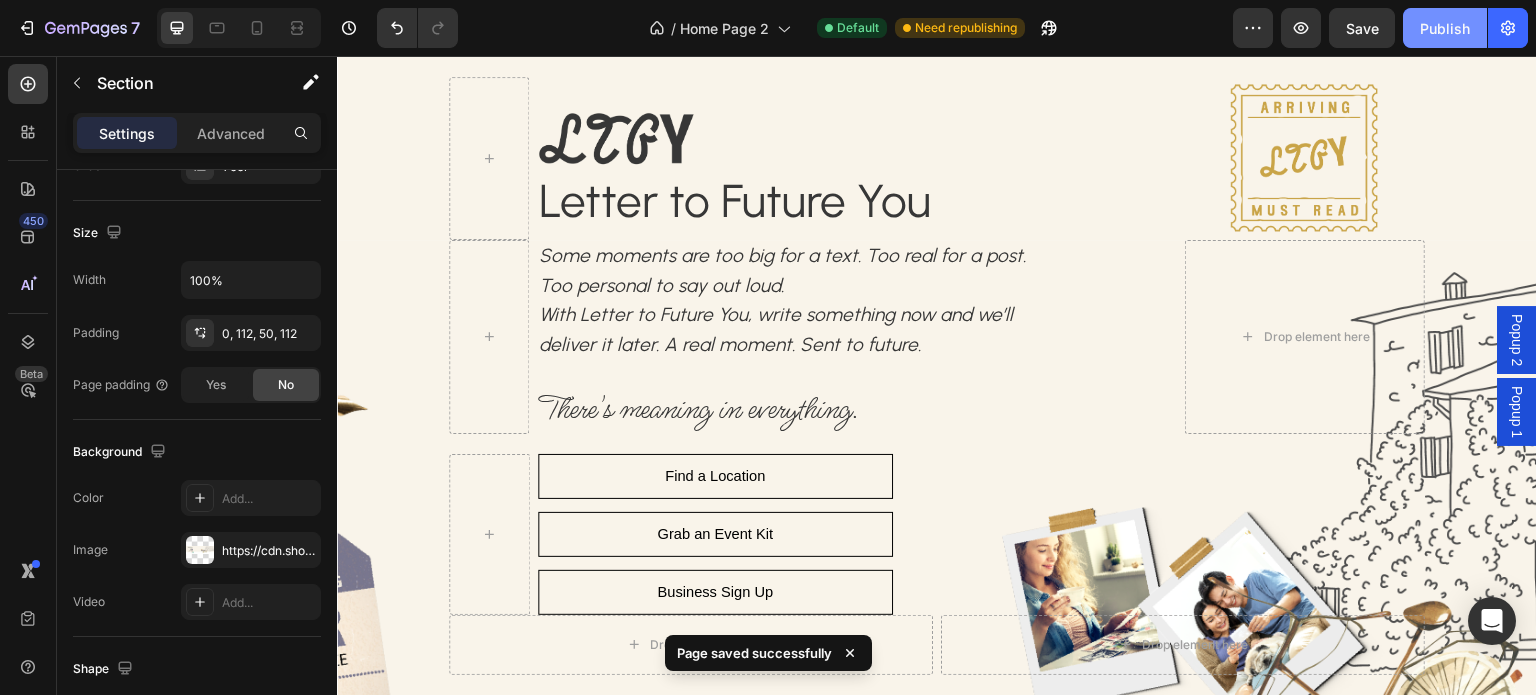 click on "Publish" at bounding box center (1445, 28) 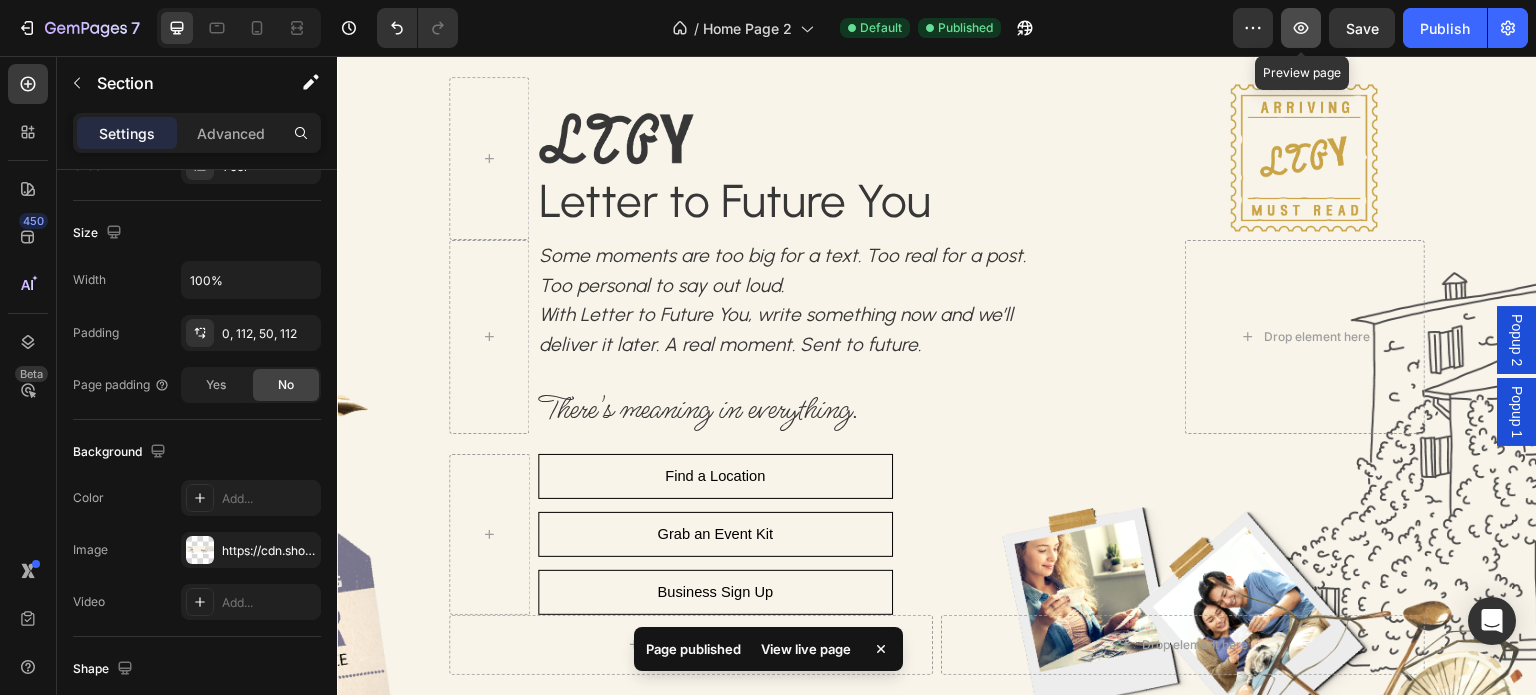 click 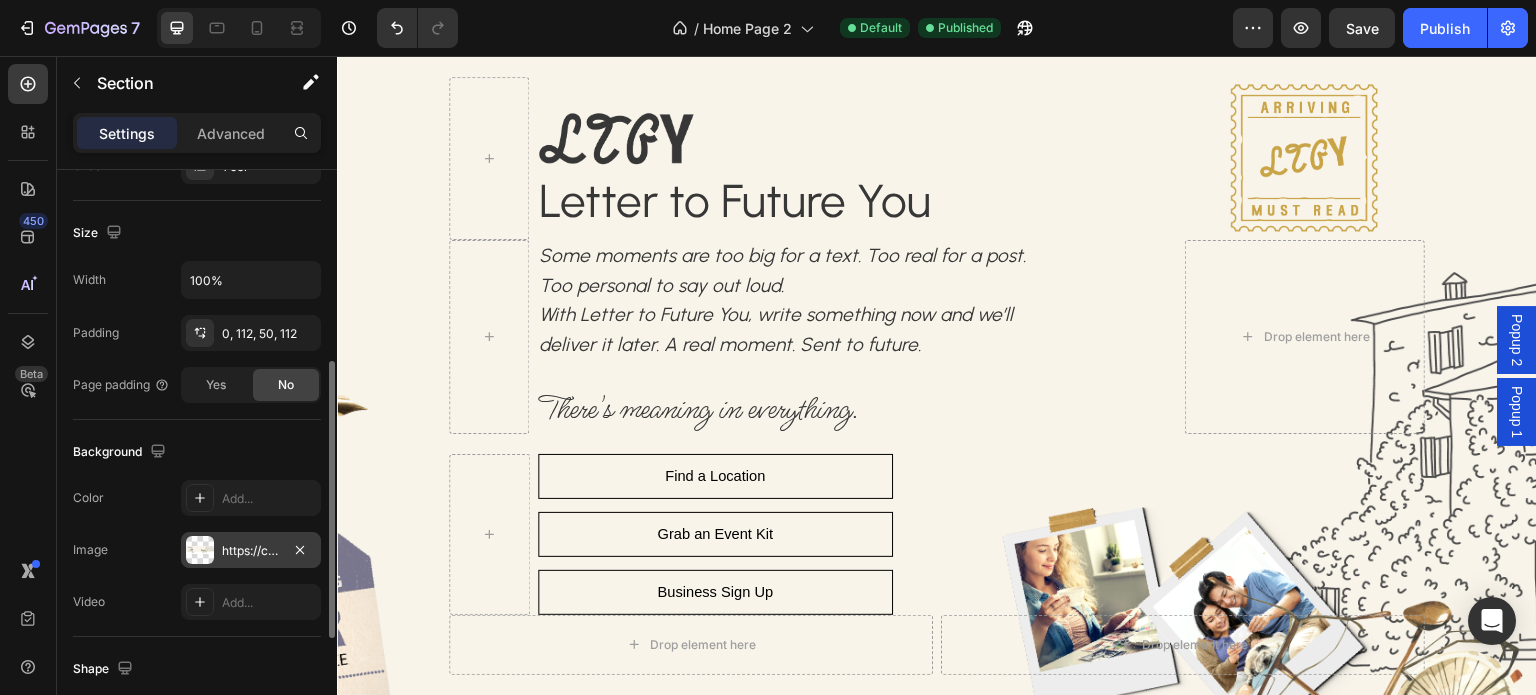 click on "https://cdn.shopify.com/s/files/1/0662/4005/3363/files/gempages_575797668542940099-3d6325bf-6872-4bd9-87e6-bd6acc708c2f.png" at bounding box center [251, 551] 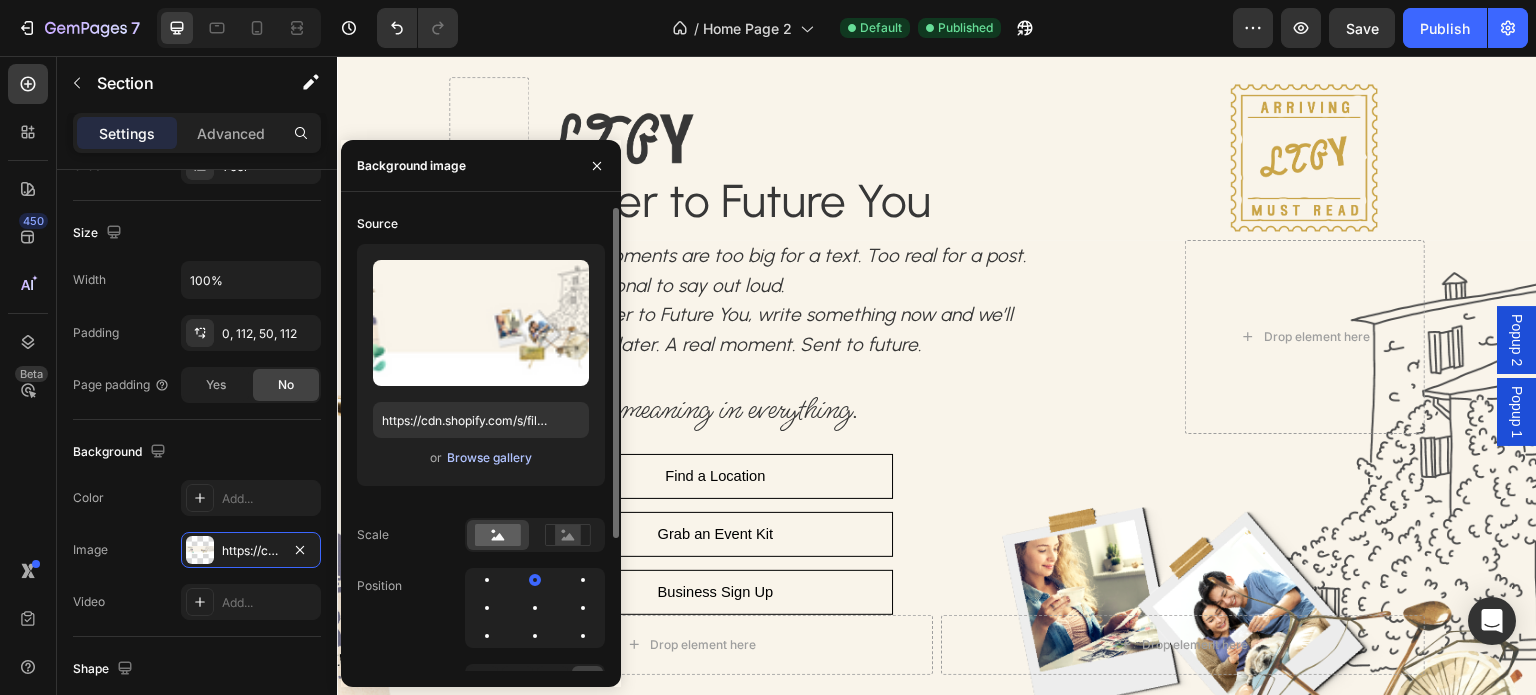 click on "Browse gallery" at bounding box center (489, 458) 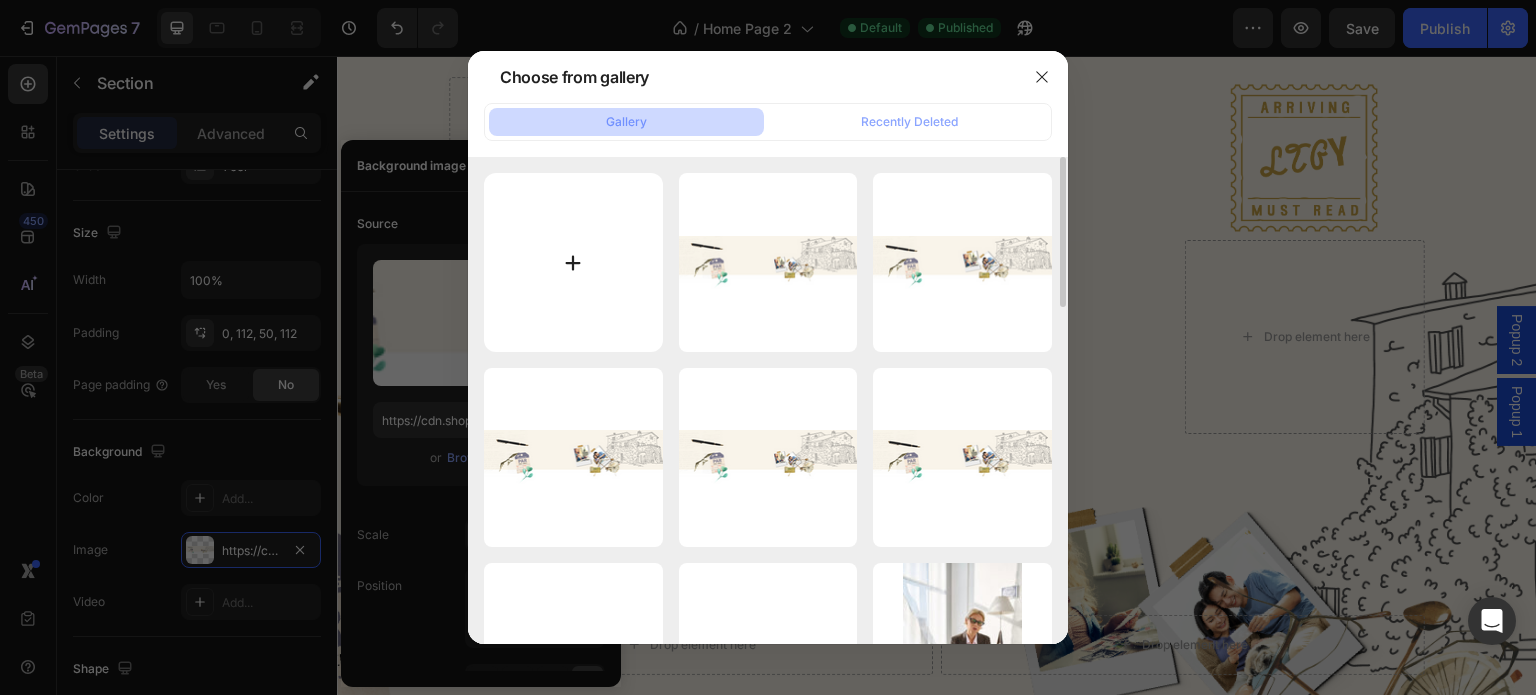 click at bounding box center [573, 262] 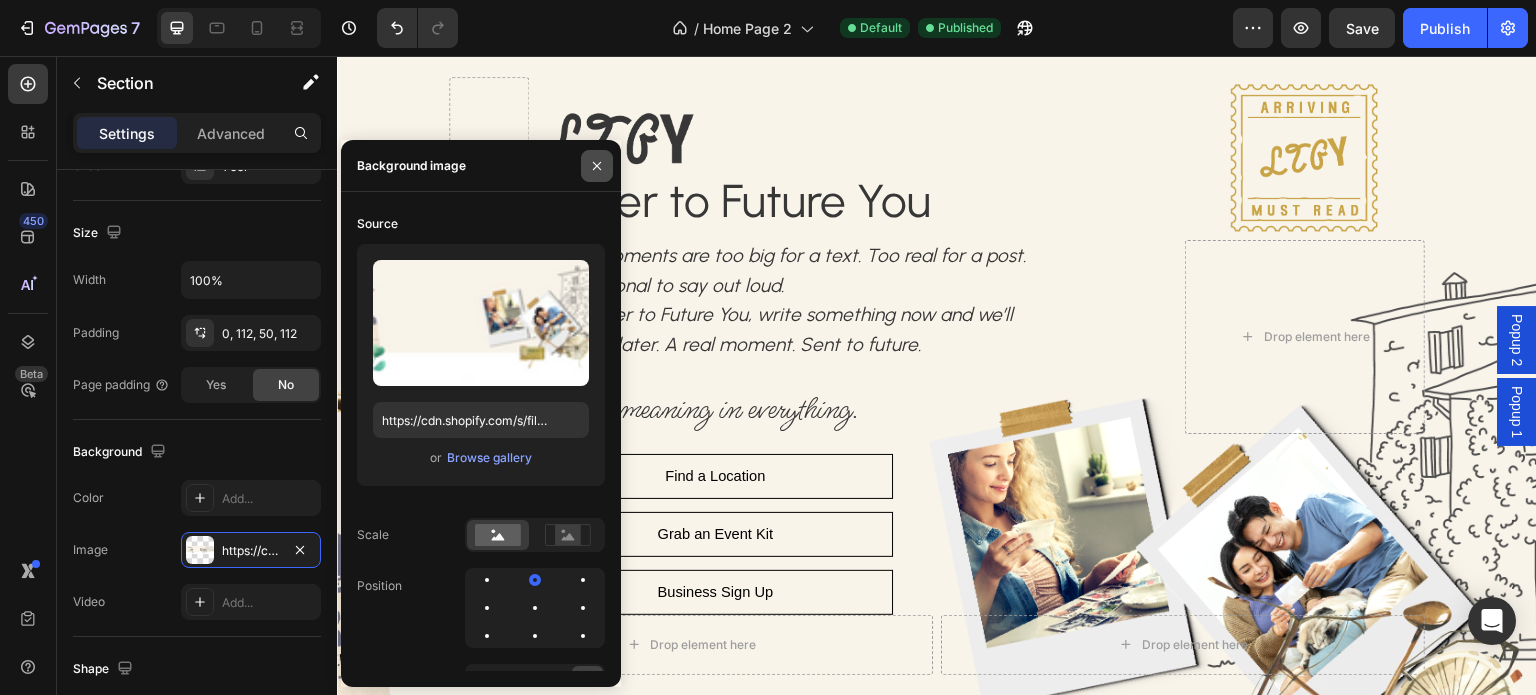 click 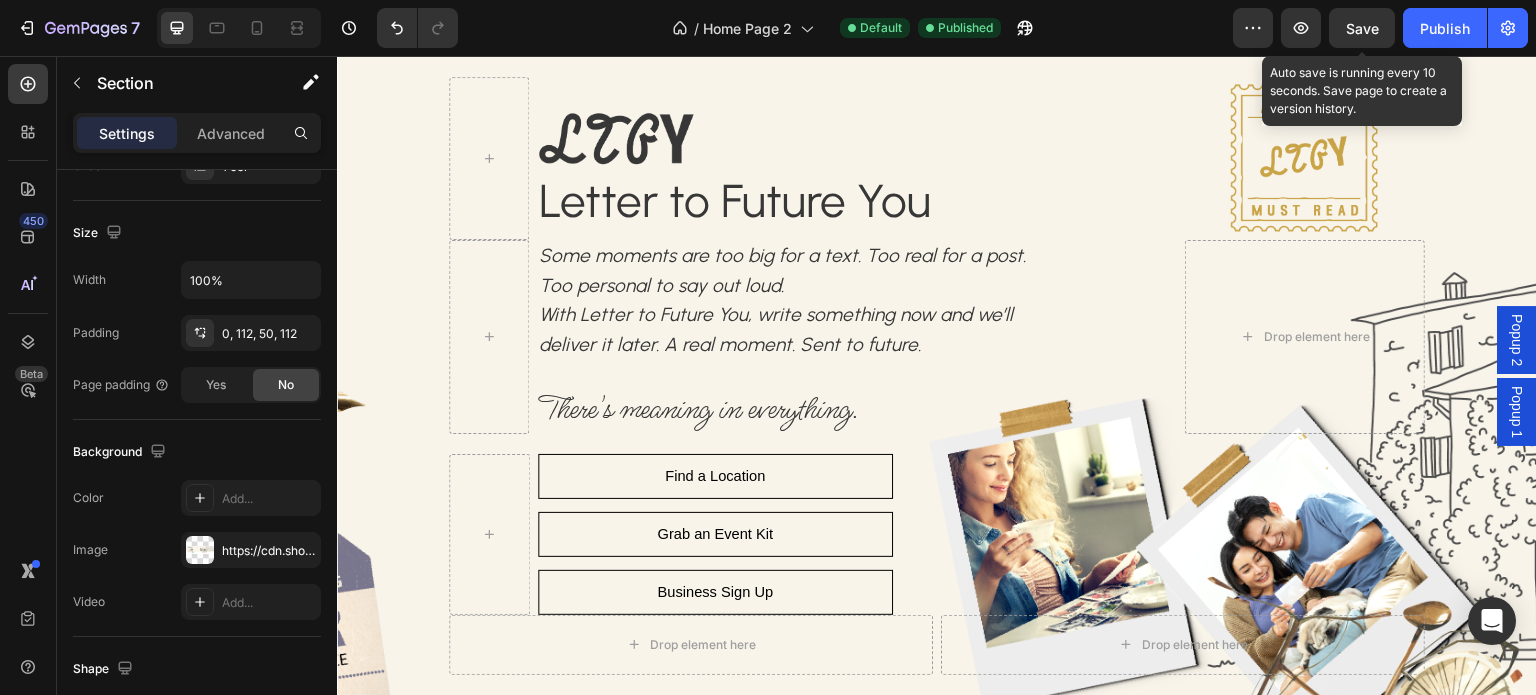 click on "Save" at bounding box center [1362, 28] 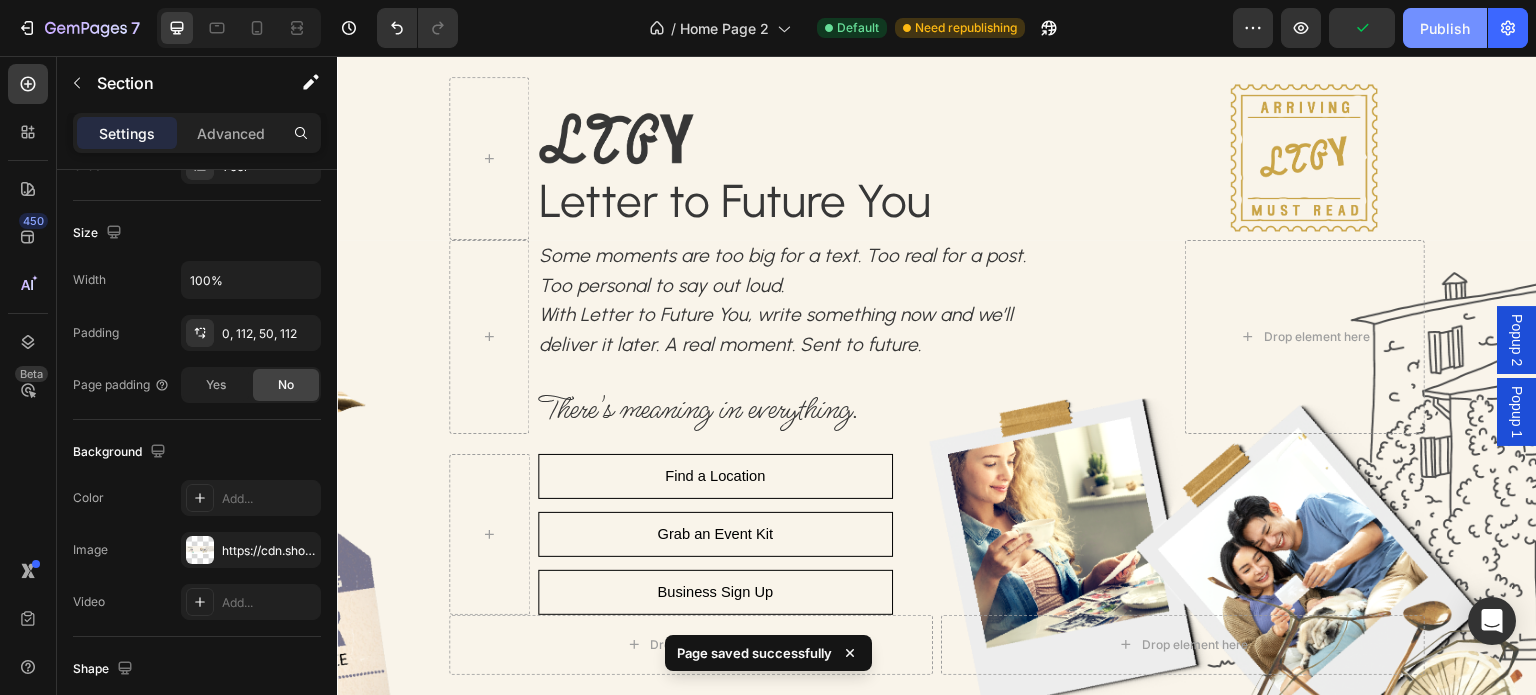 click on "Publish" at bounding box center (1445, 28) 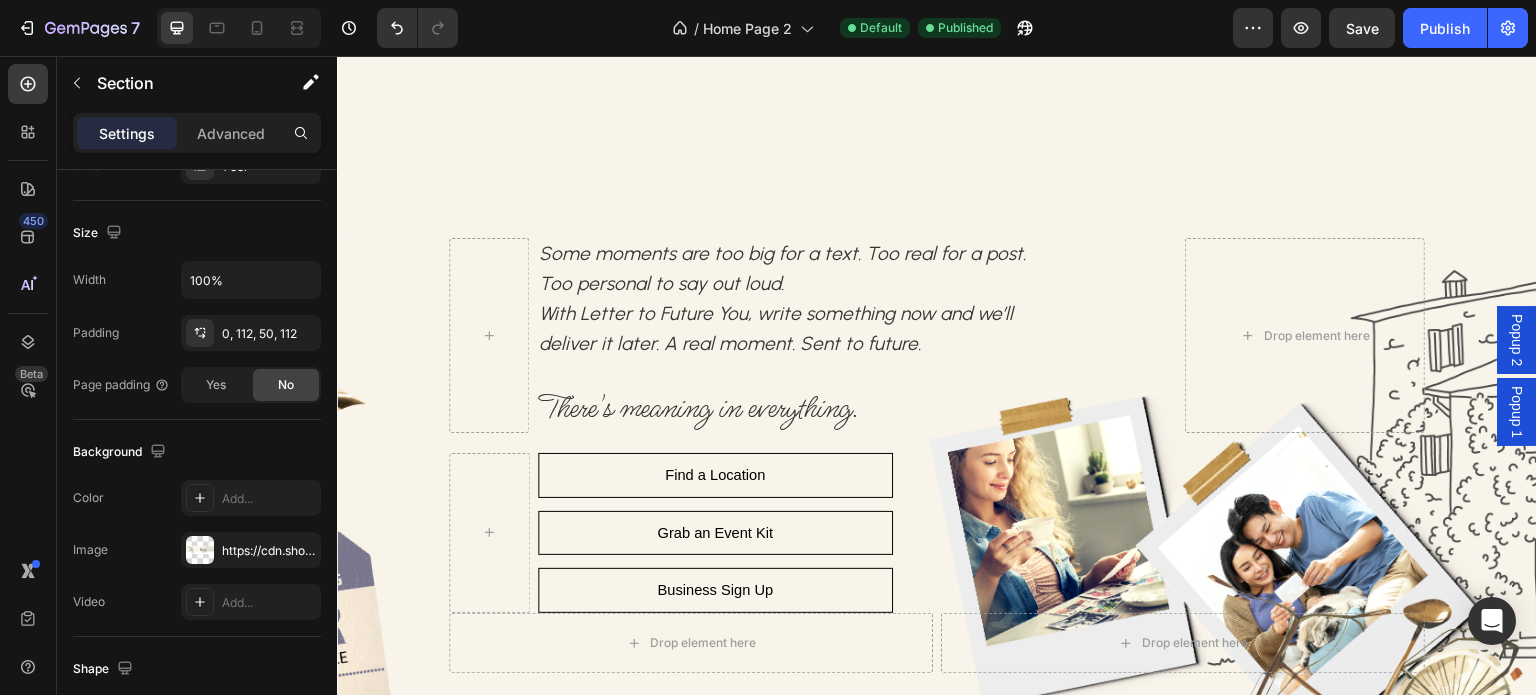 scroll, scrollTop: 400, scrollLeft: 0, axis: vertical 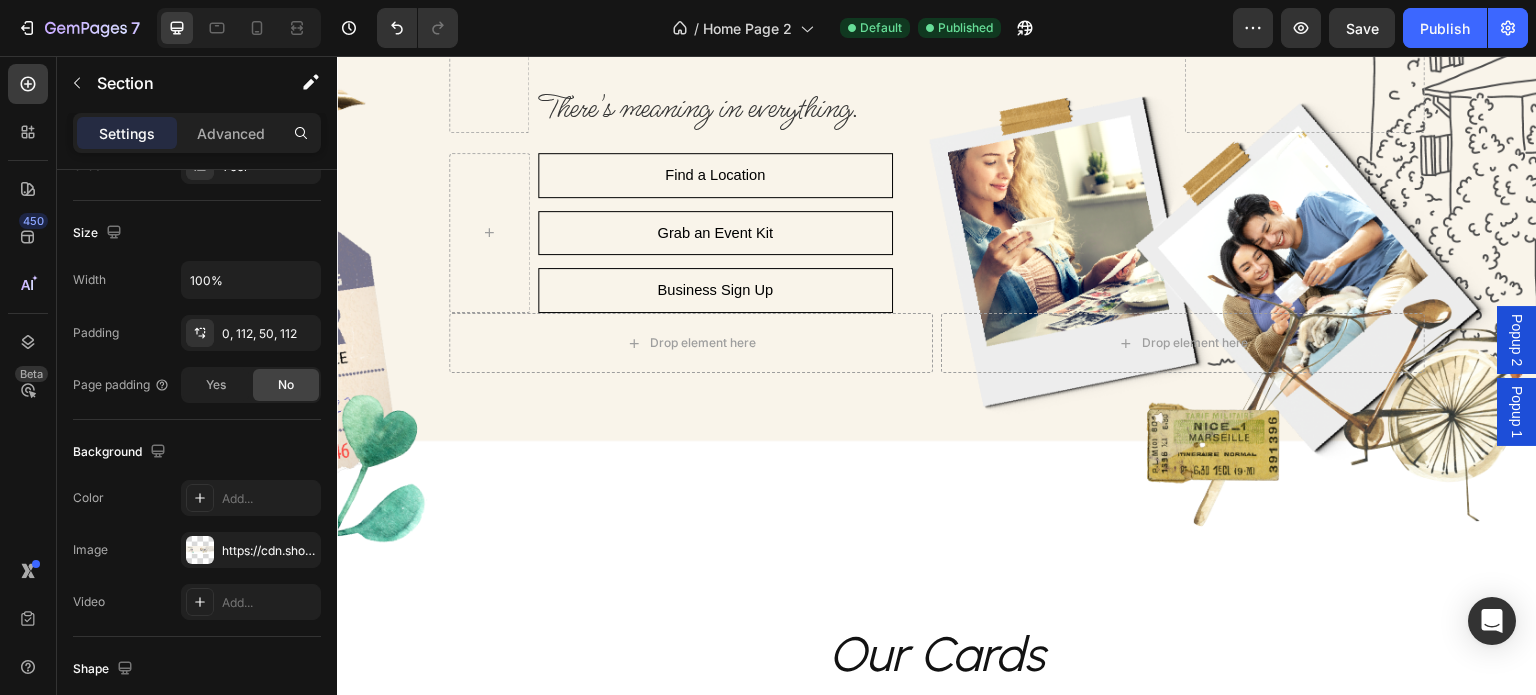click on "Row
Drop element here
Some moments are too big for a text. Too real for a post. Too personal to say out loud.  With Letter to Future You, write something now and we’ll deliver it later. A real moment. Sent to future. Text Block There's meaning in everything. Text Block
Find a Location - Cafés & more Button Row Grab an Event Kit Button Row Business Sign Up Button Row Row Row Row
Find a Location Button Row Grab an Event Kit Button Row Business Sign Up Button Row Row
Drop element here
Drop element here Row Section 5" at bounding box center [937, 280] 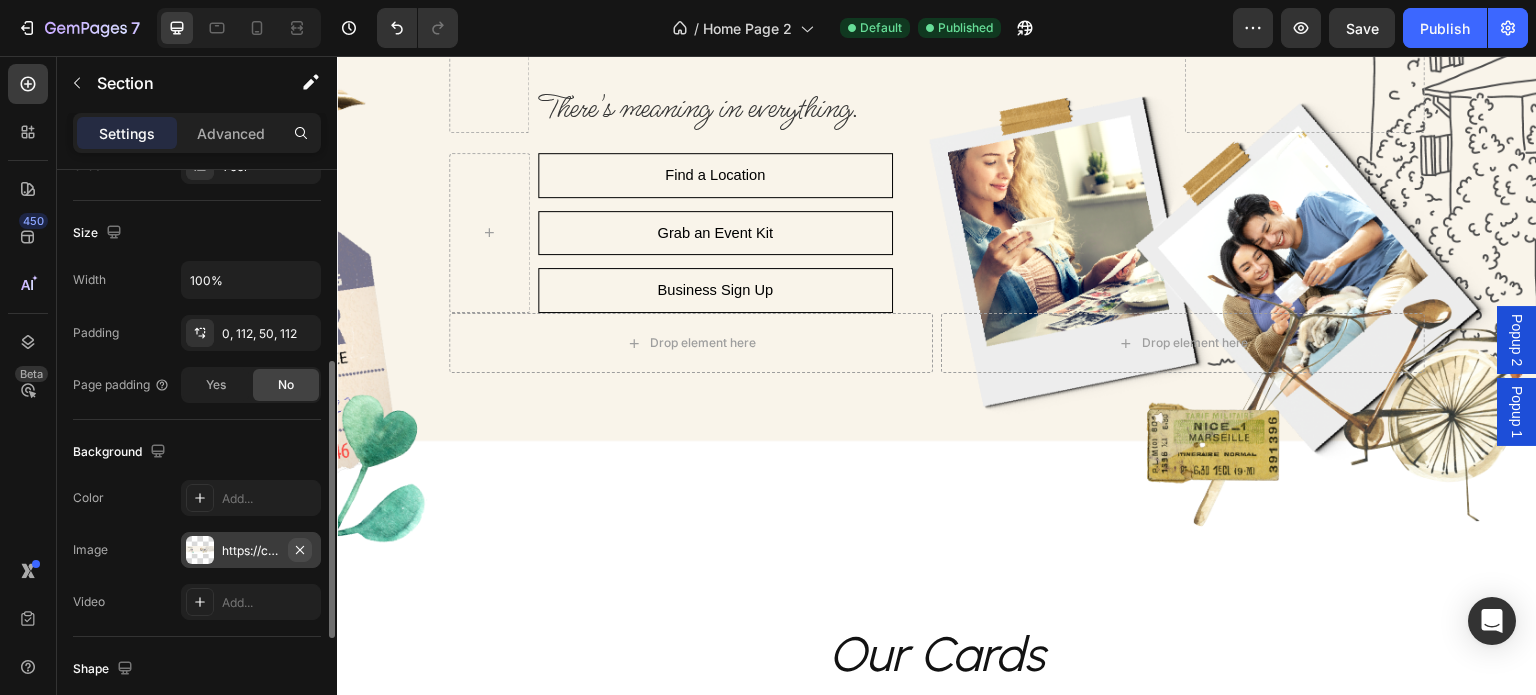 click 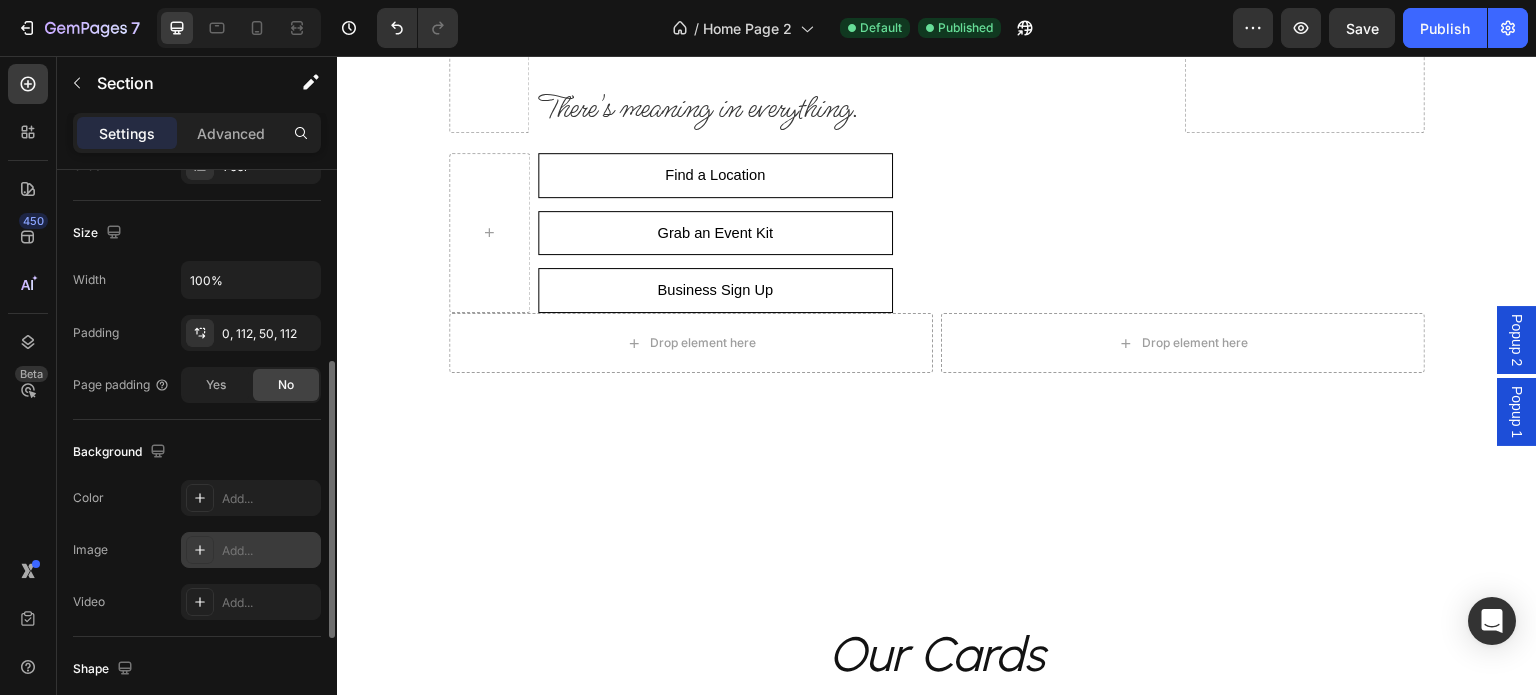 click on "Add..." at bounding box center [269, 551] 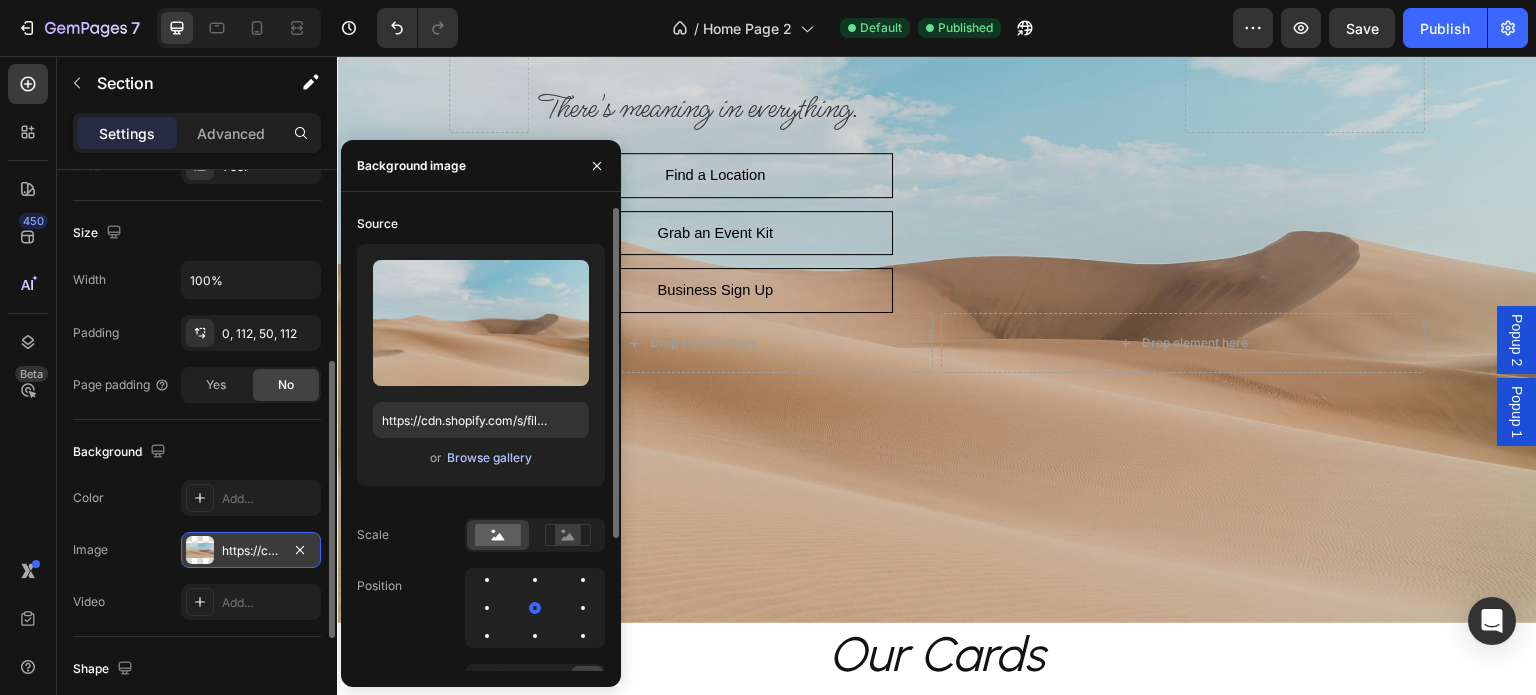 click on "Browse gallery" at bounding box center [489, 458] 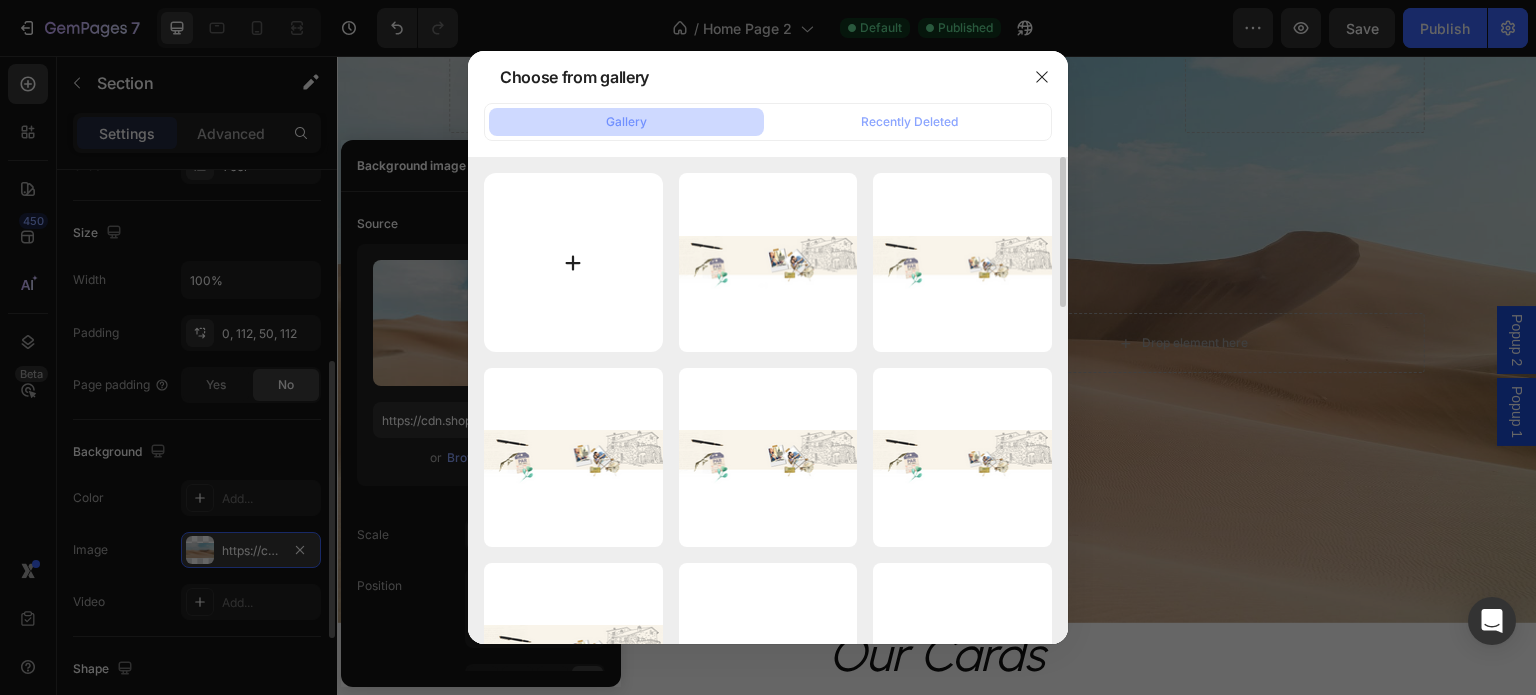 click at bounding box center [573, 262] 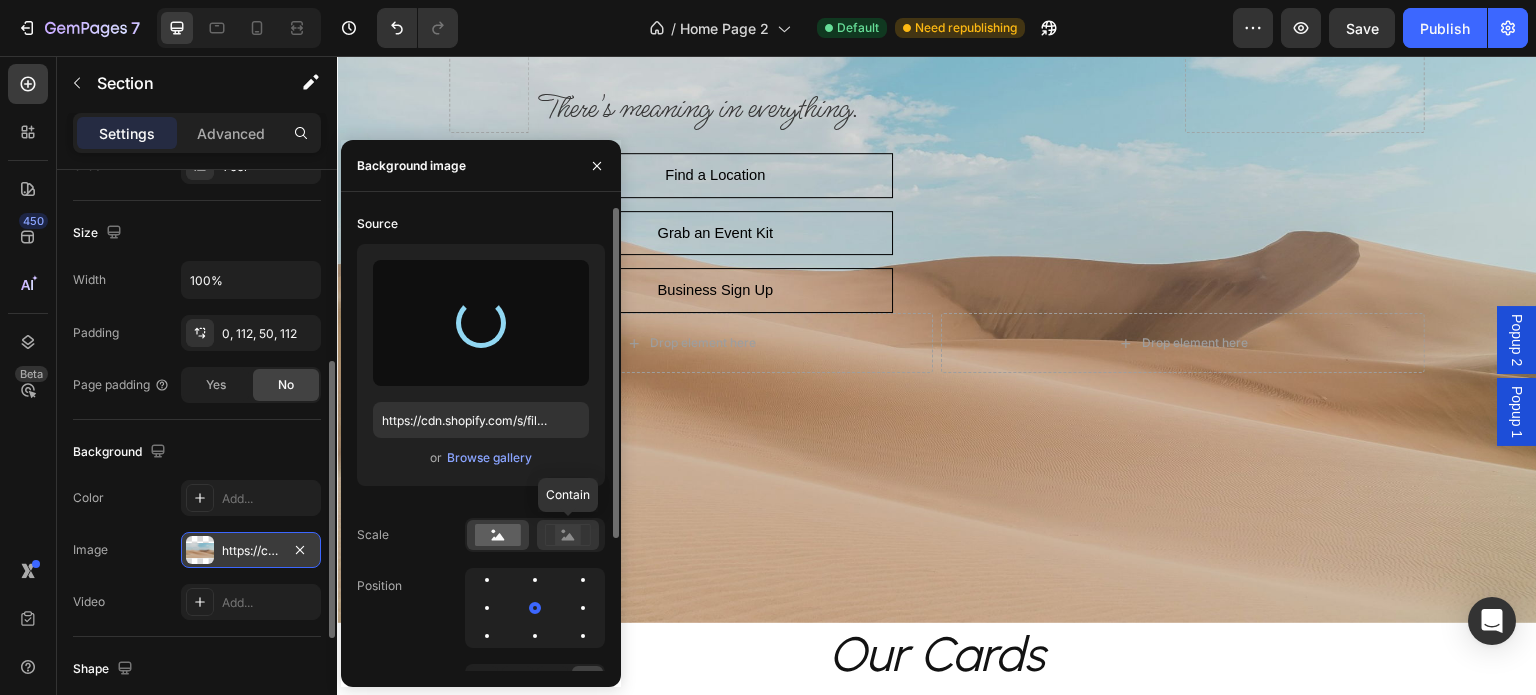 type on "https://cdn.shopify.com/s/files/1/0662/4005/3363/files/gempages_575797668542940099-b1276ca0-5899-4c4e-b2c2-1e65282e61c0.png" 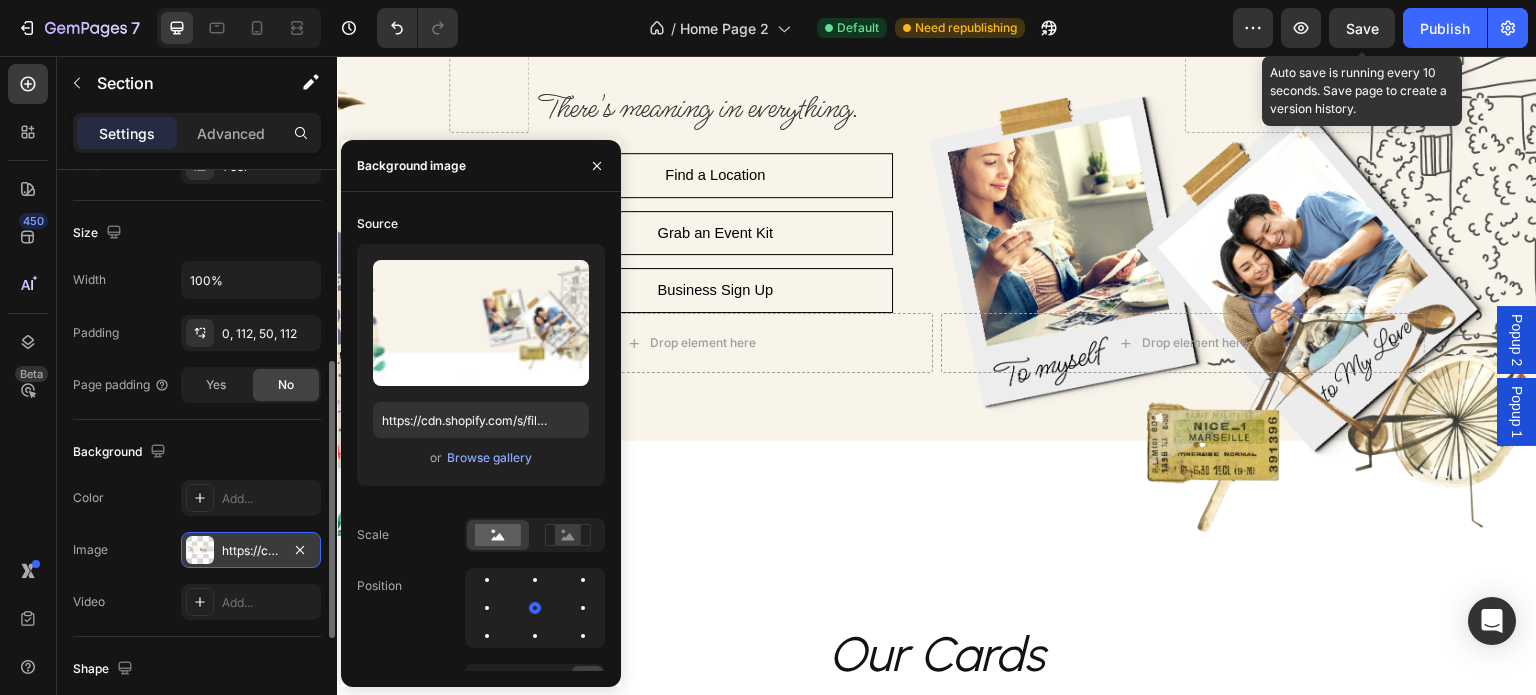 click on "Save" at bounding box center (1362, 28) 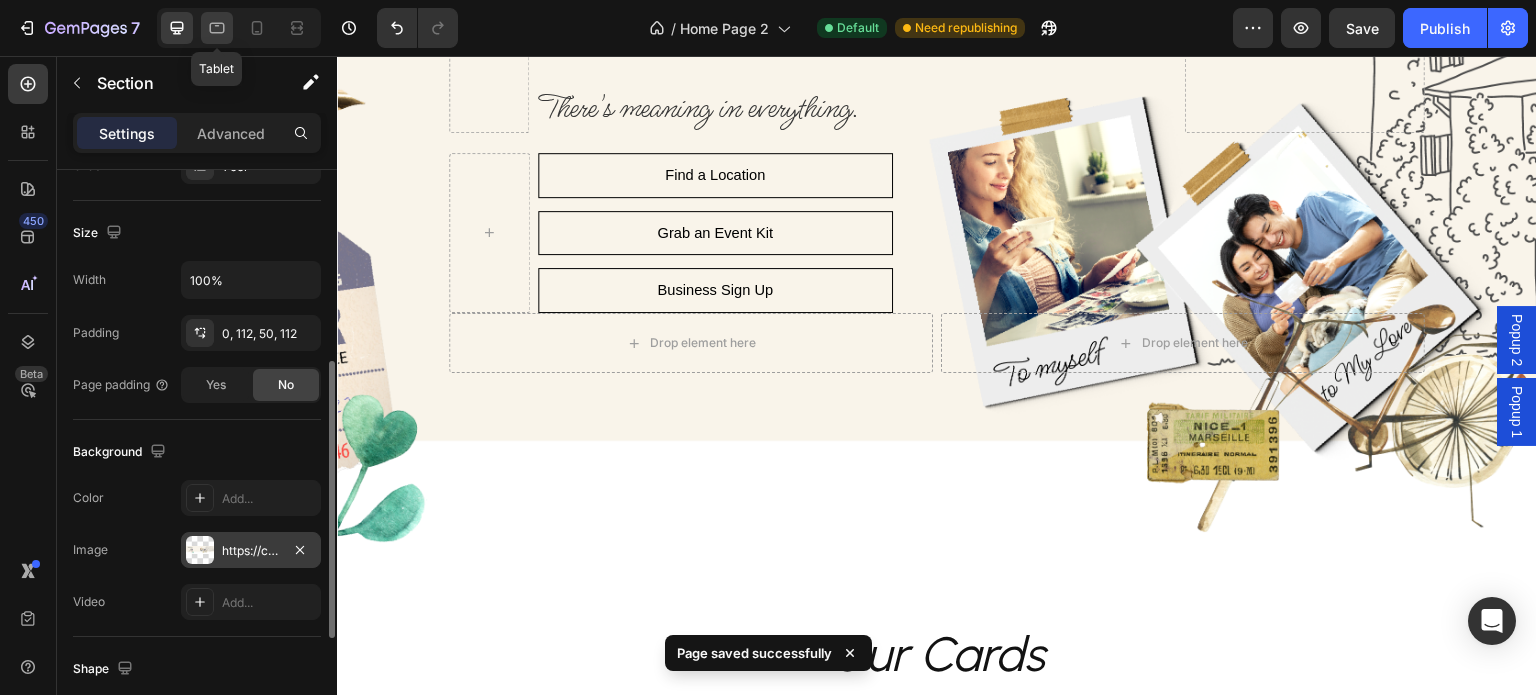 click 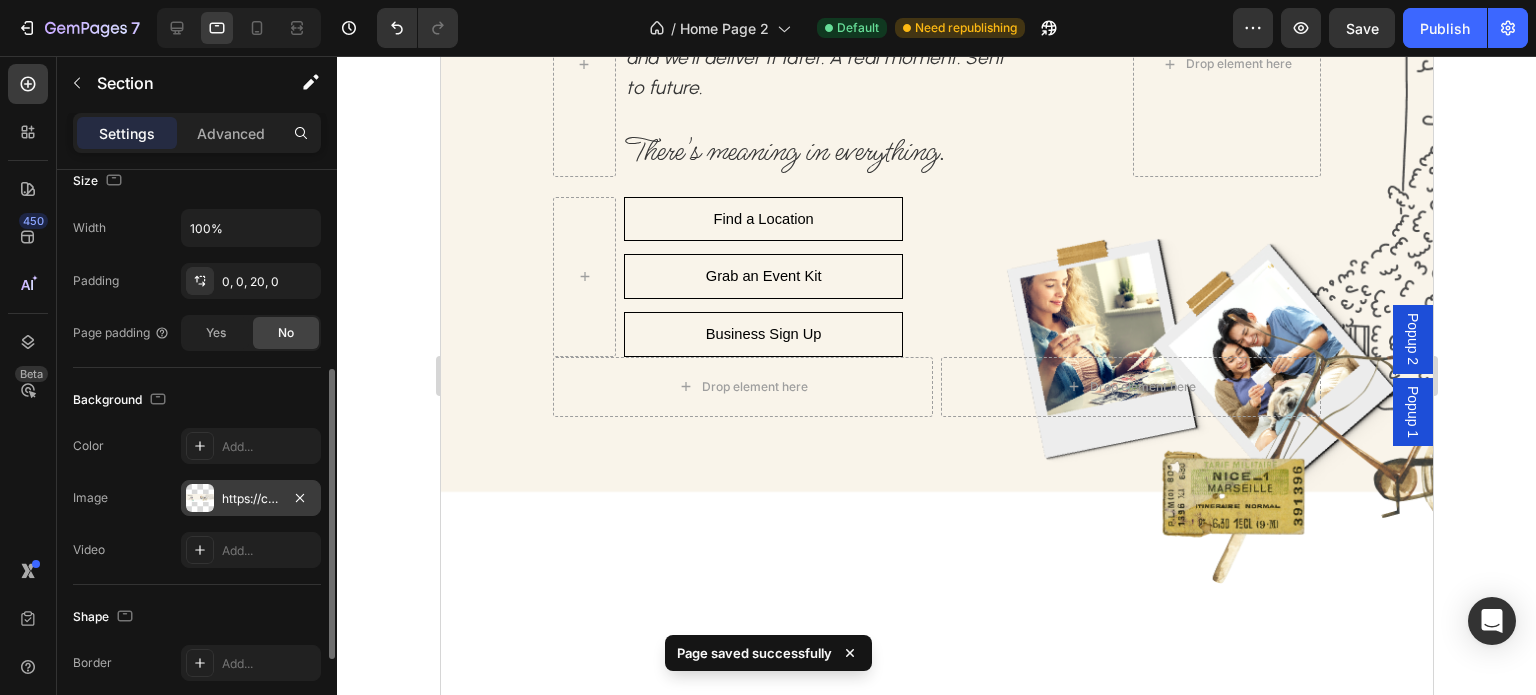 scroll, scrollTop: 270, scrollLeft: 0, axis: vertical 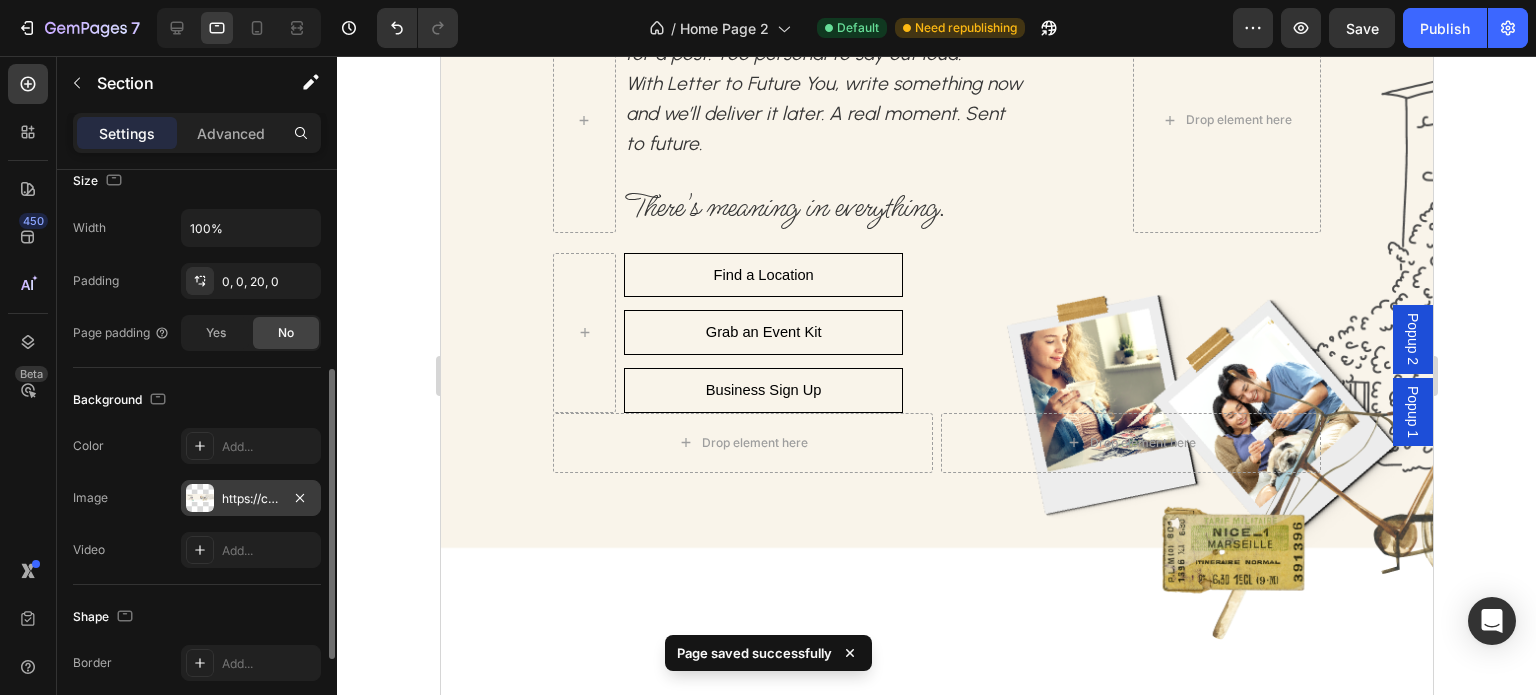 click on "https://cdn.shopify.com/s/files/1/0662/4005/3363/files/gempages_575797668542940099-b1276ca0-5899-4c4e-b2c2-1e65282e61c0.png" at bounding box center [251, 499] 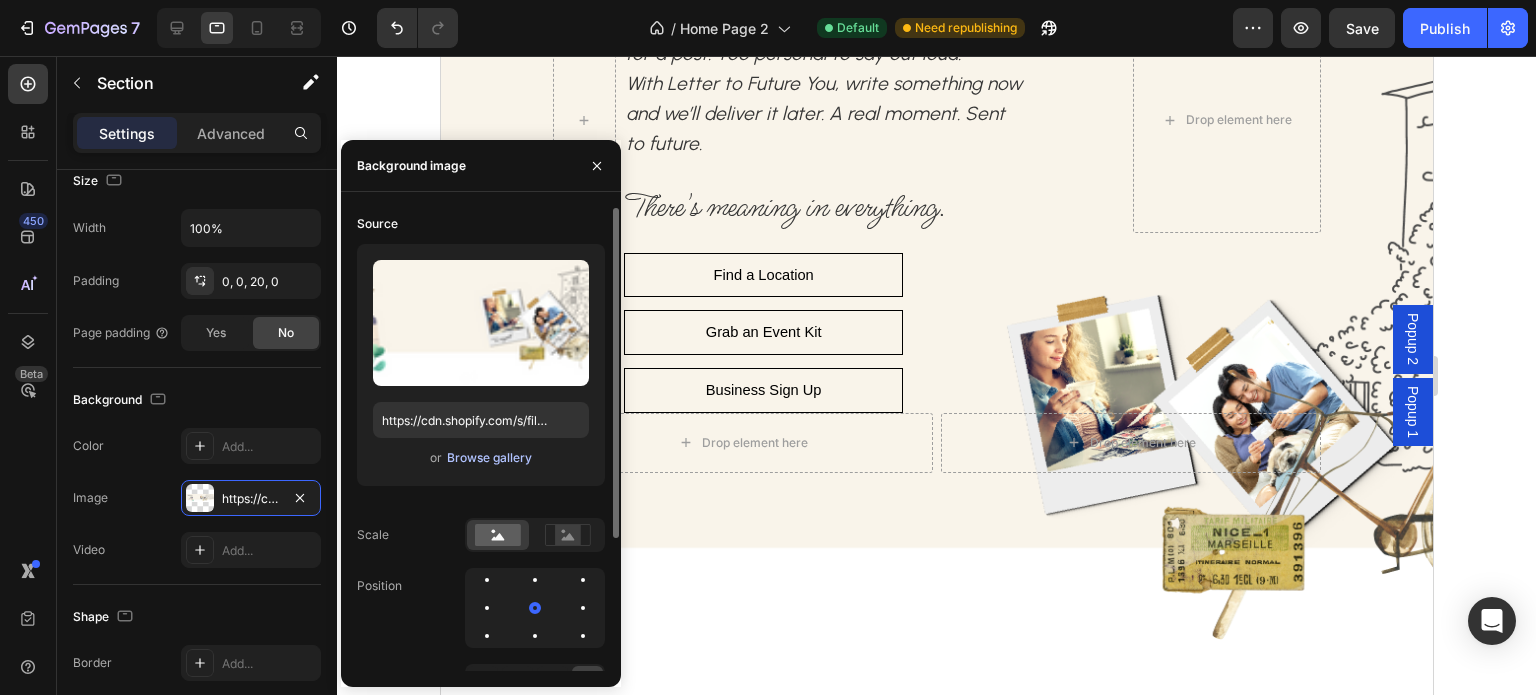 click on "Browse gallery" at bounding box center (489, 458) 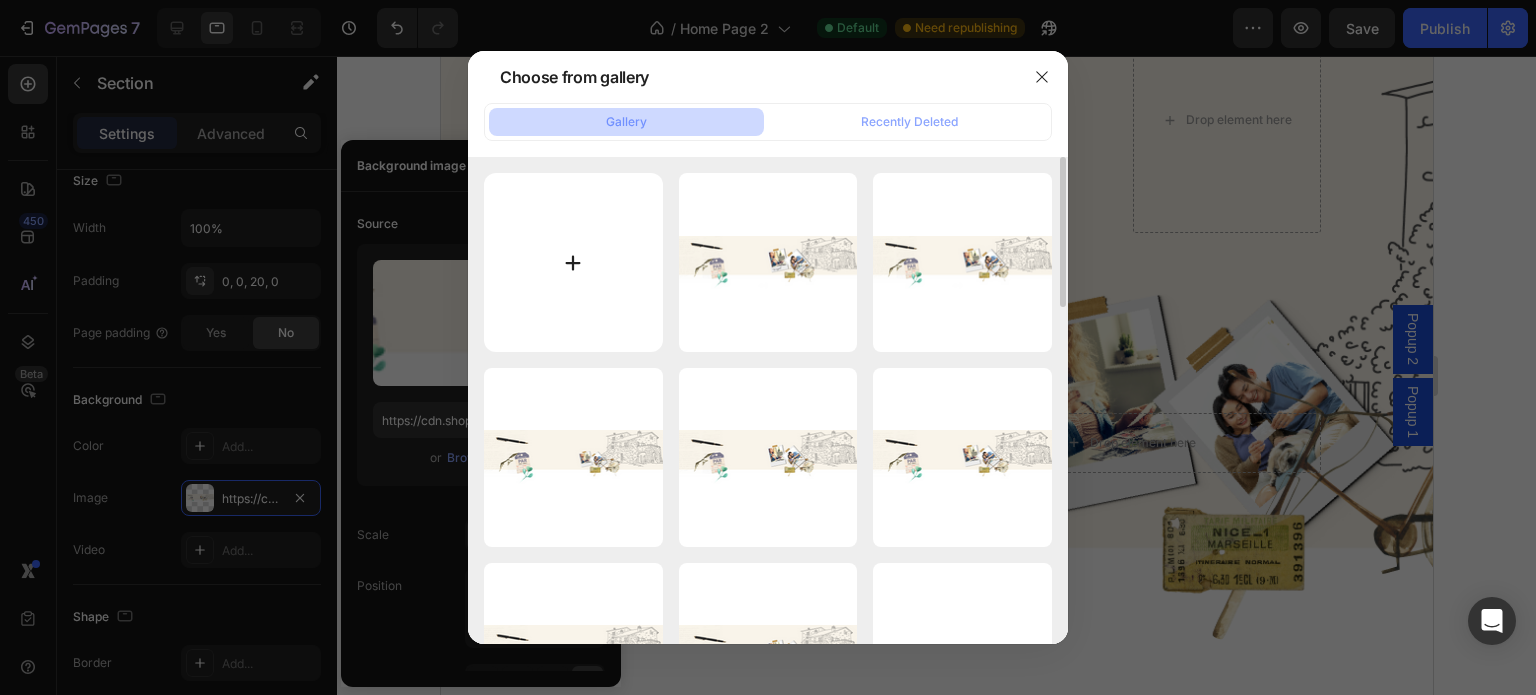 click at bounding box center (573, 262) 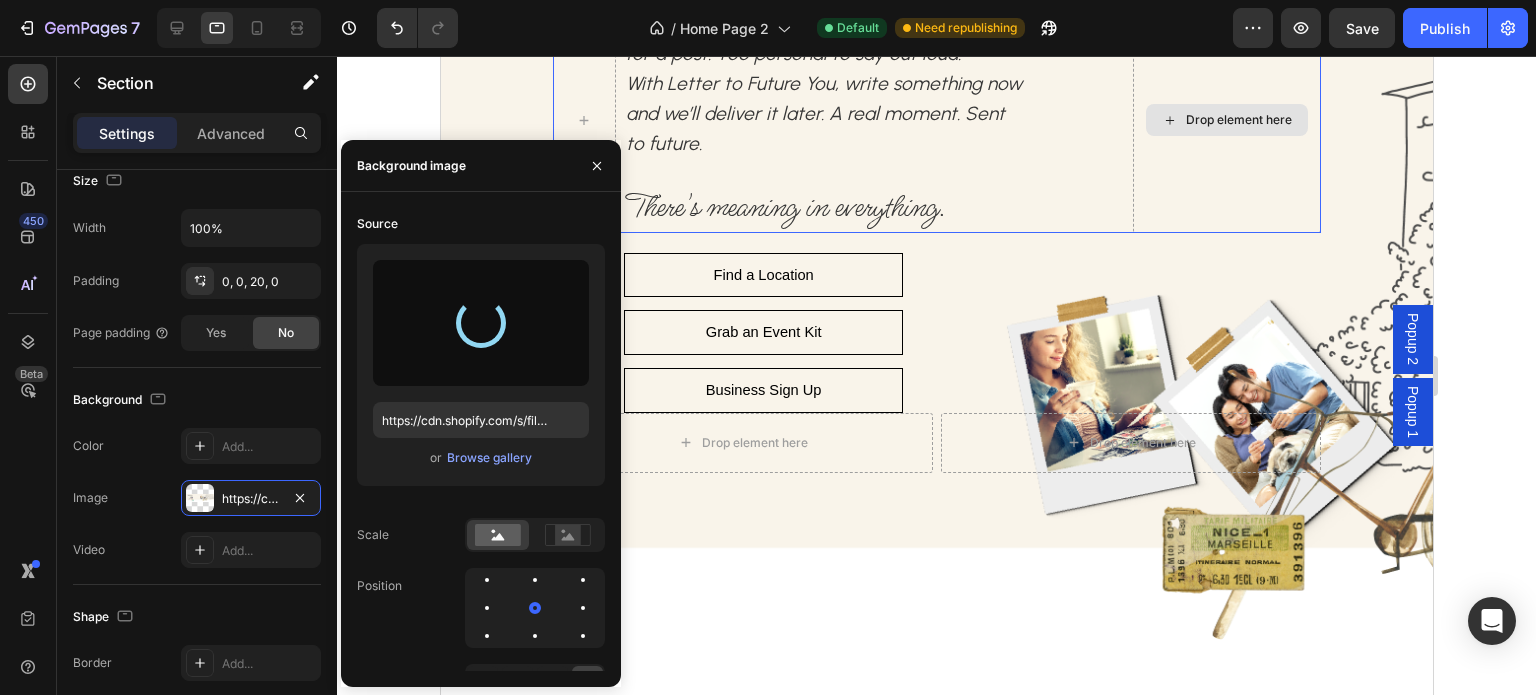 type on "https://cdn.shopify.com/s/files/1/0662/4005/3363/files/gempages_575797668542940099-546e45f6-6037-412e-bec7-ef31c96cf789.png" 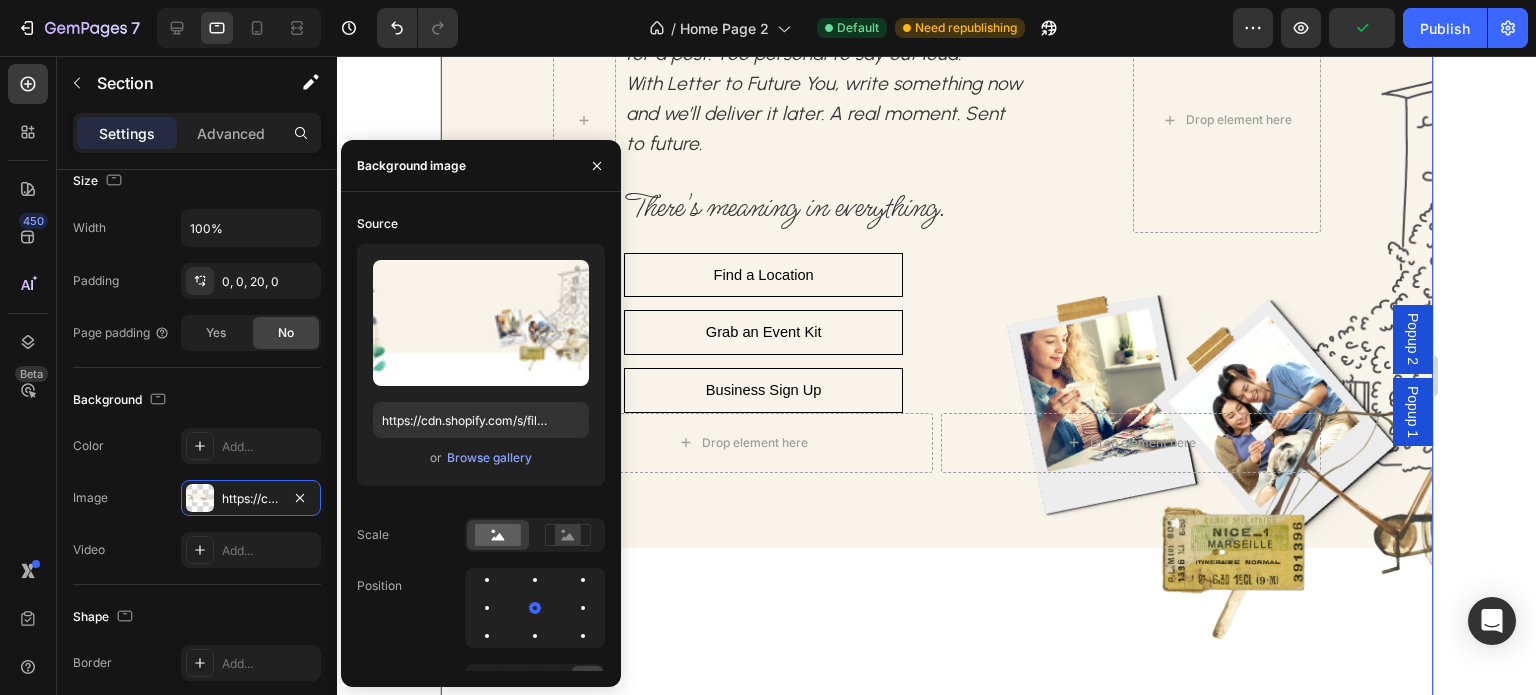 click on "Row
Drop element here
Some moments are too big for a text. Too real for a post. Too personal to say out loud.  With Letter to Future You, write something now and we’ll deliver it later. A real moment. Sent to future. Text Block There's meaning in everything. Text Block
Find a Location - Cafés & more Button Row Grab an Event Kit Button Row Business Sign Up Button Row Row Row Row
Find a Location Button Row Grab an Event Kit Button Row Business Sign Up Button Row Row
Drop element here
Drop element here Row Section 6" at bounding box center (936, 375) 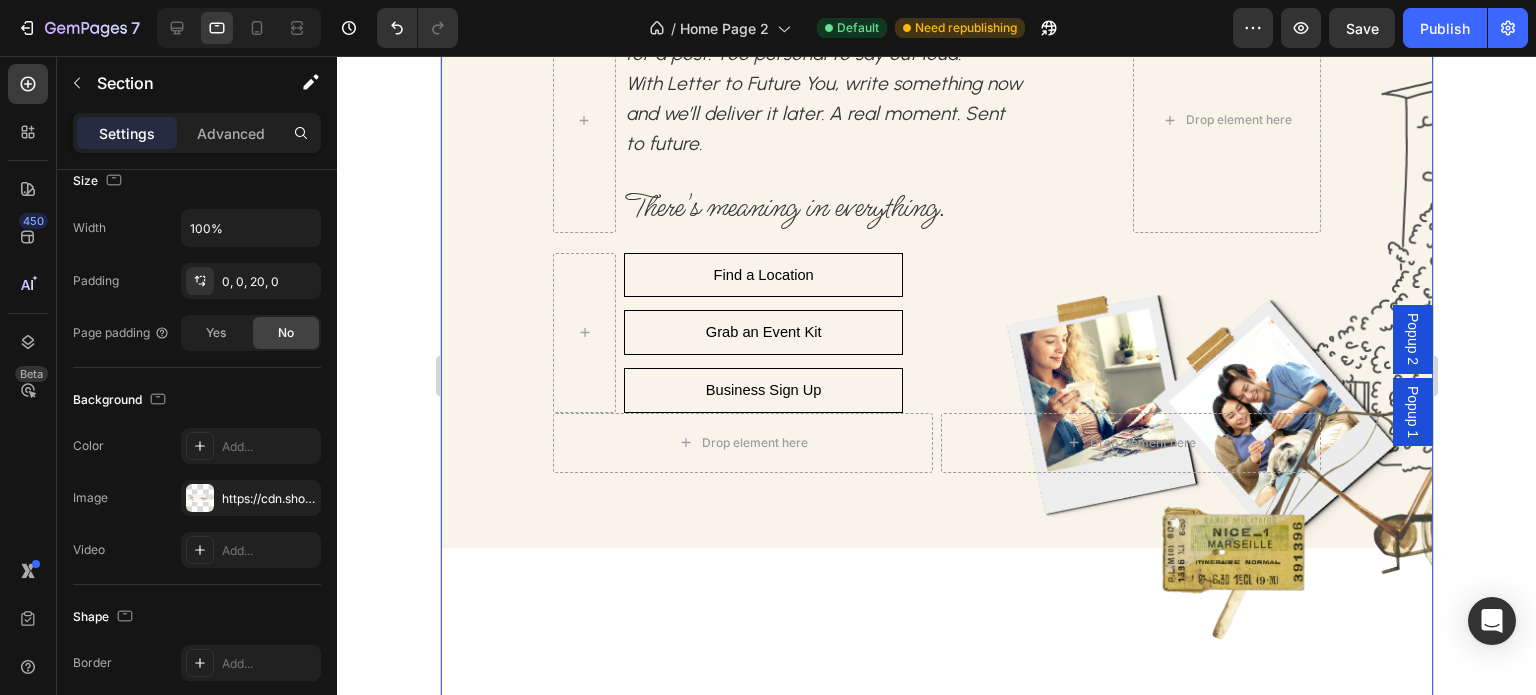 click on "Row
Drop element here
Some moments are too big for a text. Too real for a post. Too personal to say out loud.  With Letter to Future You, write something now and we’ll deliver it later. A real moment. Sent to future. Text Block There's meaning in everything. Text Block
Find a Location - Cafés & more Button Row Grab an Event Kit Button Row Business Sign Up Button Row Row Row Row
Find a Location Button Row Grab an Event Kit Button Row Business Sign Up Button Row Row
Drop element here
Drop element here Row Section 6   You can create reusable sections Create Theme Section AI Content Write with GemAI What would you like to describe here? Tone and Voice Persuasive Product One-Time Event Kit Show more Generate" at bounding box center (936, 375) 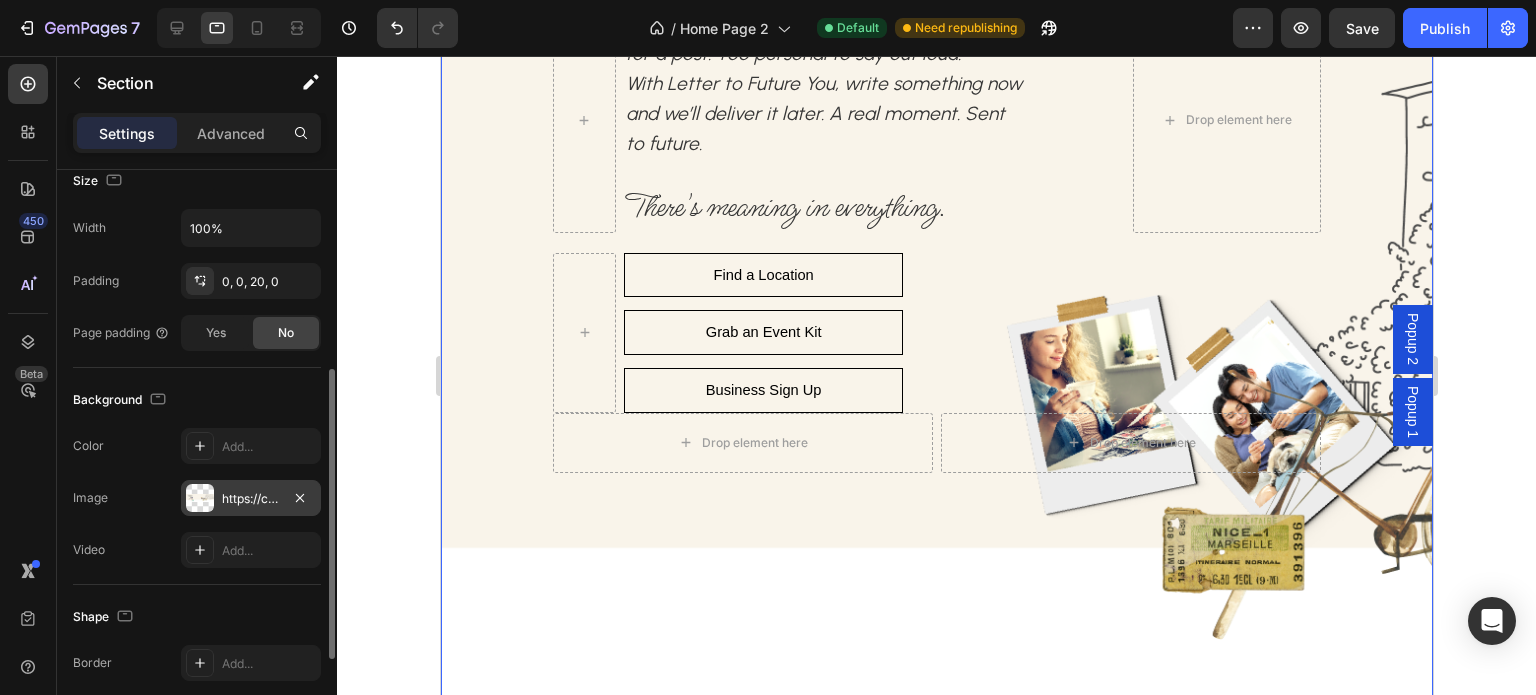 click on "https://cdn.shopify.com/s/files/1/0662/4005/3363/files/gempages_575797668542940099-2b7a7e64-9009-4b6c-8106-5b68d8c63522.png" at bounding box center (251, 499) 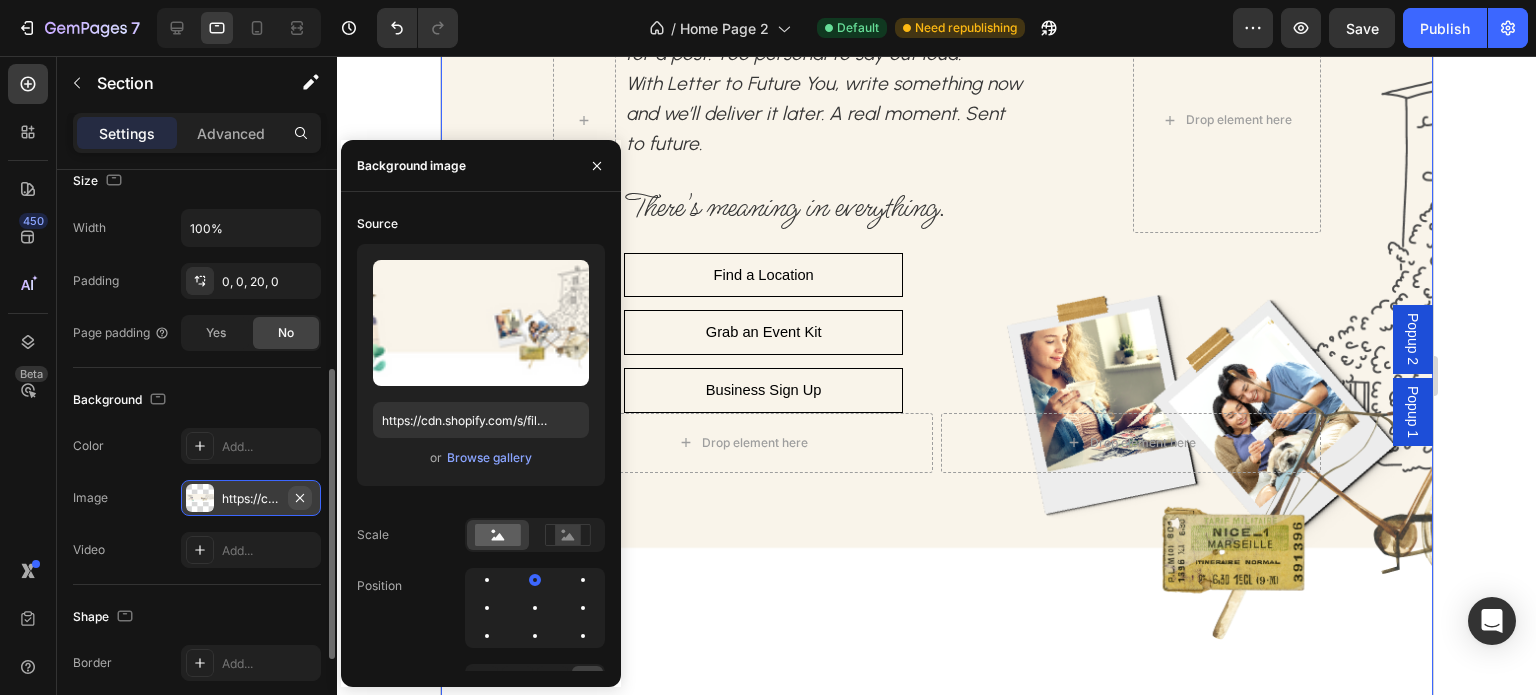 click 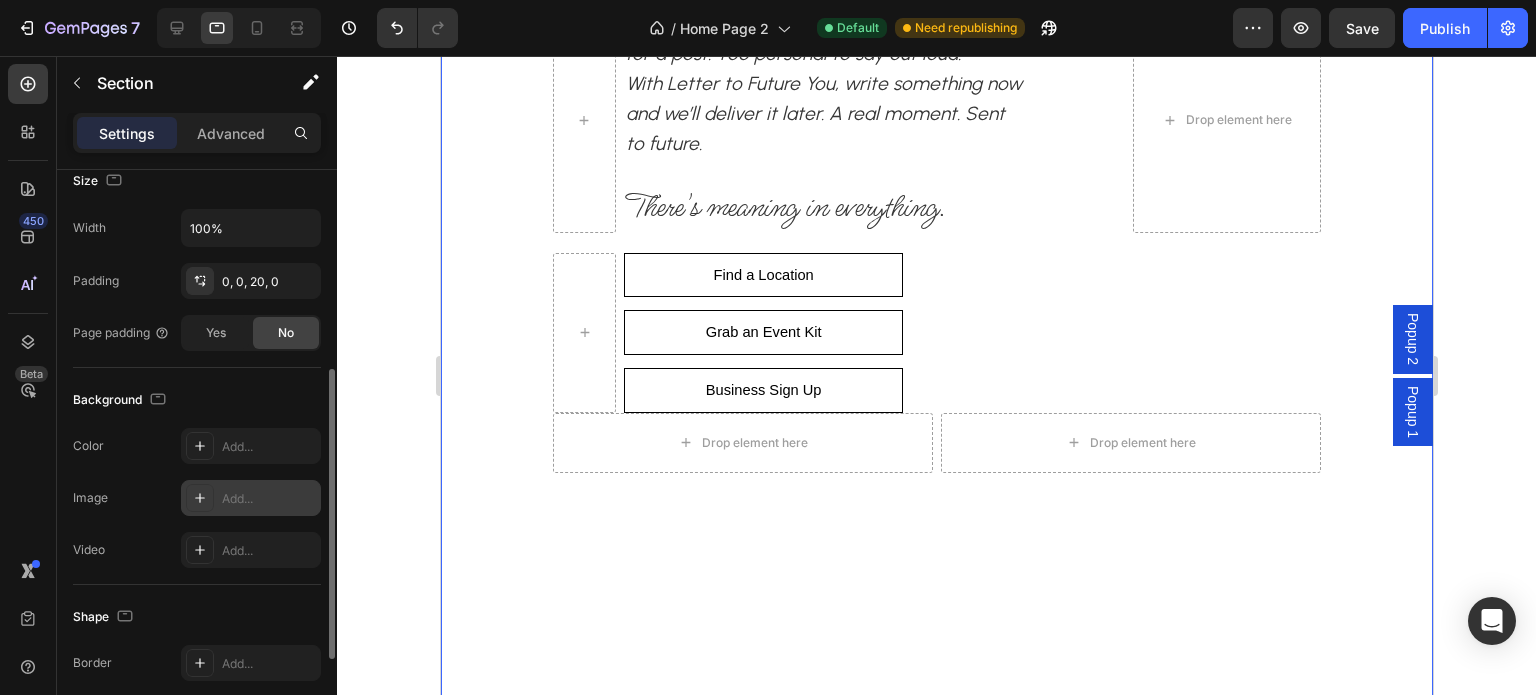 click on "Add..." at bounding box center [269, 499] 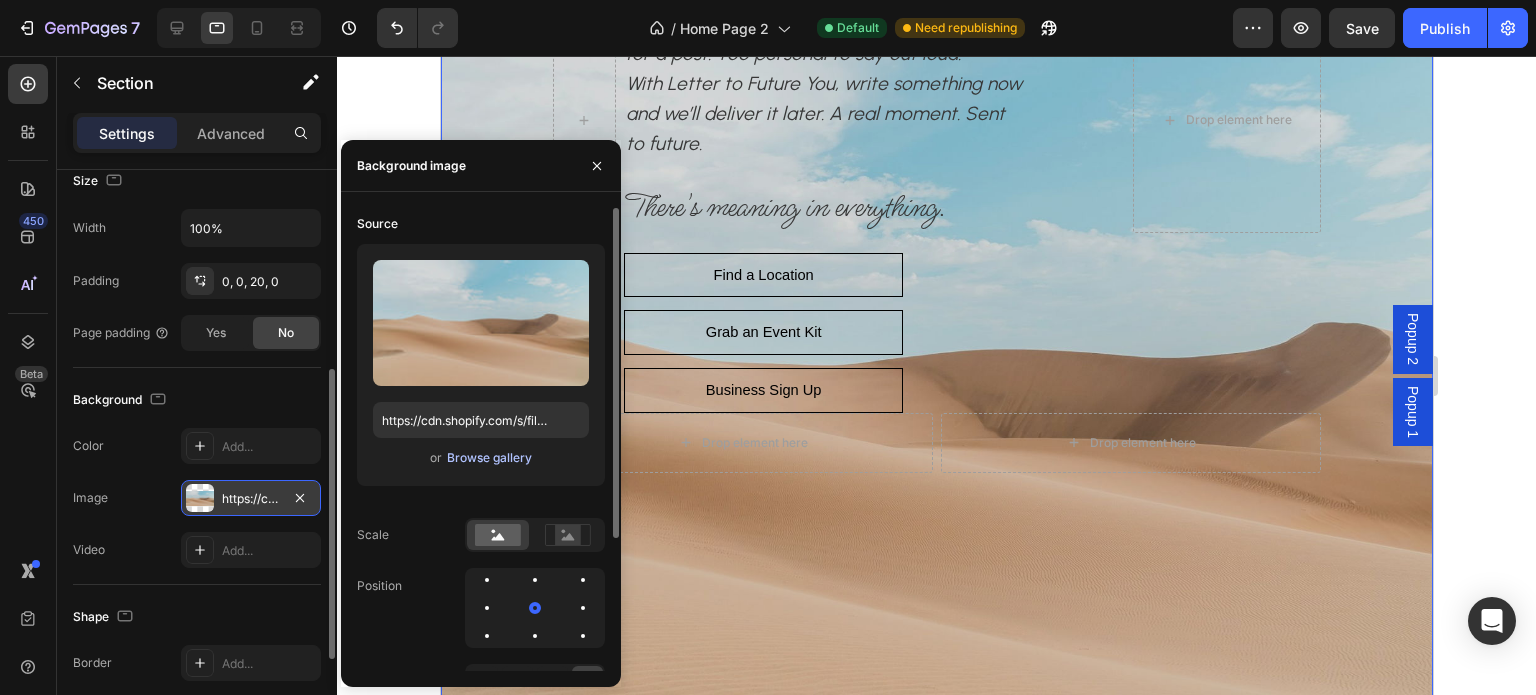 click on "Browse gallery" at bounding box center [489, 458] 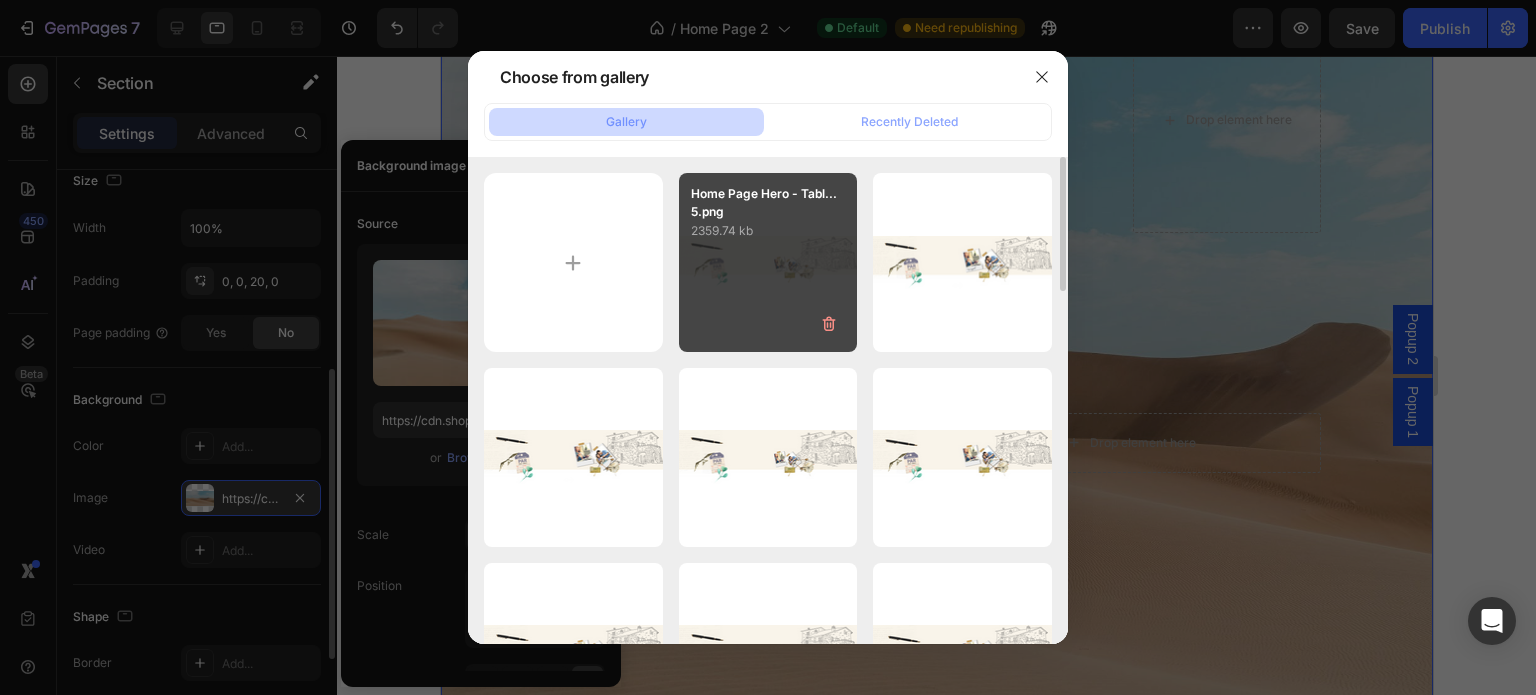click on "Home Page Hero - Tabl... 5.png 2359.74 kb" at bounding box center [768, 262] 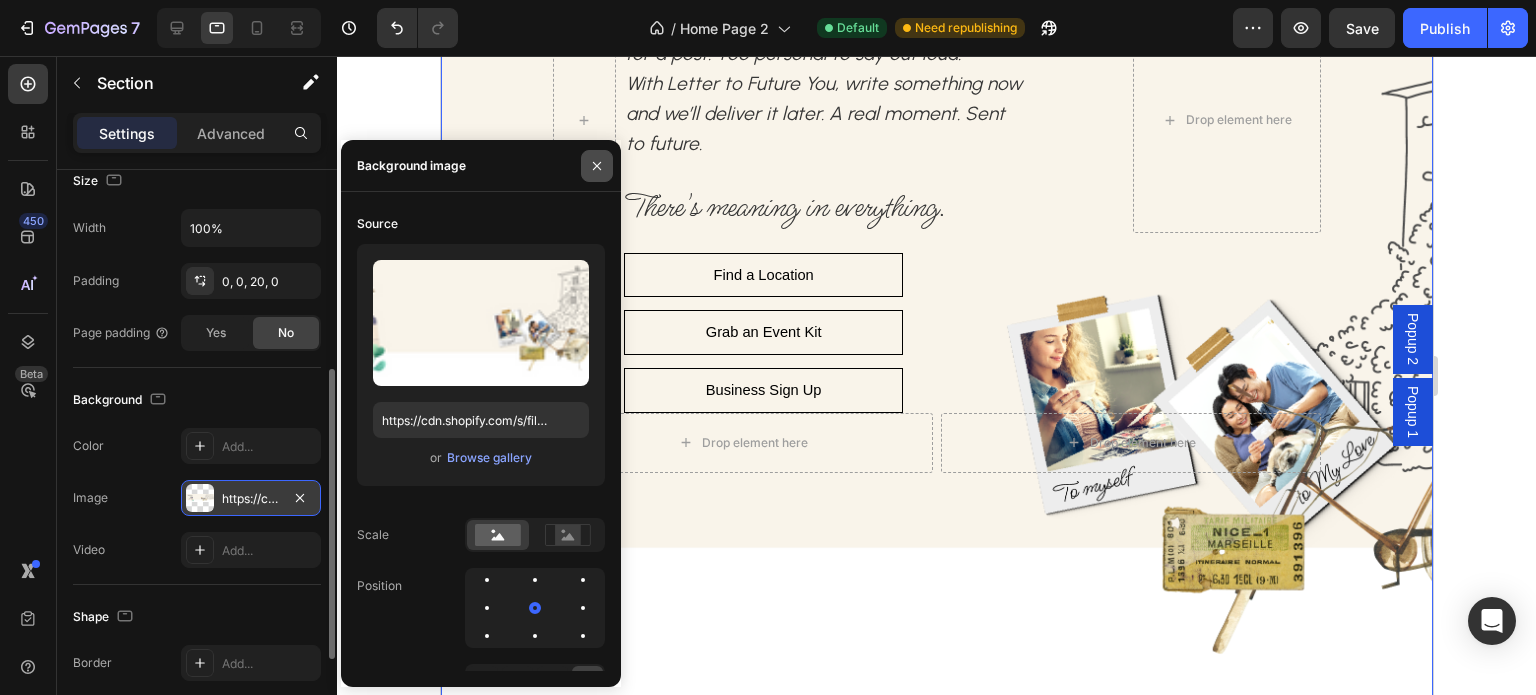 click 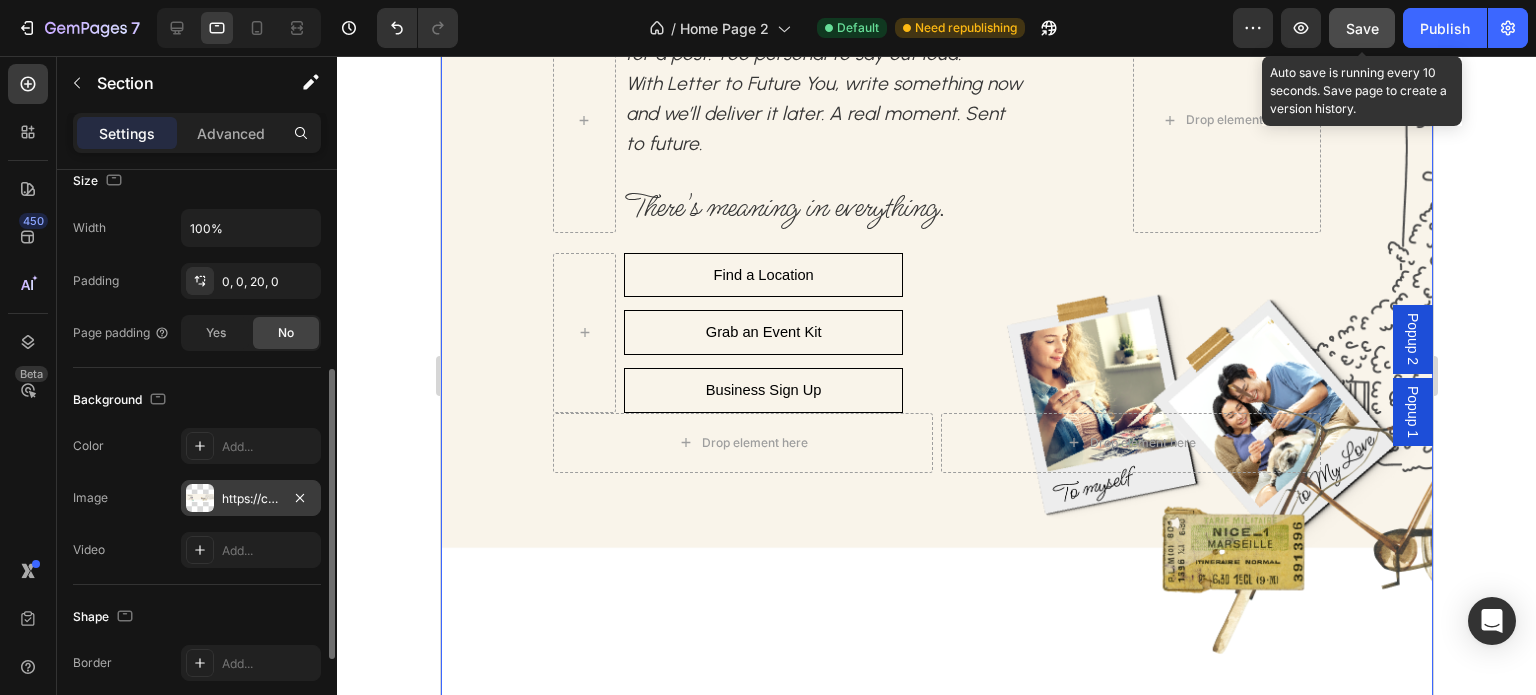 click on "Save" 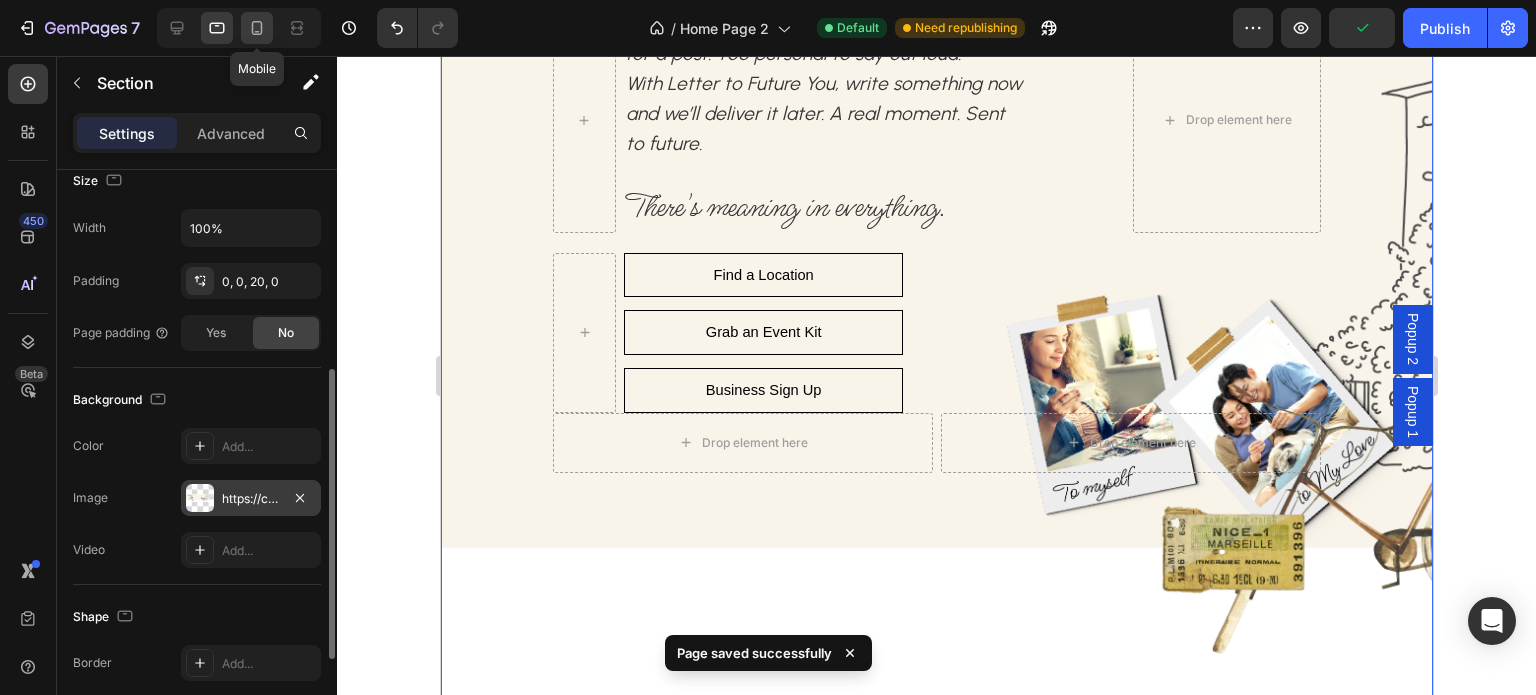 click 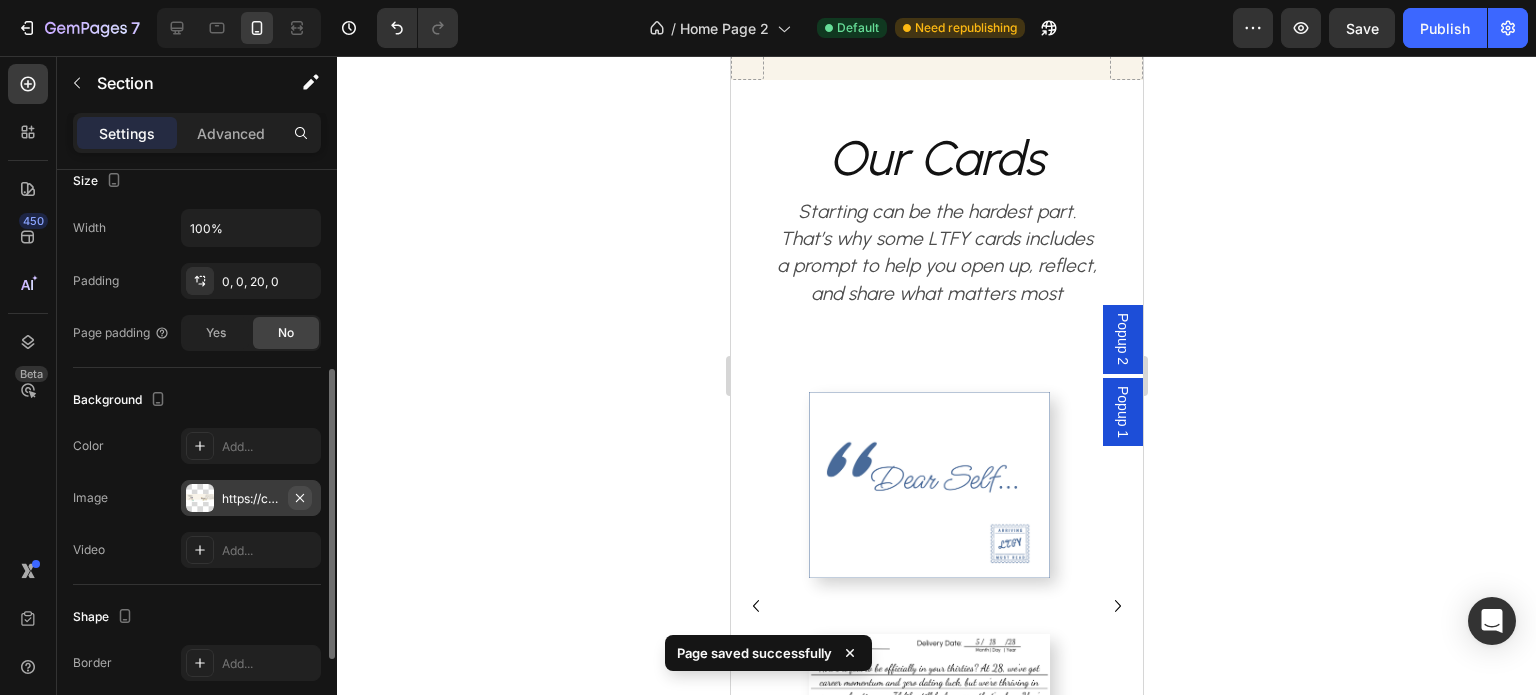 scroll, scrollTop: 879, scrollLeft: 0, axis: vertical 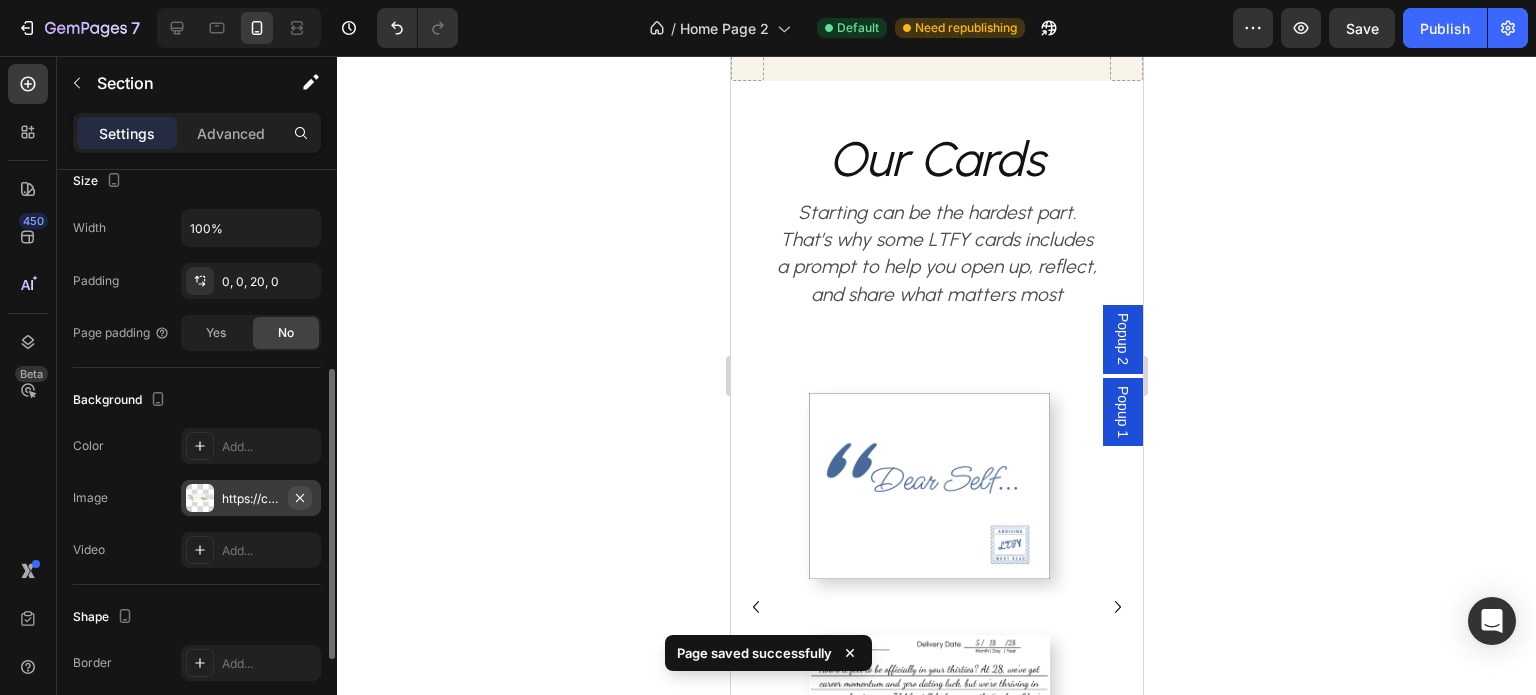 click 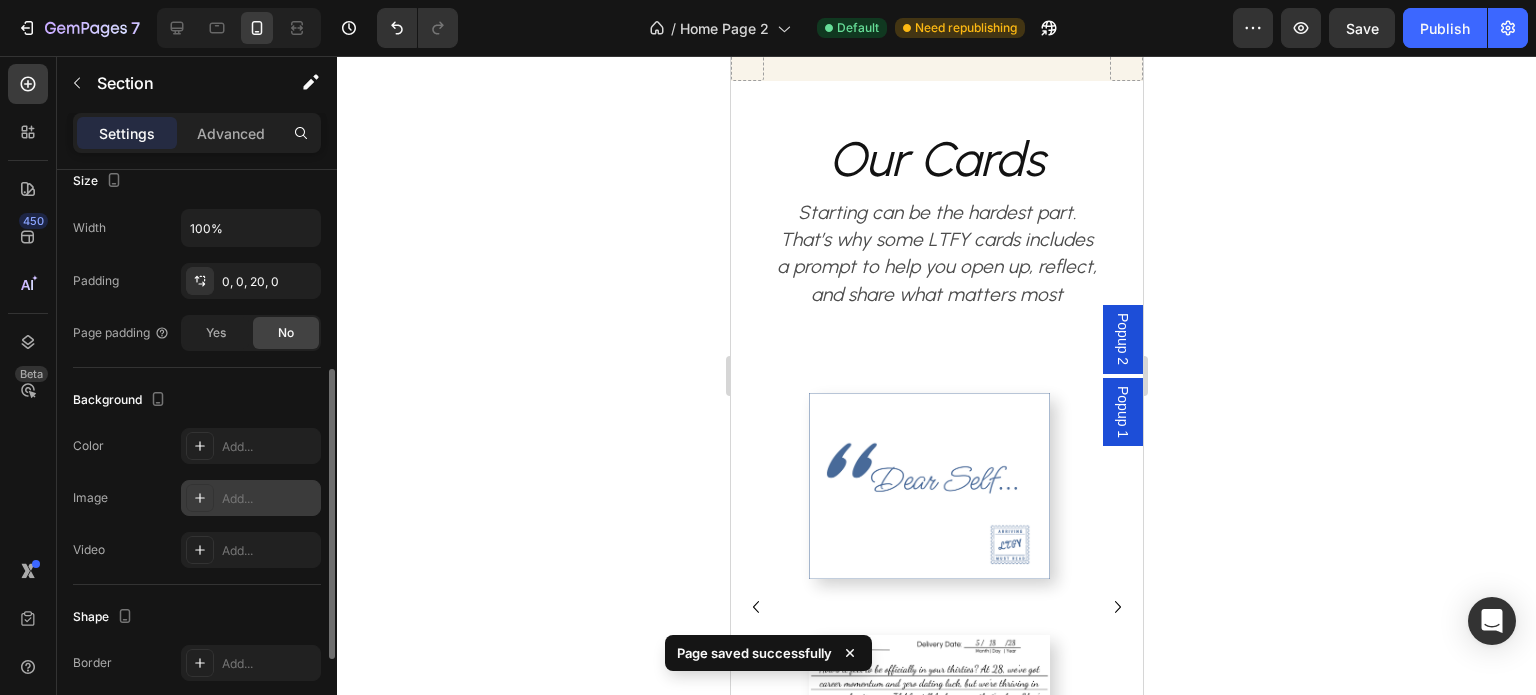 click on "Add..." at bounding box center (269, 499) 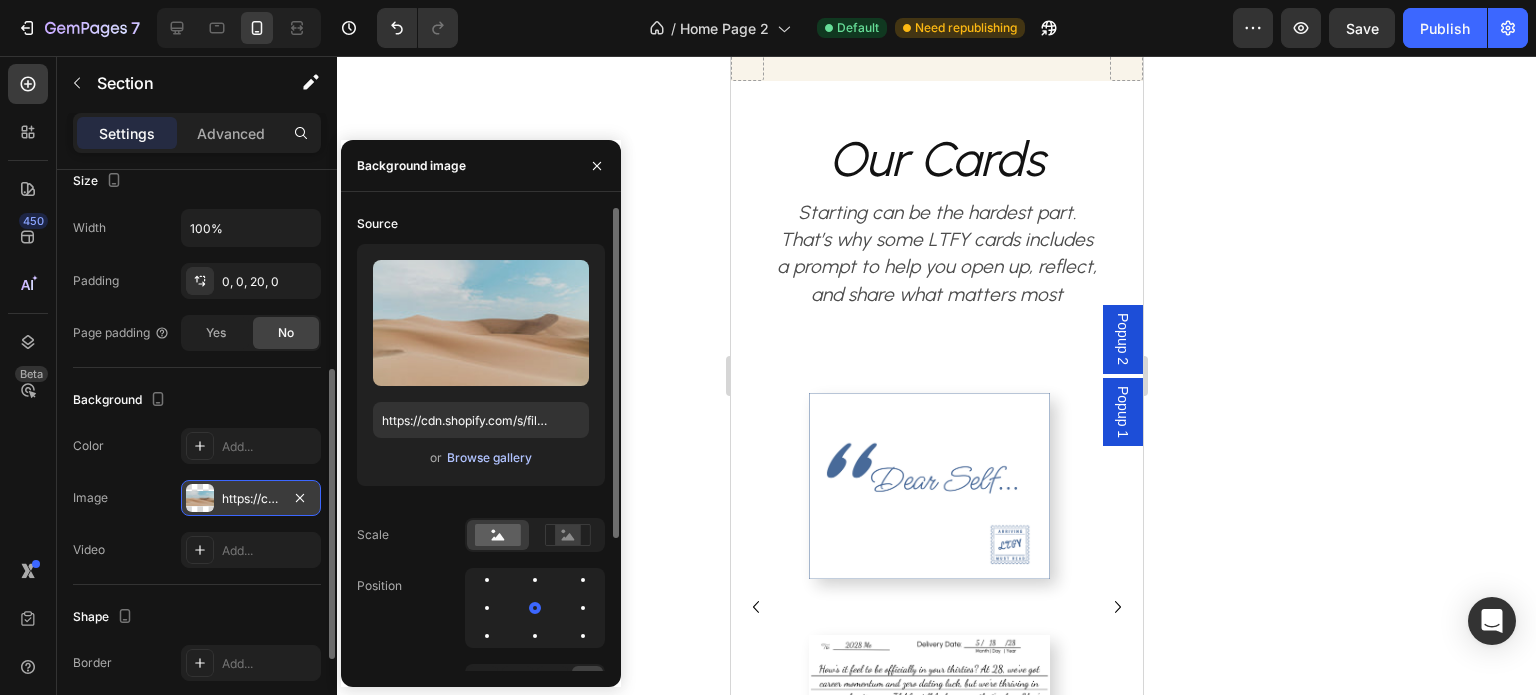 click on "Browse gallery" at bounding box center [489, 458] 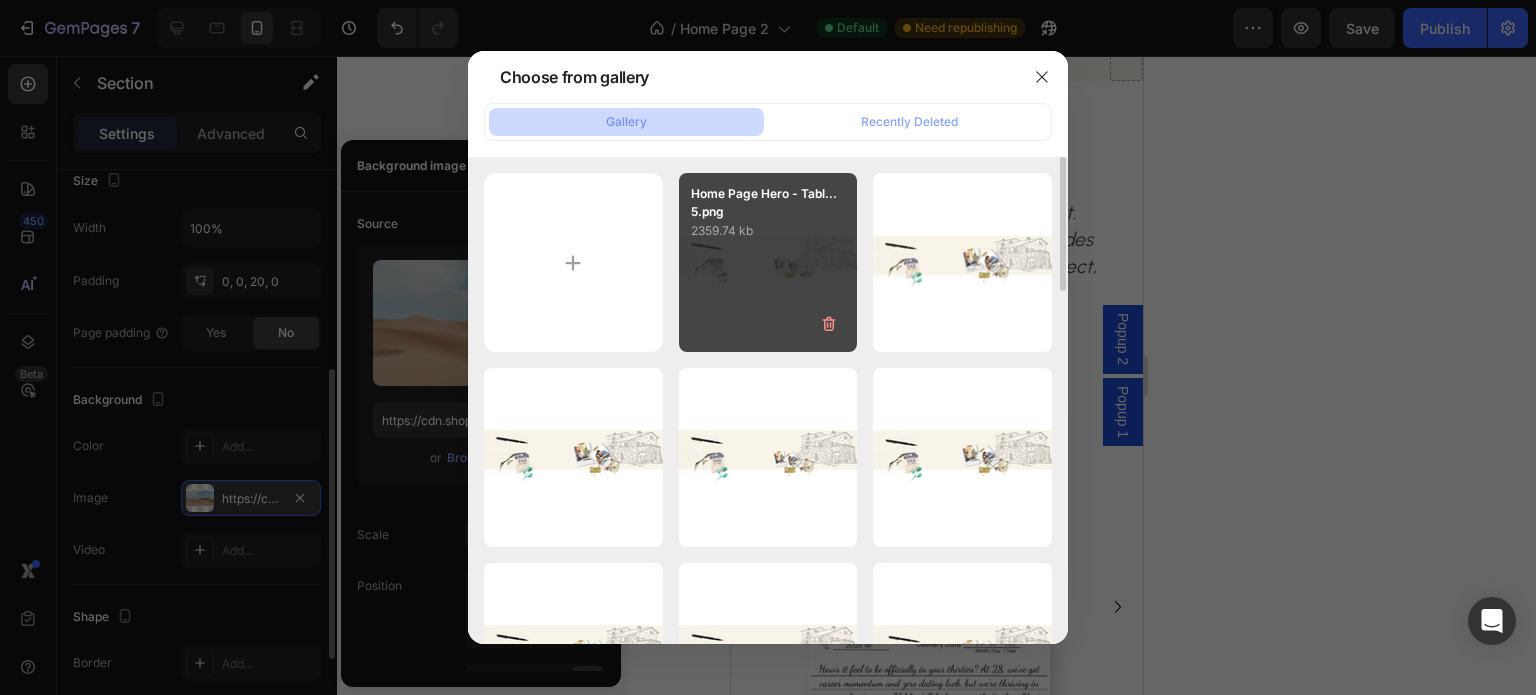 click on "2359.74 kb" at bounding box center (768, 231) 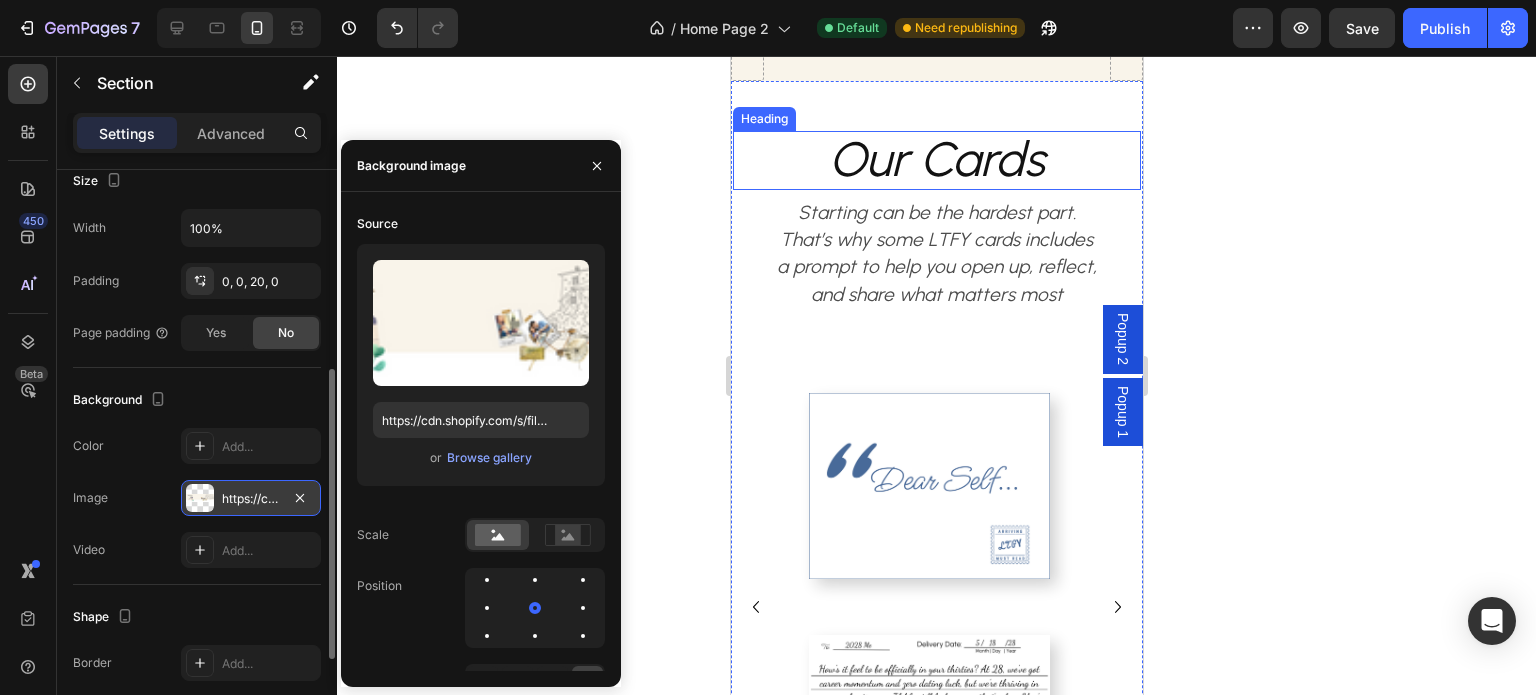 scroll, scrollTop: 379, scrollLeft: 0, axis: vertical 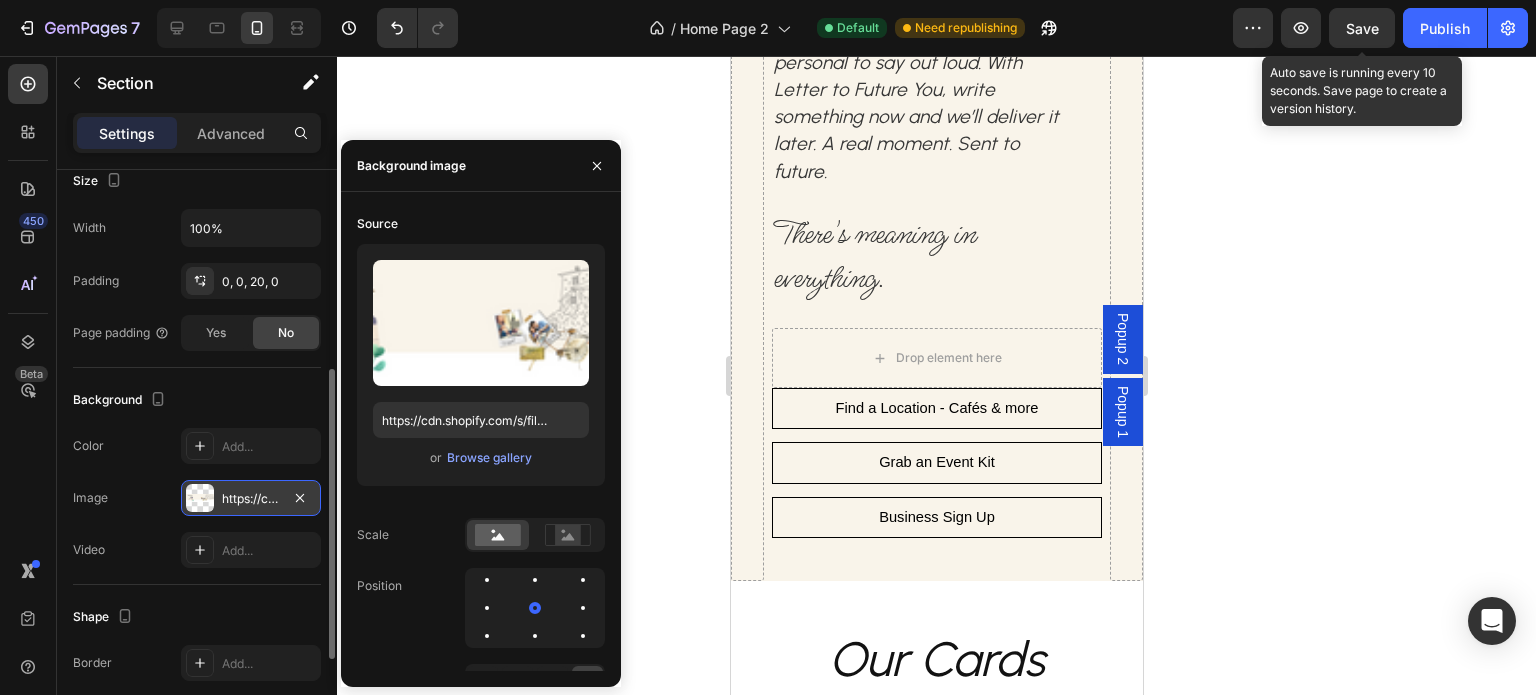 click on "Save" at bounding box center [1362, 28] 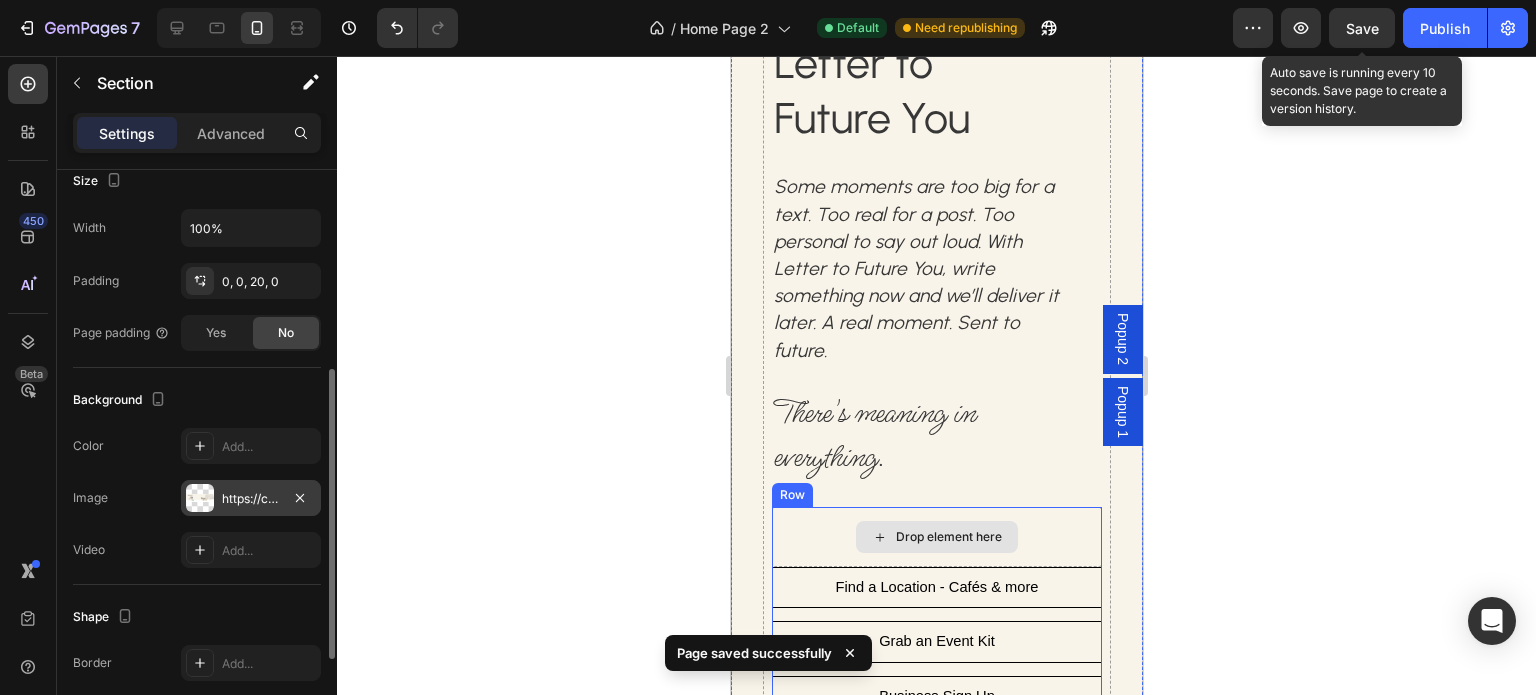 scroll, scrollTop: 600, scrollLeft: 0, axis: vertical 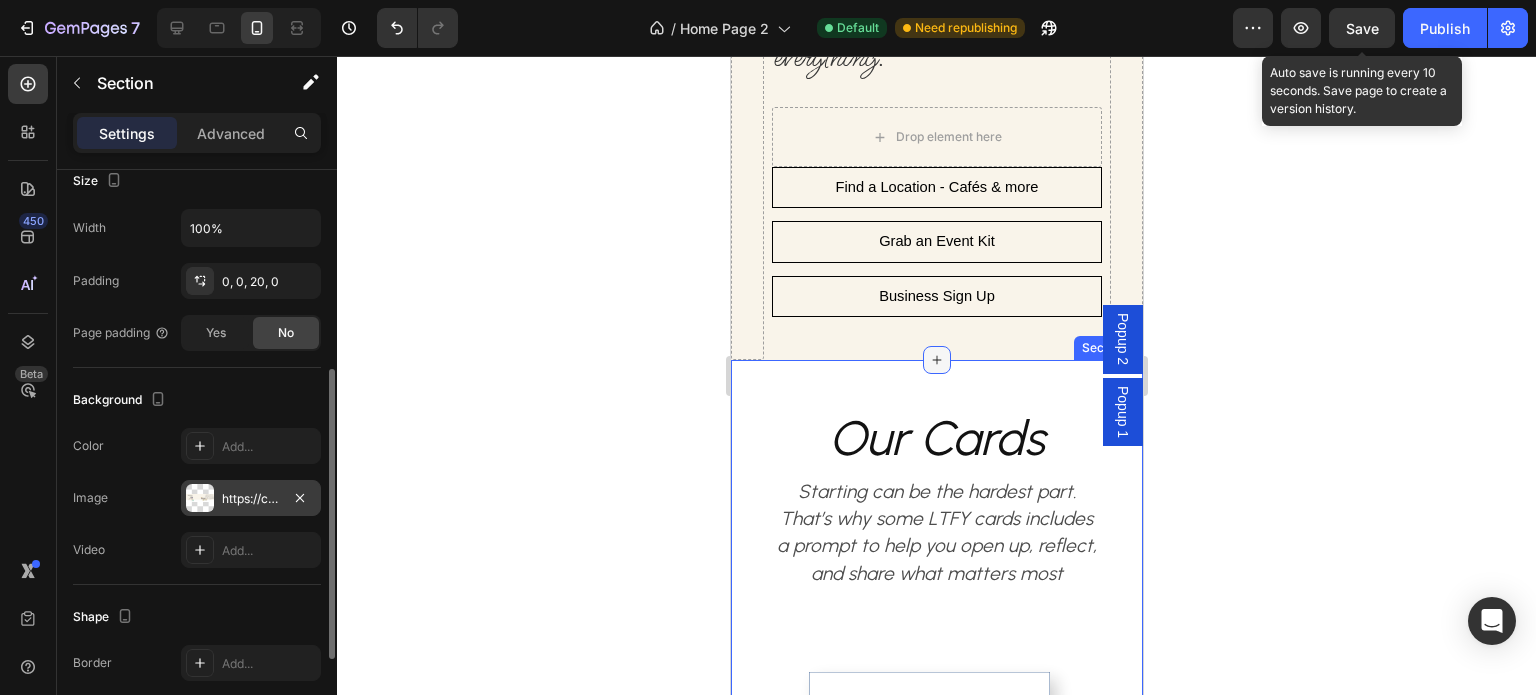click 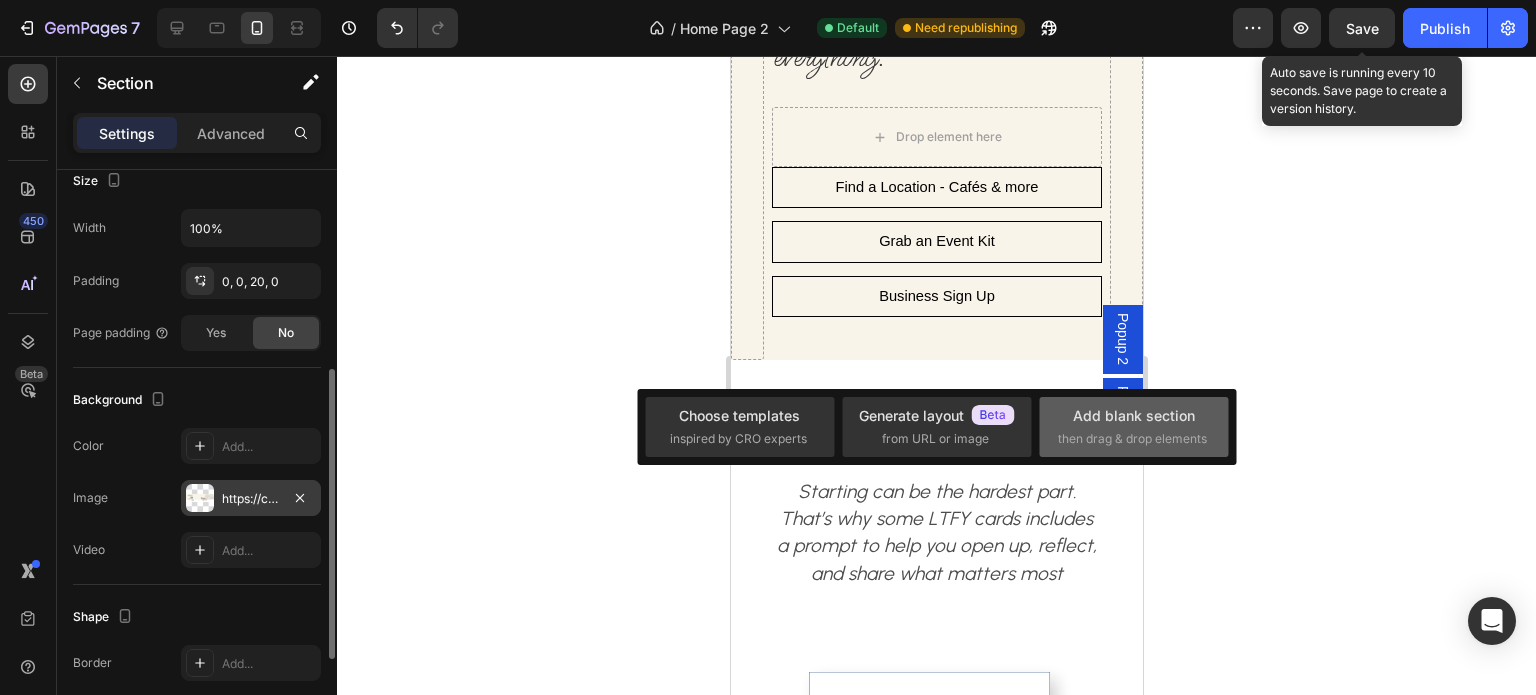 click on "Add blank section" at bounding box center (1134, 415) 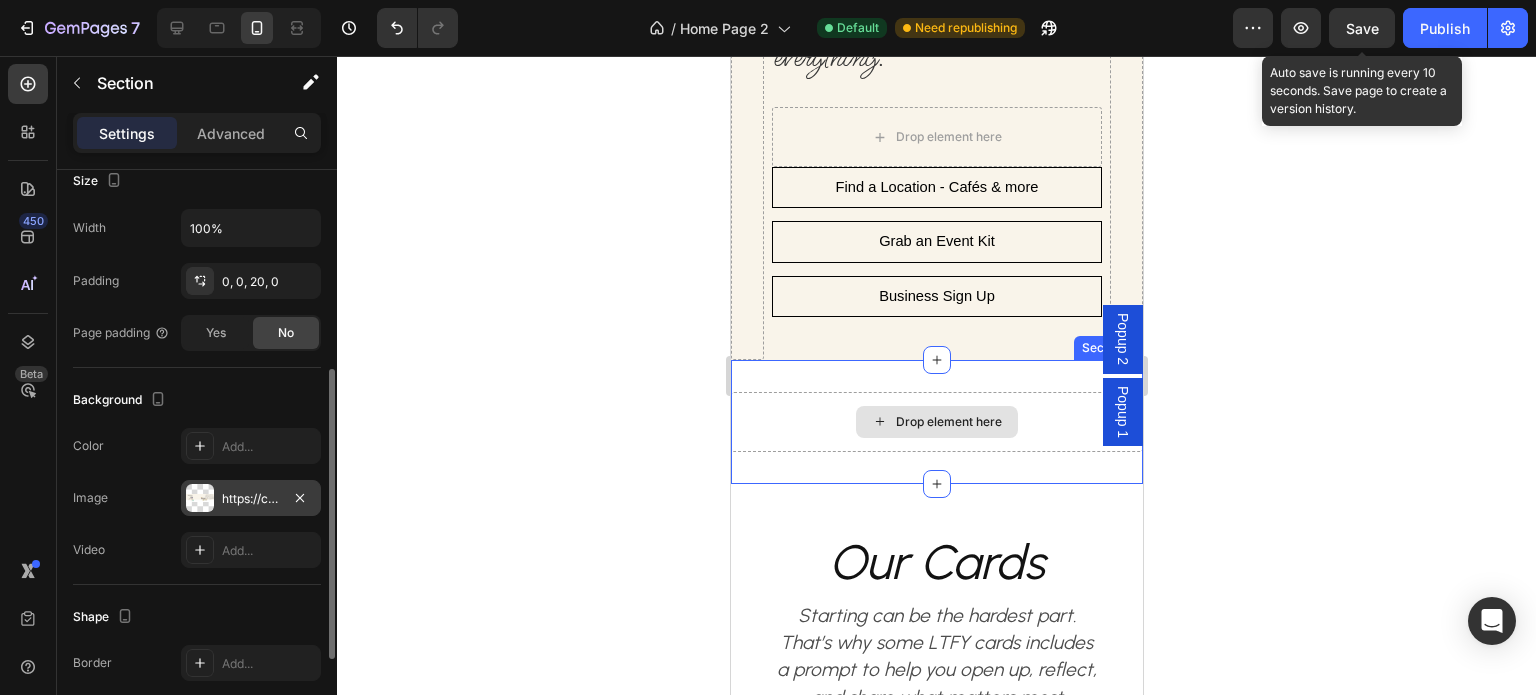 click on "Drop element here" at bounding box center (936, 422) 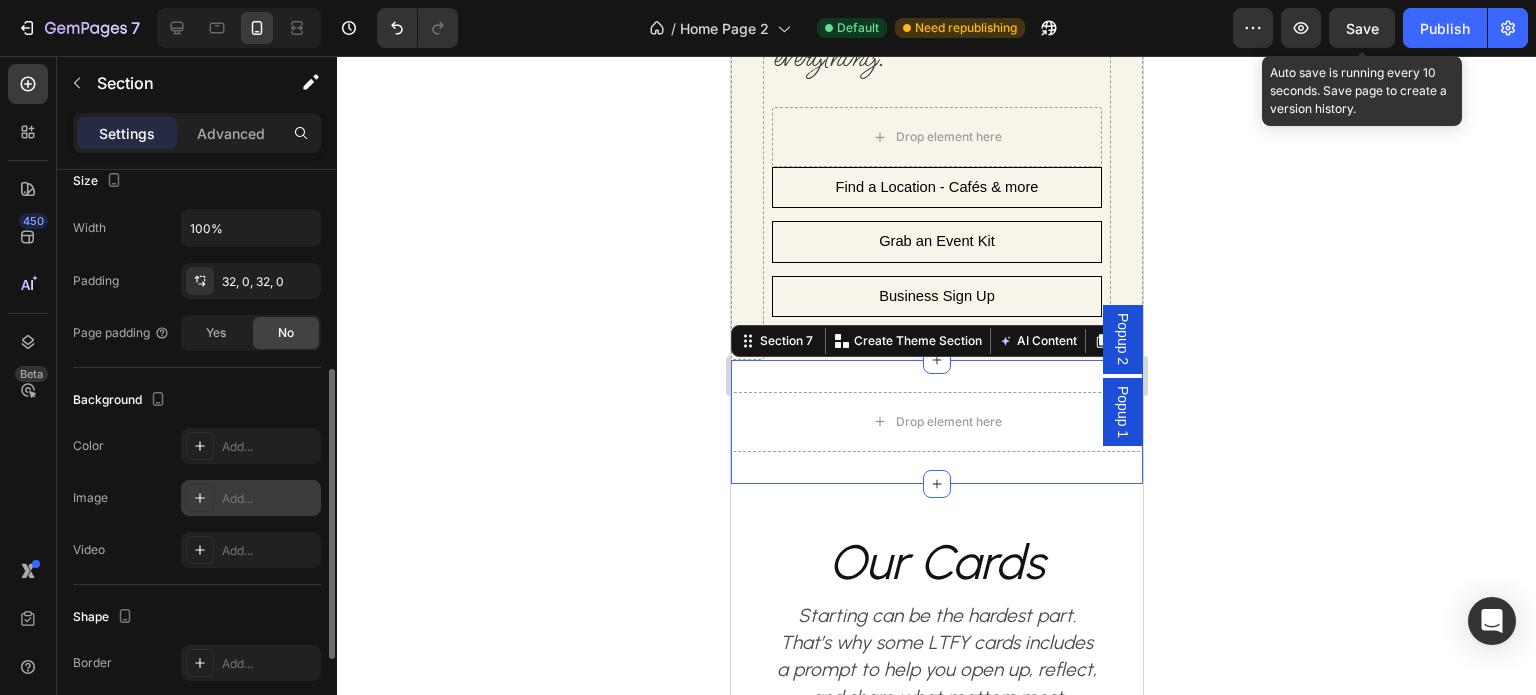 click on "Add..." at bounding box center (269, 499) 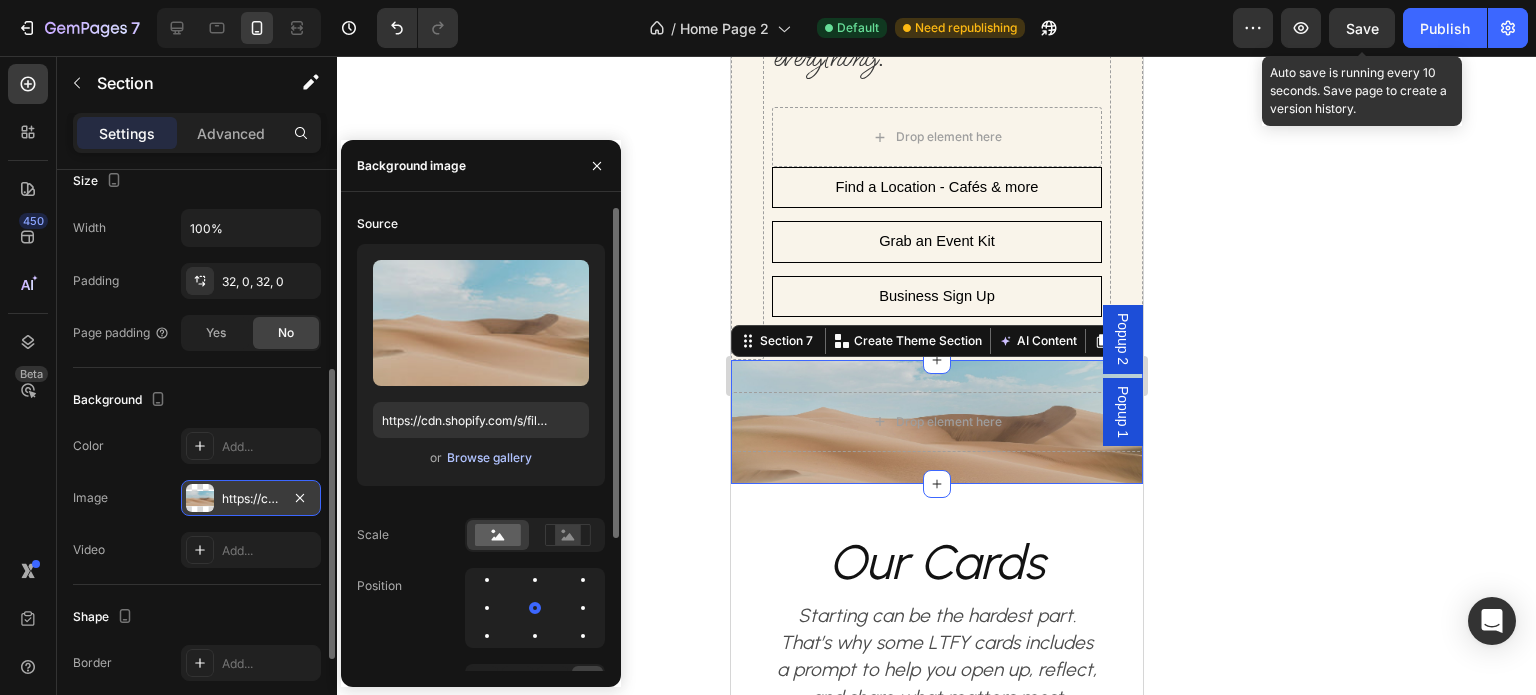 click on "Browse gallery" at bounding box center [489, 458] 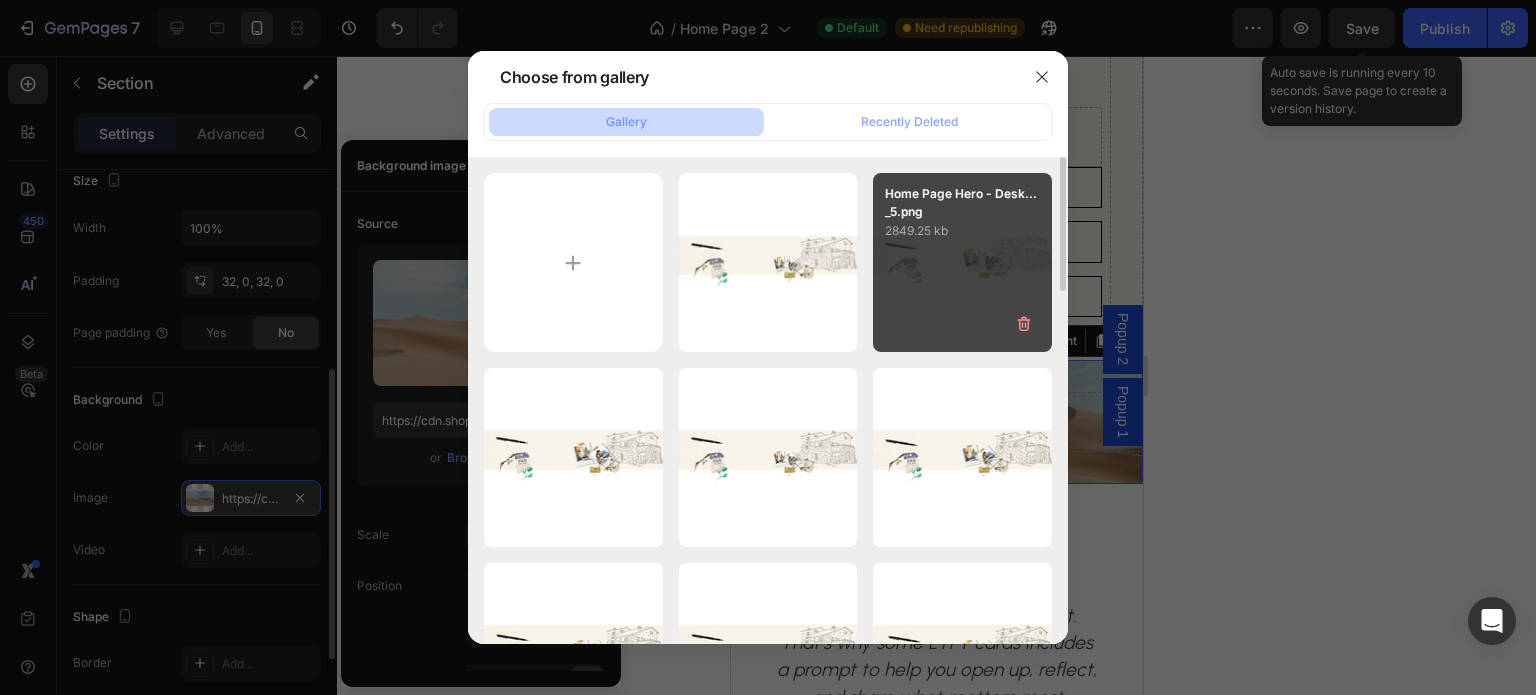 click on "Home Page Hero - Desk..._5.png 2849.25 kb" at bounding box center (962, 262) 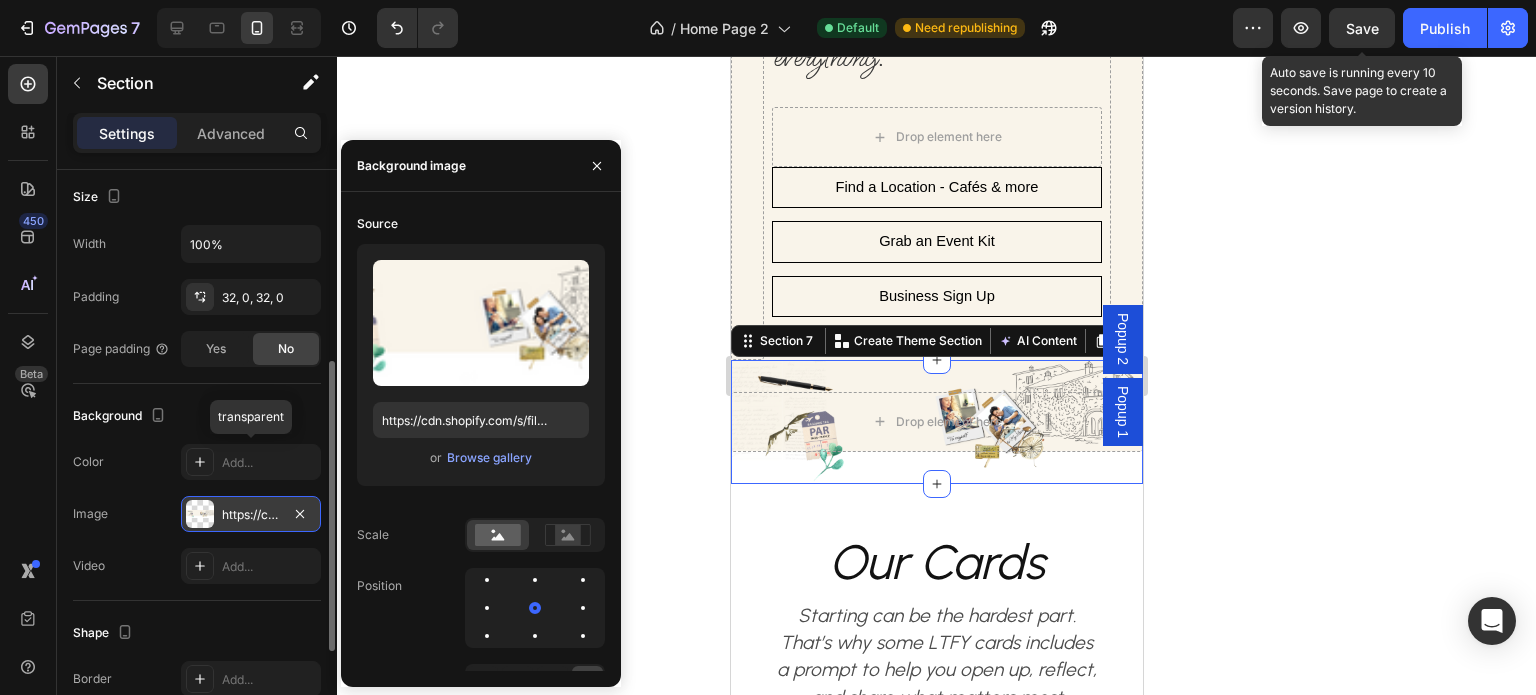 scroll, scrollTop: 284, scrollLeft: 0, axis: vertical 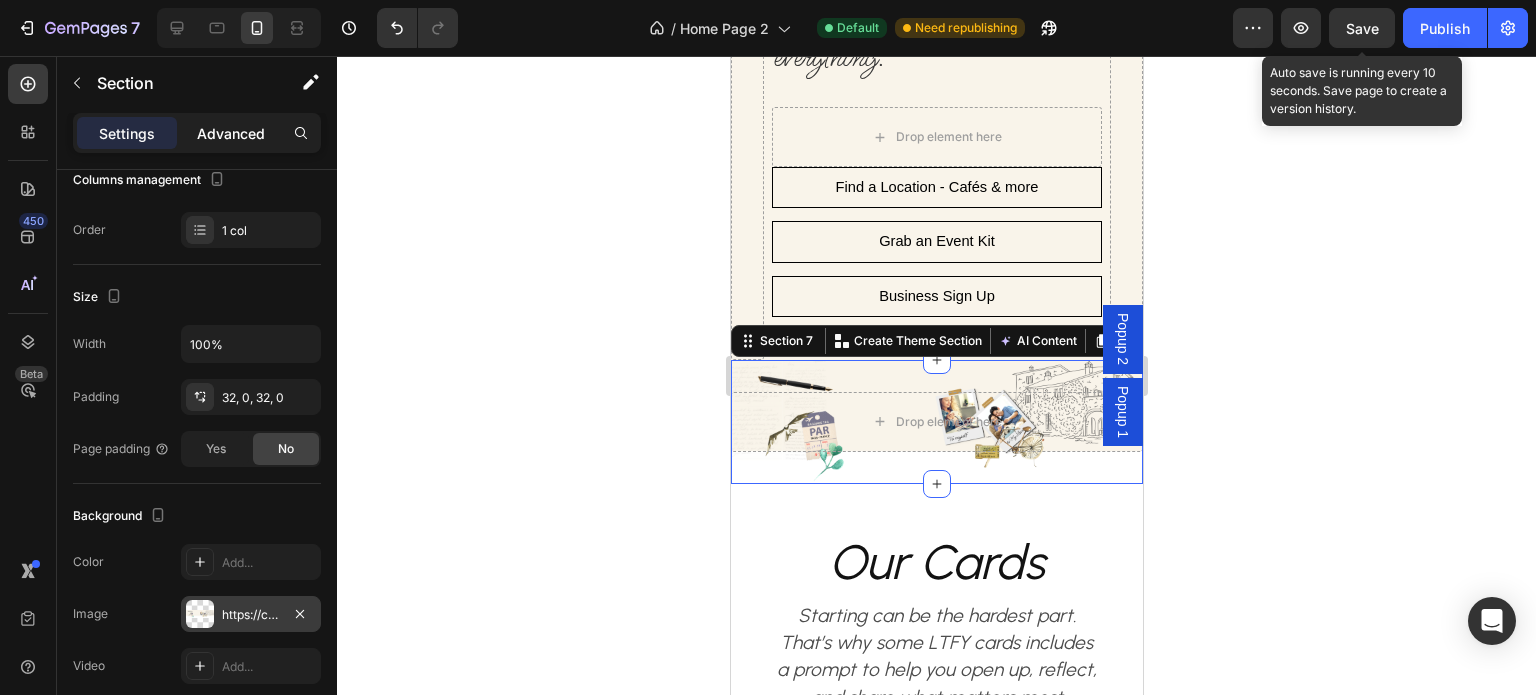 click on "Advanced" at bounding box center [231, 133] 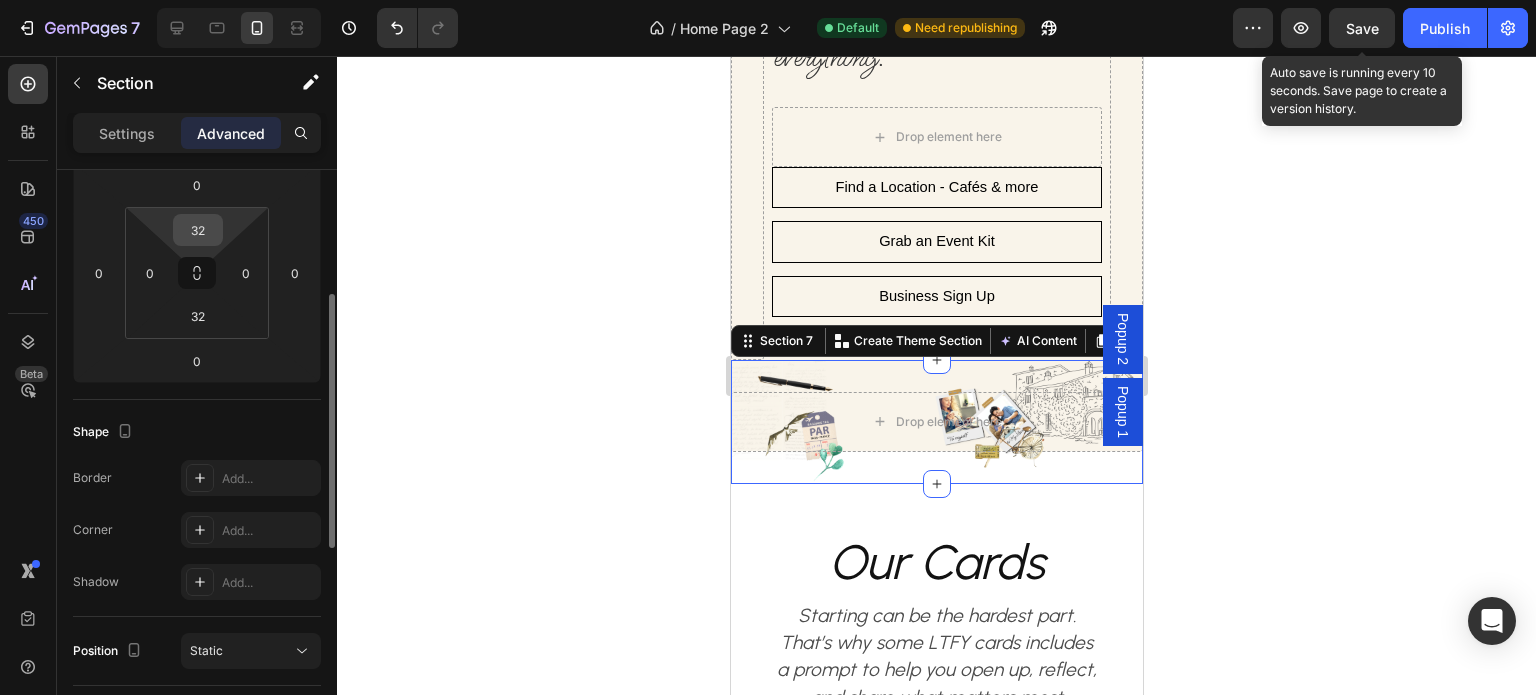 click on "32" at bounding box center (198, 230) 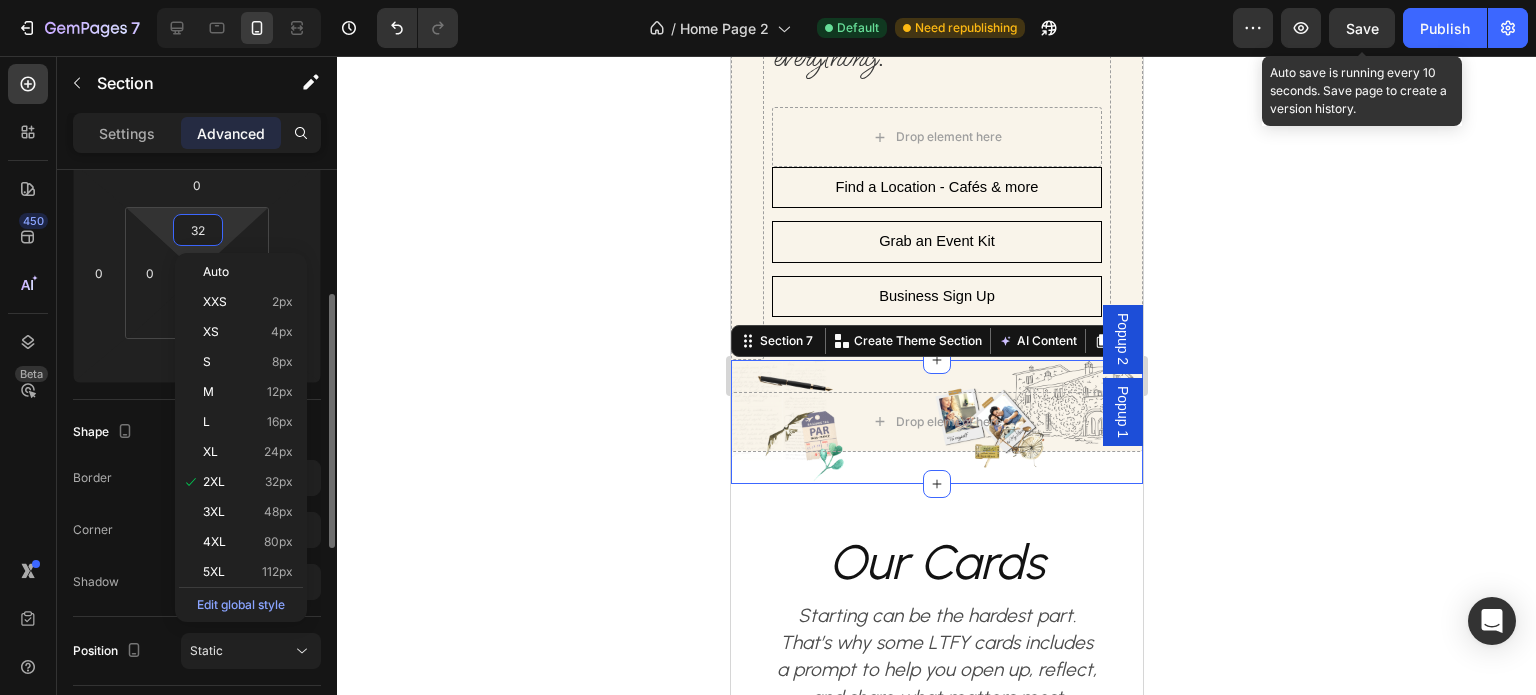 click on "32" at bounding box center [198, 230] 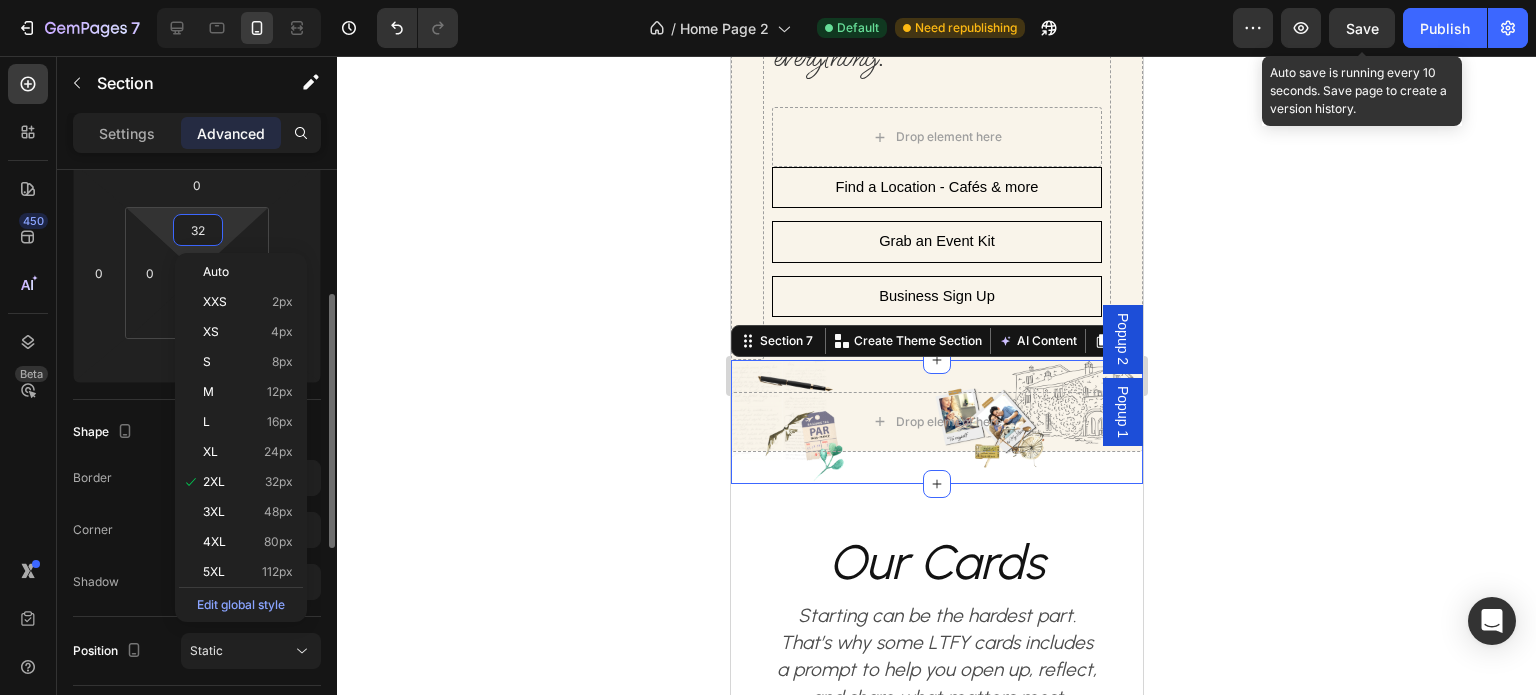 click on "32" at bounding box center [198, 230] 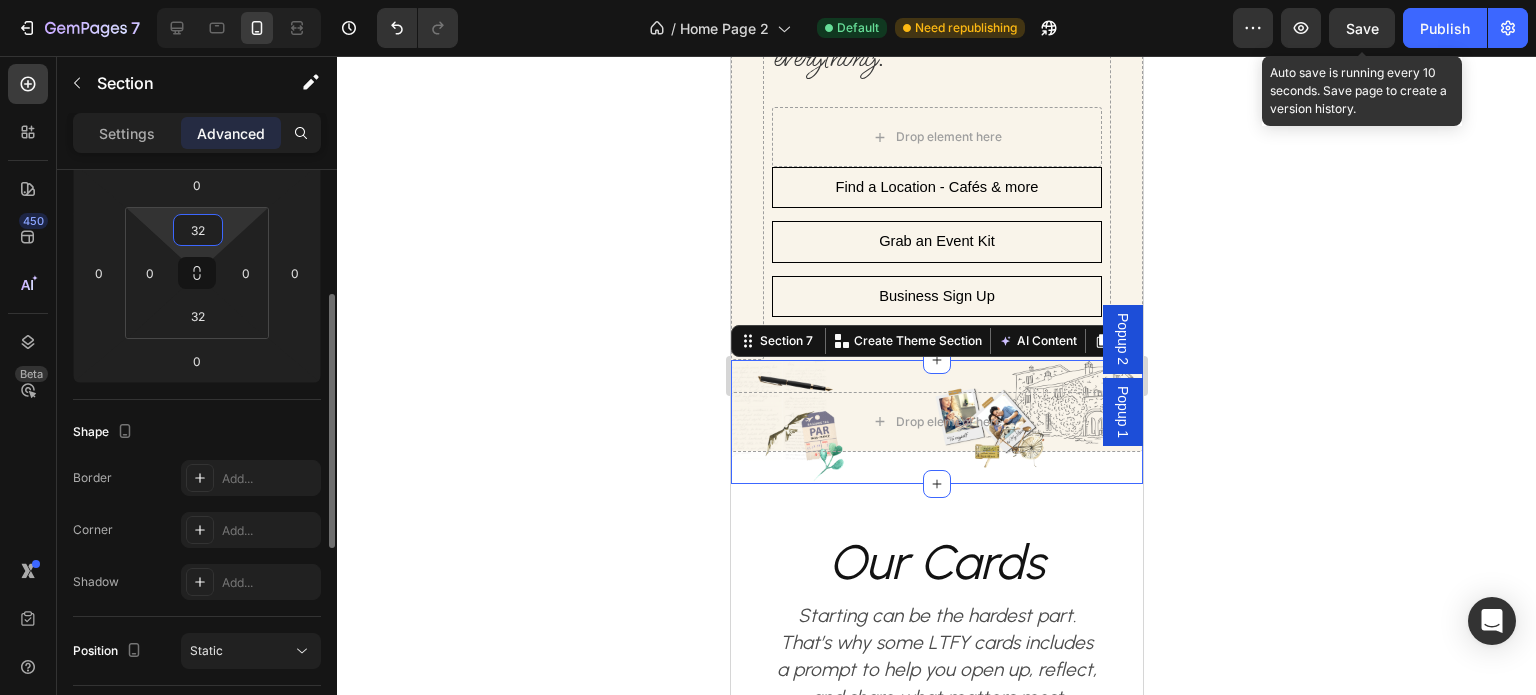 drag, startPoint x: 189, startPoint y: 236, endPoint x: 178, endPoint y: 236, distance: 11 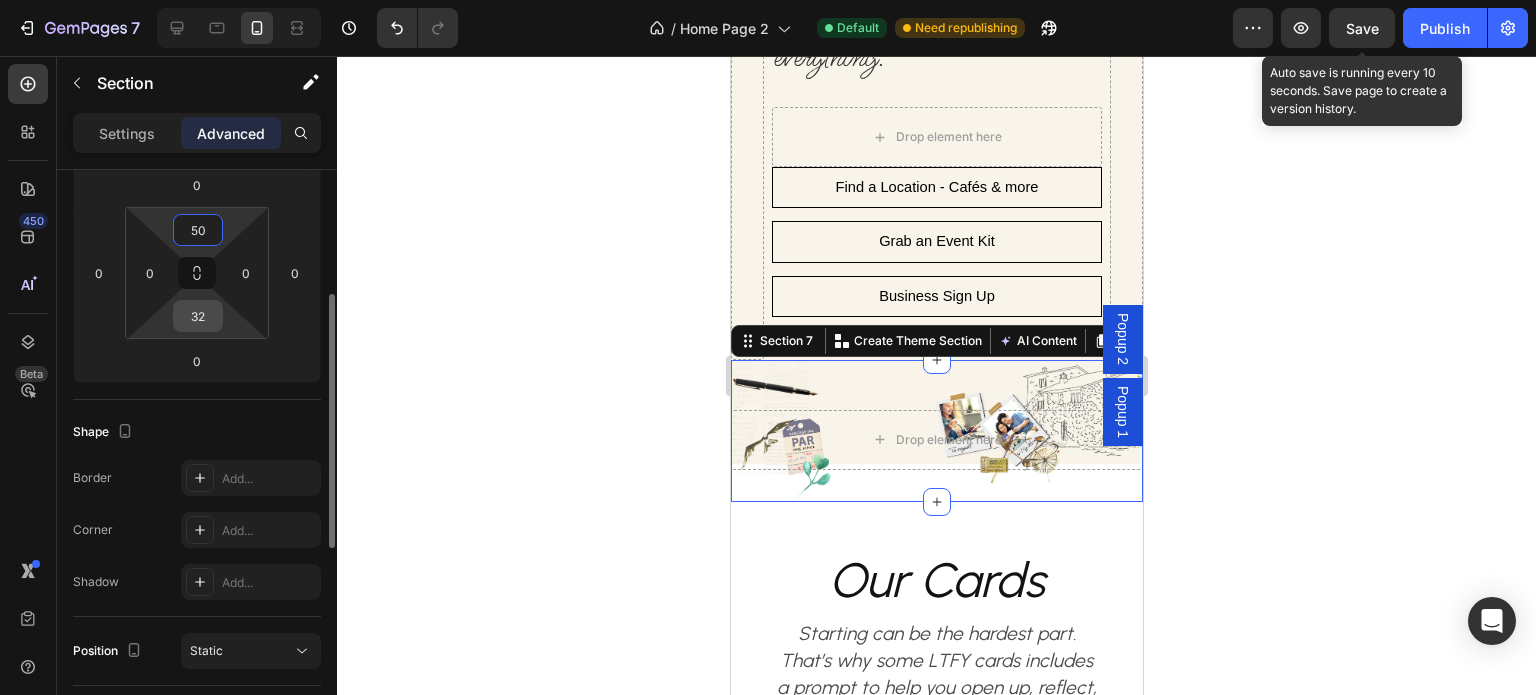 type on "50" 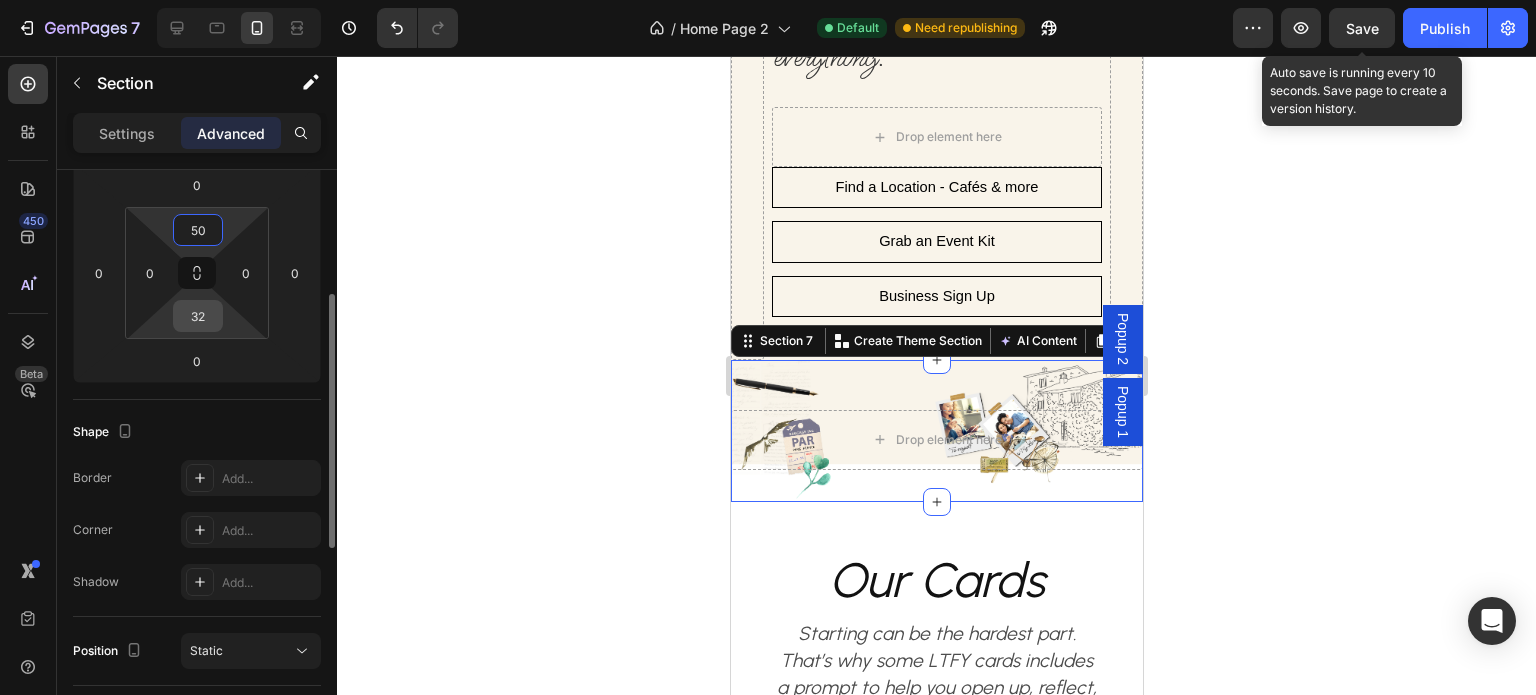 click on "32" at bounding box center (198, 316) 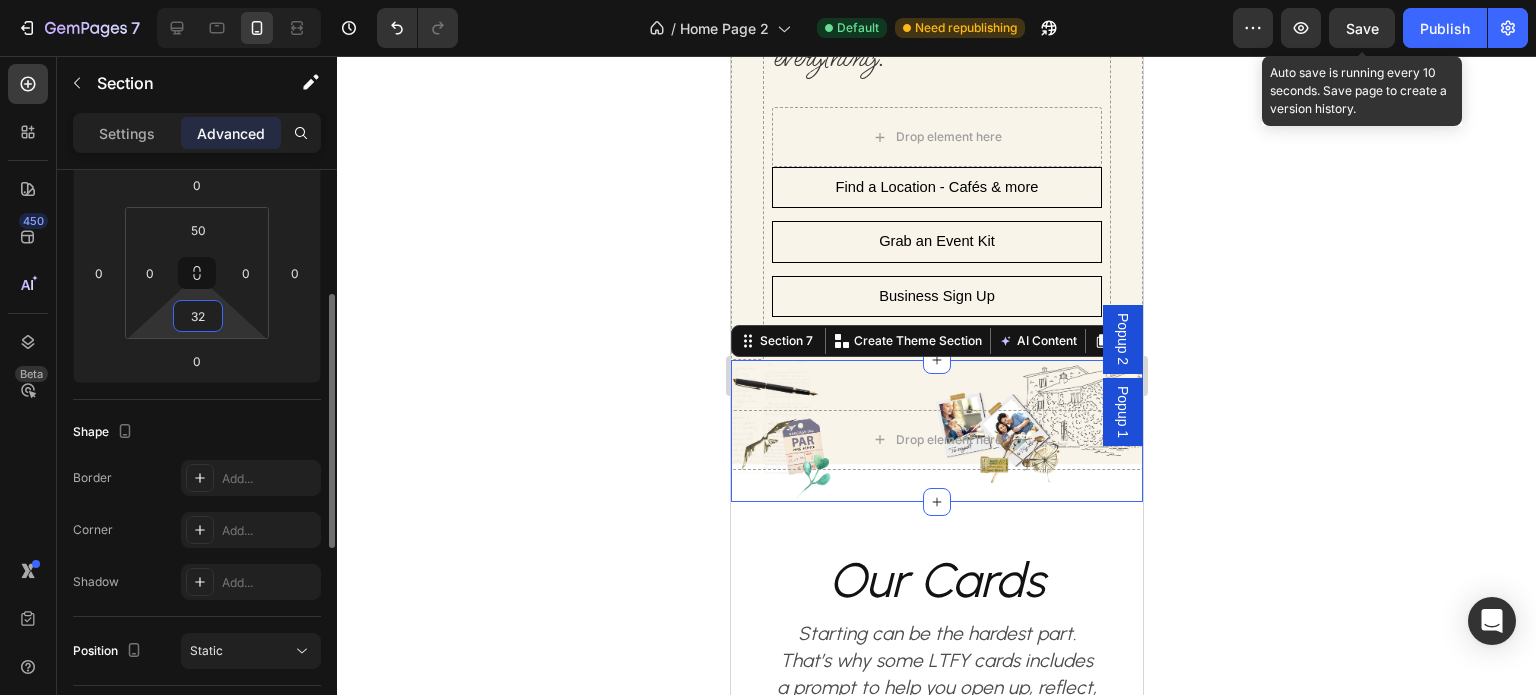 click on "32" at bounding box center [198, 316] 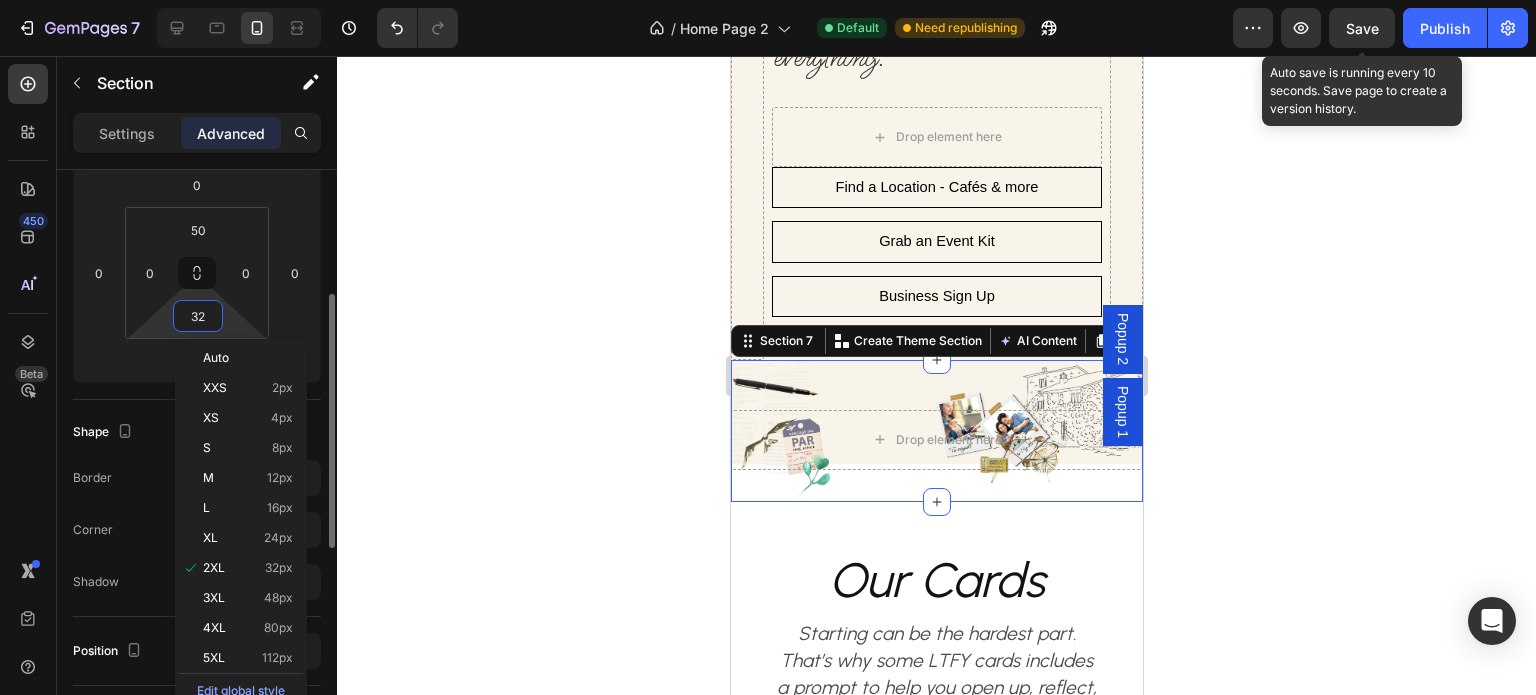 drag, startPoint x: 204, startPoint y: 311, endPoint x: 182, endPoint y: 316, distance: 22.561028 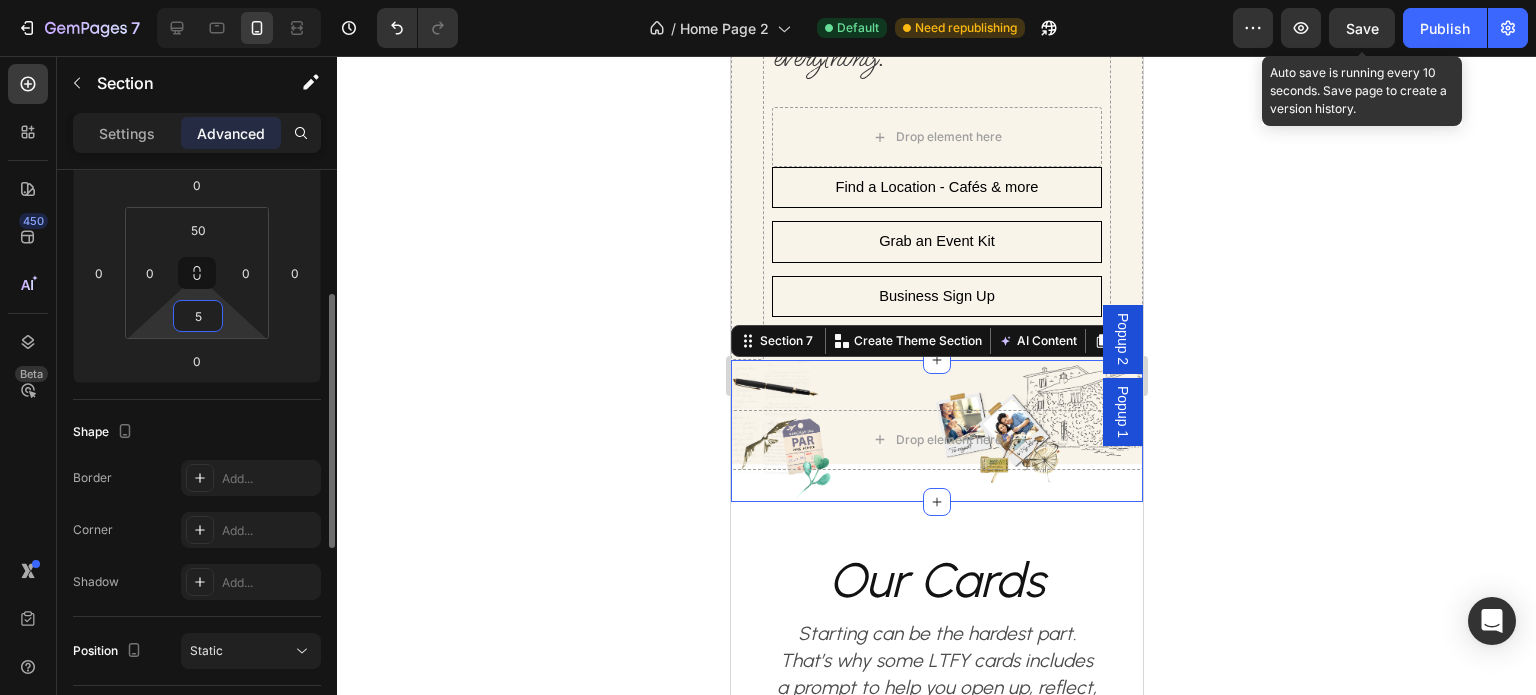 type on "50" 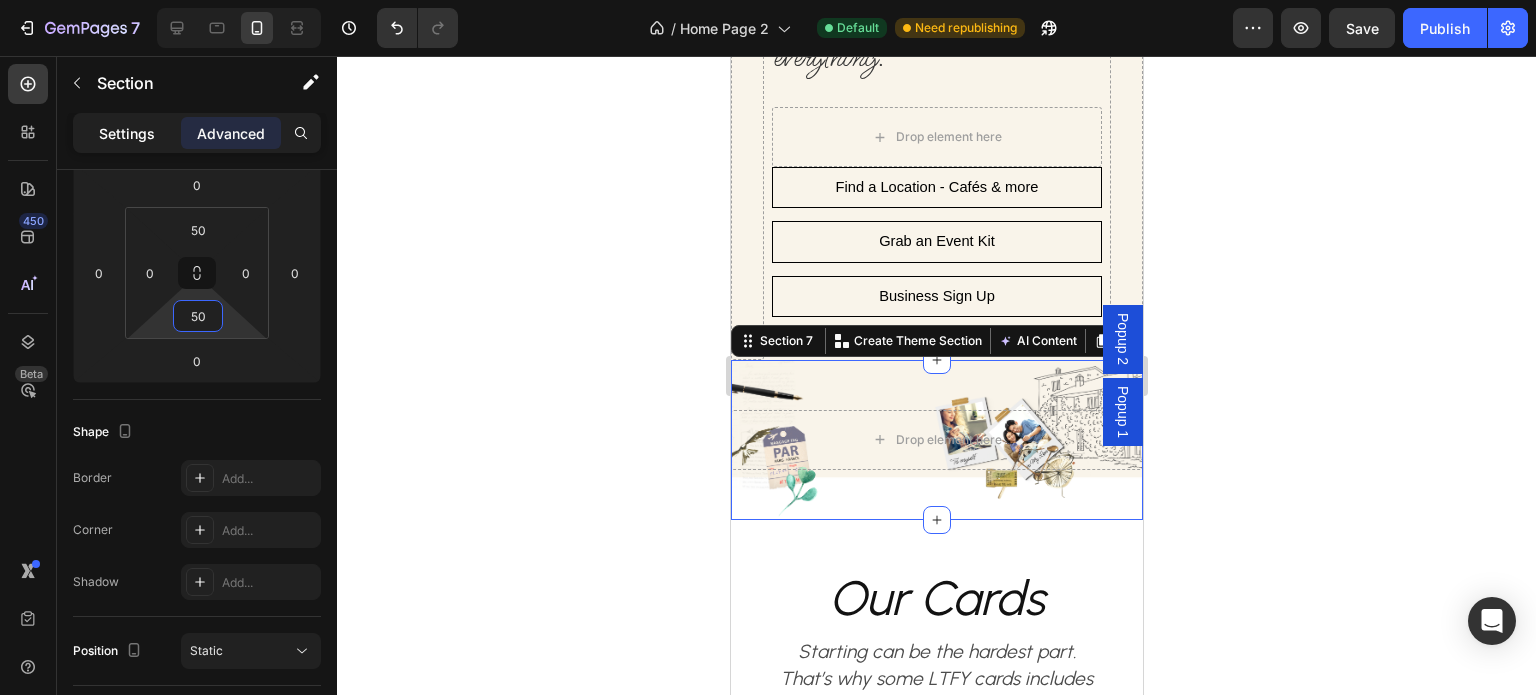 click on "Settings" at bounding box center [127, 133] 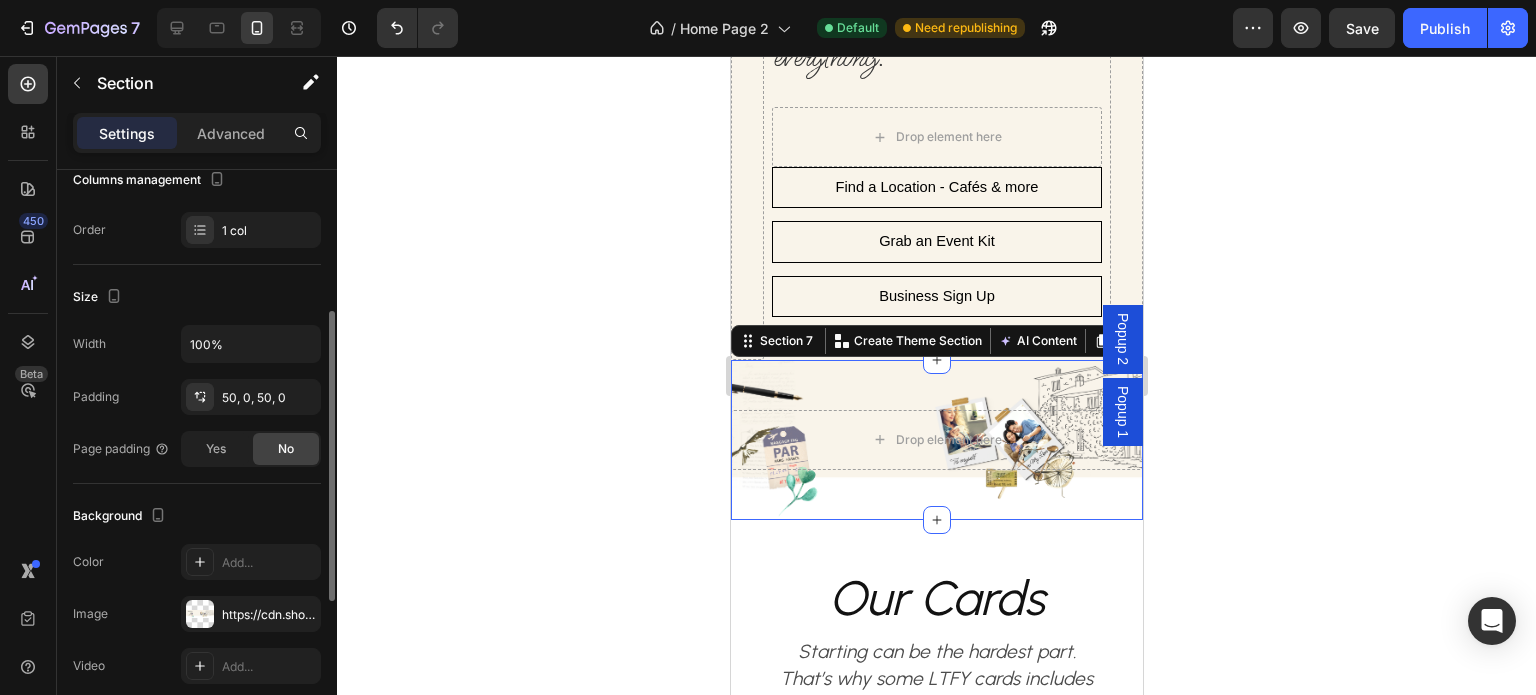 scroll, scrollTop: 0, scrollLeft: 0, axis: both 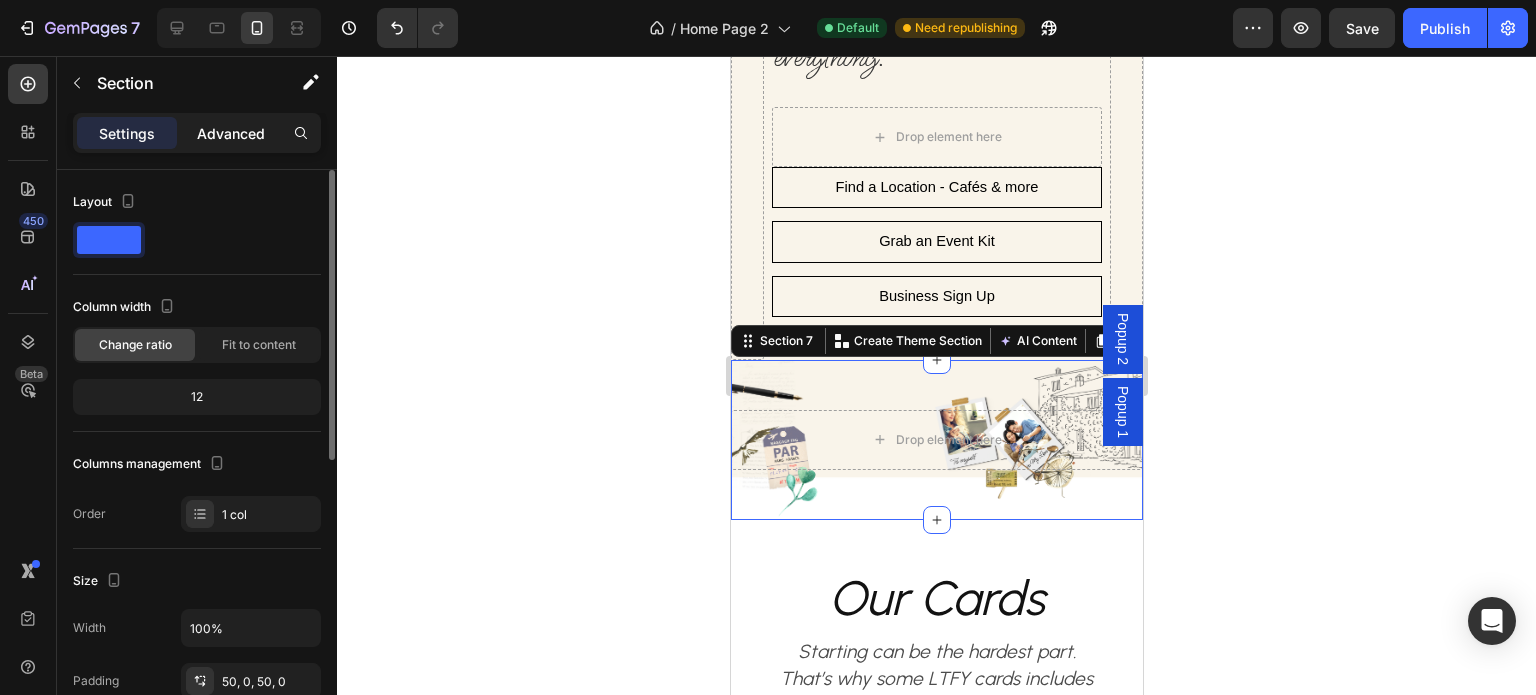 click on "Advanced" at bounding box center [231, 133] 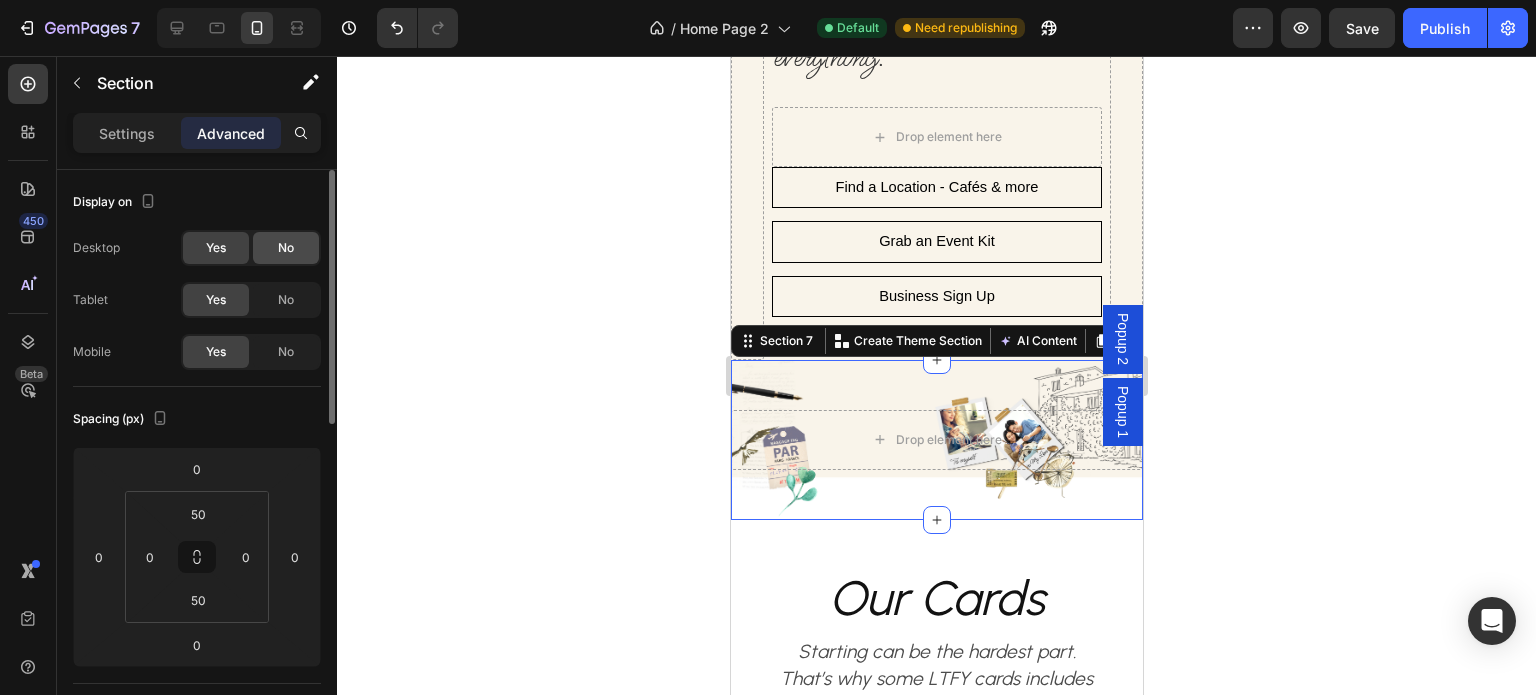 click on "No" 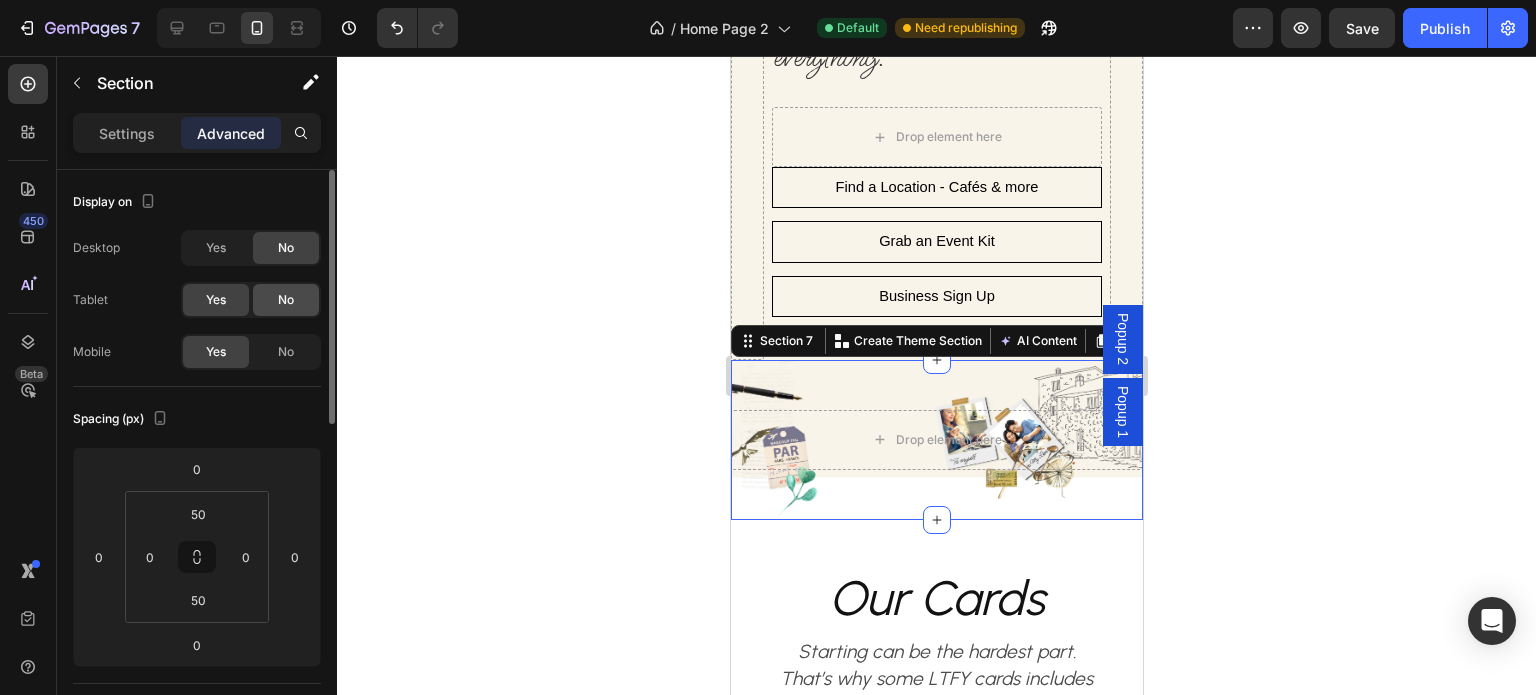 click on "No" 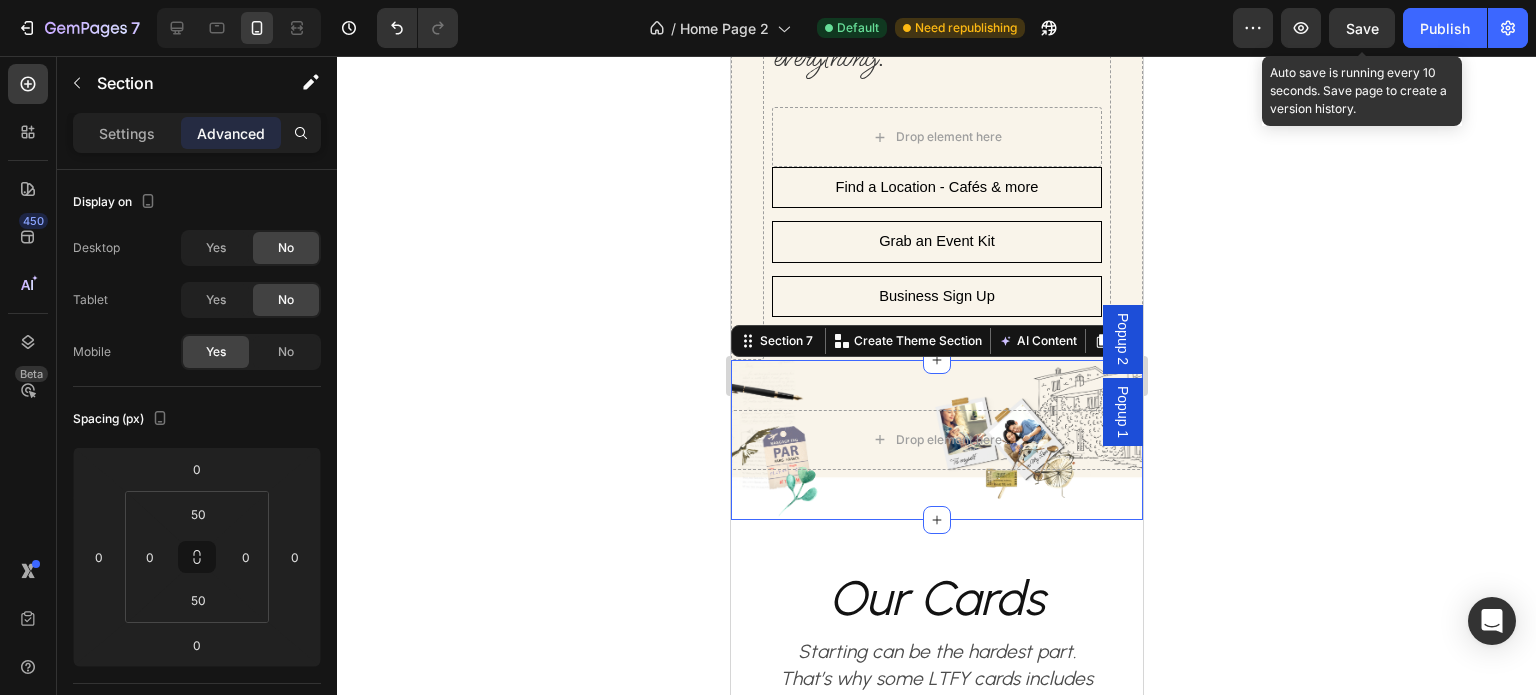 drag, startPoint x: 1377, startPoint y: 22, endPoint x: 1396, endPoint y: 31, distance: 21.023796 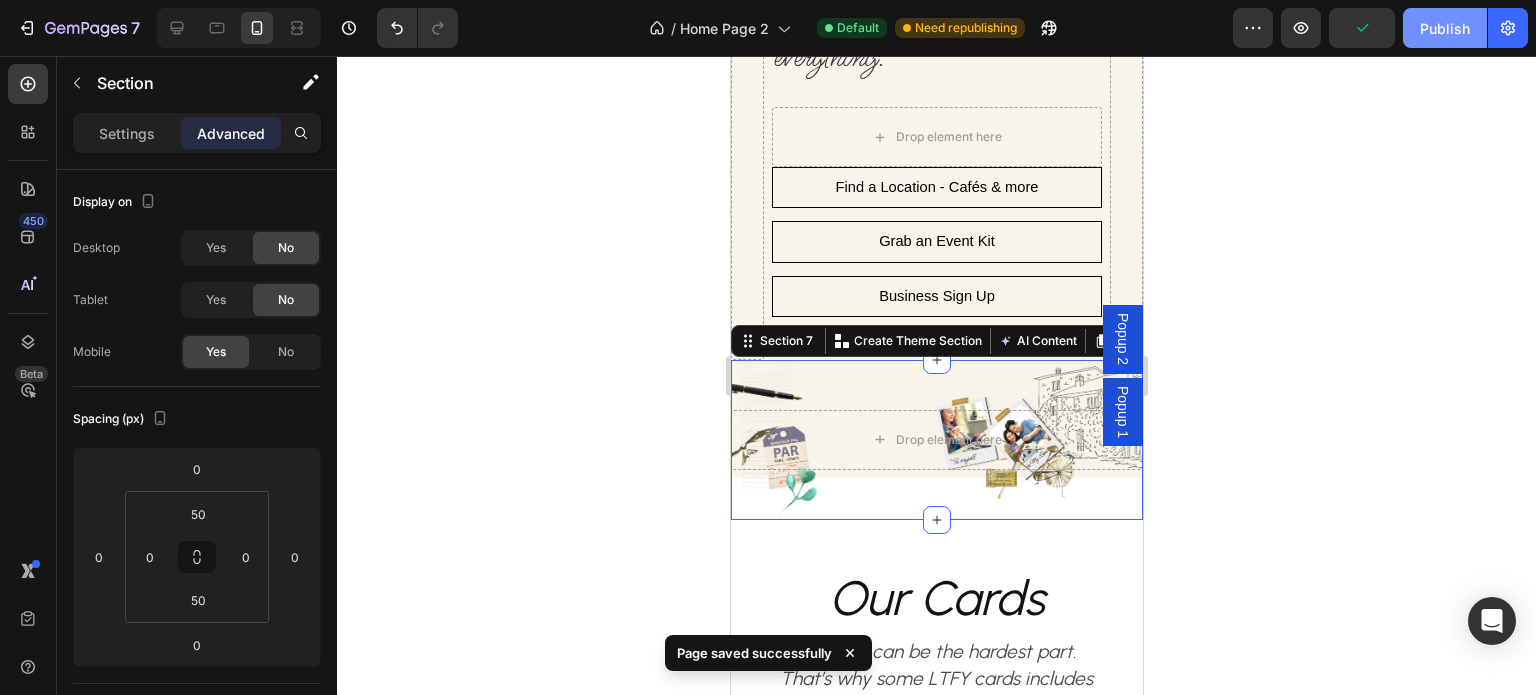 click on "Publish" at bounding box center (1445, 28) 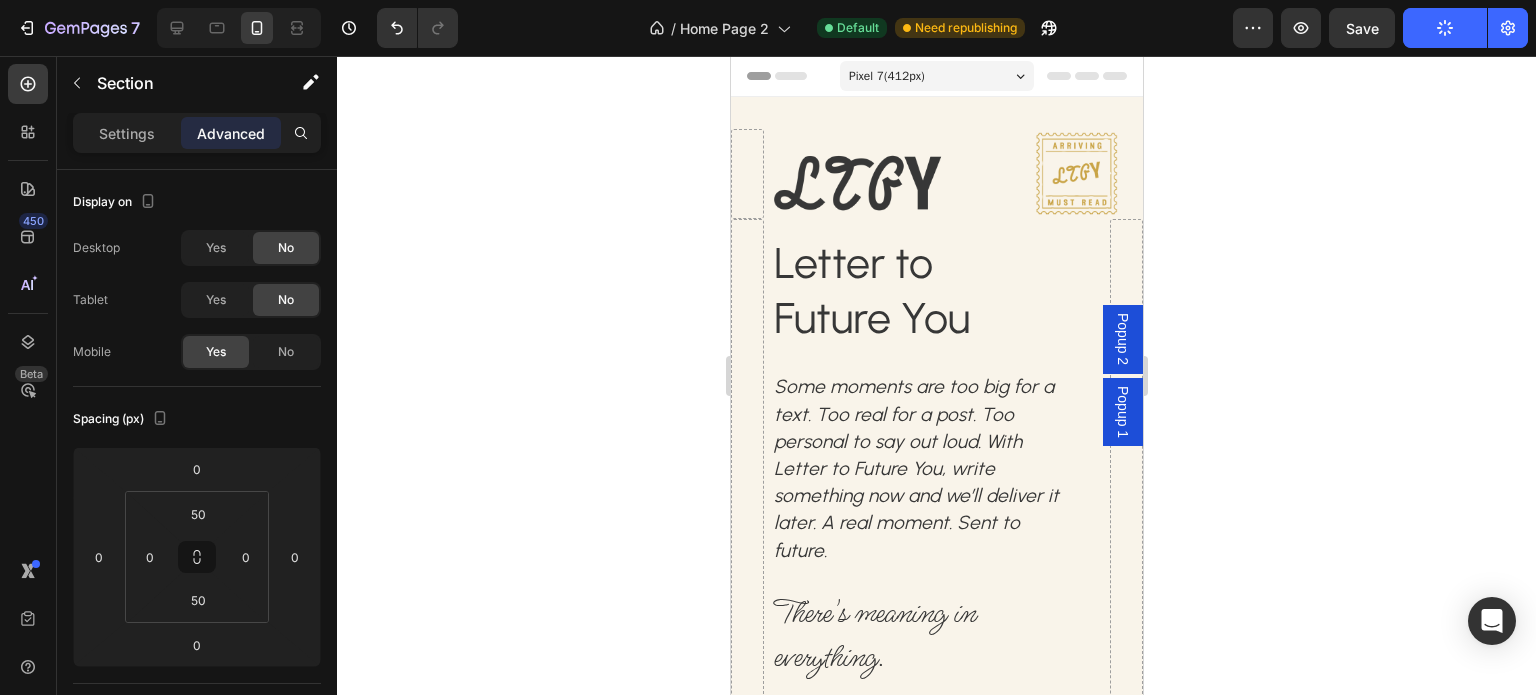 scroll, scrollTop: 700, scrollLeft: 0, axis: vertical 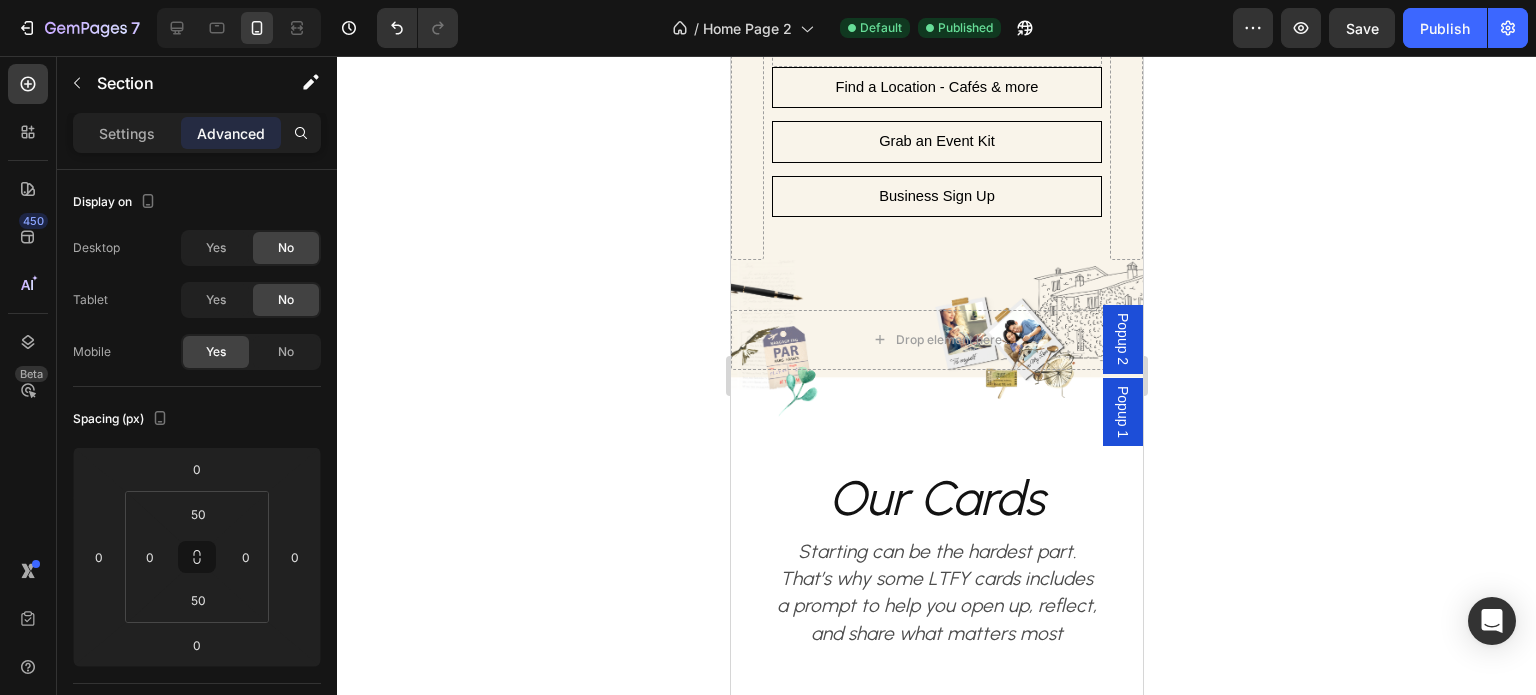 click on "Drop element here Section 7" at bounding box center [936, 340] 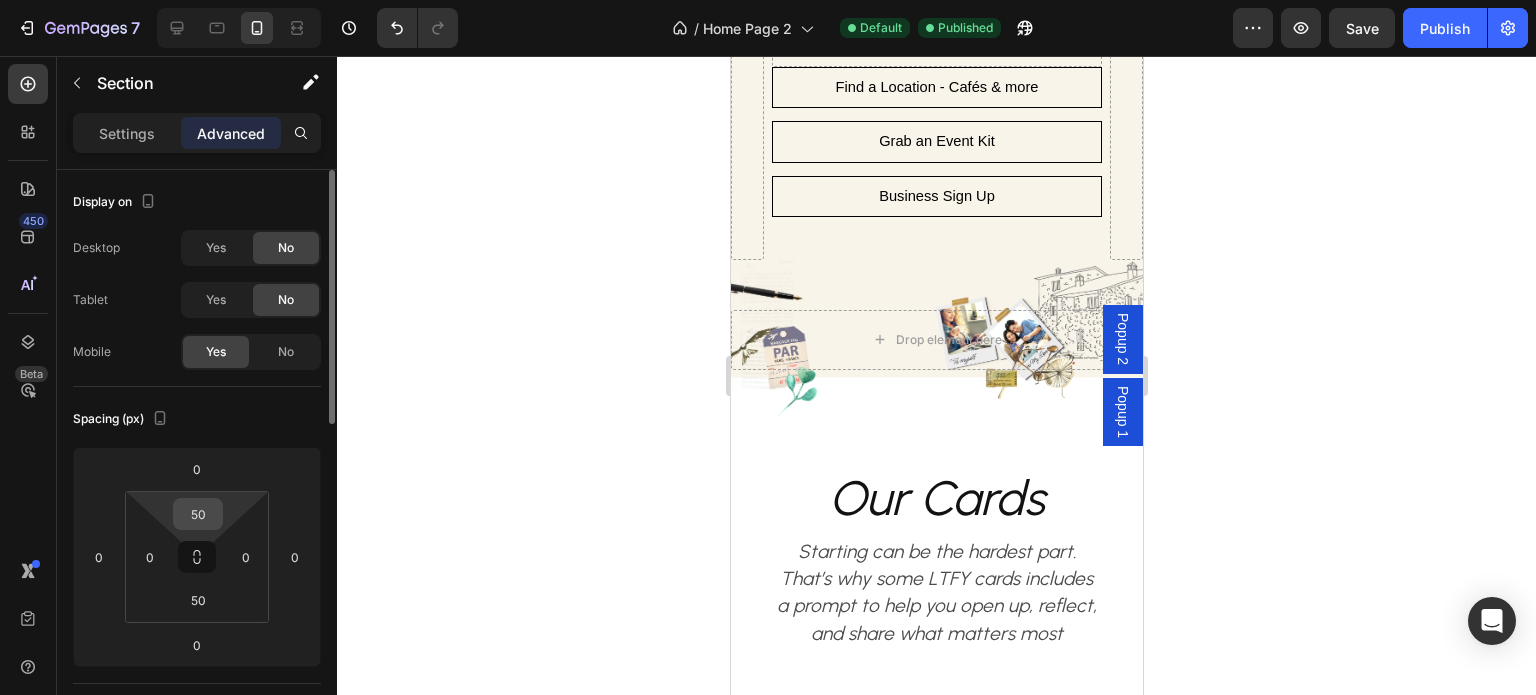 click on "50" at bounding box center [198, 514] 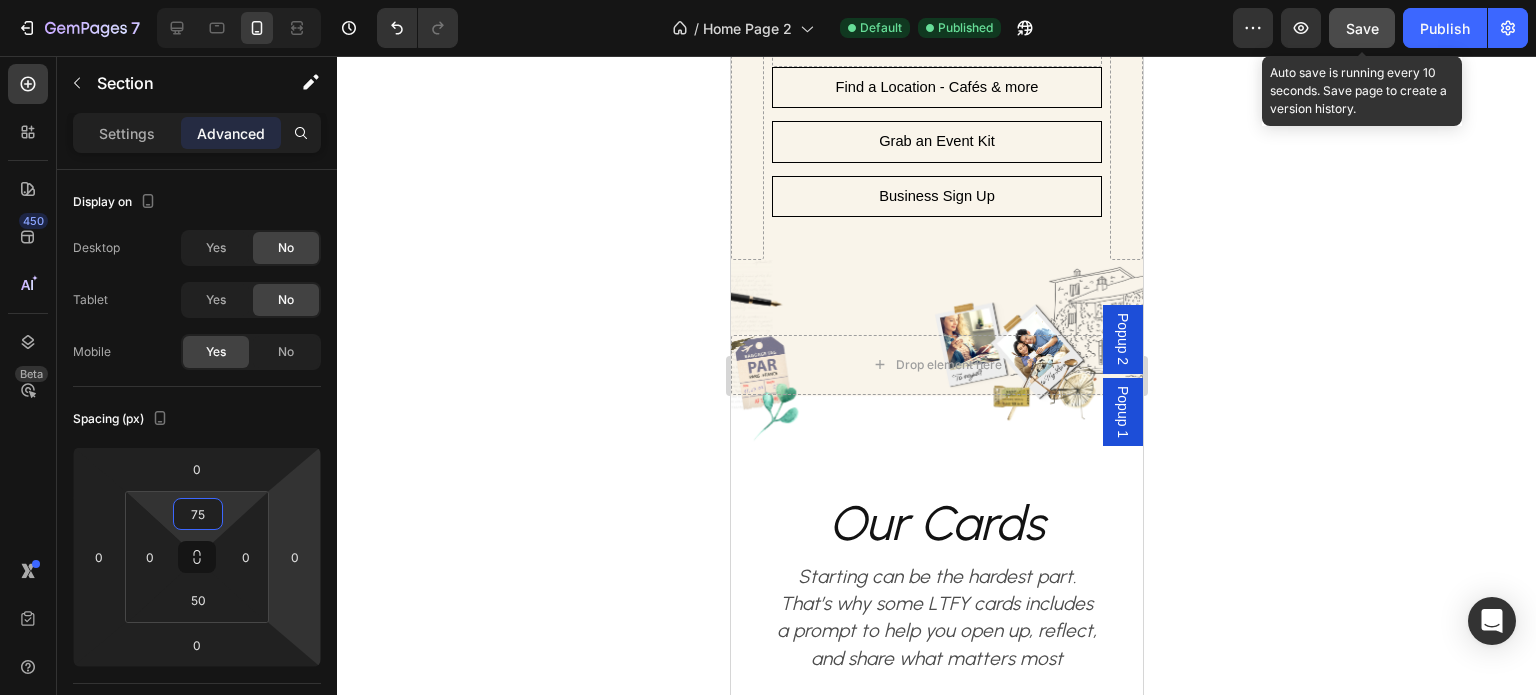 type on "75" 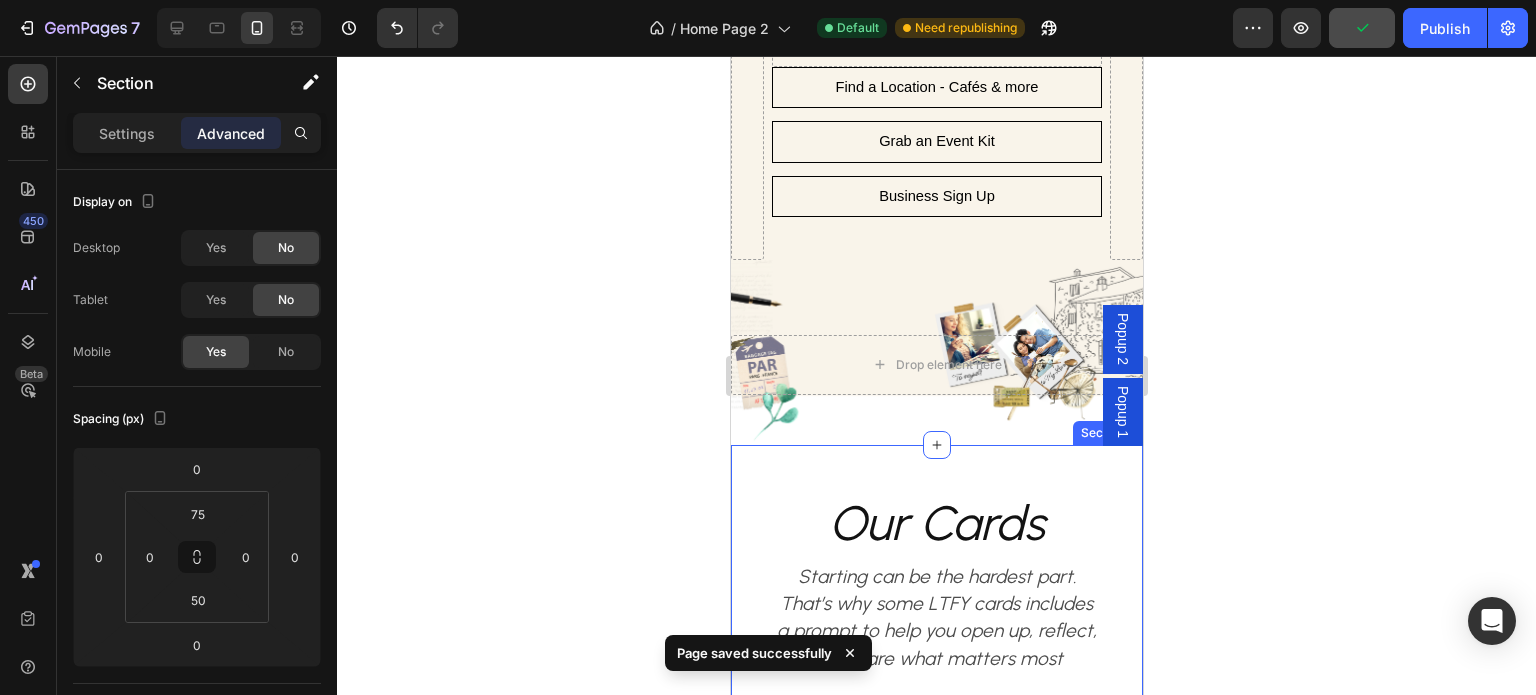 click on "Our Cards Heading Starting can be the hardest part. That’s why some LTFY cards includes a prompt to help you open up, reflect, and share what matters most Text Block
Image Image Row Hero Banner Image Image Row Hero Banner Image Image Row Hero Banner Image Image Row Hero Banner Image Image Row Hero Banner
Carousel Section 8" at bounding box center (936, 868) 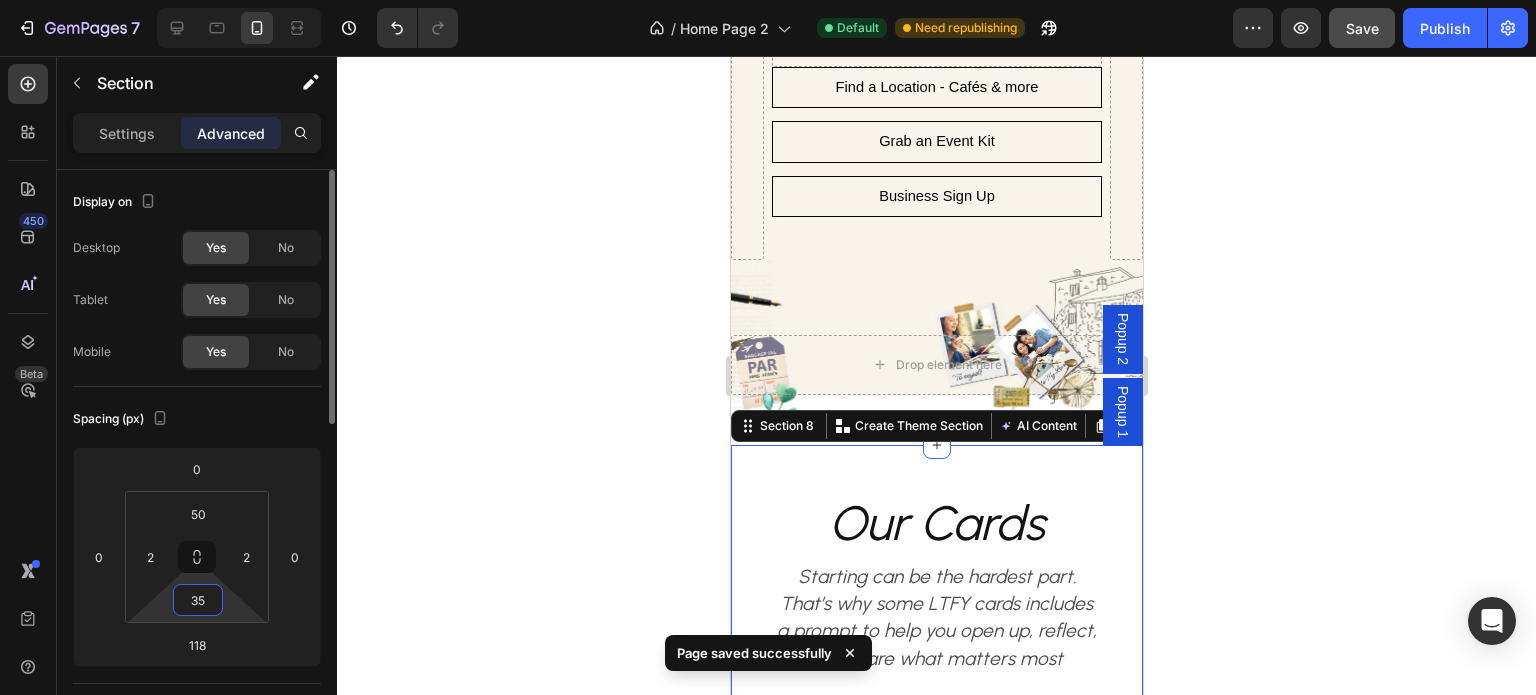 click on "35" at bounding box center [198, 600] 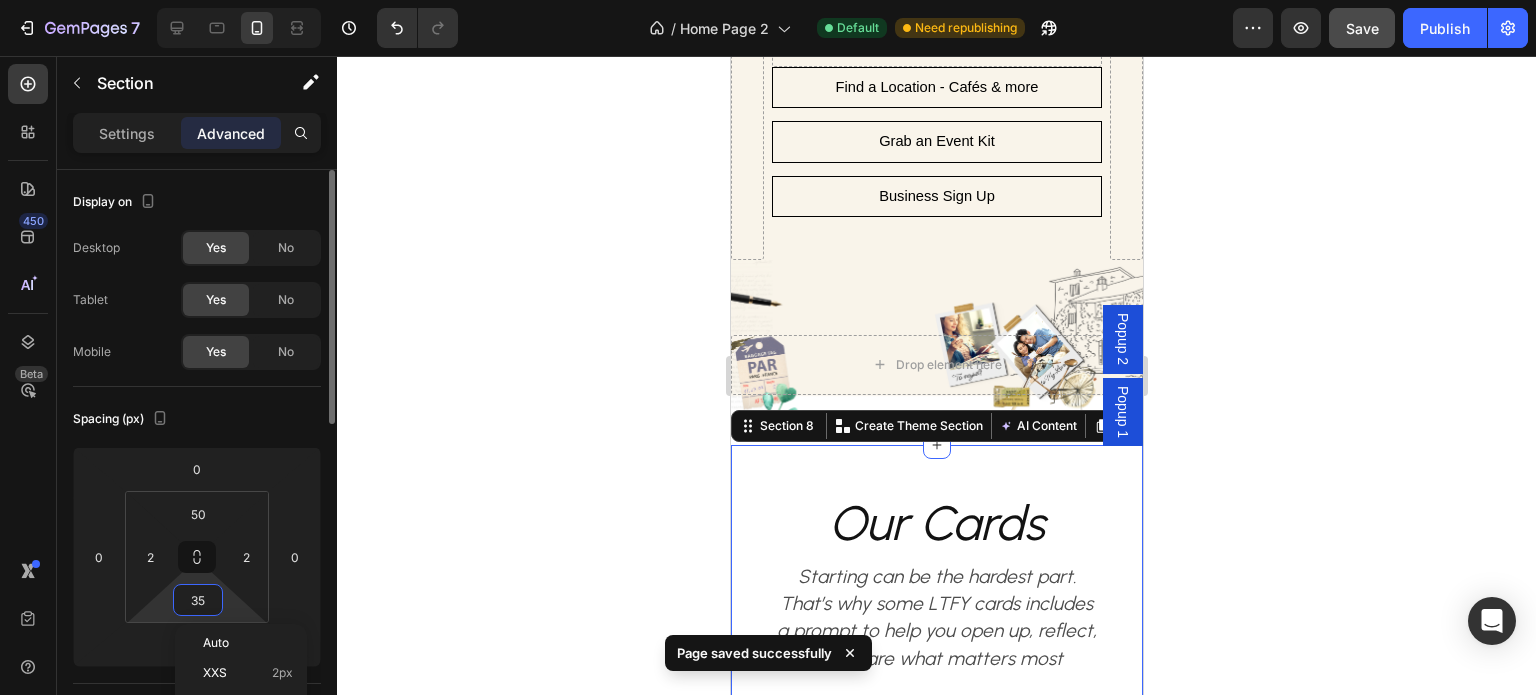 type on "0" 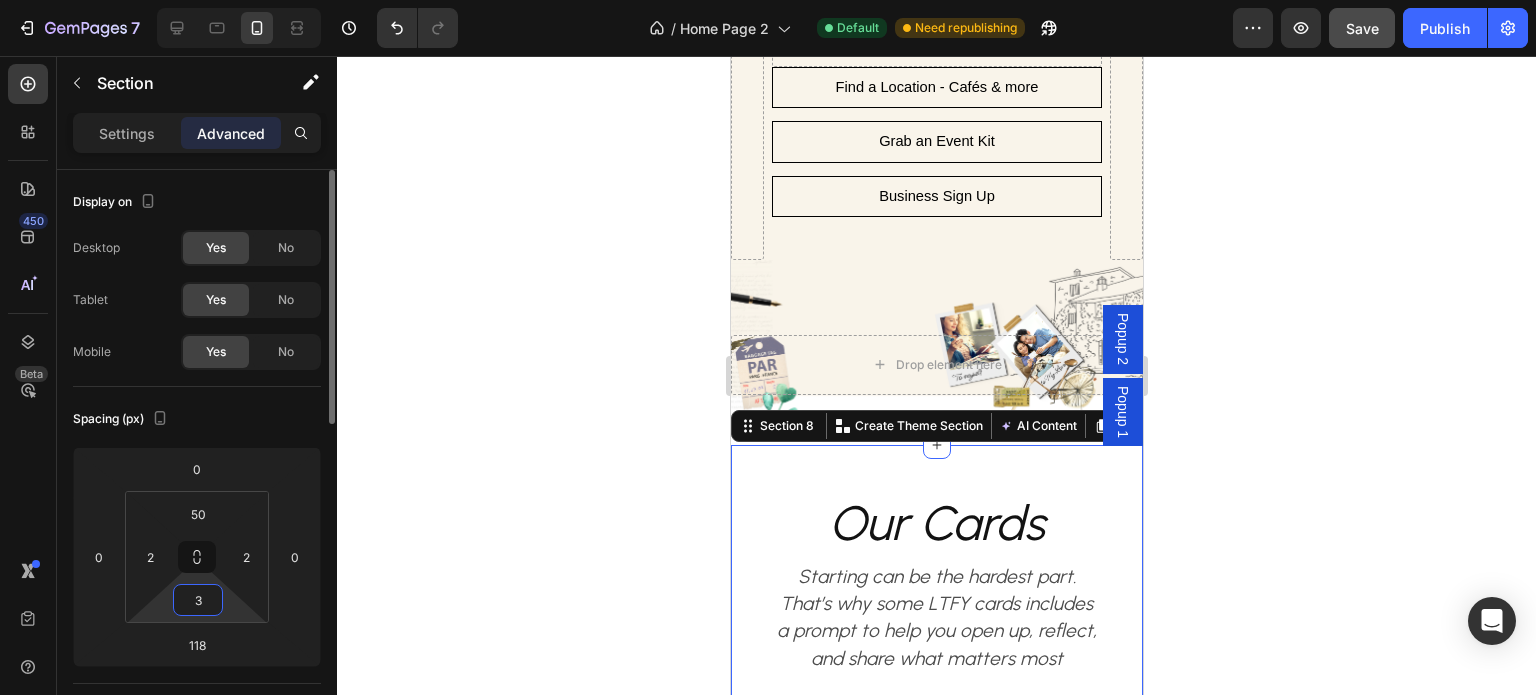 type on "35" 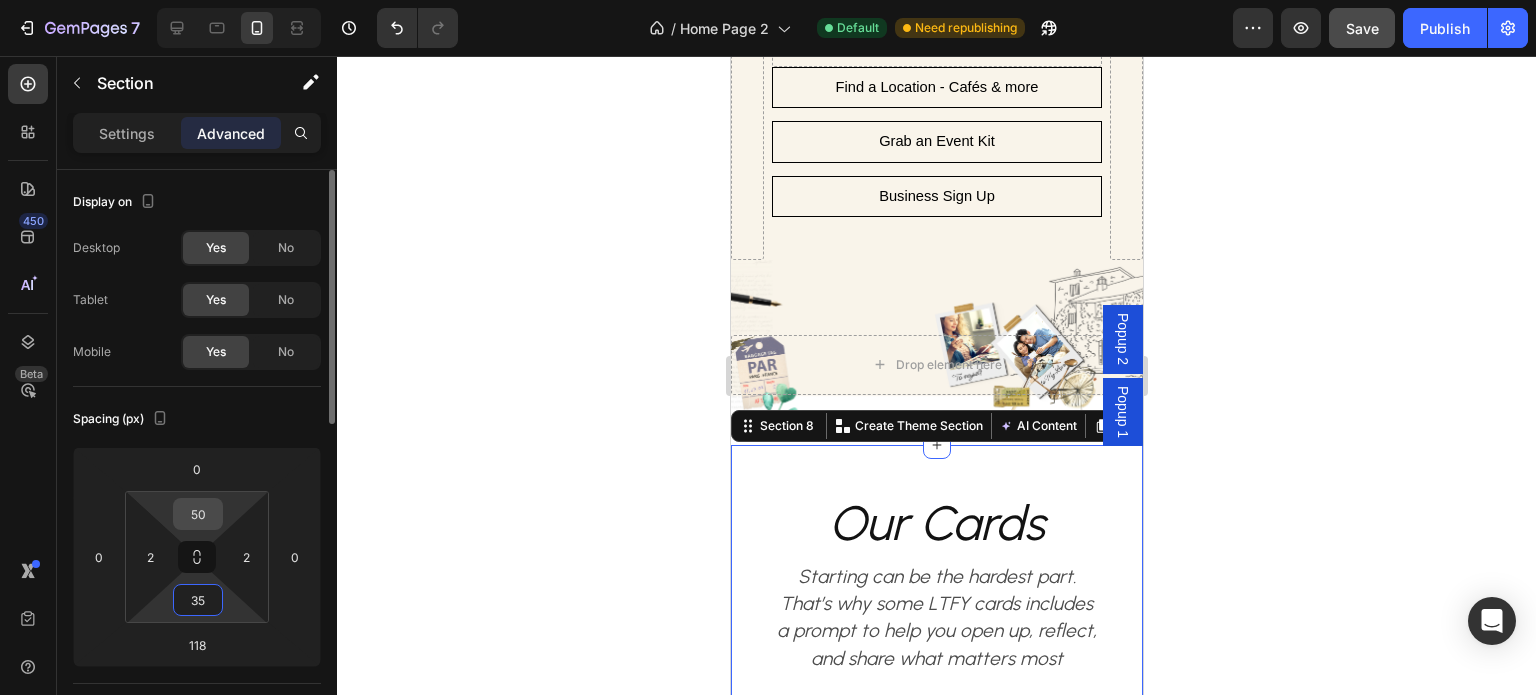 click on "50" at bounding box center (198, 514) 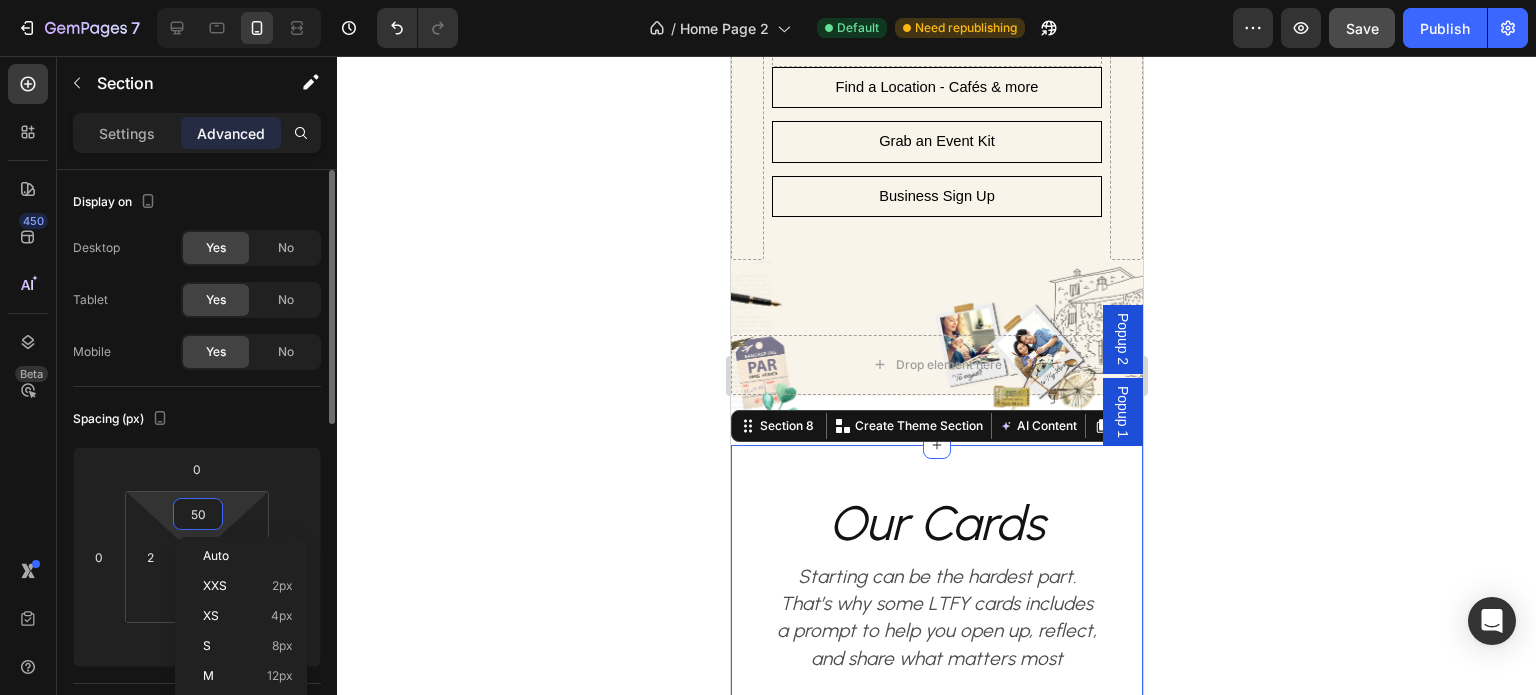 type on "0" 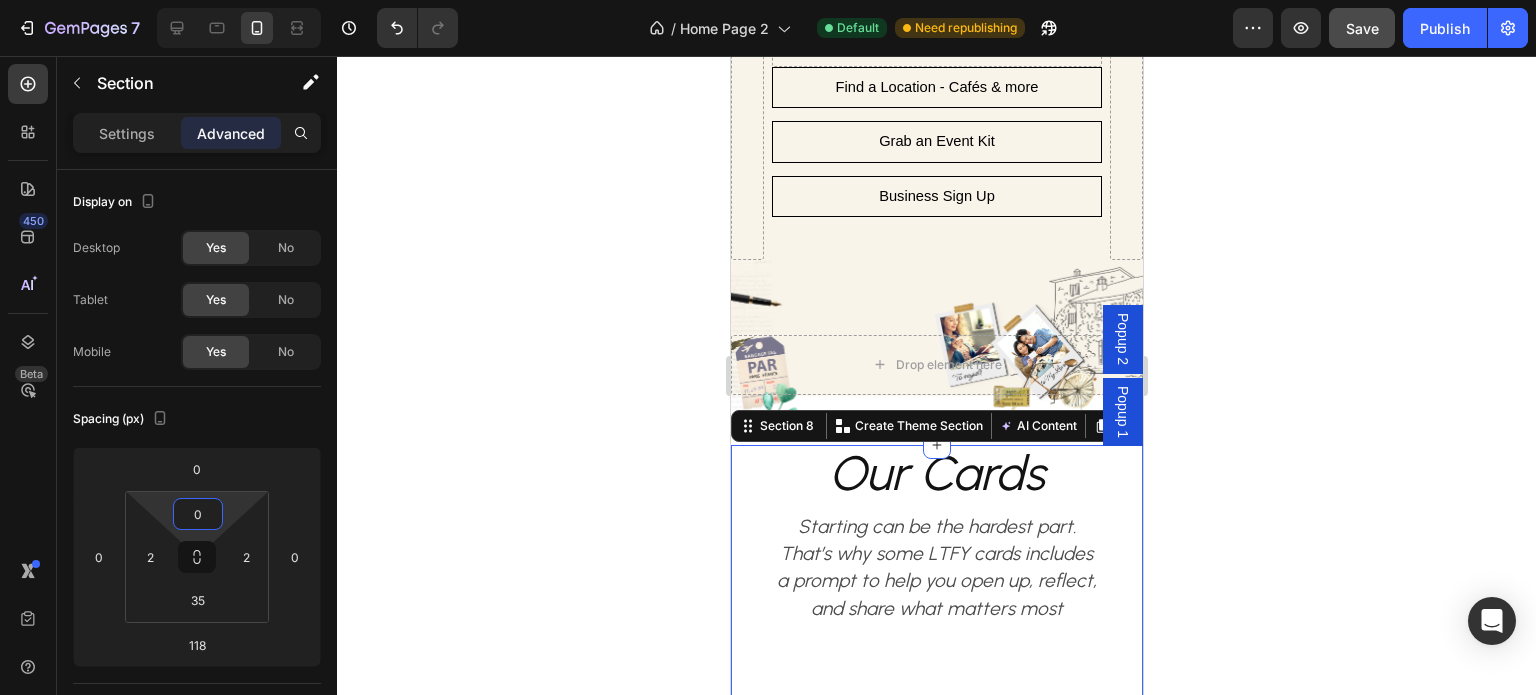 click 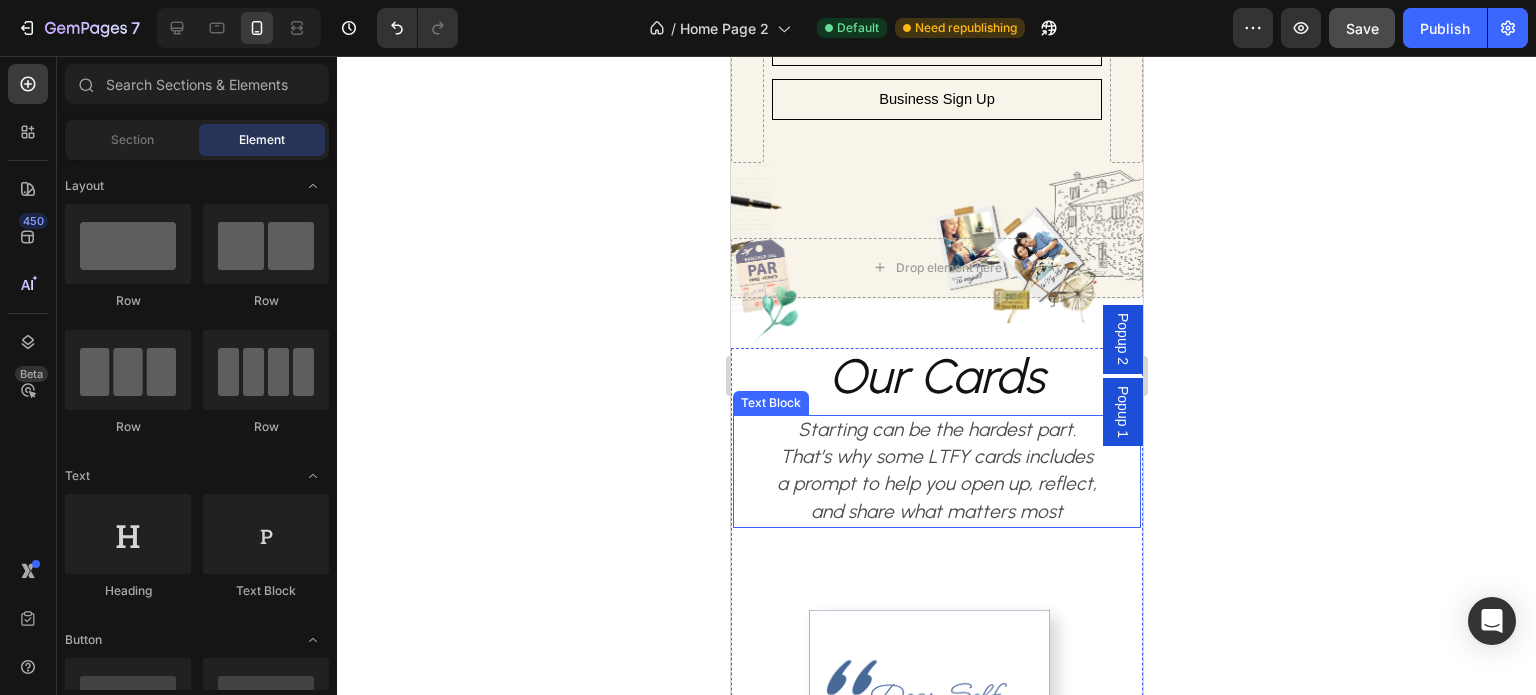 scroll, scrollTop: 800, scrollLeft: 0, axis: vertical 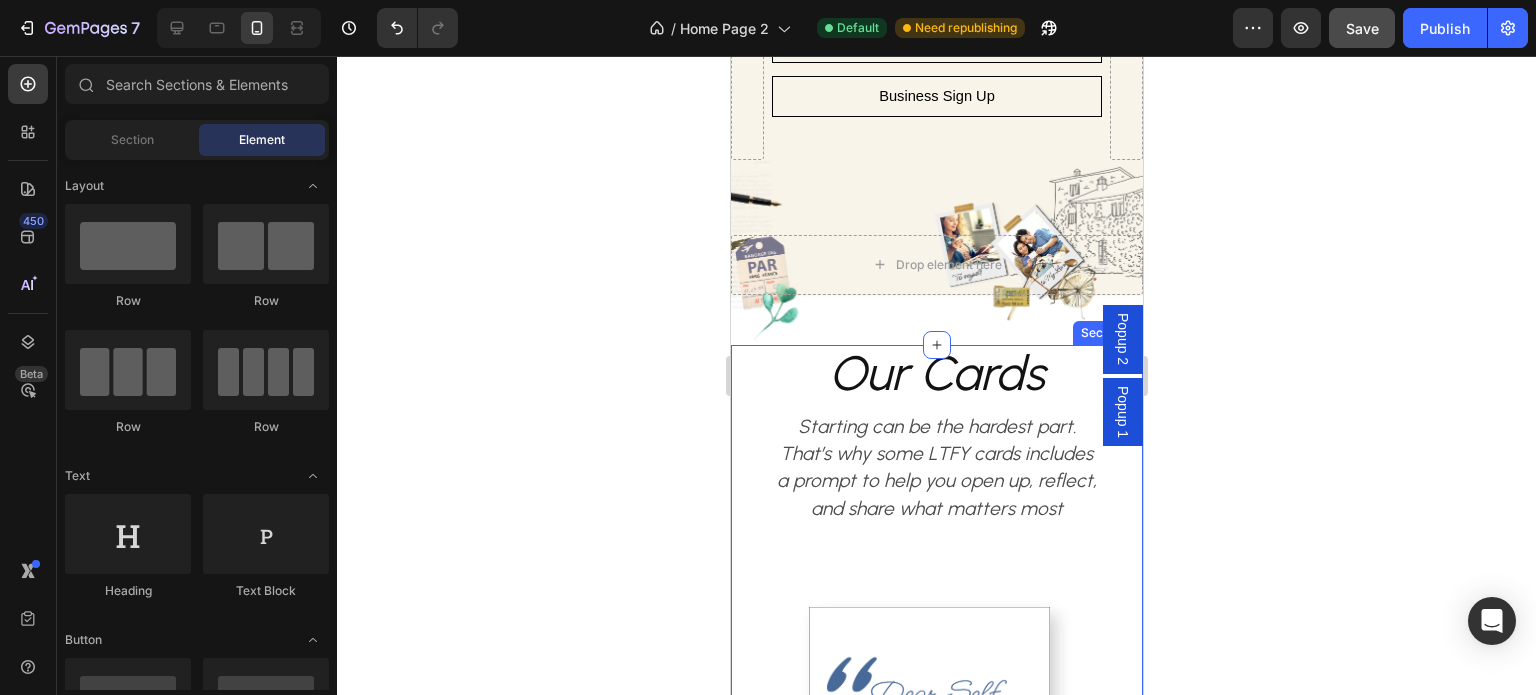 click on "Our Cards Heading Starting can be the hardest part. That’s why some LTFY cards includes a prompt to help you open up, reflect, and share what matters most Text Block
Image Image Row Hero Banner Image Image Row Hero Banner Image Image Row Hero Banner Image Image Row Hero Banner Image Image Row Hero Banner
Carousel" at bounding box center [936, 726] 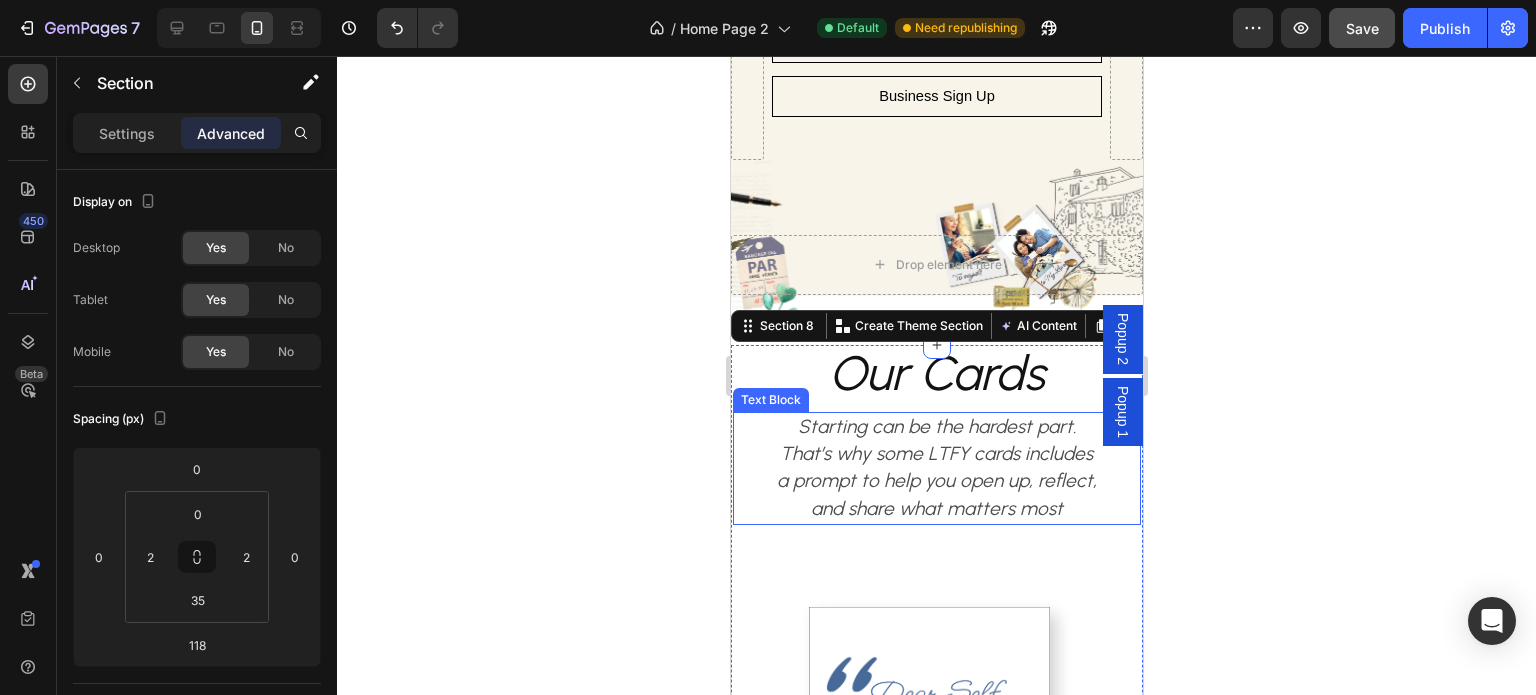 click on "Starting can be the hardest part. That’s why some LTFY cards includes a prompt to help you open up, reflect, and share what matters most" at bounding box center (936, 467) 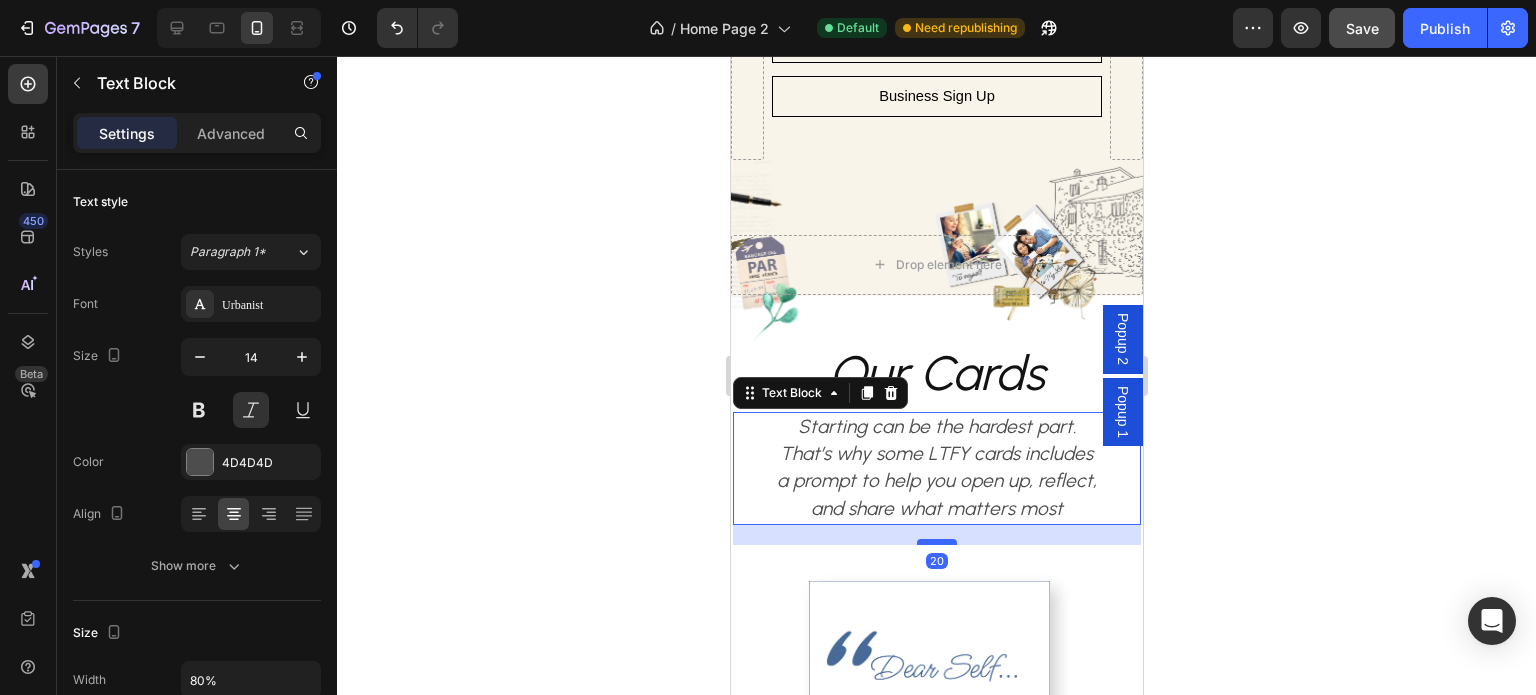 drag, startPoint x: 940, startPoint y: 564, endPoint x: 2017, endPoint y: 513, distance: 1078.2068 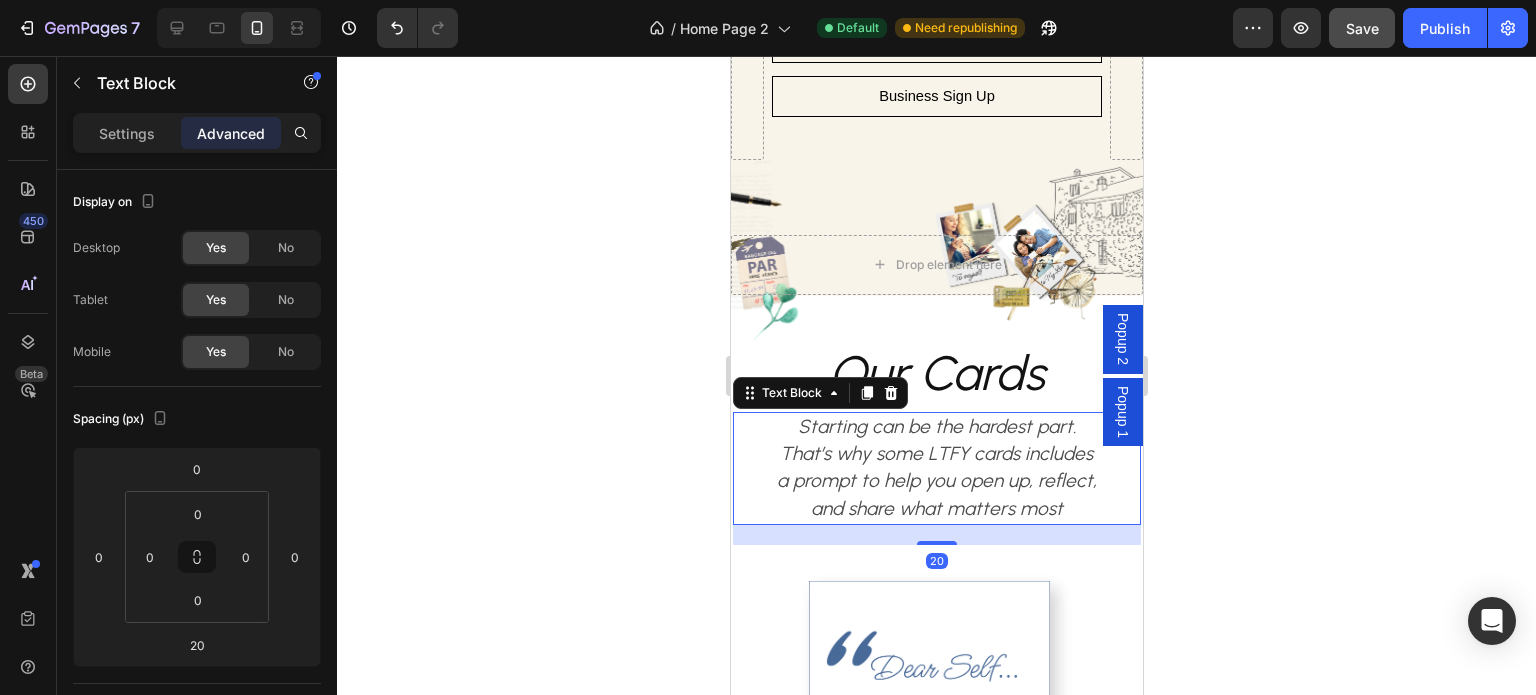 click 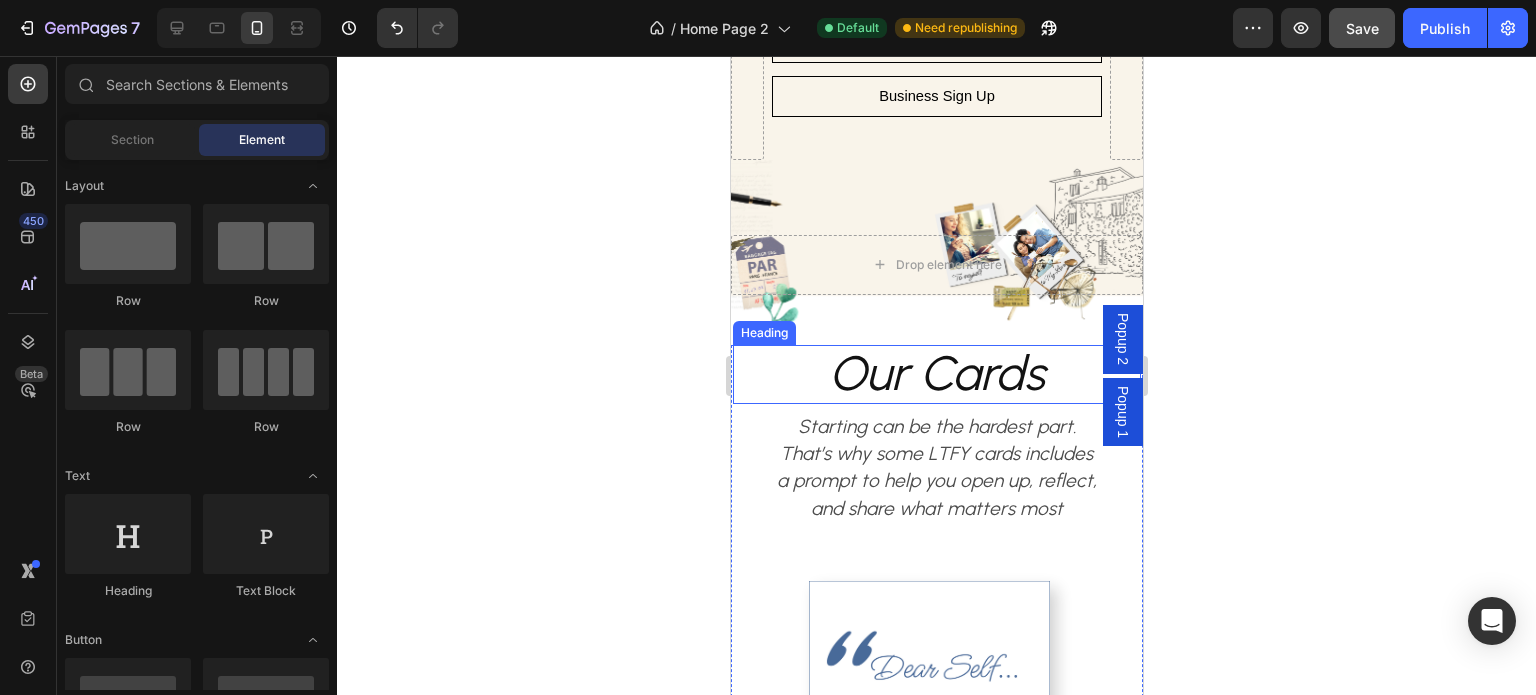 click on "Our Cards" at bounding box center [936, 373] 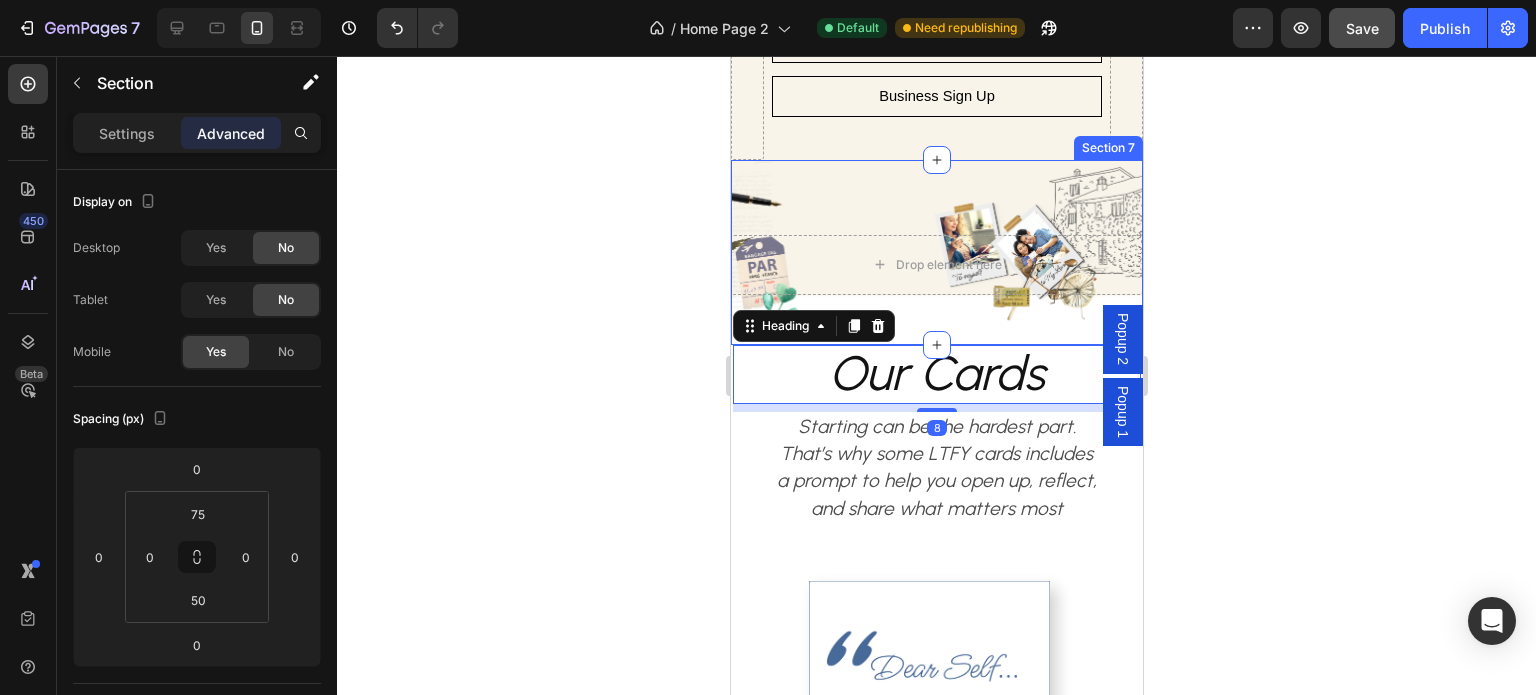 click on "Drop element here Section 7" at bounding box center [936, 252] 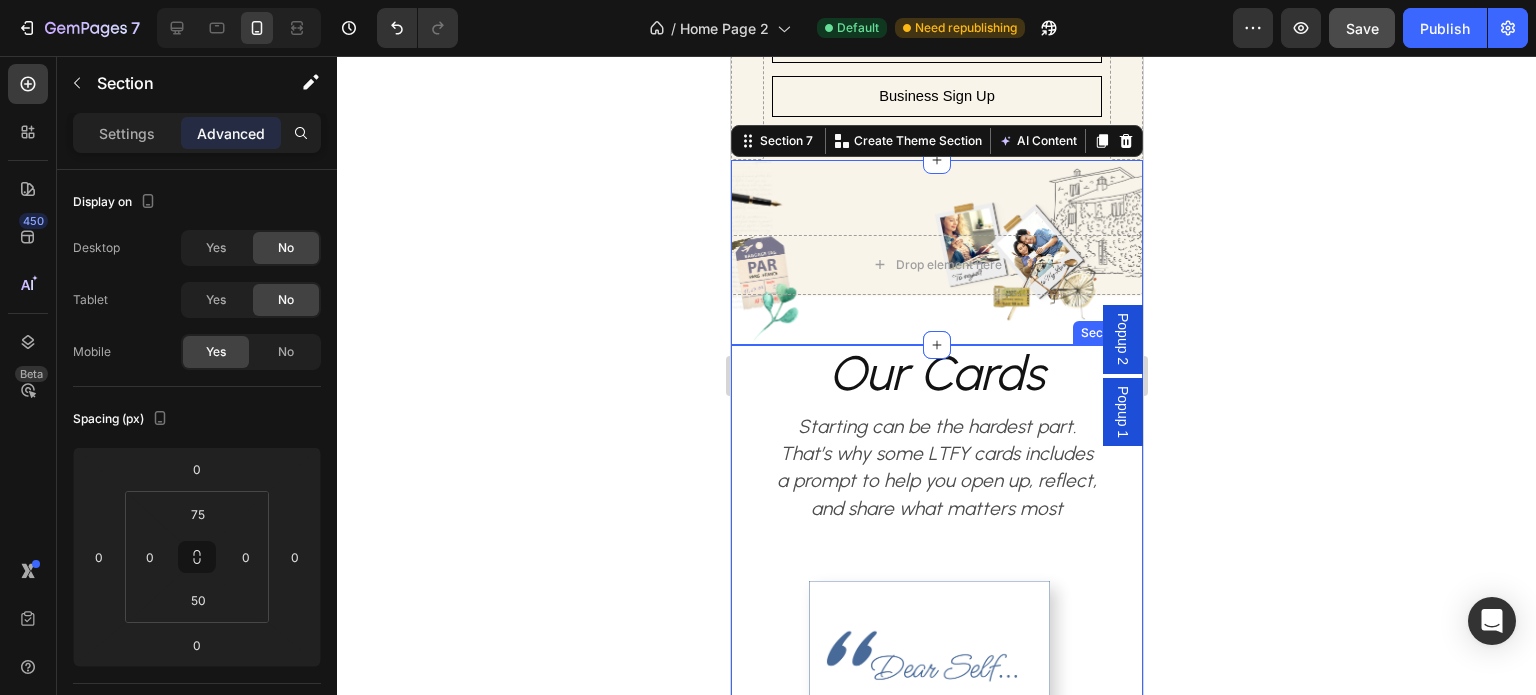 click on "Our Cards Heading Starting can be the hardest part. That’s why some LTFY cards includes a prompt to help you open up, reflect, and share what matters most Text Block
Image Image Row Hero Banner Image Image Row Hero Banner Image Image Row Hero Banner Image Image Row Hero Banner Image Image Row Hero Banner
Carousel" at bounding box center (936, 713) 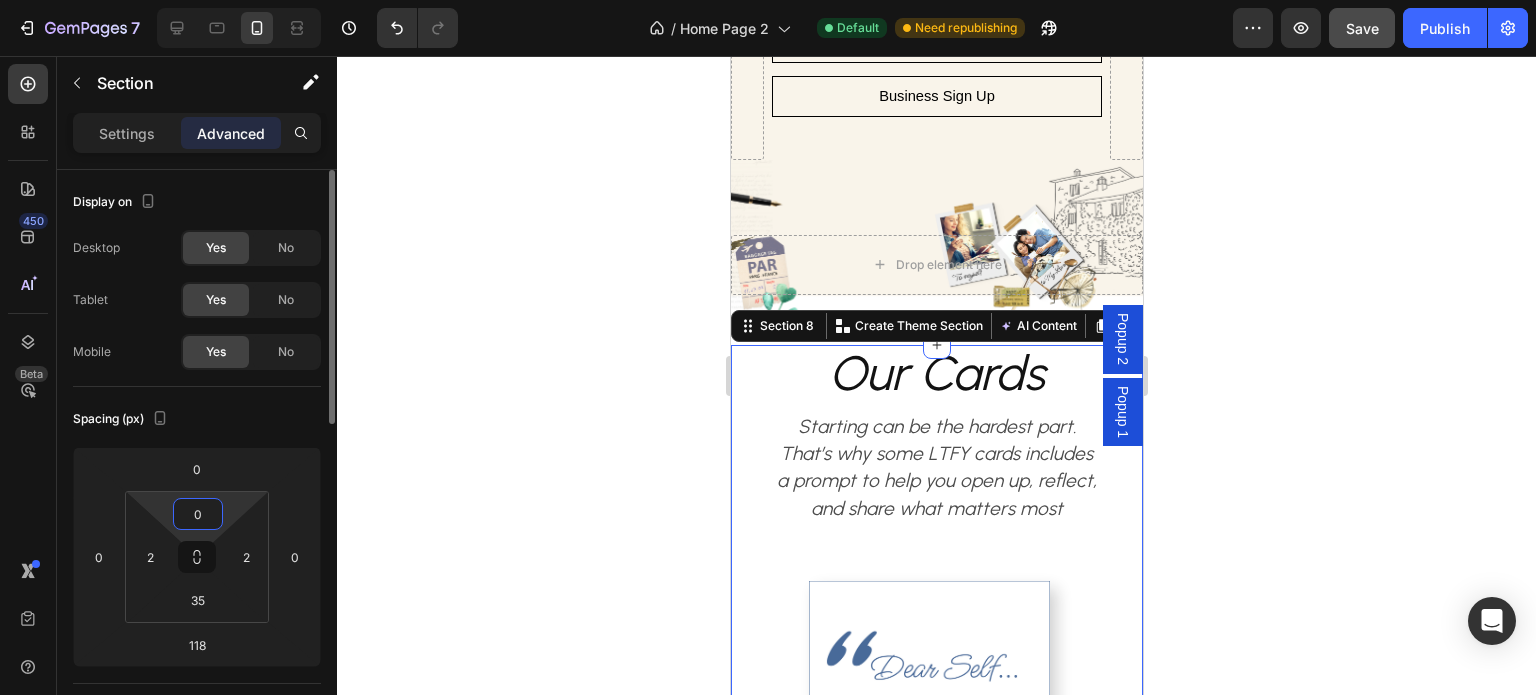 click on "0" at bounding box center [198, 514] 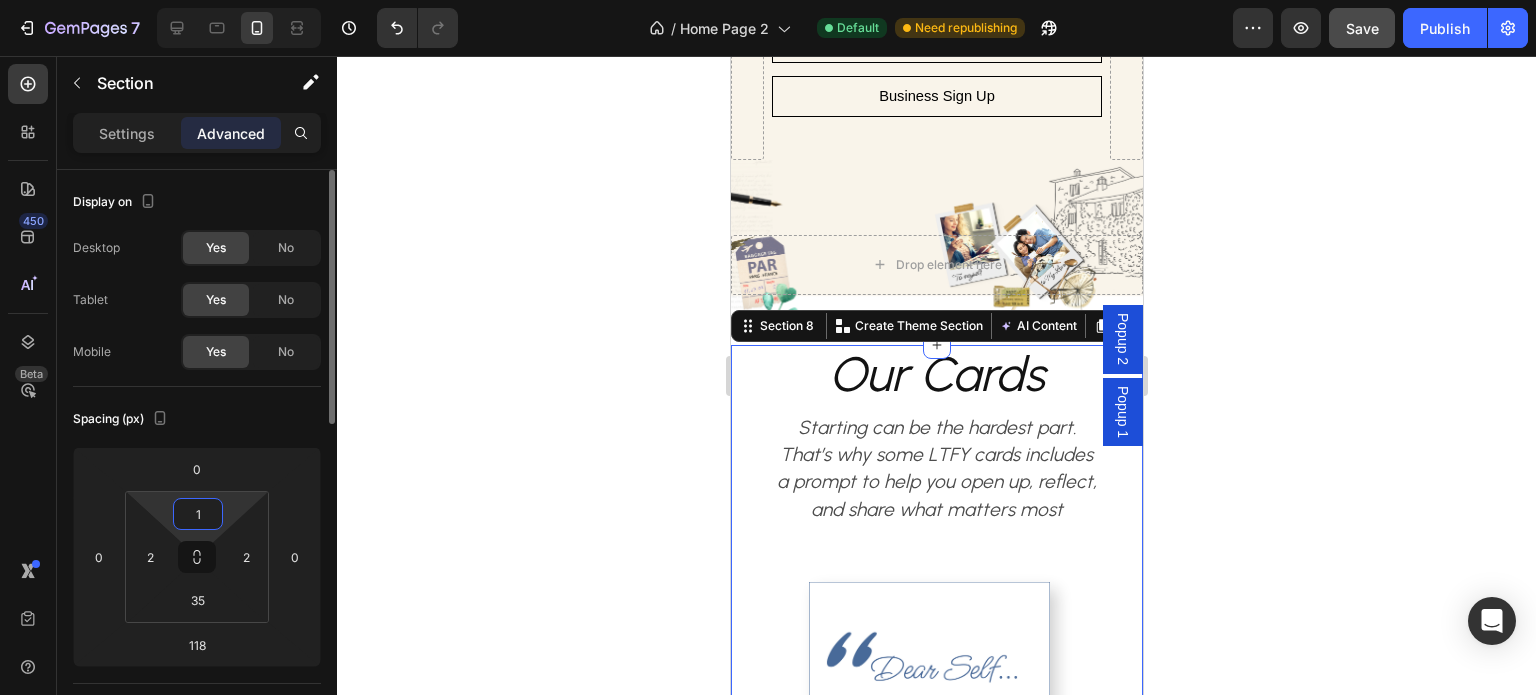 type on "15" 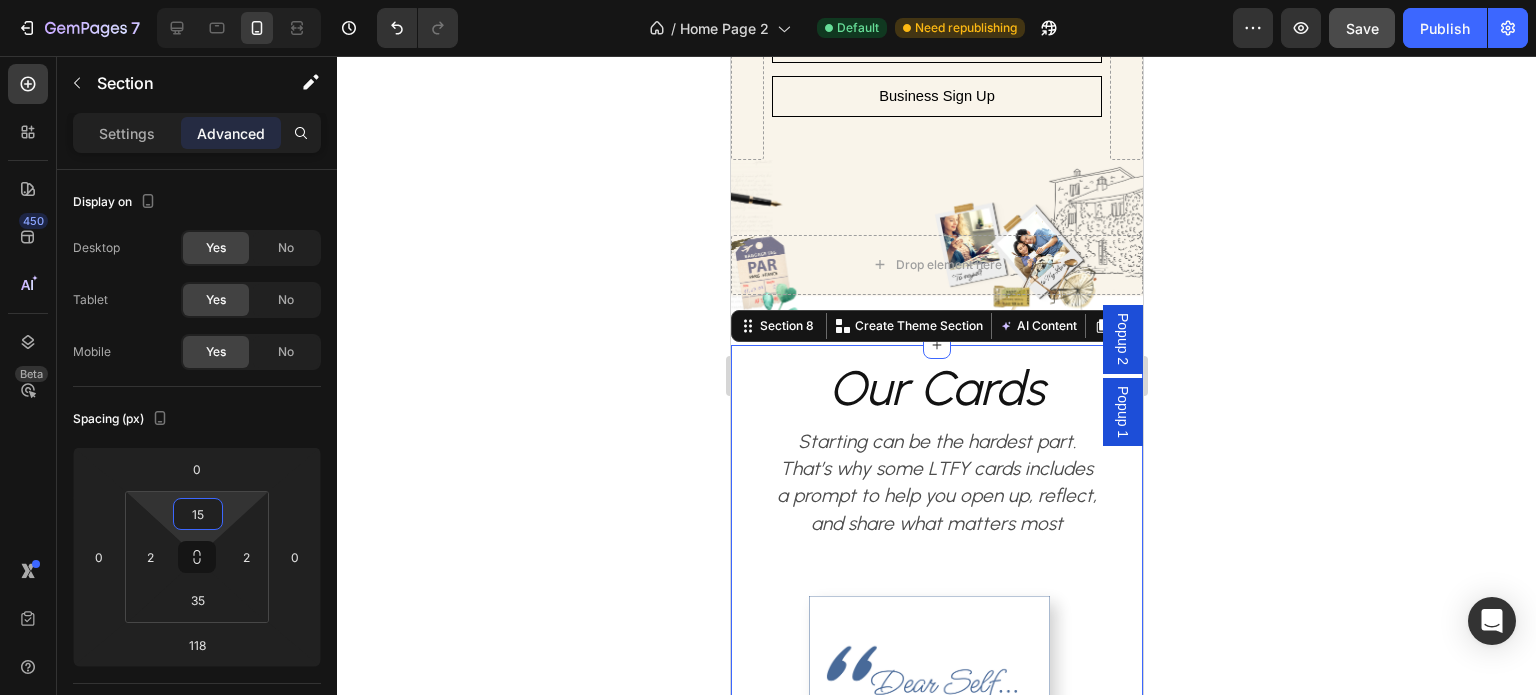 click 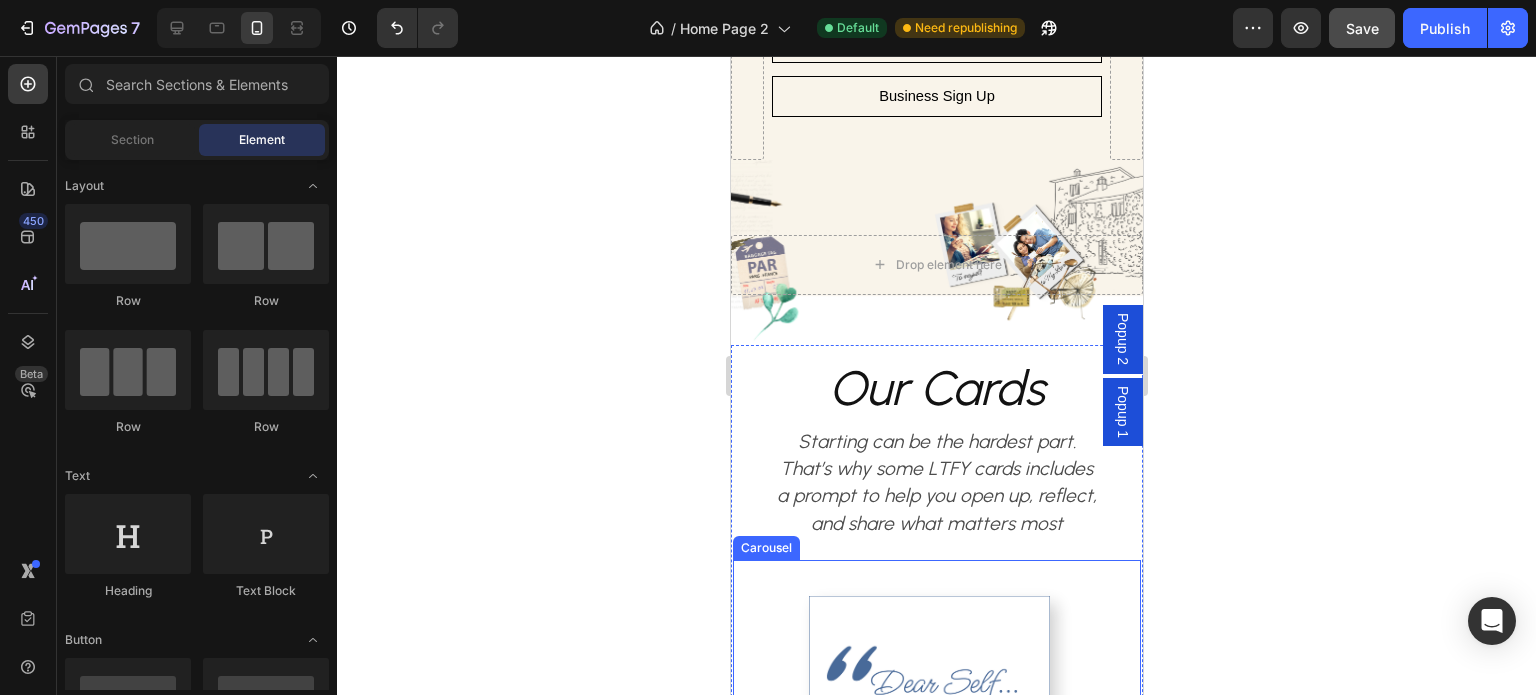 click on "Image Image Row Hero Banner Image Image Row Hero Banner Image Image Row Hero Banner Image Image Row Hero Banner Image Image Row Hero Banner" at bounding box center [936, 810] 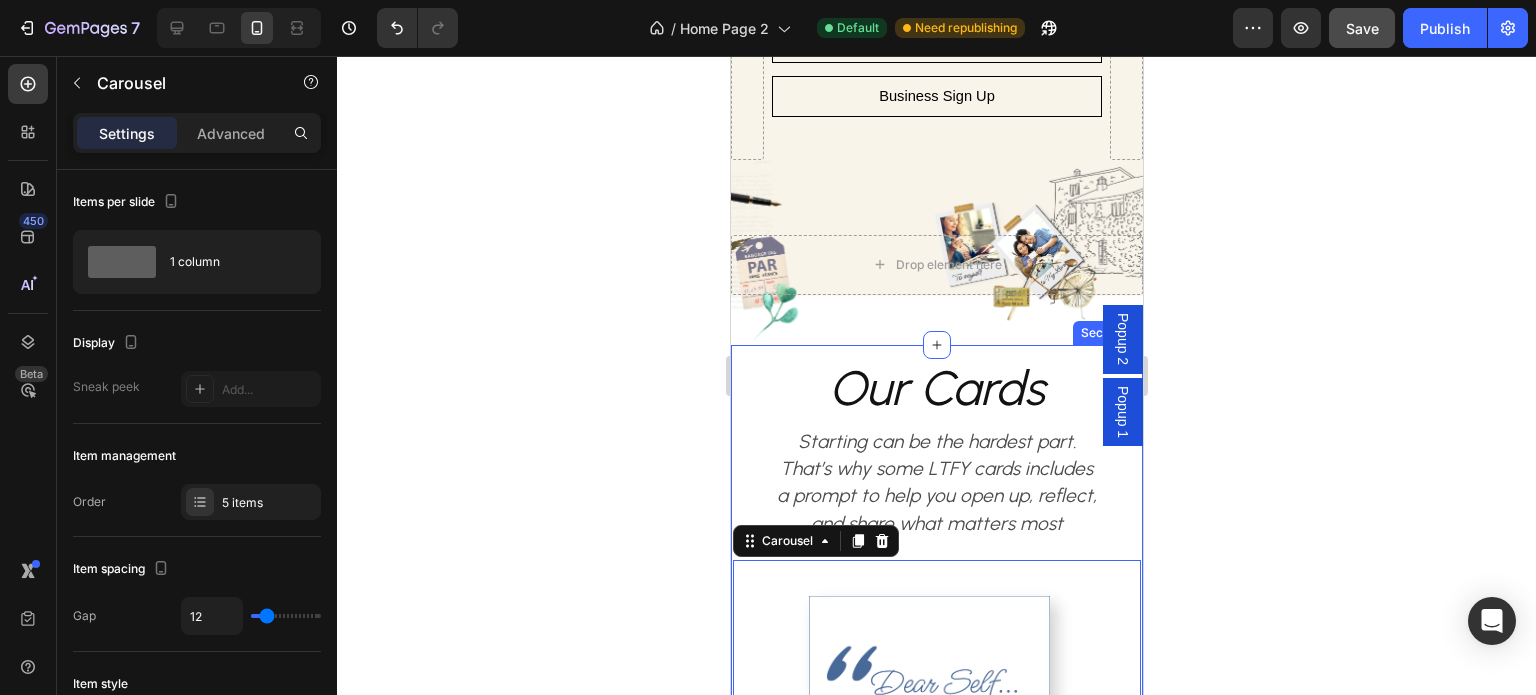 click on "Starting can be the hardest part. That’s why some LTFY cards includes a prompt to help you open up, reflect, and share what matters most" at bounding box center (936, 483) 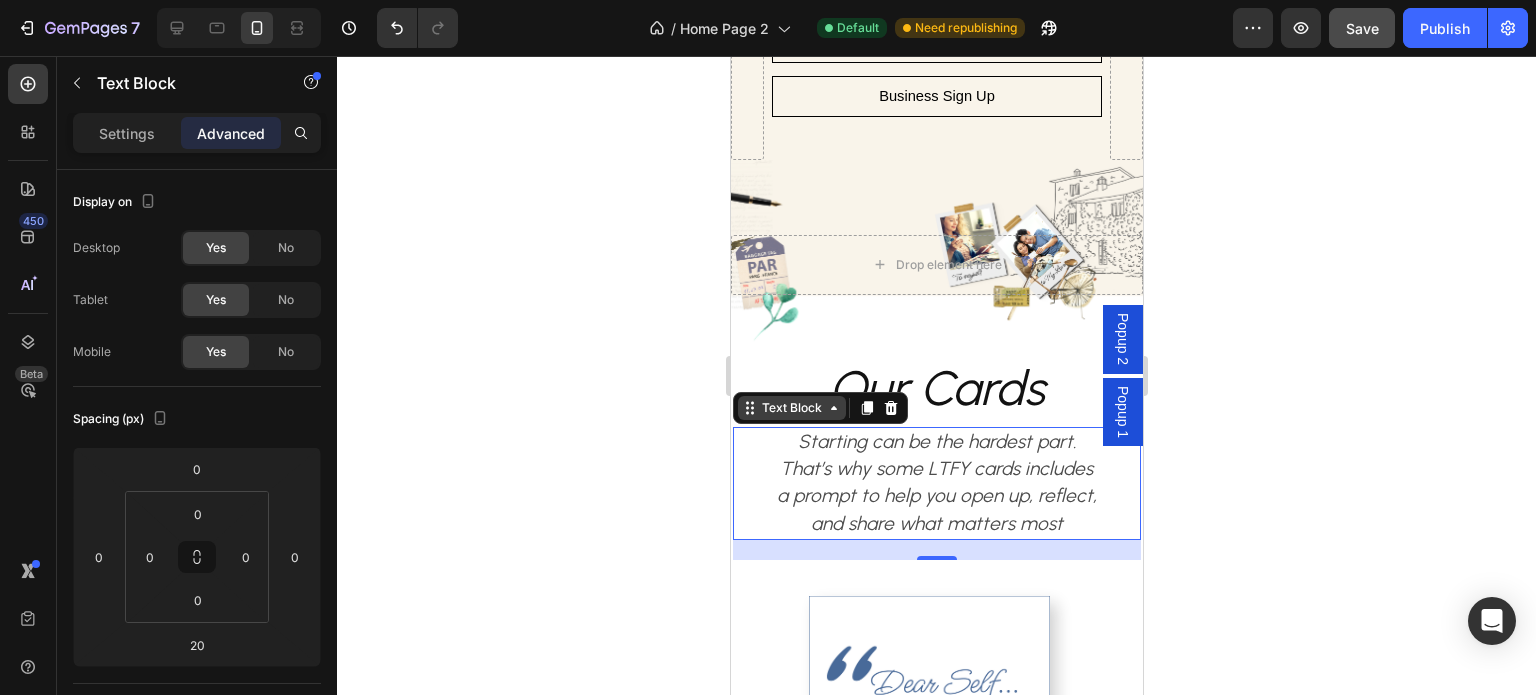 click on "Text Block" at bounding box center (791, 408) 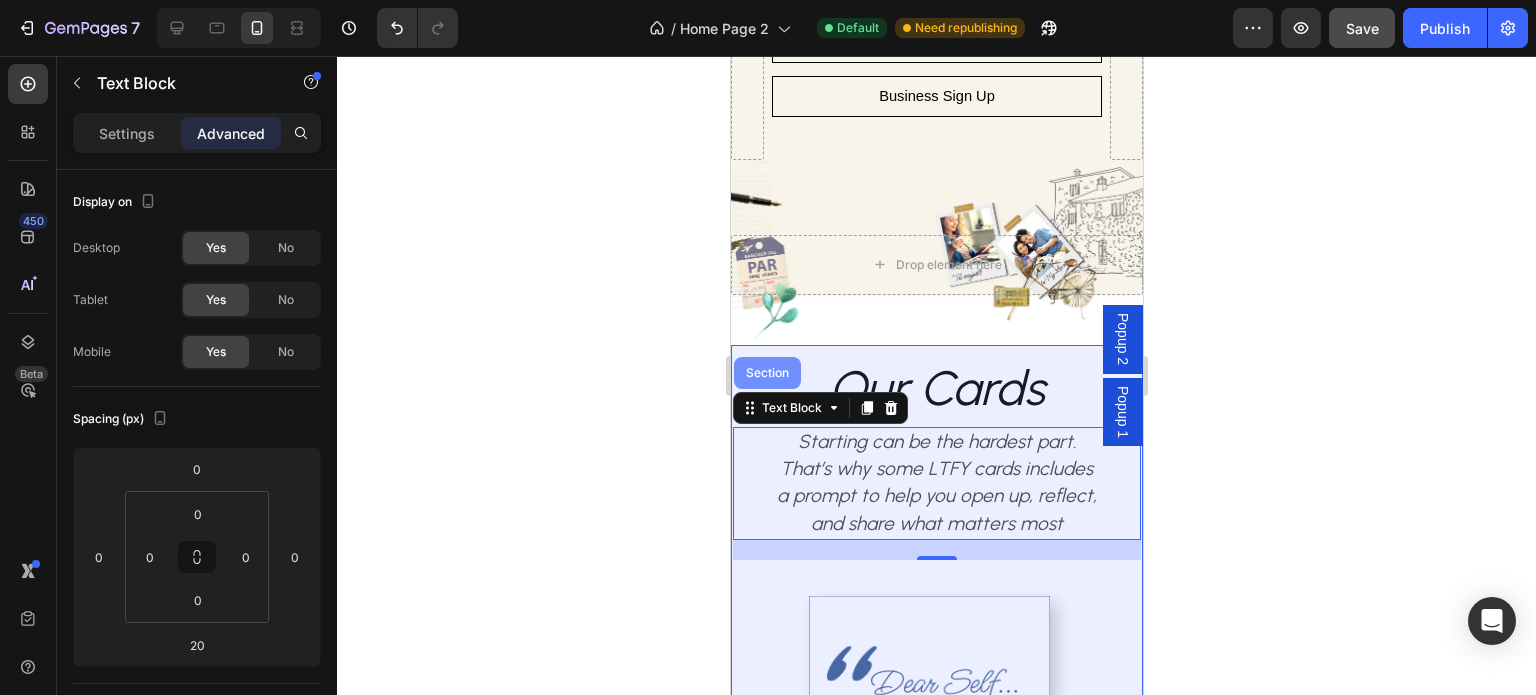 click on "Section" at bounding box center (766, 373) 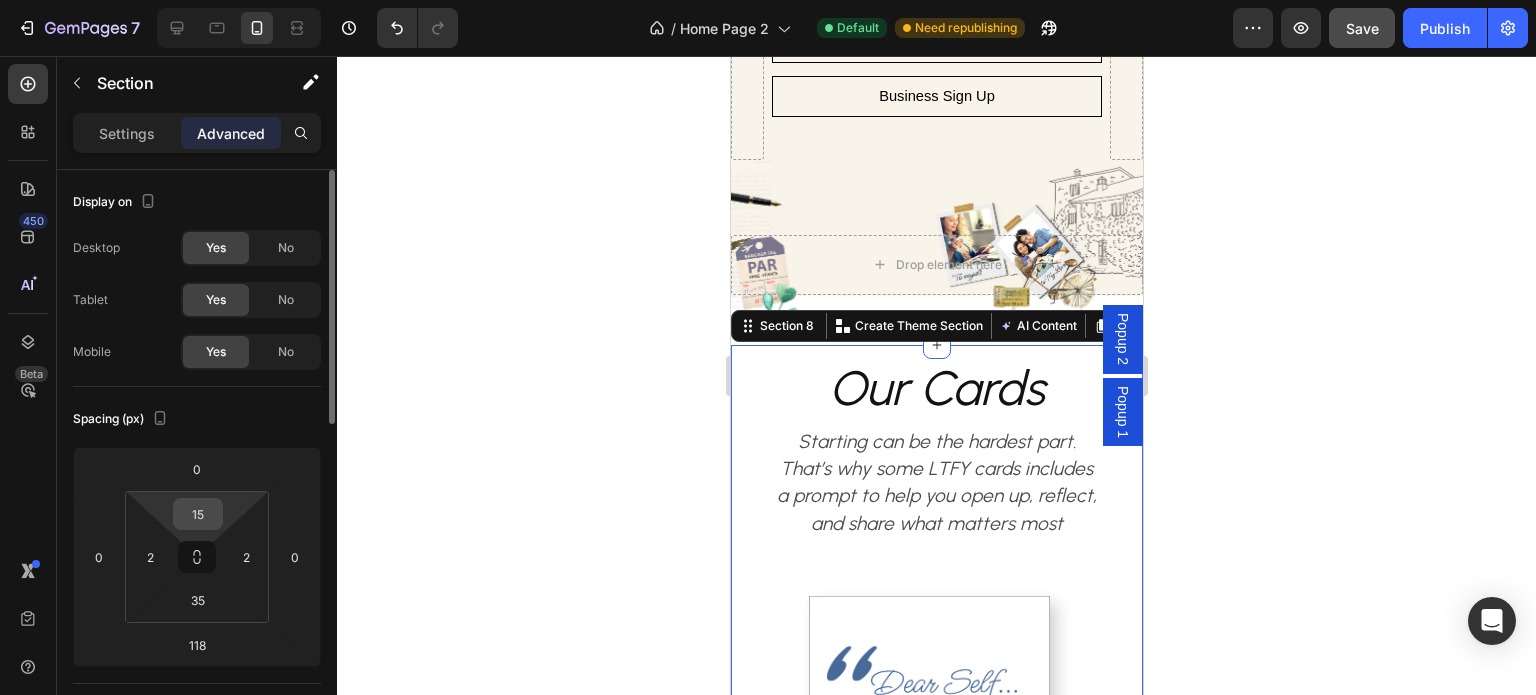 click on "15" at bounding box center (198, 514) 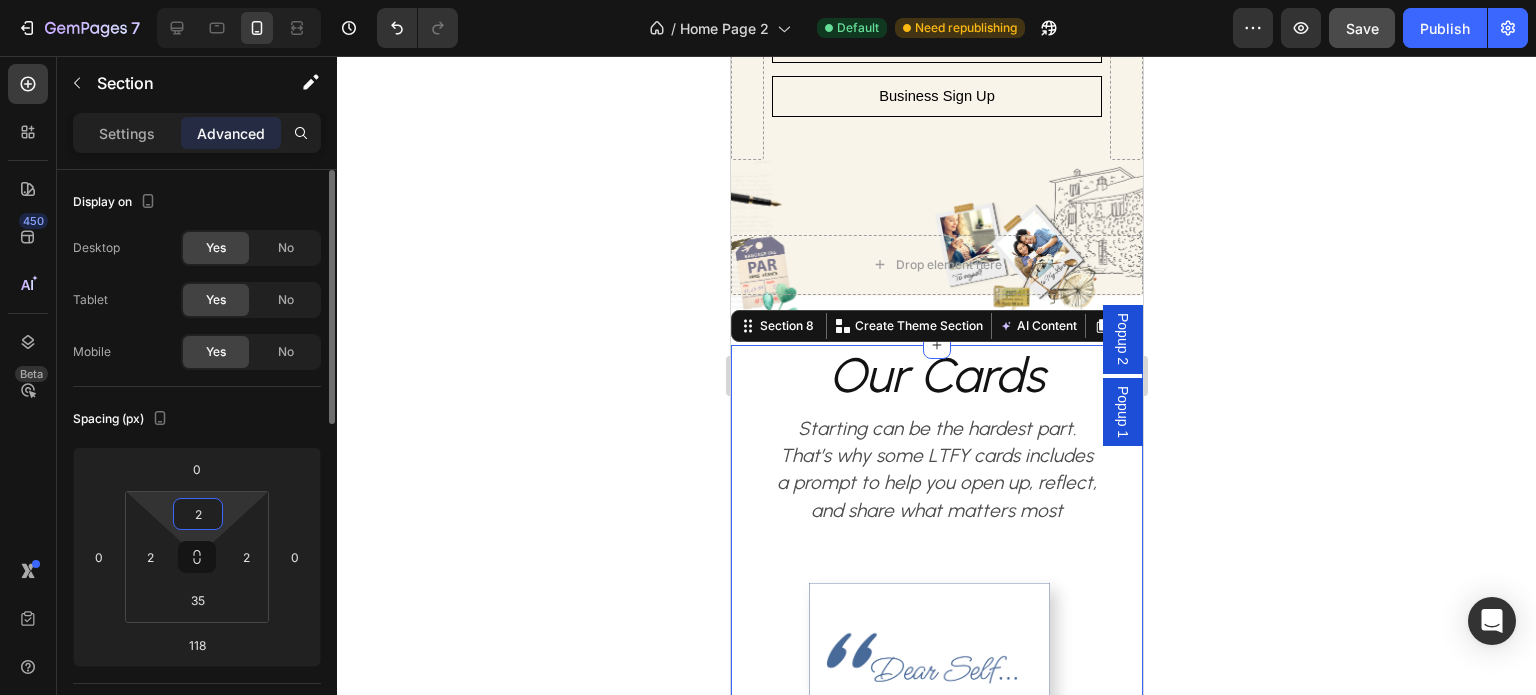type on "20" 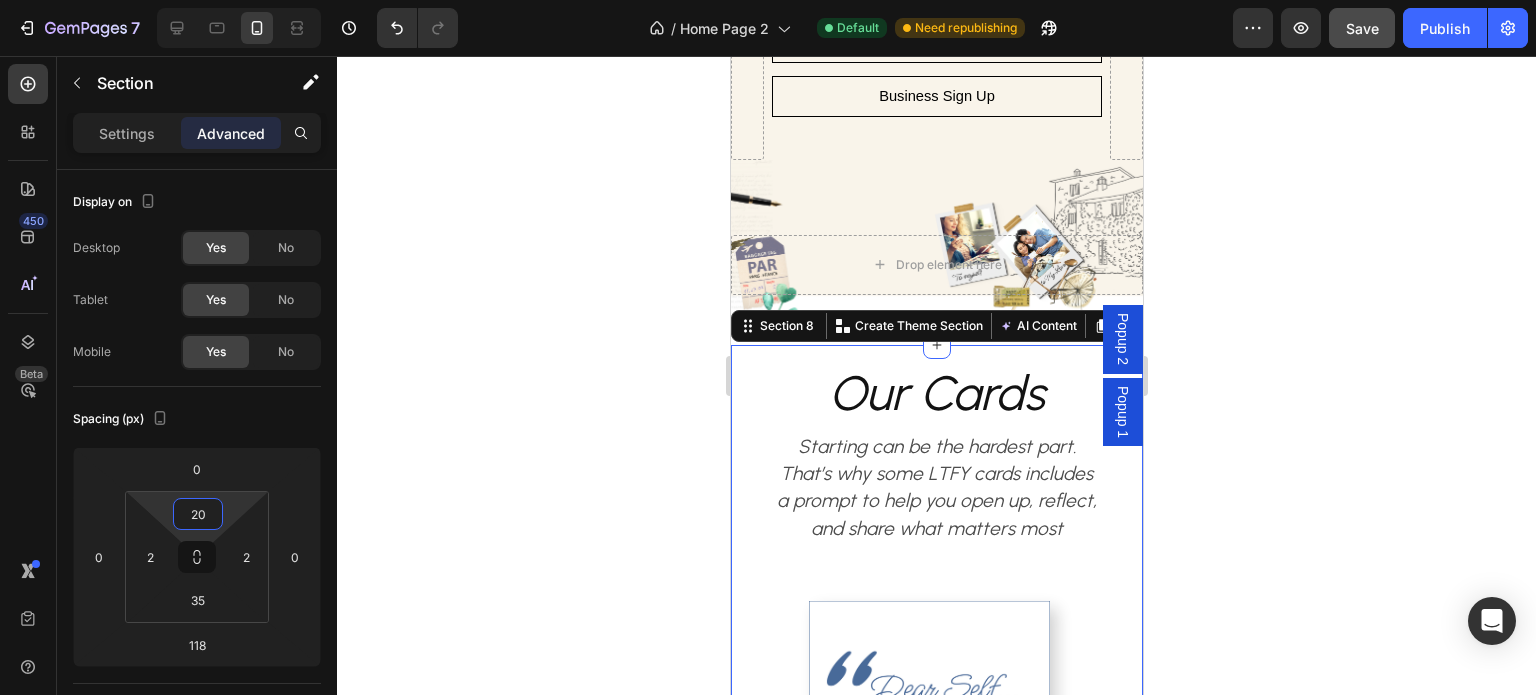 click 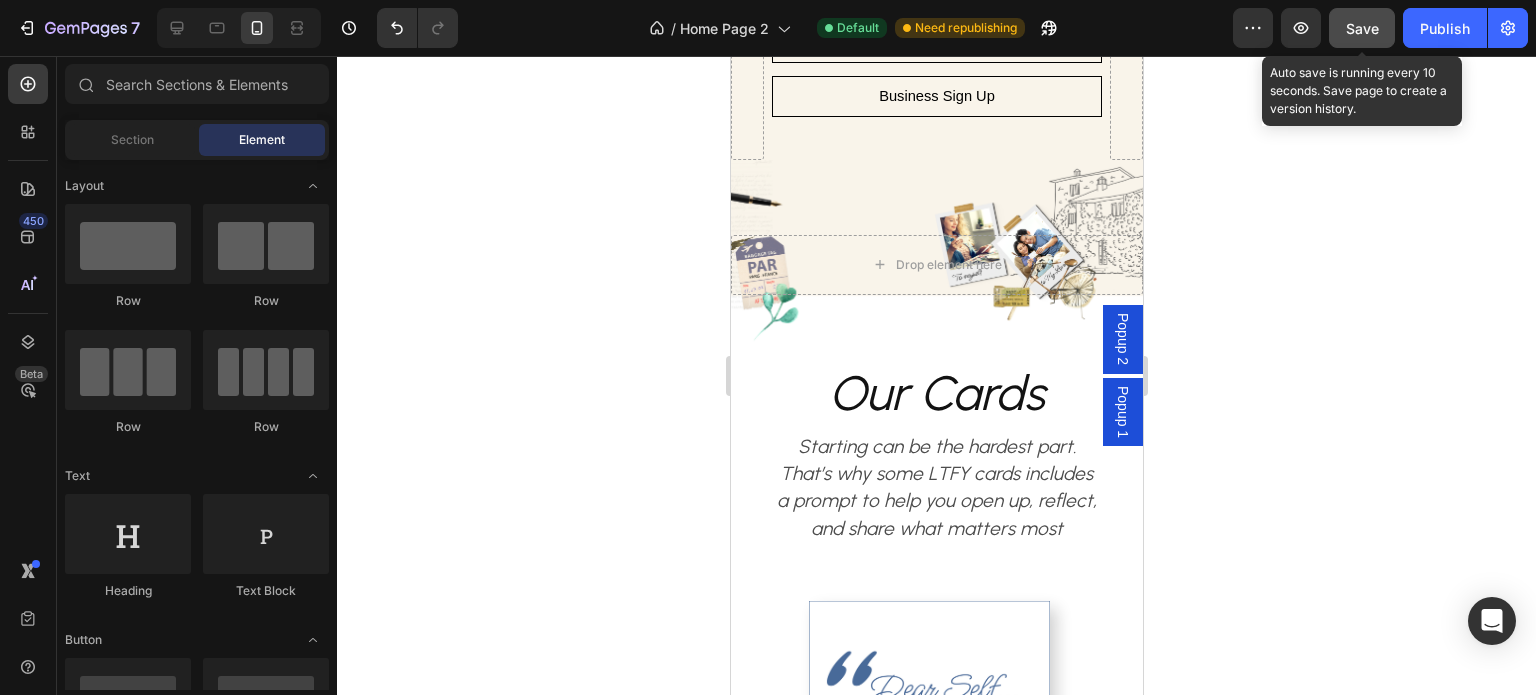 click on "Save" at bounding box center [1362, 28] 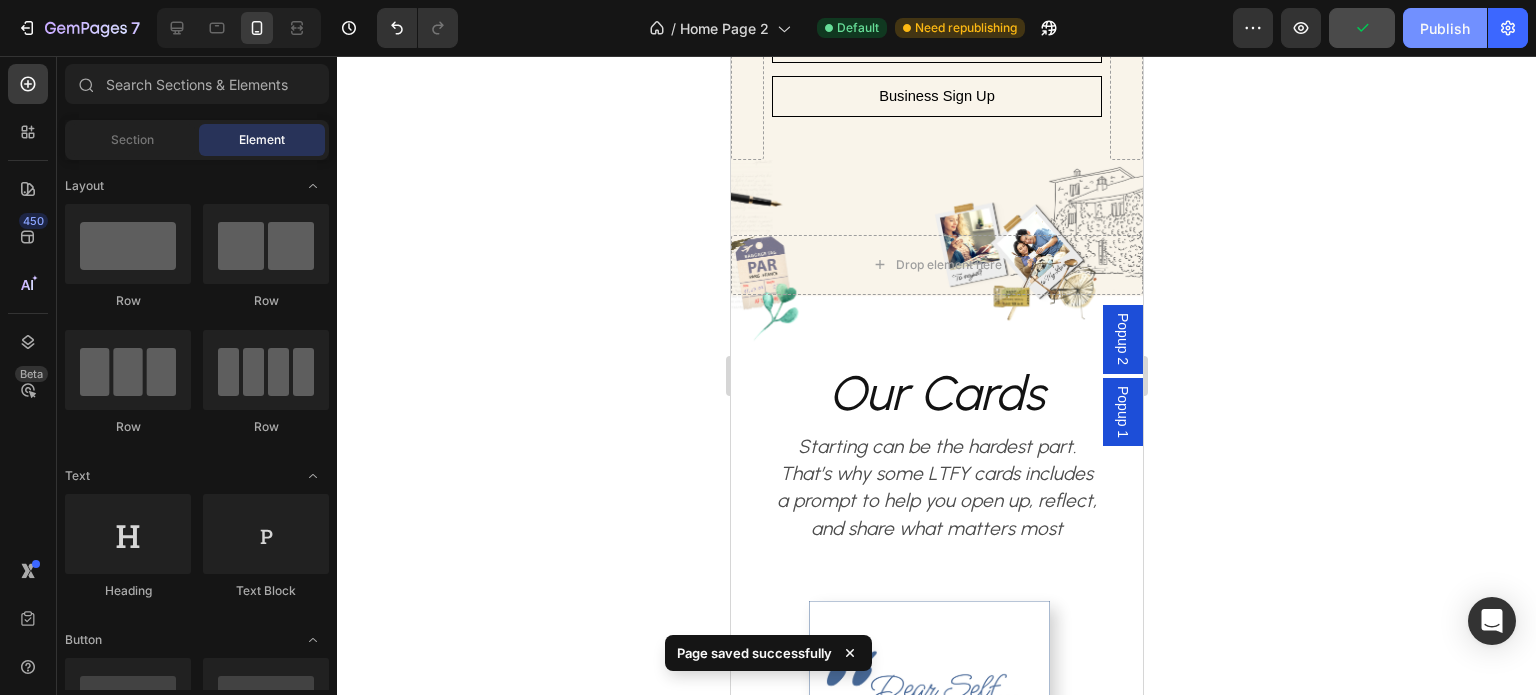 click on "Publish" at bounding box center (1445, 28) 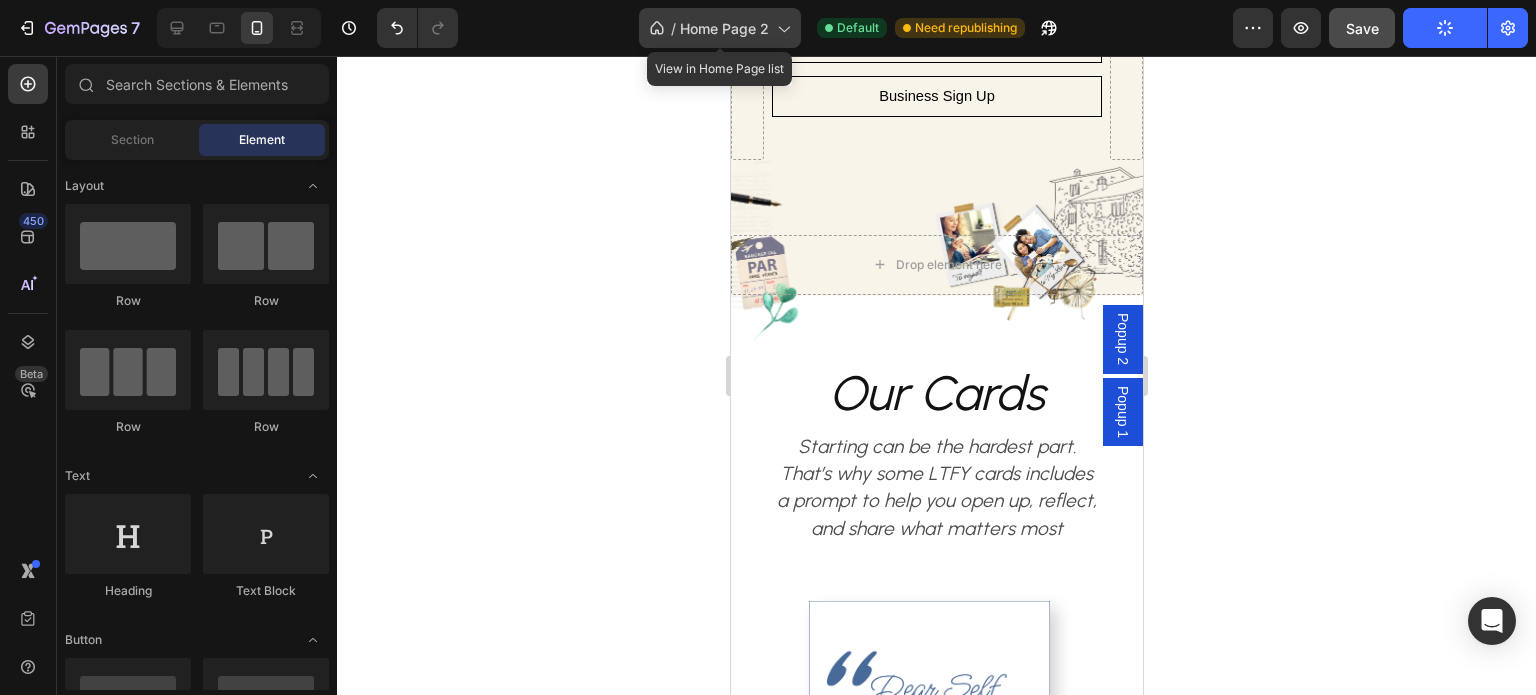 click on "Home Page 2" at bounding box center (724, 28) 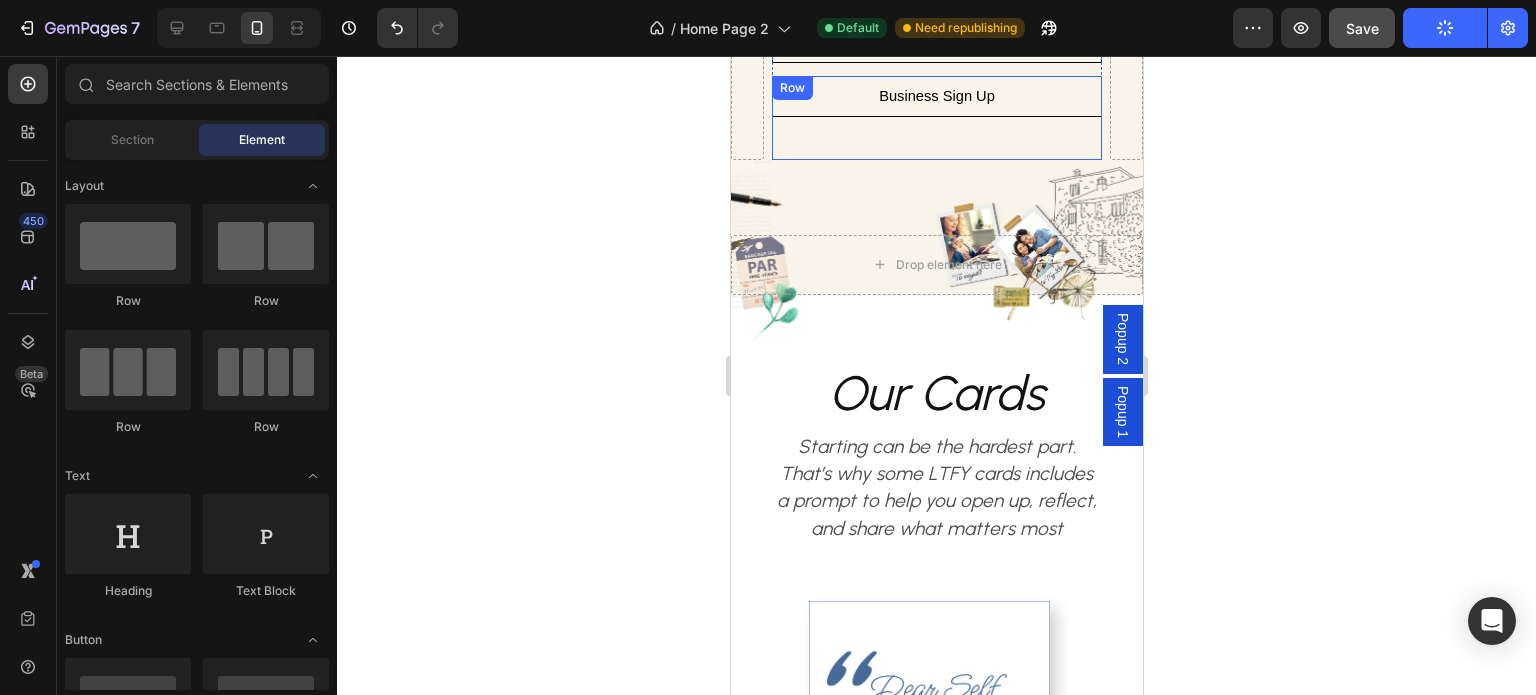 click 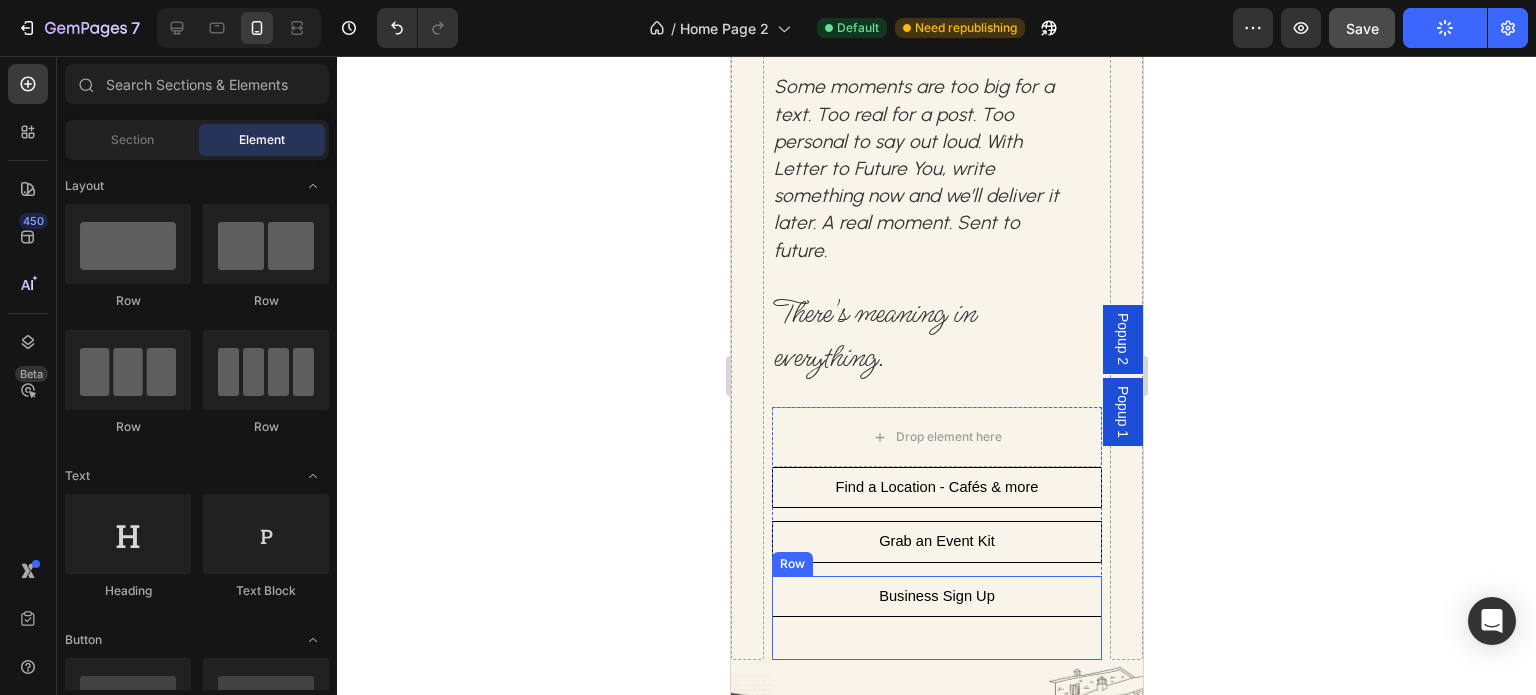 scroll, scrollTop: 0, scrollLeft: 0, axis: both 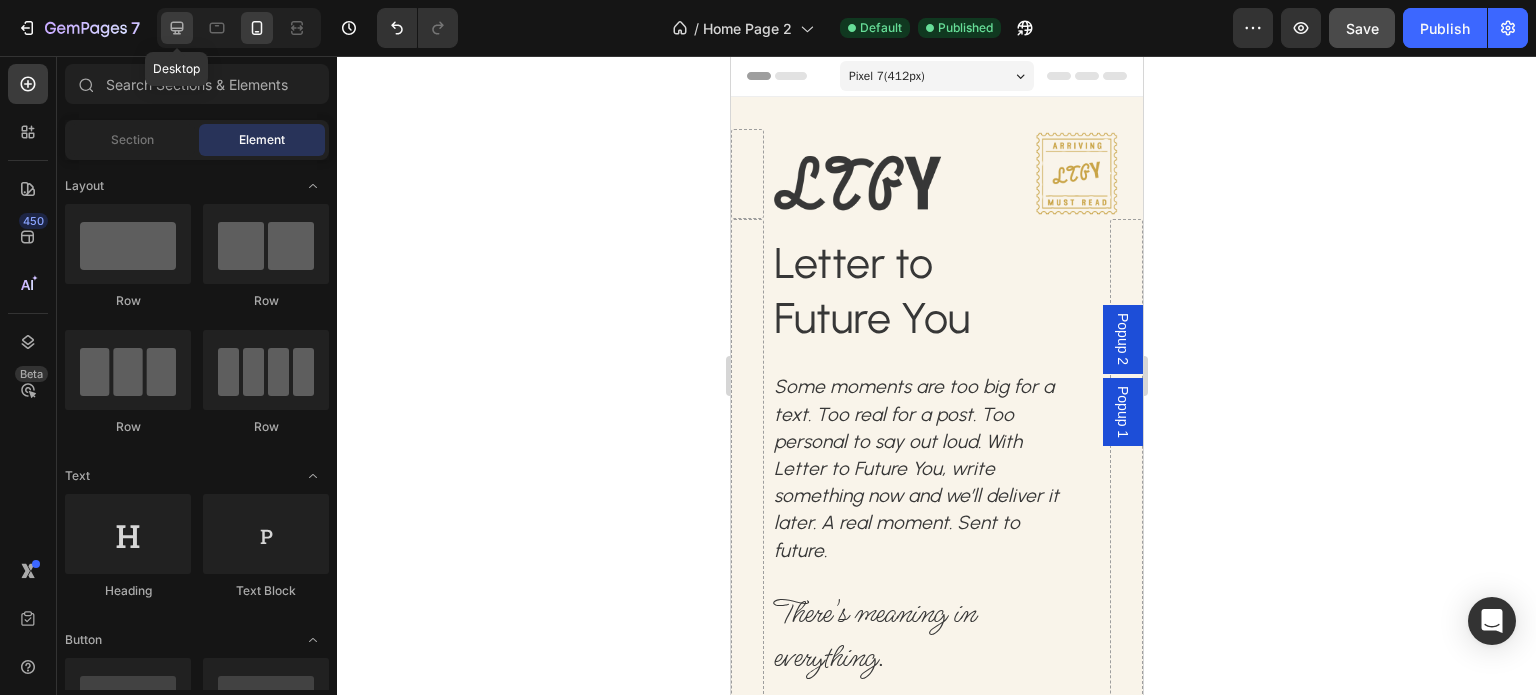 click 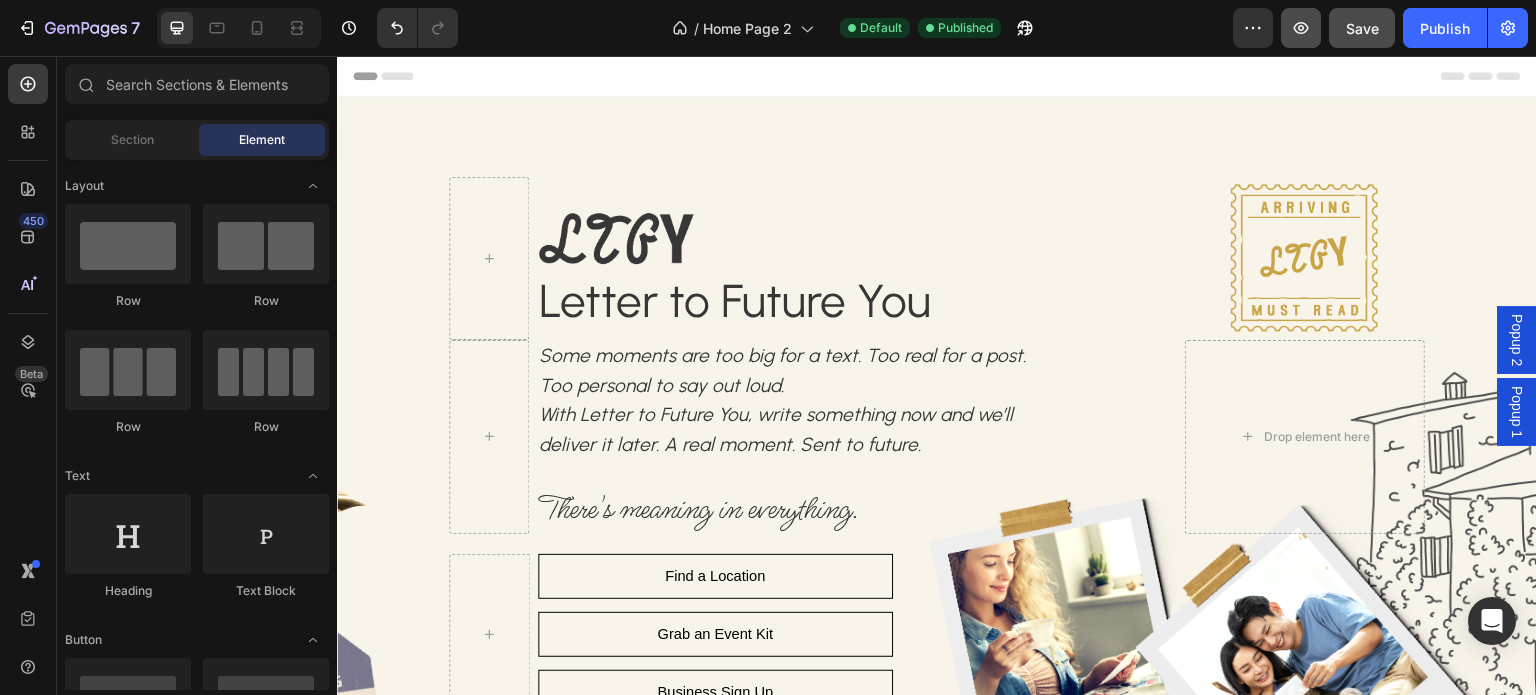click 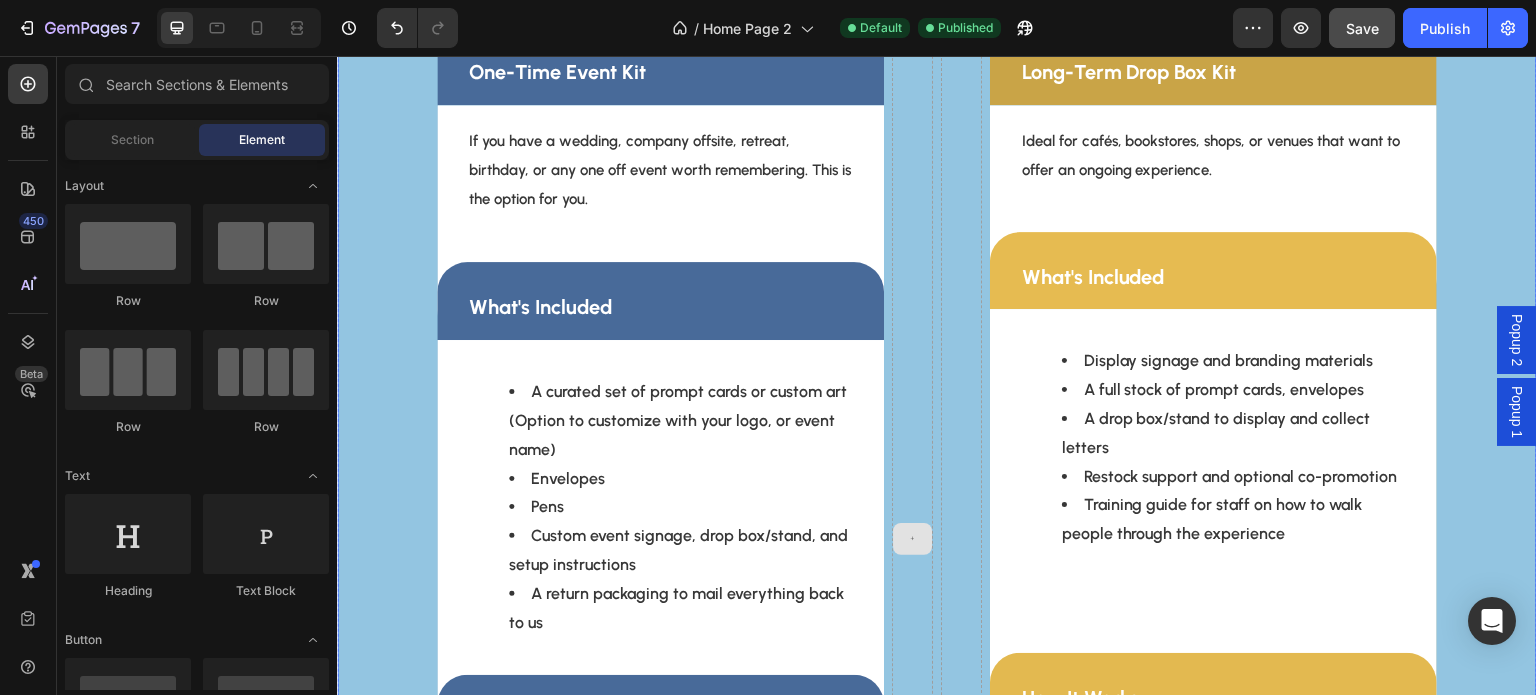 scroll, scrollTop: 4700, scrollLeft: 0, axis: vertical 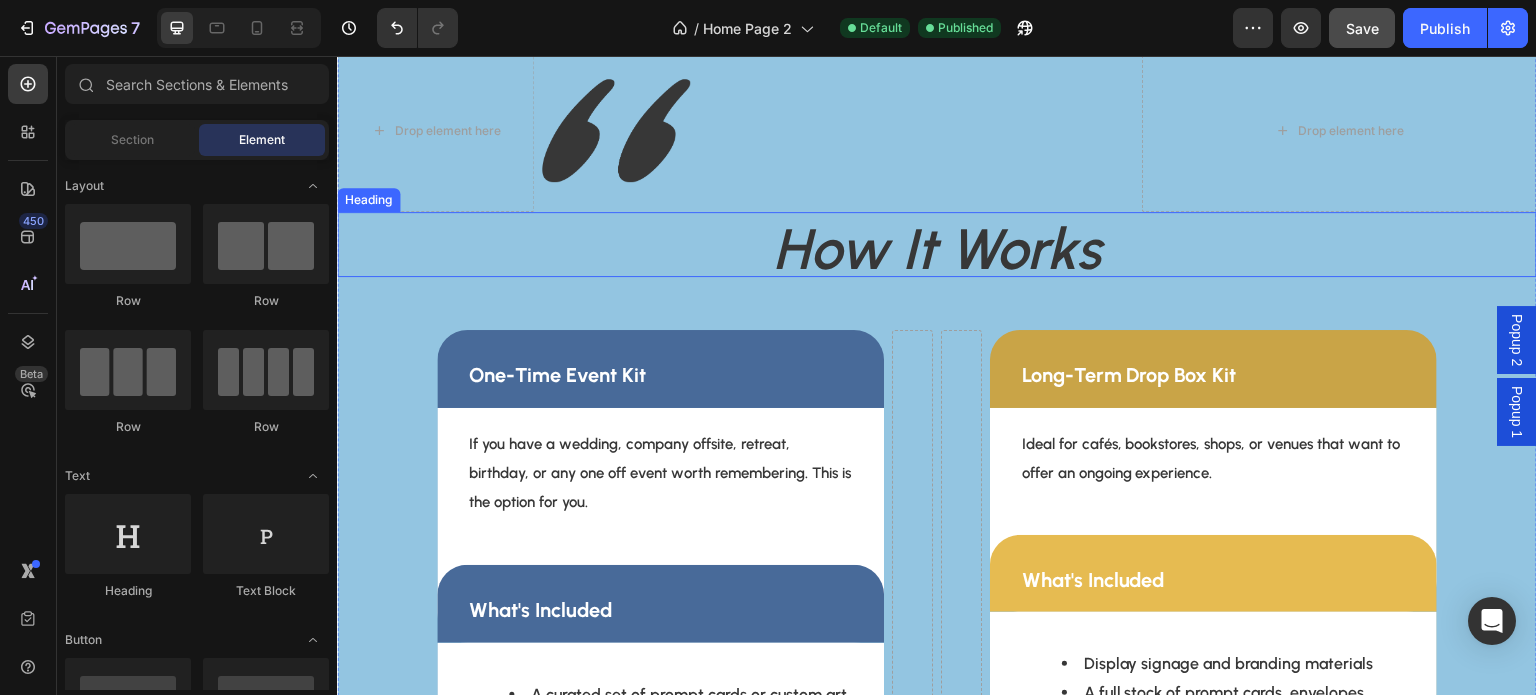 click on "How It Works" at bounding box center (937, 249) 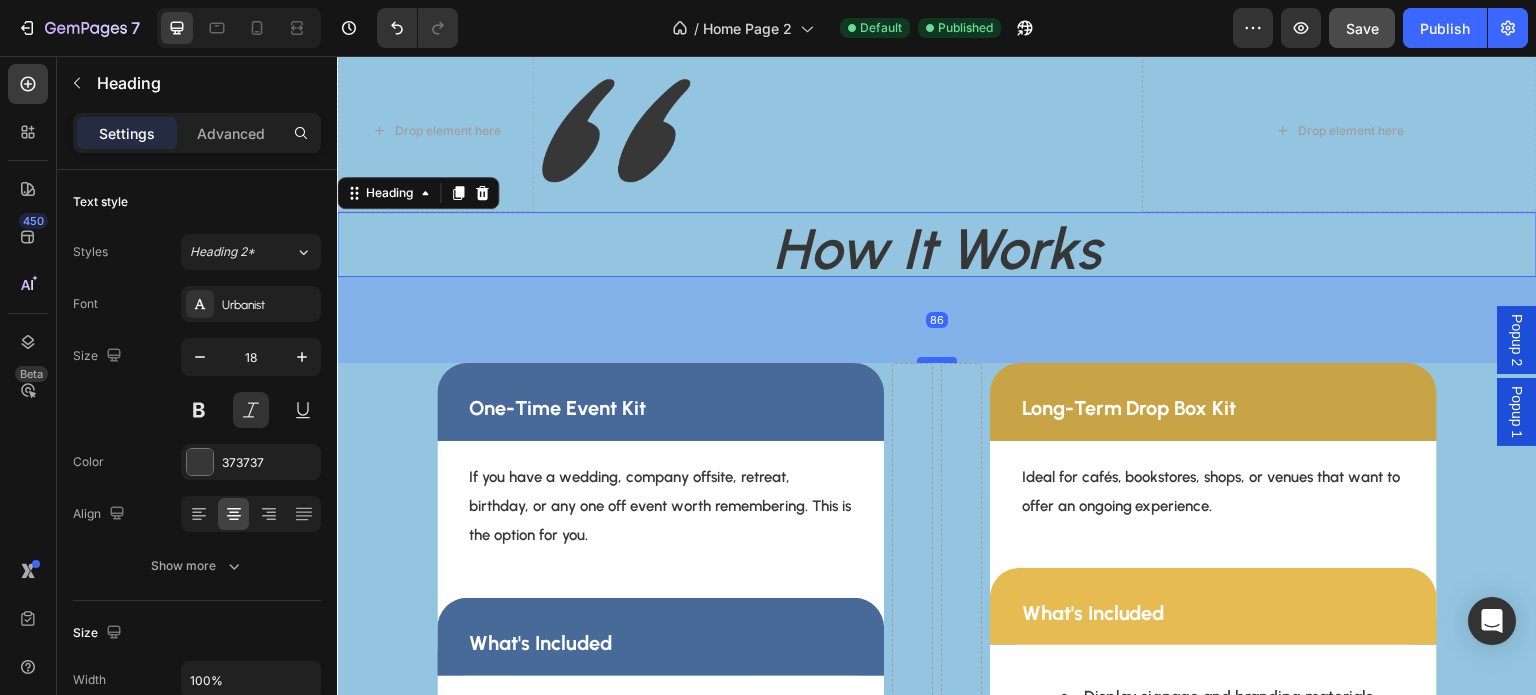 drag, startPoint x: 922, startPoint y: 325, endPoint x: 922, endPoint y: 358, distance: 33 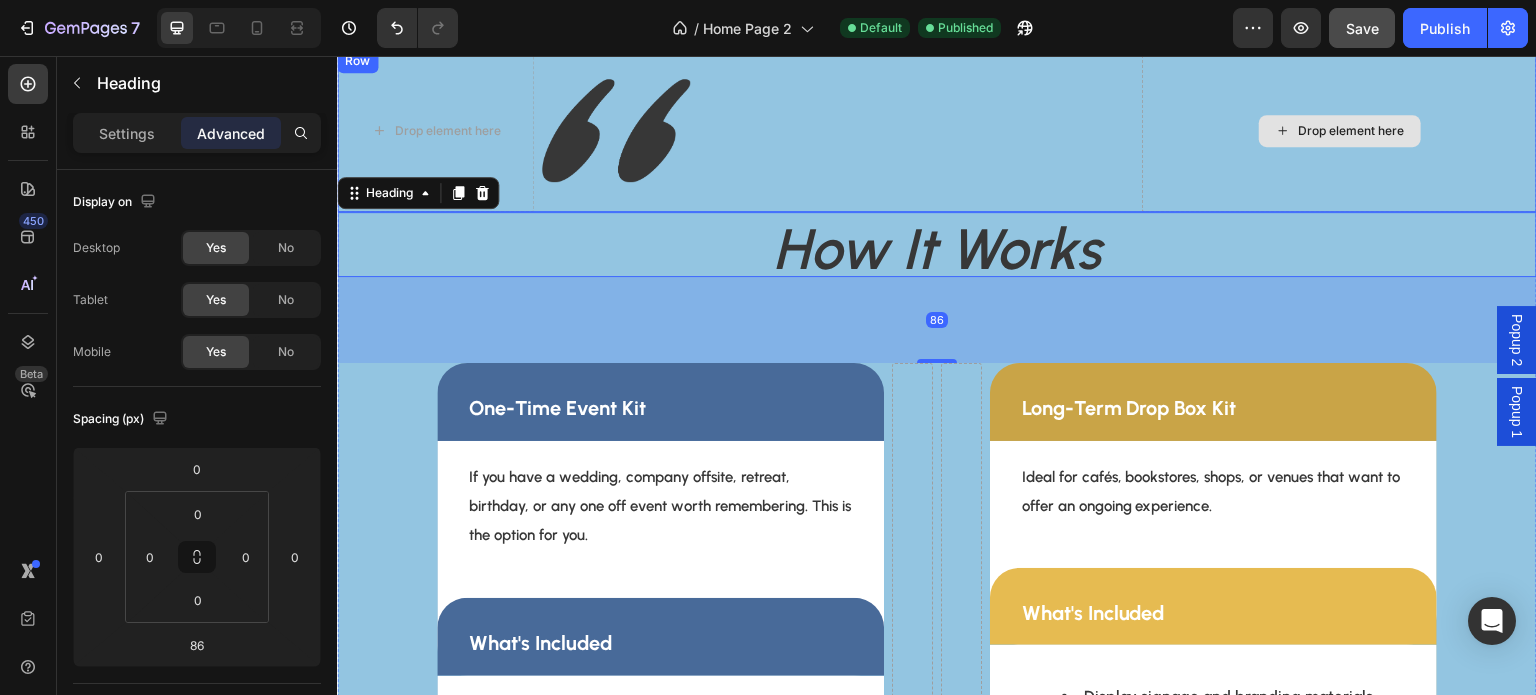 click on "Drop element here" at bounding box center [1339, 130] 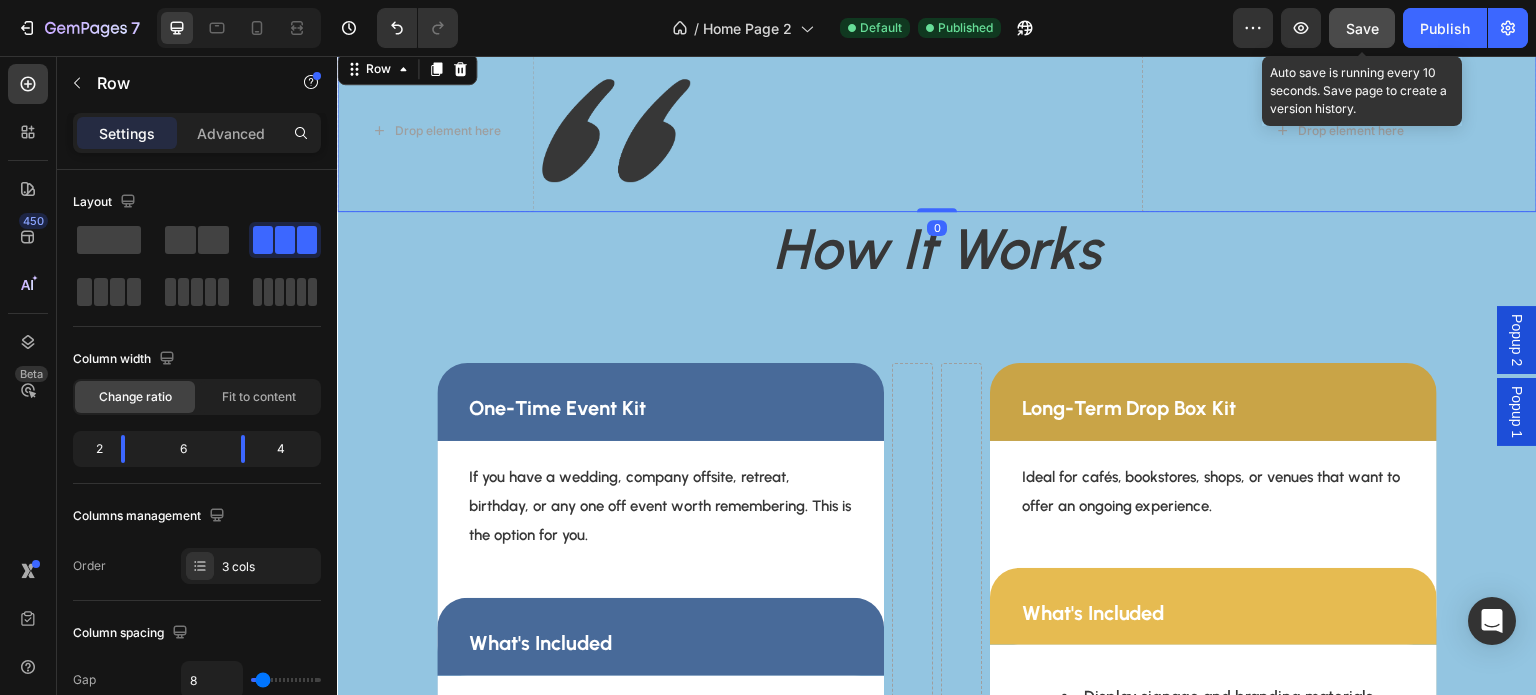 click on "Save" 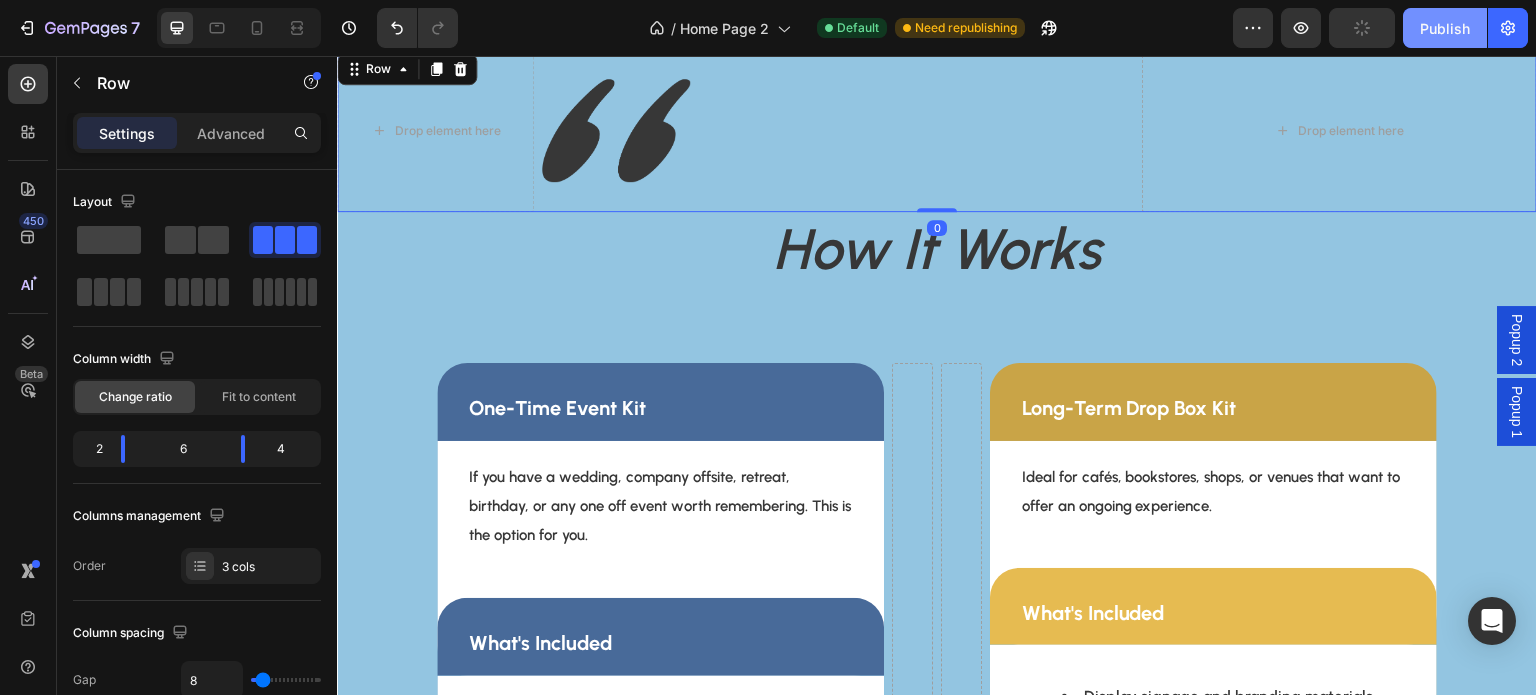 click on "Publish" at bounding box center [1445, 28] 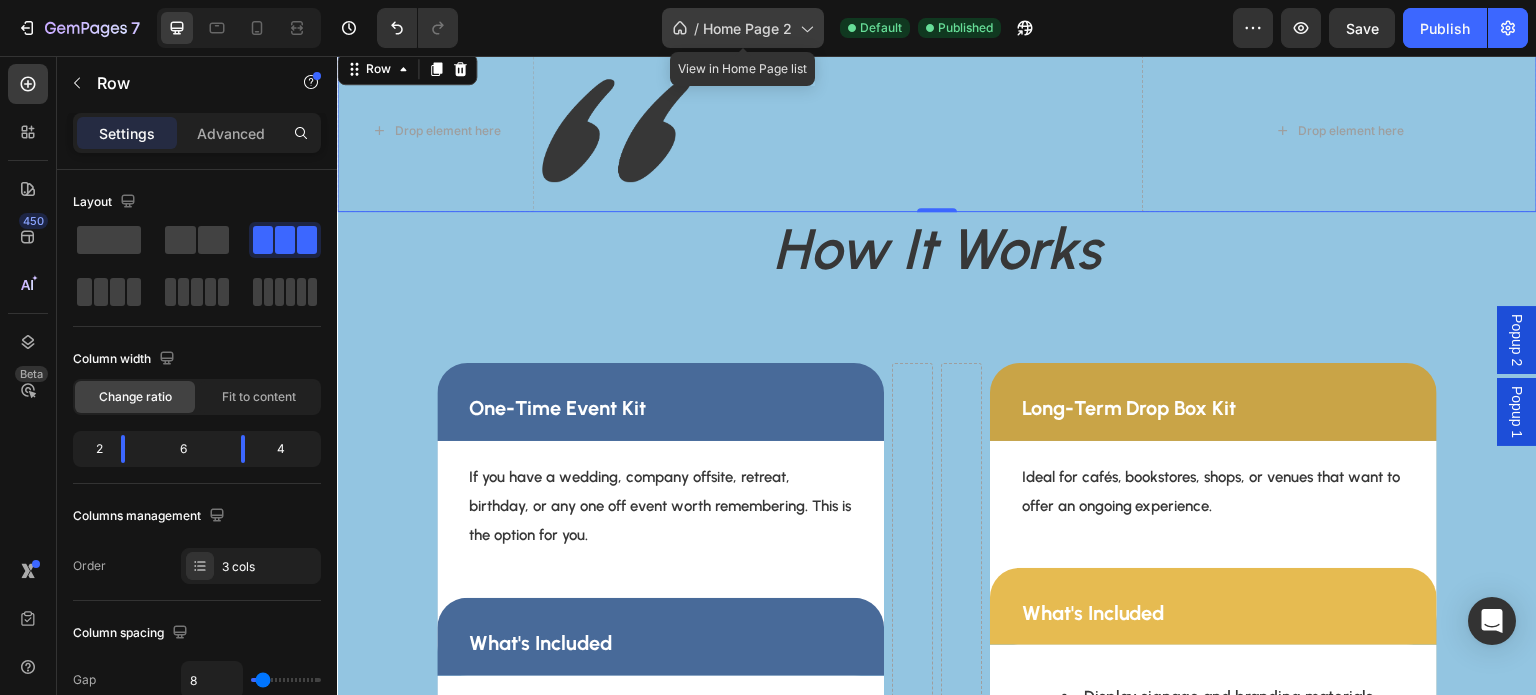 click on "/  Home Page 2" 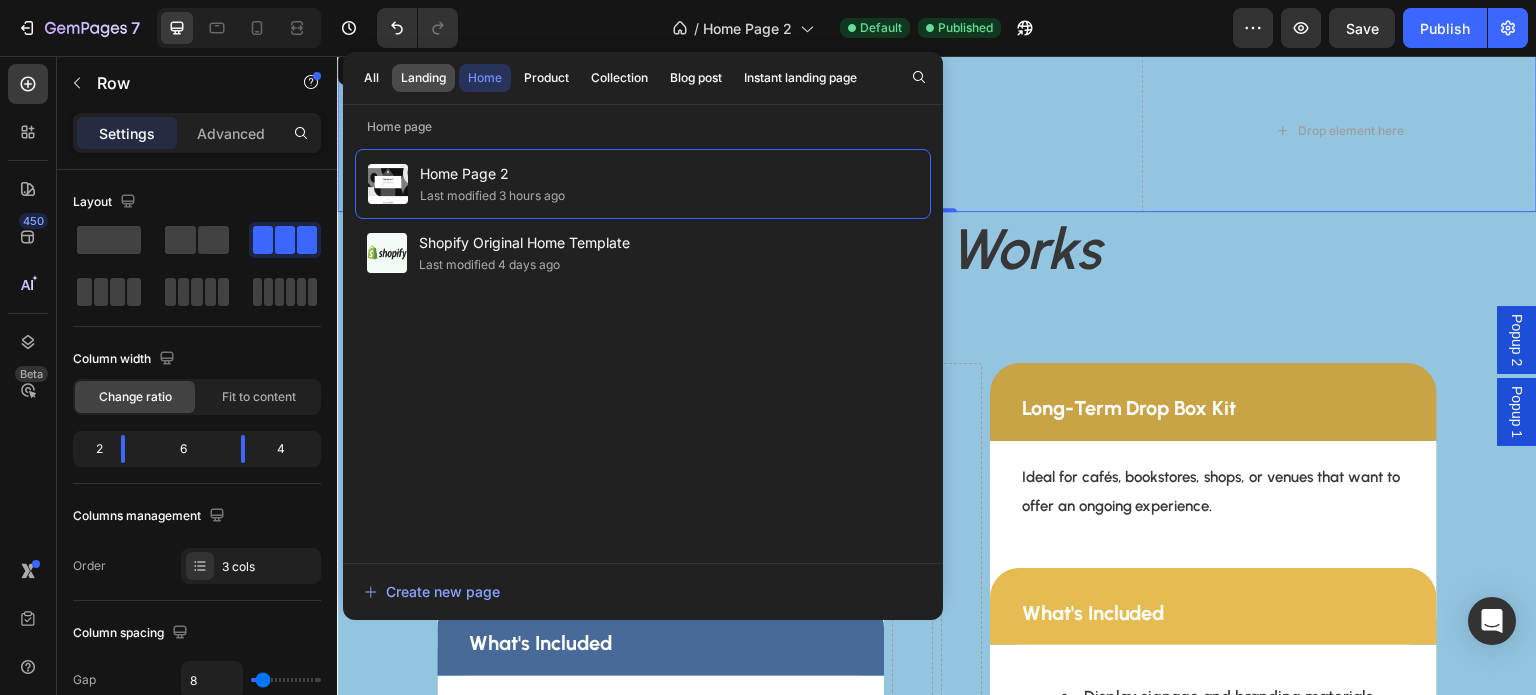 click on "Landing" at bounding box center [423, 78] 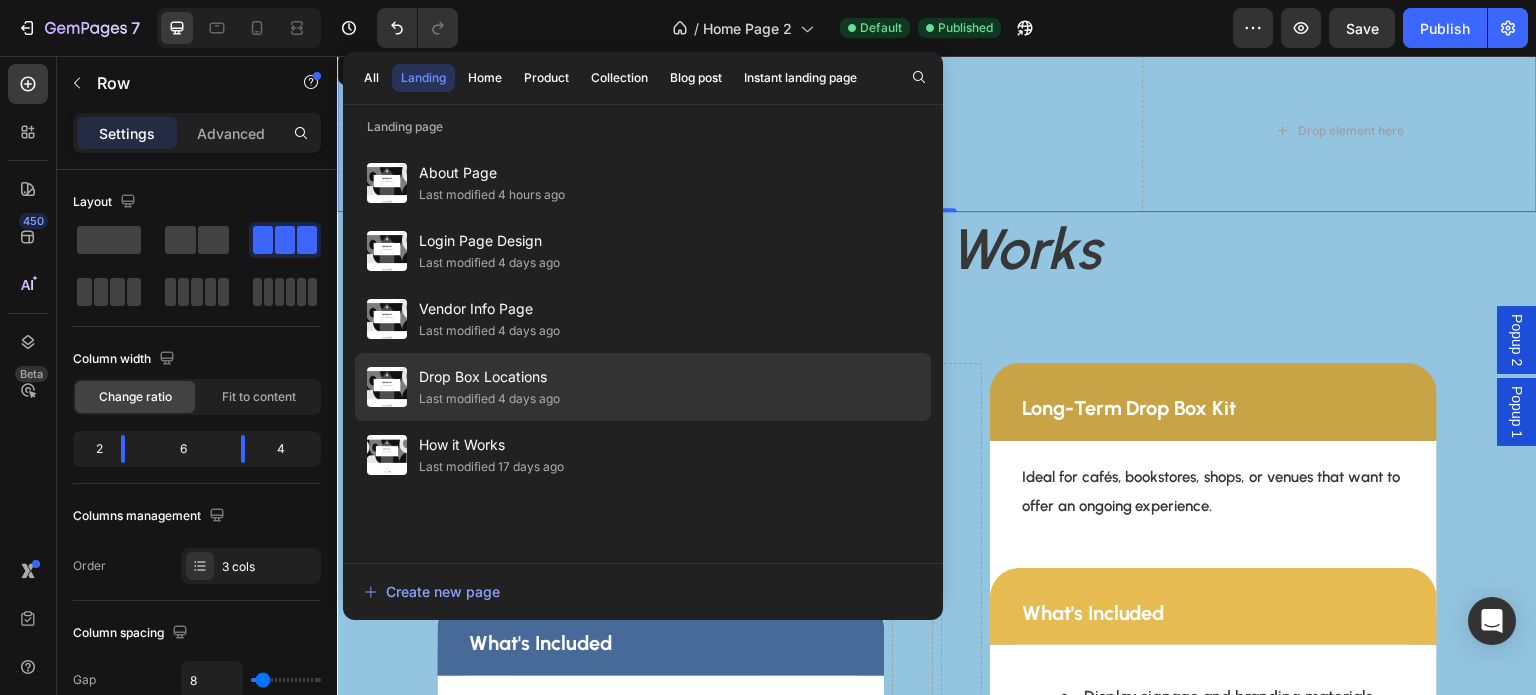click on "Drop Box Locations" at bounding box center [489, 377] 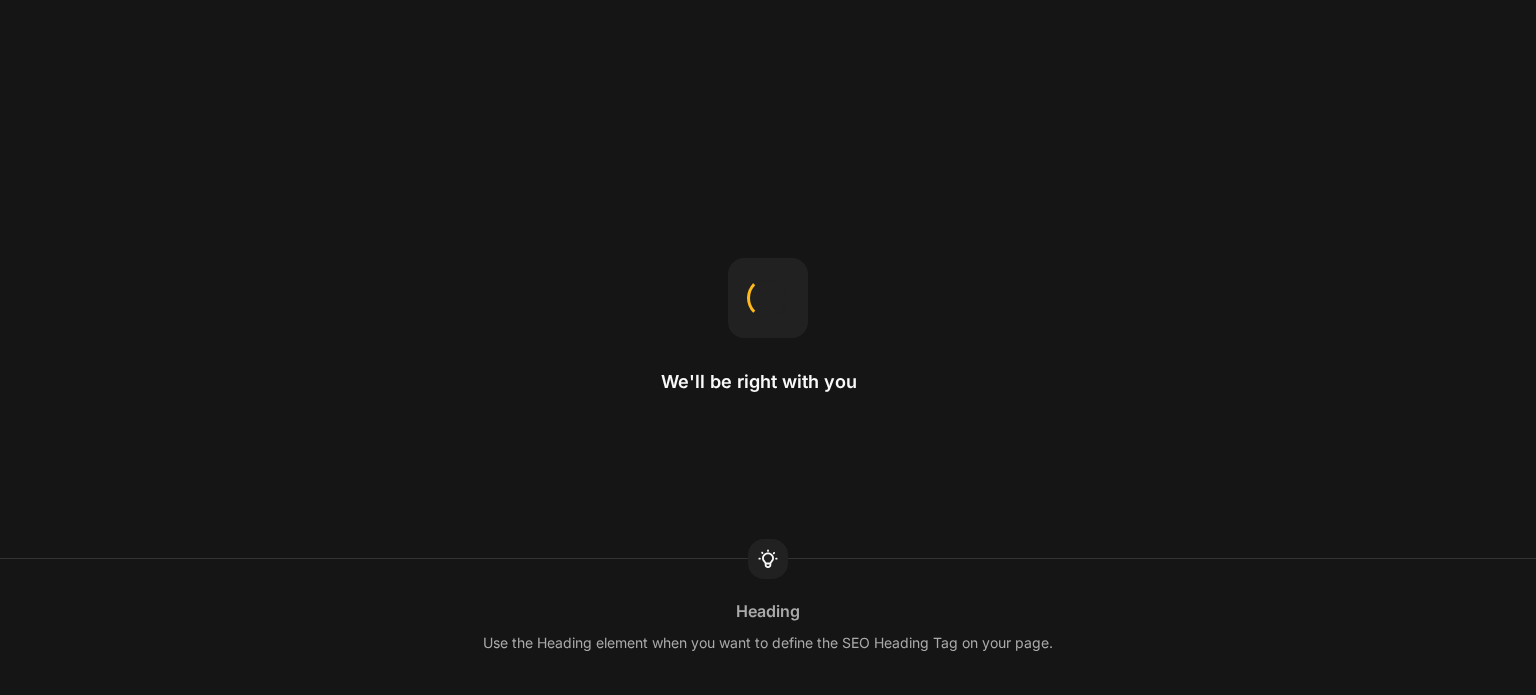 scroll, scrollTop: 0, scrollLeft: 0, axis: both 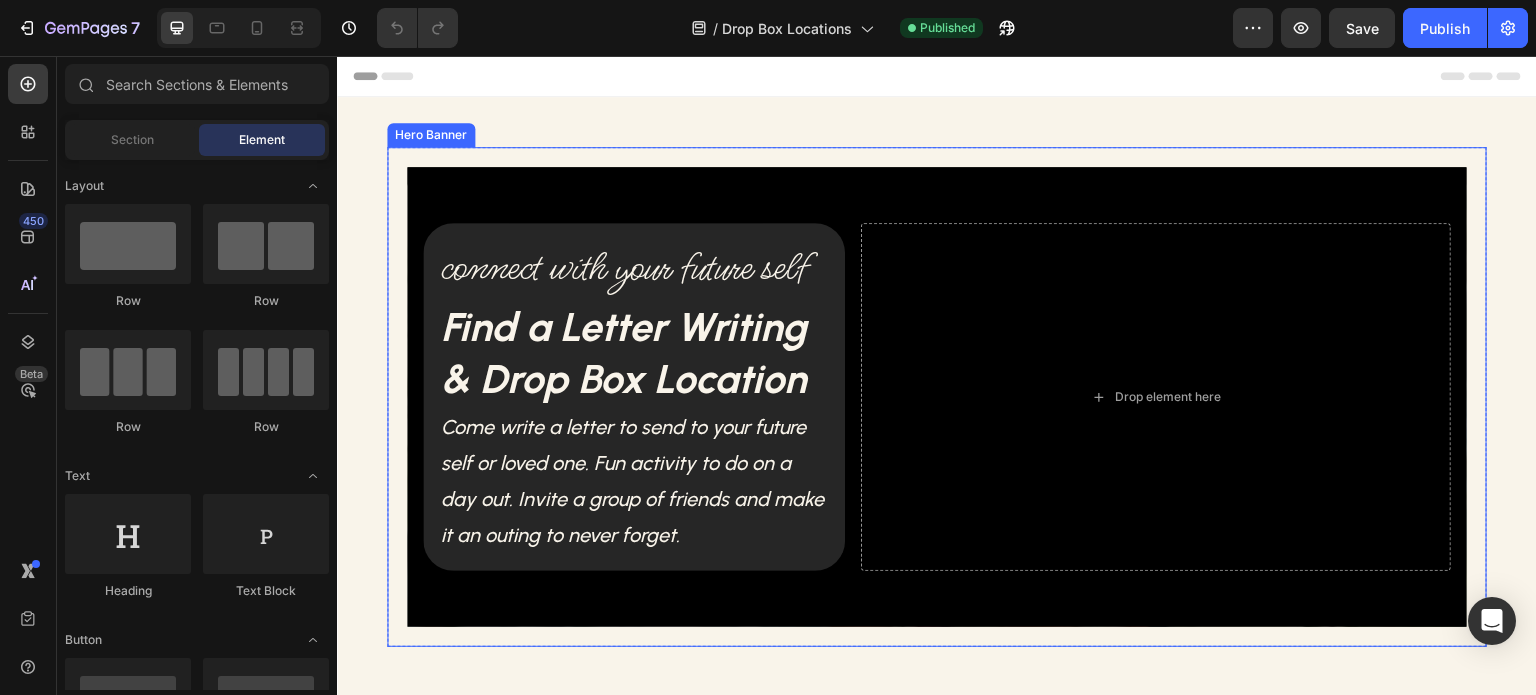 click at bounding box center (937, 397) 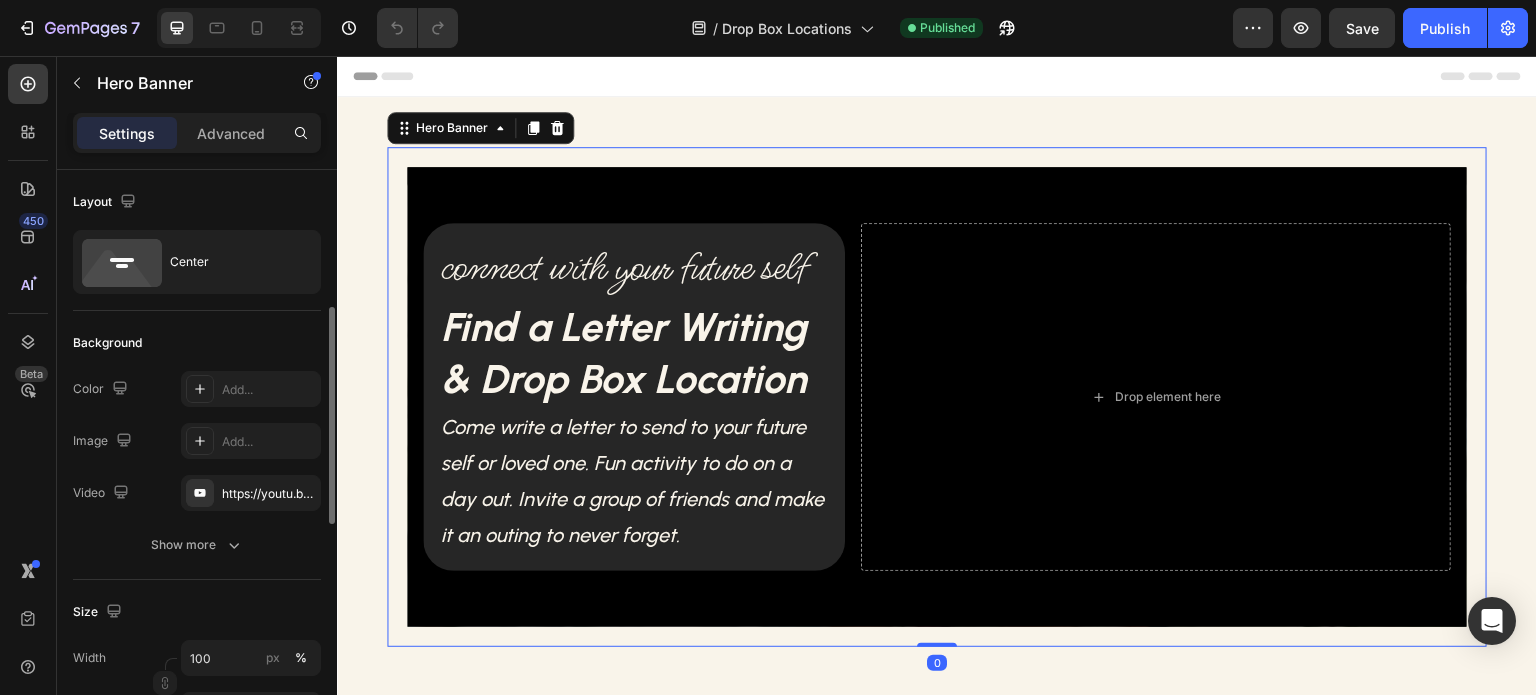scroll, scrollTop: 100, scrollLeft: 0, axis: vertical 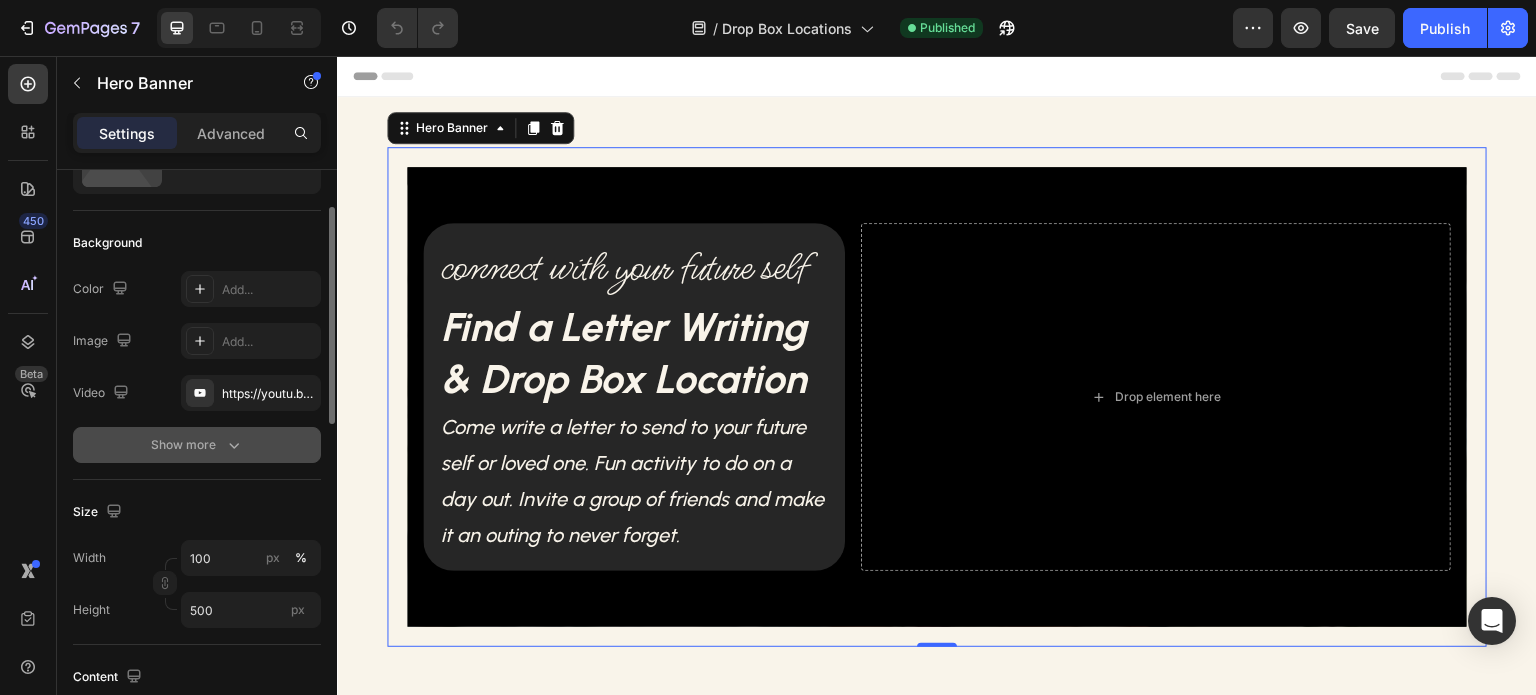 click on "Show more" at bounding box center (197, 445) 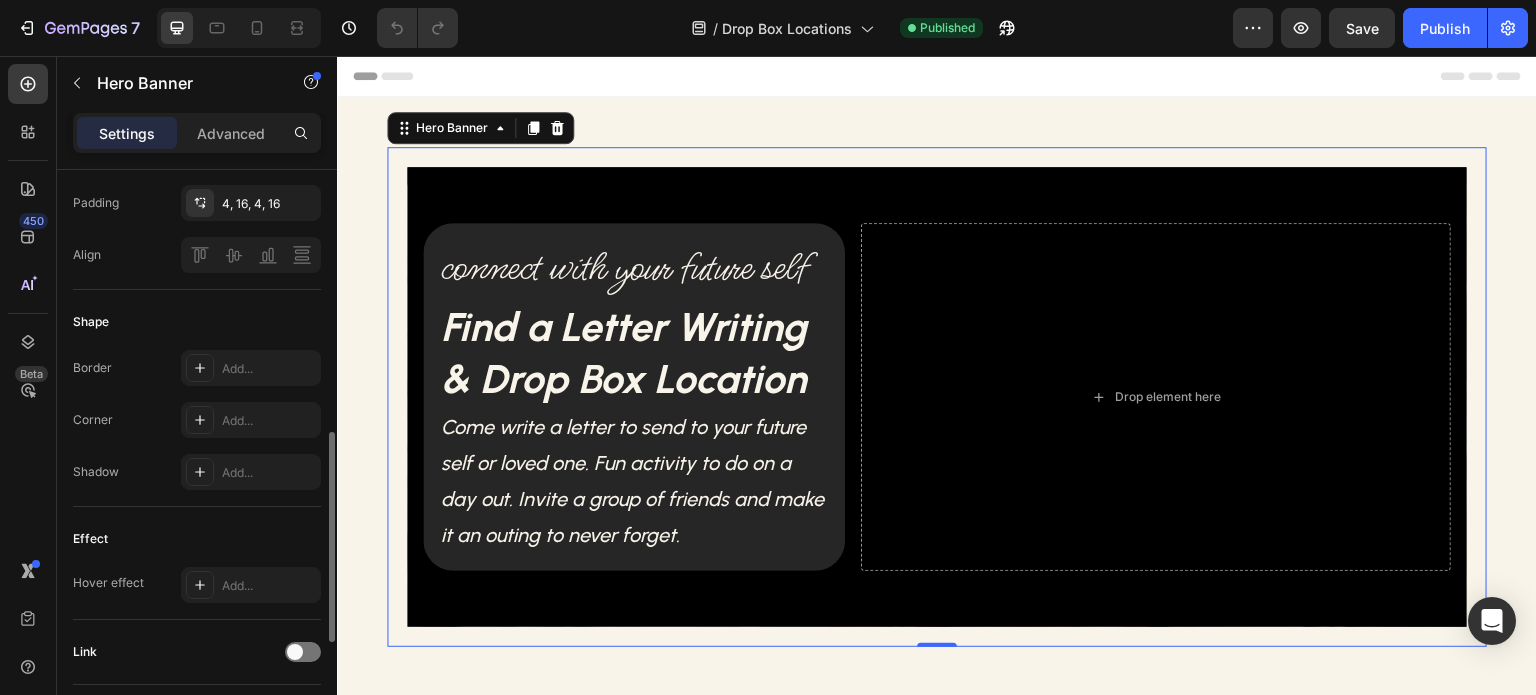 scroll, scrollTop: 526, scrollLeft: 0, axis: vertical 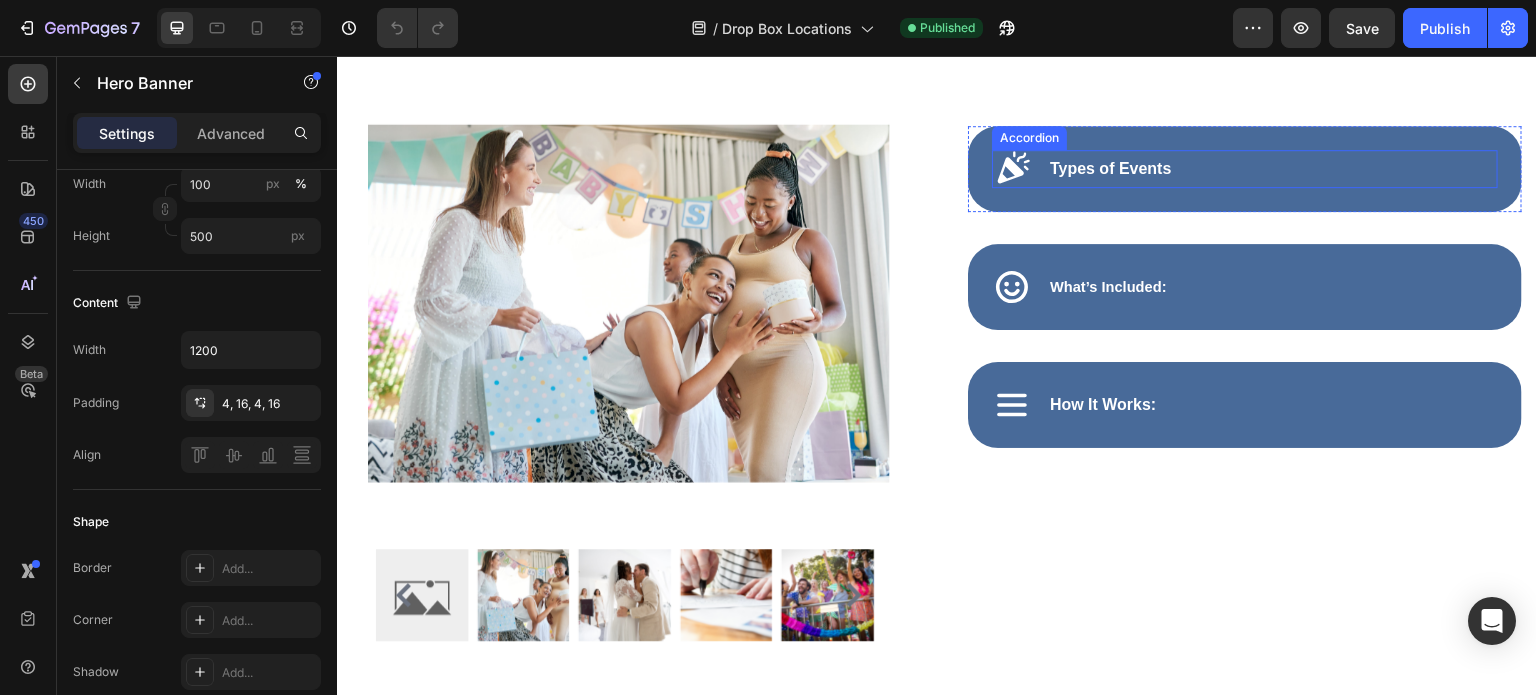 click on "Types of Events" at bounding box center (1111, 168) 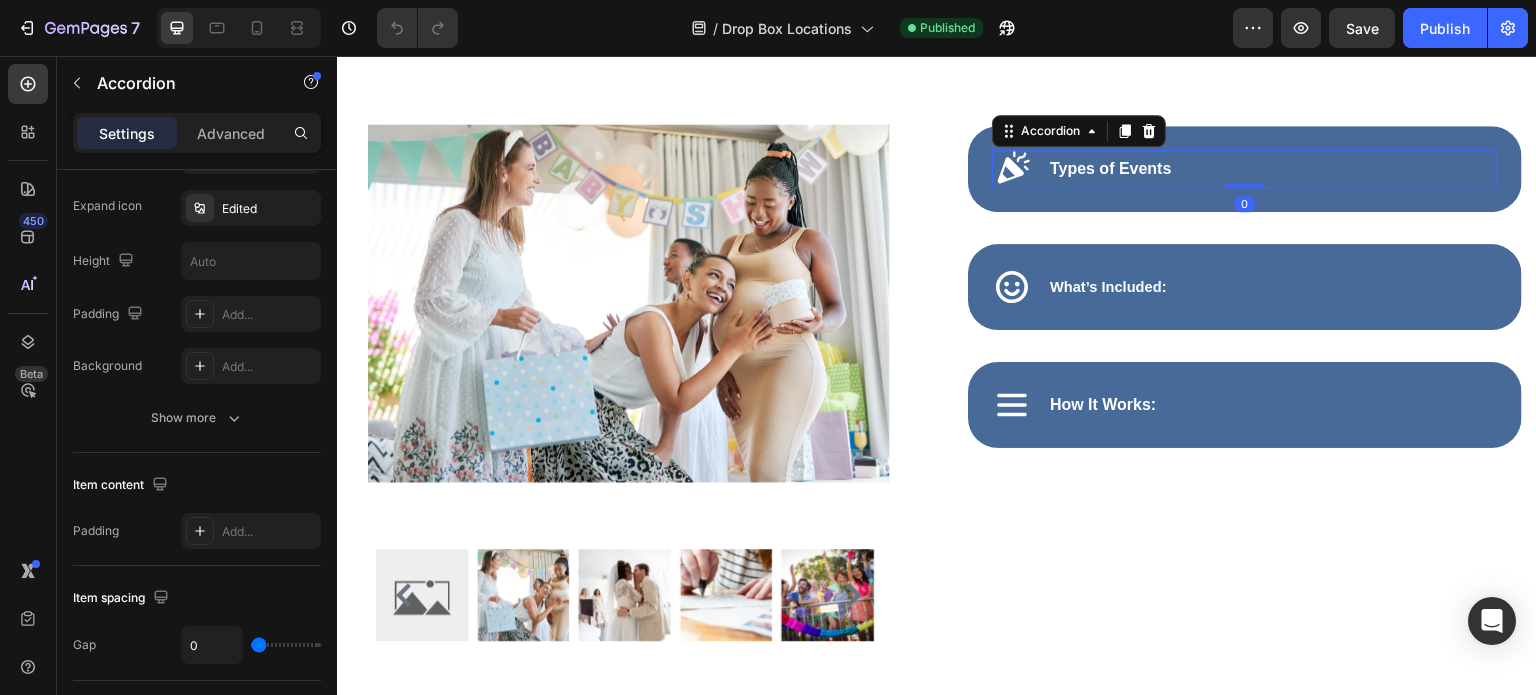 scroll, scrollTop: 0, scrollLeft: 0, axis: both 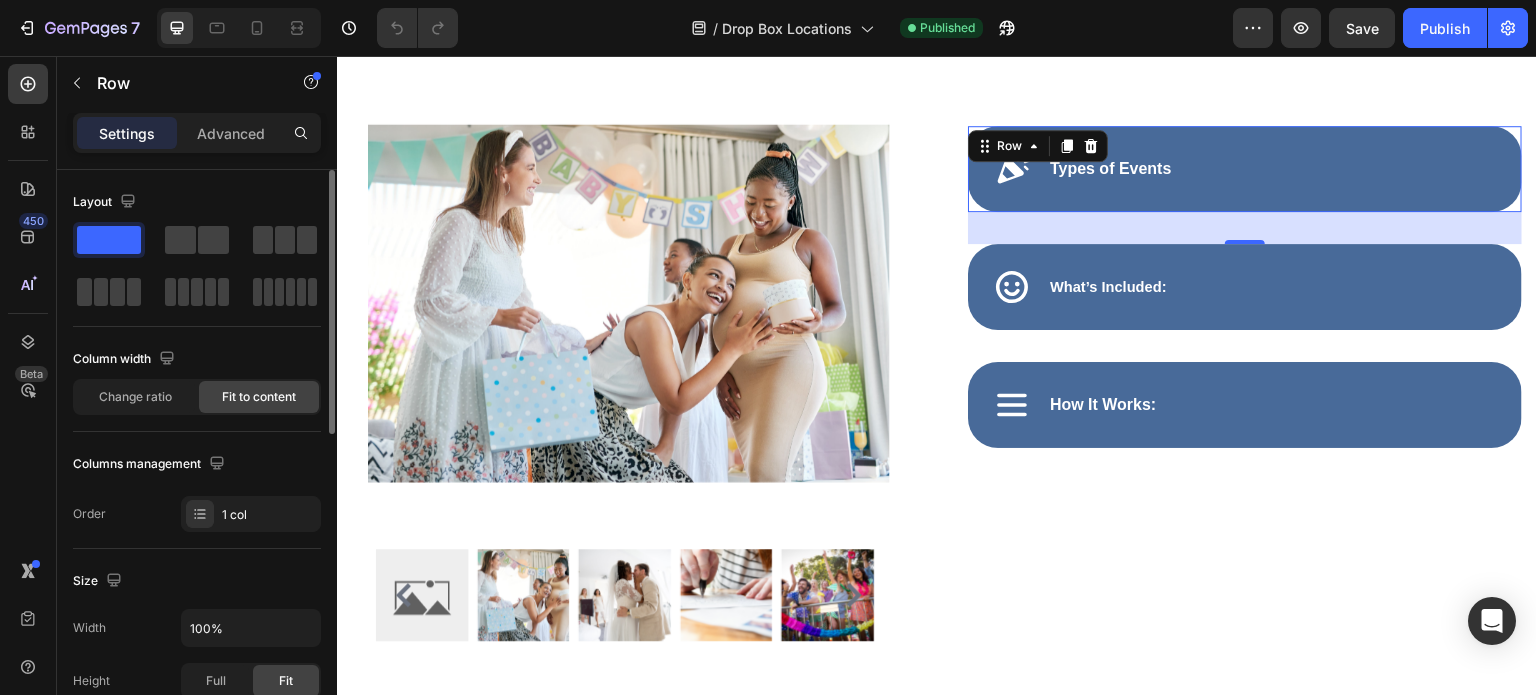 click on "Types of Events Accordion Row   0" at bounding box center (1245, 169) 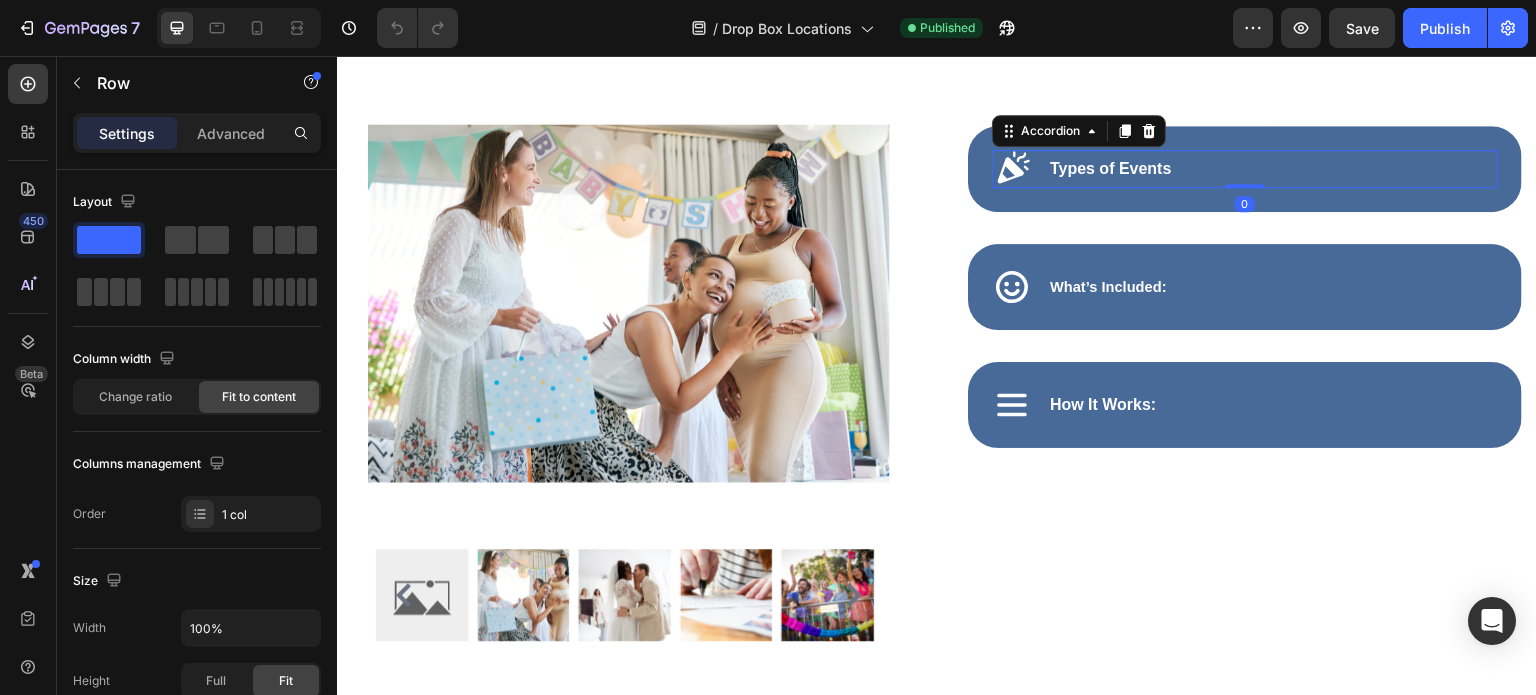 click on "Types of Events" at bounding box center (1111, 168) 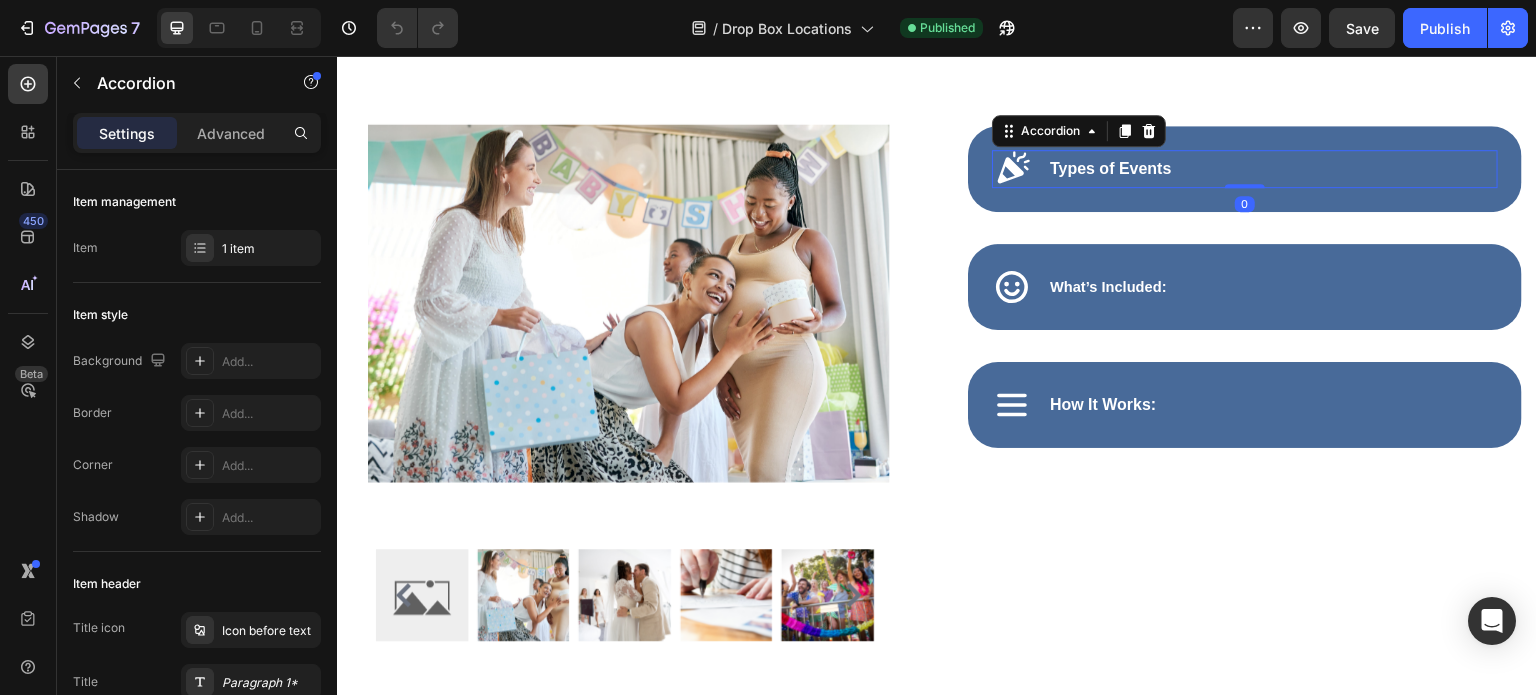 click on "Types of Events" at bounding box center [1245, 169] 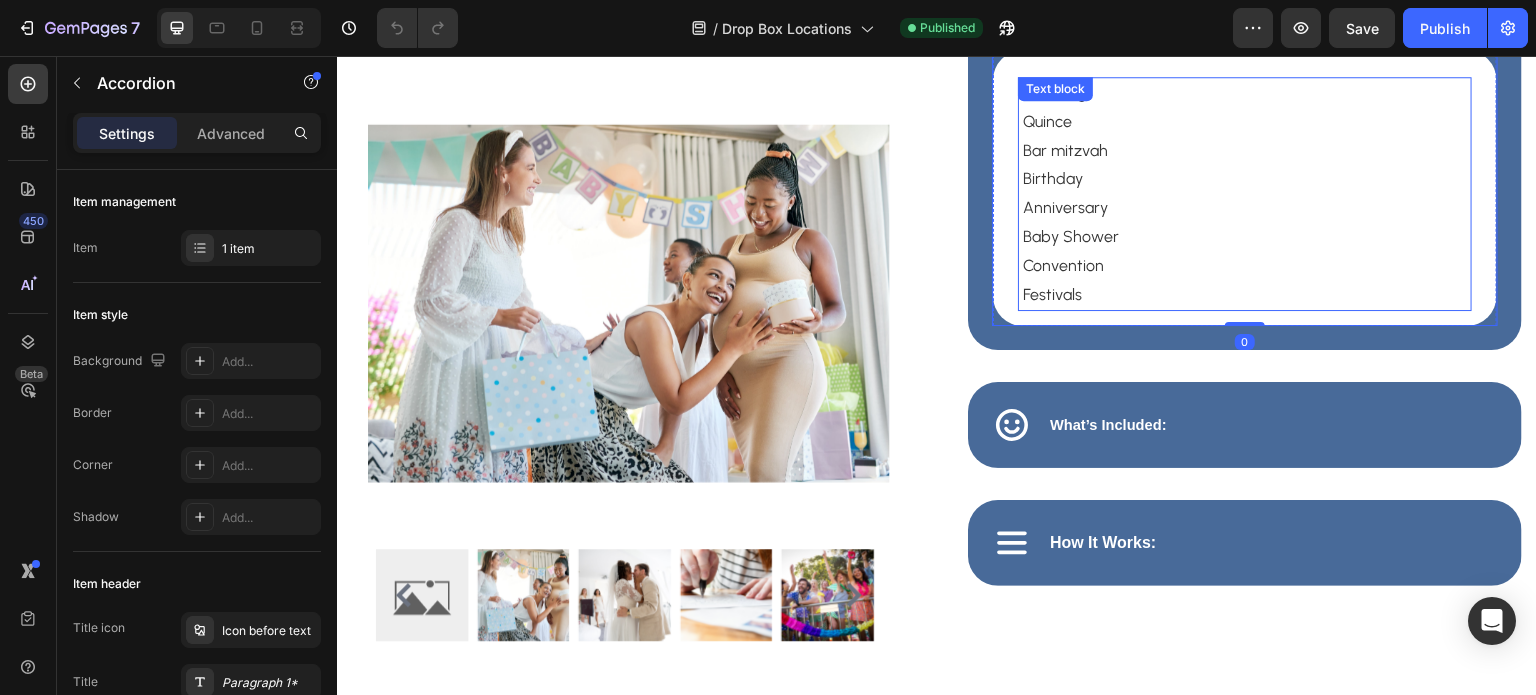 scroll, scrollTop: 2600, scrollLeft: 0, axis: vertical 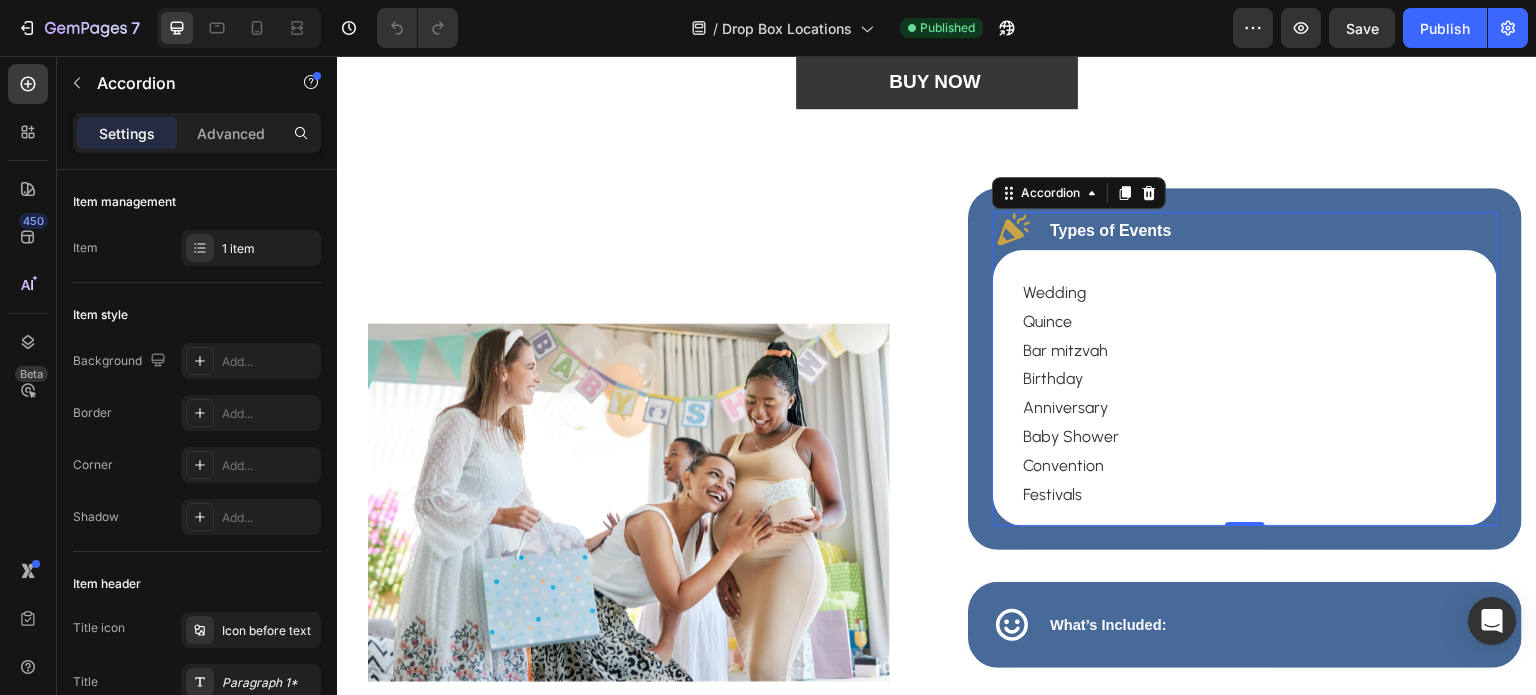 click on "Types of Events" at bounding box center [1245, 231] 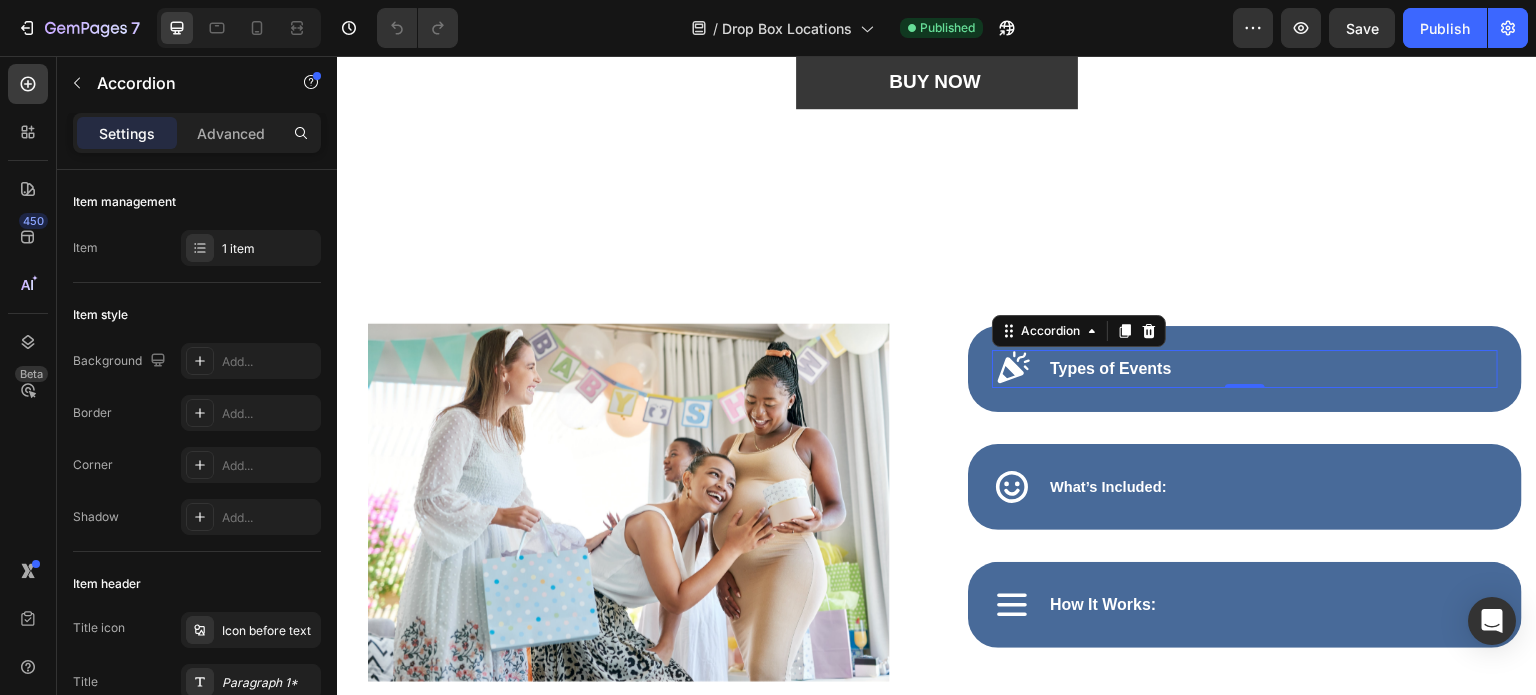 click on "Types of Events" at bounding box center (1111, 368) 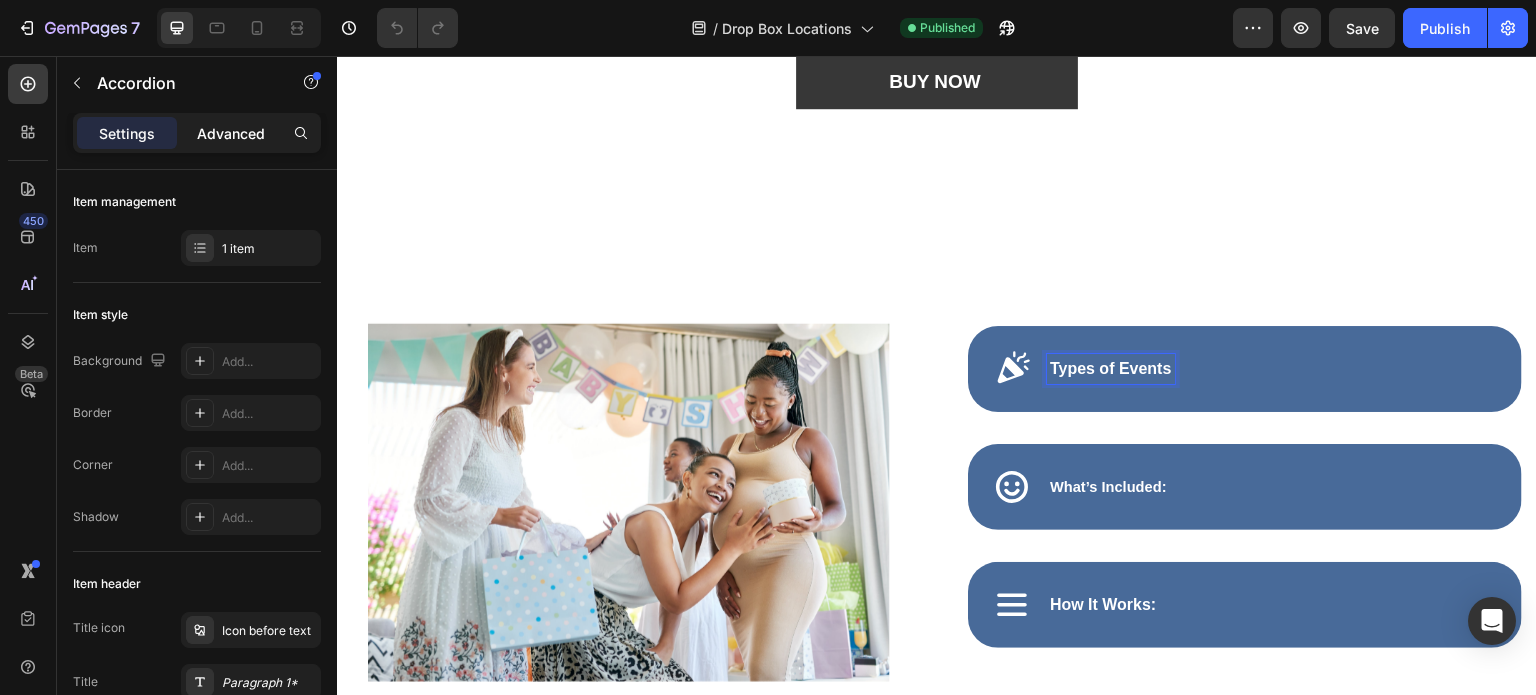 click on "Advanced" at bounding box center [231, 133] 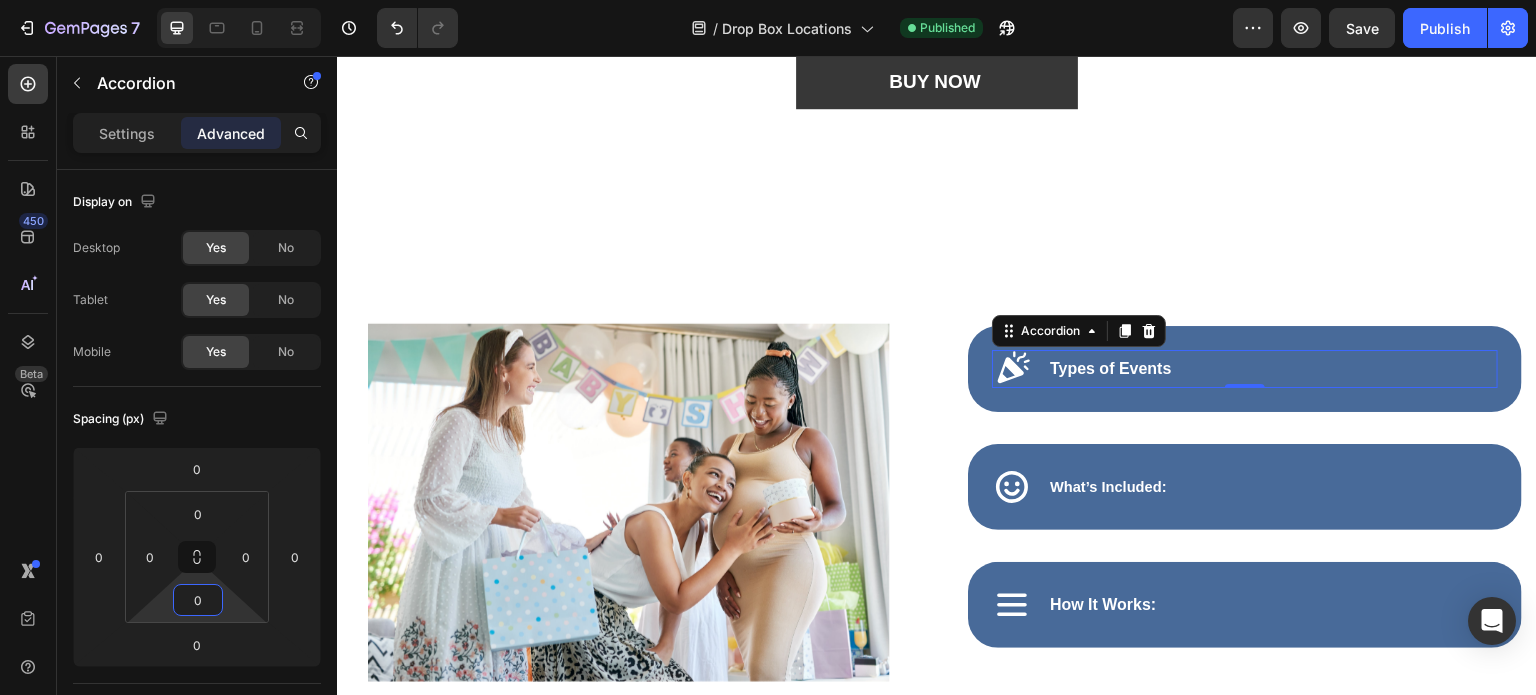 drag, startPoint x: 230, startPoint y: 603, endPoint x: 230, endPoint y: 632, distance: 29 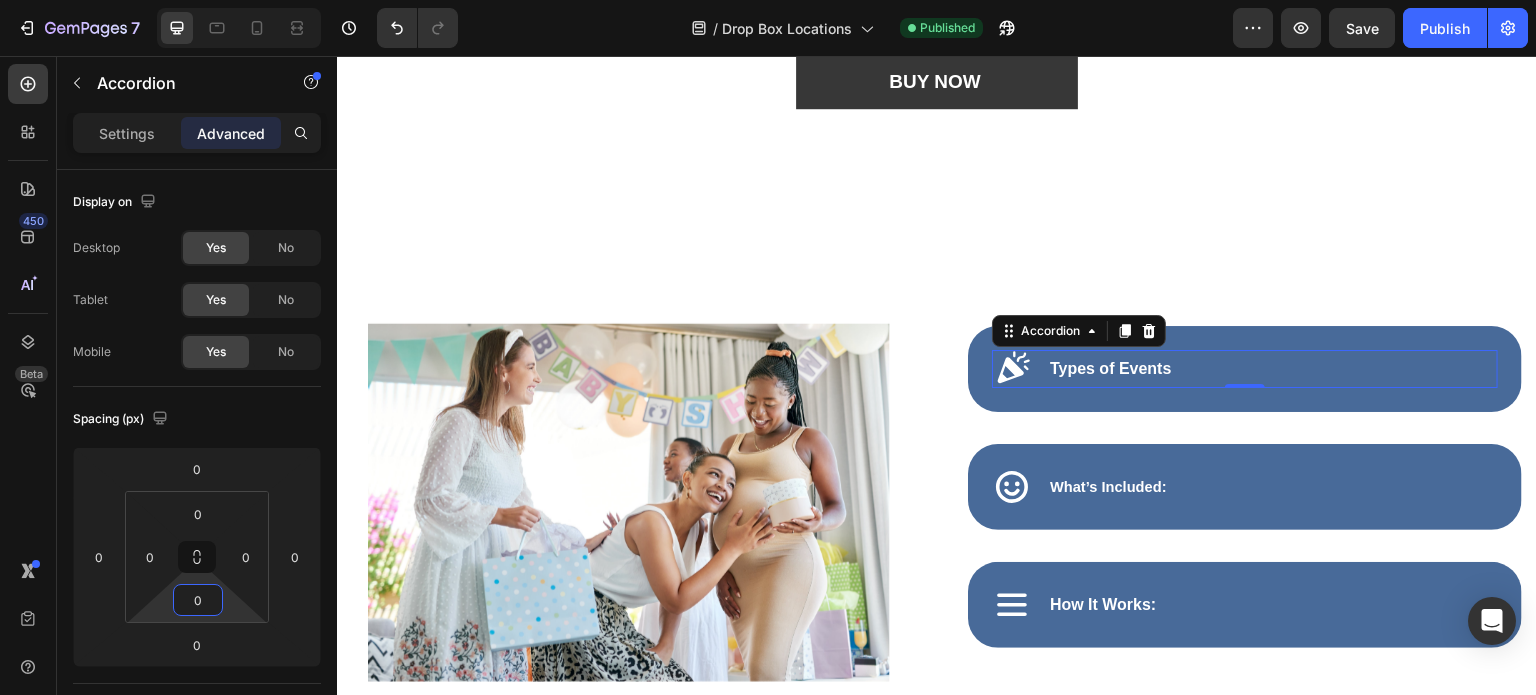 click on "7  Version history  /  Drop Box Locations Published Preview  Save   Publish  450 Beta Sections(18) Elements(83) Section Element Hero Section Product Detail Brands Trusted Badges Guarantee Product Breakdown How to use Testimonials Compare Bundle FAQs Social Proof Brand Story Product List Collection Blog List Contact Sticky Add to Cart Custom Footer Browse Library 450 Layout
Row
Row
Row
Row Text
Heading
Text Block Button
Button
Button Media
Image
Image
Video" at bounding box center (768, 0) 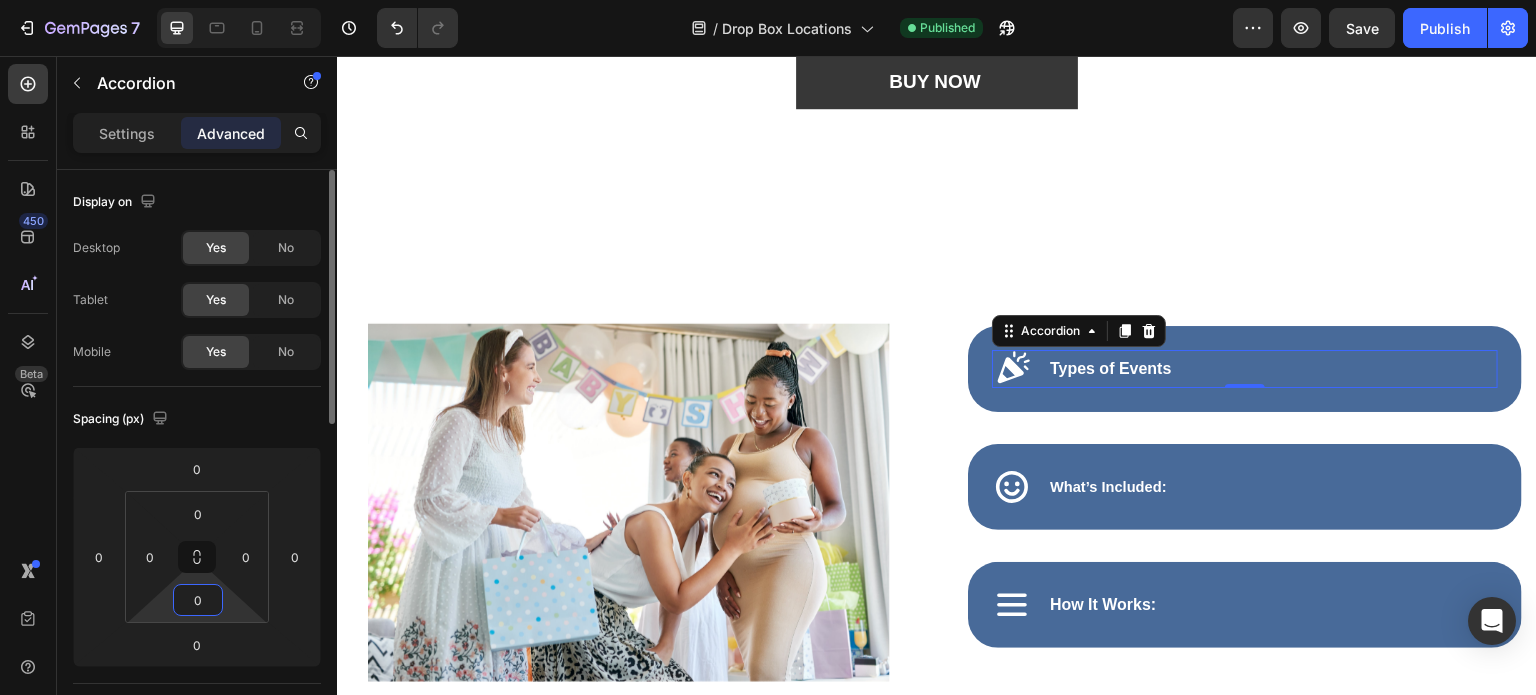 click on "0" at bounding box center (198, 600) 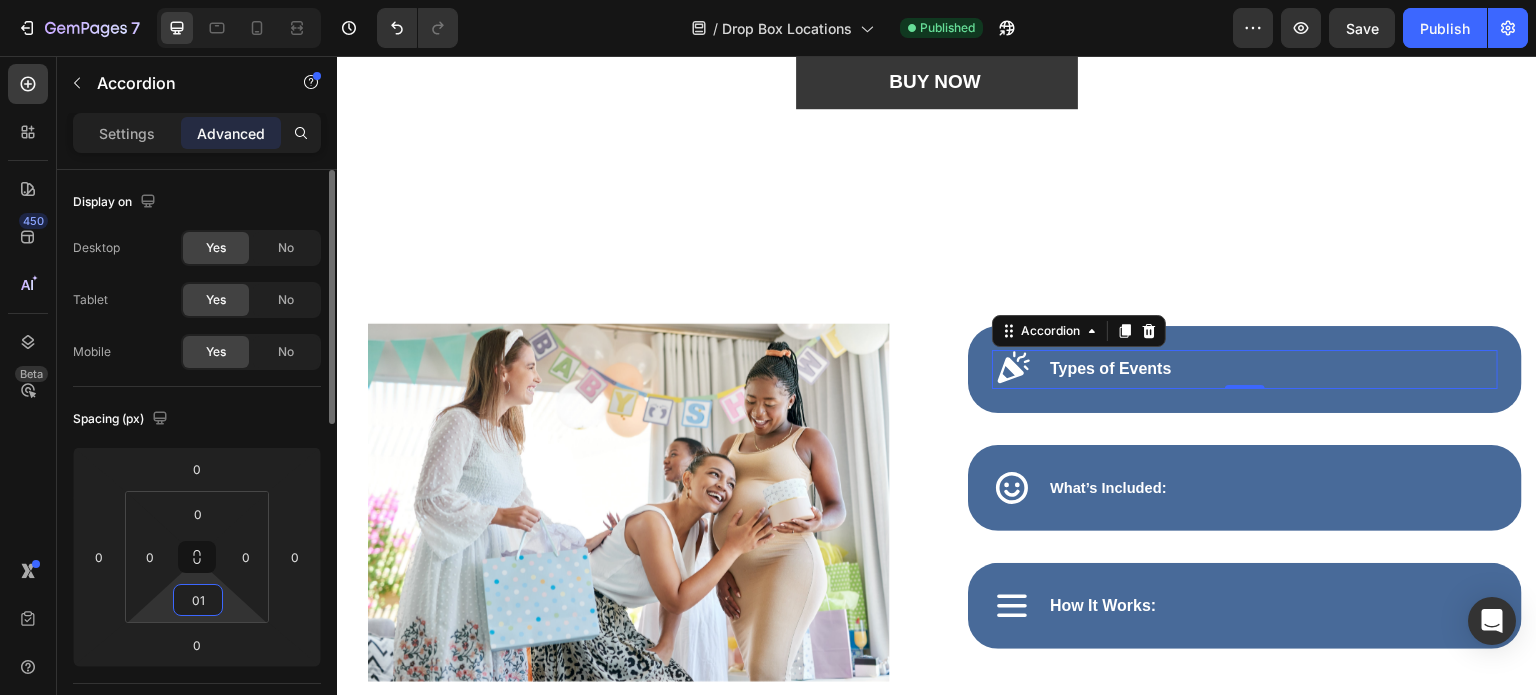 type on "010" 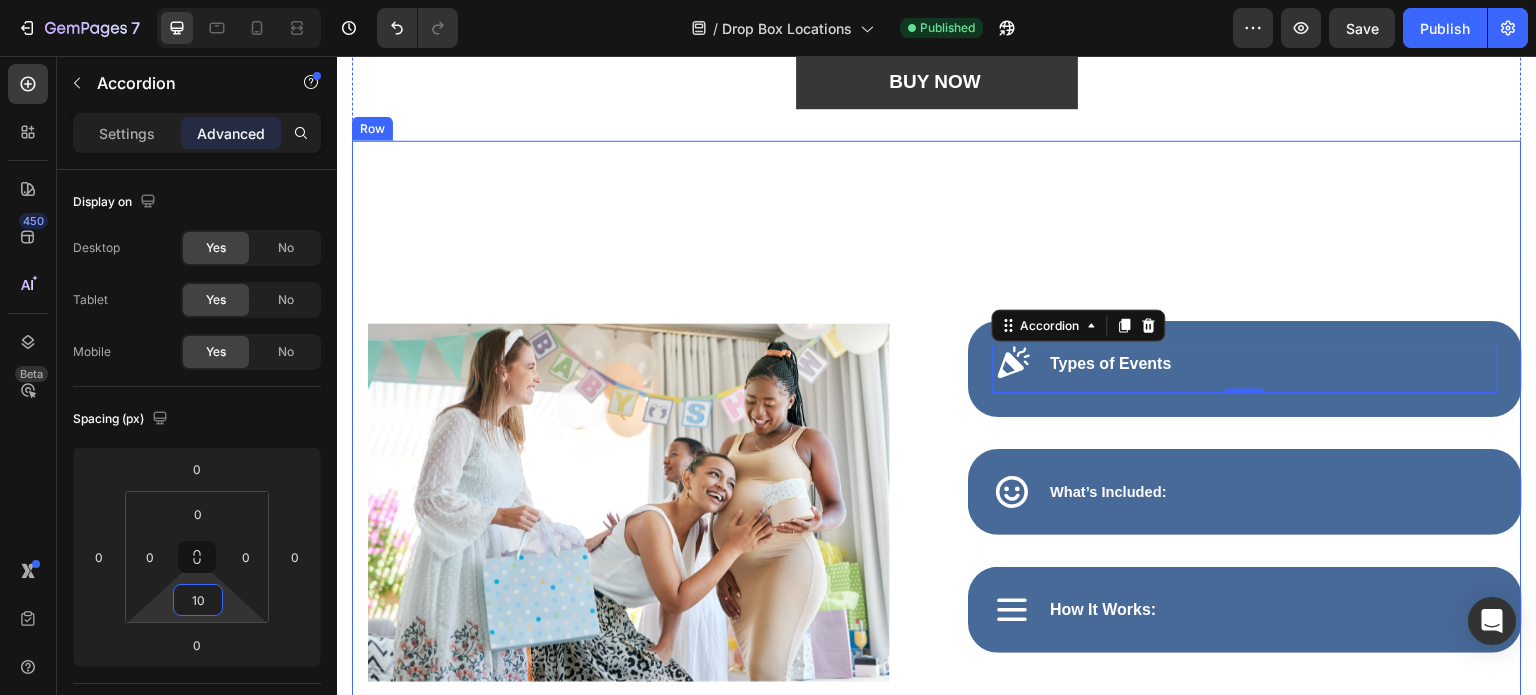 click on "Types of Events Accordion   0 Row
What’s Included: Accordion Row
How It Works: Accordion Row" at bounding box center (1245, 503) 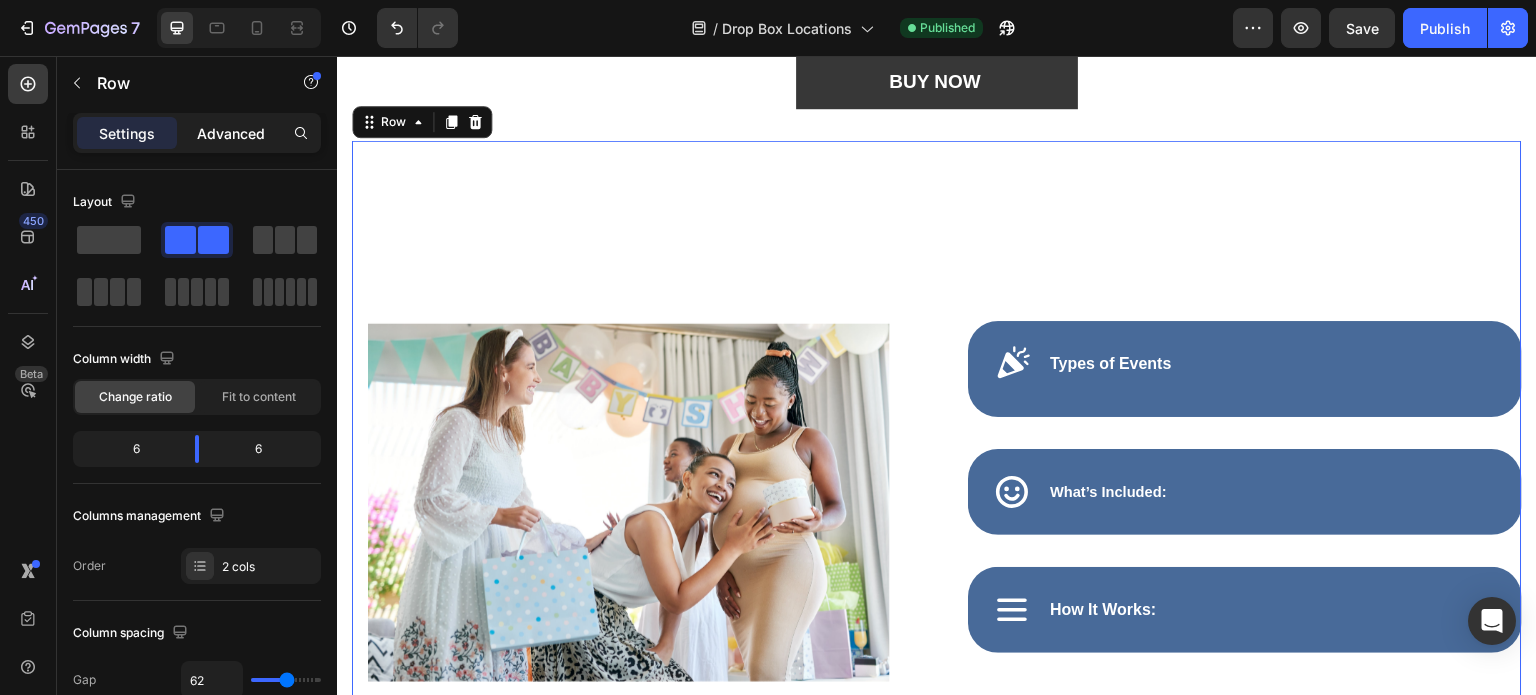 click on "Advanced" 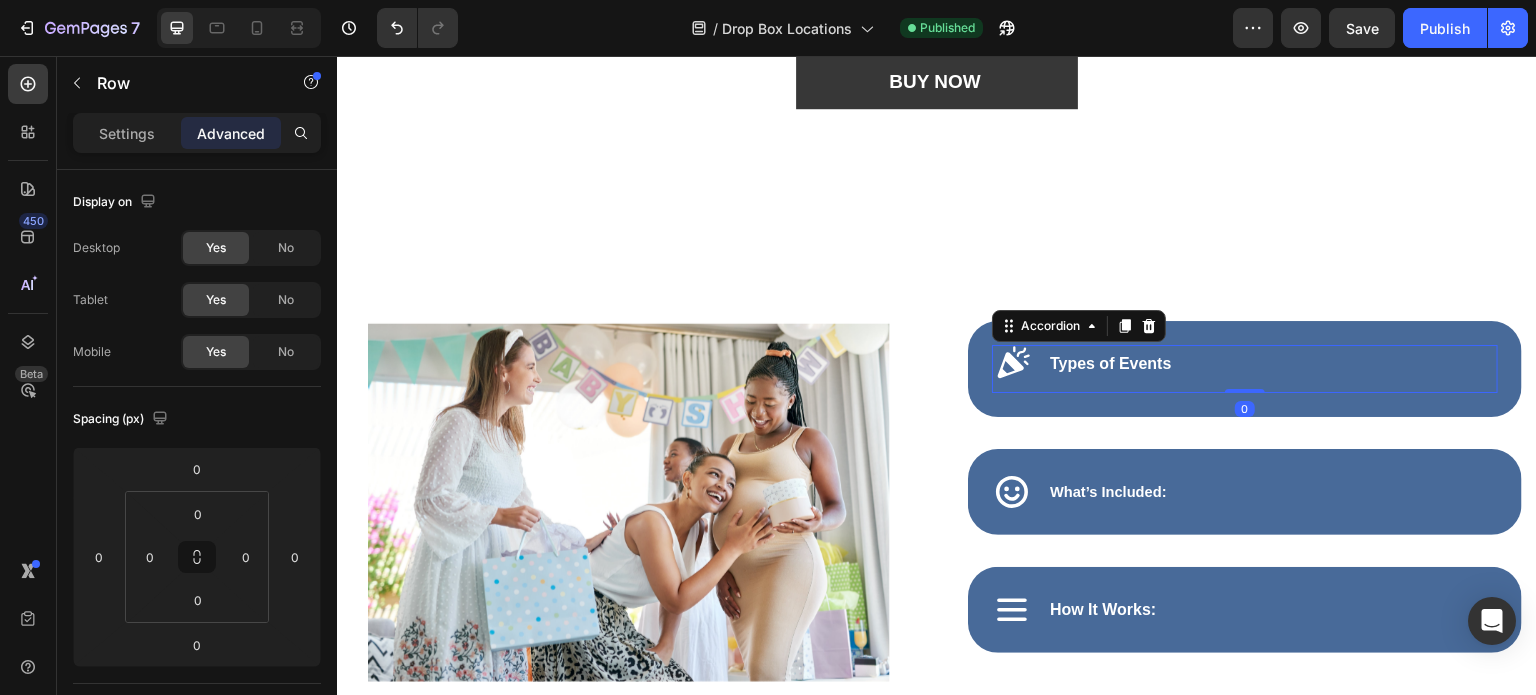 click on "Types of Events" at bounding box center (1245, 364) 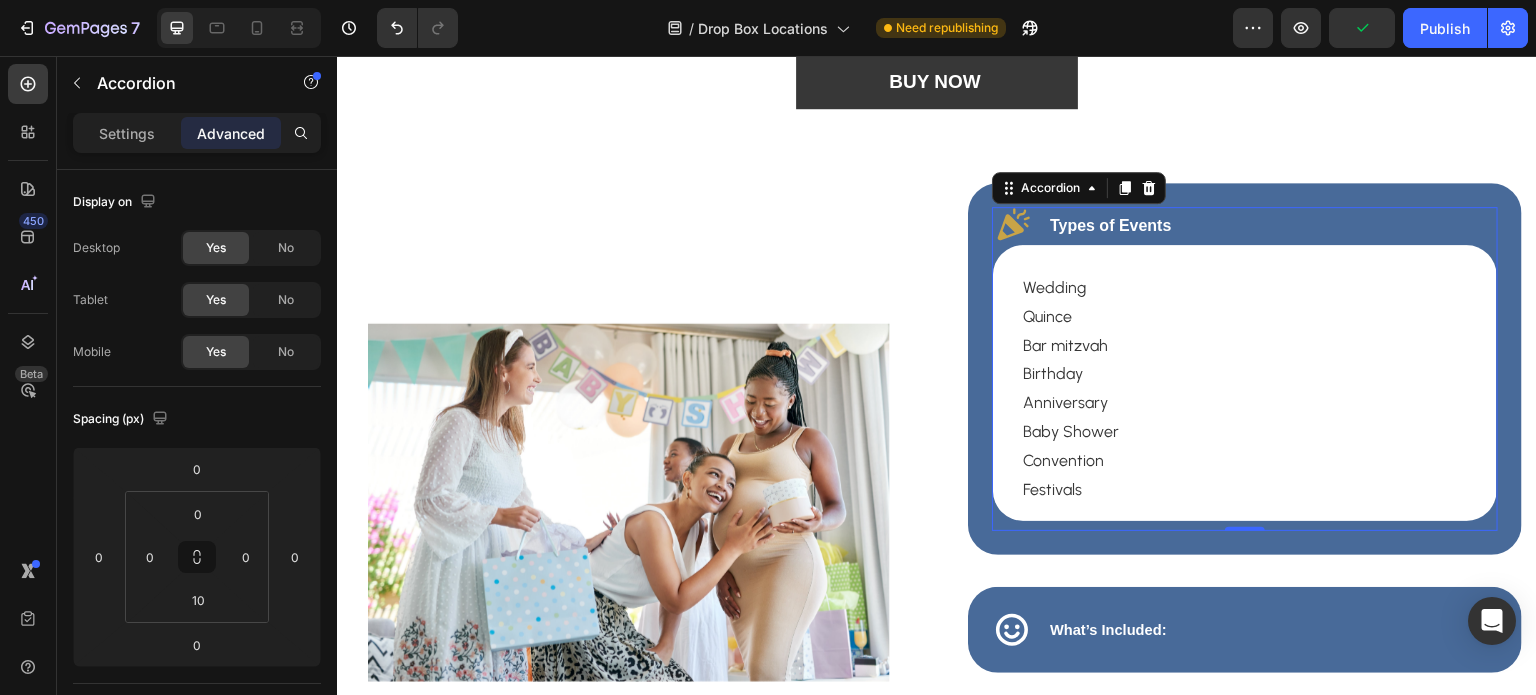click on "Types of Events" at bounding box center [1245, 226] 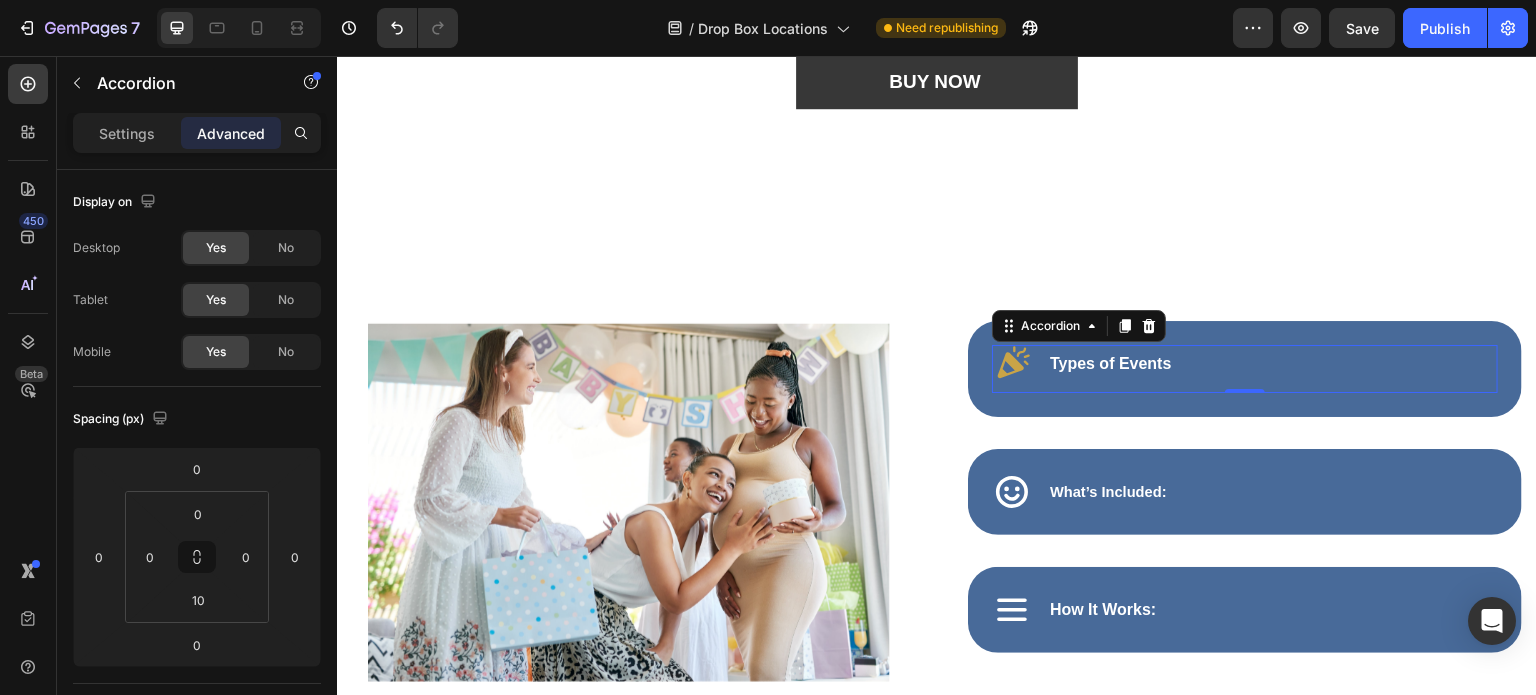 click 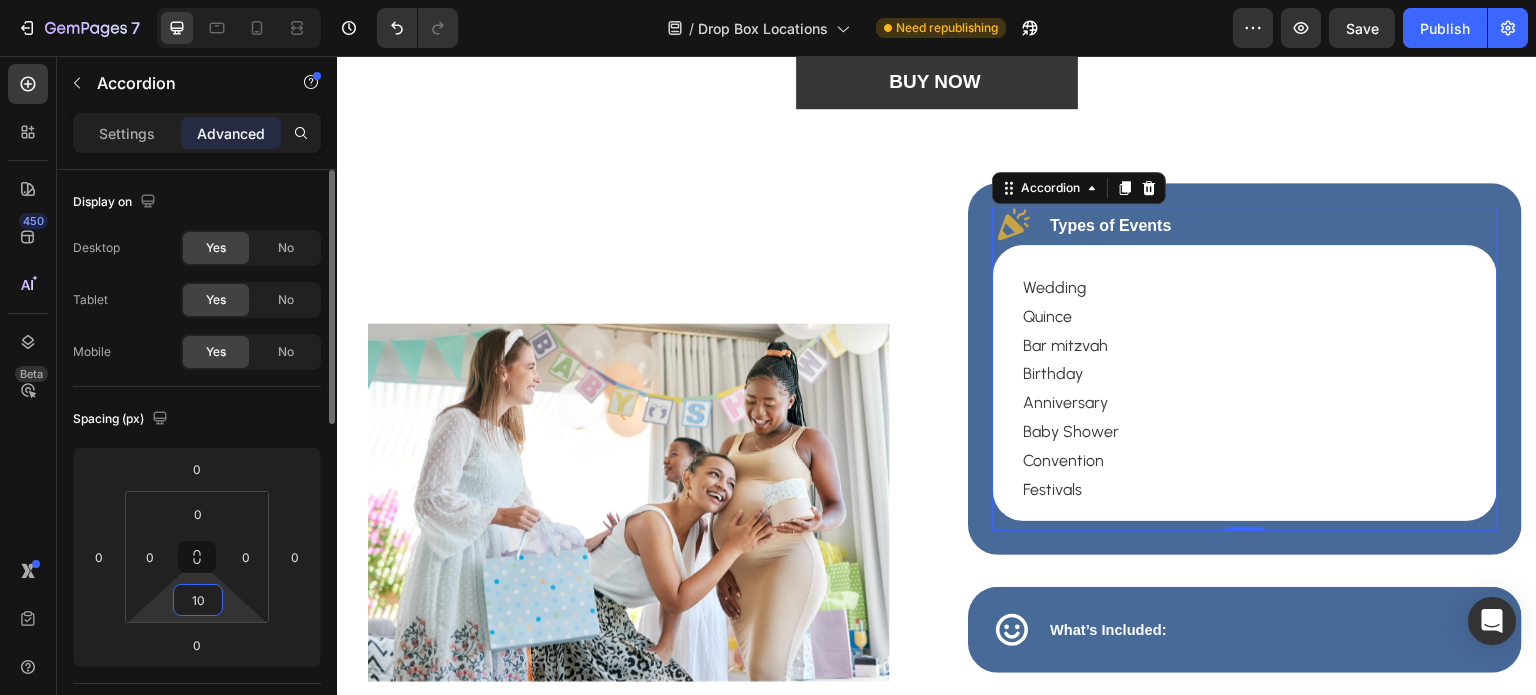 click on "10" at bounding box center (198, 600) 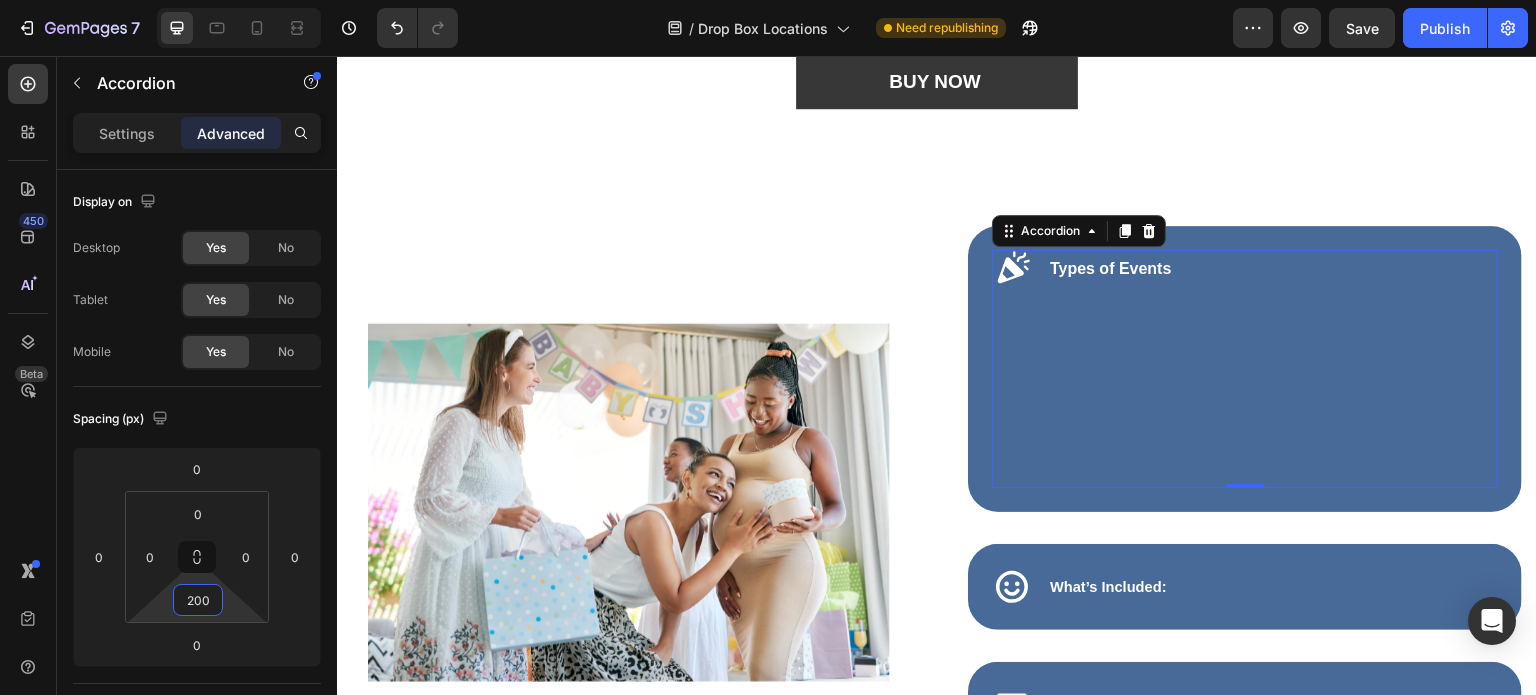type on "20" 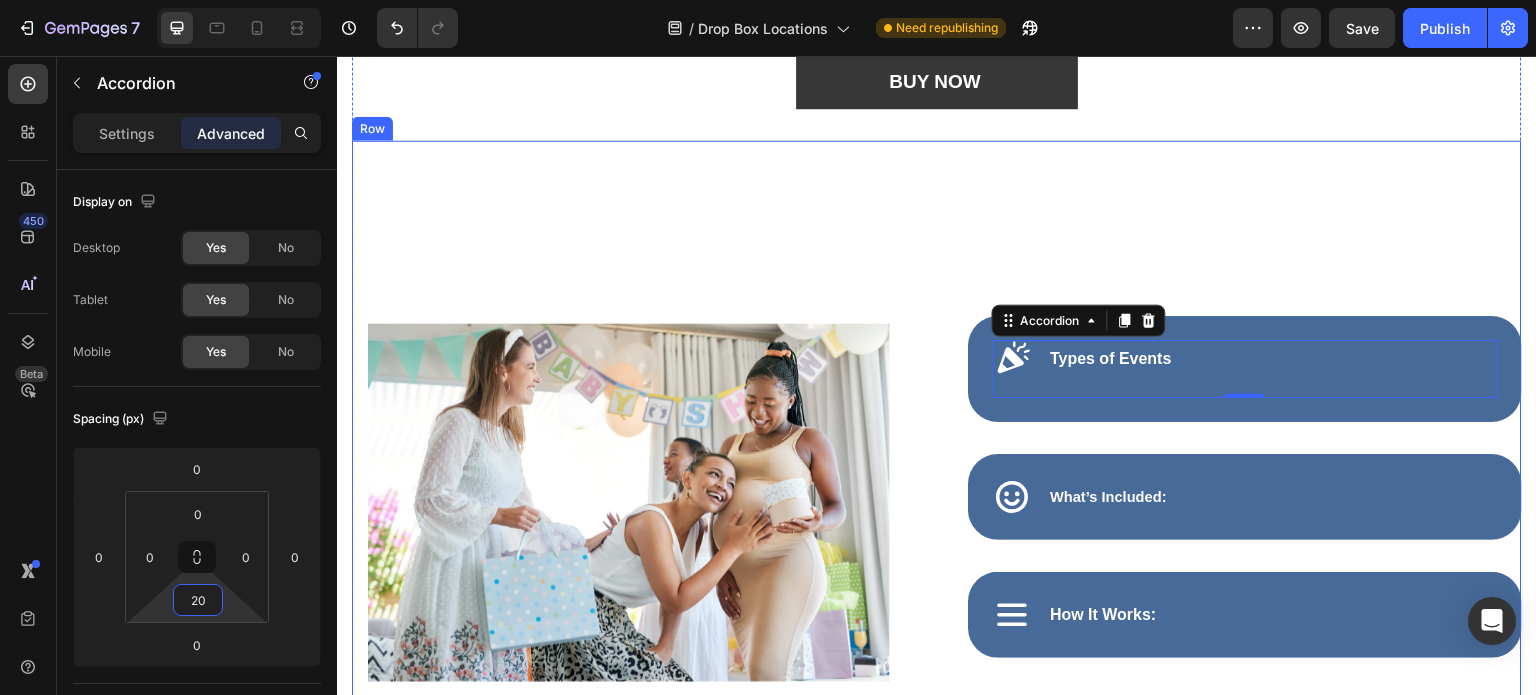 click on "Types of Events Accordion   0 Row
What’s Included: Accordion Row
How It Works: Accordion Row" at bounding box center (1245, 503) 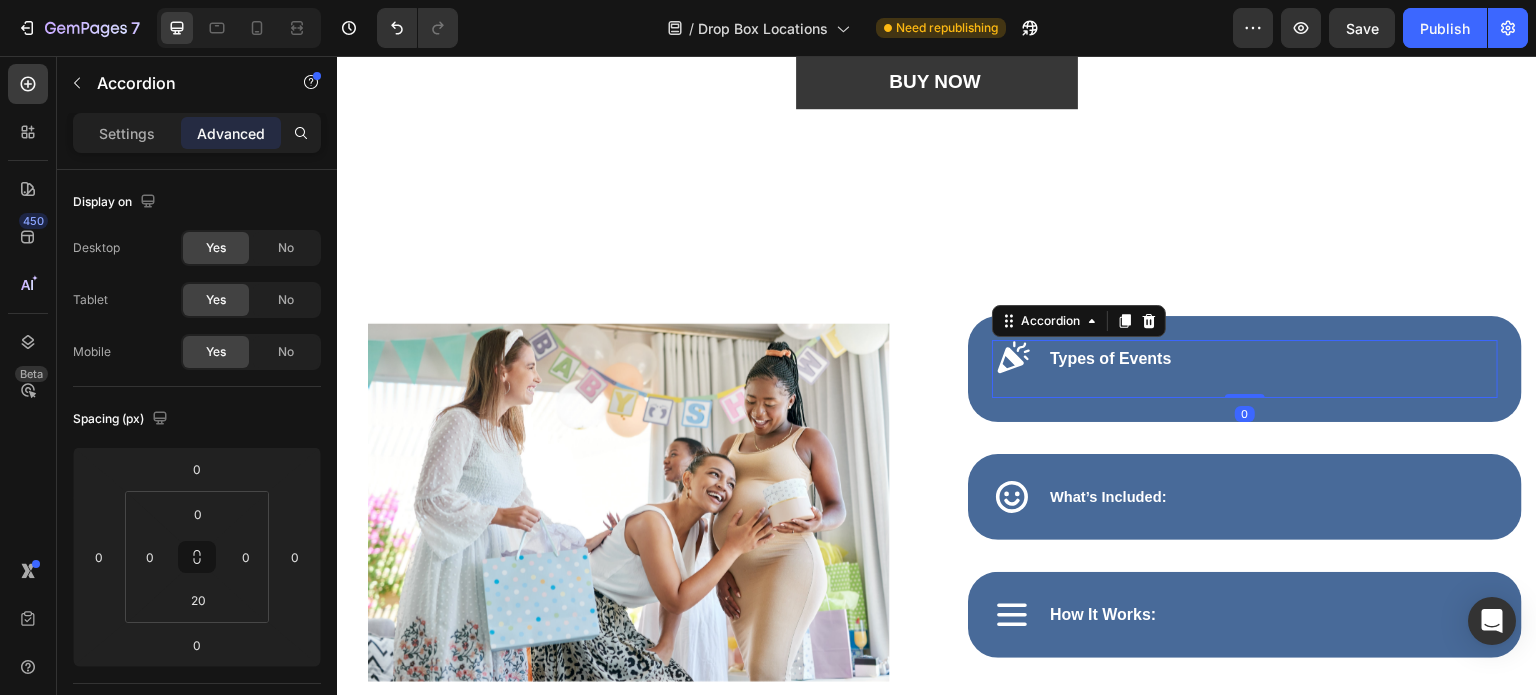 click on "Types of Events" at bounding box center [1245, 359] 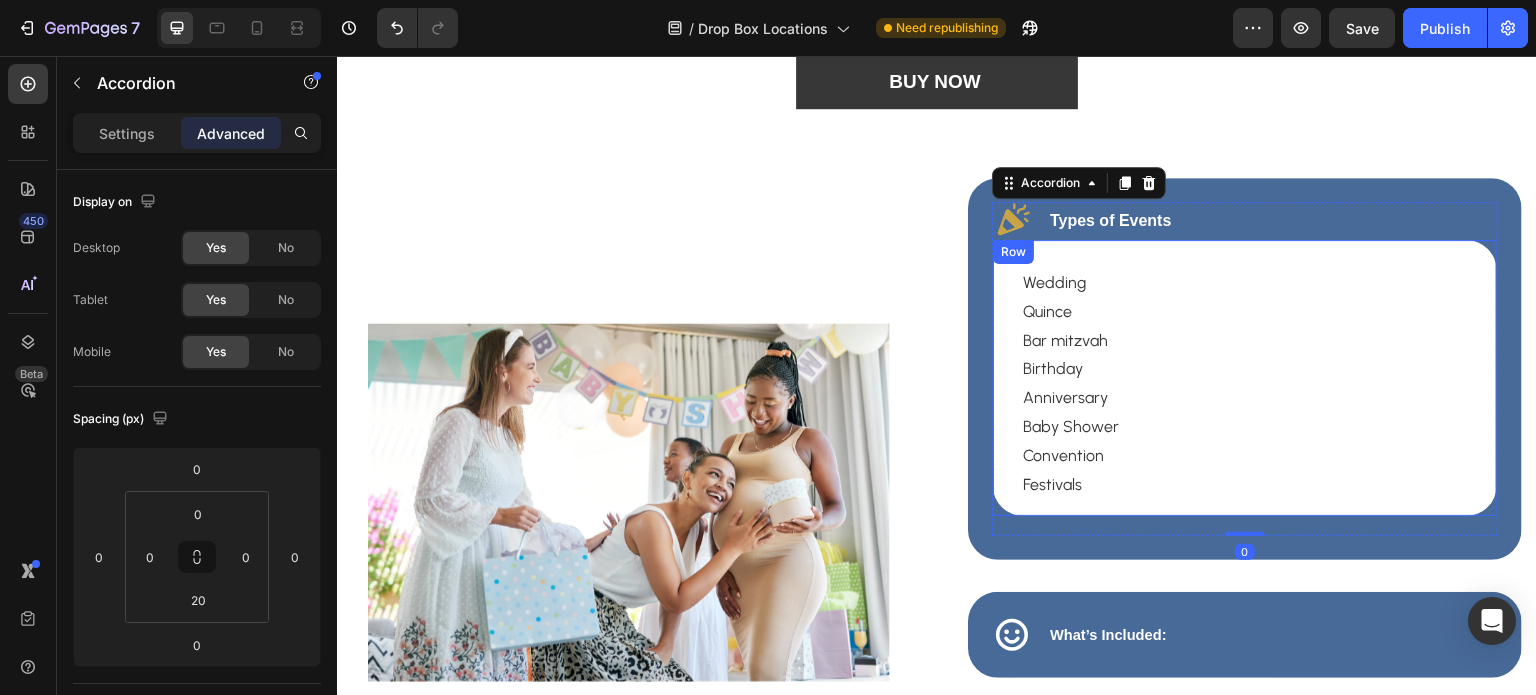 click on "Wedding Quince Bar mitzvah Birthday Anniversary Baby Shower Convention Festivals Text block Row" at bounding box center [1245, 378] 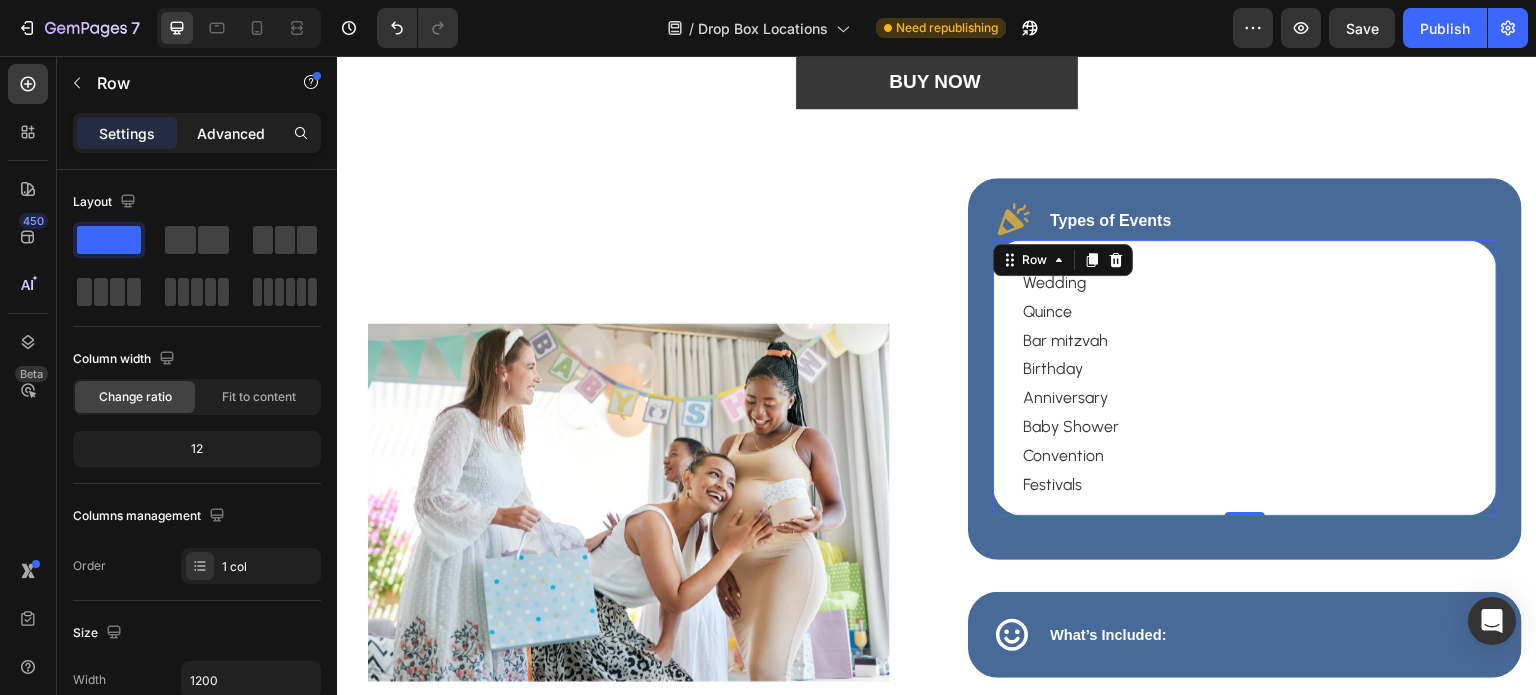 click on "Advanced" at bounding box center (231, 133) 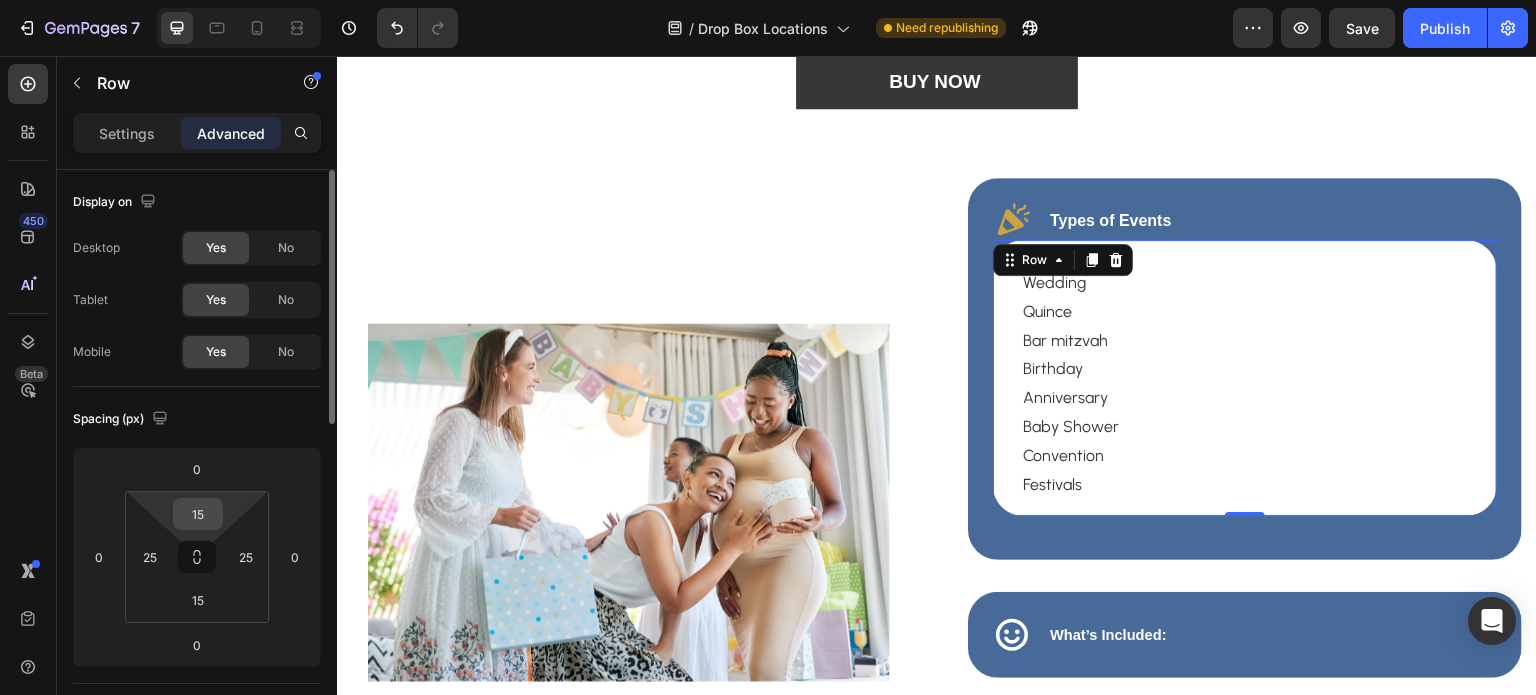click on "15" at bounding box center [198, 514] 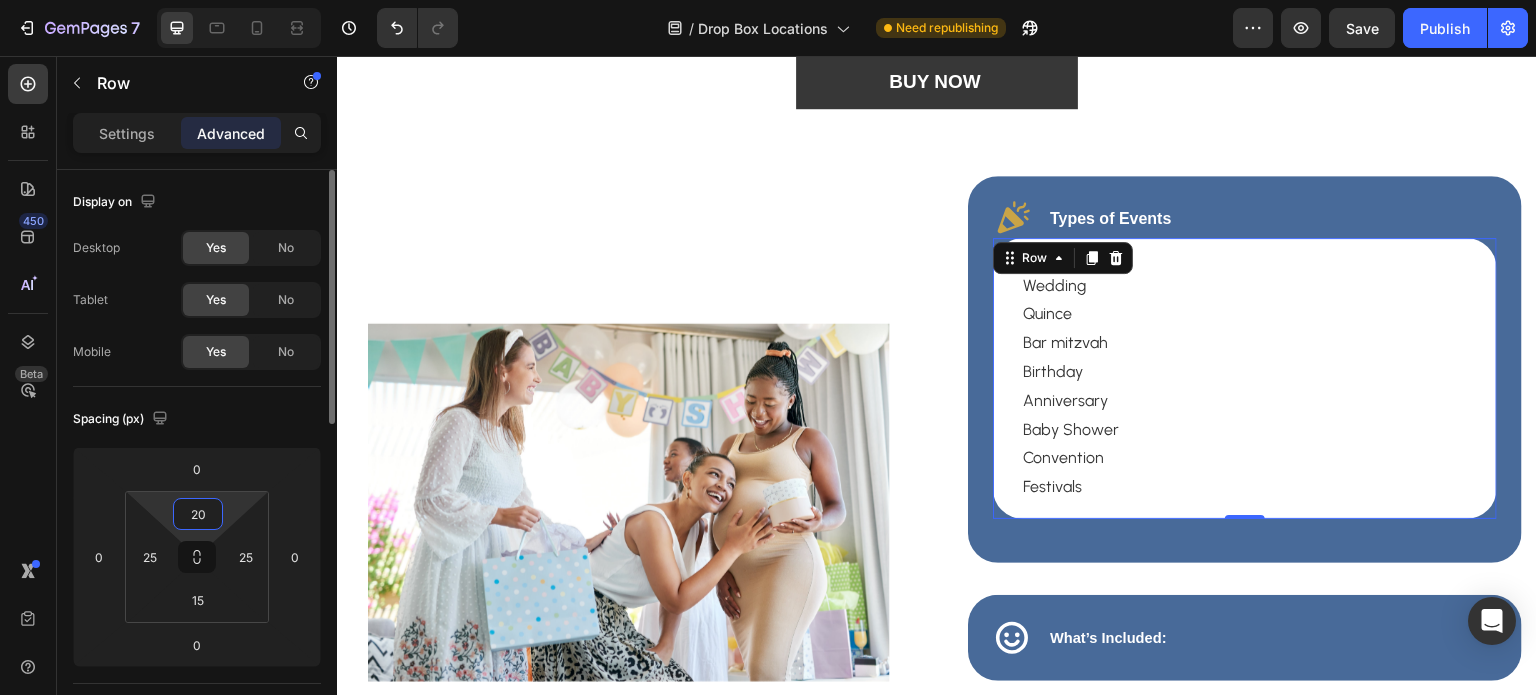 type on "2" 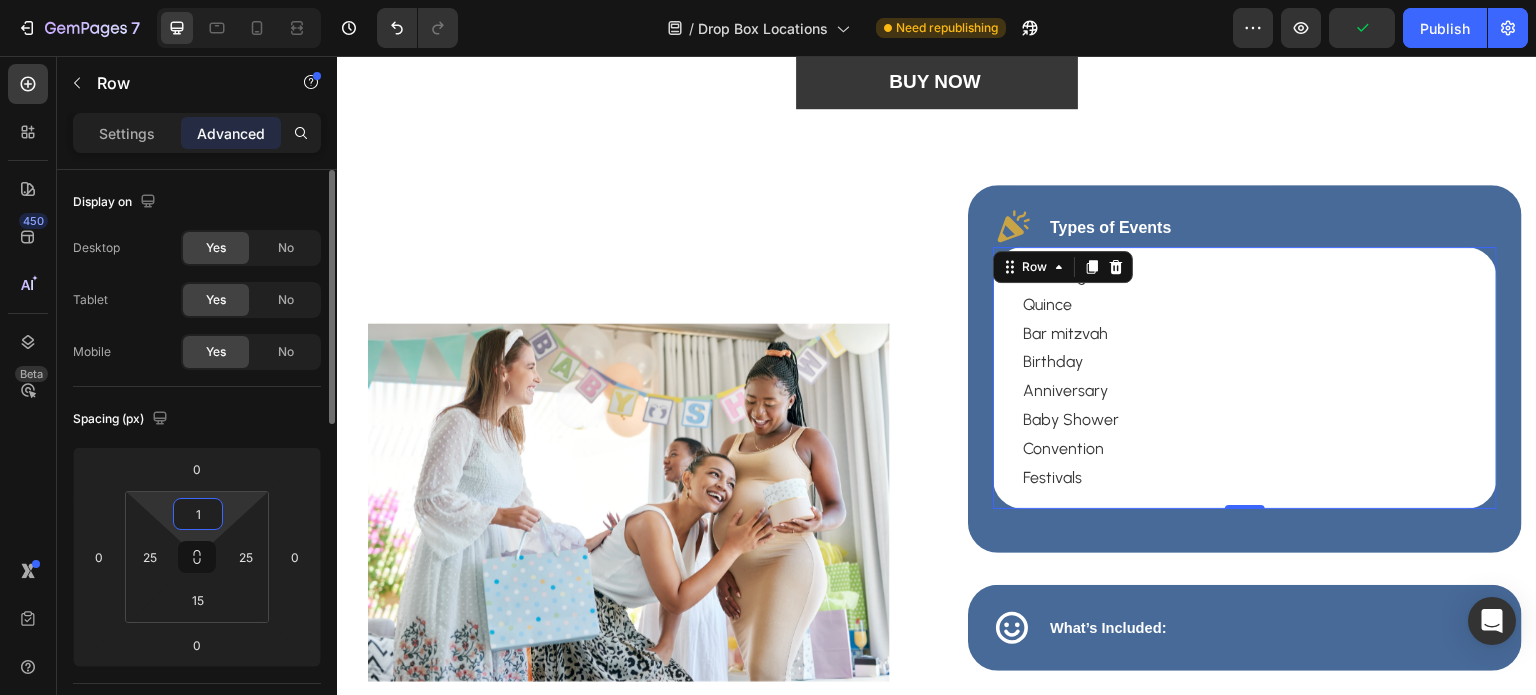 type on "15" 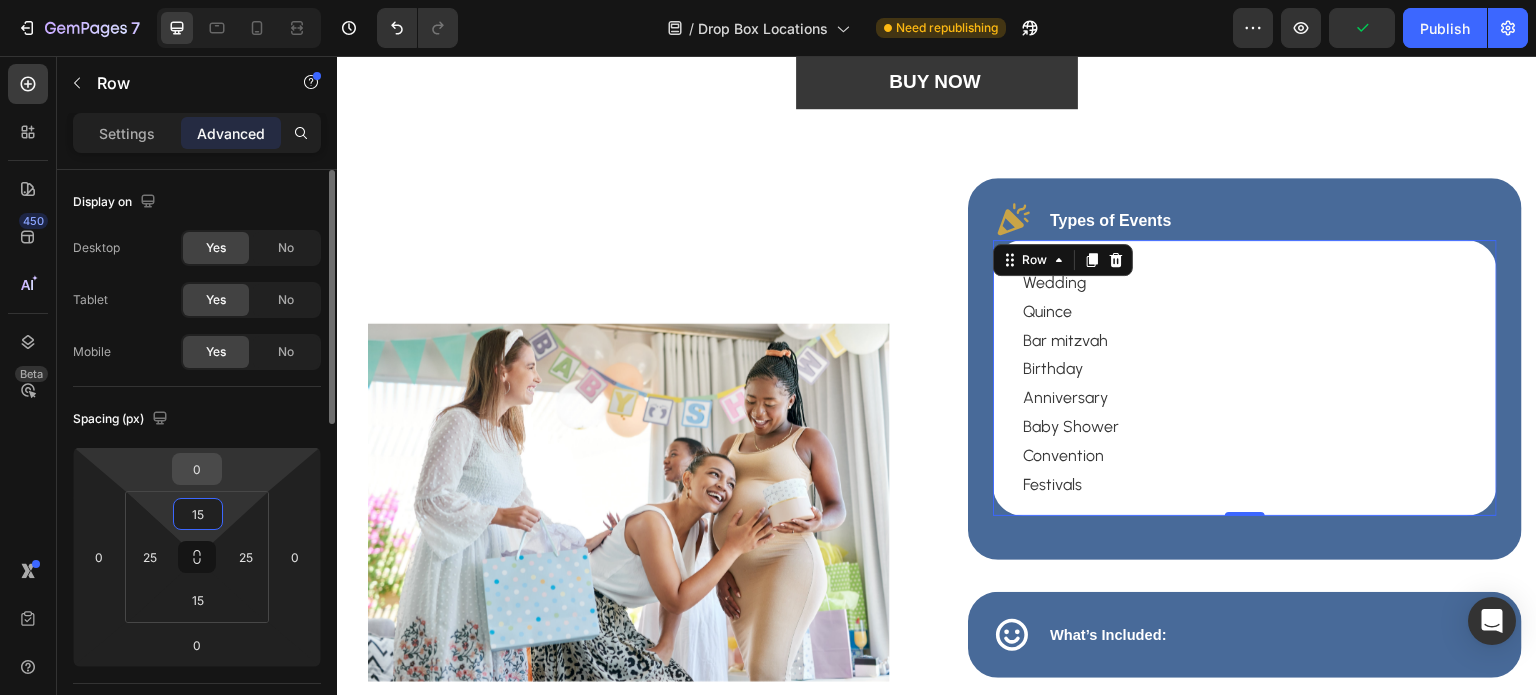 click on "0" at bounding box center [197, 469] 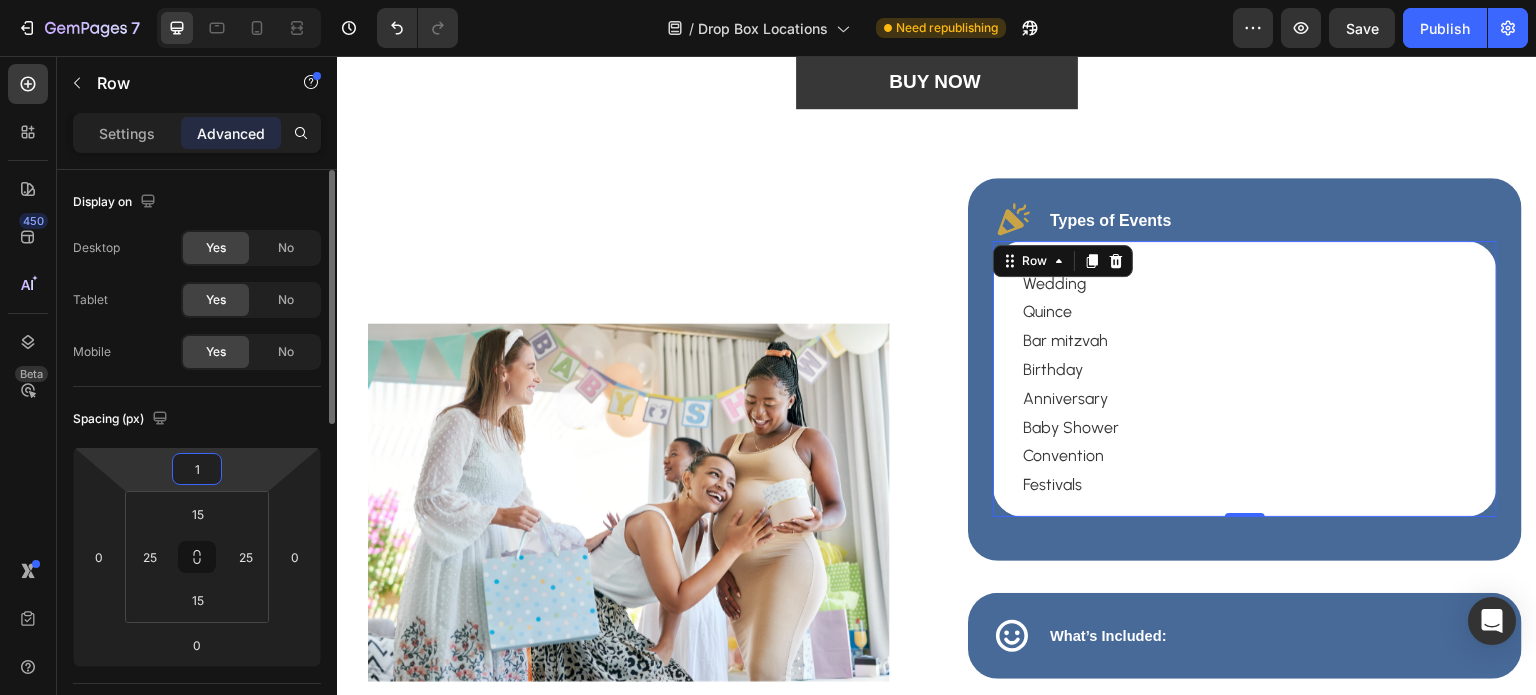 type on "15" 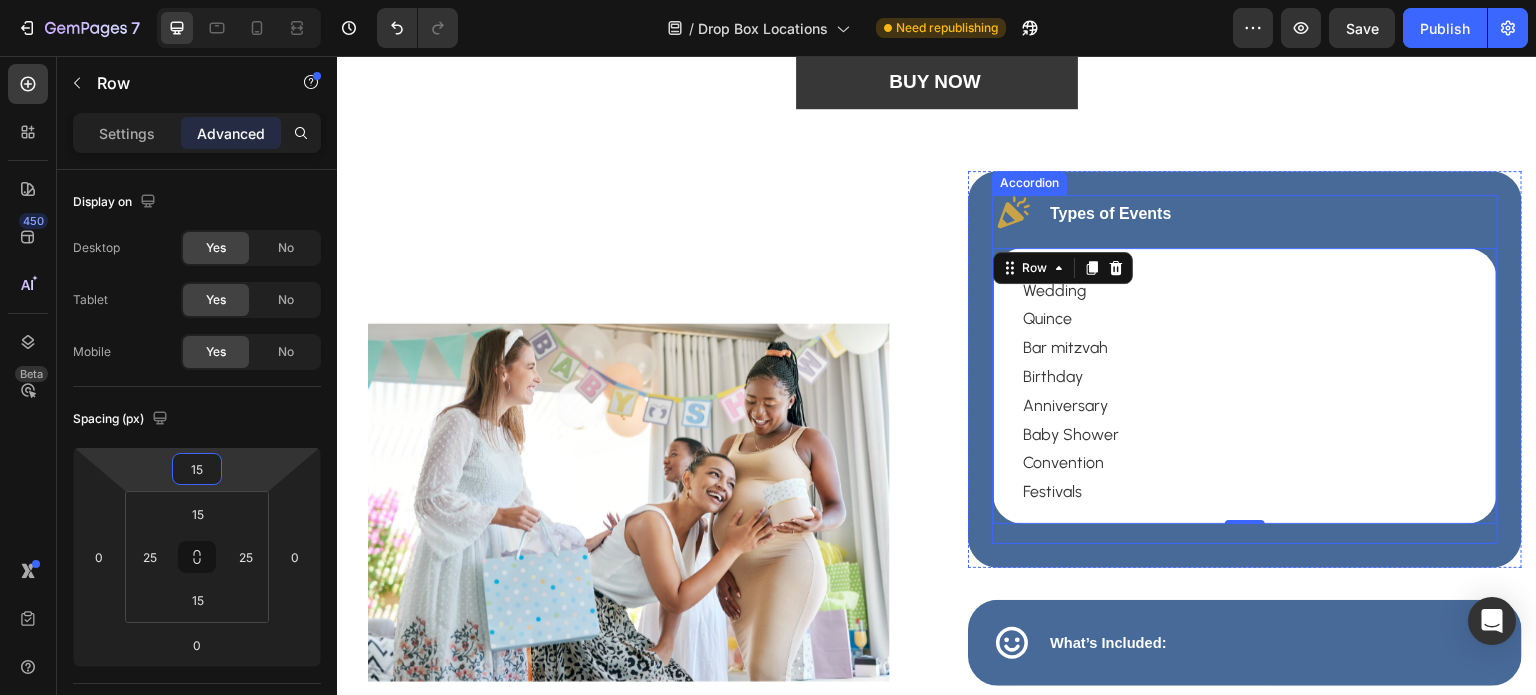 click on "Types of Events" at bounding box center [1245, 214] 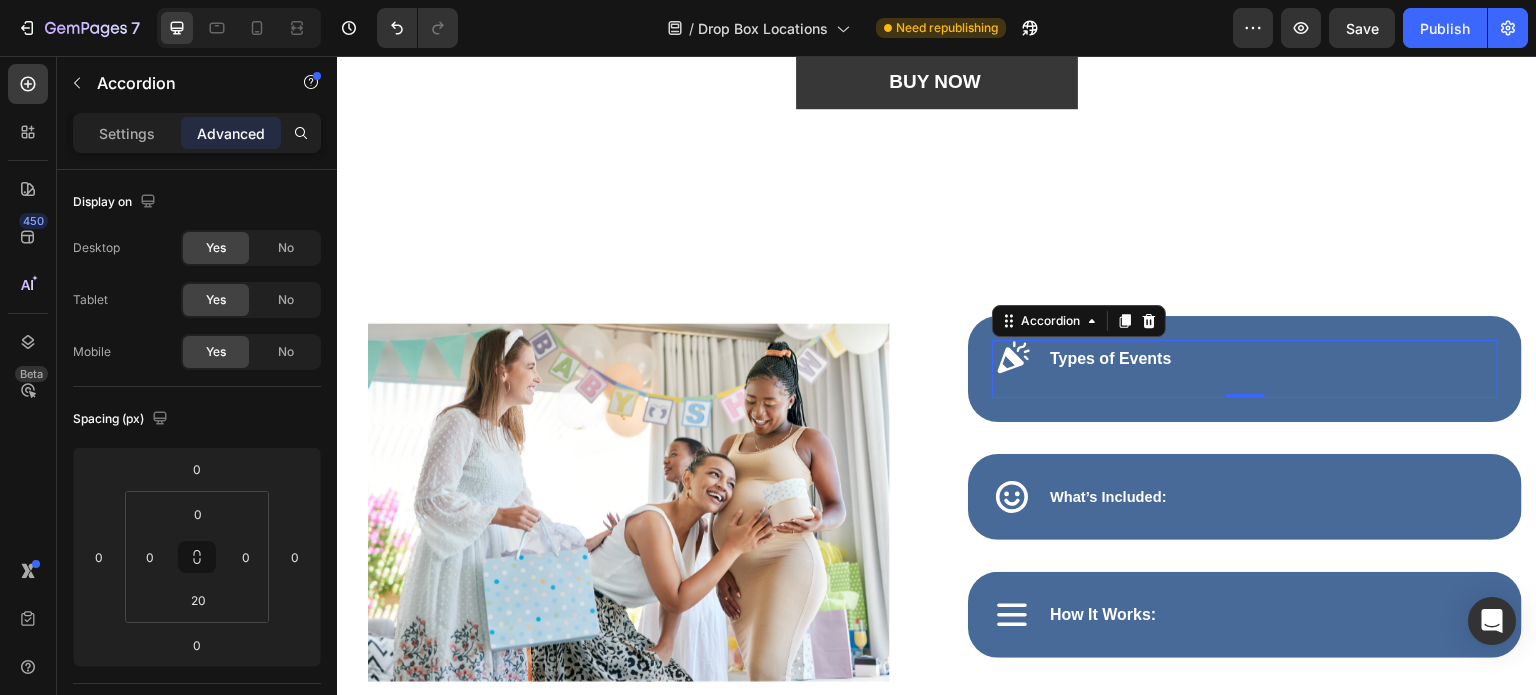 click on "Types of Events" at bounding box center (1245, 359) 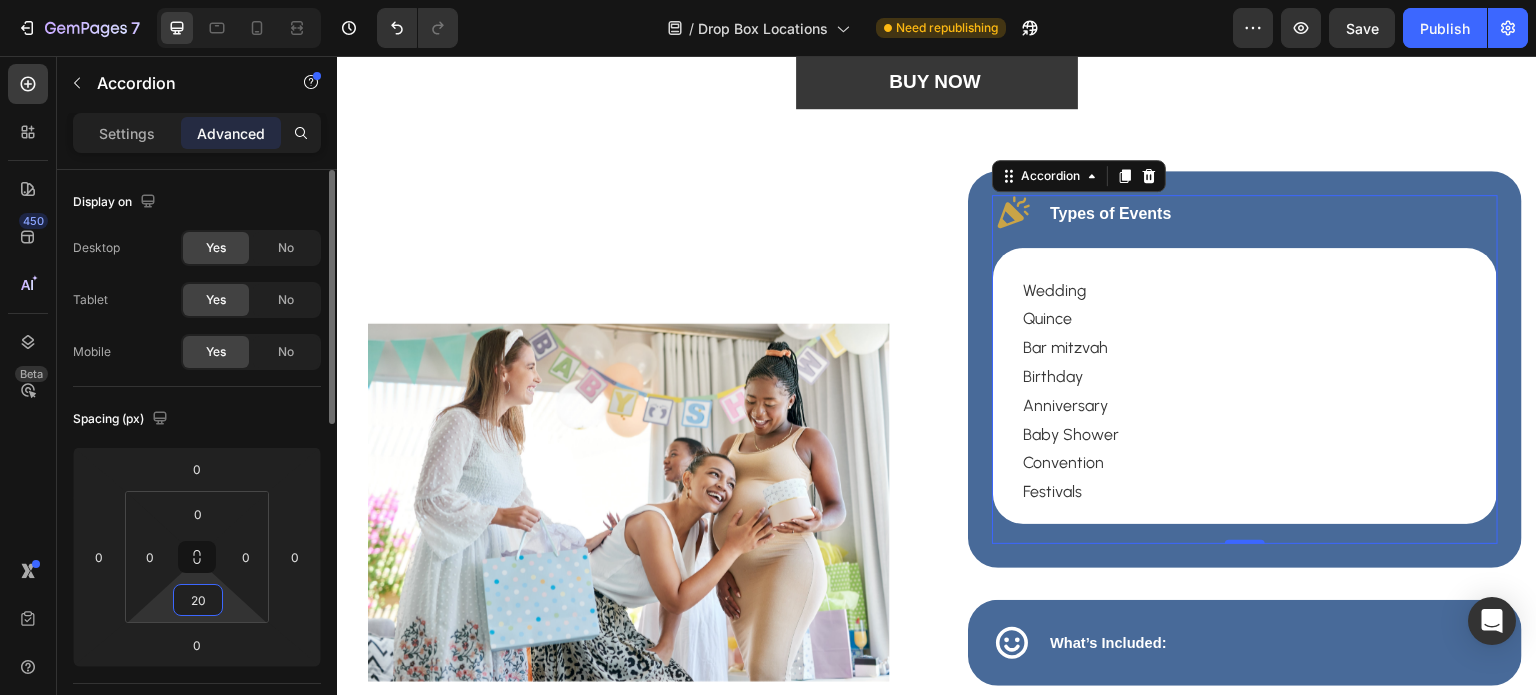 click on "20" at bounding box center [198, 600] 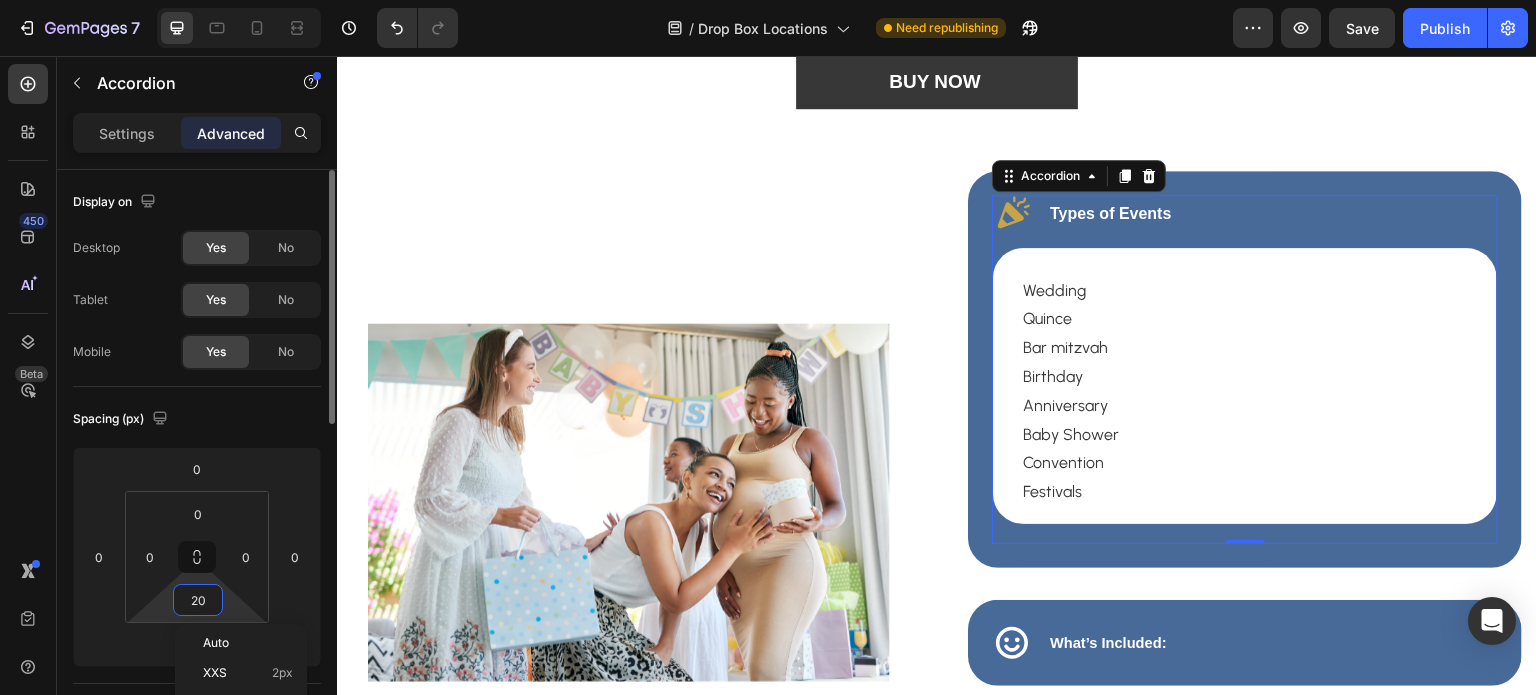 type on "0" 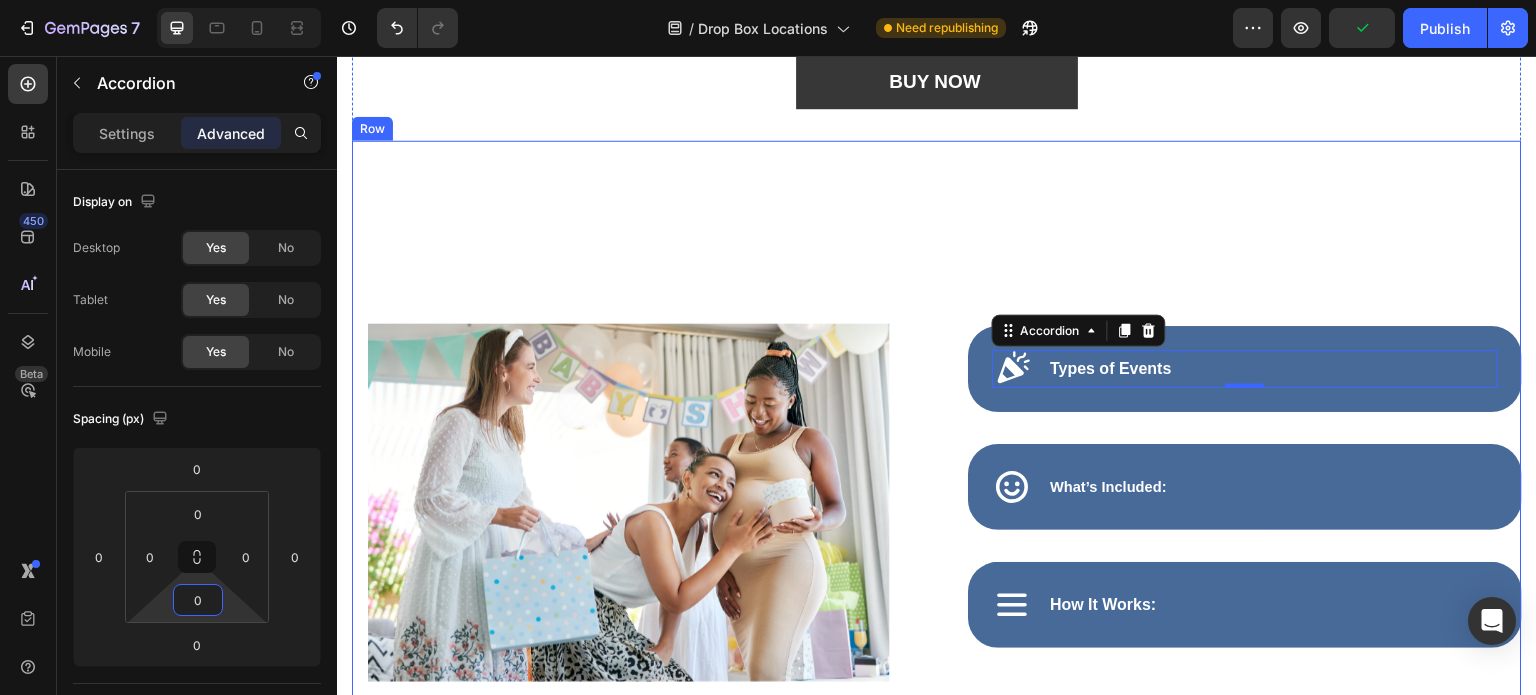 click on "Types of Events Accordion   0 Row
What’s Included: Accordion Row
How It Works: Accordion Row" at bounding box center [1245, 503] 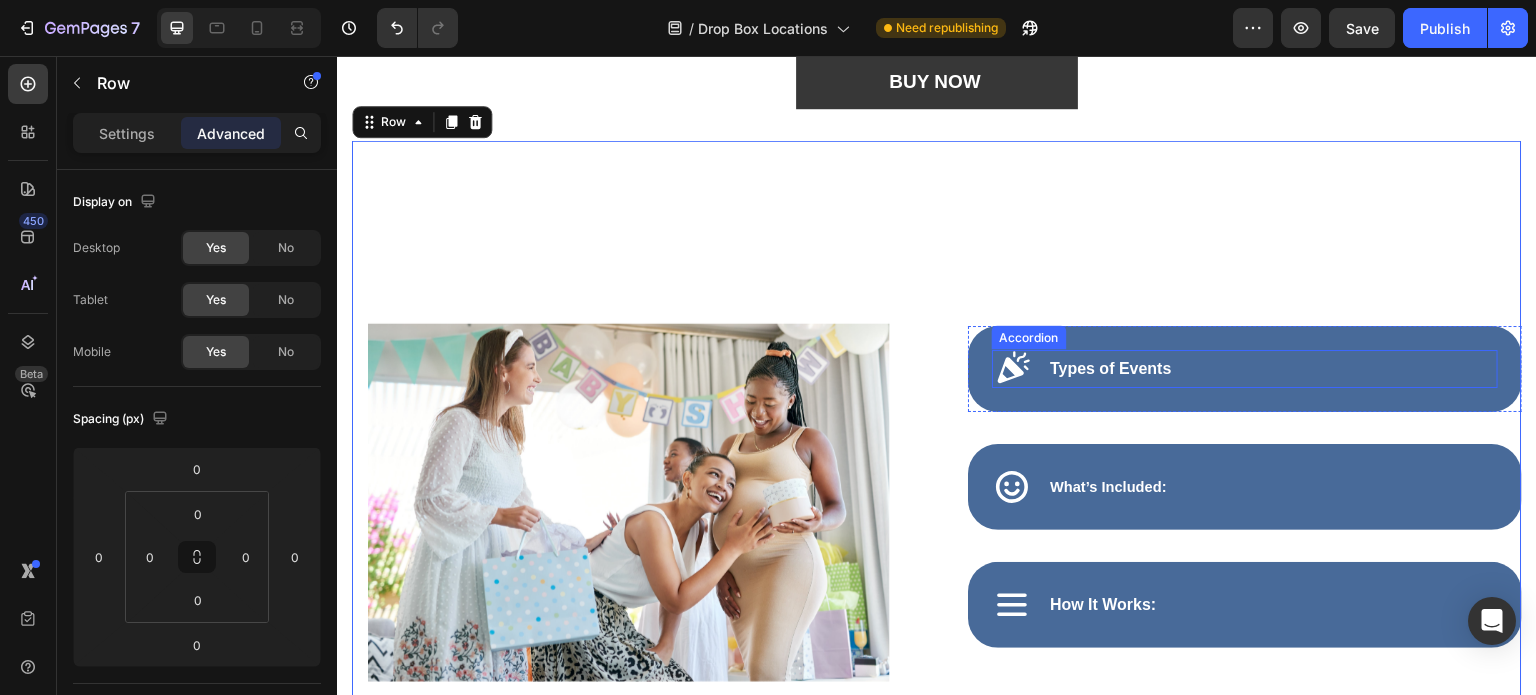 click on "Types of Events" at bounding box center [1245, 369] 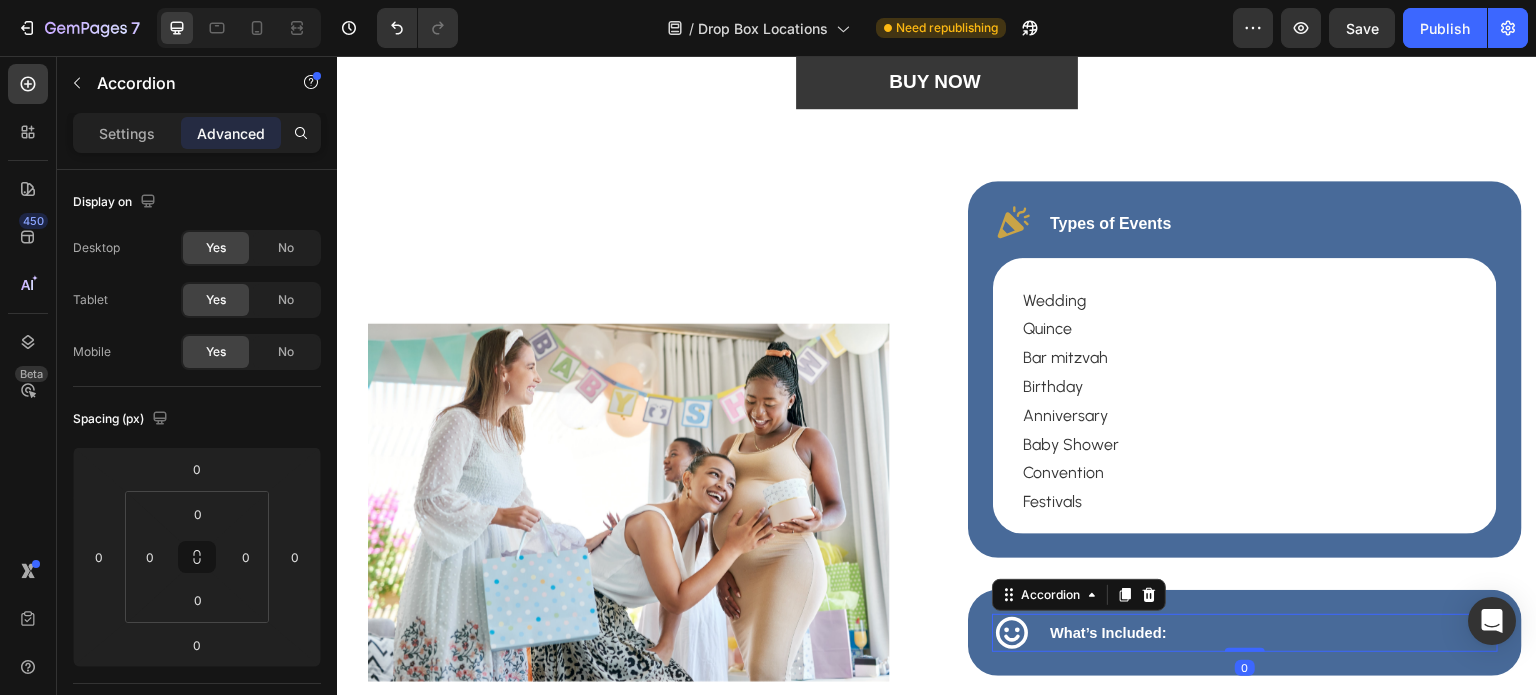 click on "What’s Included:" at bounding box center [1245, 633] 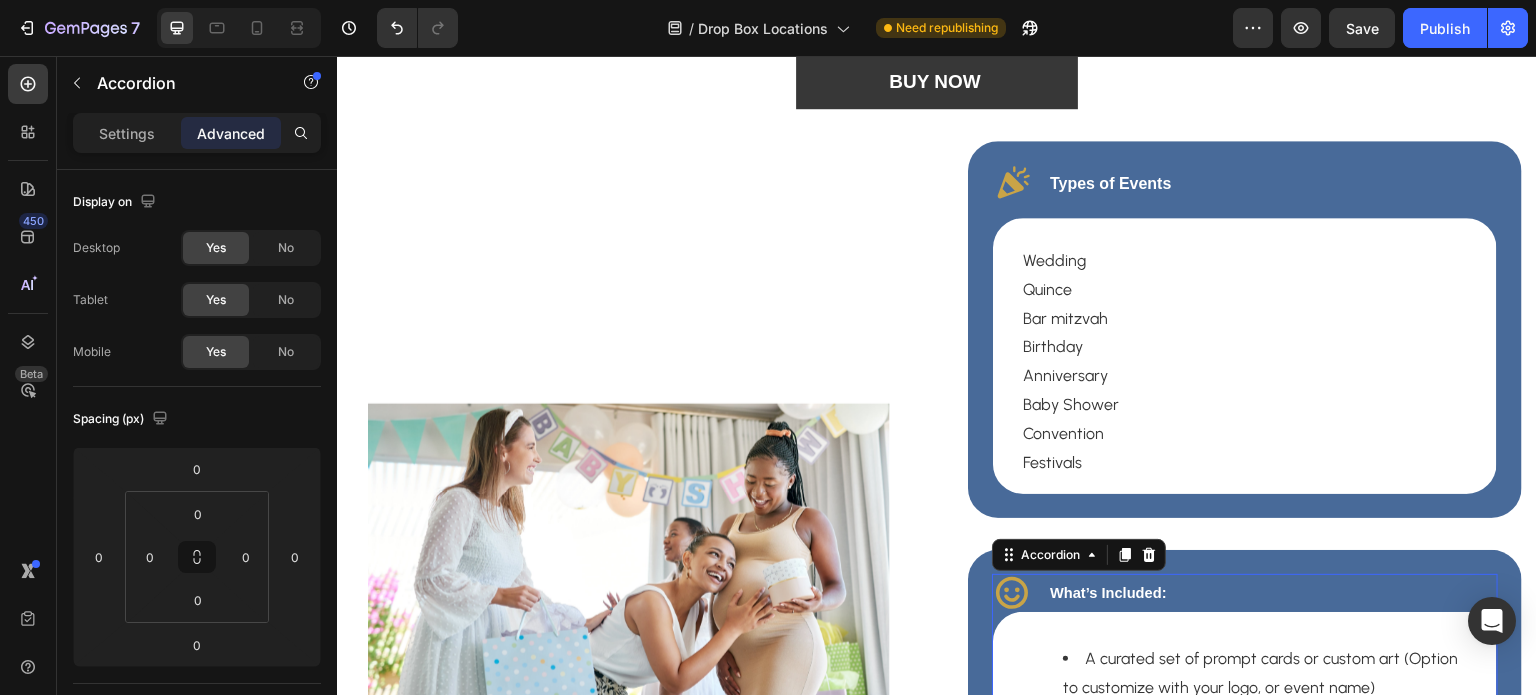 scroll, scrollTop: 2914, scrollLeft: 0, axis: vertical 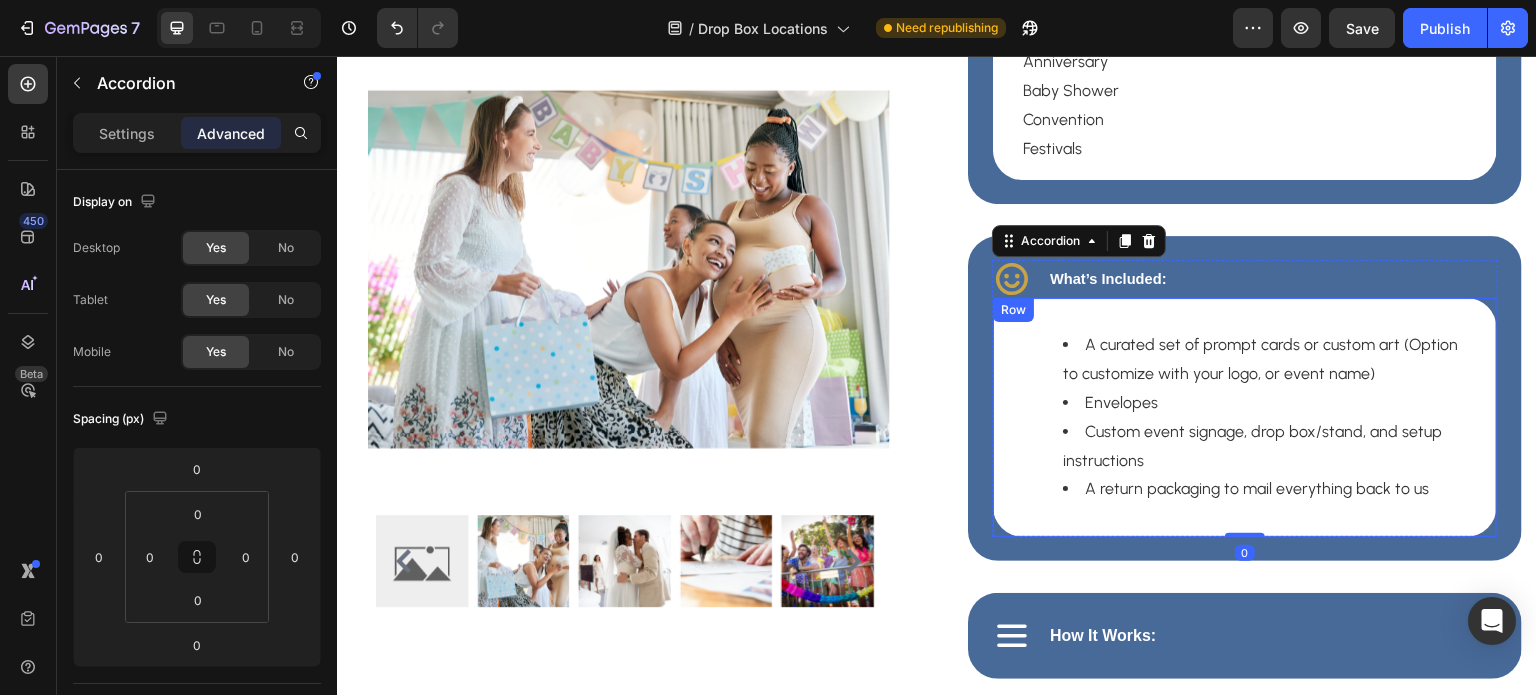 click on "A curated set of prompt cards or custom art (Option to customize with your logo, or event name) Envelopes  Custom event signage, drop box/stand, and setup instructions A return packaging to mail everything back to us Text block Row" at bounding box center [1245, 417] 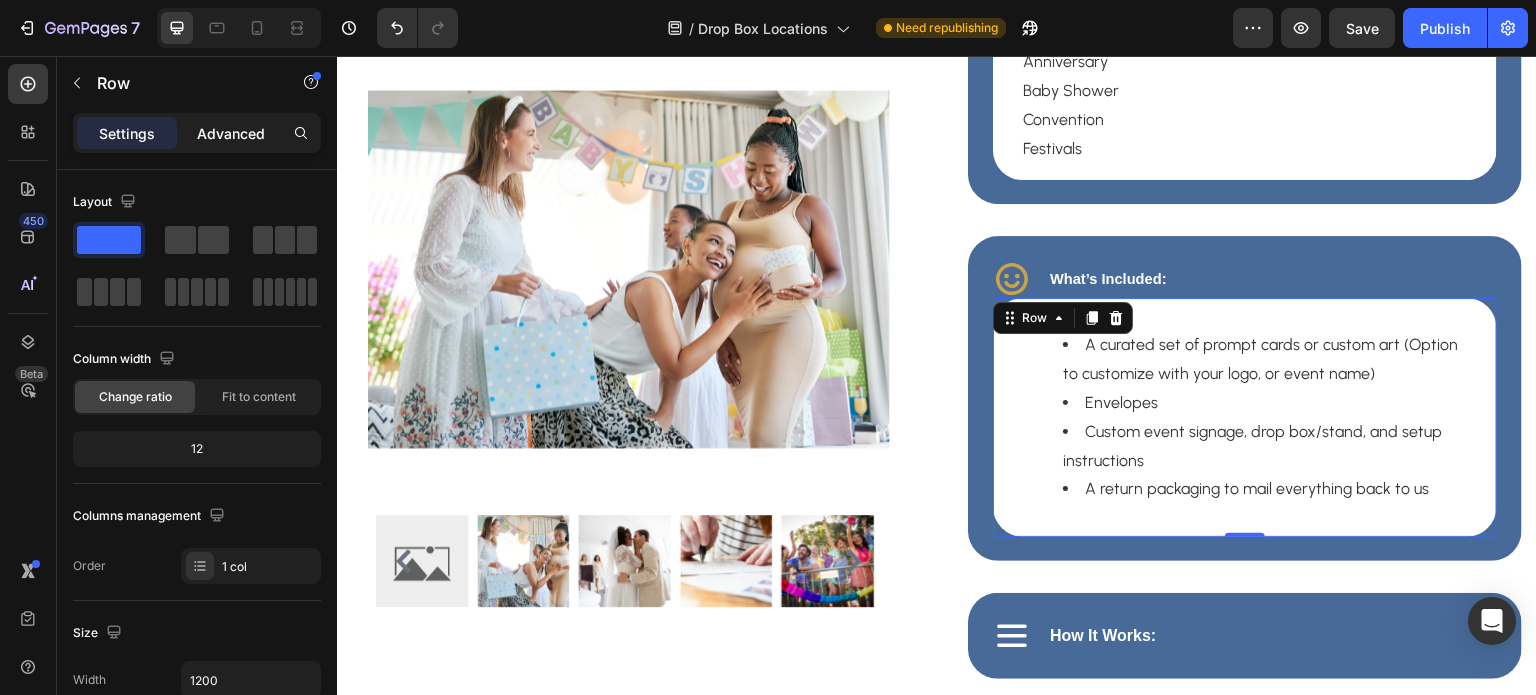 click on "Advanced" at bounding box center [231, 133] 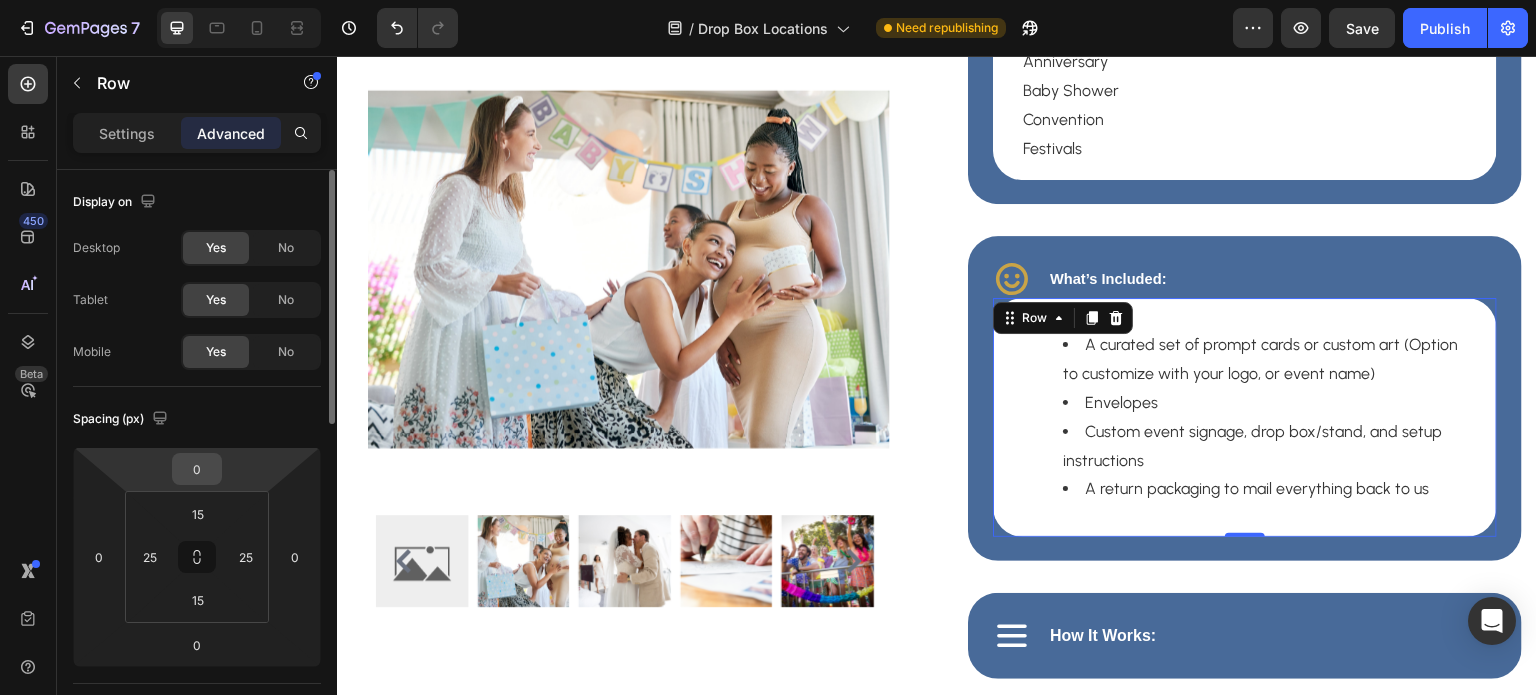 click on "0" at bounding box center (197, 469) 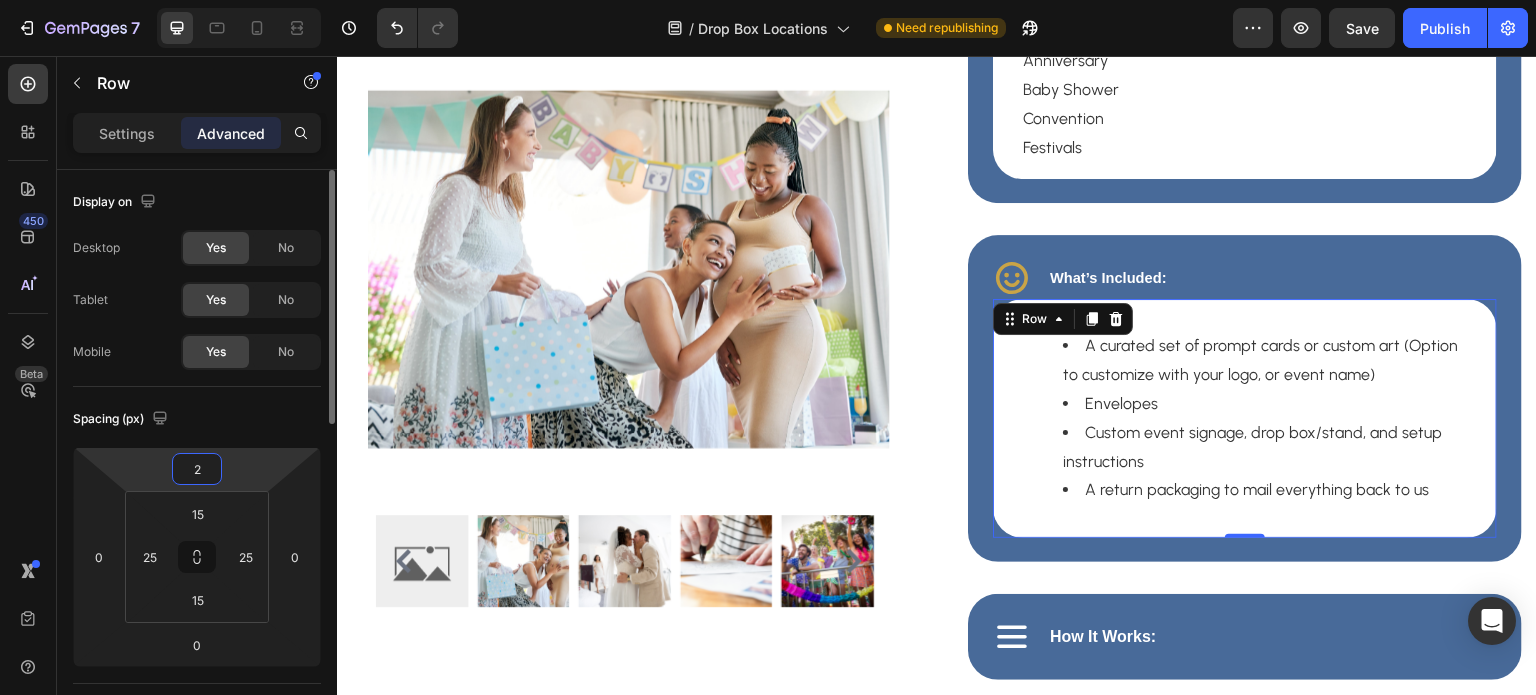 type on "20" 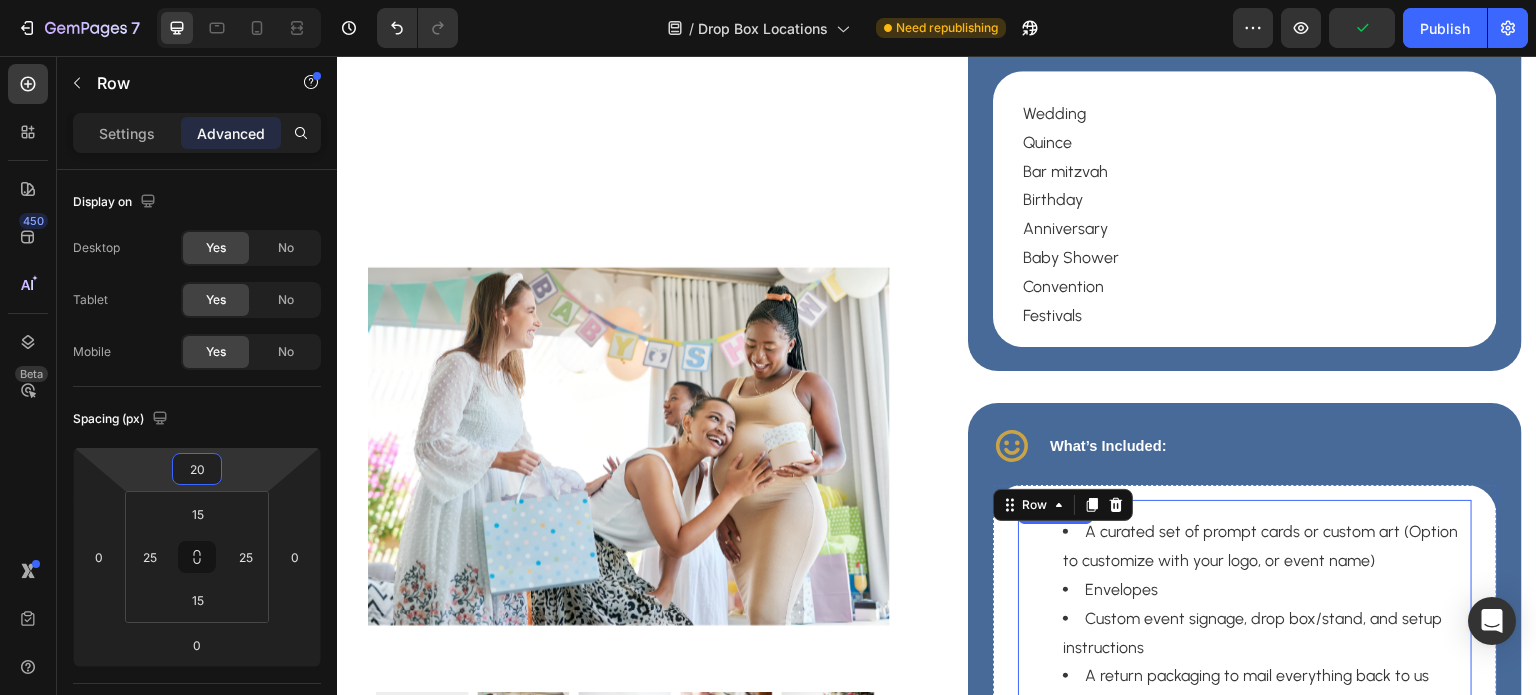 scroll, scrollTop: 2624, scrollLeft: 0, axis: vertical 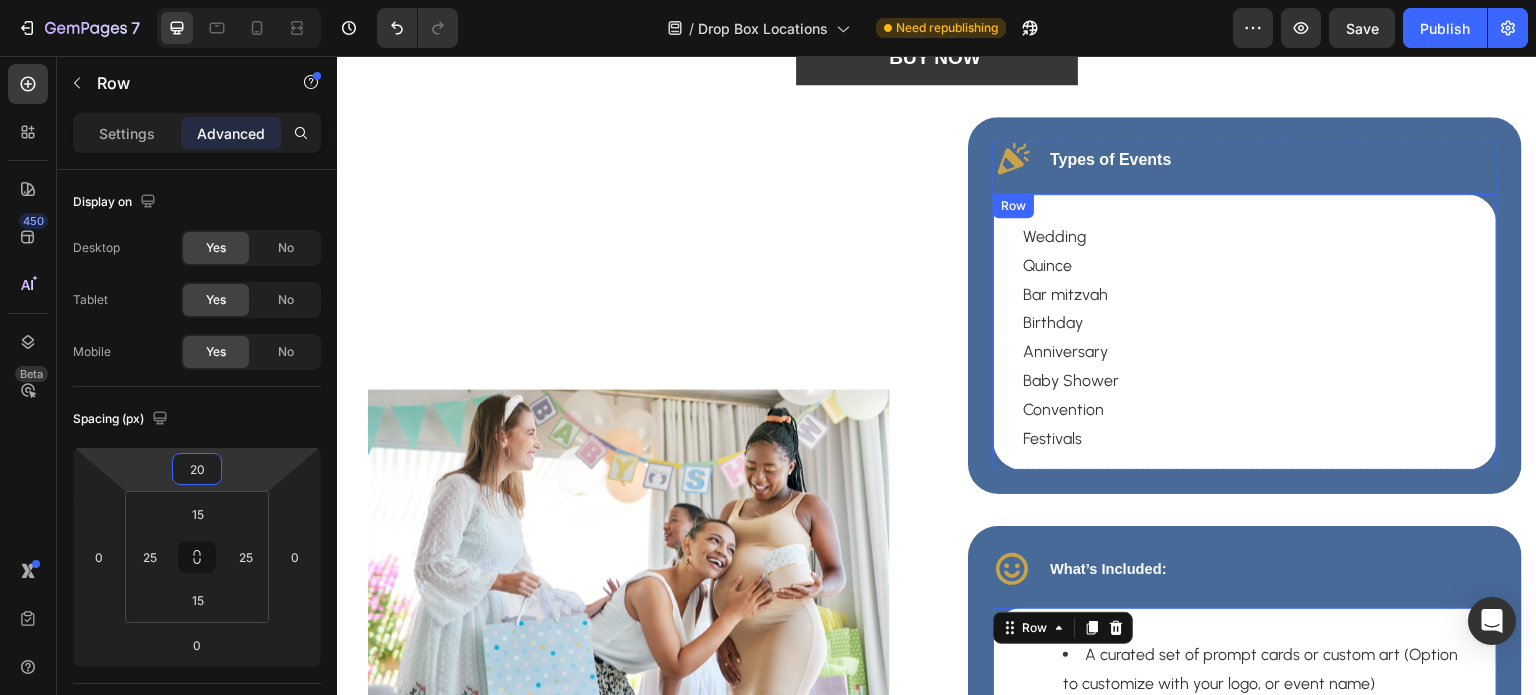 click on "Wedding Quince Bar mitzvah Birthday Anniversary Baby Shower Convention Festivals Text block Row" at bounding box center (1245, 332) 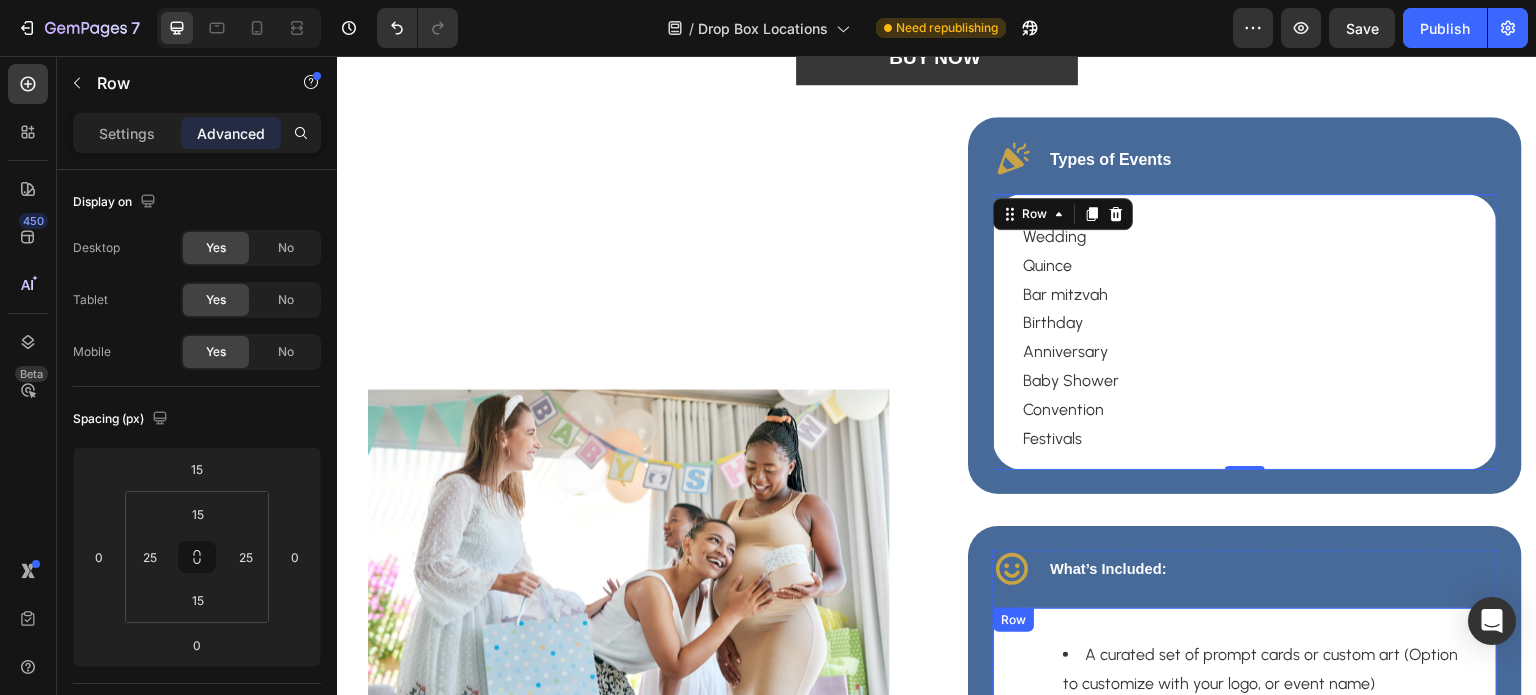click on "A curated set of prompt cards or custom art (Option to customize with your logo, or event name) Envelopes  Custom event signage, drop box/stand, and setup instructions A return packaging to mail everything back to us Text block Row" at bounding box center (1245, 727) 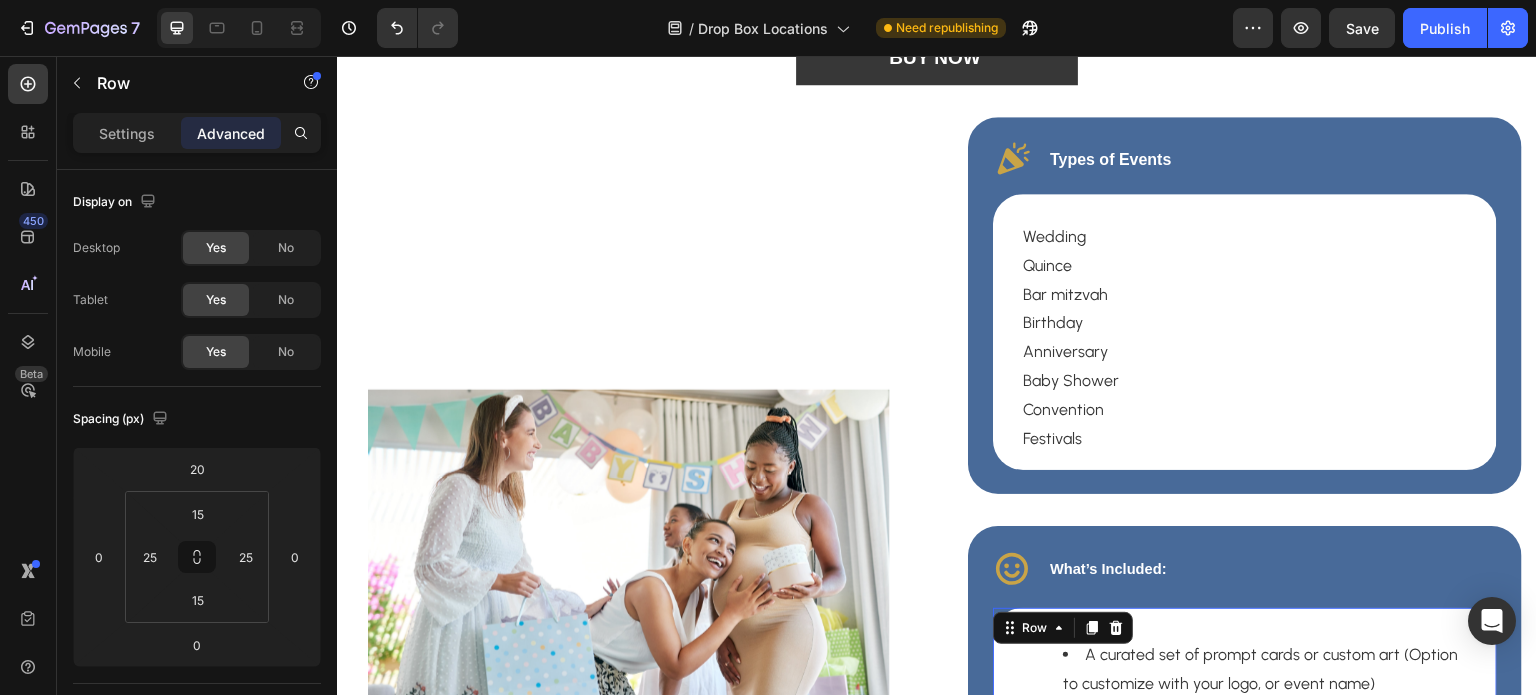 click on "A curated set of prompt cards or custom art (Option to customize with your logo, or event name) Envelopes  Custom event signage, drop box/stand, and setup instructions A return packaging to mail everything back to us Text block Row   0" at bounding box center [1245, 727] 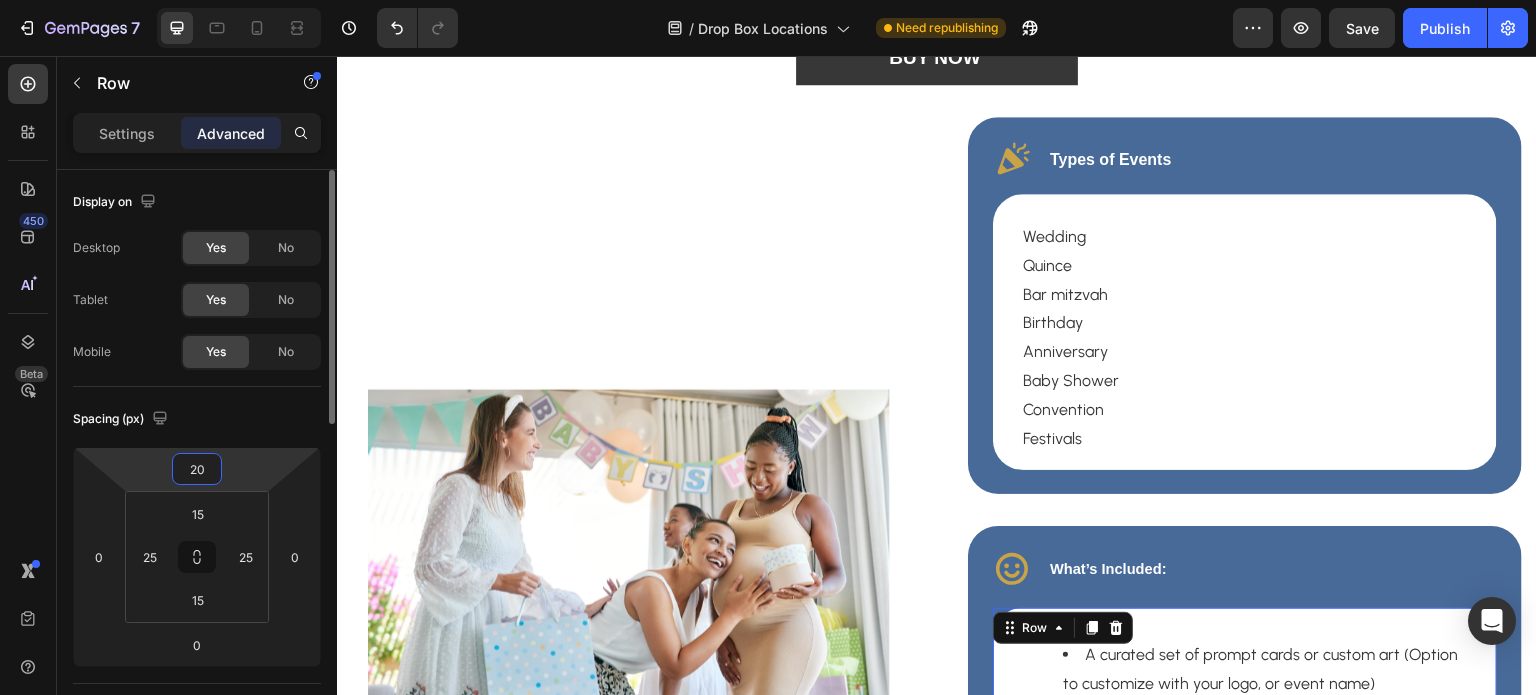 click on "20" at bounding box center (197, 469) 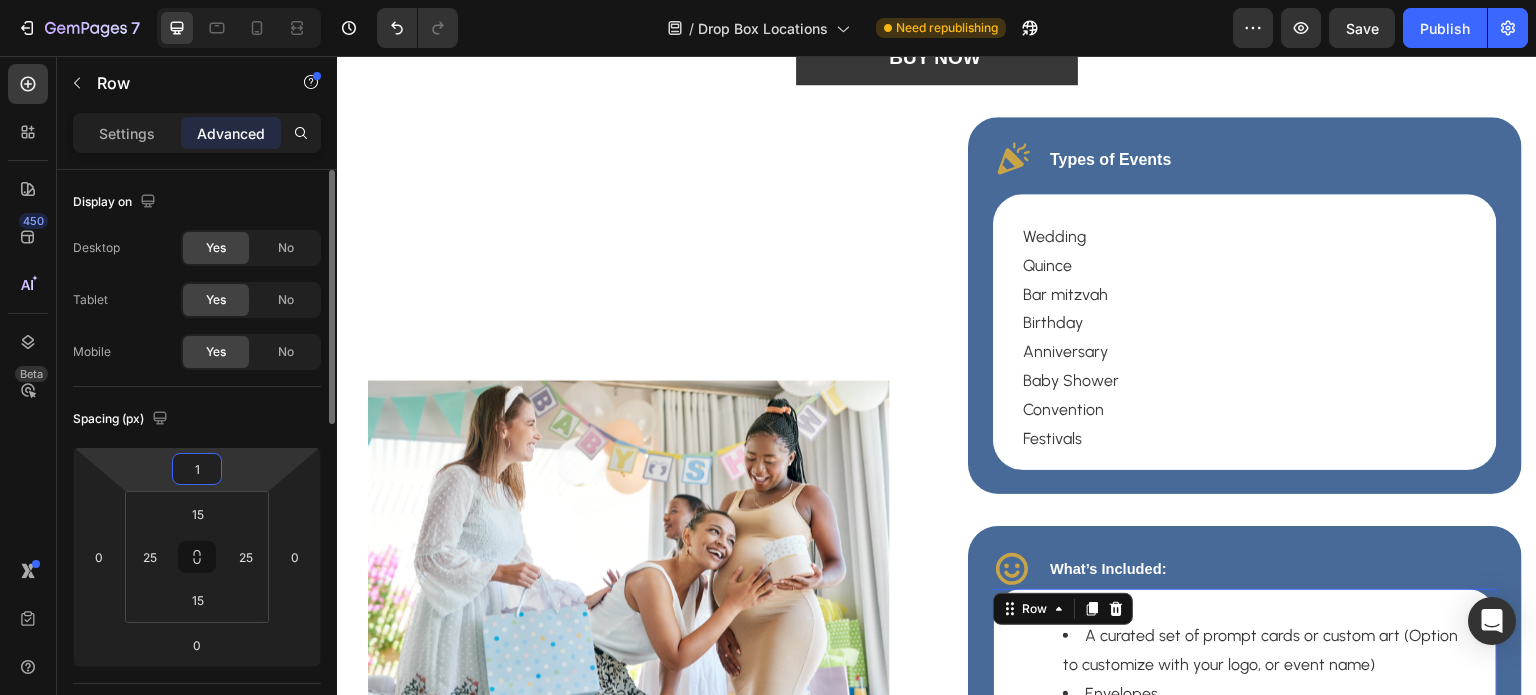 type on "15" 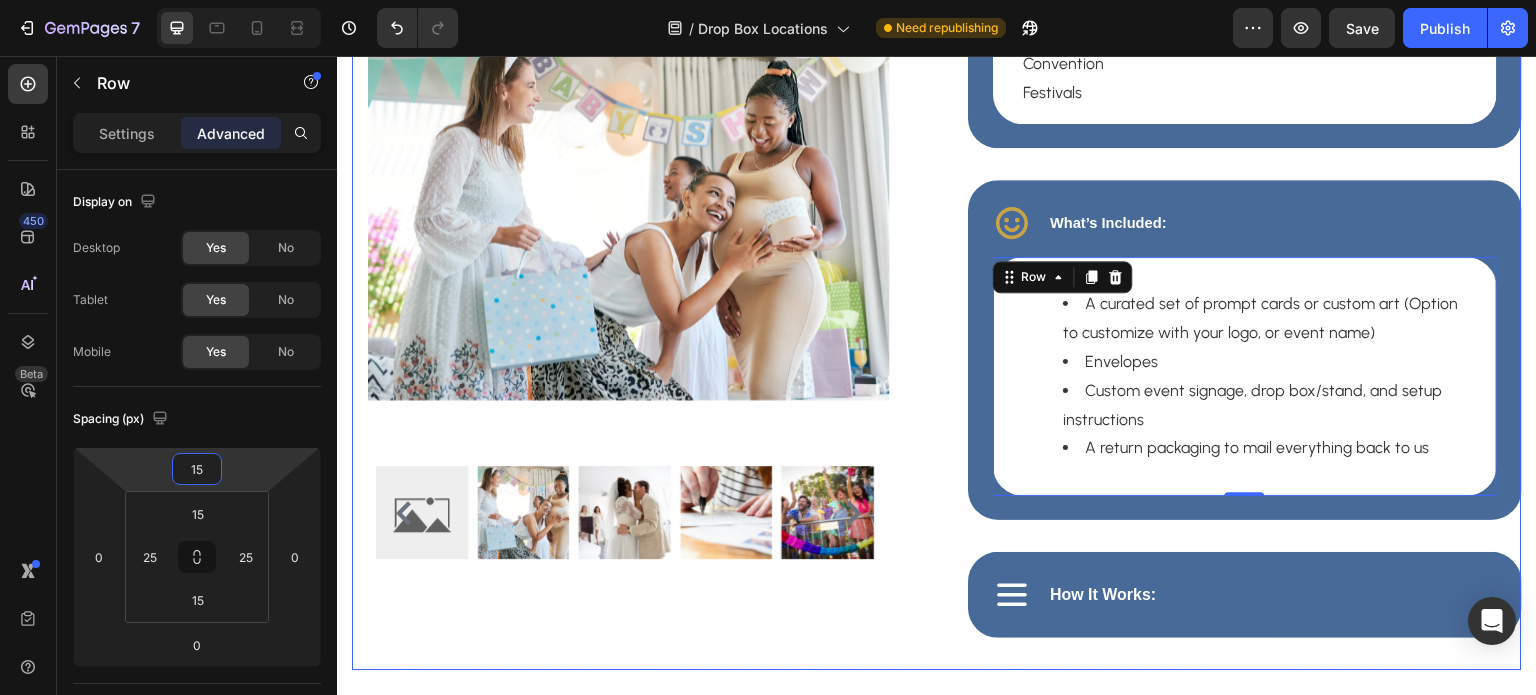 scroll, scrollTop: 3024, scrollLeft: 0, axis: vertical 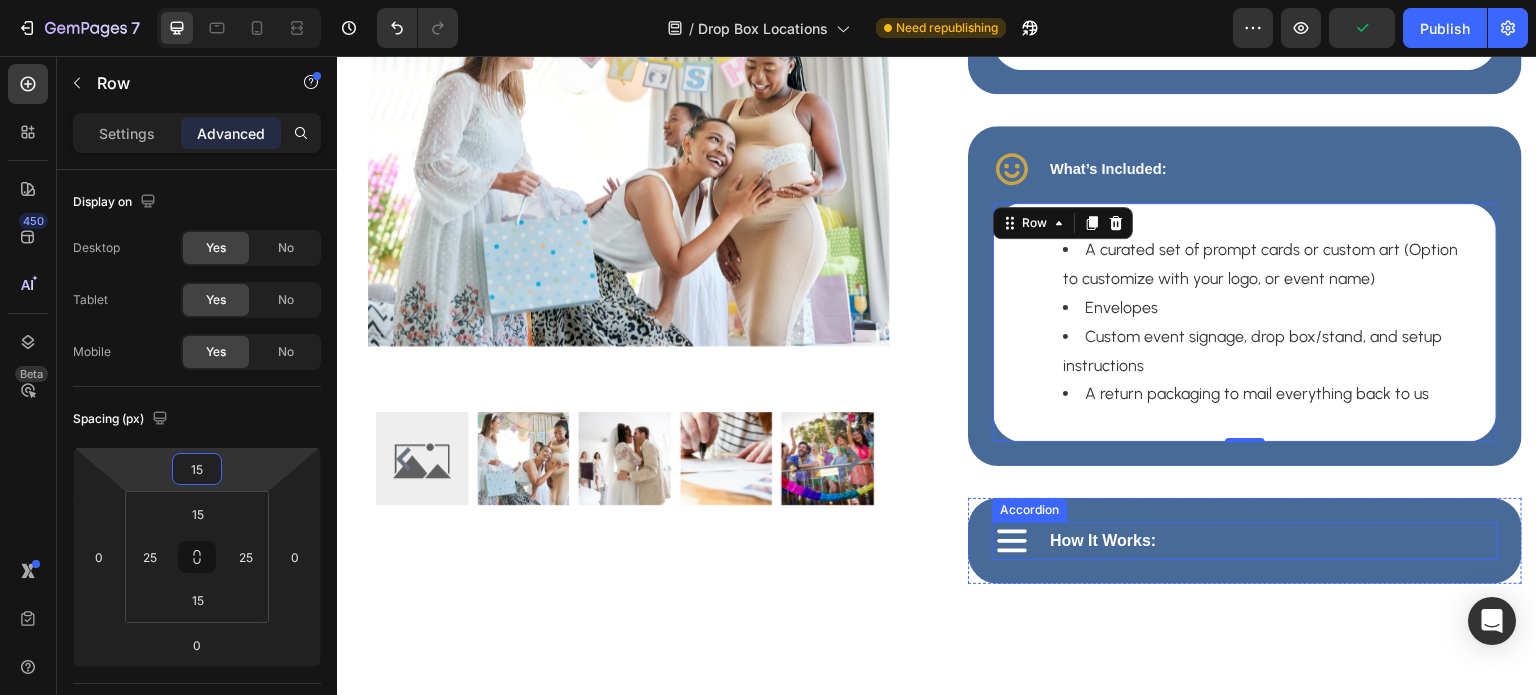 click on "How It Works:" at bounding box center (1245, 541) 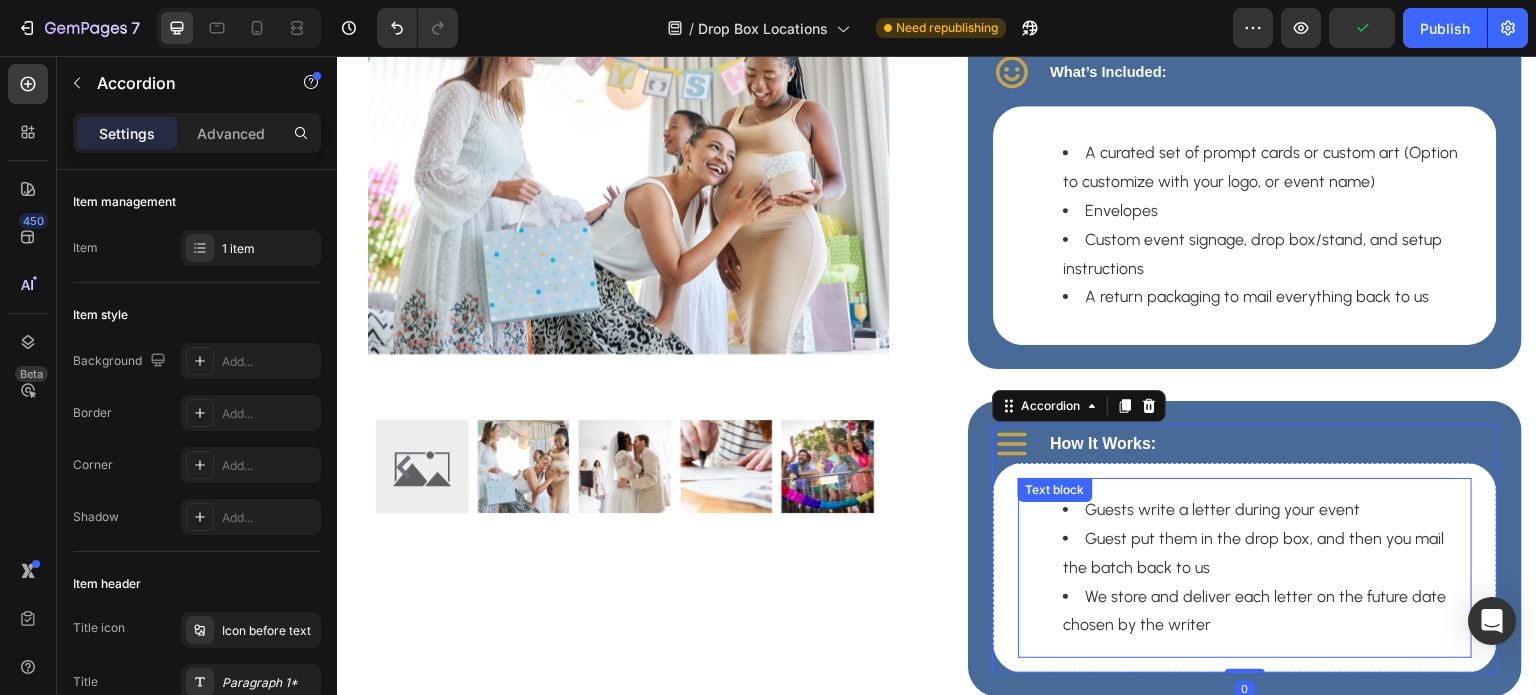 scroll, scrollTop: 3130, scrollLeft: 0, axis: vertical 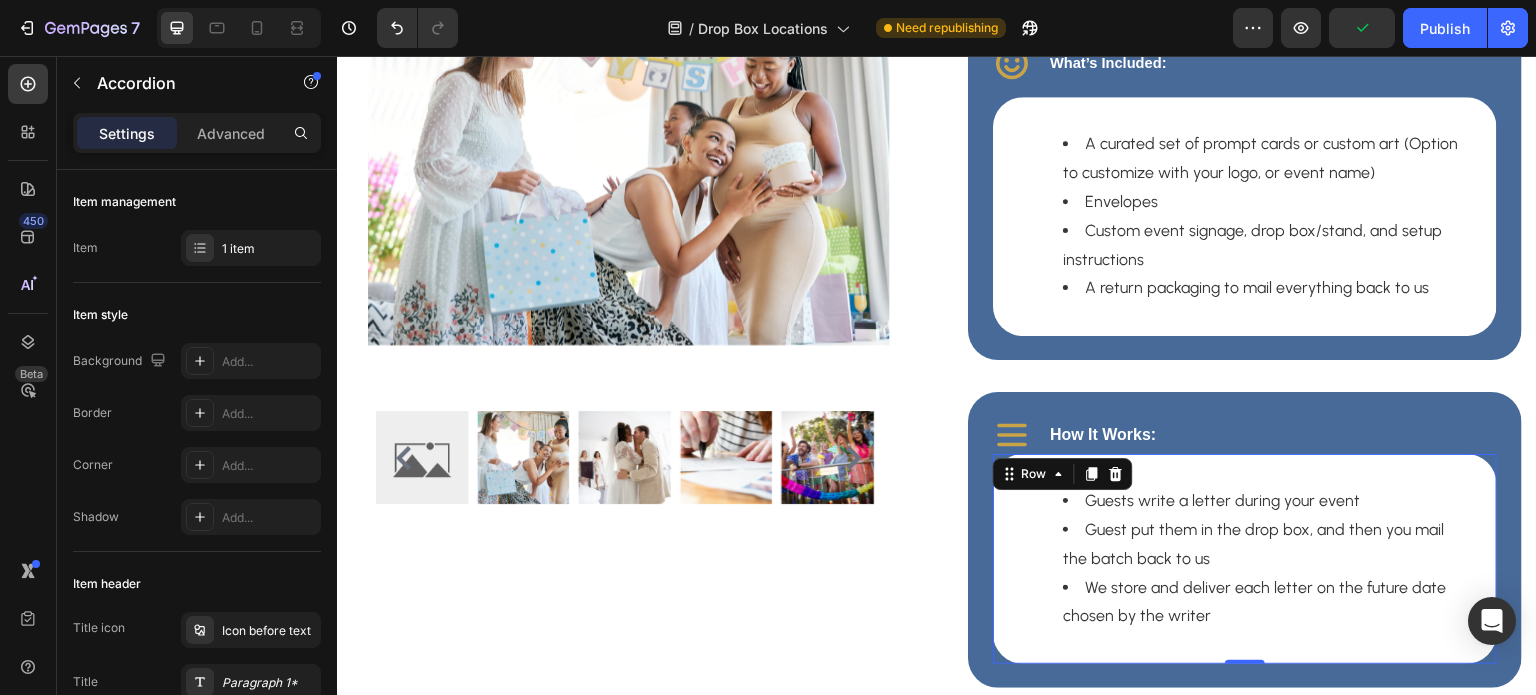 click on "Guests write a letter during your event Guest put them in the drop box, and then you mail the batch back to us We store and deliver each letter on the future date chosen by the writer Text block Row   0" at bounding box center (1245, 559) 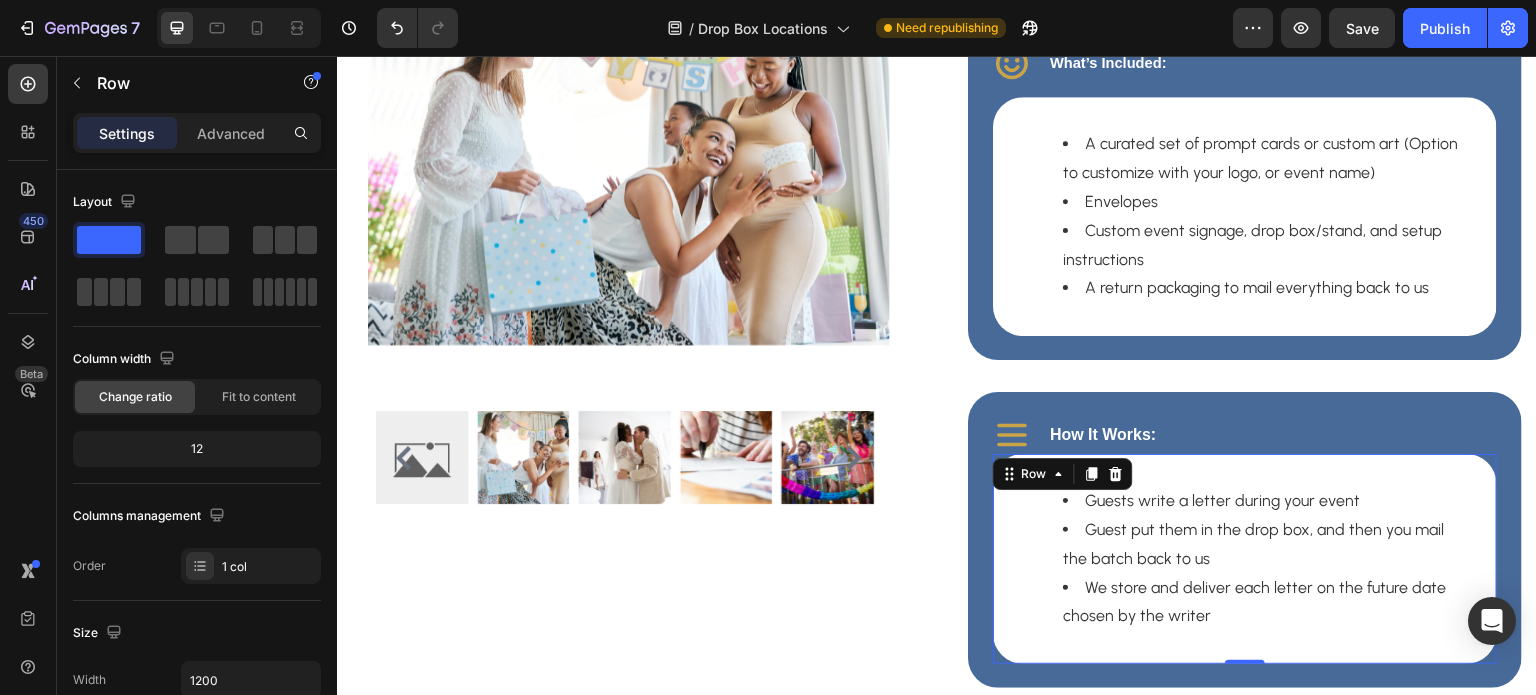 click on "Settings Advanced" at bounding box center [197, 133] 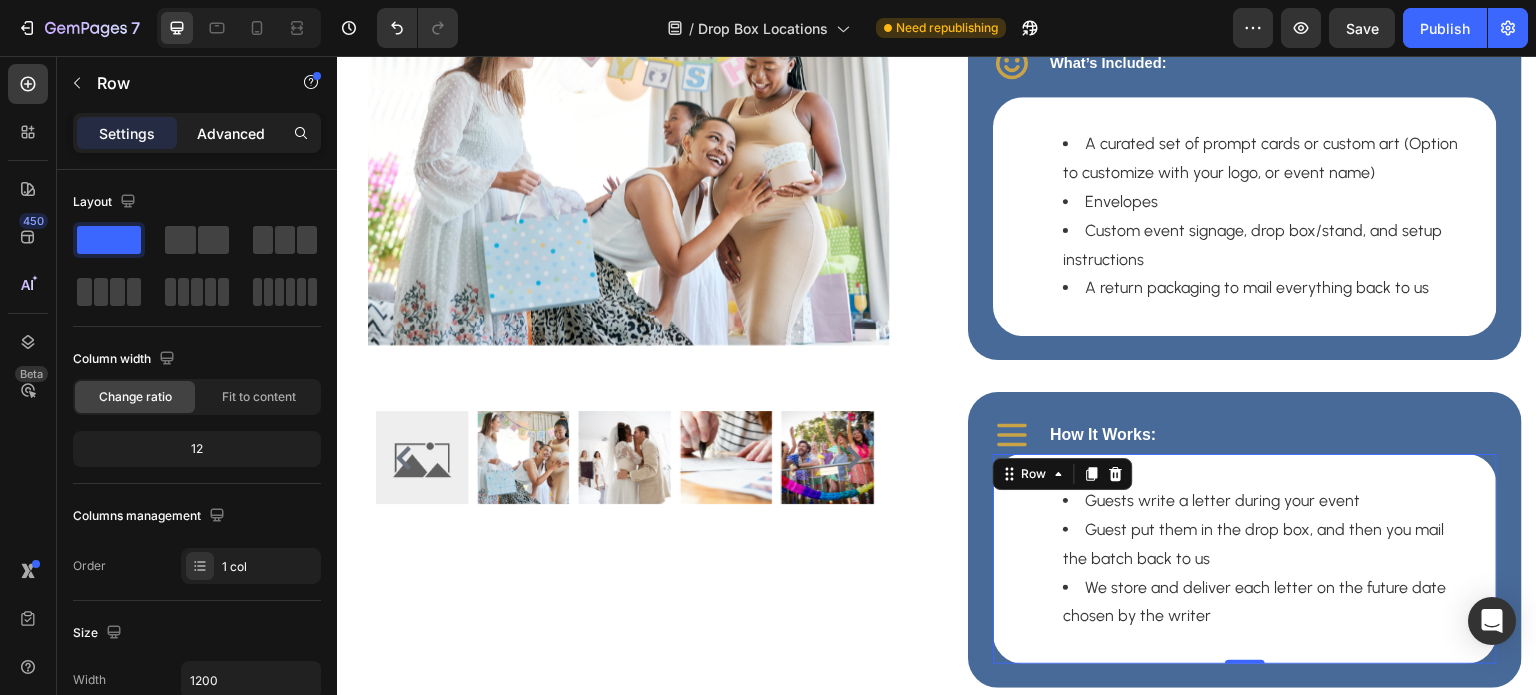click on "Advanced" at bounding box center (231, 133) 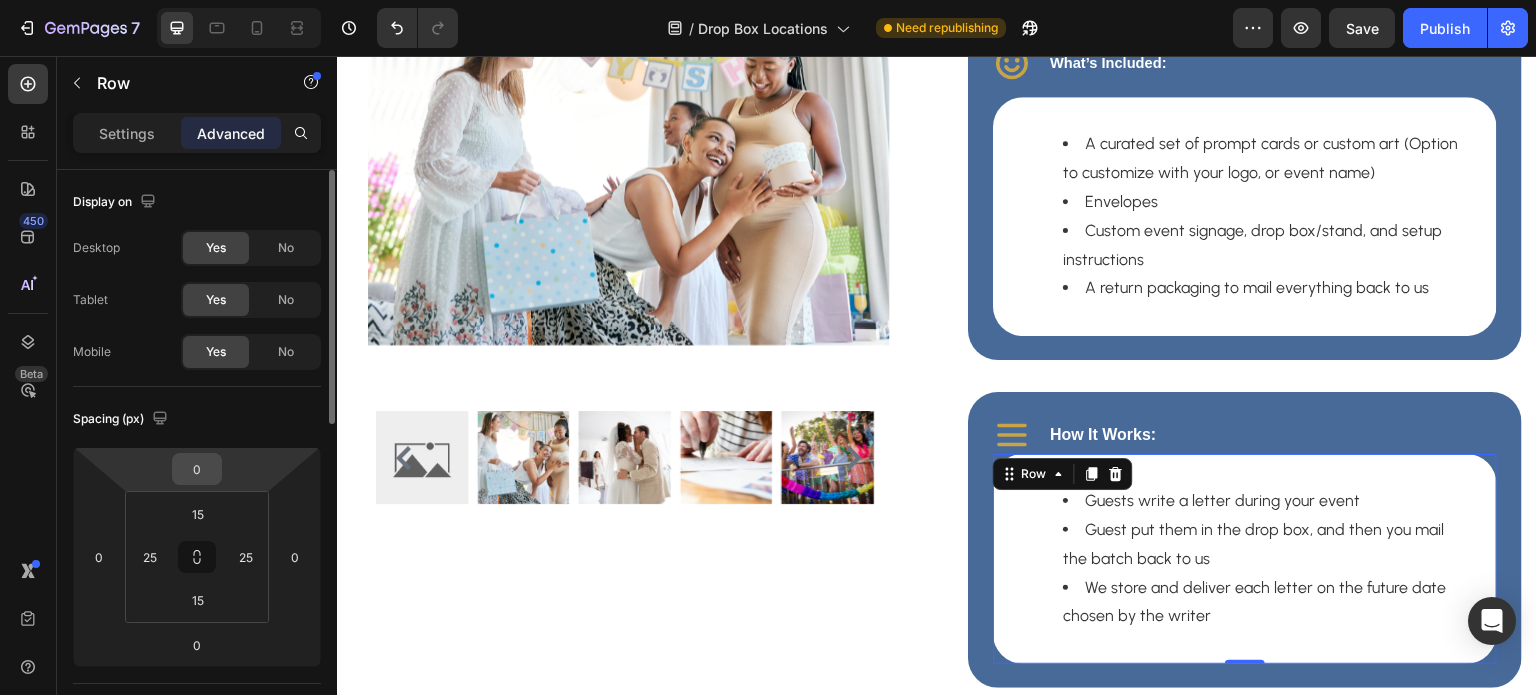 click on "0" at bounding box center (197, 469) 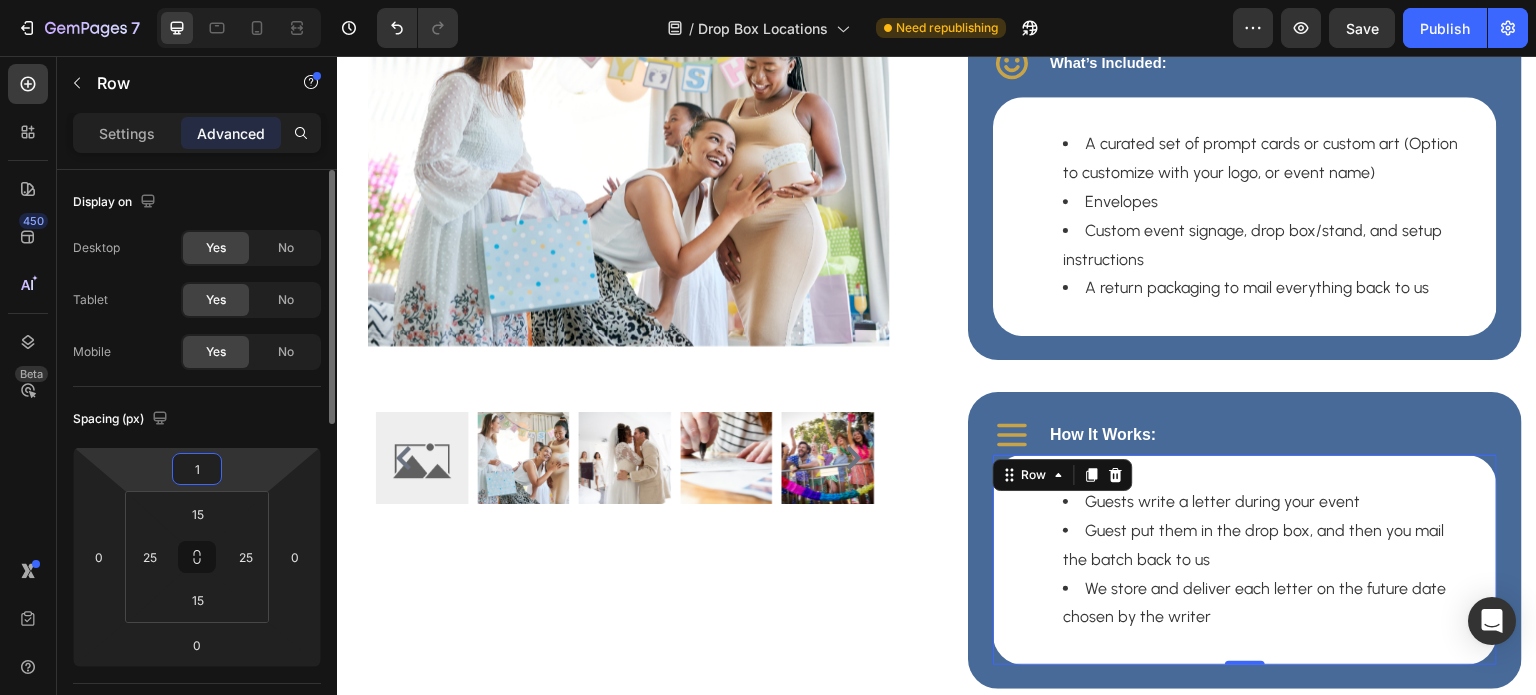 scroll, scrollTop: 3137, scrollLeft: 0, axis: vertical 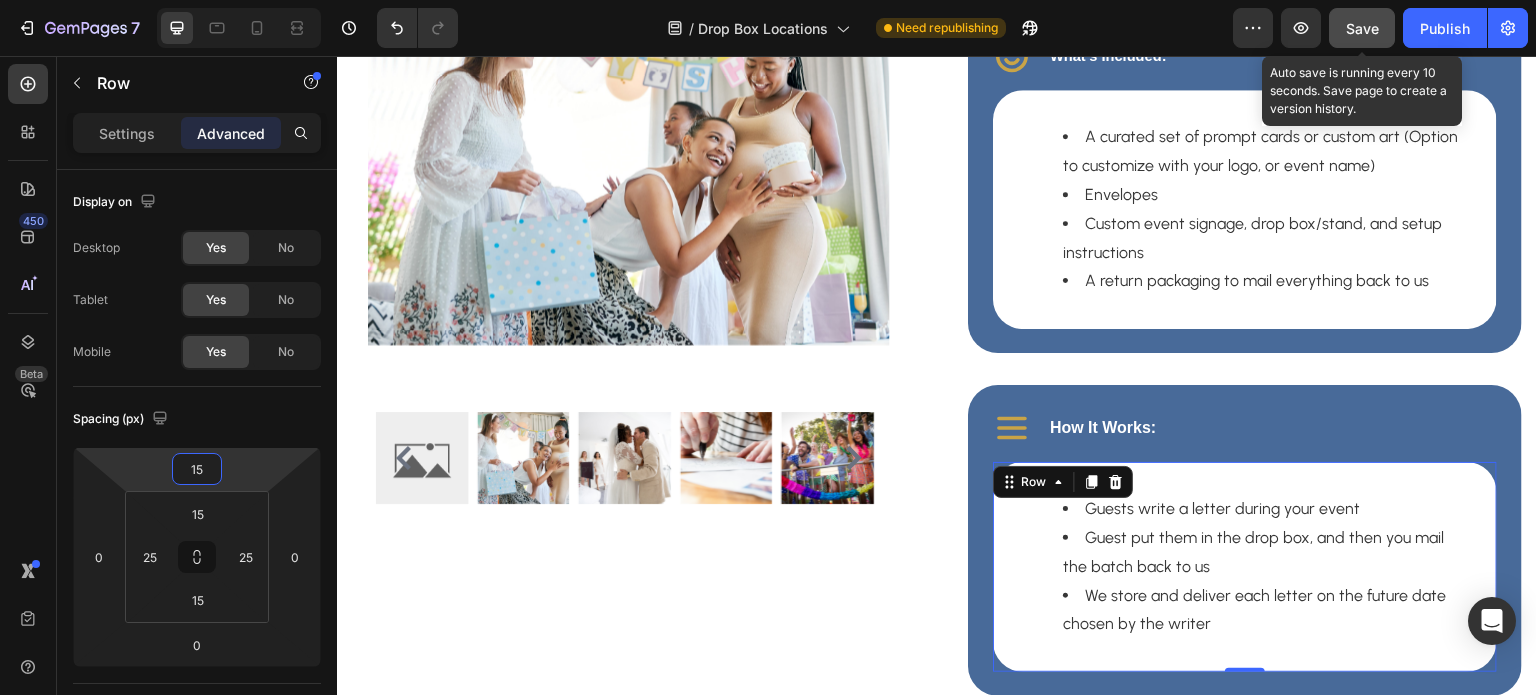 type on "15" 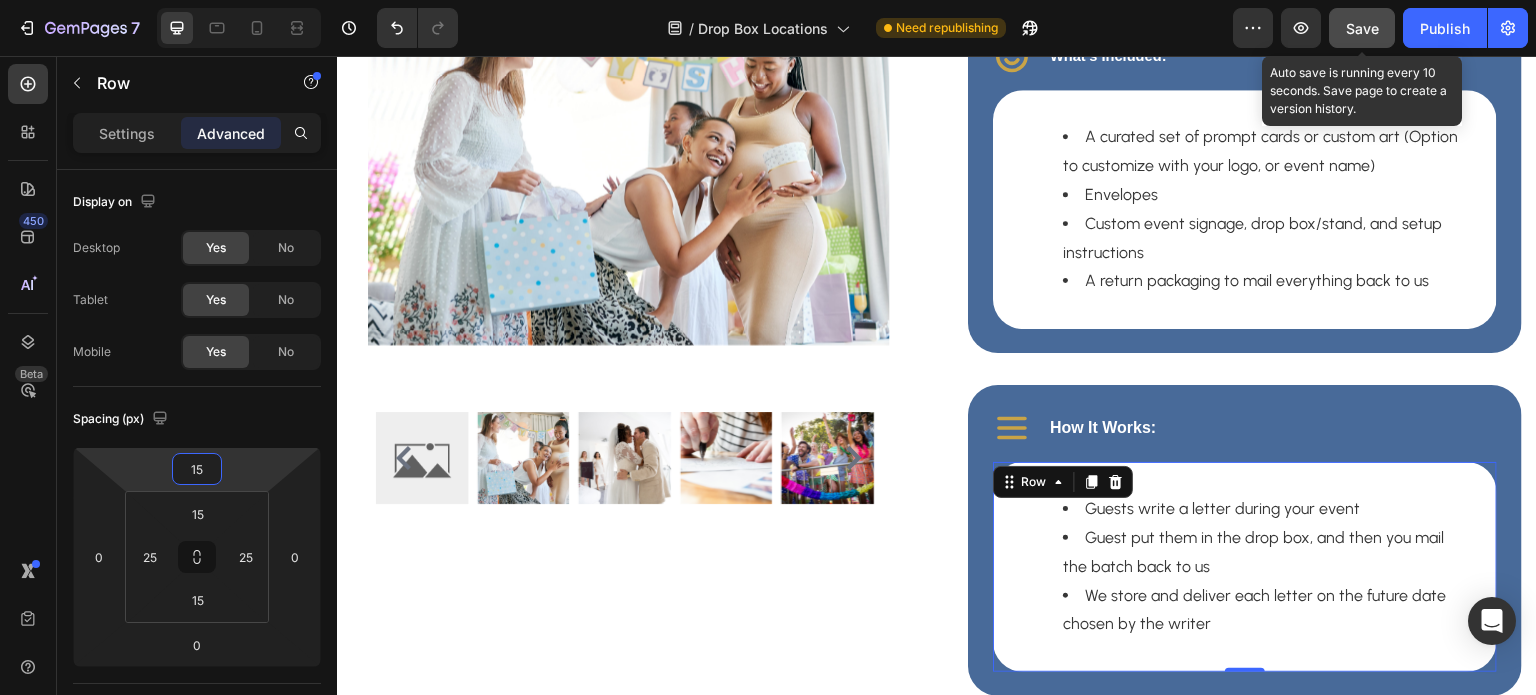 click on "Save" at bounding box center [1362, 28] 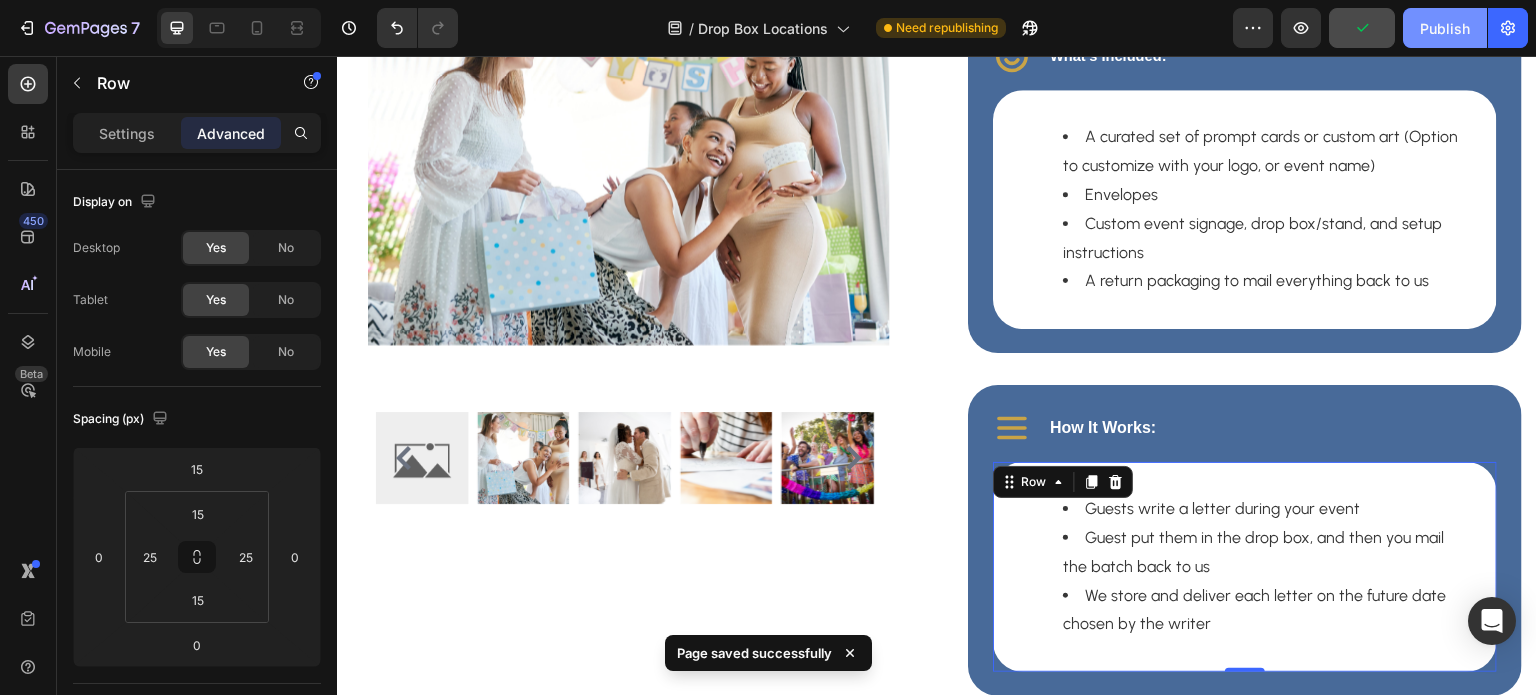 click on "Publish" at bounding box center [1445, 28] 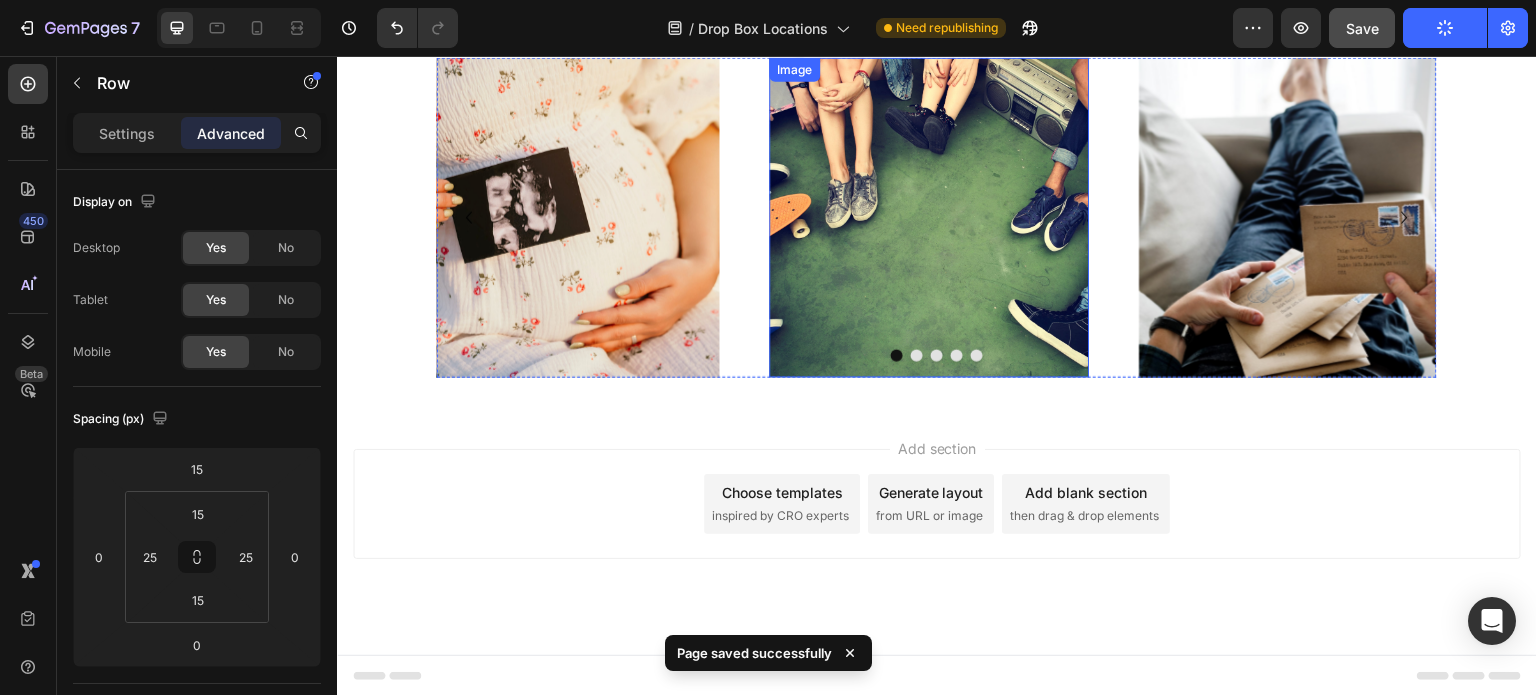 scroll, scrollTop: 3448, scrollLeft: 0, axis: vertical 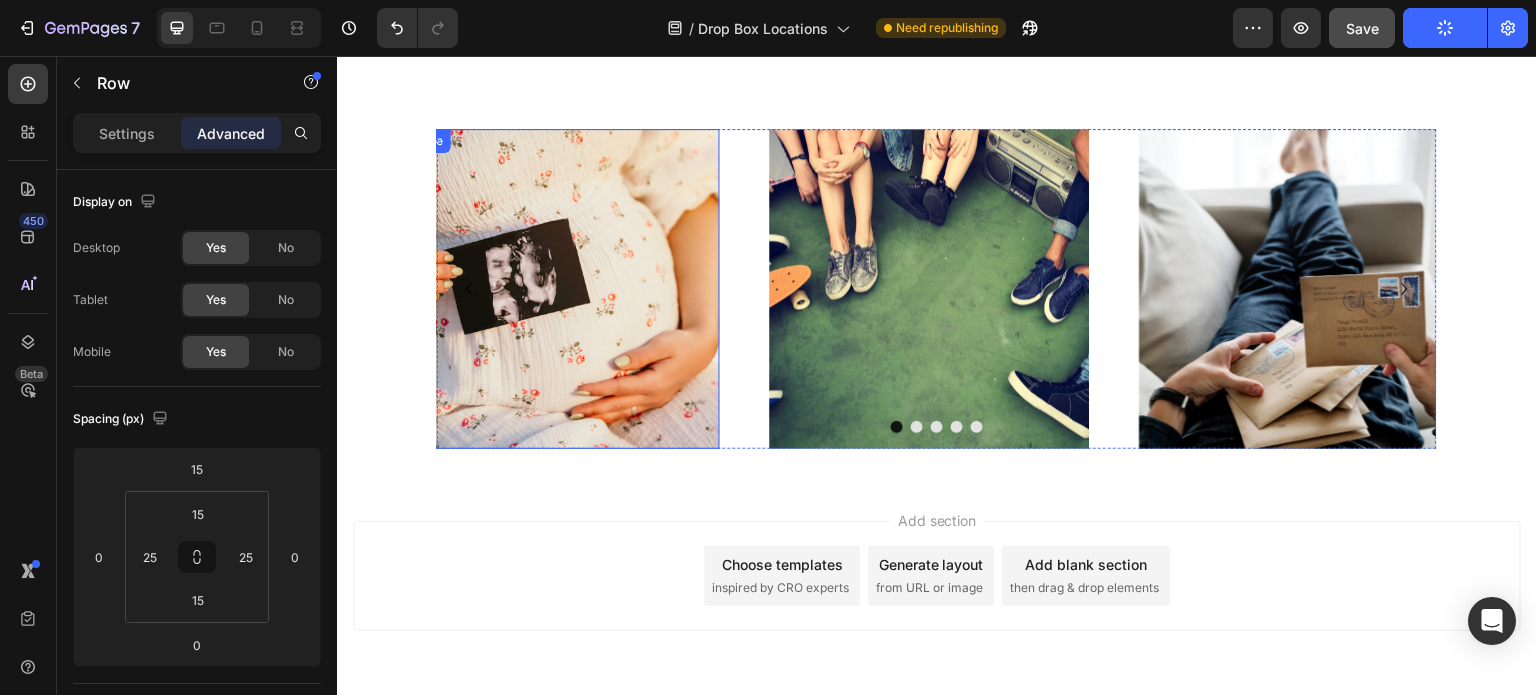click at bounding box center (560, 289) 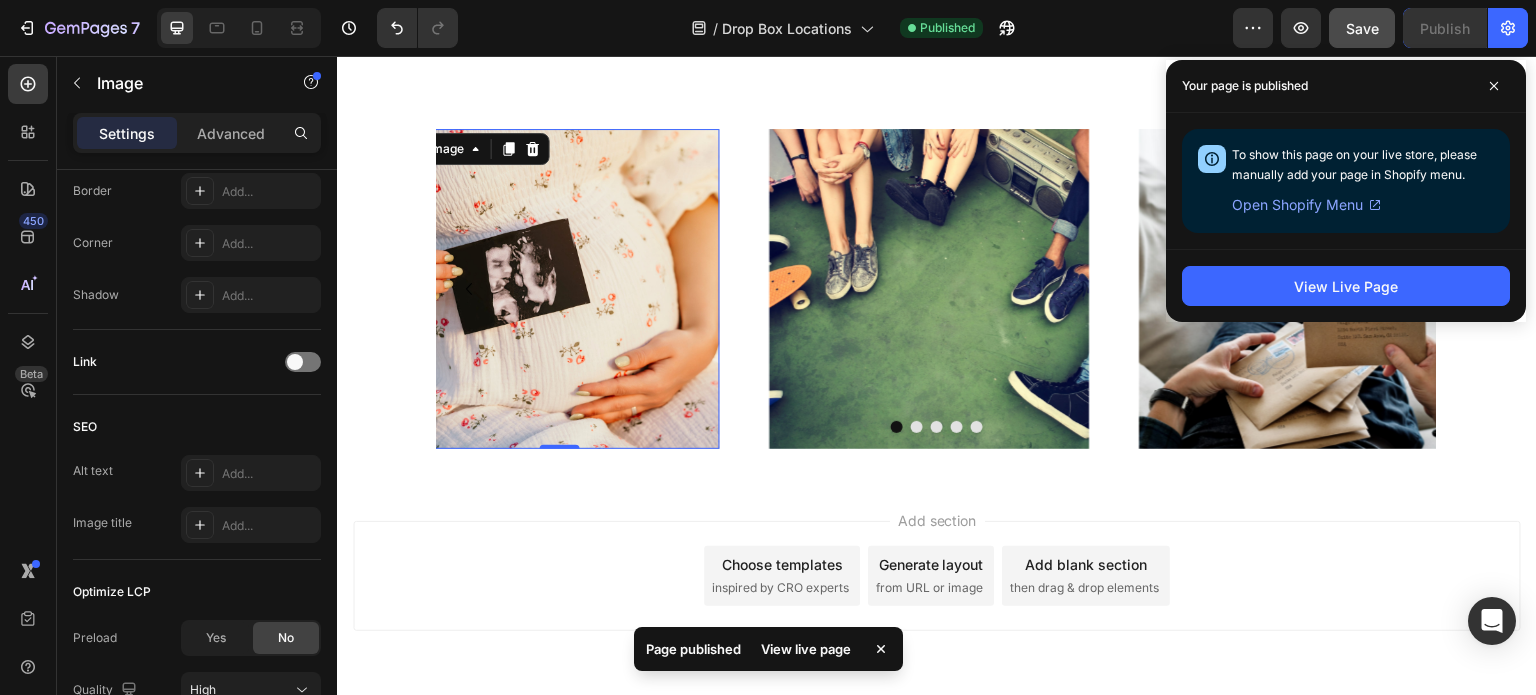 scroll, scrollTop: 976, scrollLeft: 0, axis: vertical 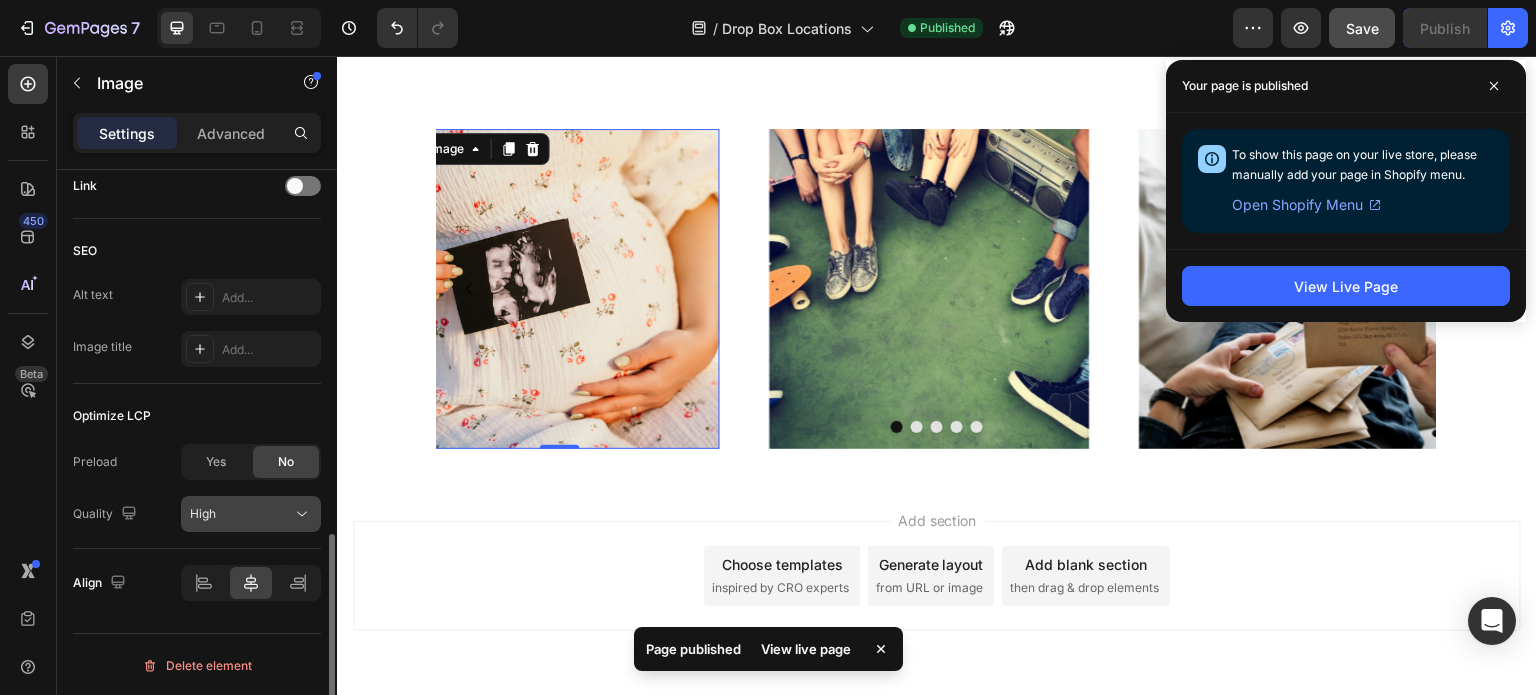 click on "High" at bounding box center [241, 514] 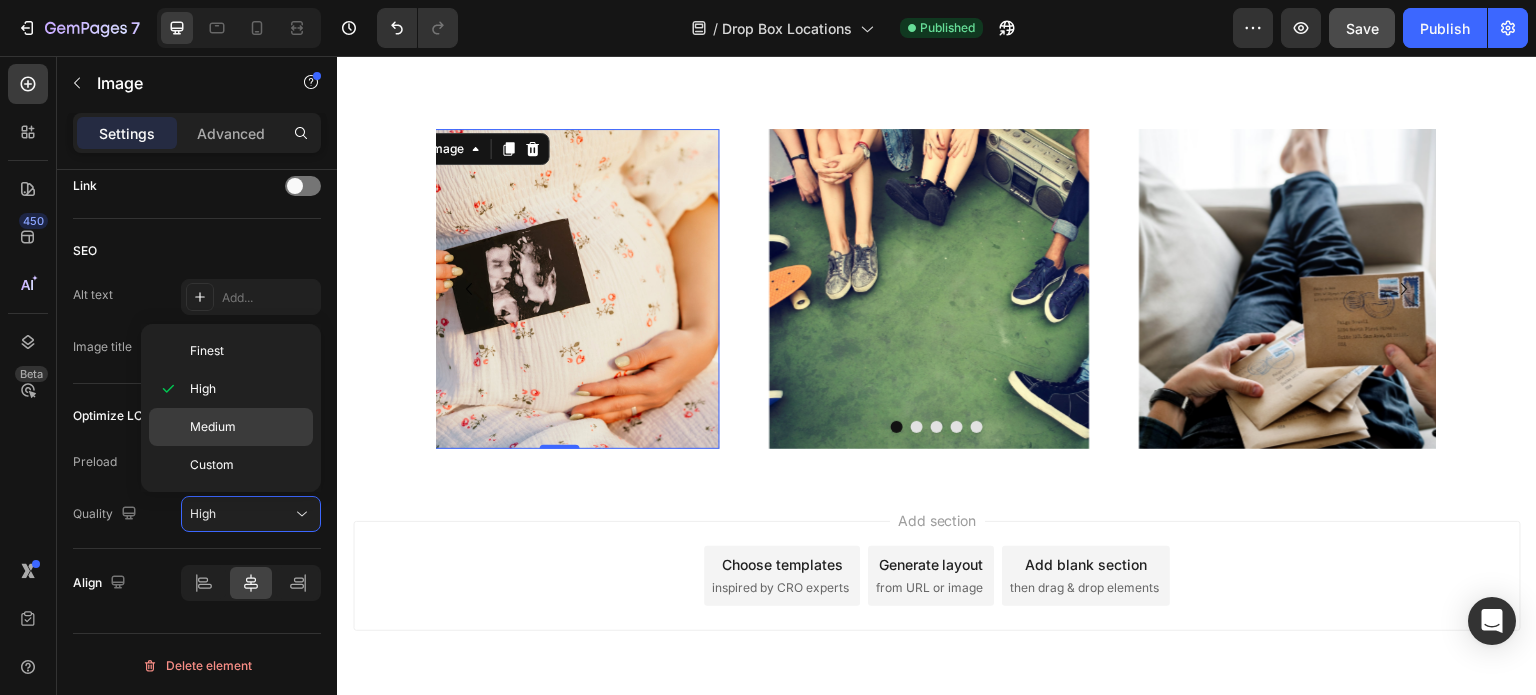 click on "Medium" at bounding box center (213, 427) 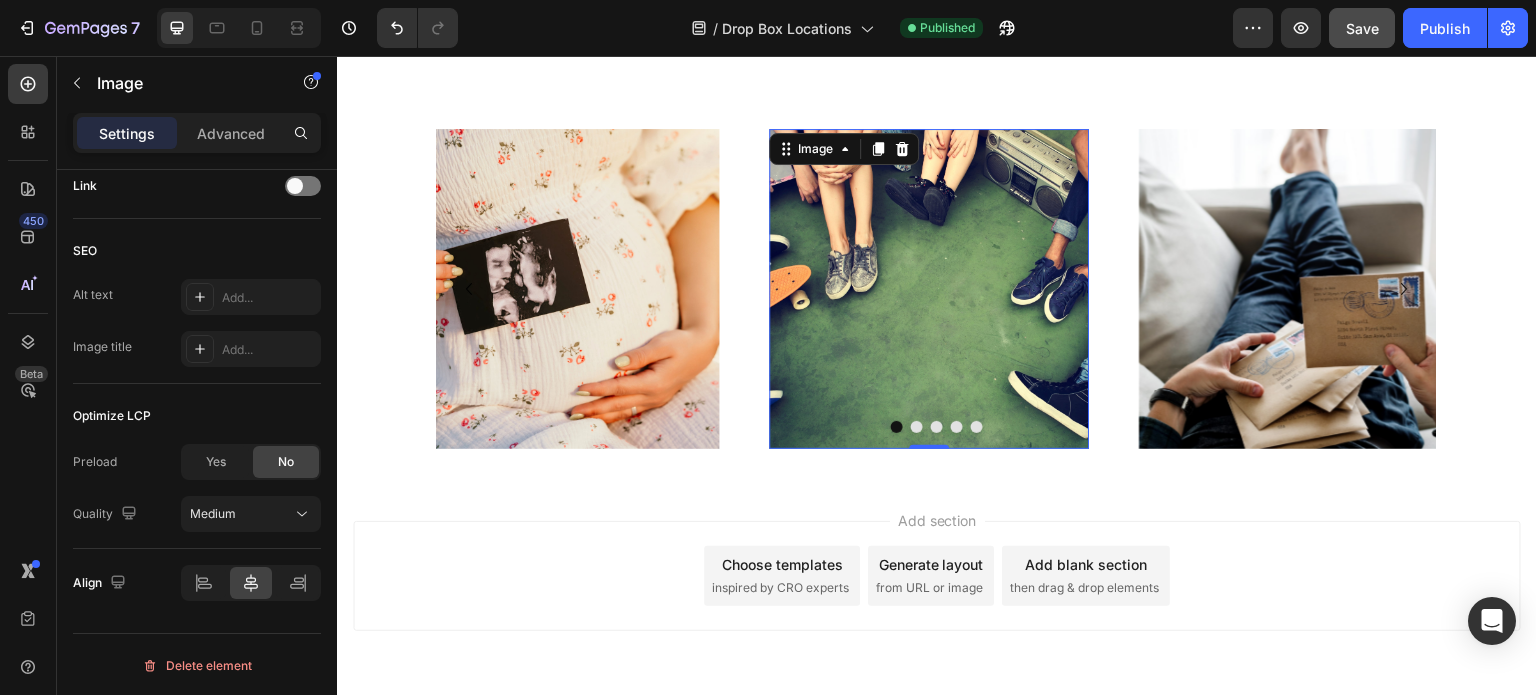 click at bounding box center [930, 289] 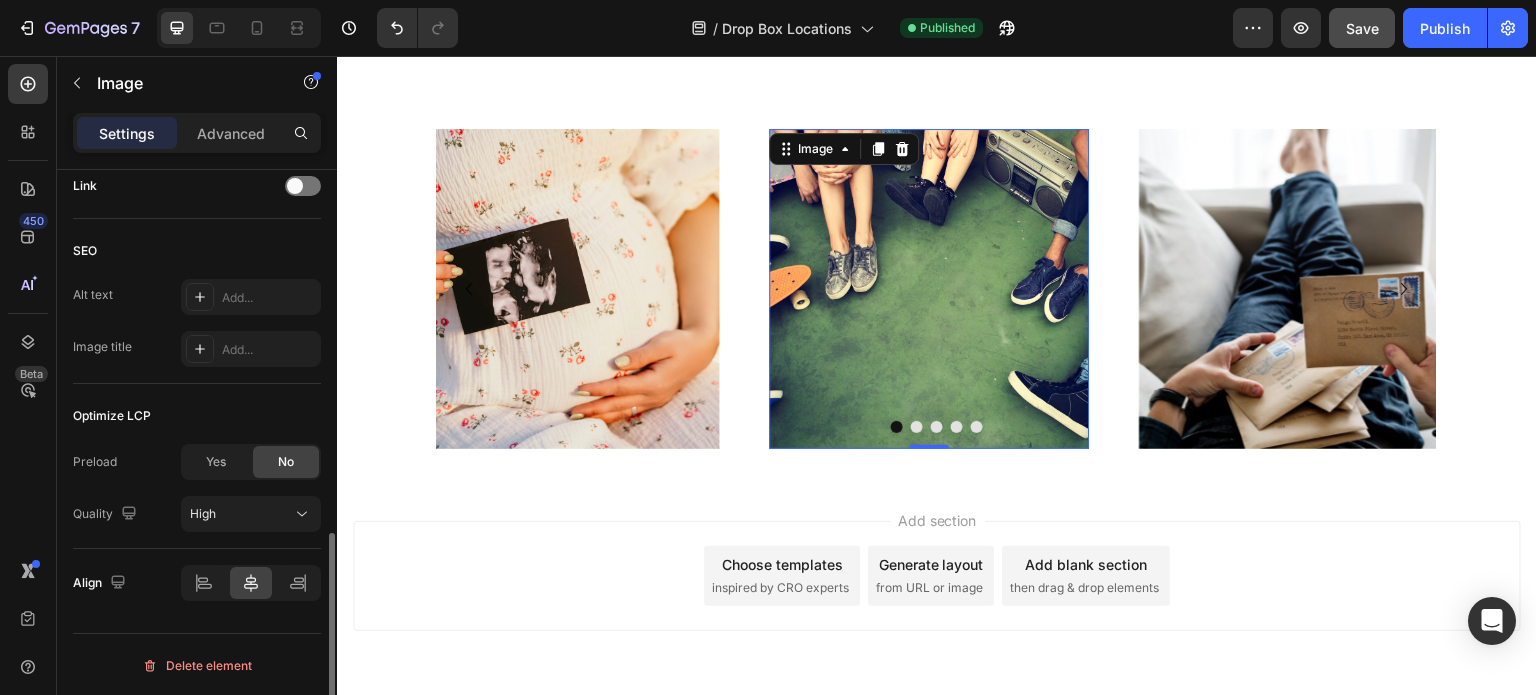 scroll, scrollTop: 975, scrollLeft: 0, axis: vertical 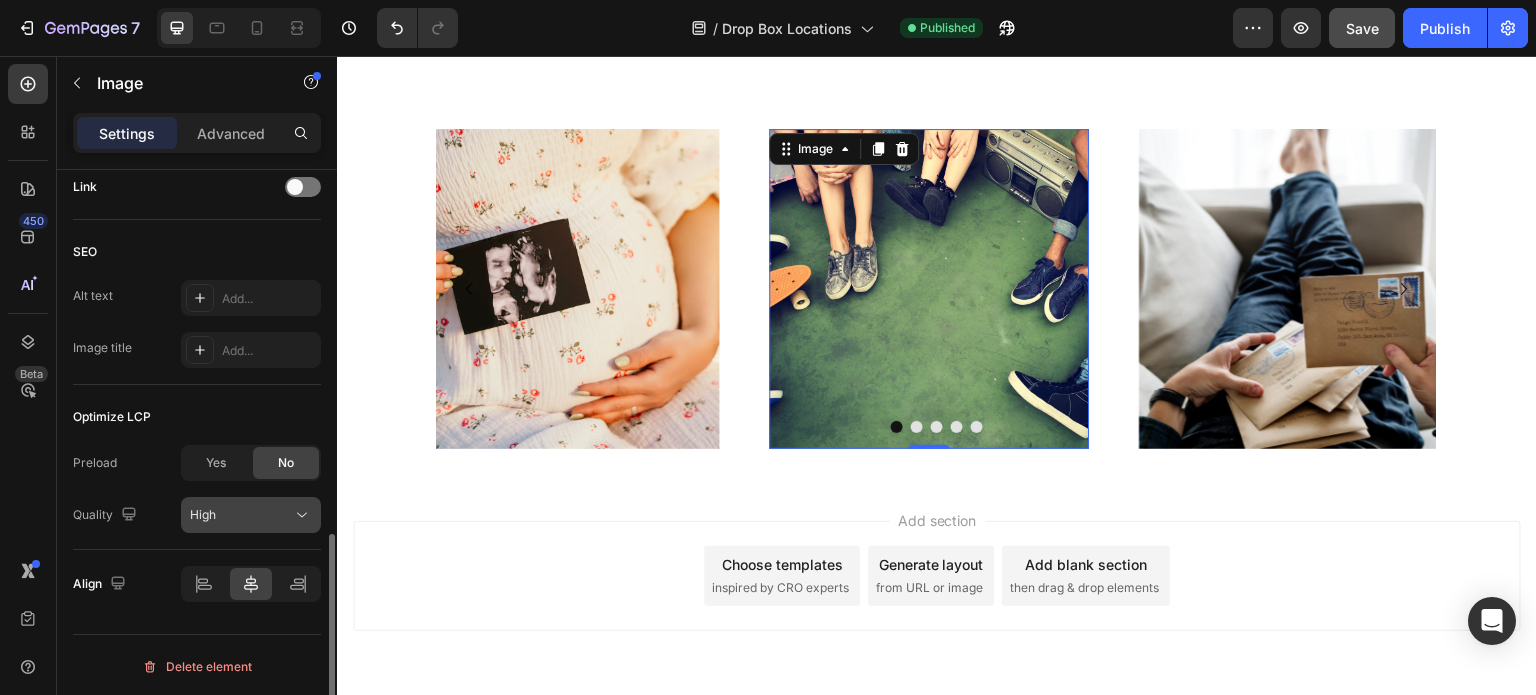 click on "High" at bounding box center (241, 515) 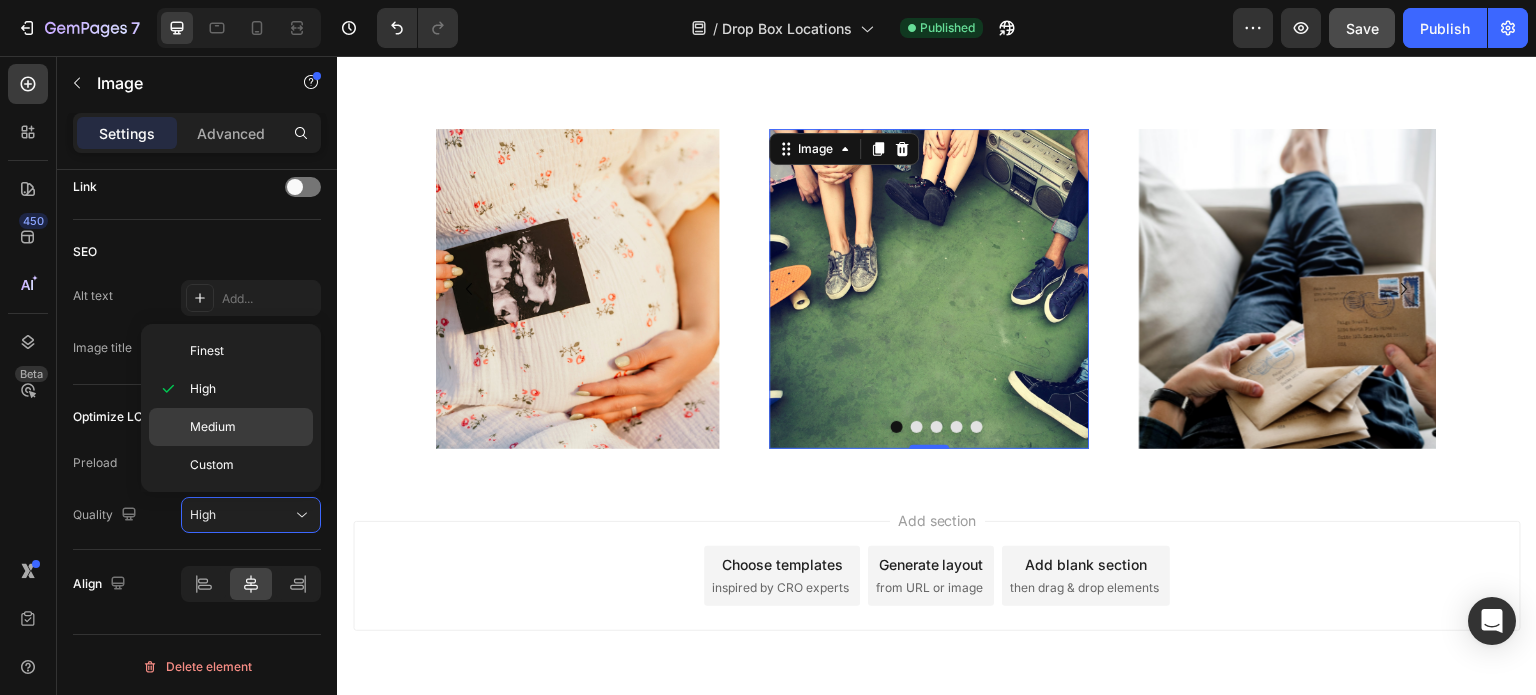 click on "Medium" at bounding box center [247, 427] 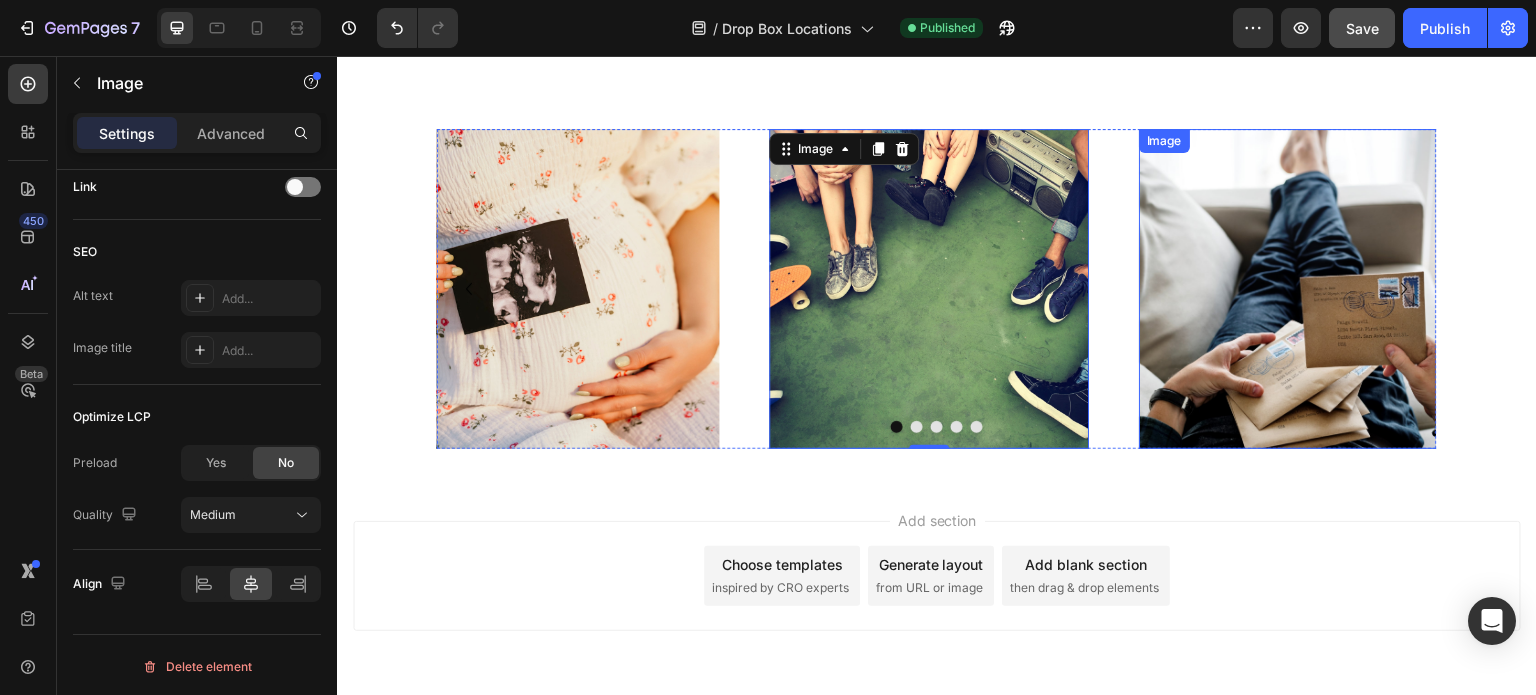 click at bounding box center [1299, 289] 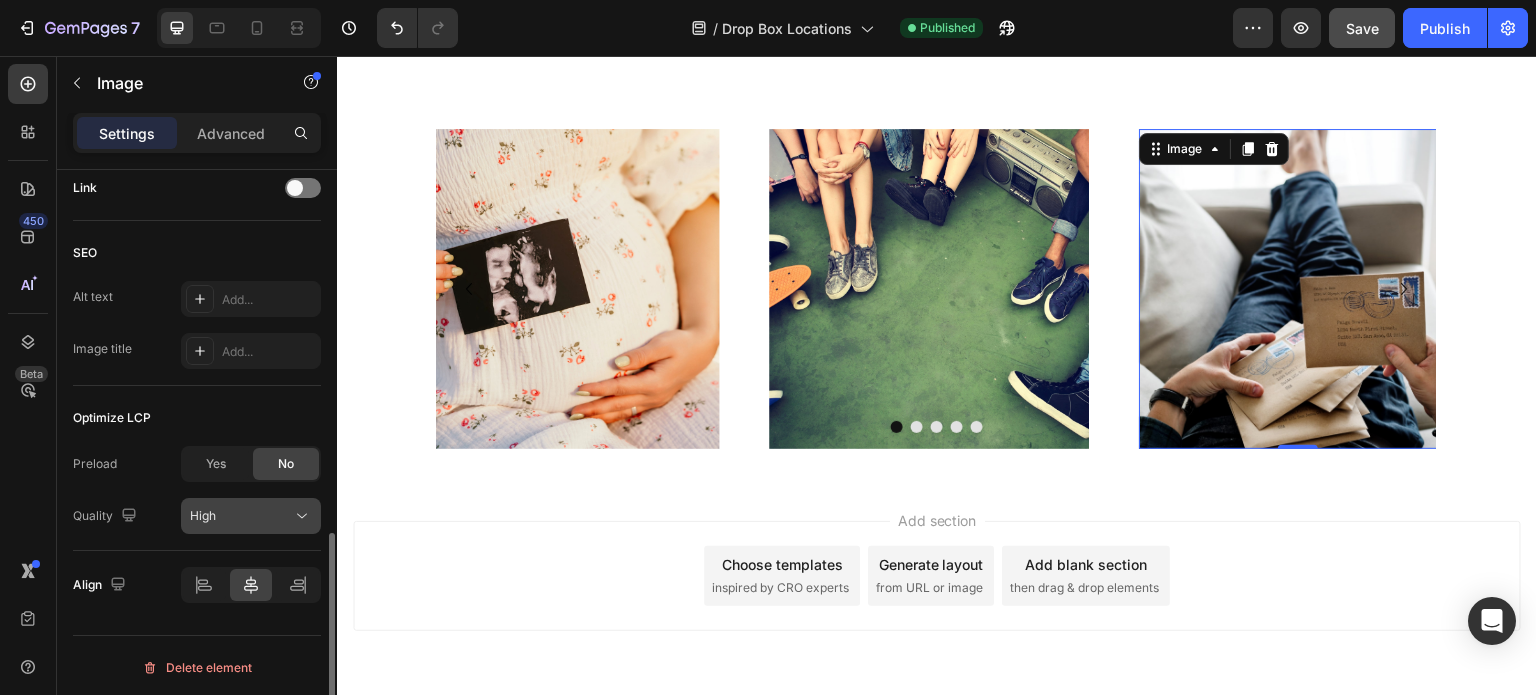 click on "High" at bounding box center [241, 516] 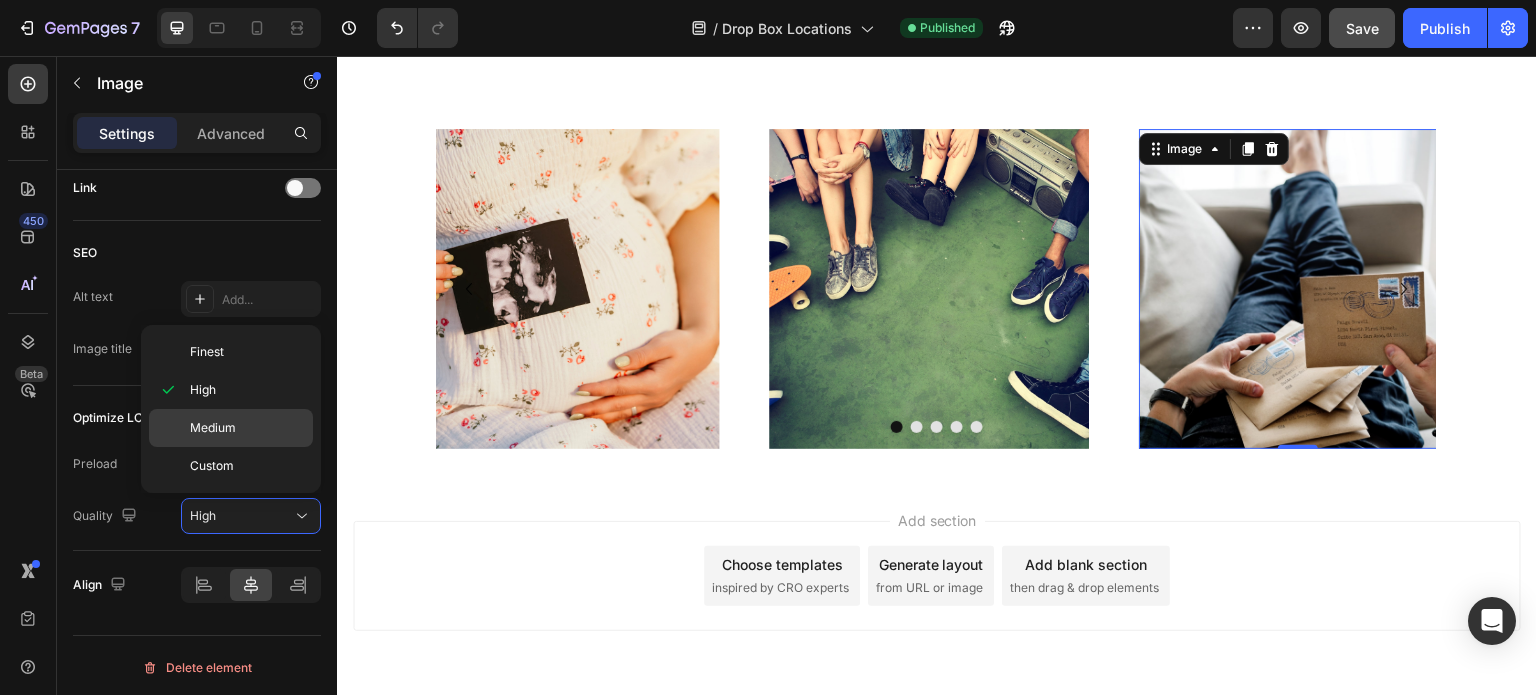 click on "Medium" at bounding box center (247, 428) 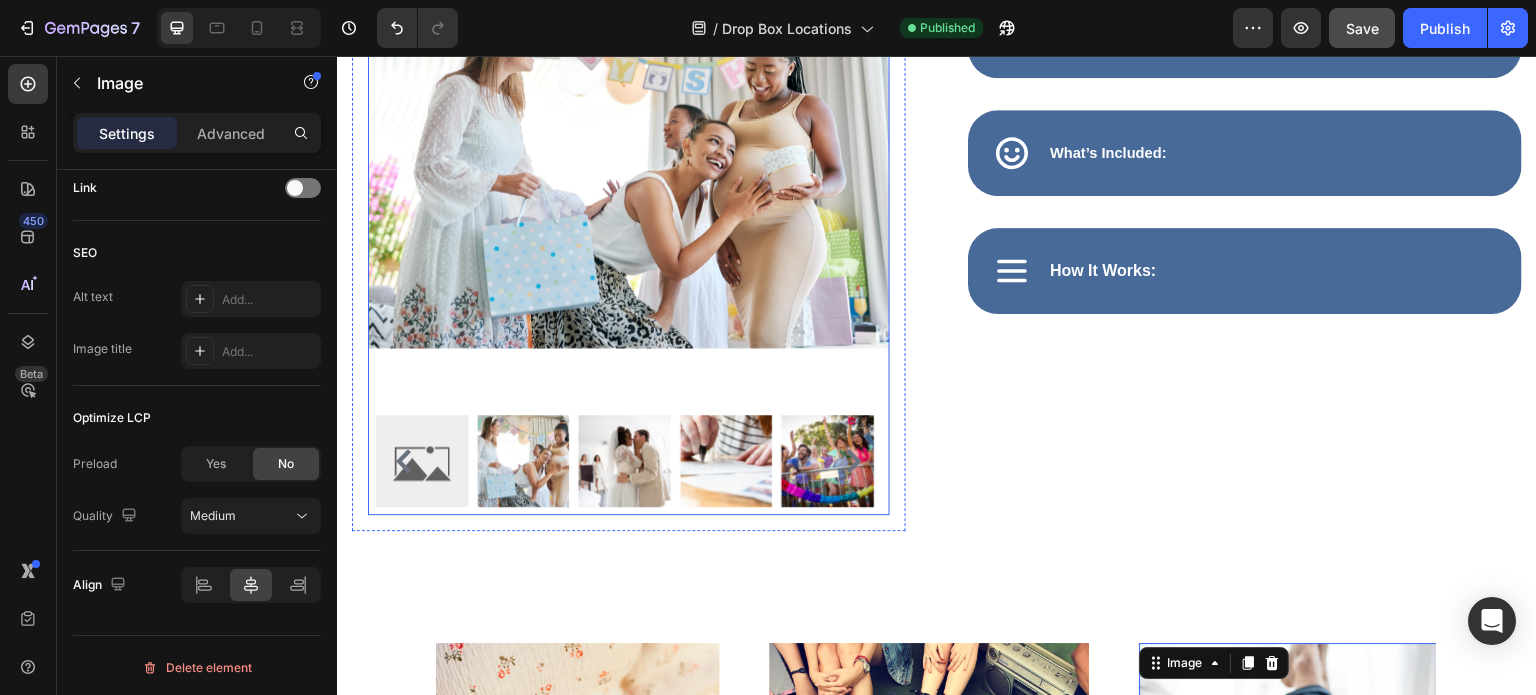 scroll, scrollTop: 2848, scrollLeft: 0, axis: vertical 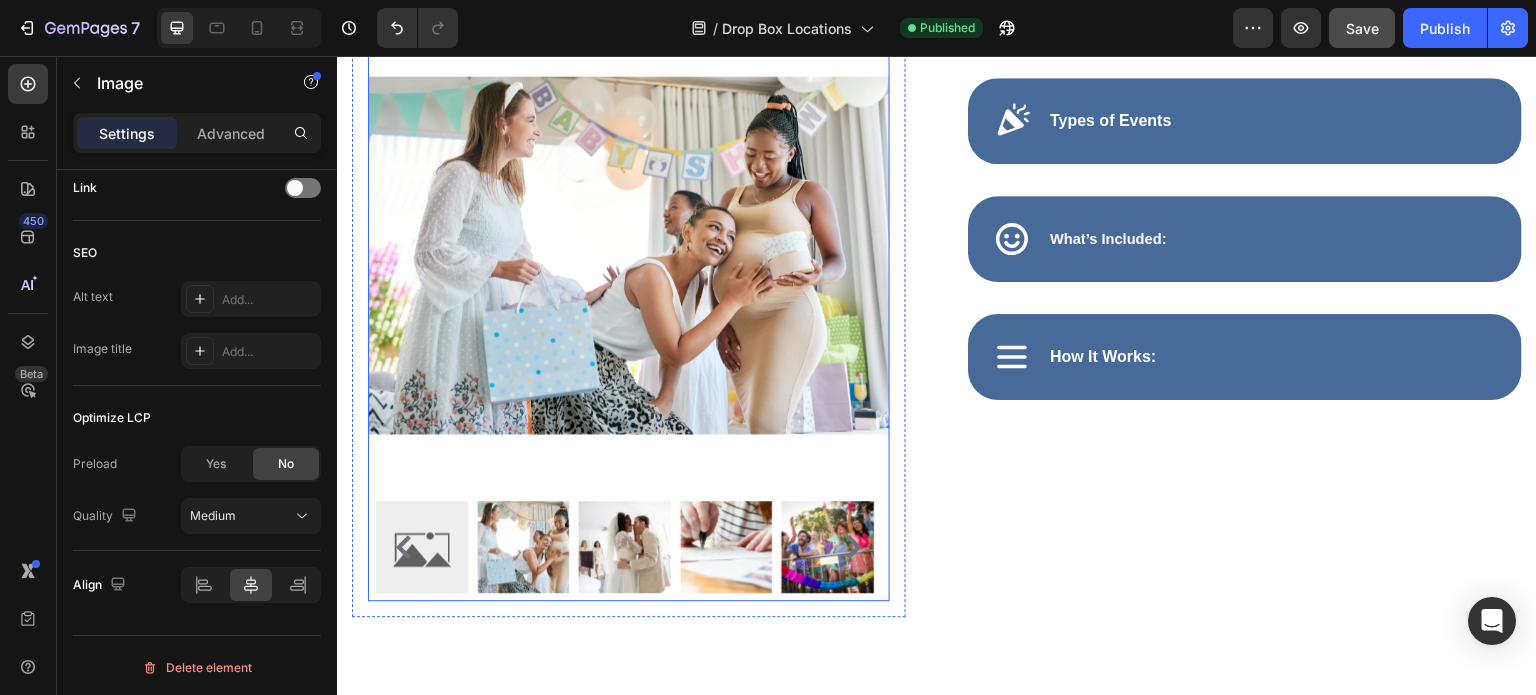 click at bounding box center [629, 255] 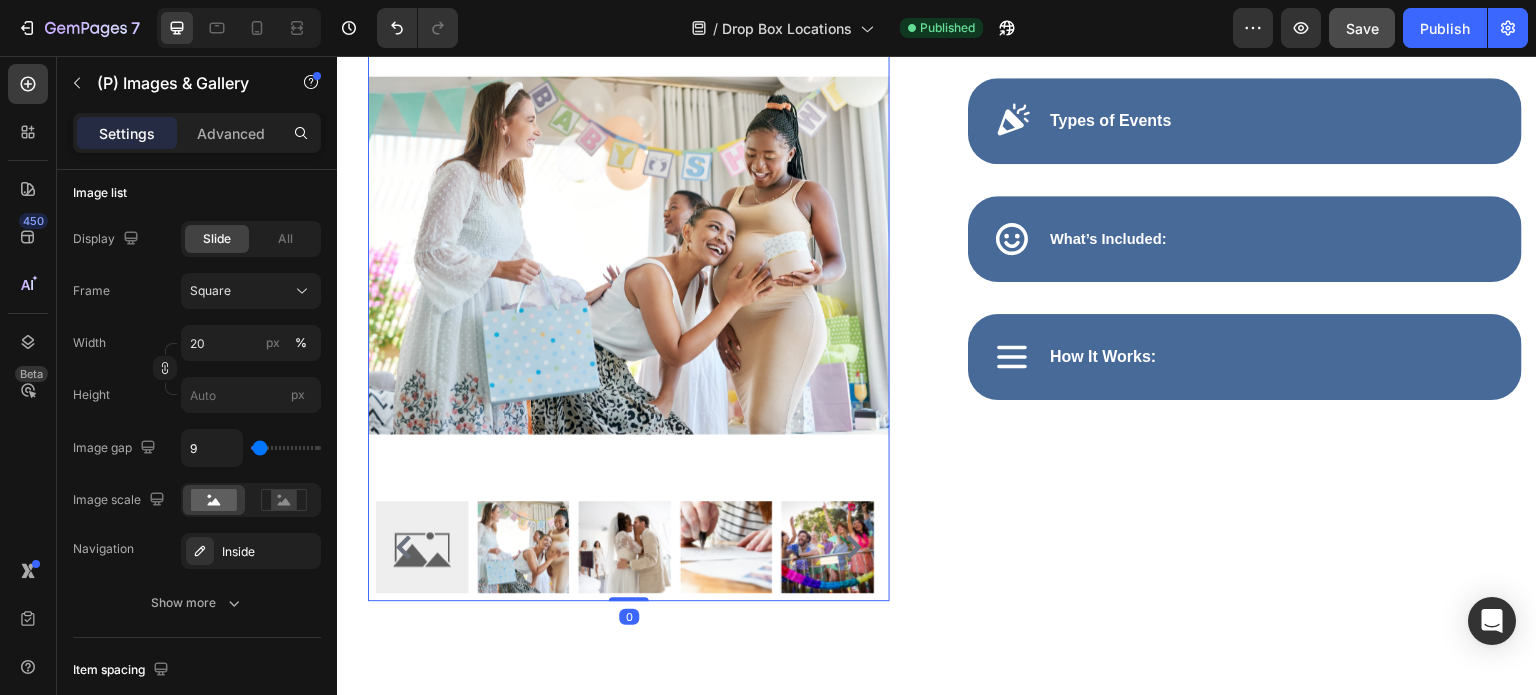 scroll, scrollTop: 1081, scrollLeft: 0, axis: vertical 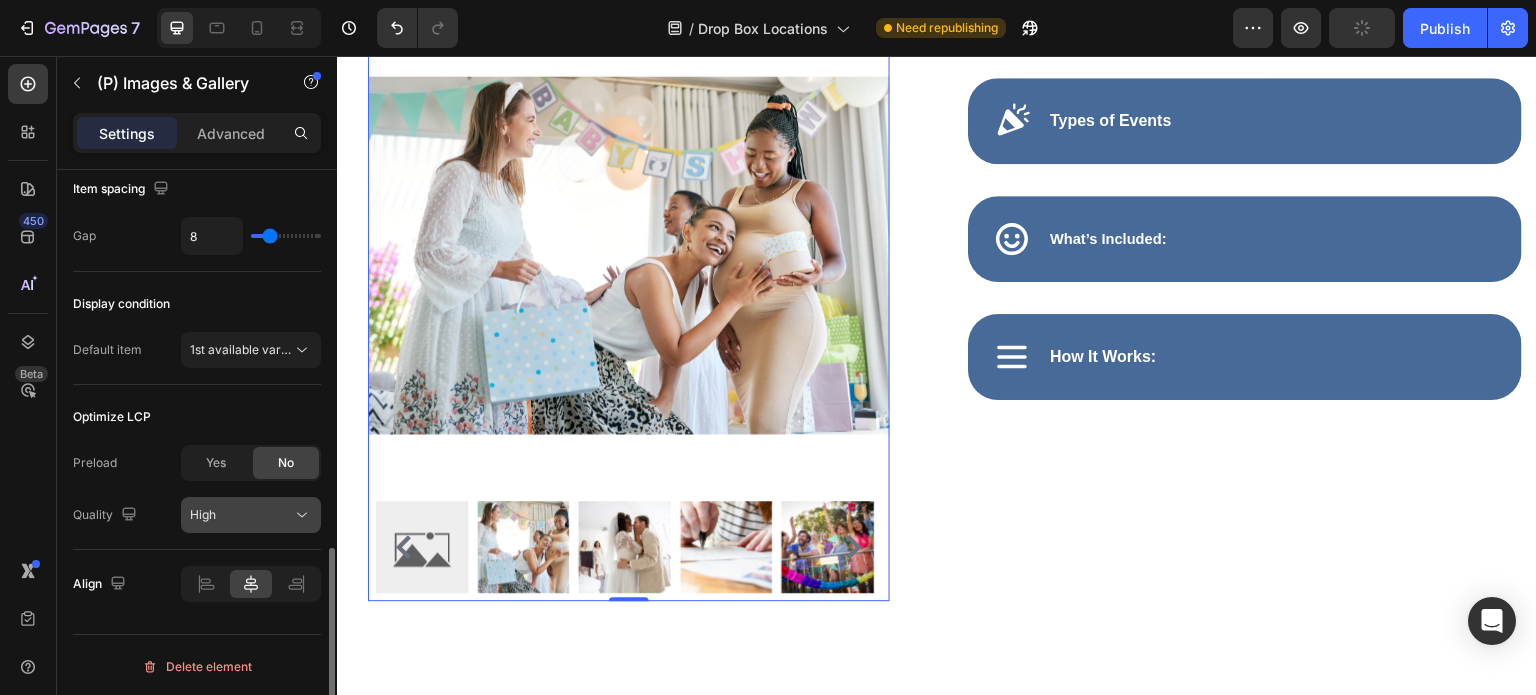 click on "High" at bounding box center [241, 515] 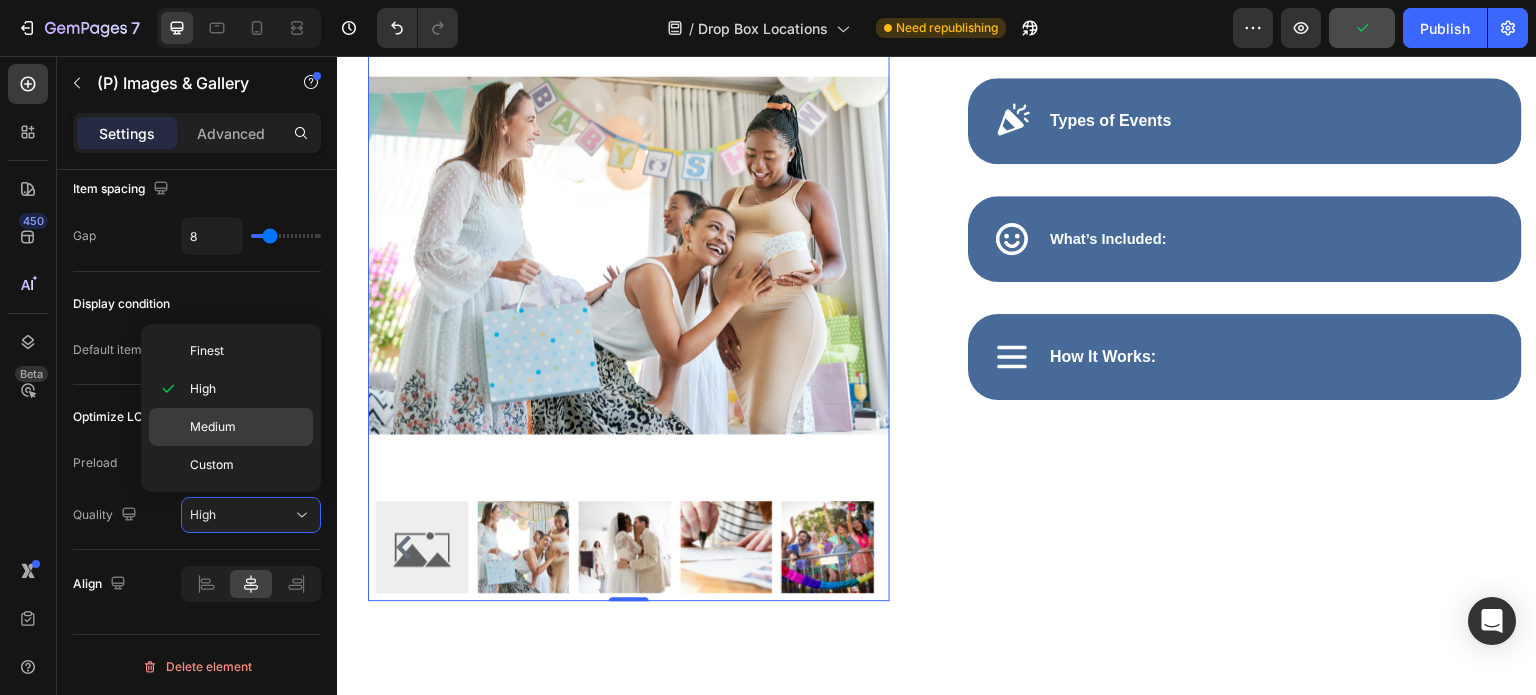 click on "Medium" at bounding box center (247, 427) 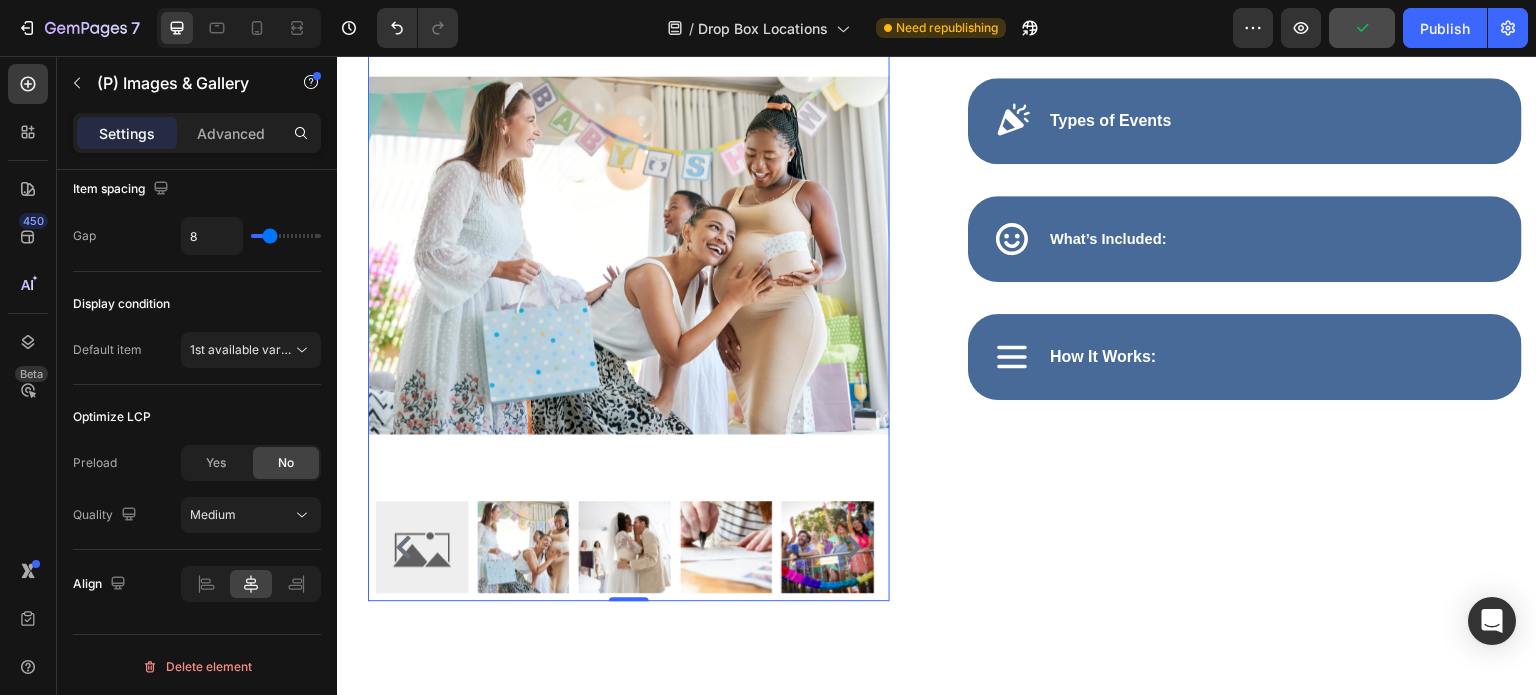 click at bounding box center [523, 547] 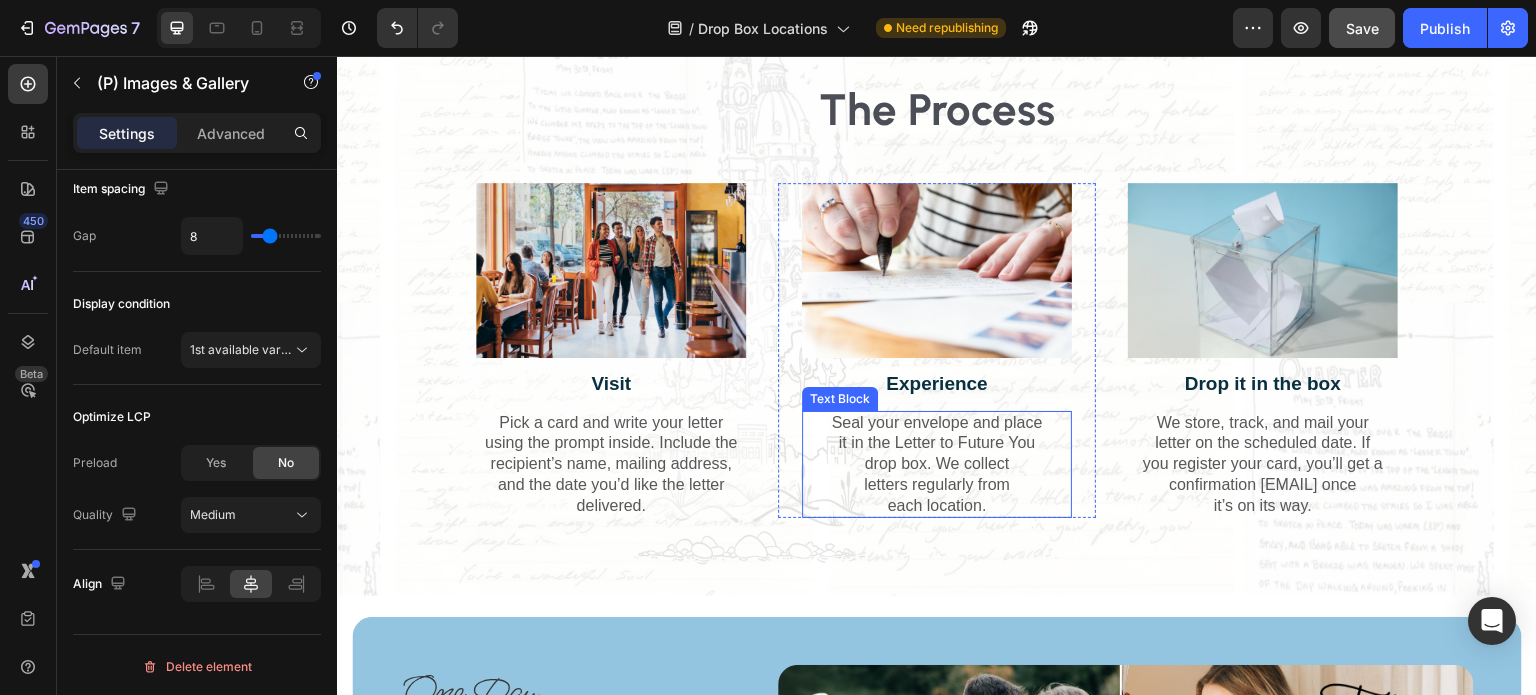 scroll, scrollTop: 1048, scrollLeft: 0, axis: vertical 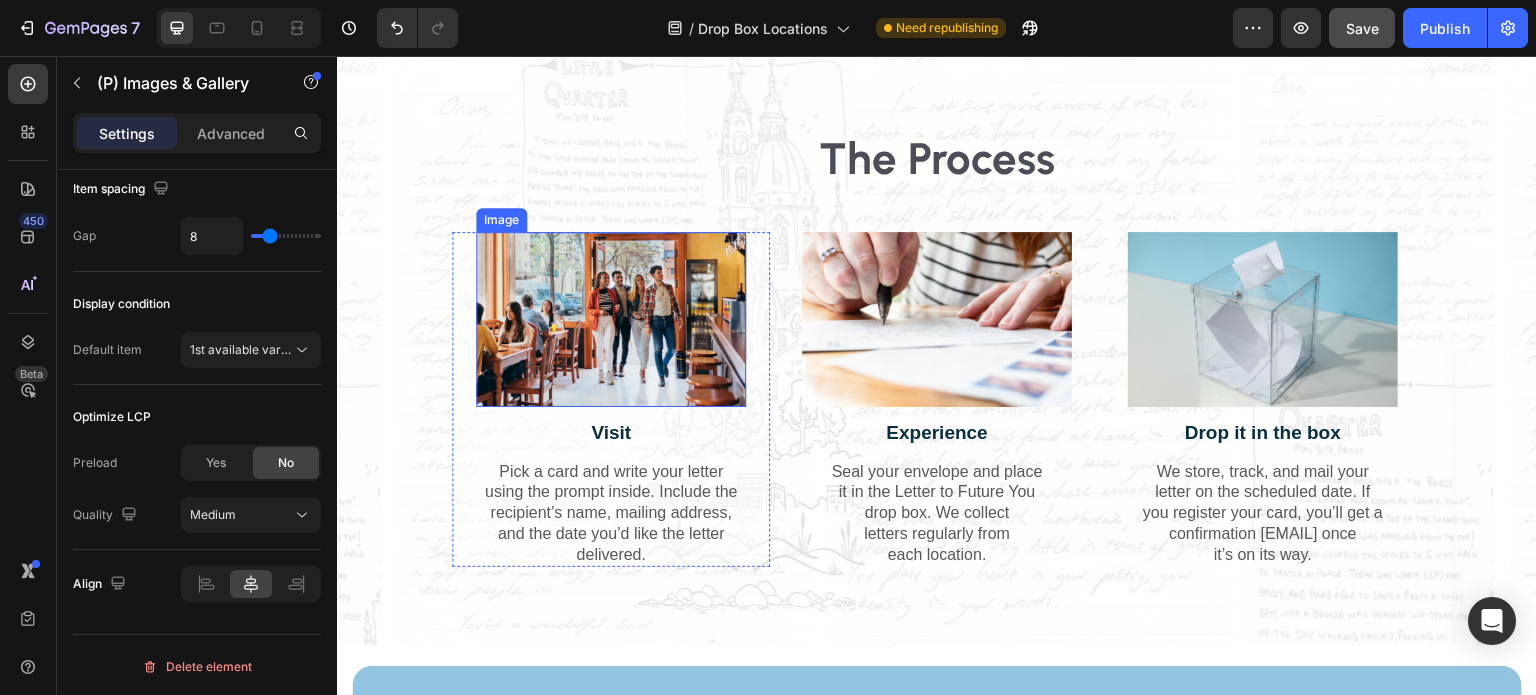 click at bounding box center (611, 319) 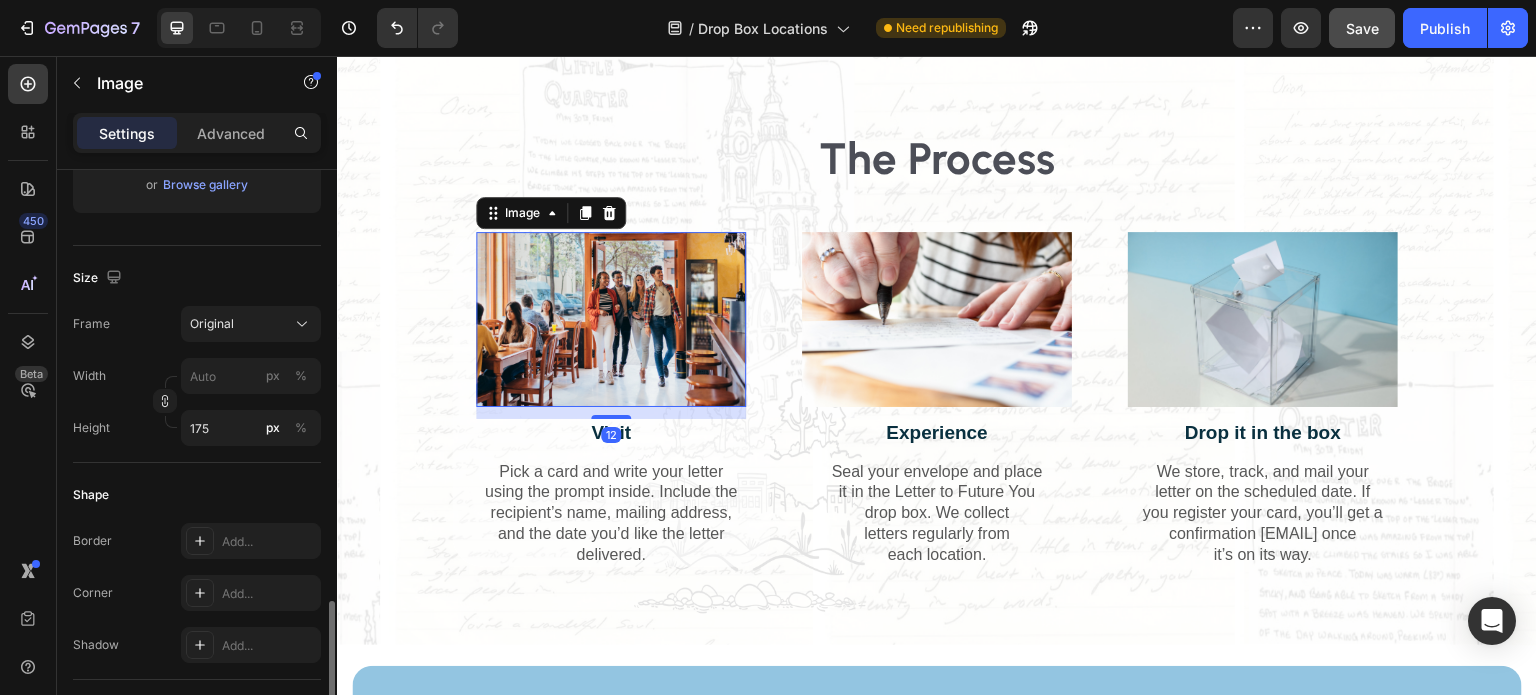 scroll, scrollTop: 900, scrollLeft: 0, axis: vertical 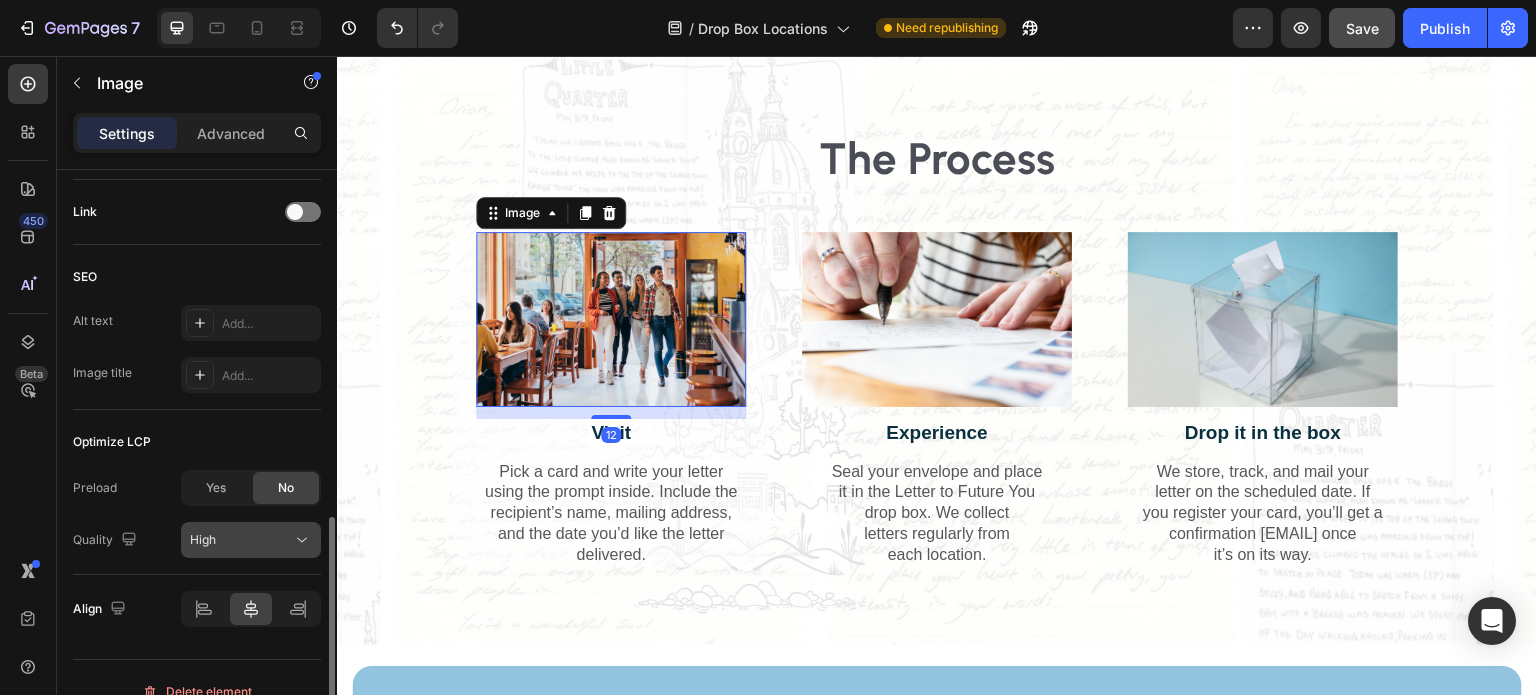 click on "High" at bounding box center [241, 540] 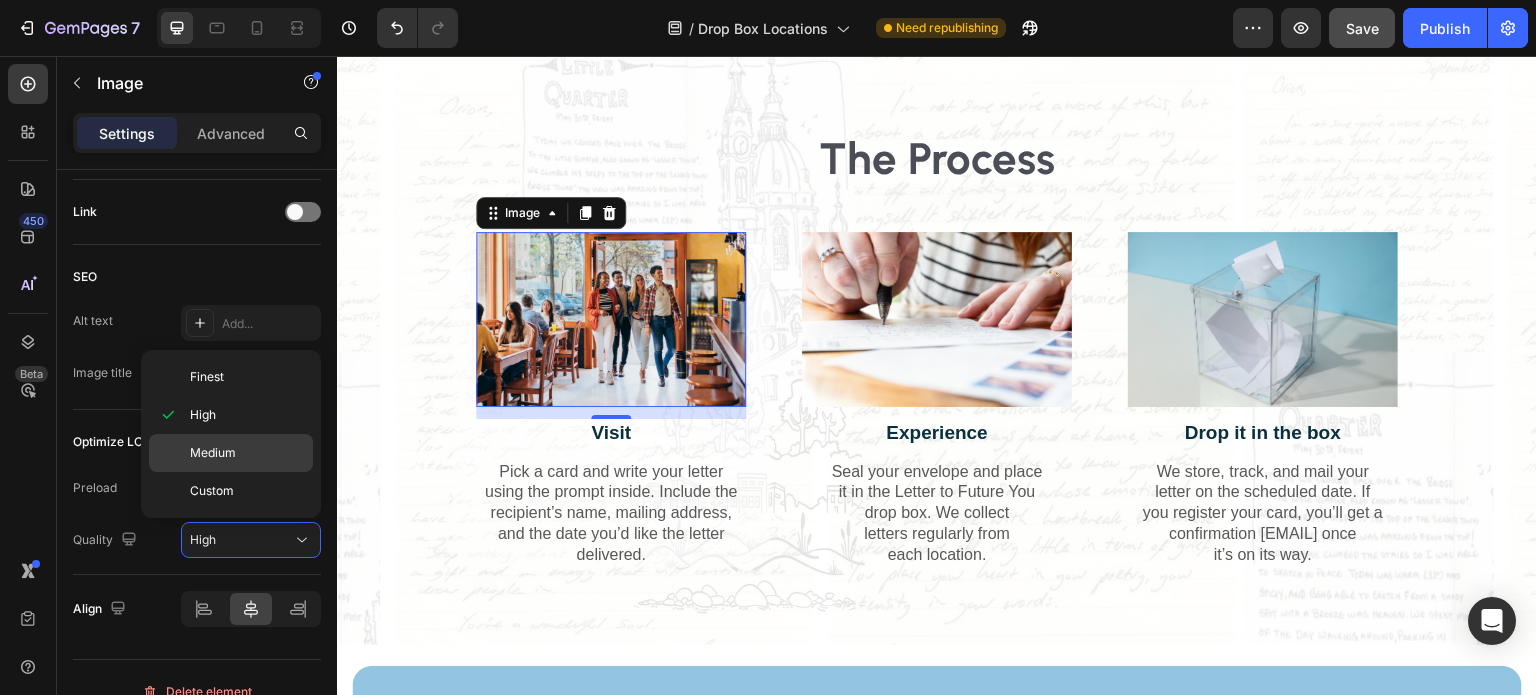 click on "Medium" at bounding box center [247, 453] 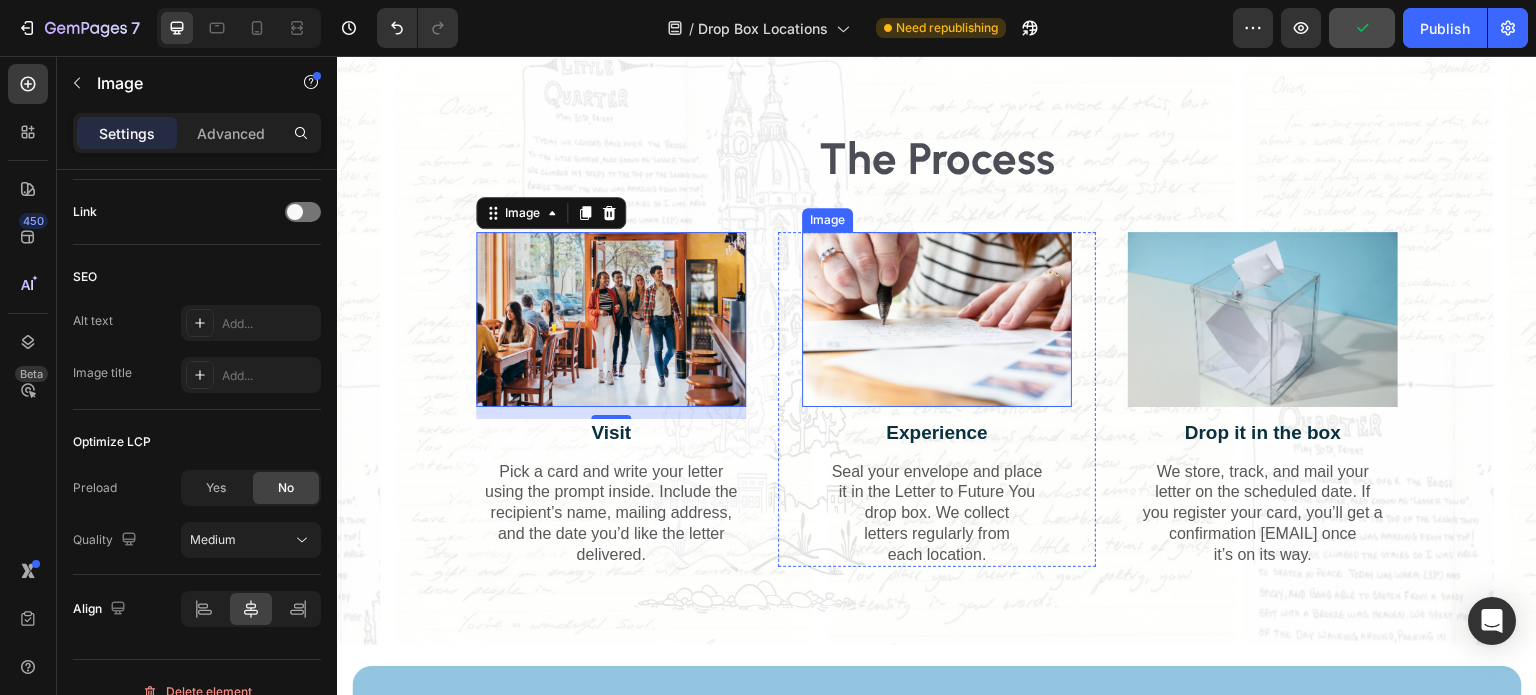 click at bounding box center (937, 319) 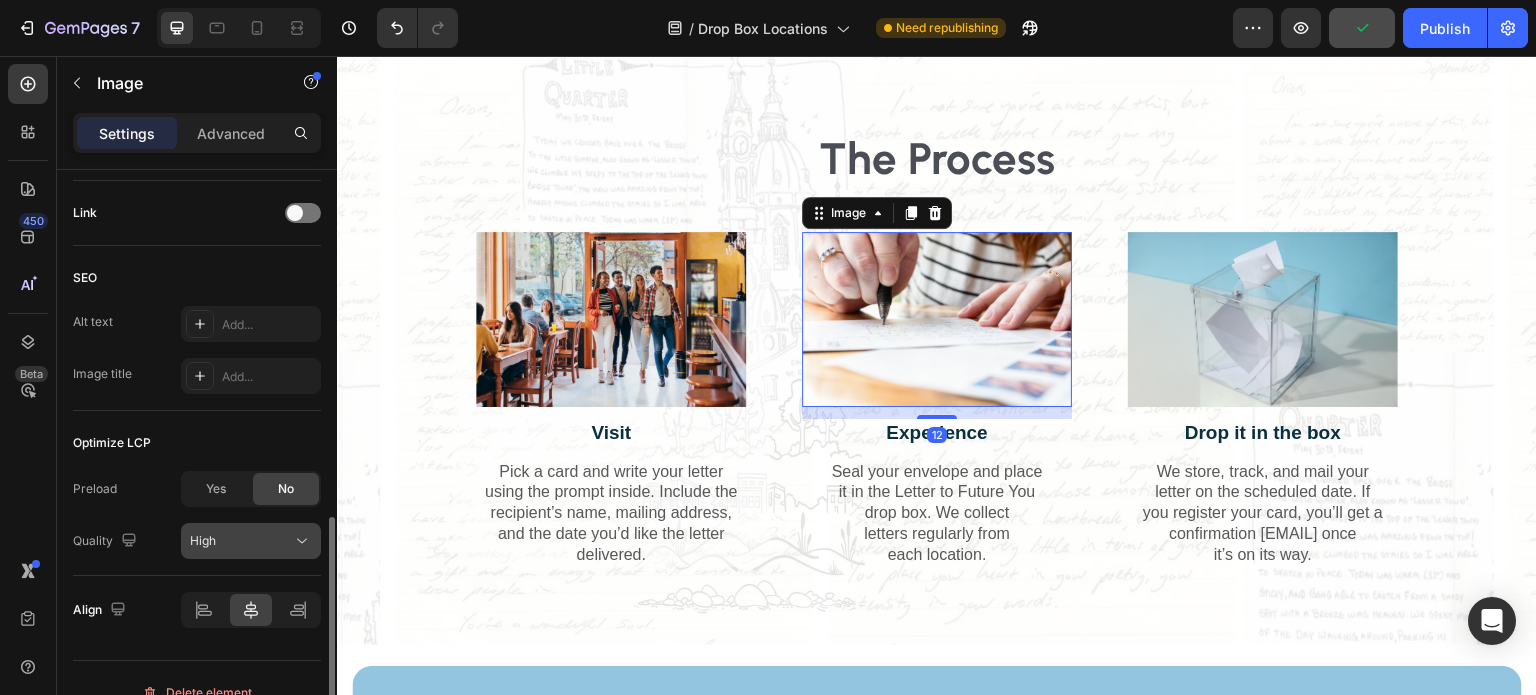 click on "High" at bounding box center (241, 541) 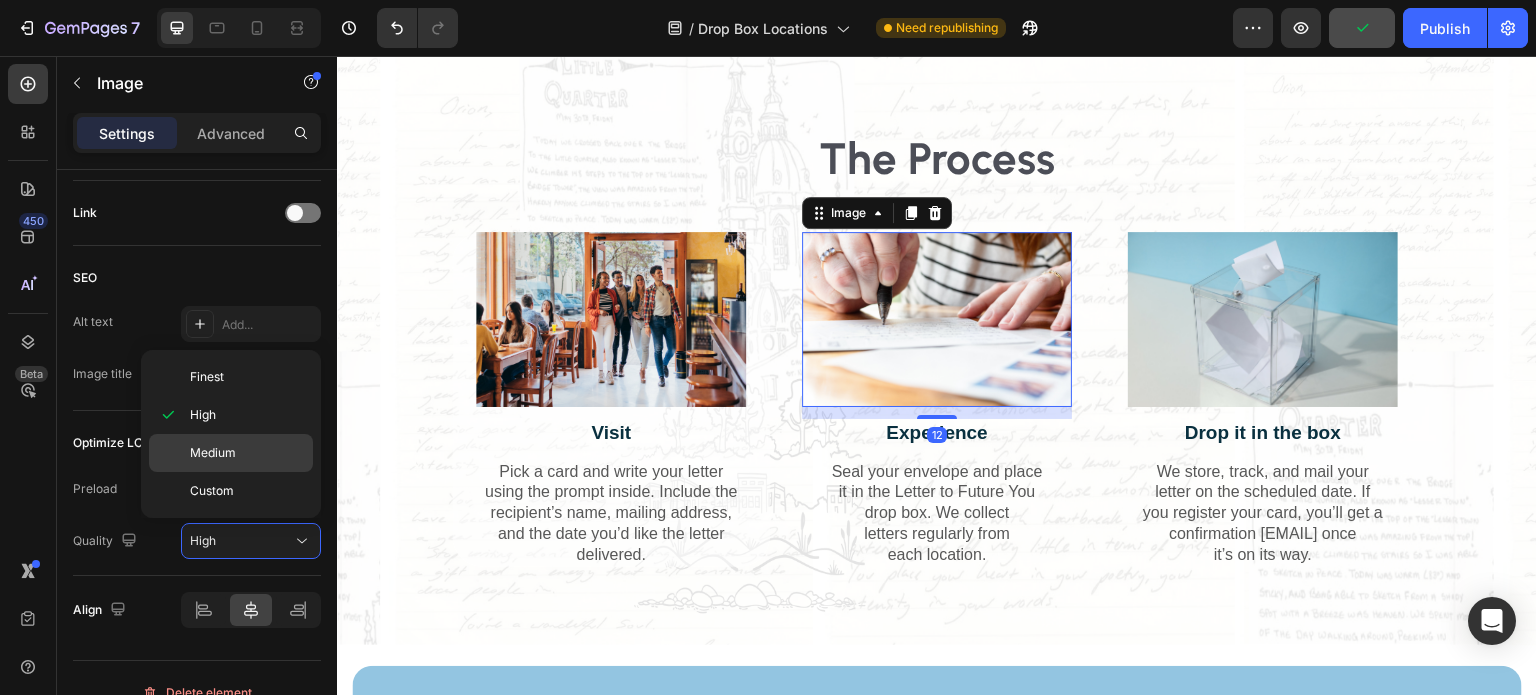 drag, startPoint x: 269, startPoint y: 455, endPoint x: 780, endPoint y: 293, distance: 536.0644 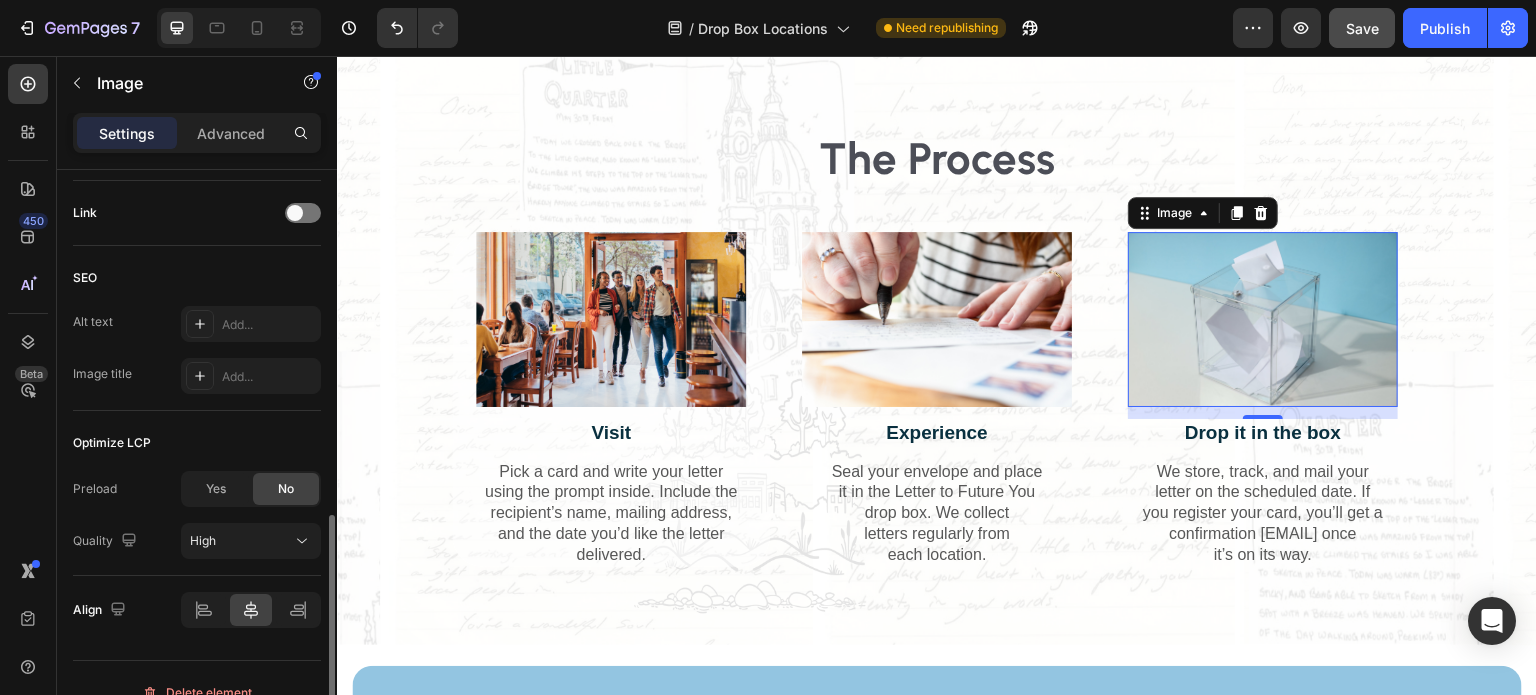 click at bounding box center (1263, 319) 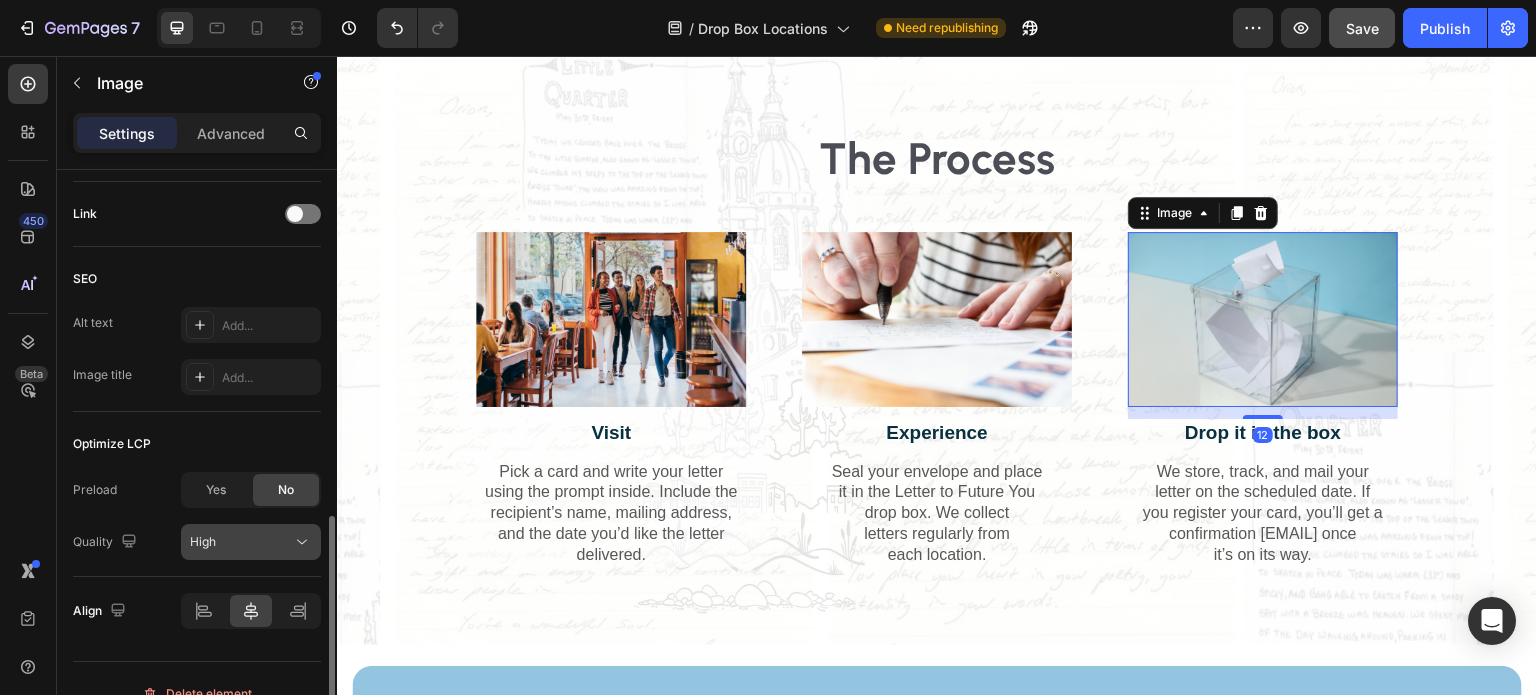 click on "High" at bounding box center [241, 542] 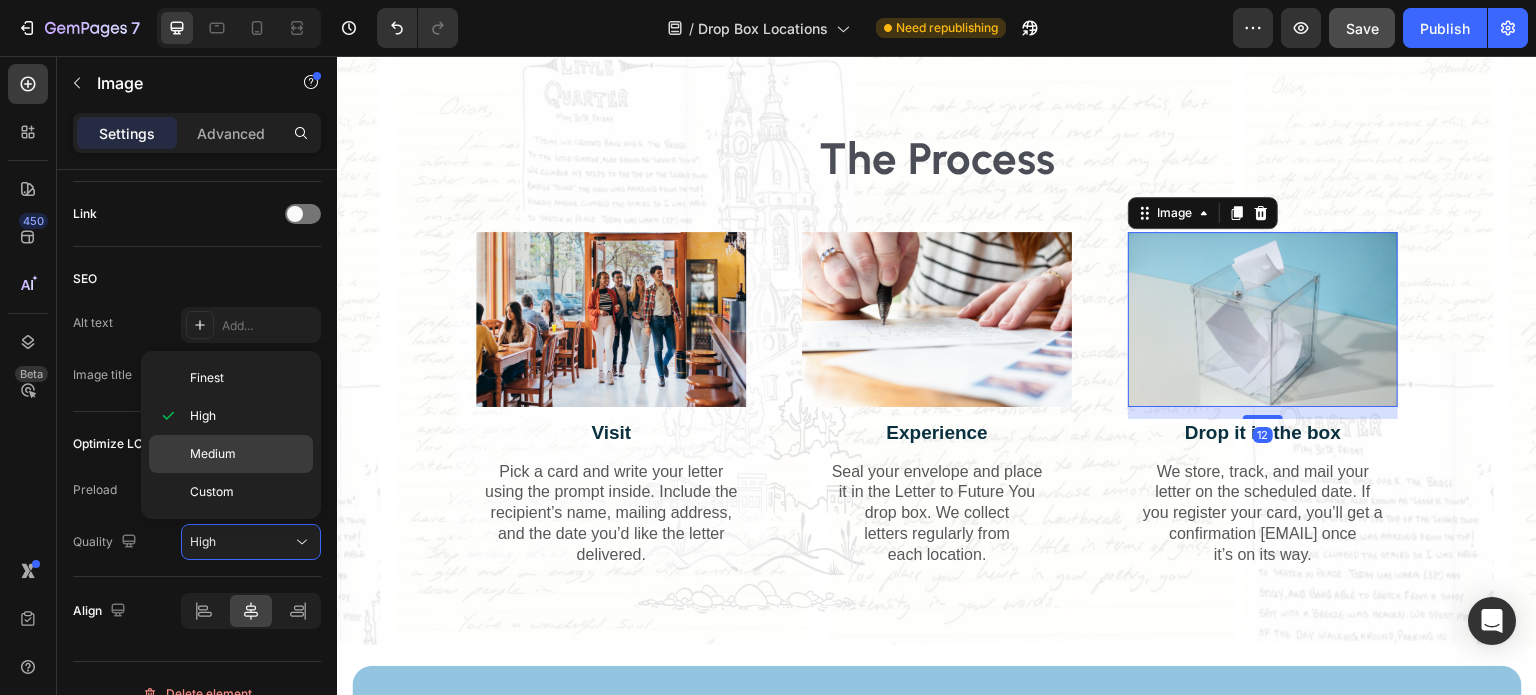 click on "Medium" at bounding box center (247, 454) 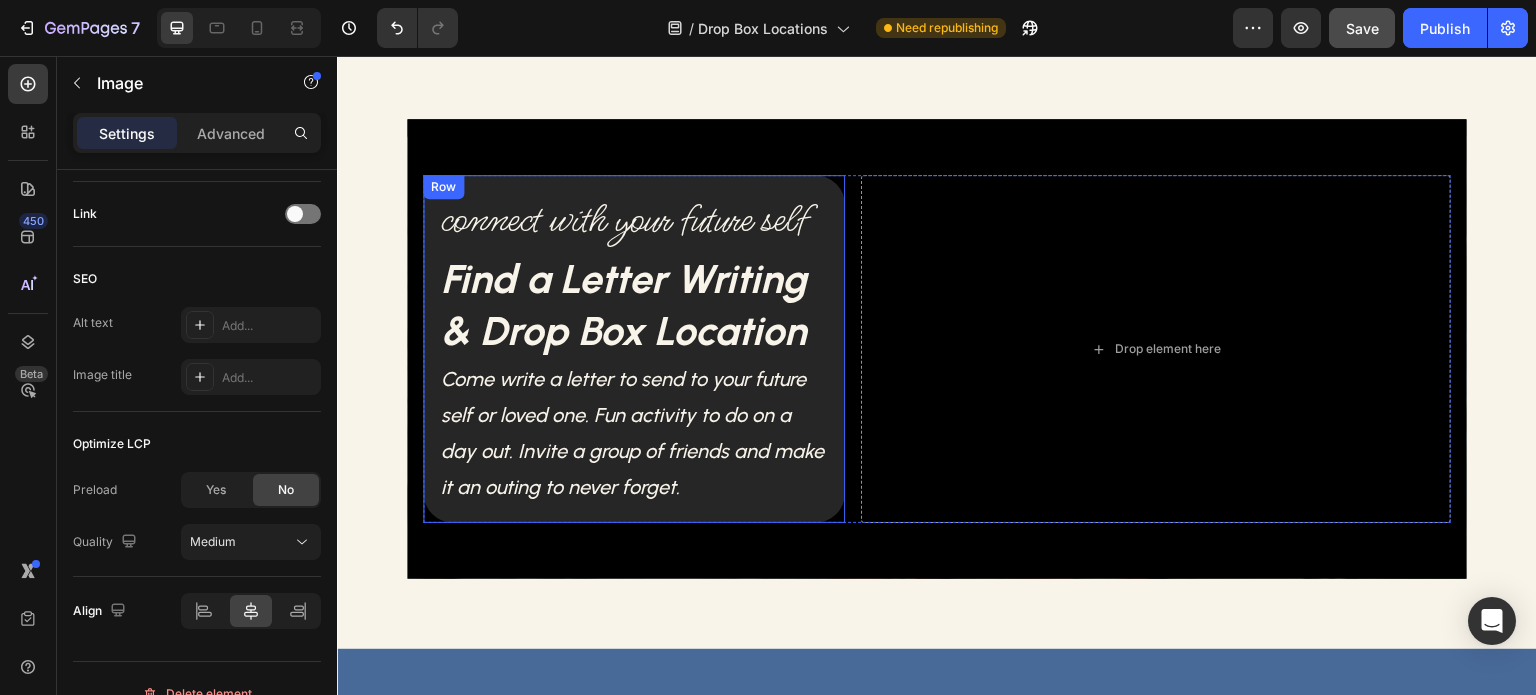 scroll, scrollTop: 0, scrollLeft: 0, axis: both 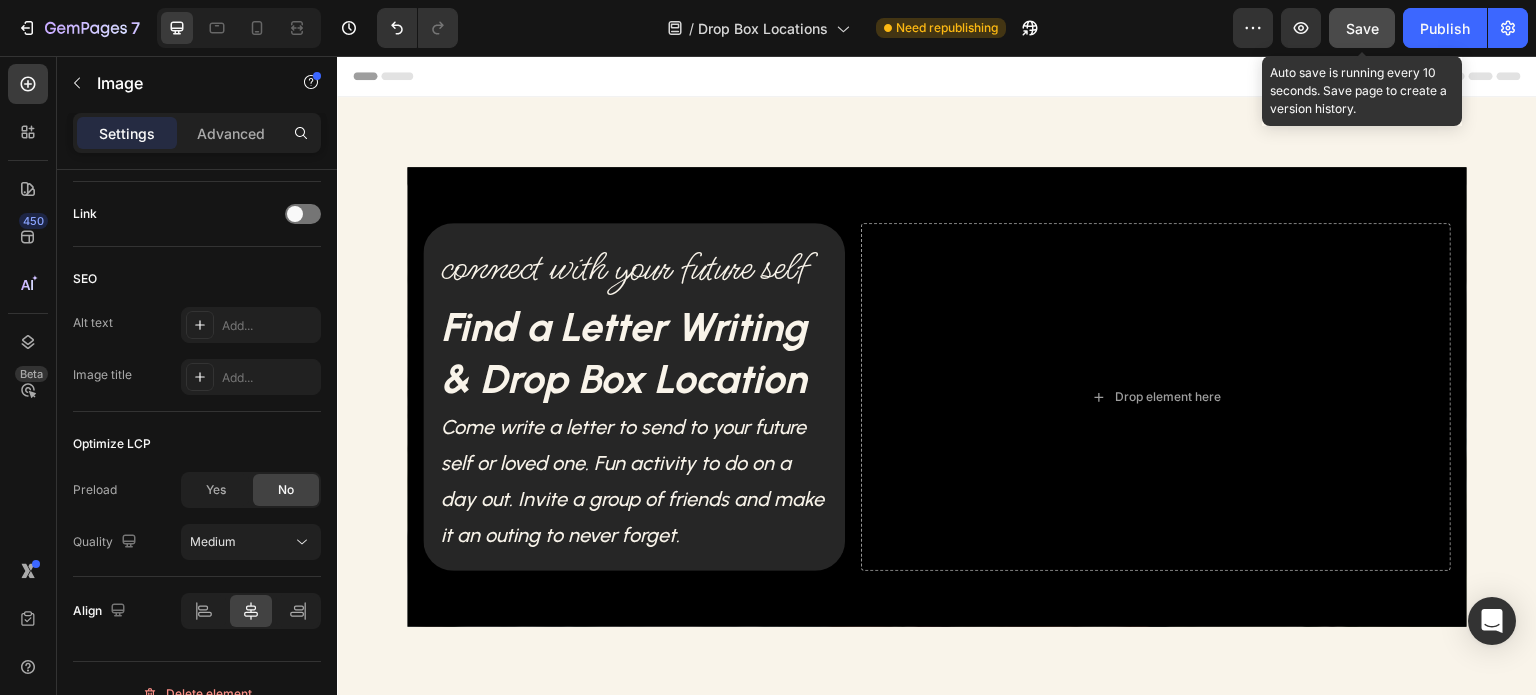 click on "Save" at bounding box center (1362, 28) 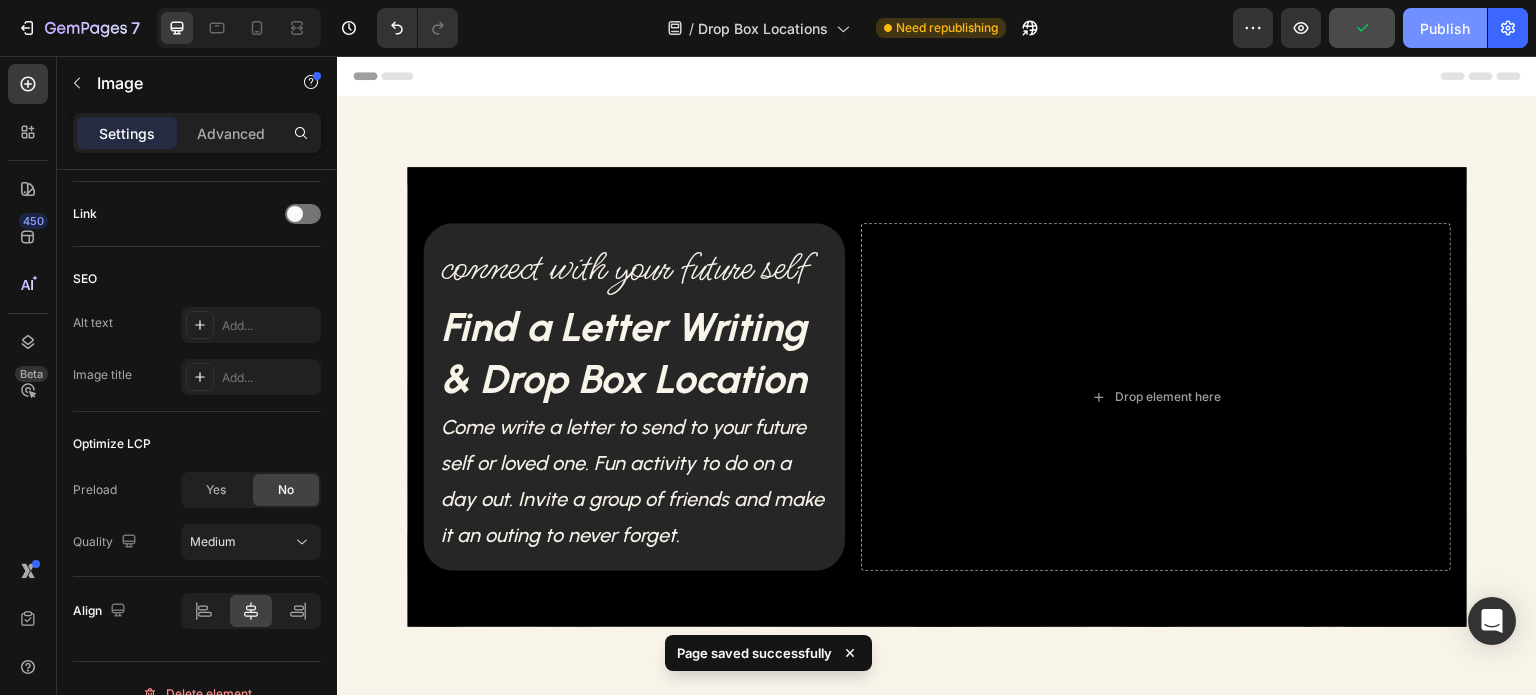 click on "Publish" at bounding box center [1445, 28] 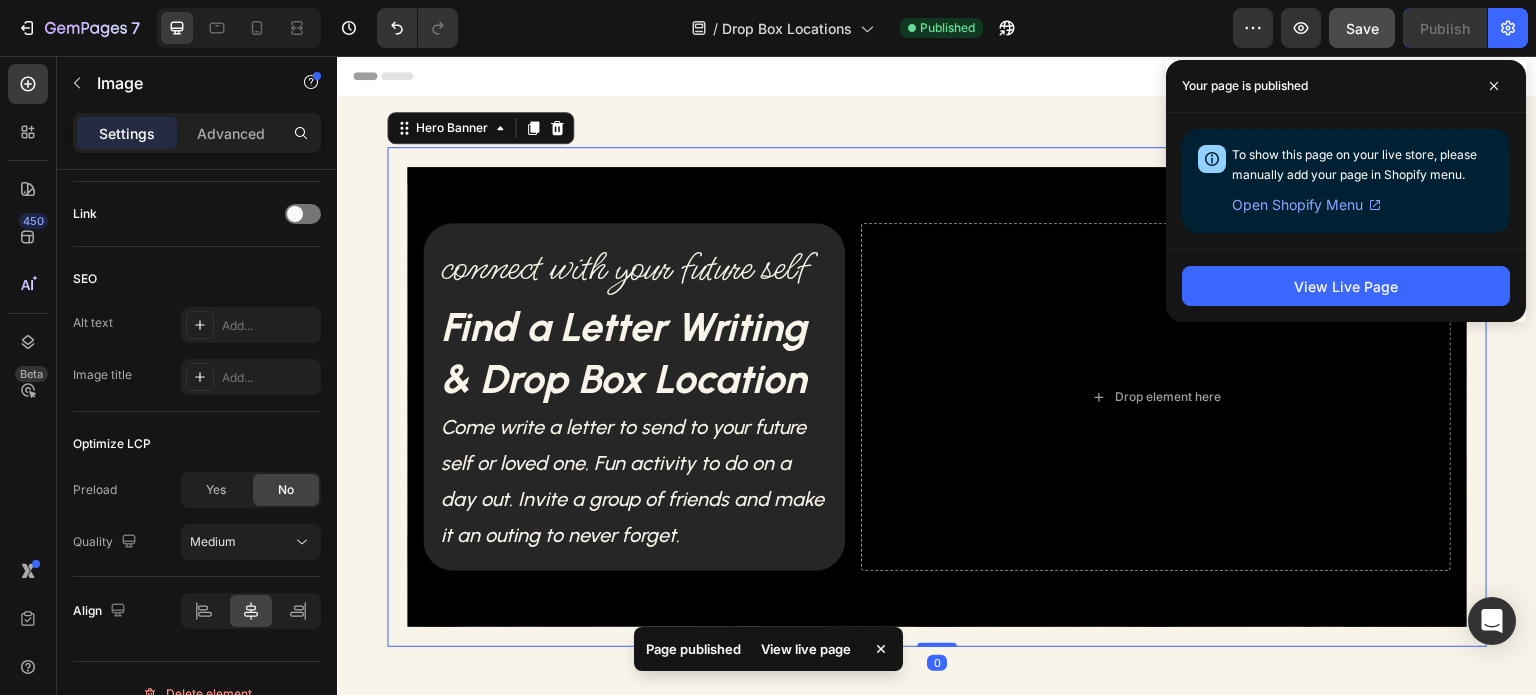 click at bounding box center (937, 397) 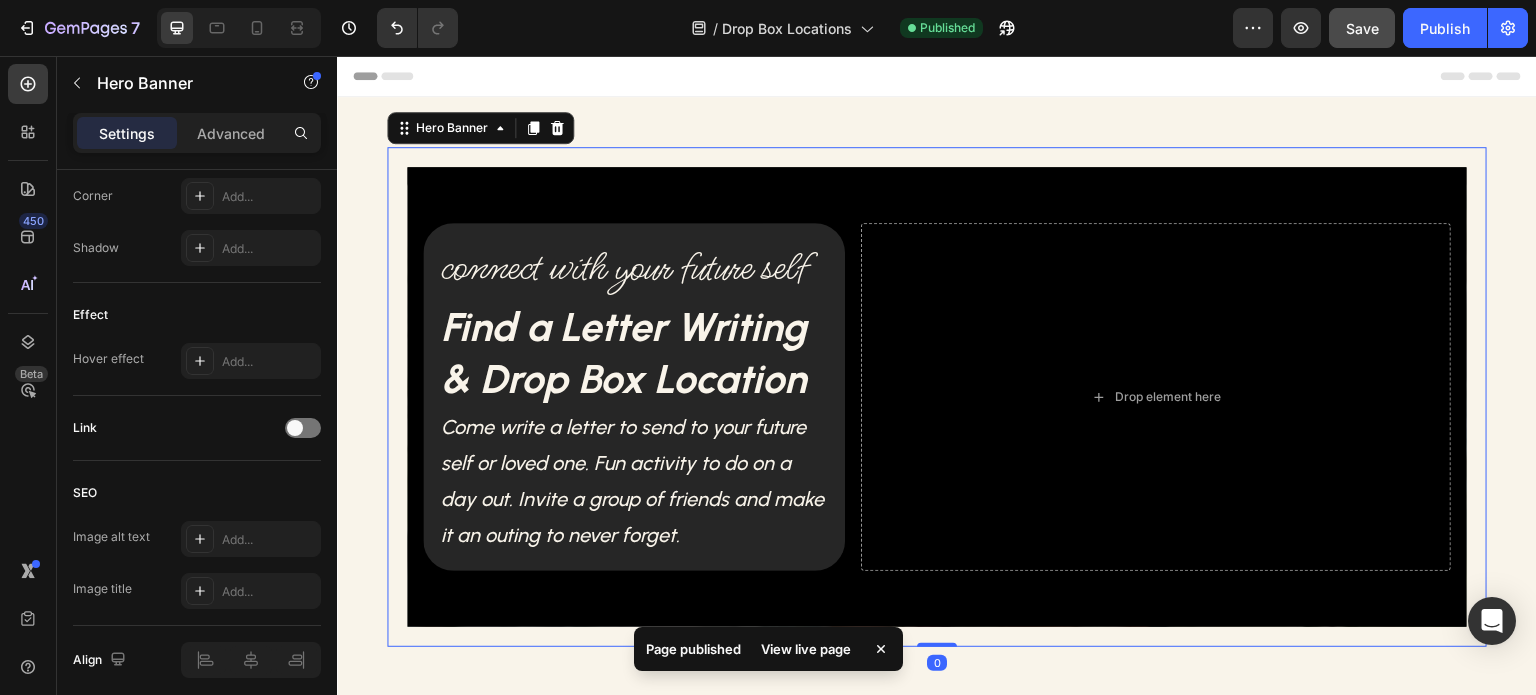 scroll, scrollTop: 0, scrollLeft: 0, axis: both 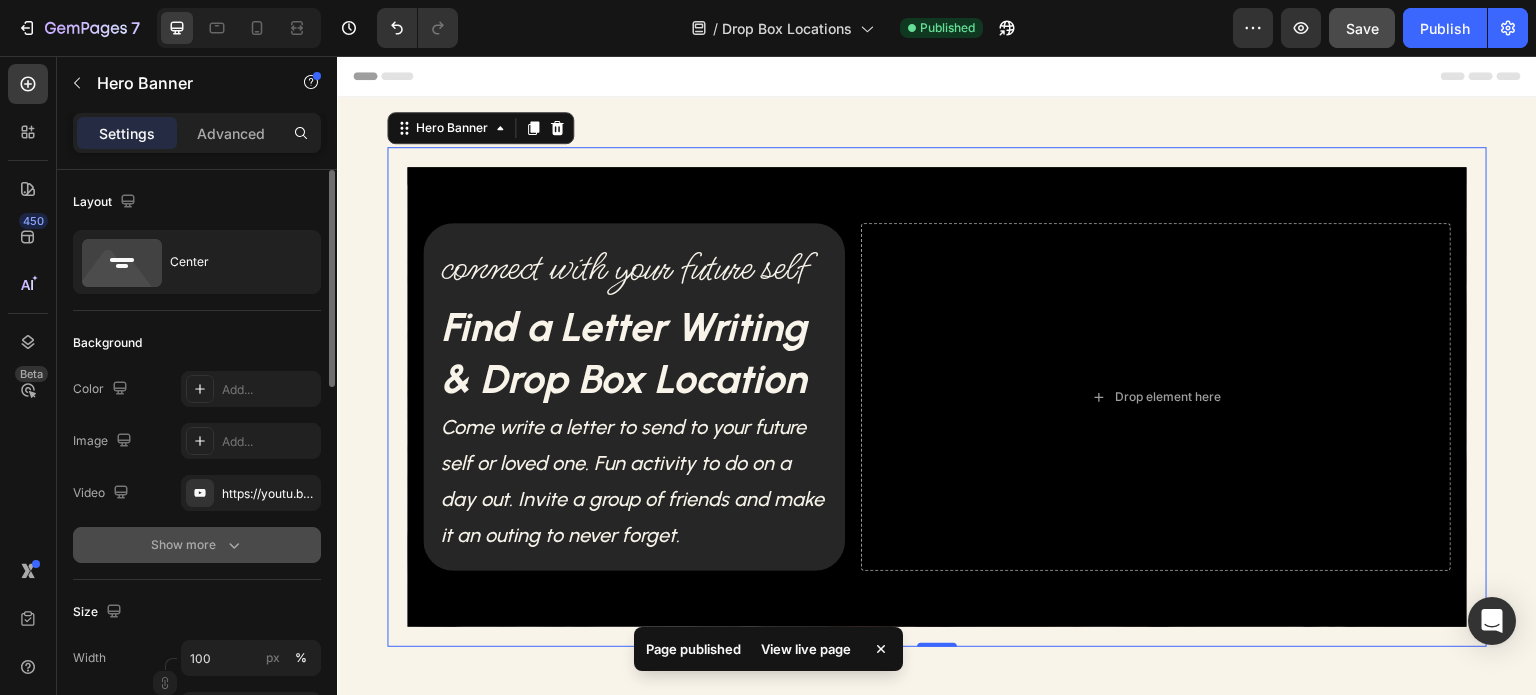 click on "Show more" at bounding box center (197, 545) 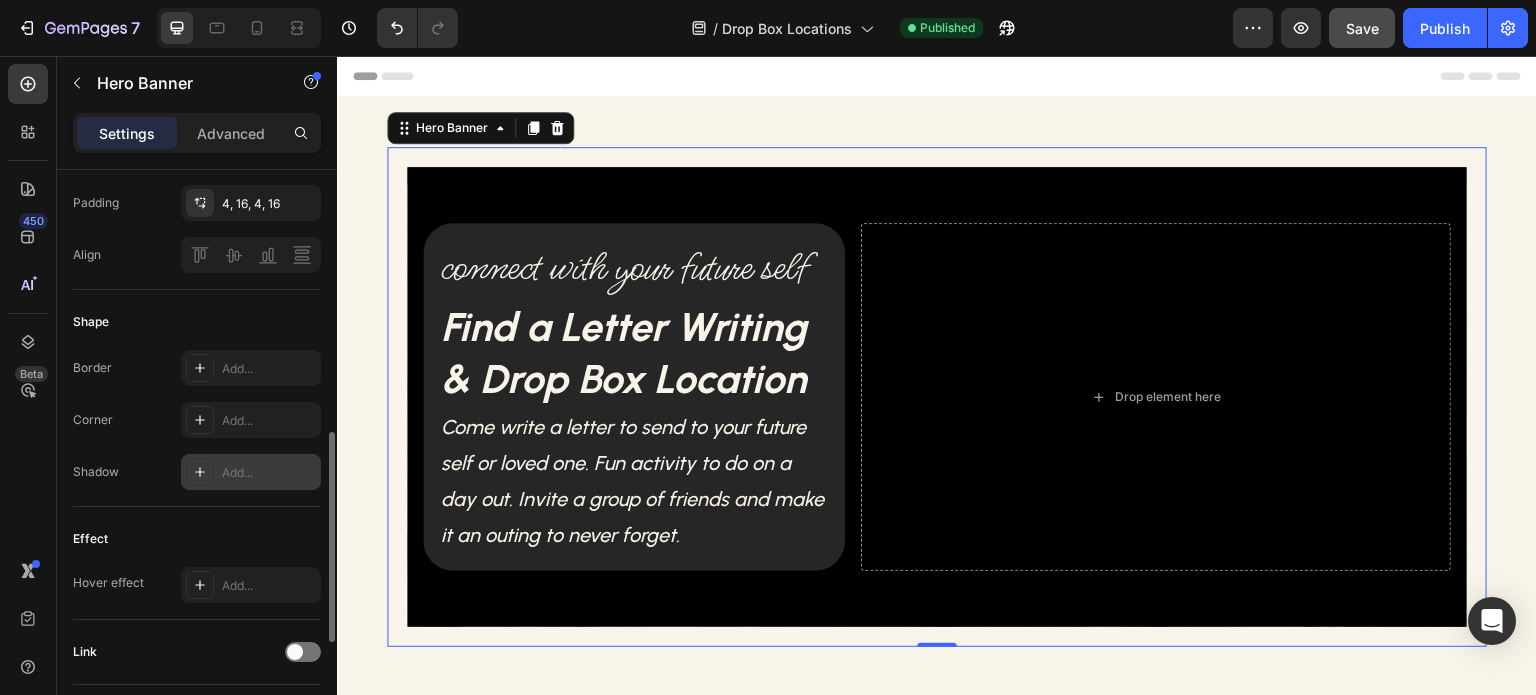 scroll, scrollTop: 526, scrollLeft: 0, axis: vertical 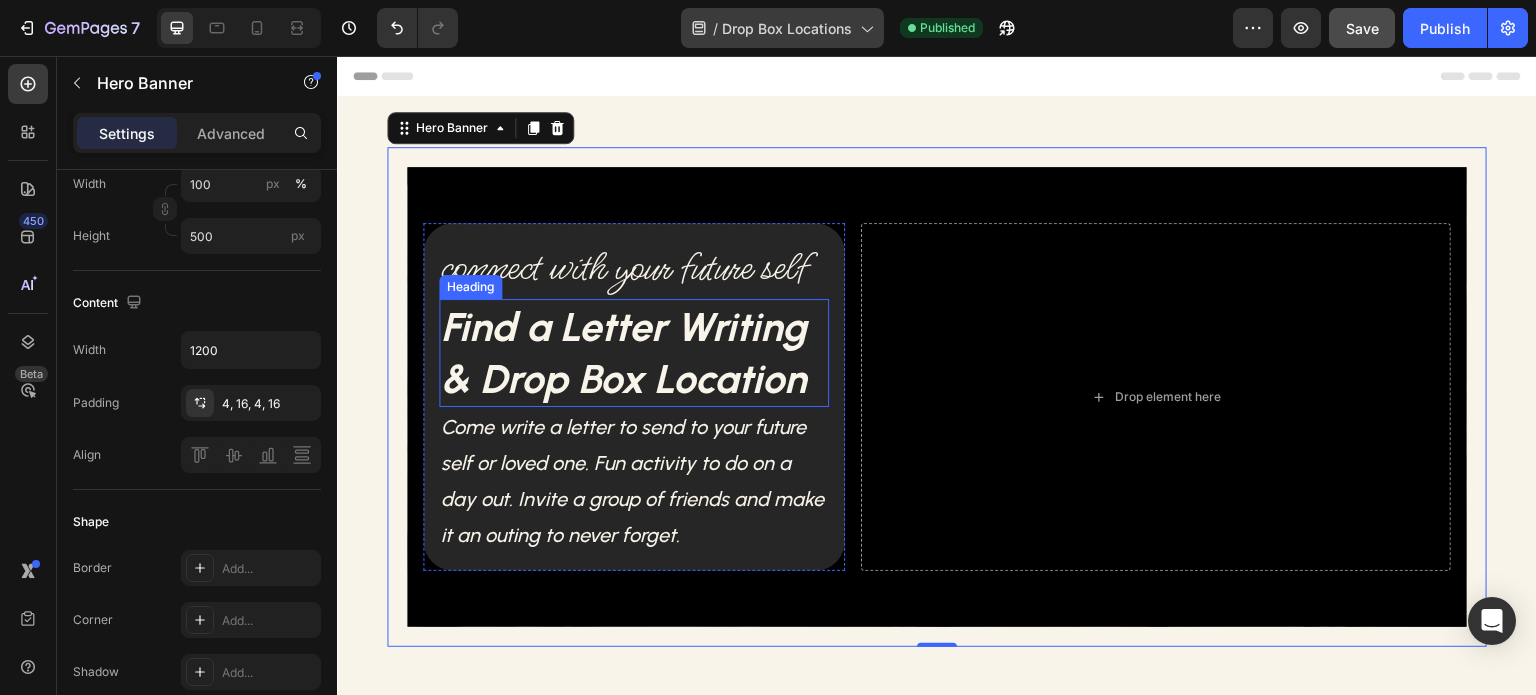 click on "Drop Box Locations" at bounding box center (787, 28) 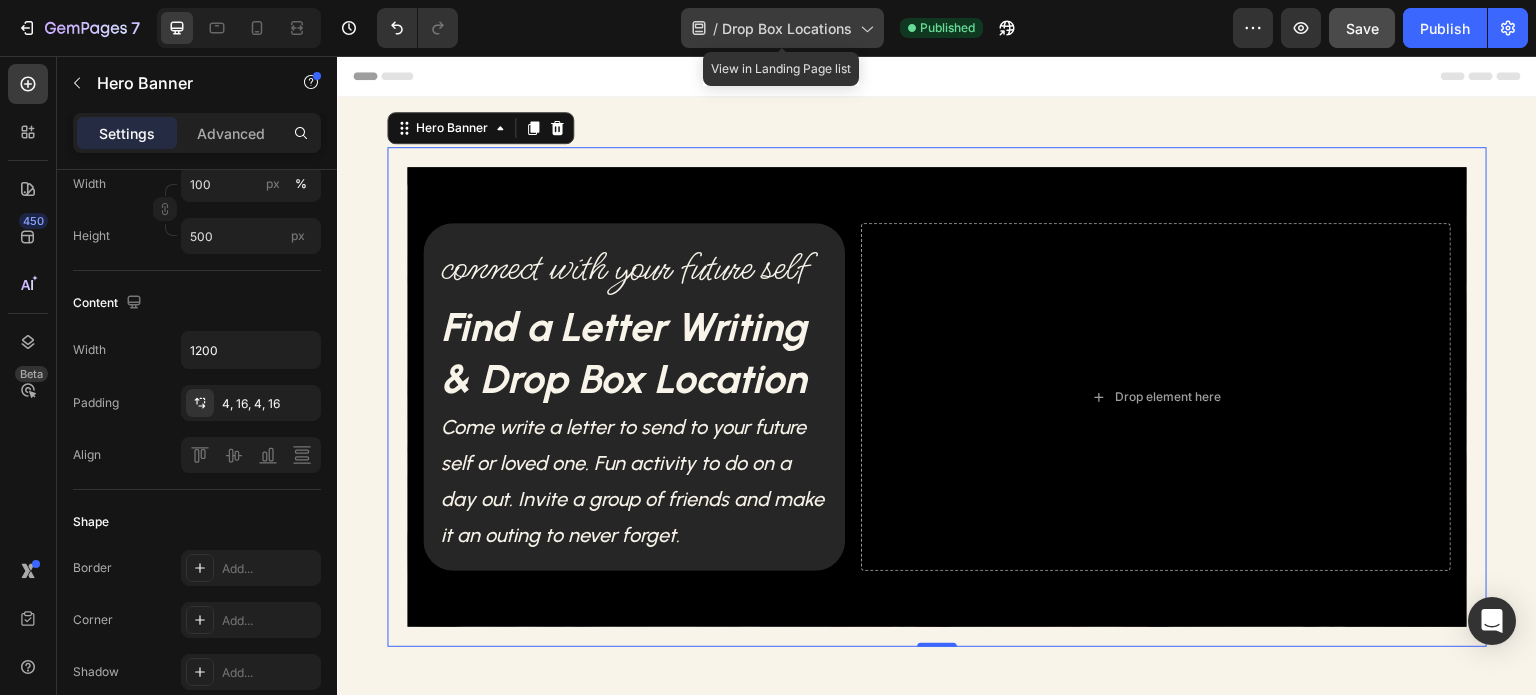 scroll, scrollTop: 700, scrollLeft: 0, axis: vertical 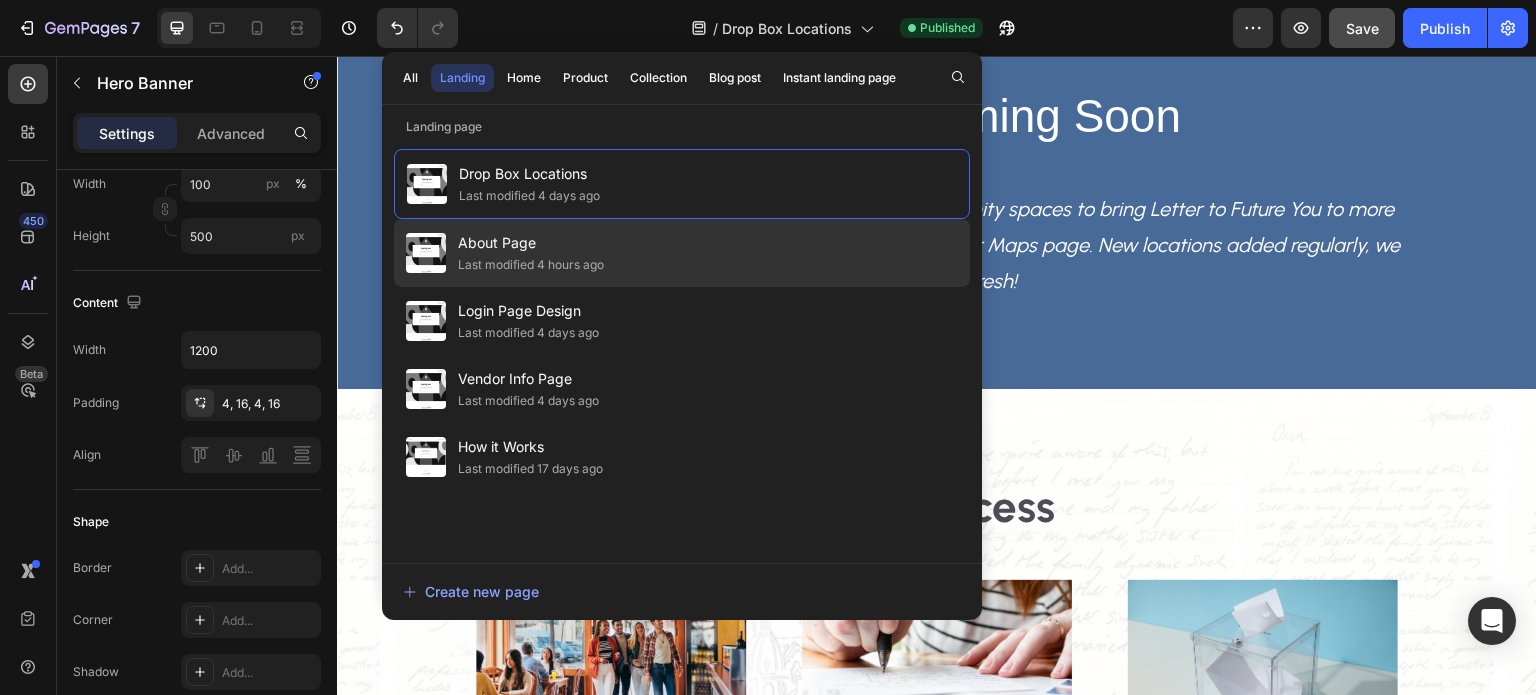 click on "Last modified 4 hours ago" 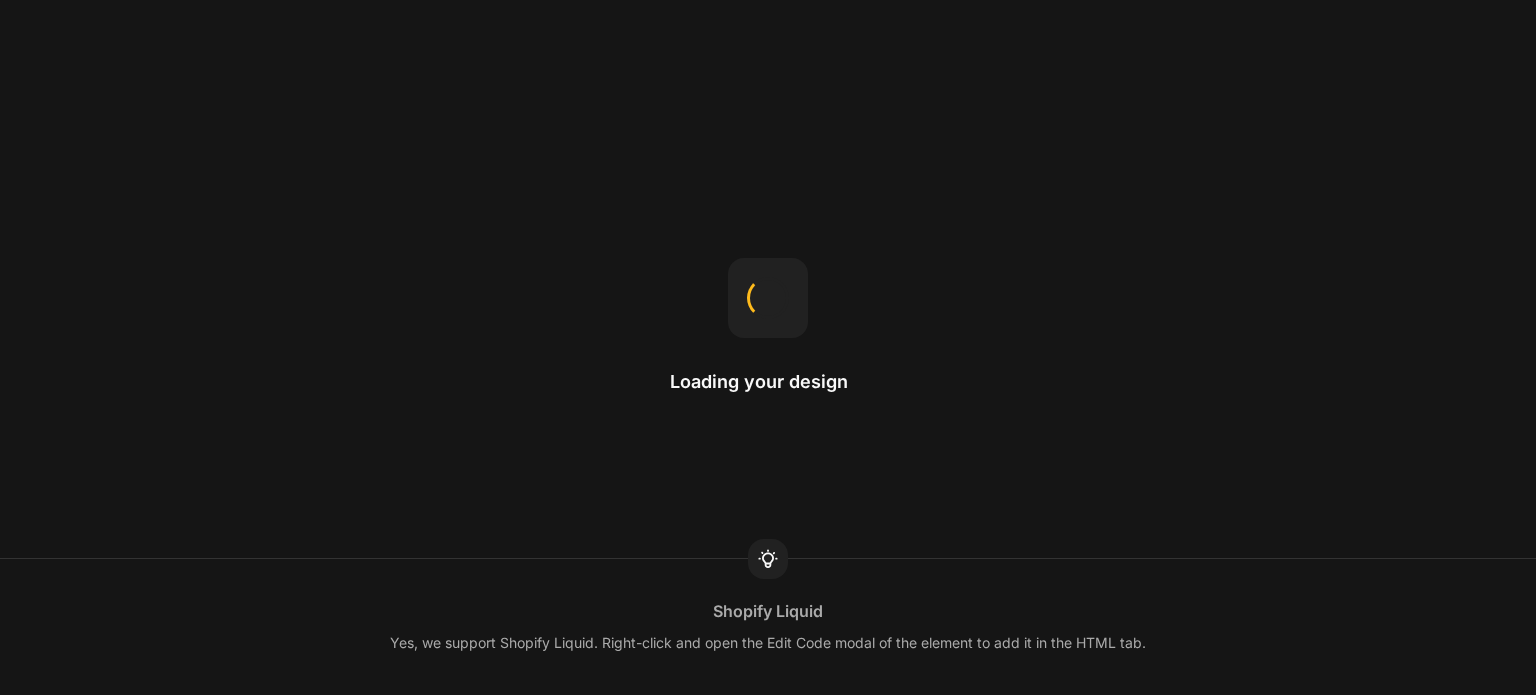 scroll, scrollTop: 0, scrollLeft: 0, axis: both 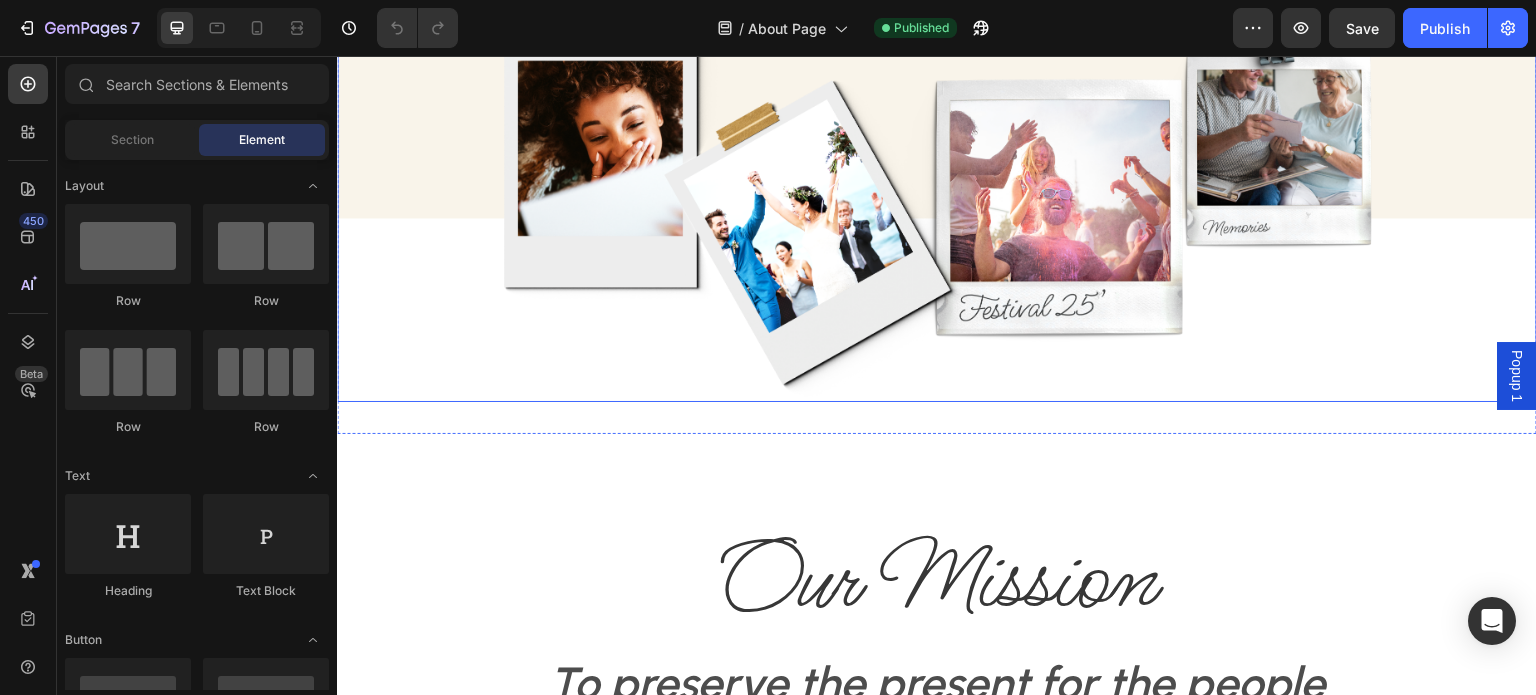 click at bounding box center (937, 194) 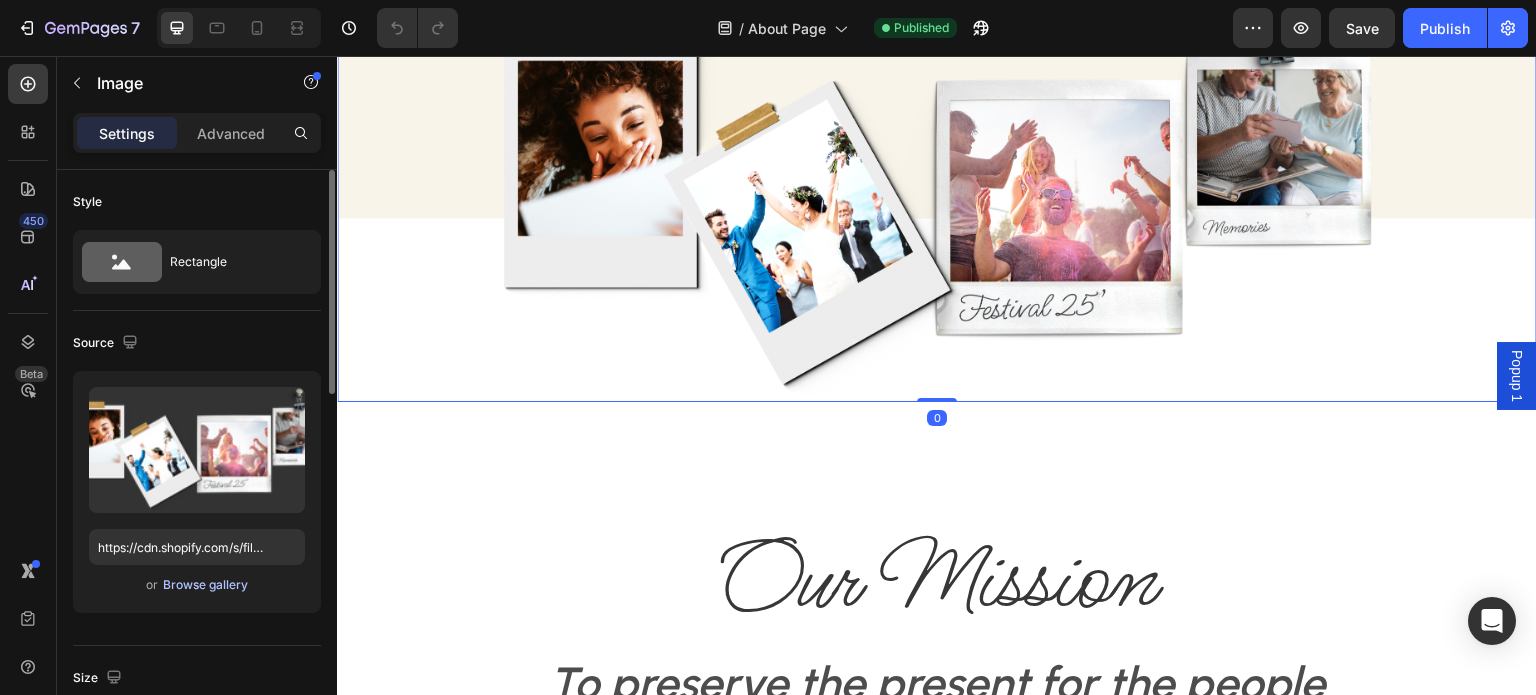 click on "Browse gallery" at bounding box center [205, 585] 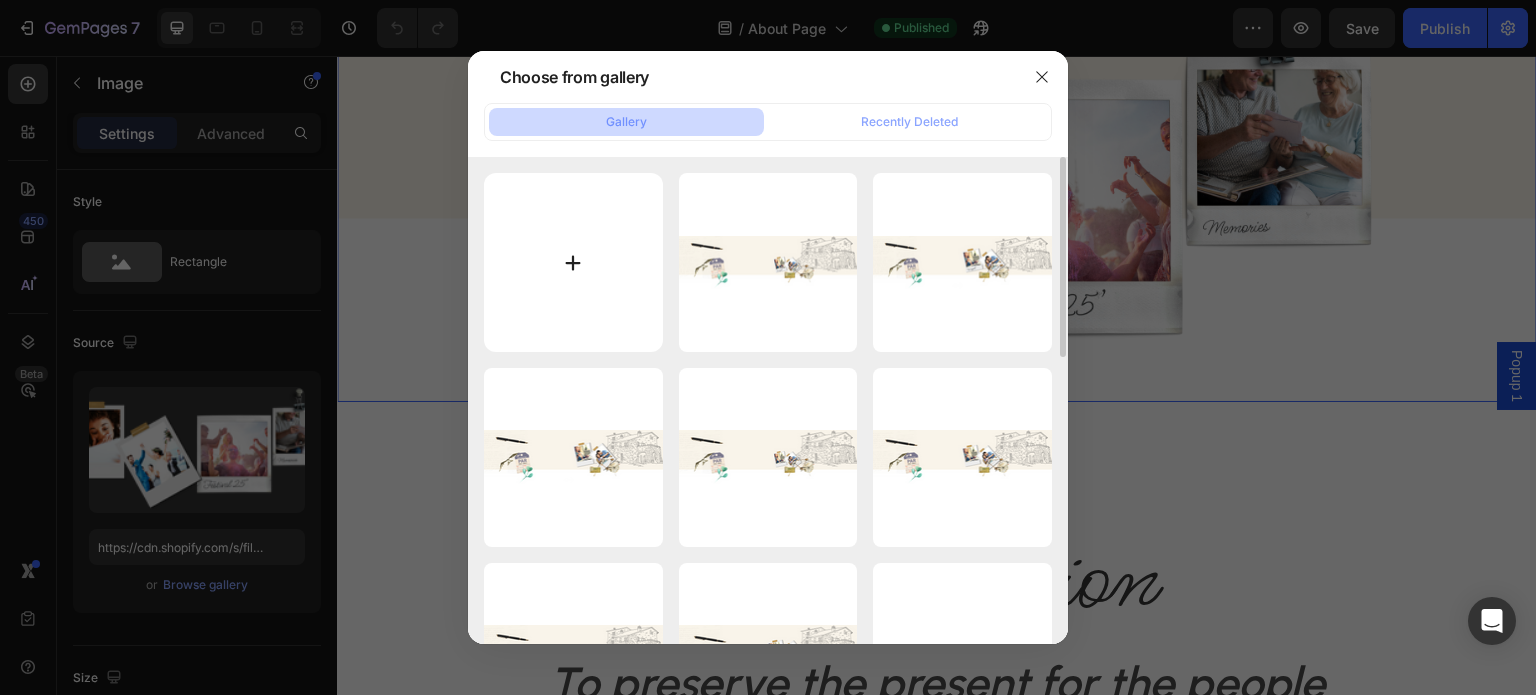 click at bounding box center [573, 262] 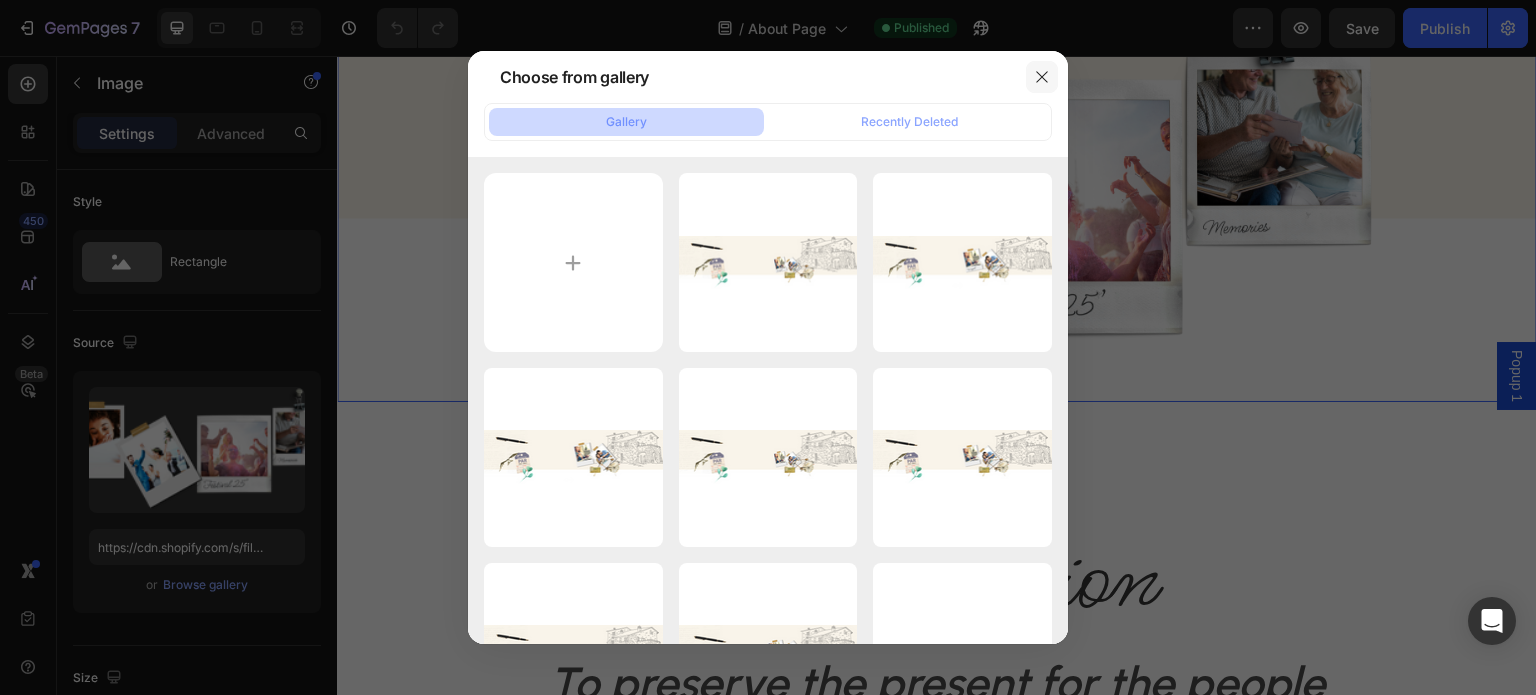 click 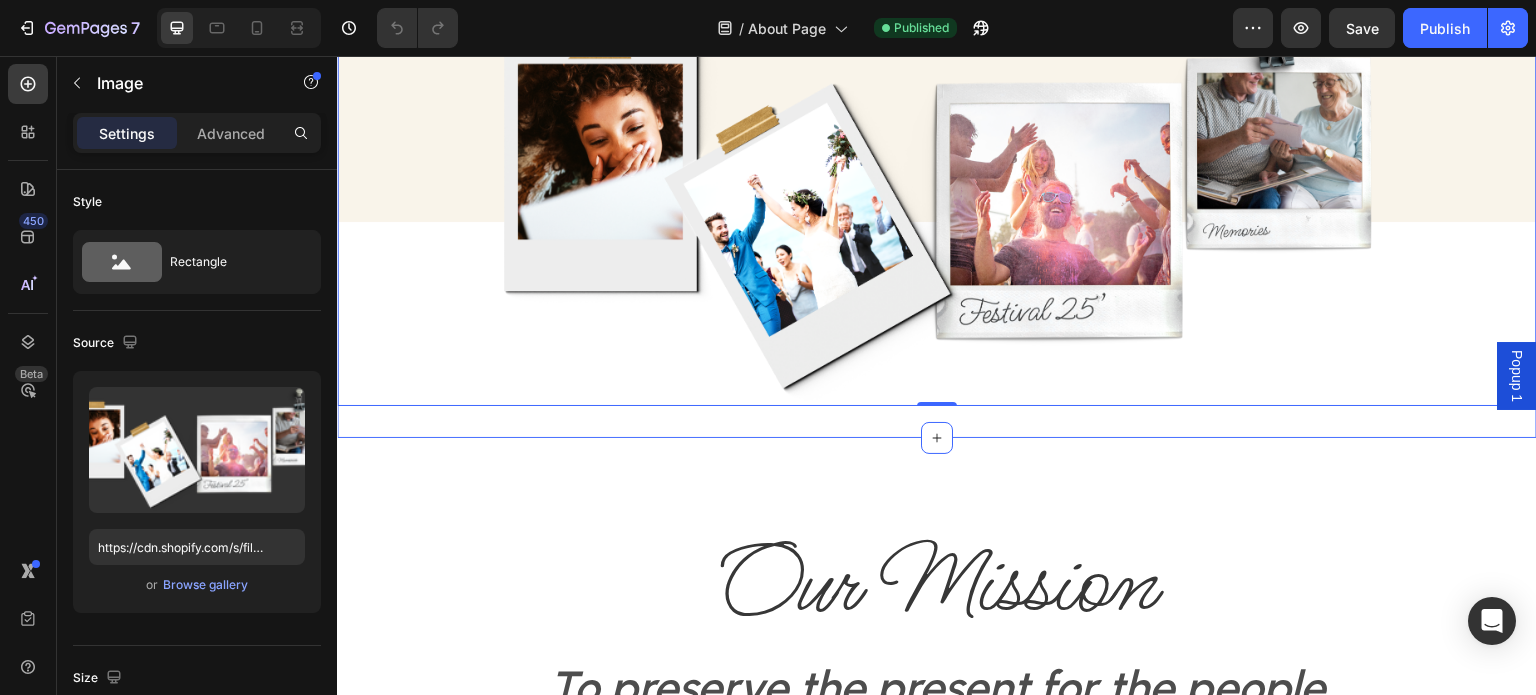 scroll, scrollTop: 600, scrollLeft: 0, axis: vertical 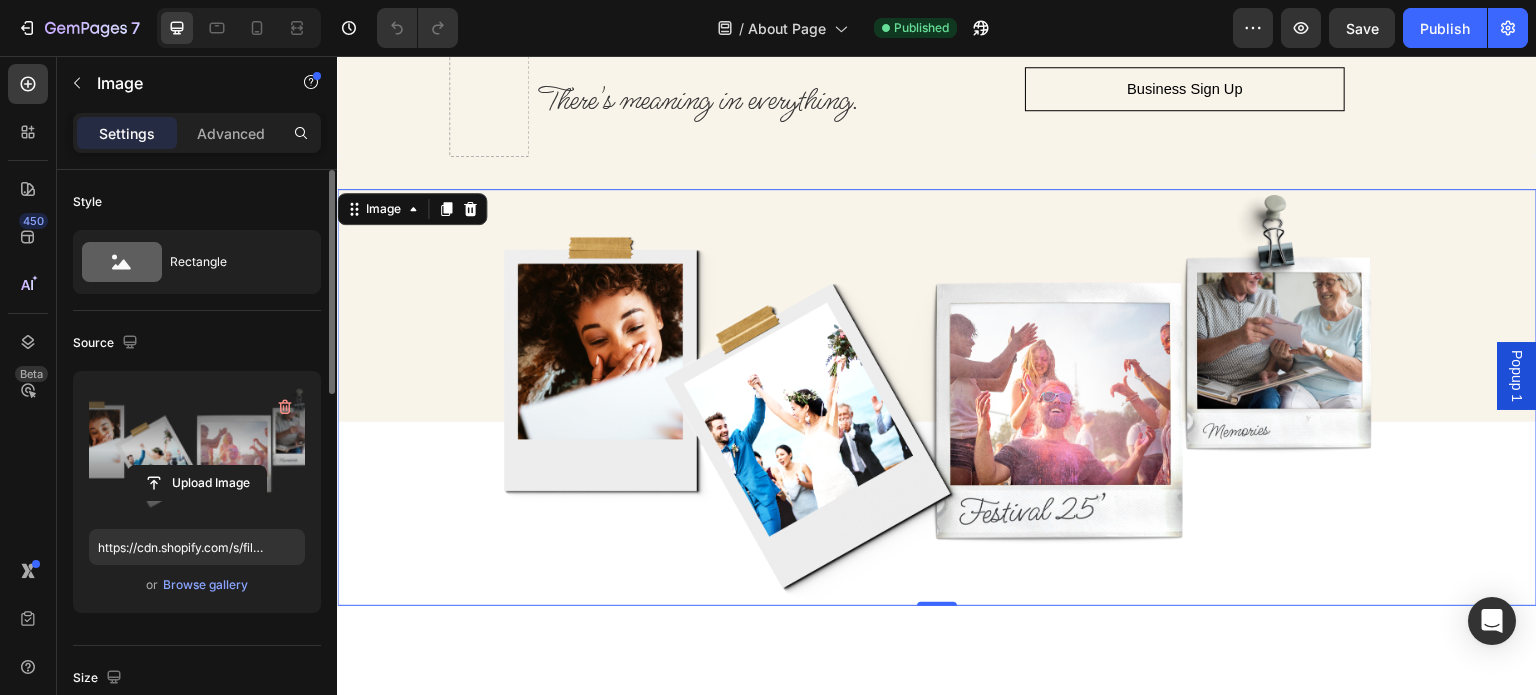 click on "Upload Image" at bounding box center [197, 483] 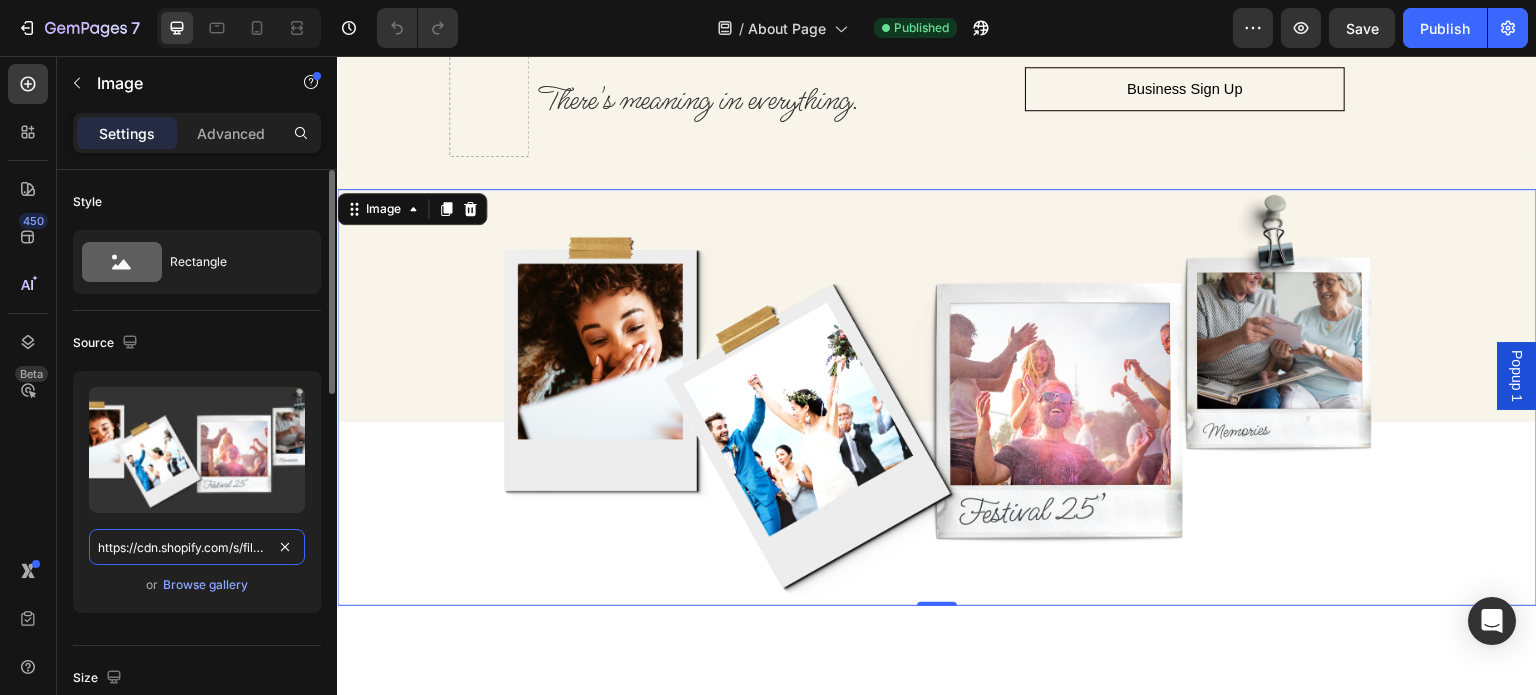 click on "https://cdn.shopify.com/s/files/1/0662/4005/3363/files/gempages_575797668542940099-02ae3e22-cc58-4880-9dea-91bc54a2b683.png" at bounding box center [197, 547] 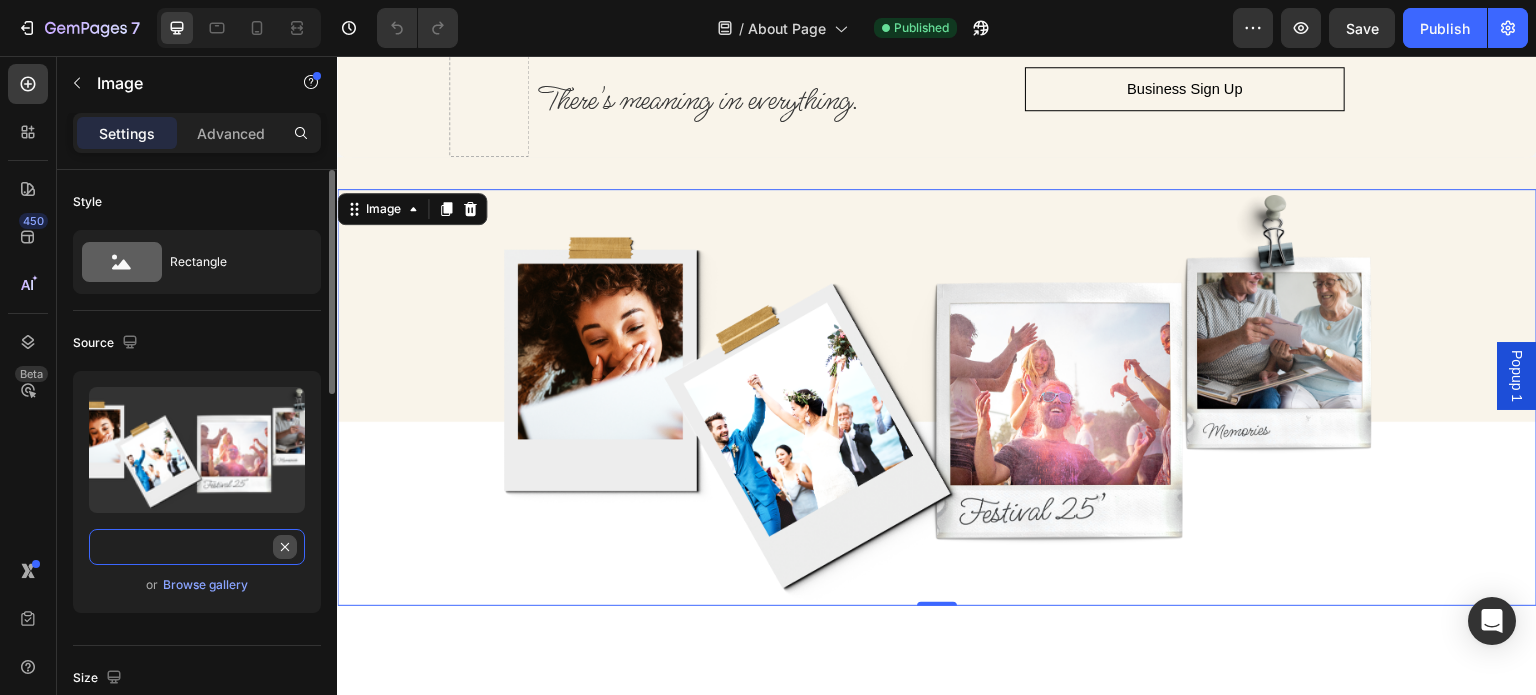 scroll, scrollTop: 0, scrollLeft: 629, axis: horizontal 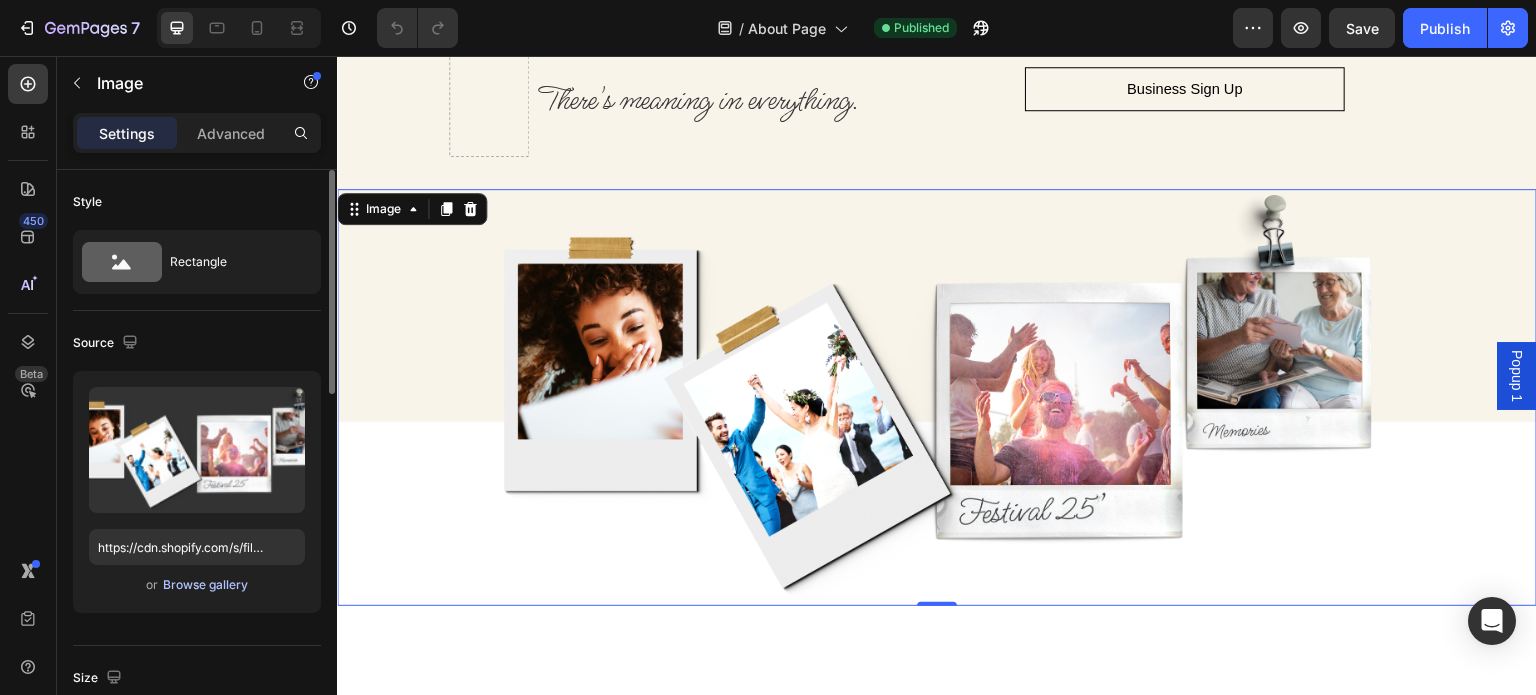 click on "Browse gallery" at bounding box center [205, 585] 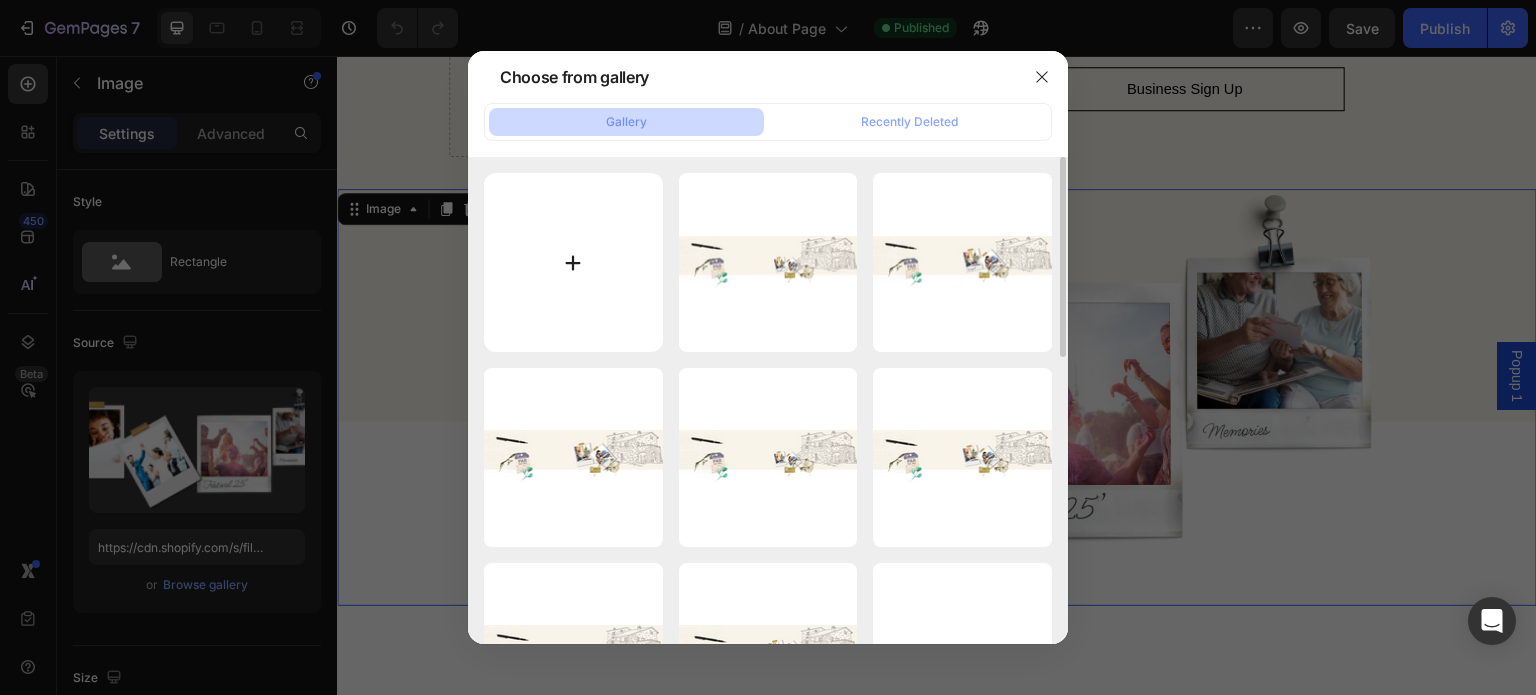 click at bounding box center [573, 262] 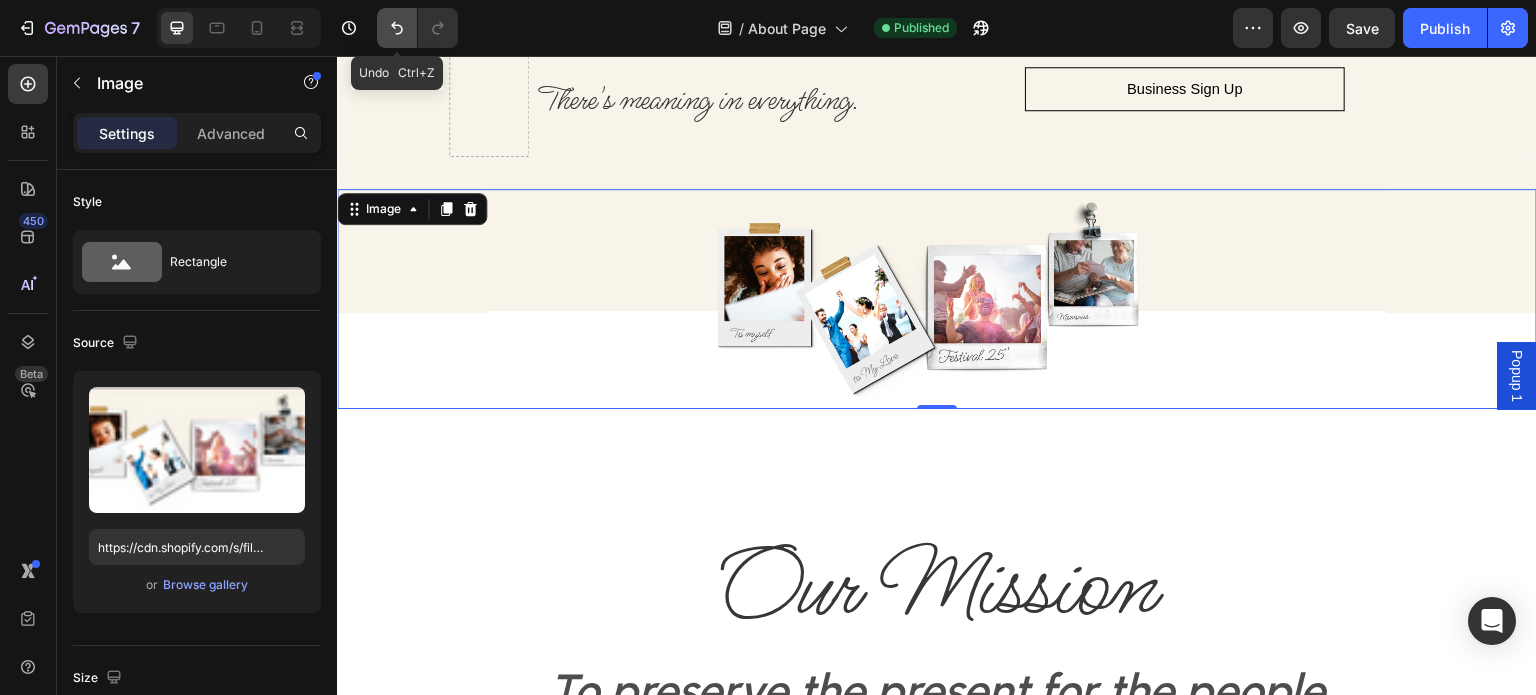click 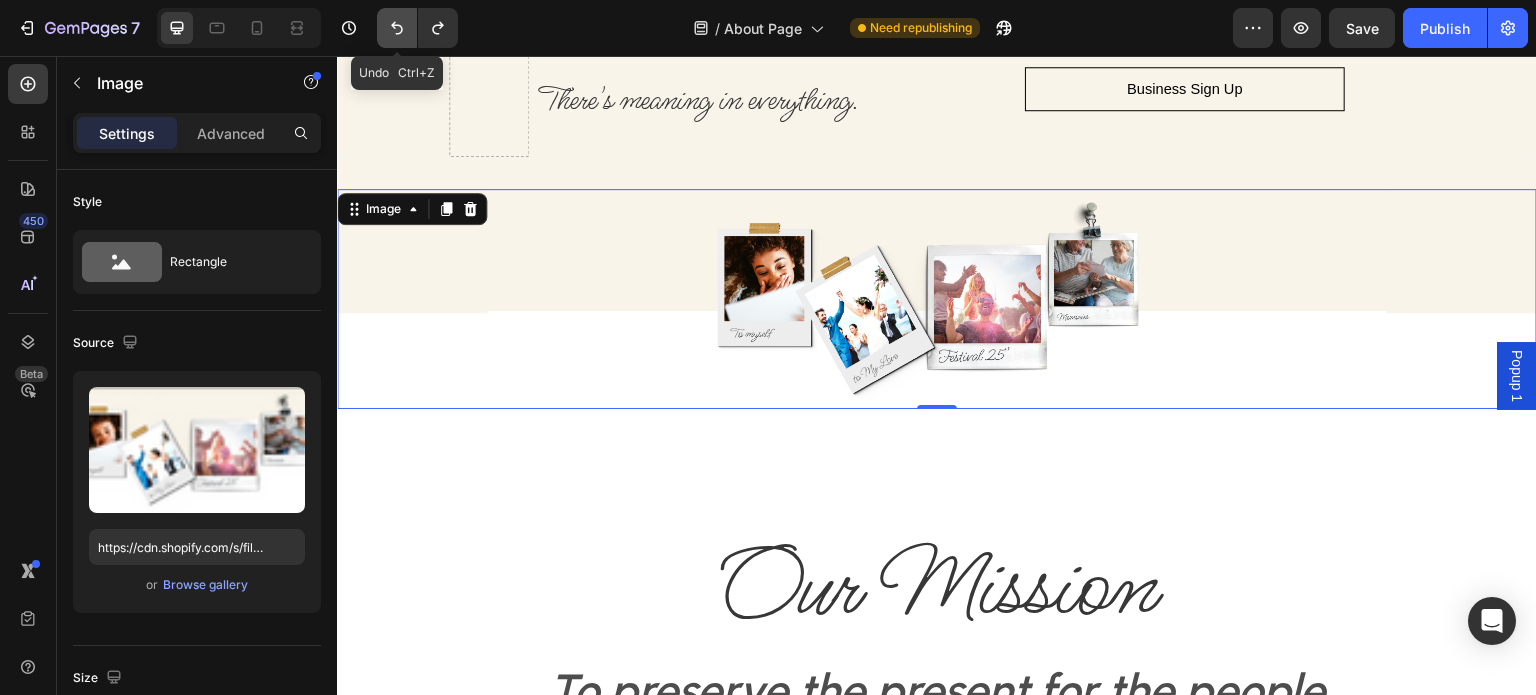 click 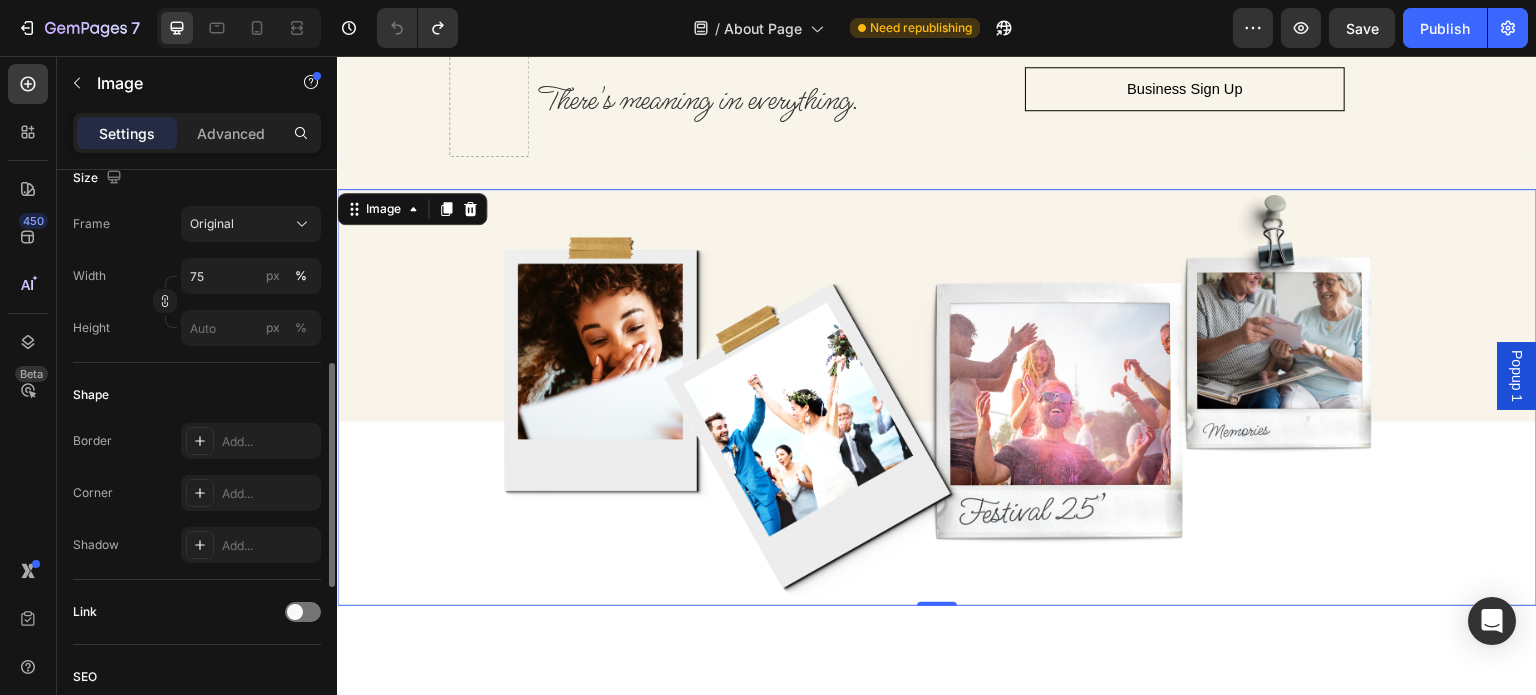 scroll, scrollTop: 926, scrollLeft: 0, axis: vertical 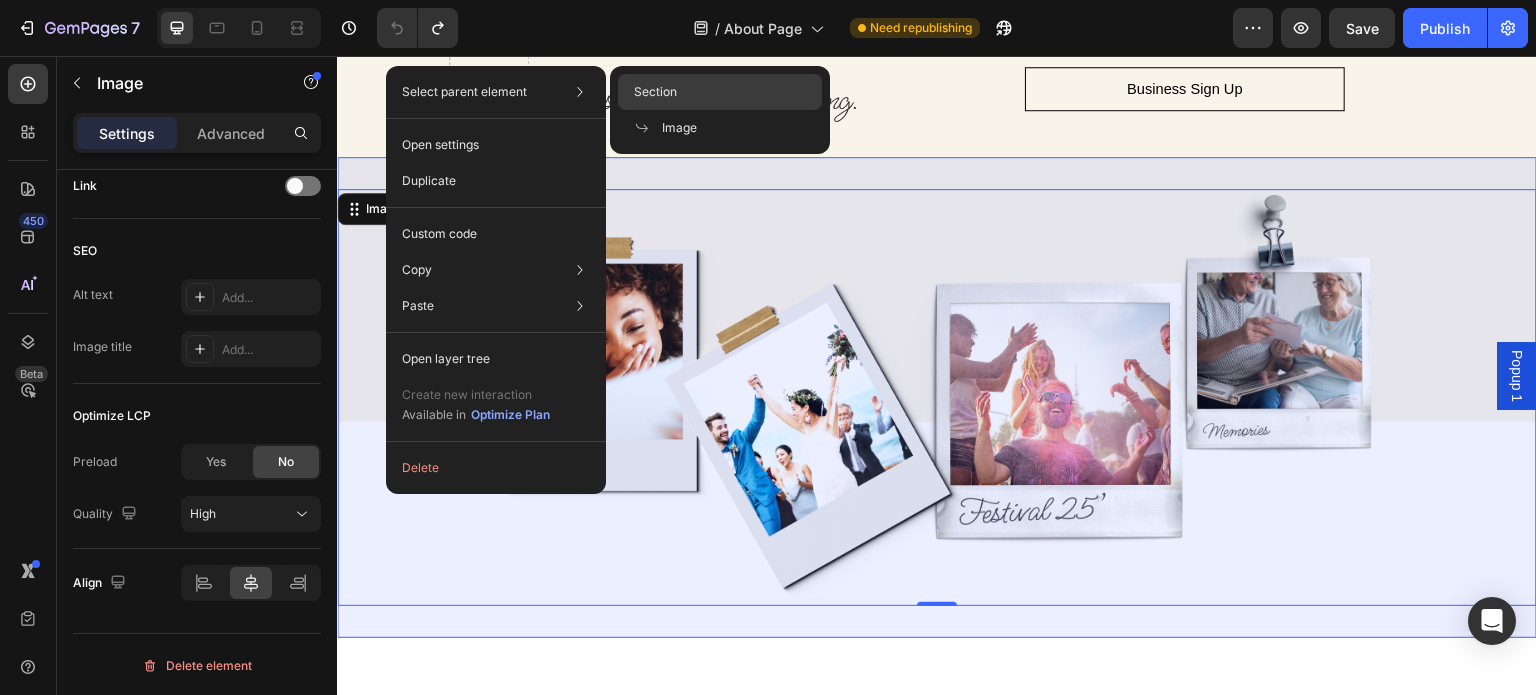 click on "Section" at bounding box center [655, 92] 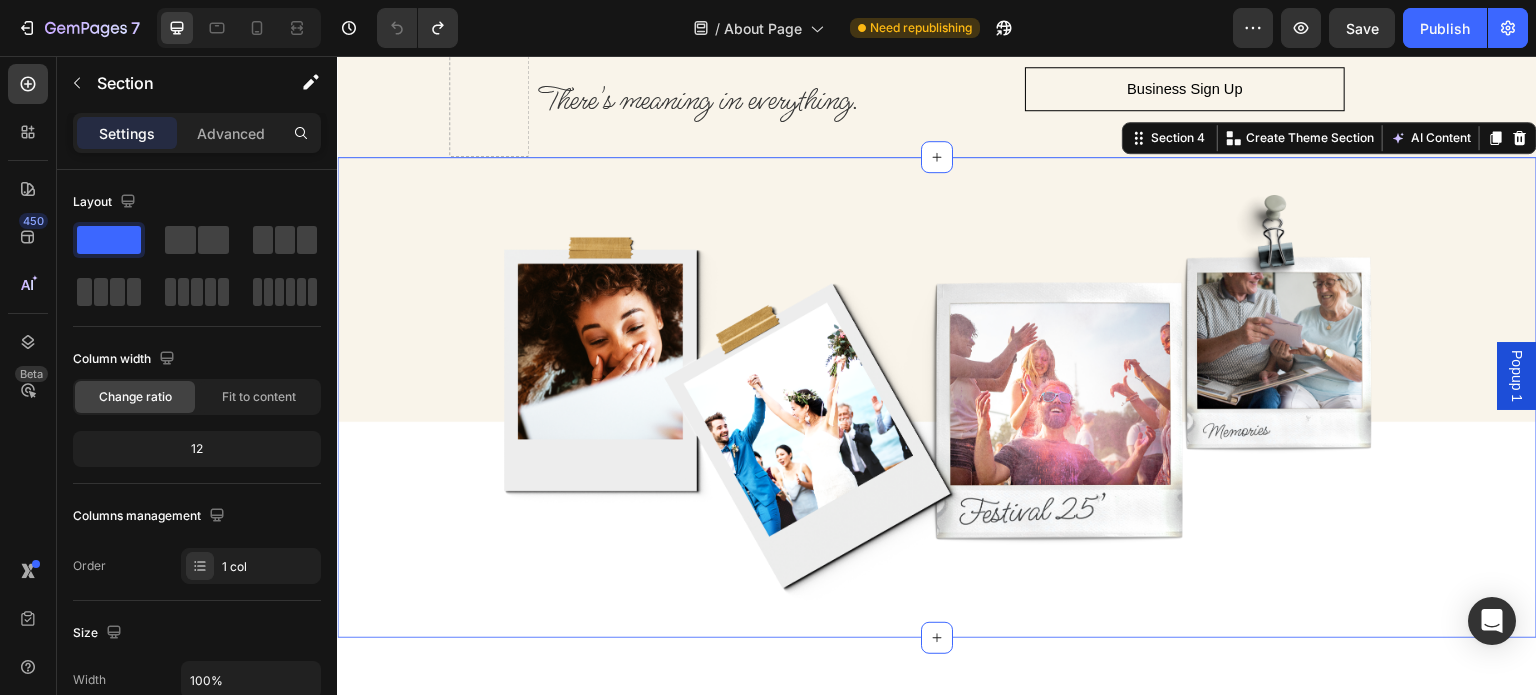 scroll, scrollTop: 500, scrollLeft: 0, axis: vertical 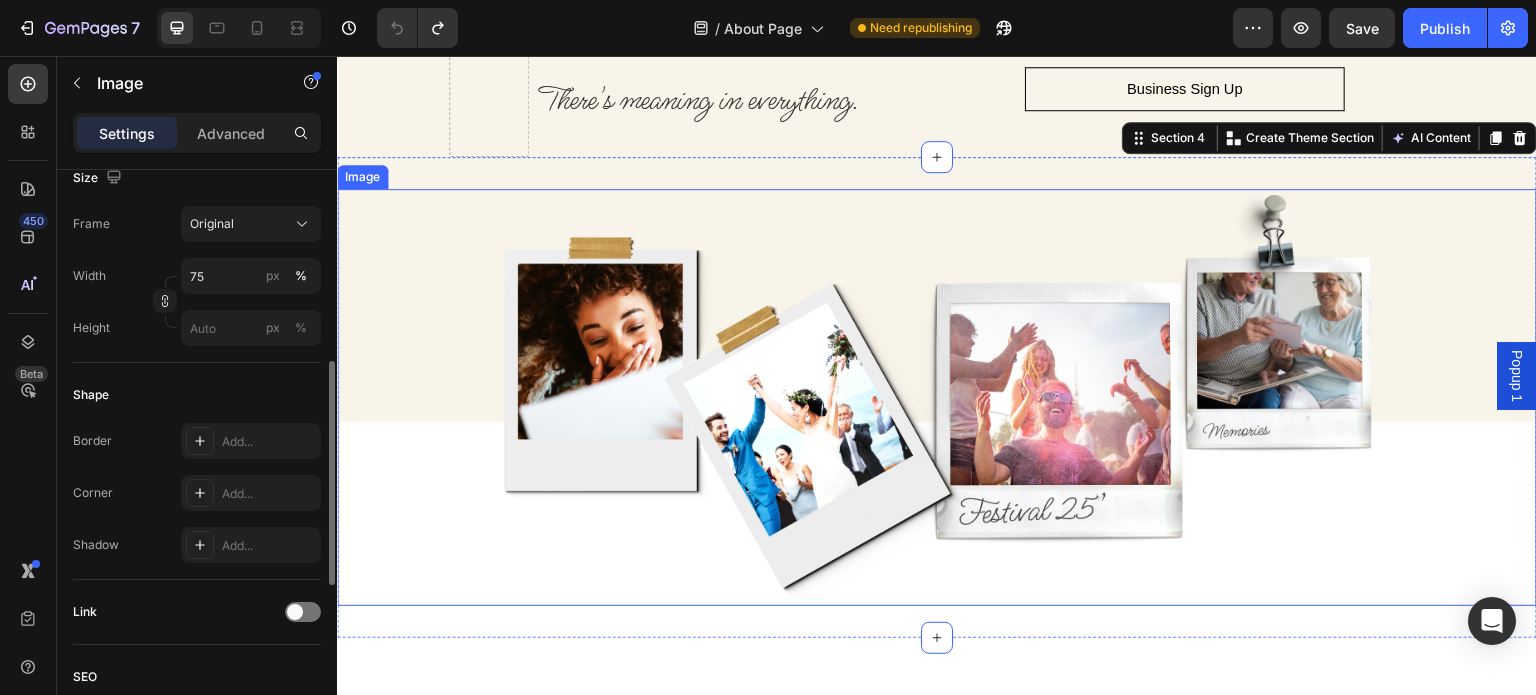 click at bounding box center [937, 397] 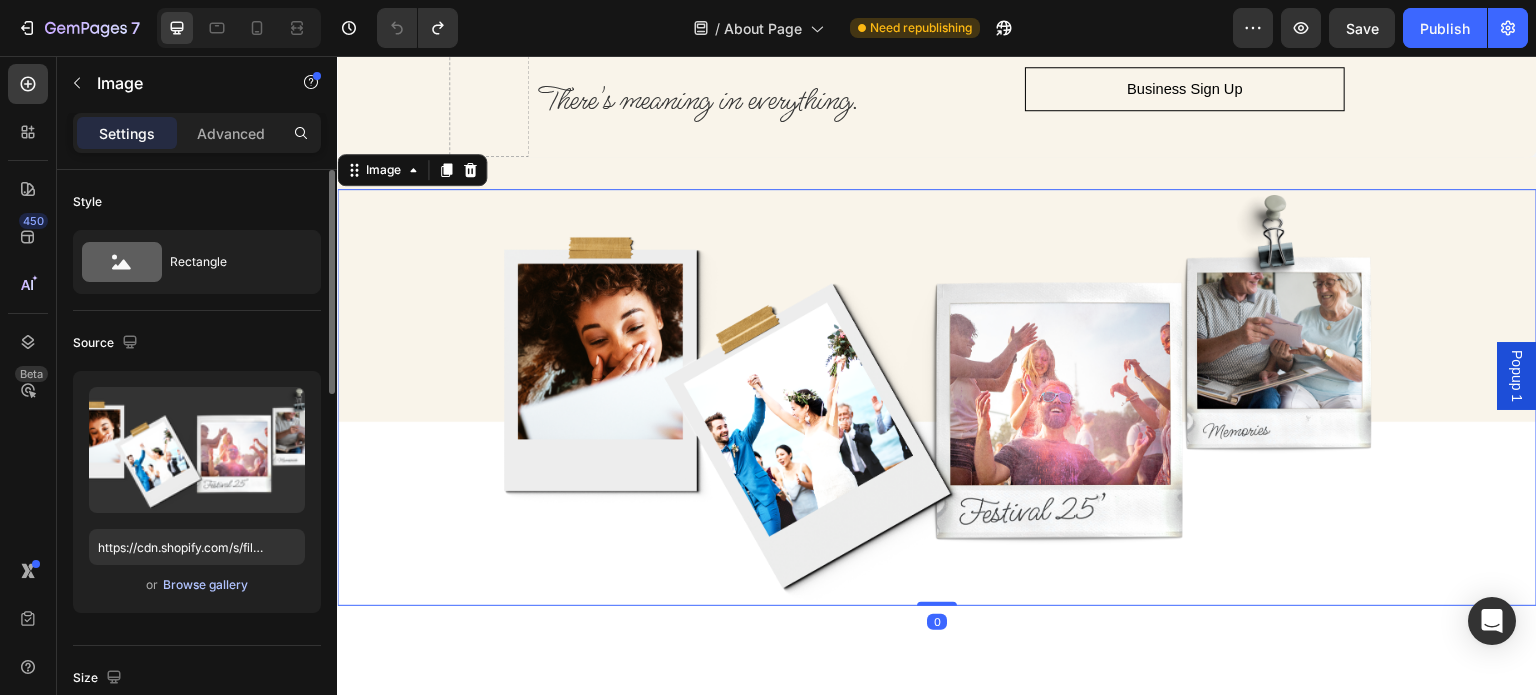 click on "Browse gallery" at bounding box center [205, 585] 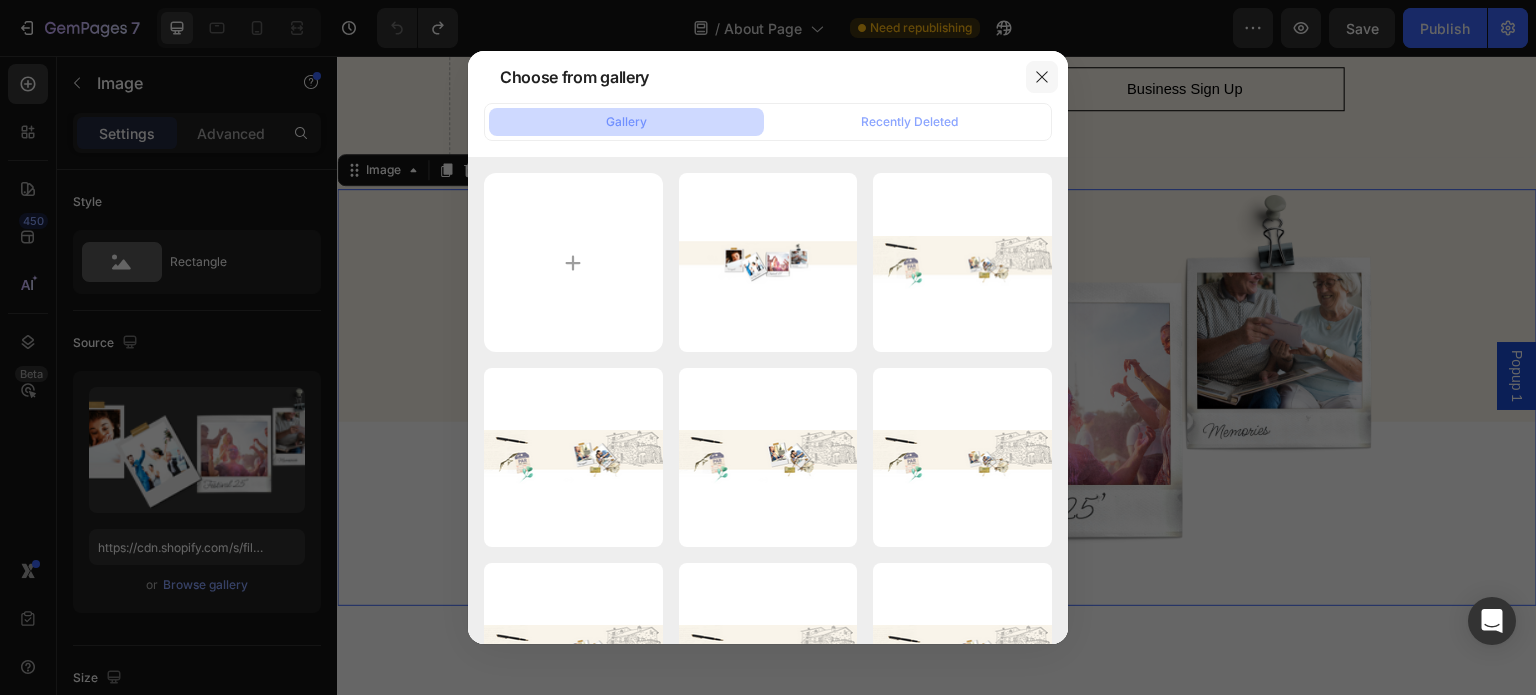 drag, startPoint x: 197, startPoint y: 451, endPoint x: 1045, endPoint y: 69, distance: 930.0688 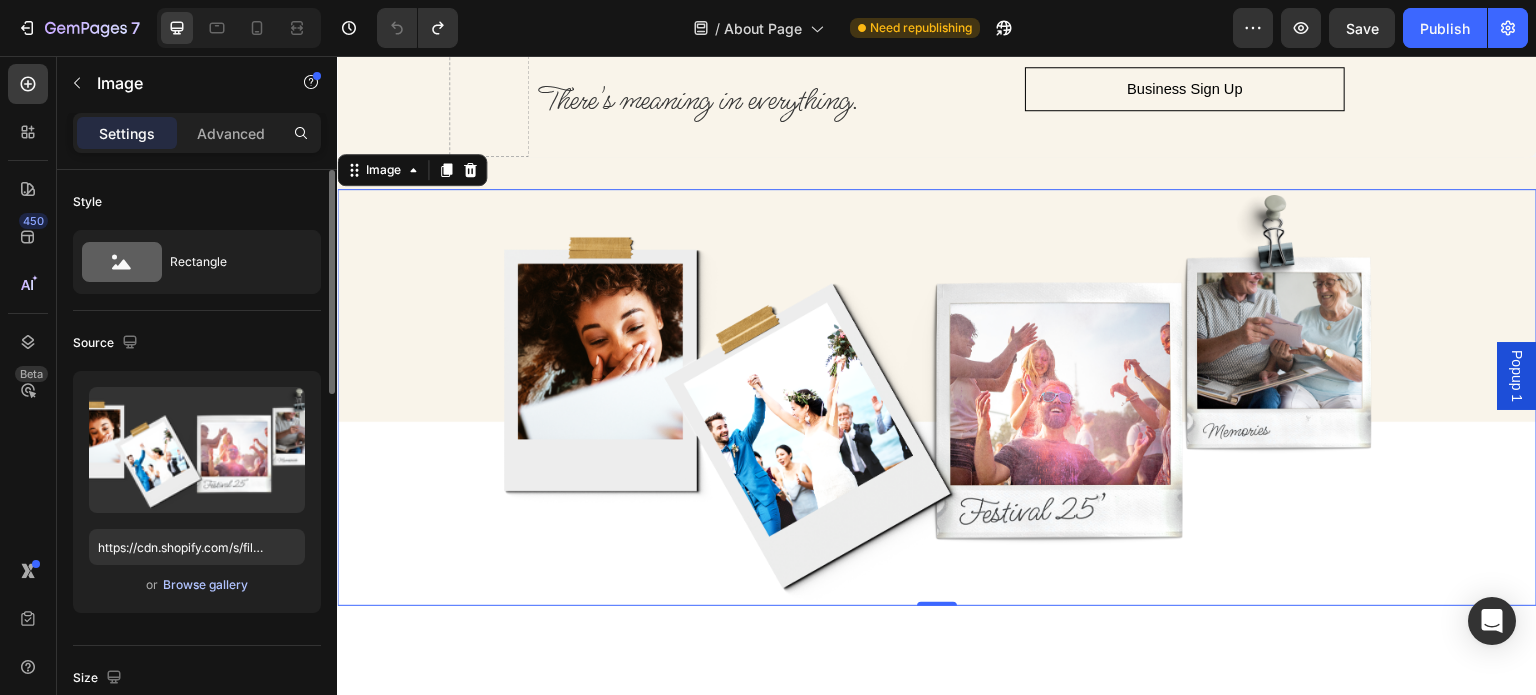 click on "Browse gallery" at bounding box center (205, 585) 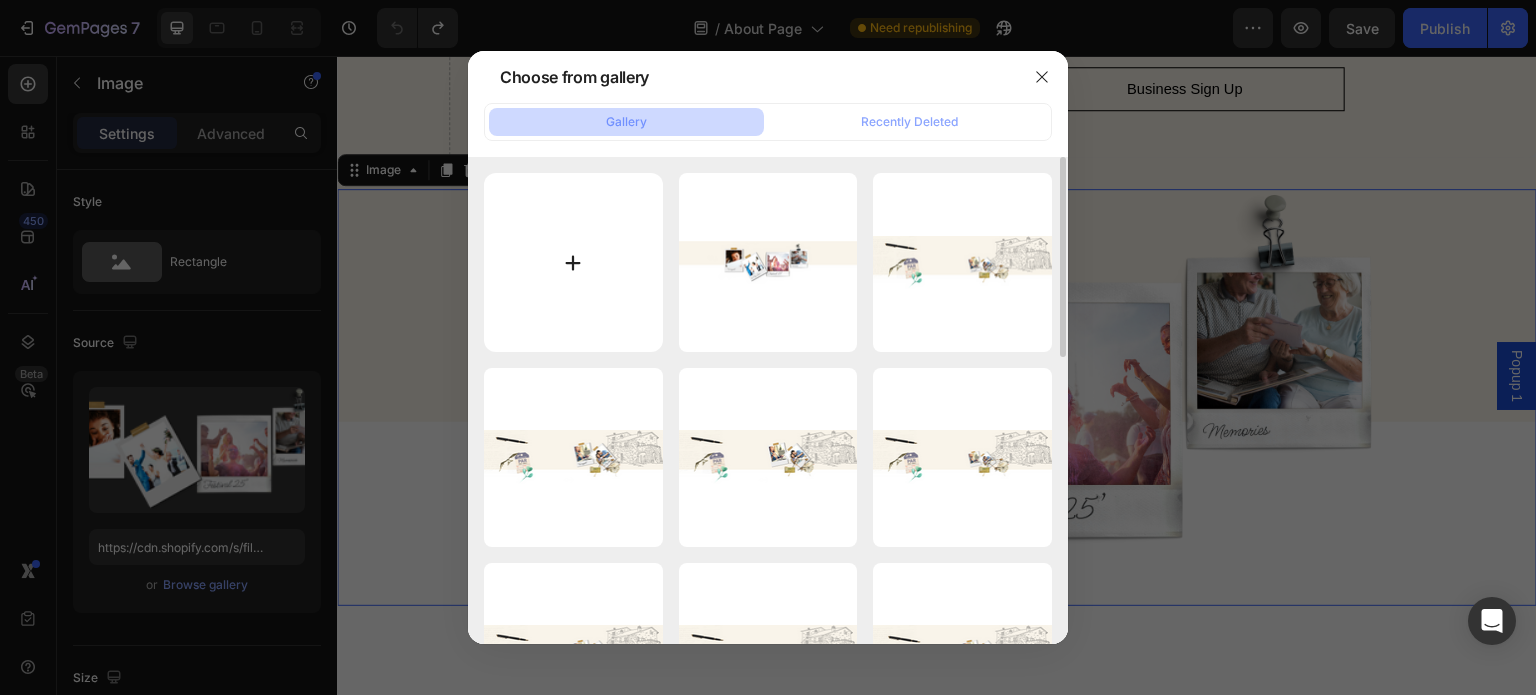 click at bounding box center (573, 262) 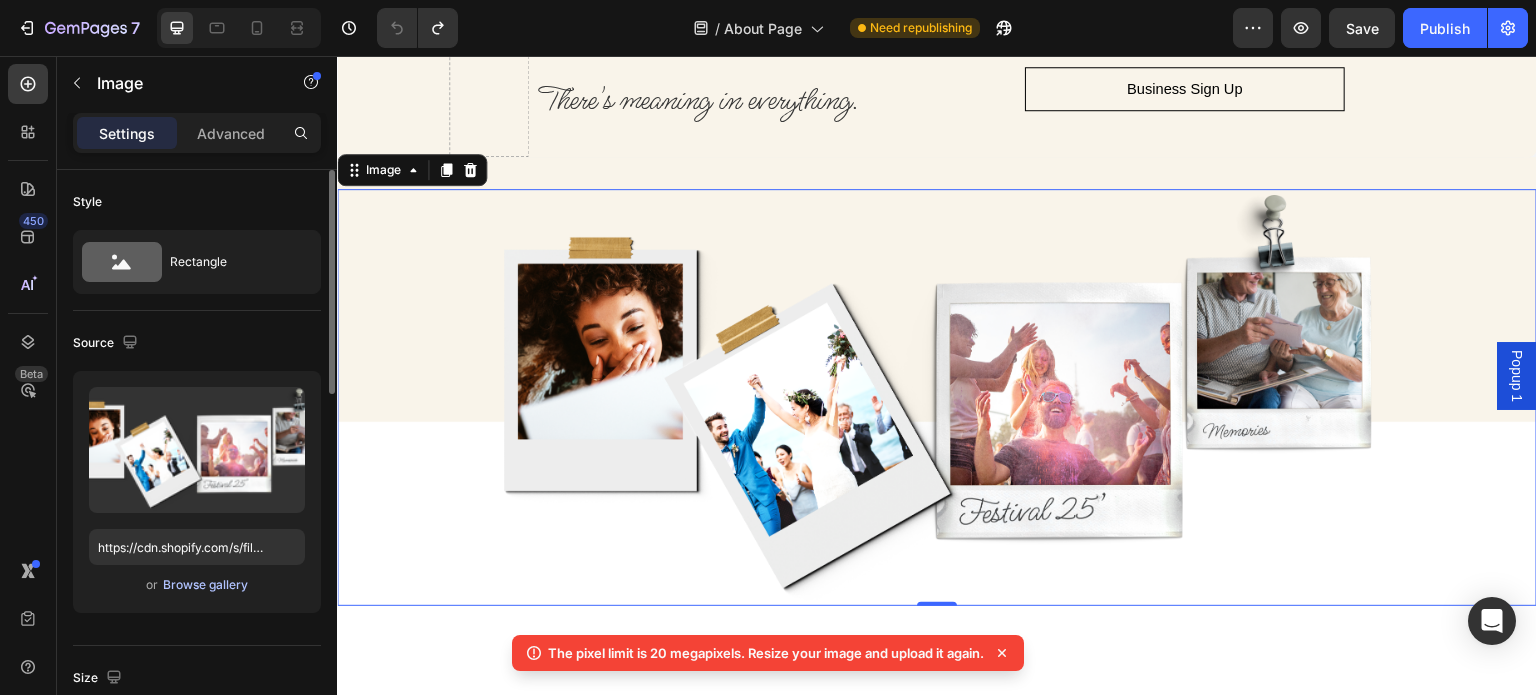 click on "Browse gallery" at bounding box center [205, 585] 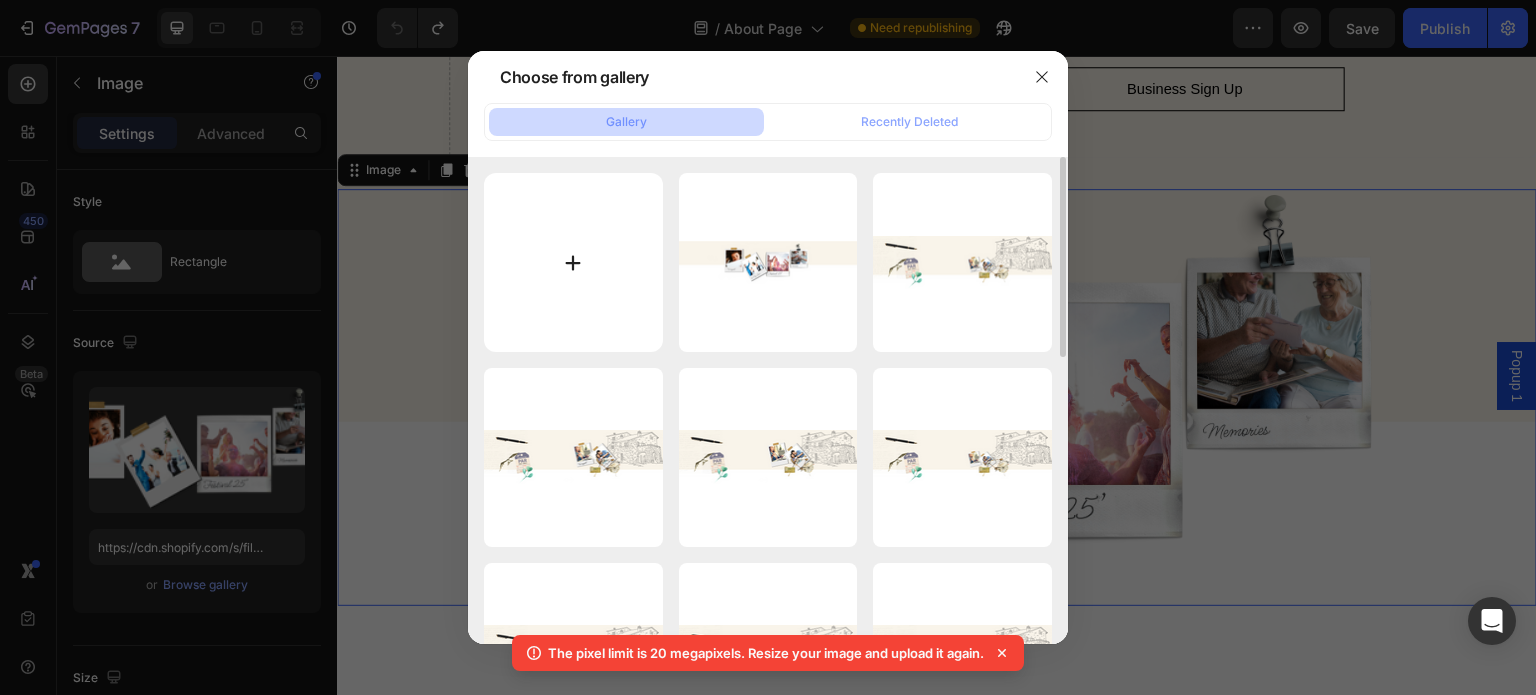 click at bounding box center [573, 262] 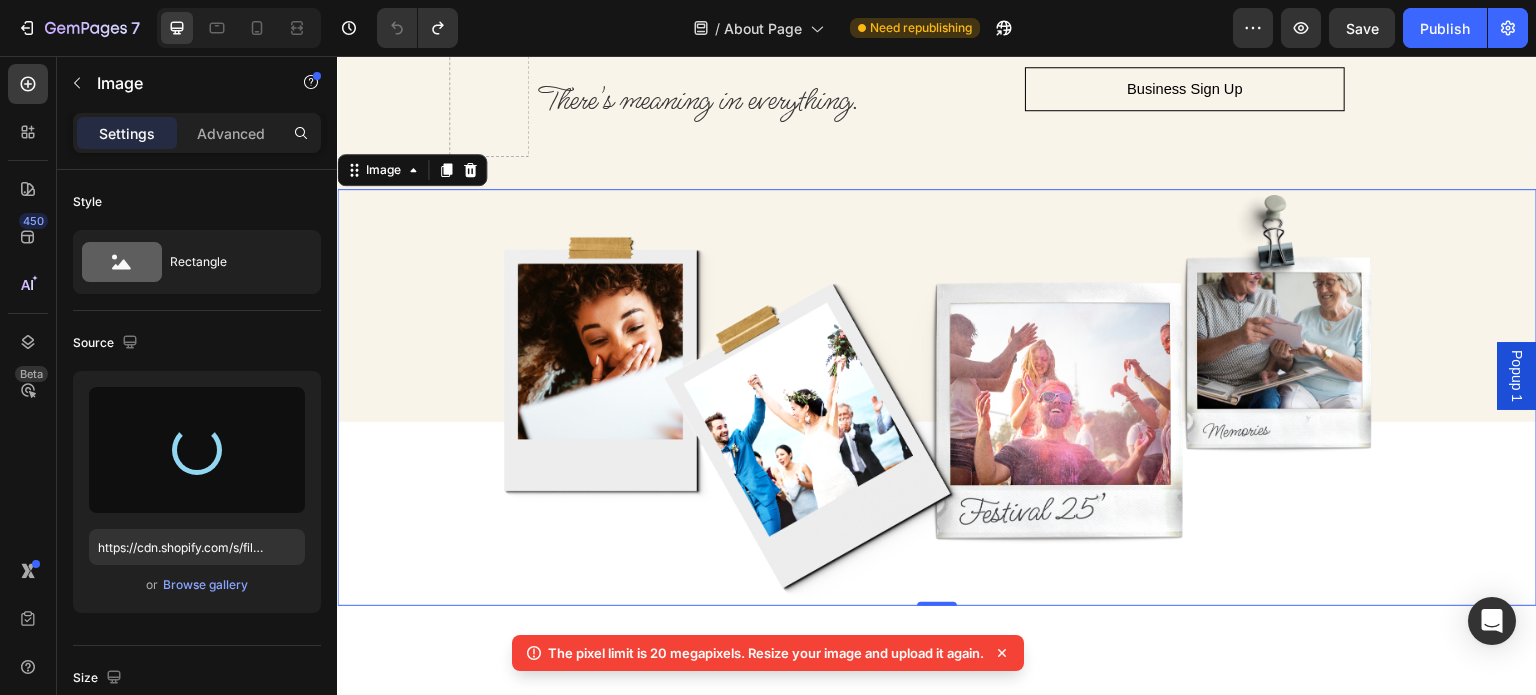 type on "https://cdn.shopify.com/s/files/1/0662/4005/3363/files/gempages_575797668542940099-0439978e-b8df-447f-8e51-688d74606f6b.png" 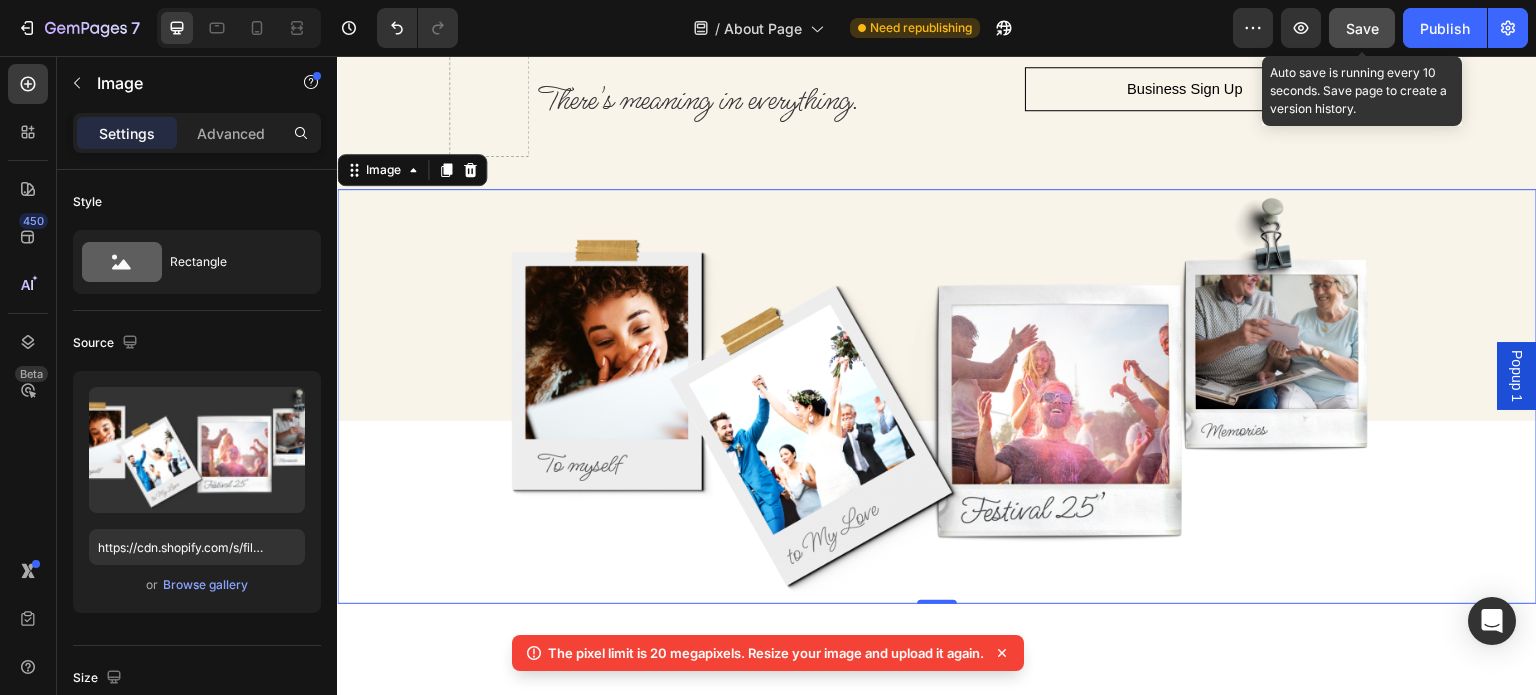 click on "Save" 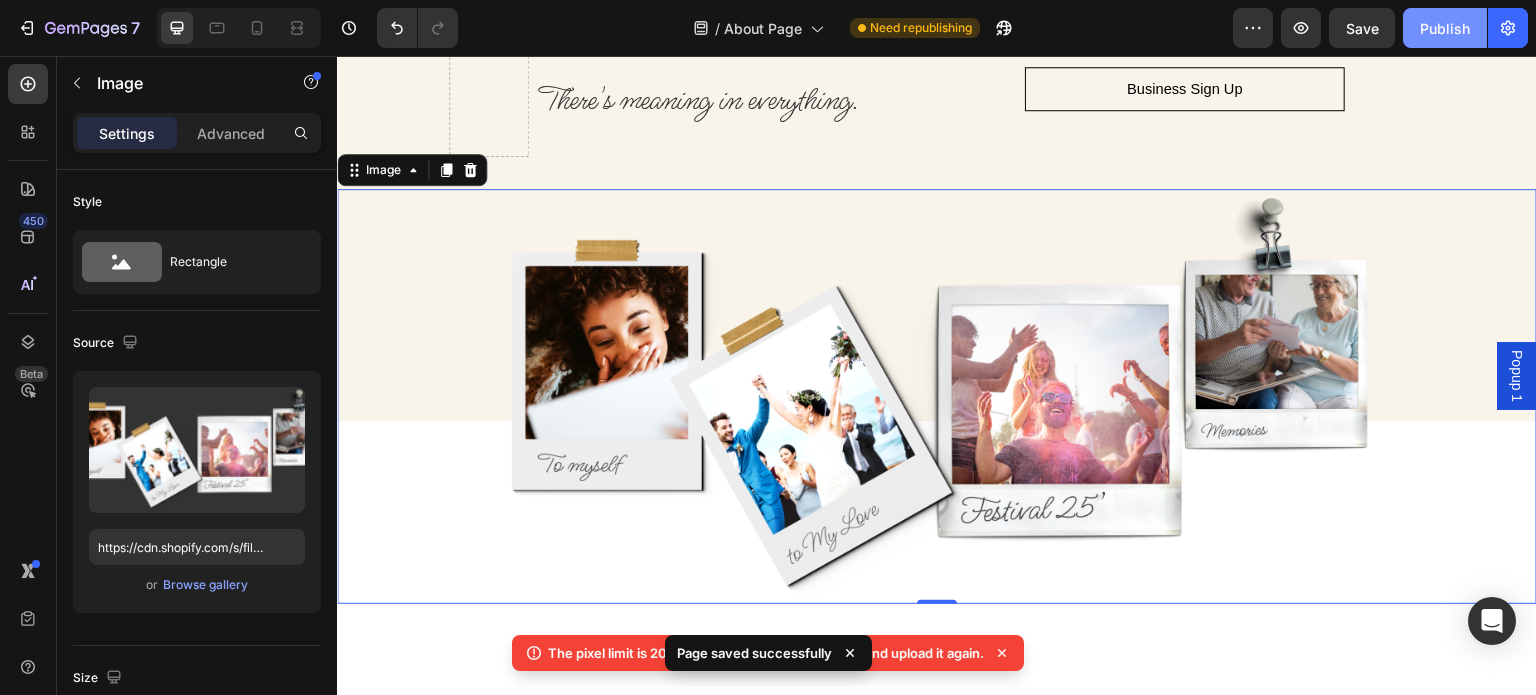 click on "Publish" at bounding box center (1445, 28) 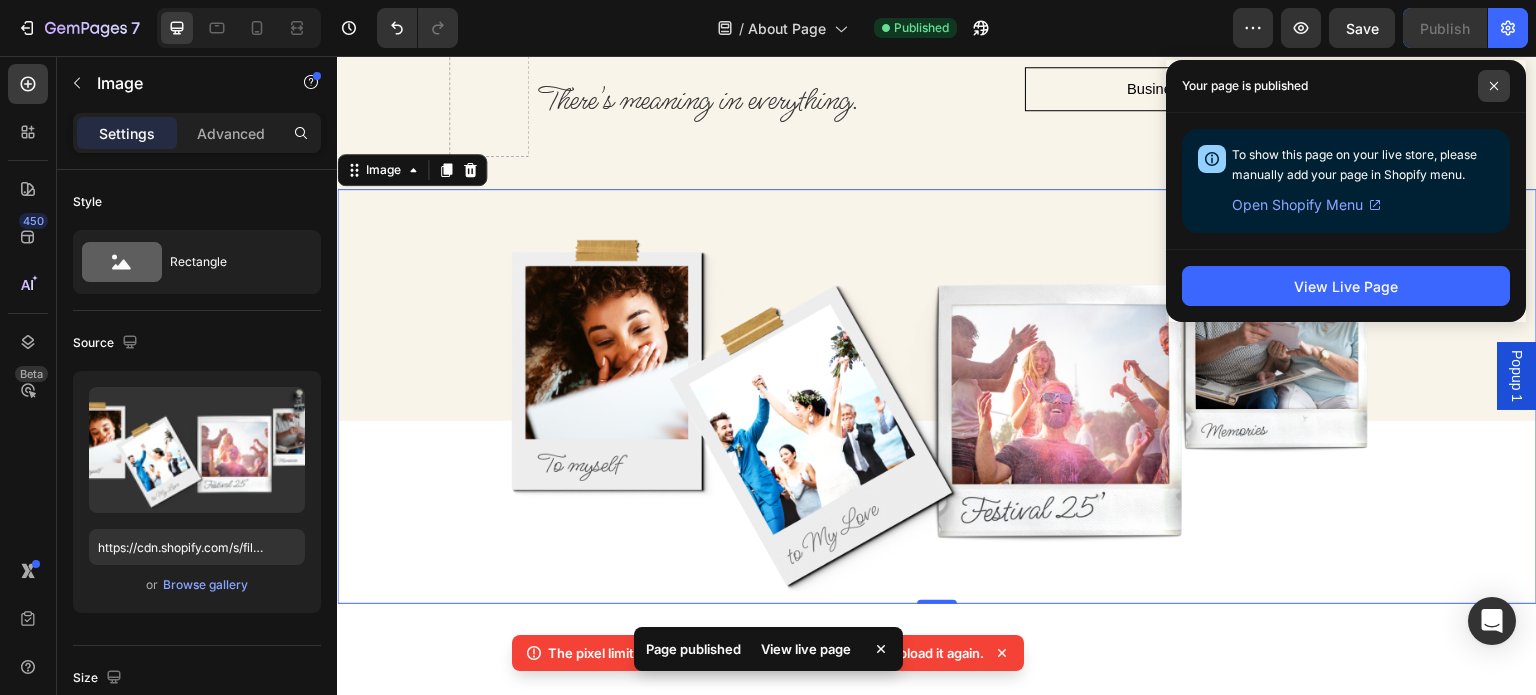 click at bounding box center (1494, 86) 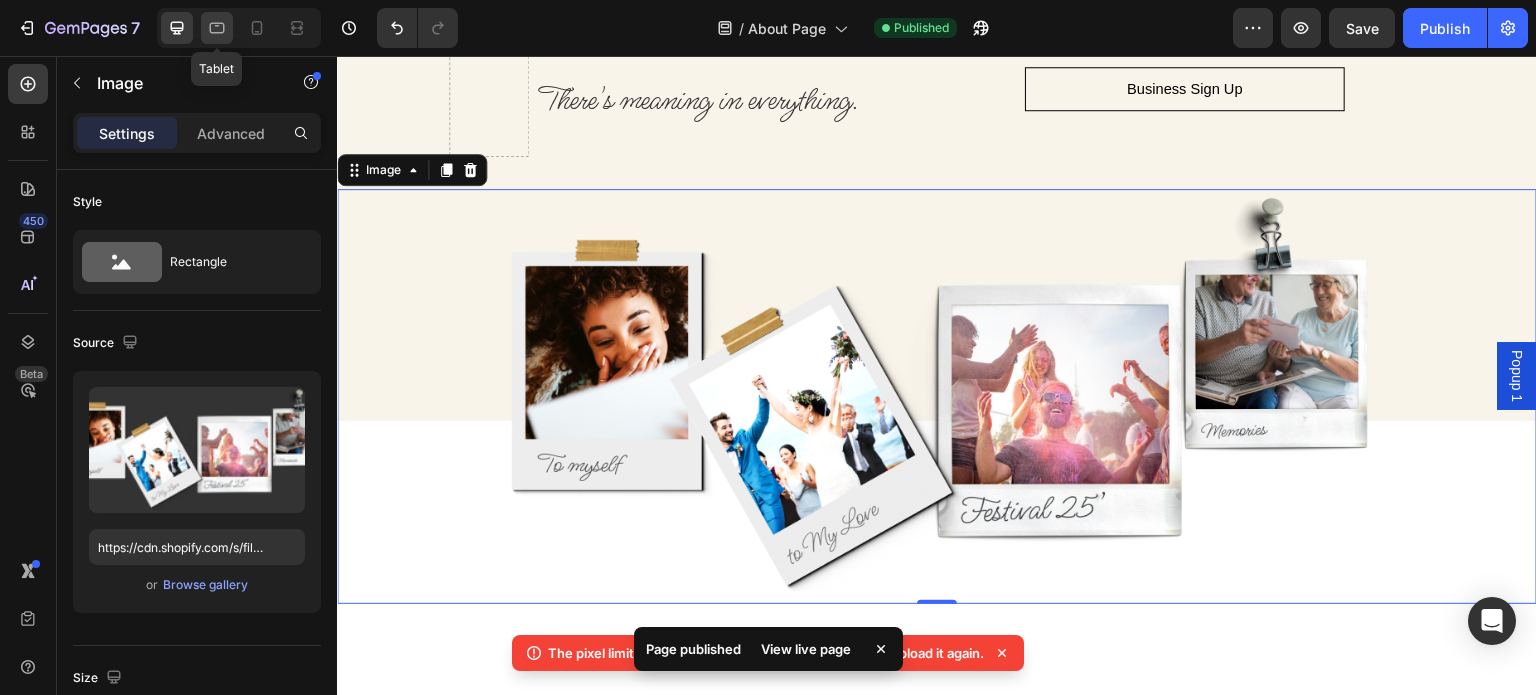 click 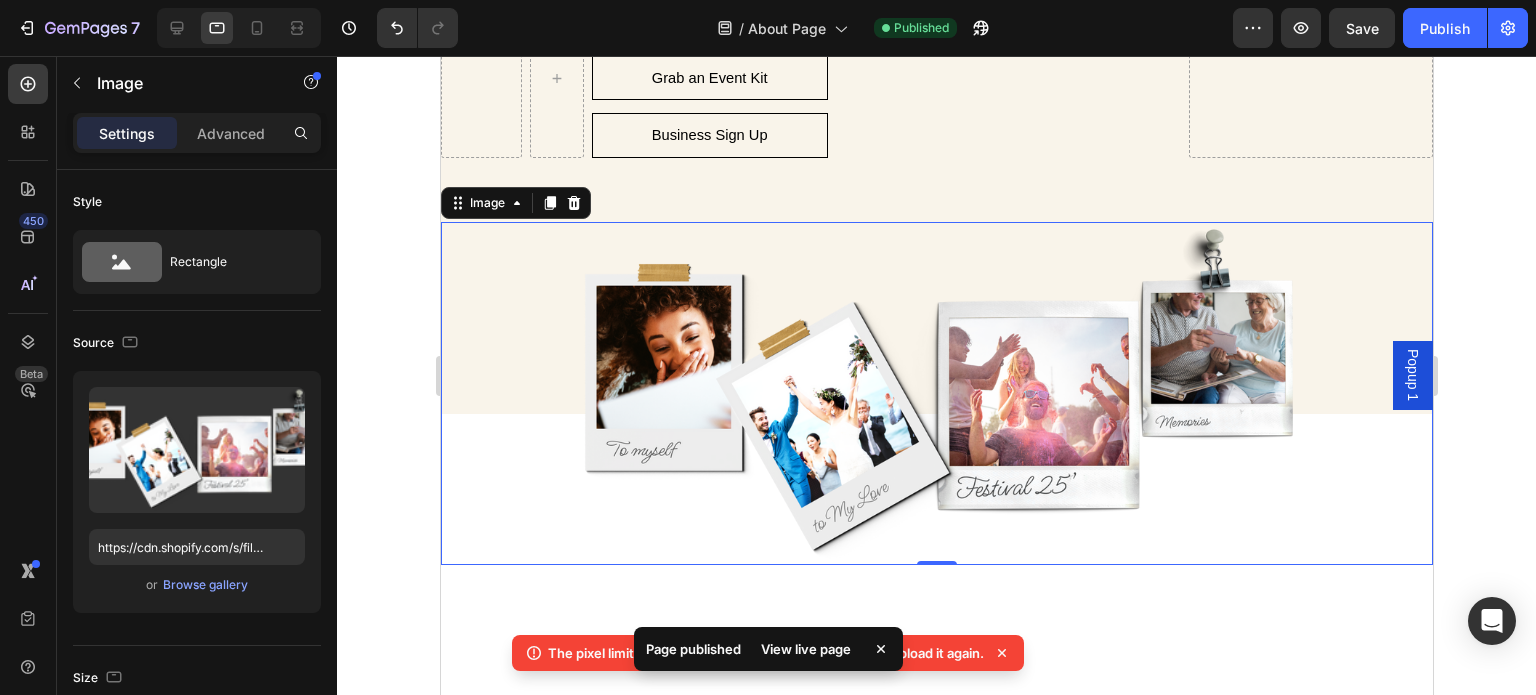 scroll, scrollTop: 776, scrollLeft: 0, axis: vertical 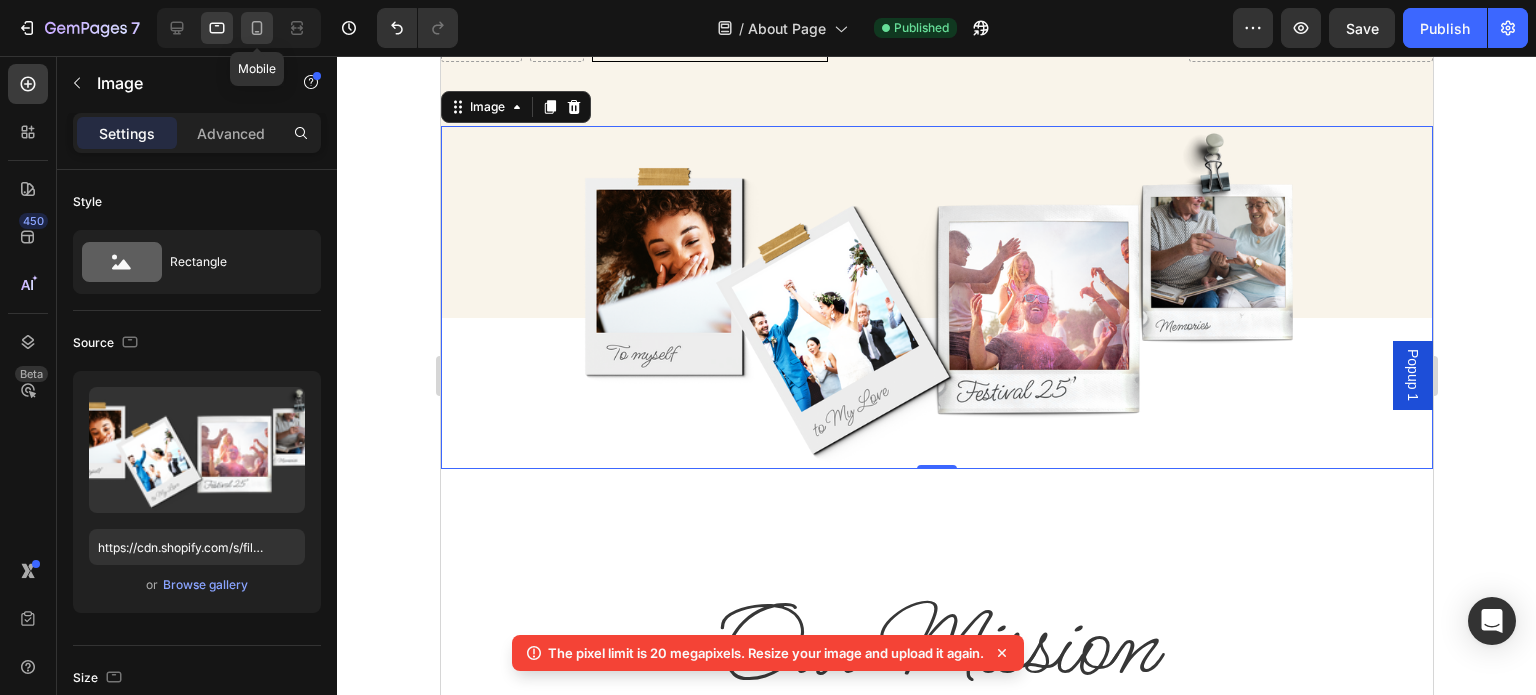 click 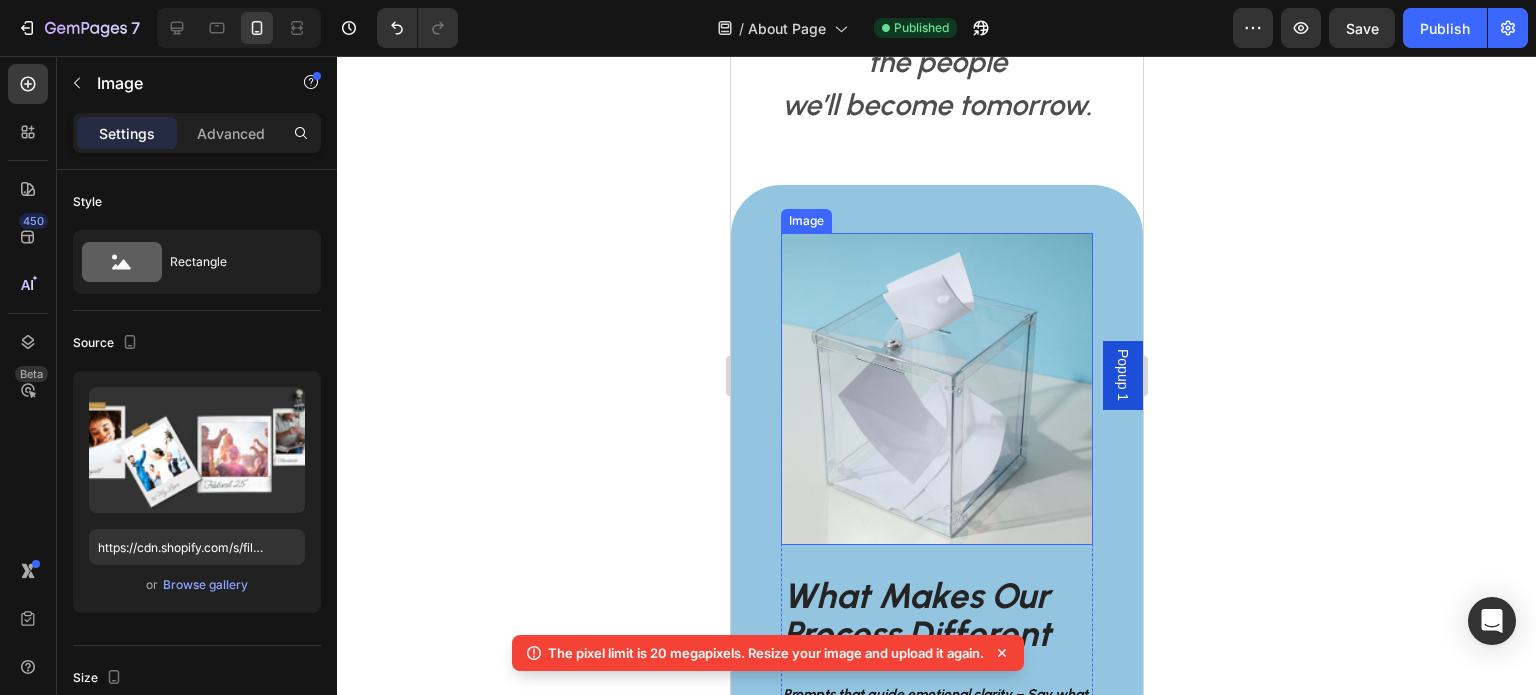 scroll, scrollTop: 1275, scrollLeft: 0, axis: vertical 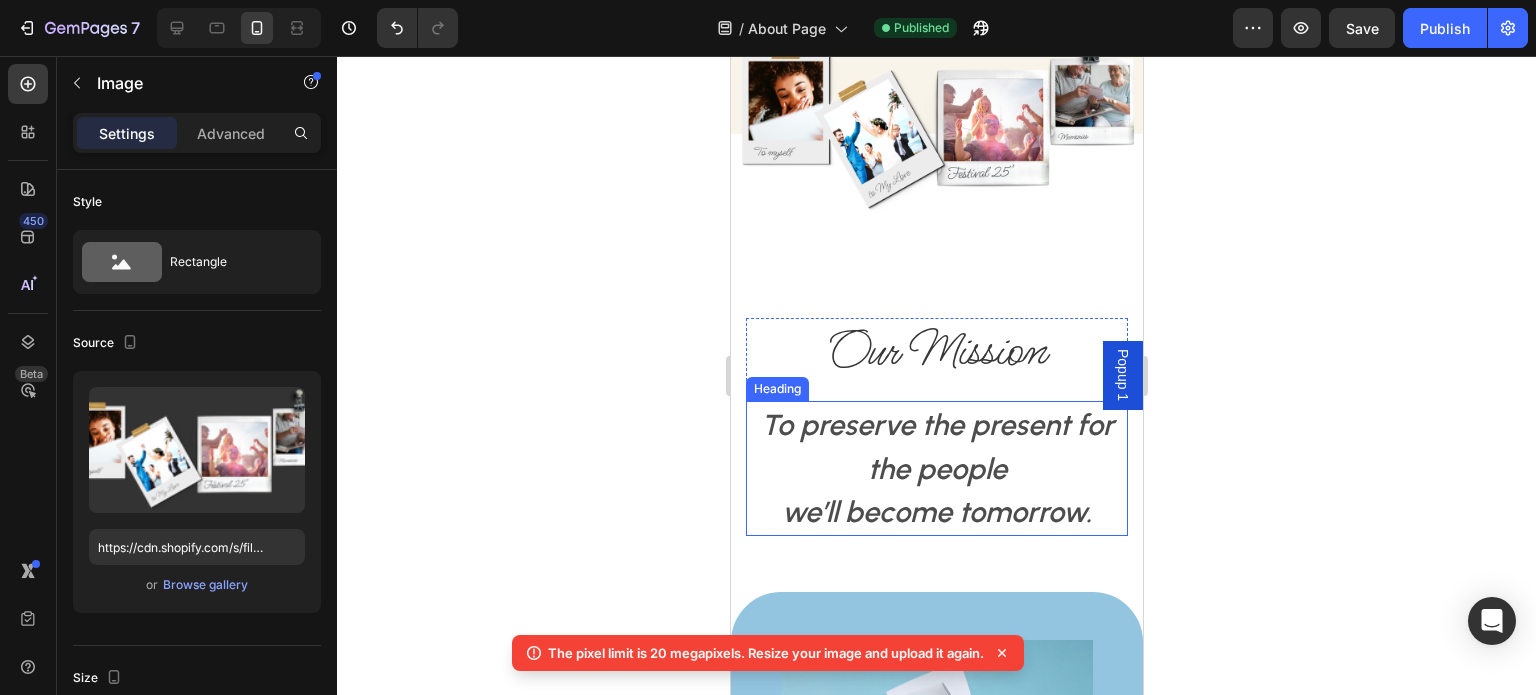 click on "To preserve the present for the people  we’ll become tomorrow." at bounding box center (936, 468) 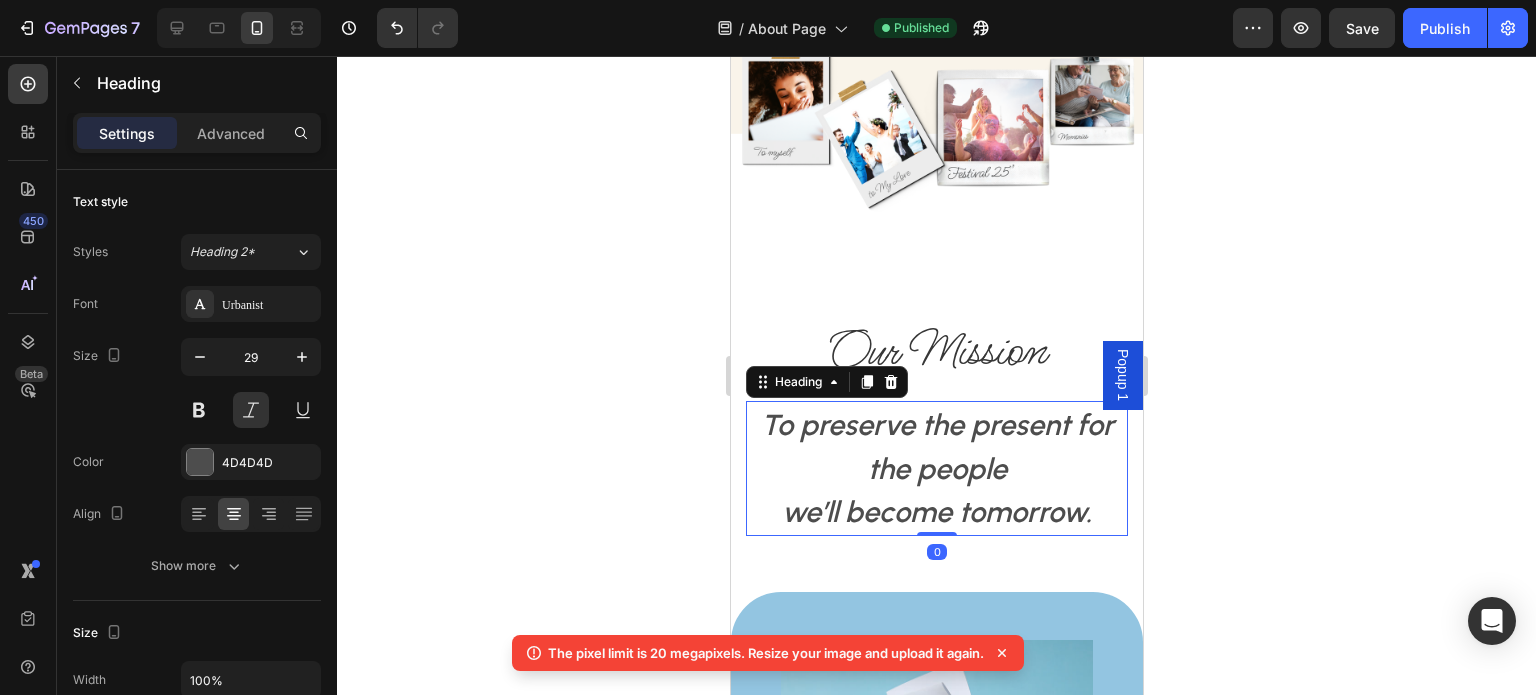 click on "To preserve the present for the people  we’ll become tomorrow." at bounding box center (936, 468) 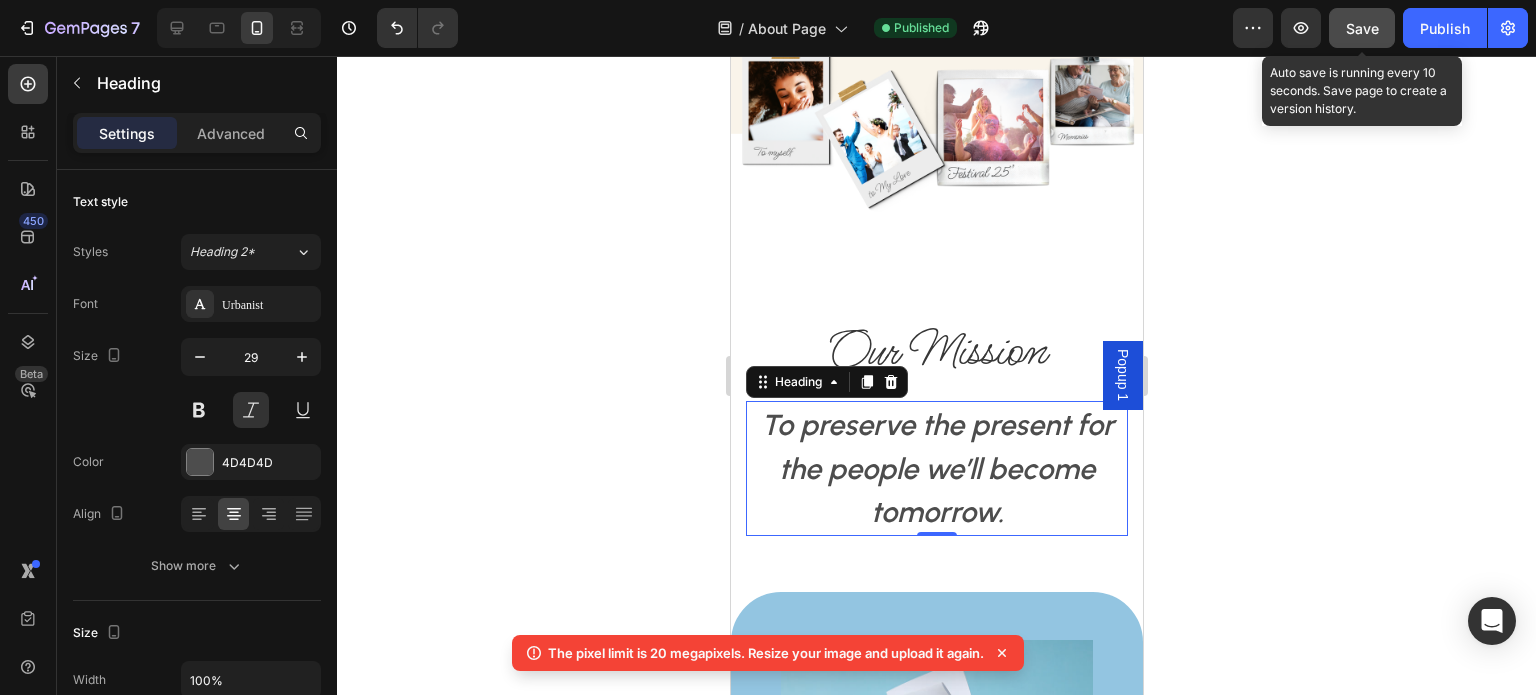 click on "Save" at bounding box center (1362, 28) 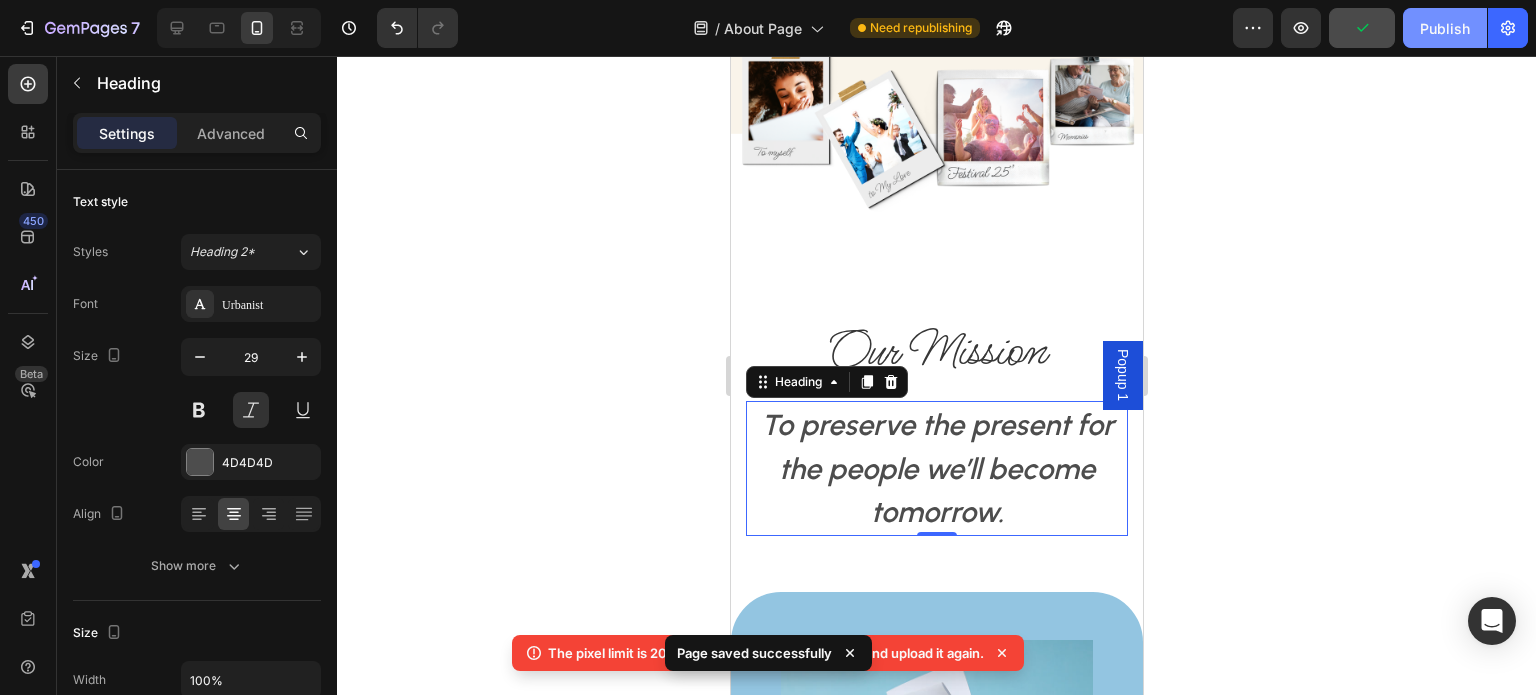 click on "Publish" at bounding box center [1445, 28] 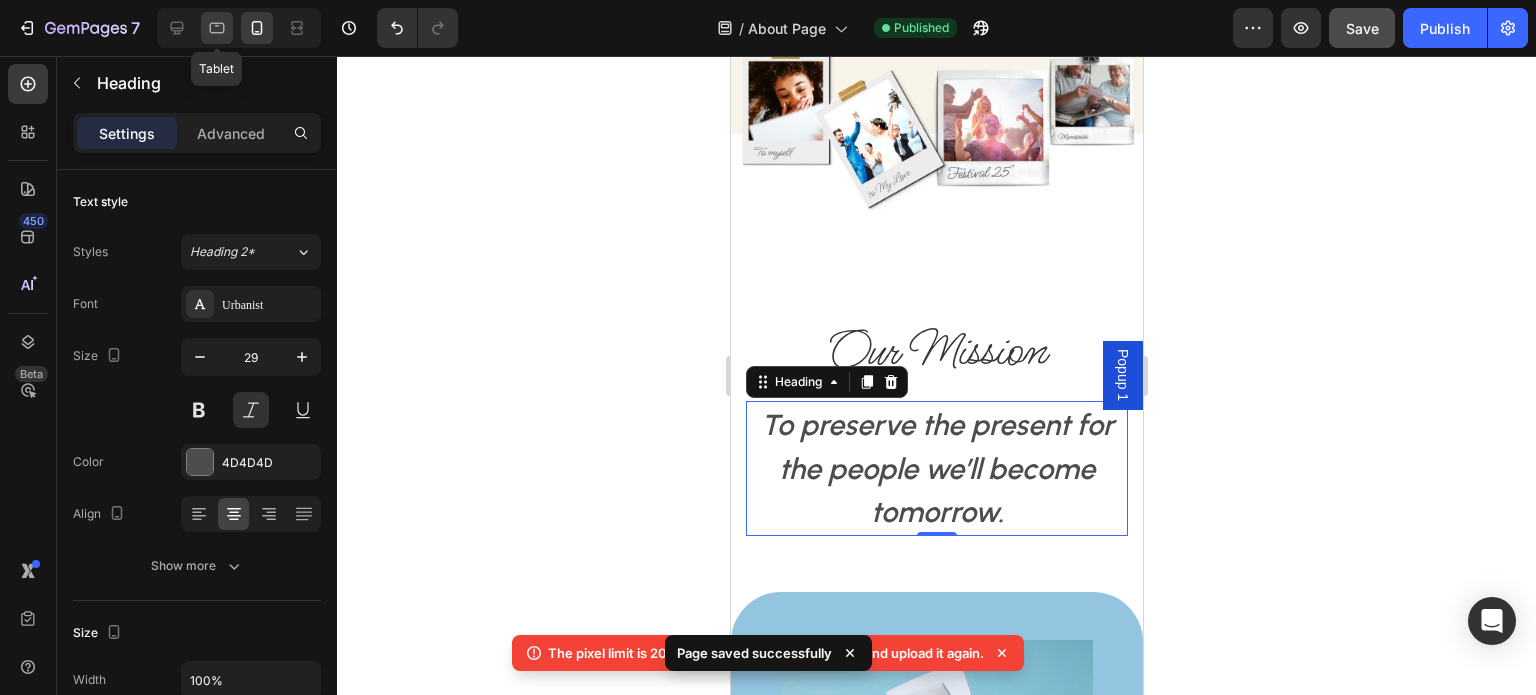 click 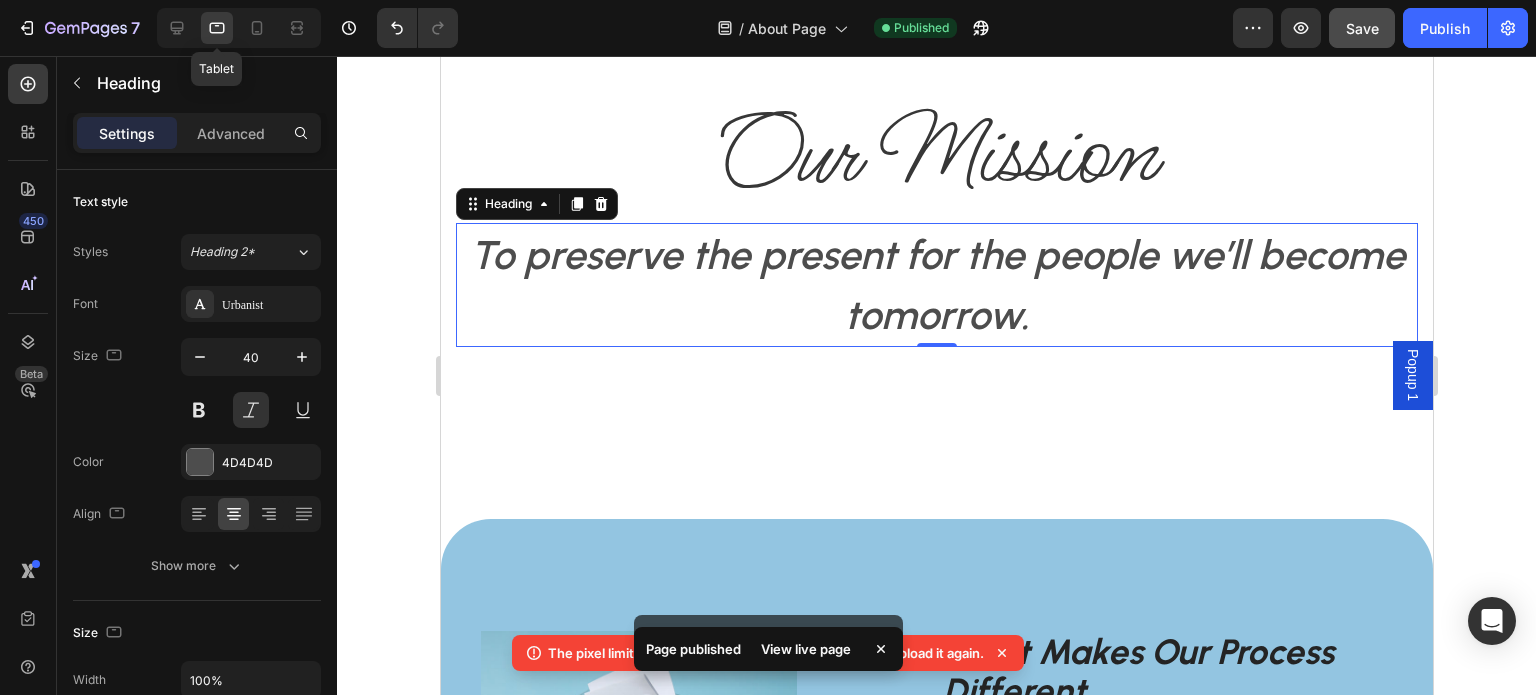 scroll, scrollTop: 1758, scrollLeft: 0, axis: vertical 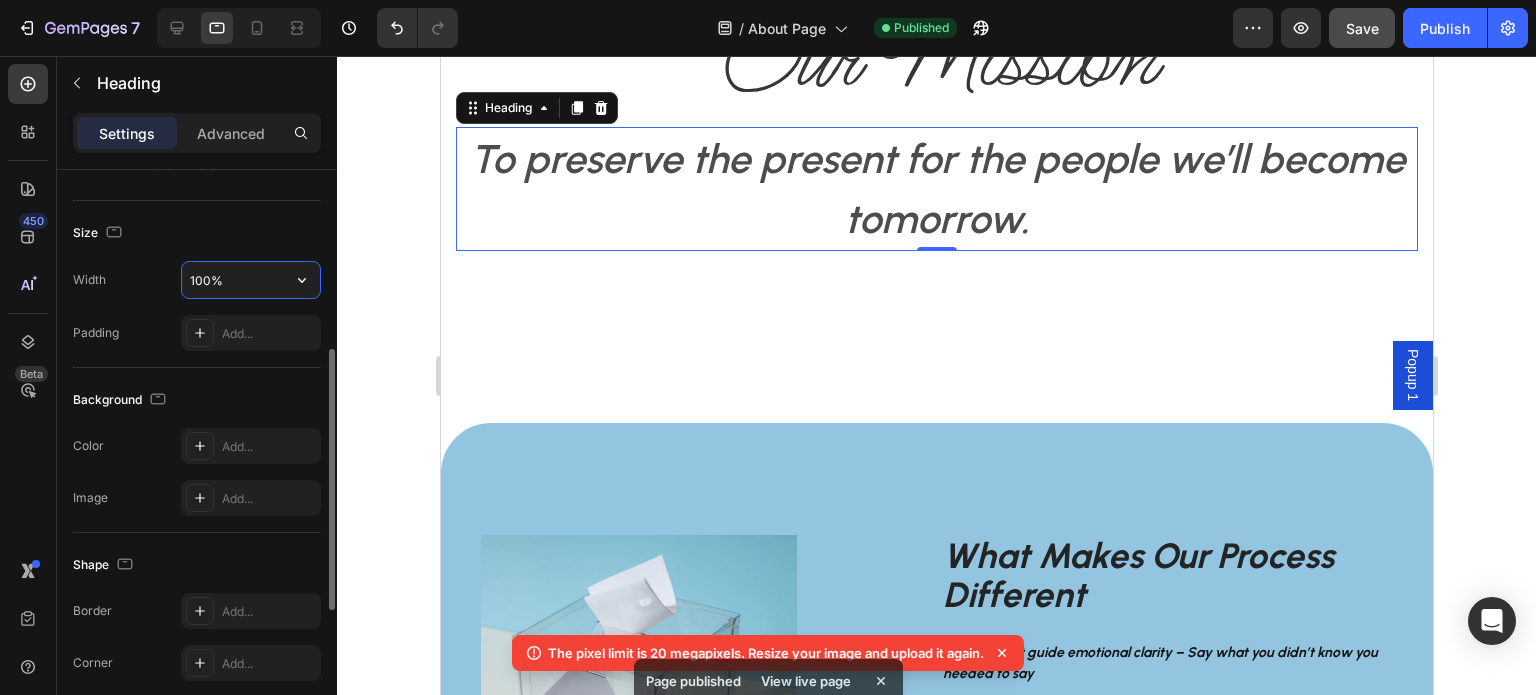 click on "100%" at bounding box center [251, 280] 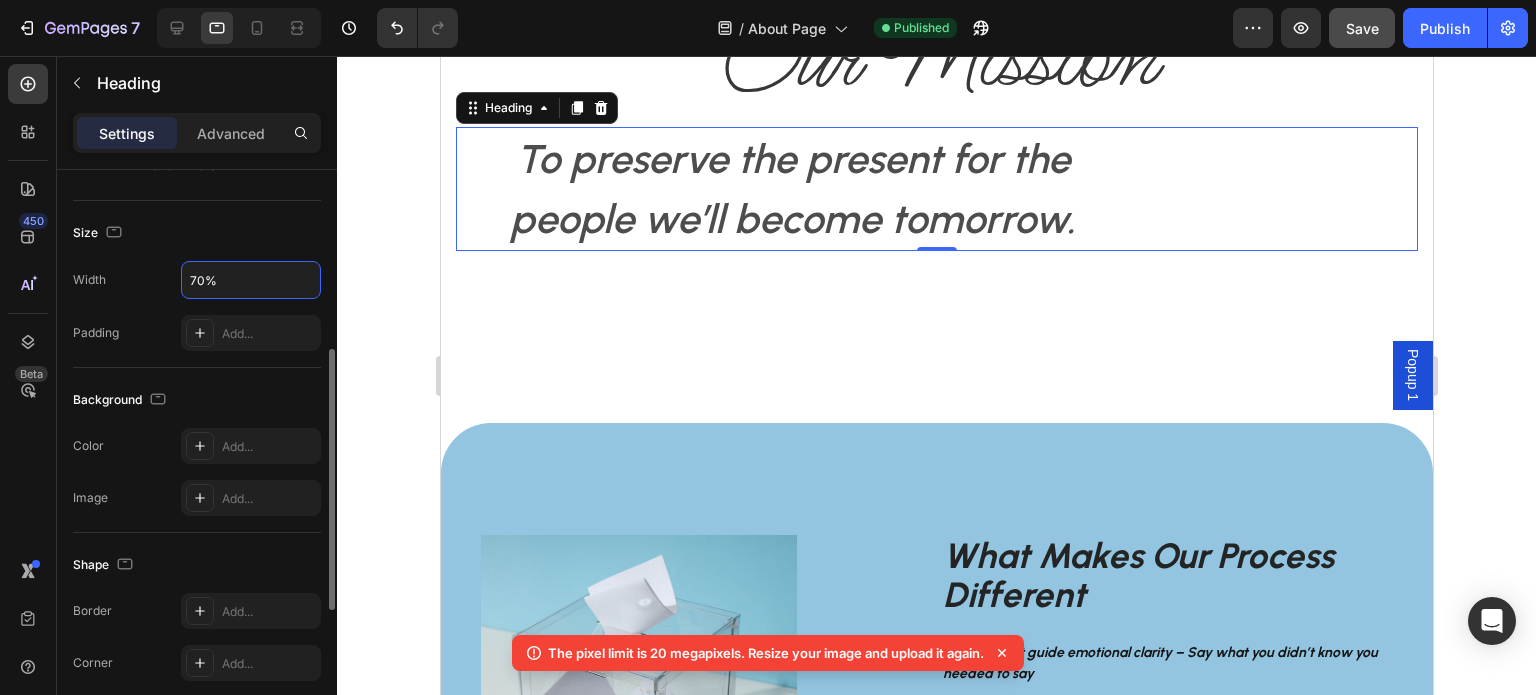 scroll, scrollTop: 714, scrollLeft: 0, axis: vertical 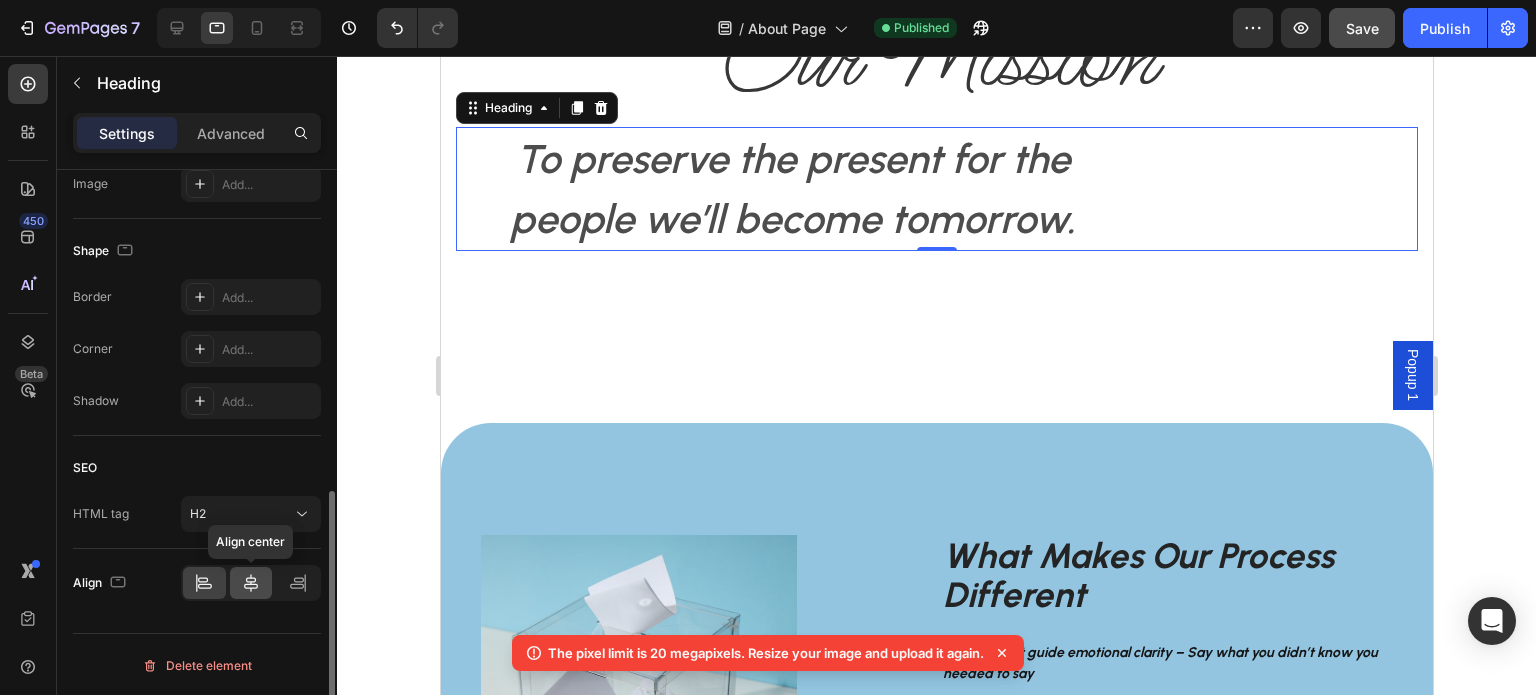 click 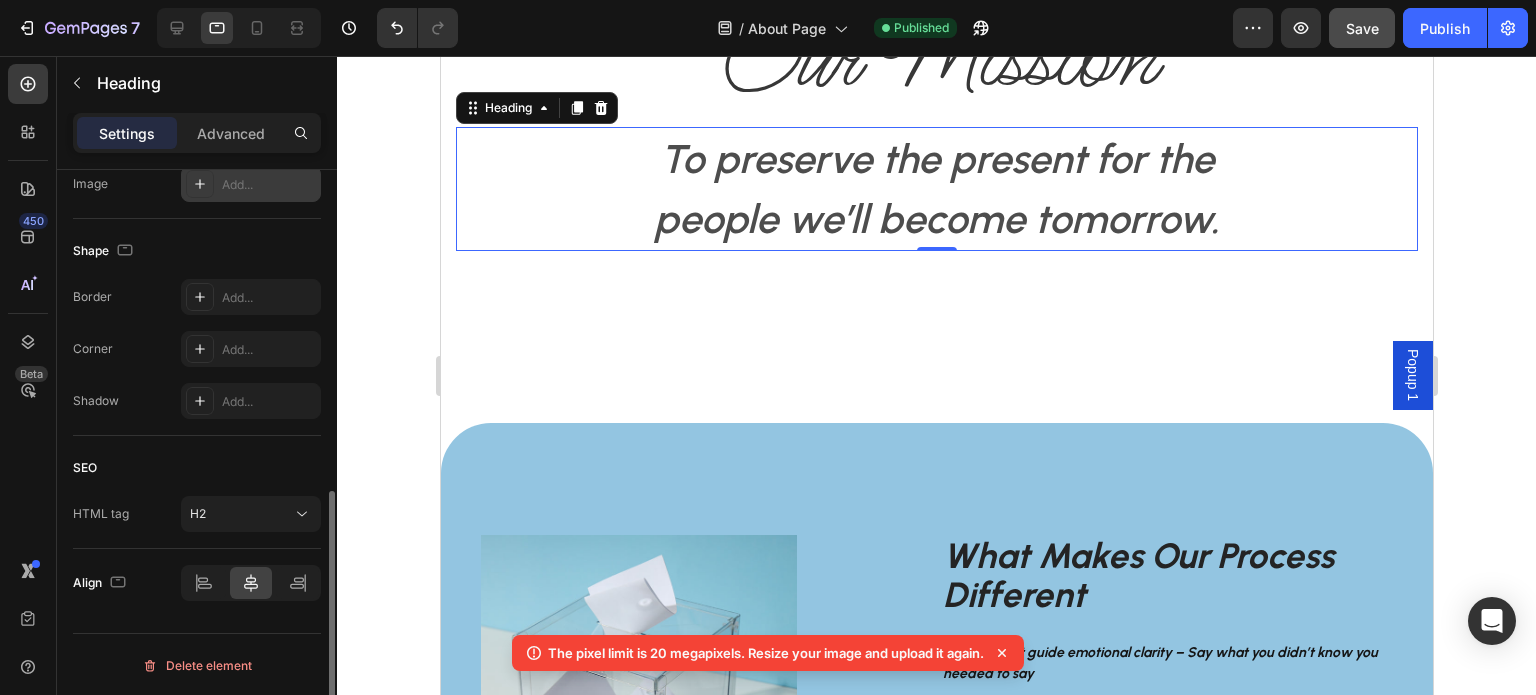 scroll, scrollTop: 414, scrollLeft: 0, axis: vertical 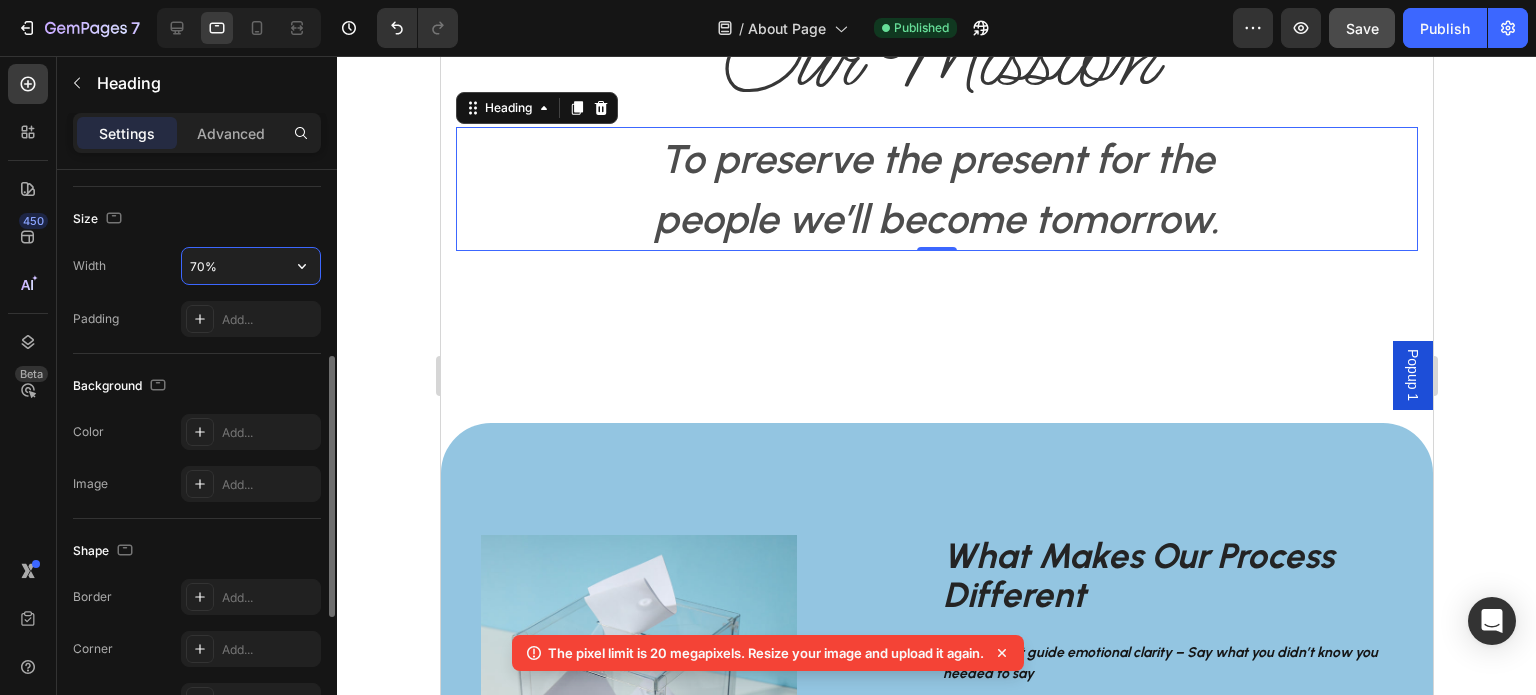 click on "70%" at bounding box center [251, 266] 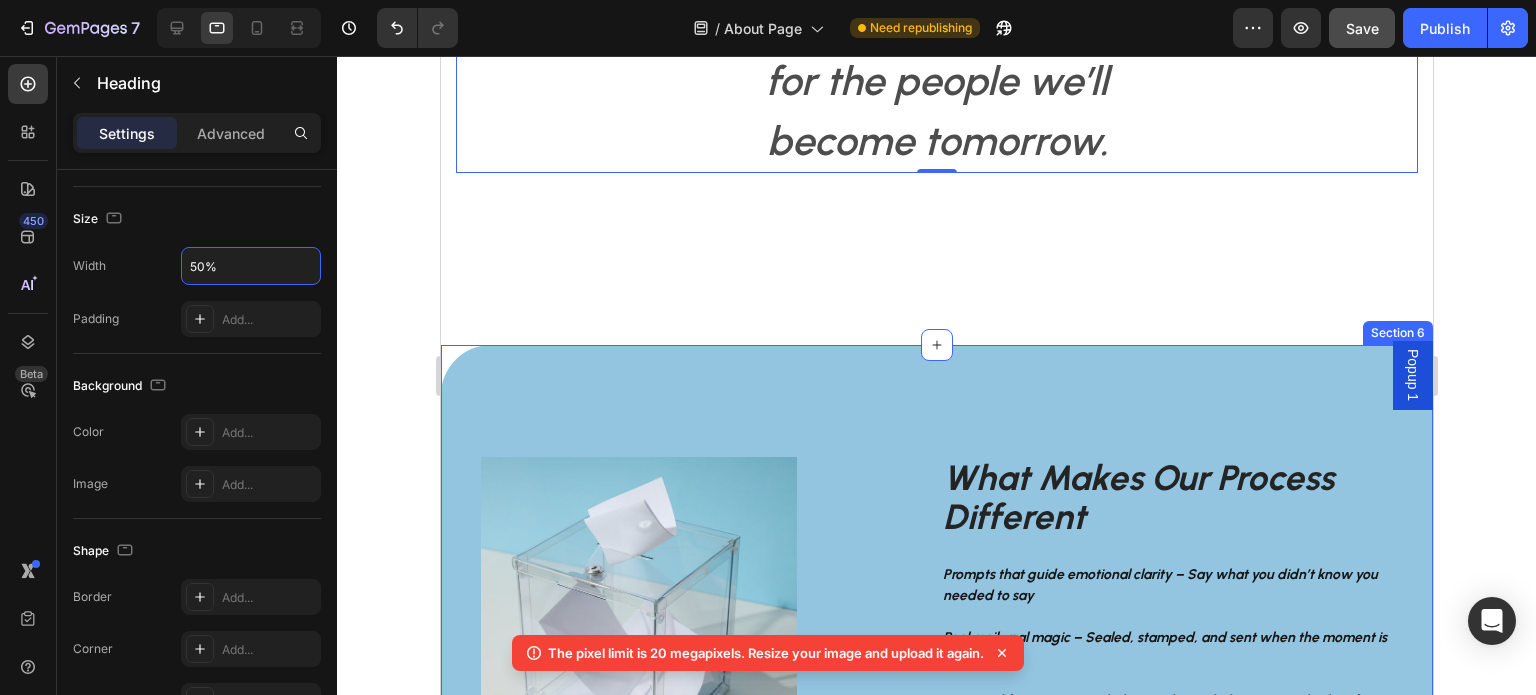 scroll, scrollTop: 1358, scrollLeft: 0, axis: vertical 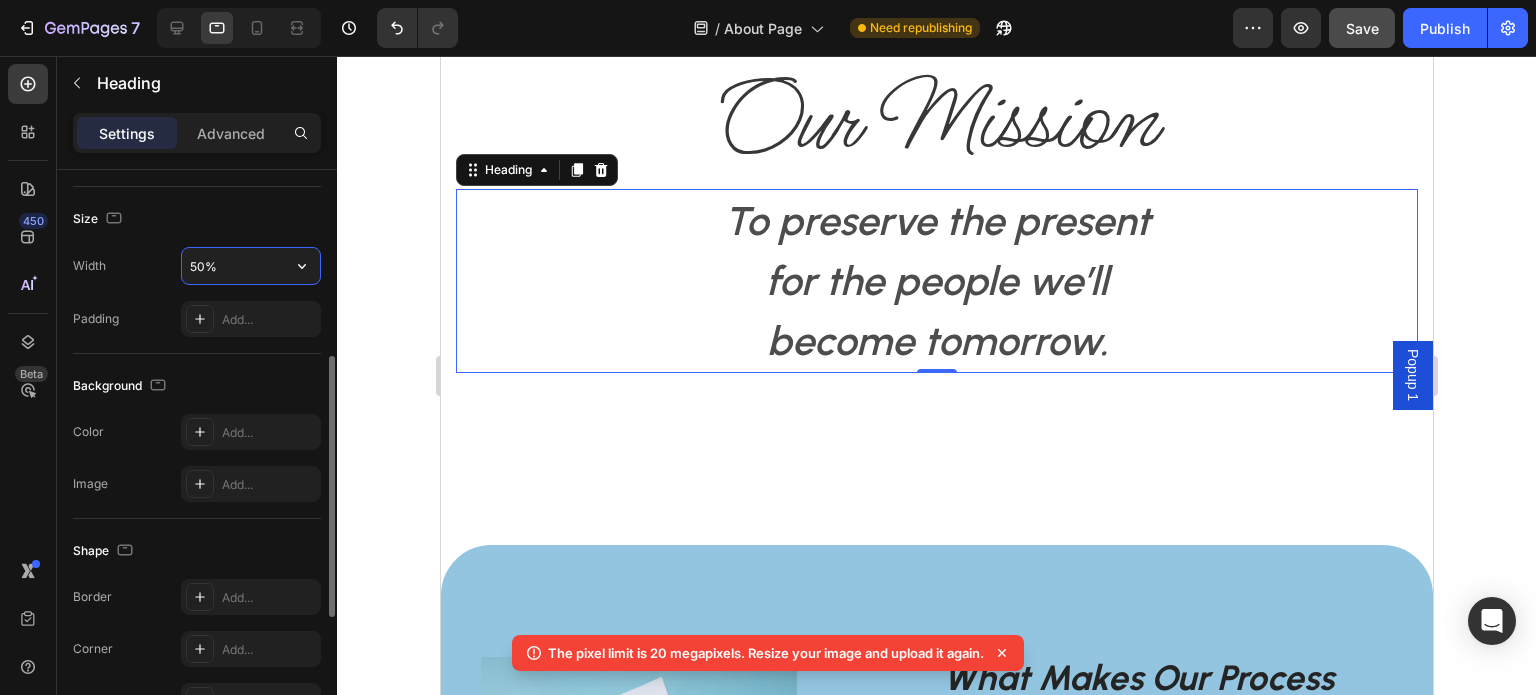 drag, startPoint x: 203, startPoint y: 263, endPoint x: 178, endPoint y: 271, distance: 26.24881 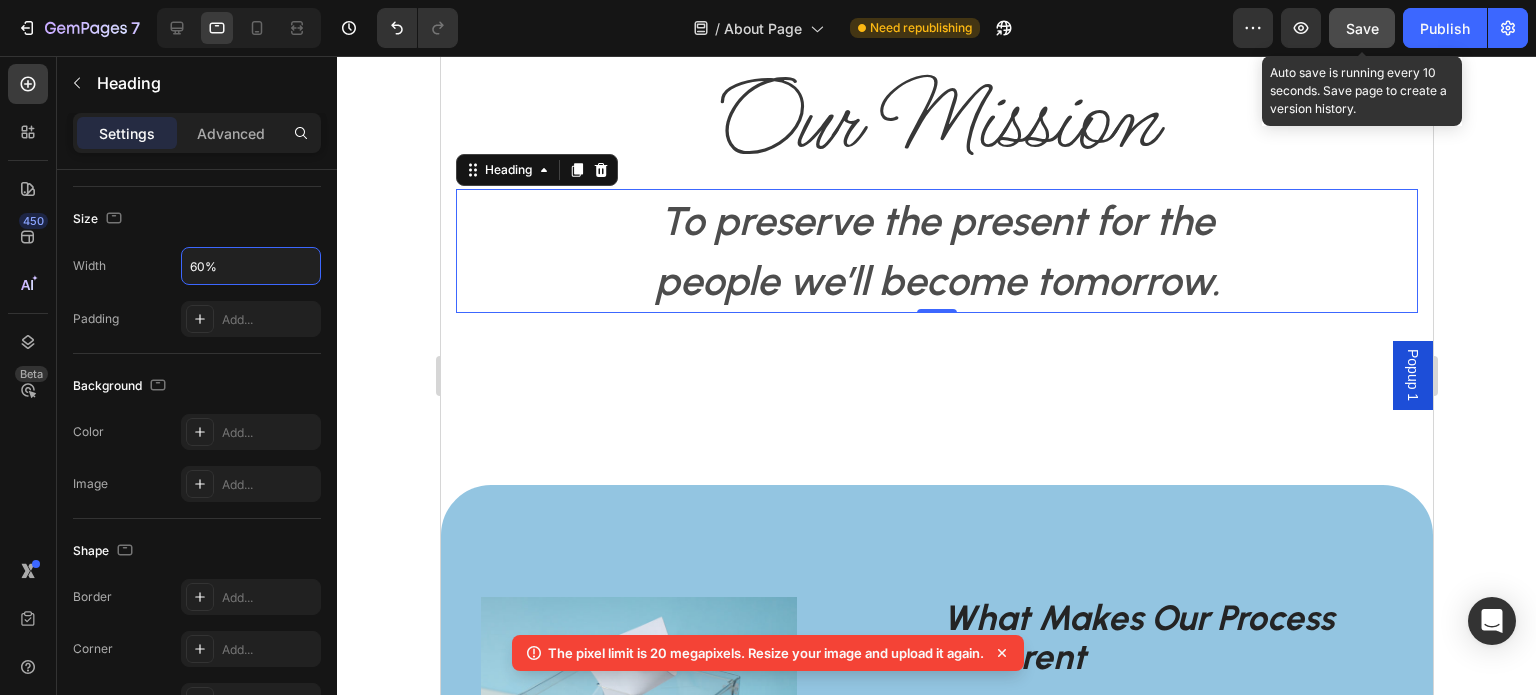 type on "60%" 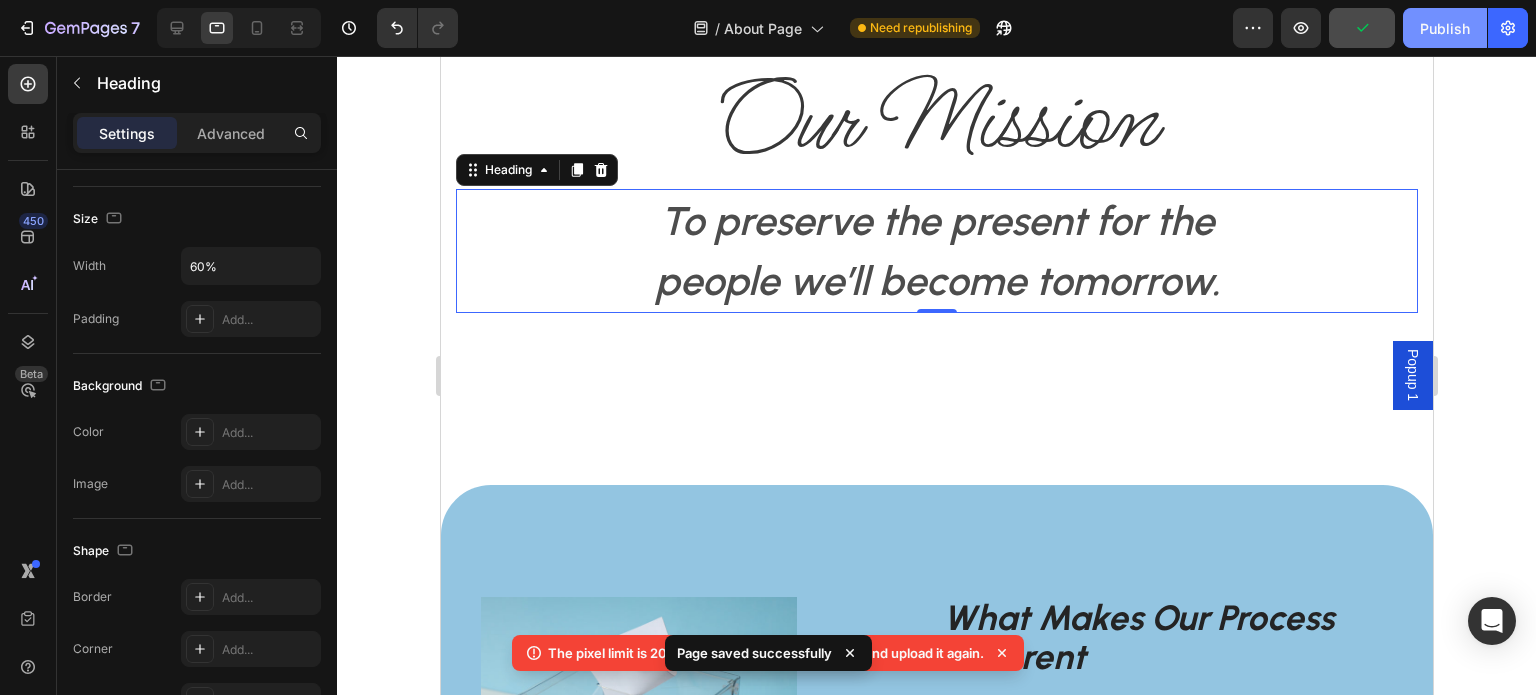 click on "Publish" at bounding box center [1445, 28] 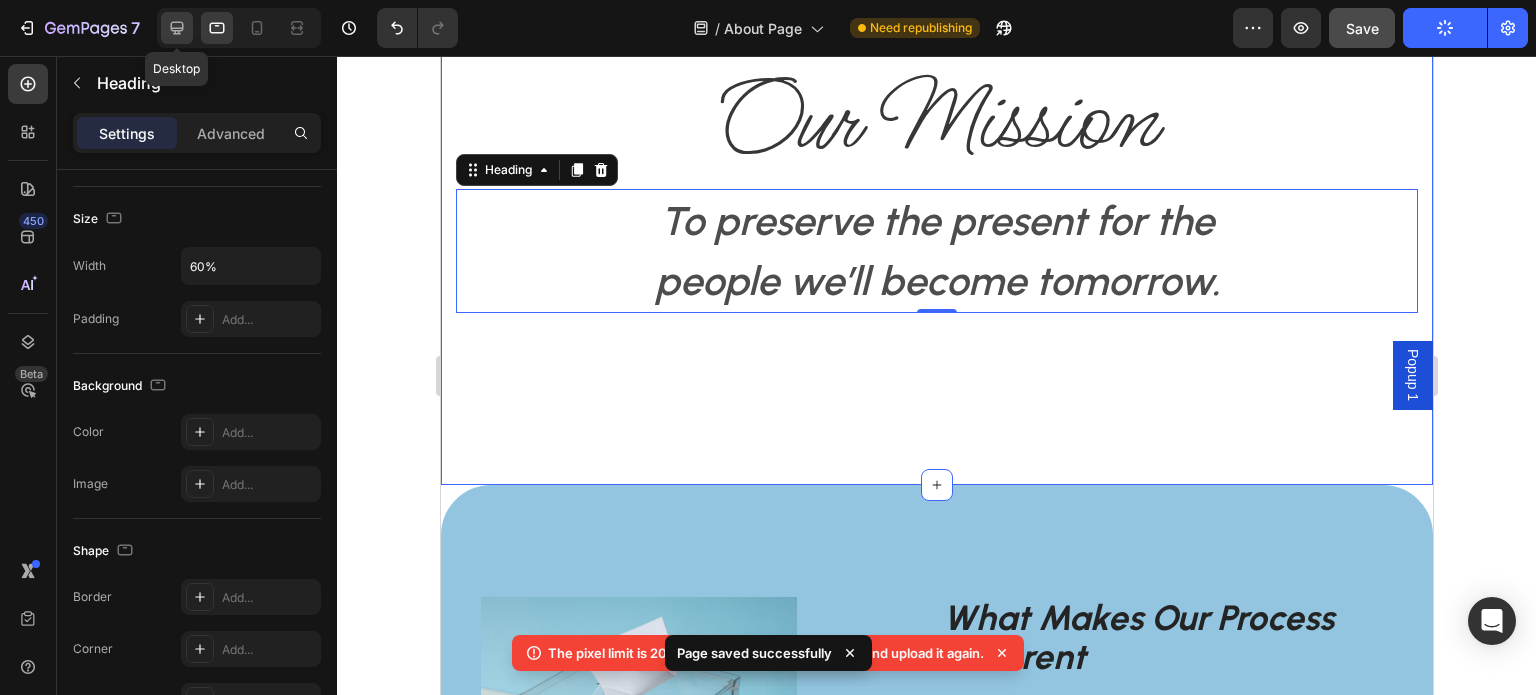 click 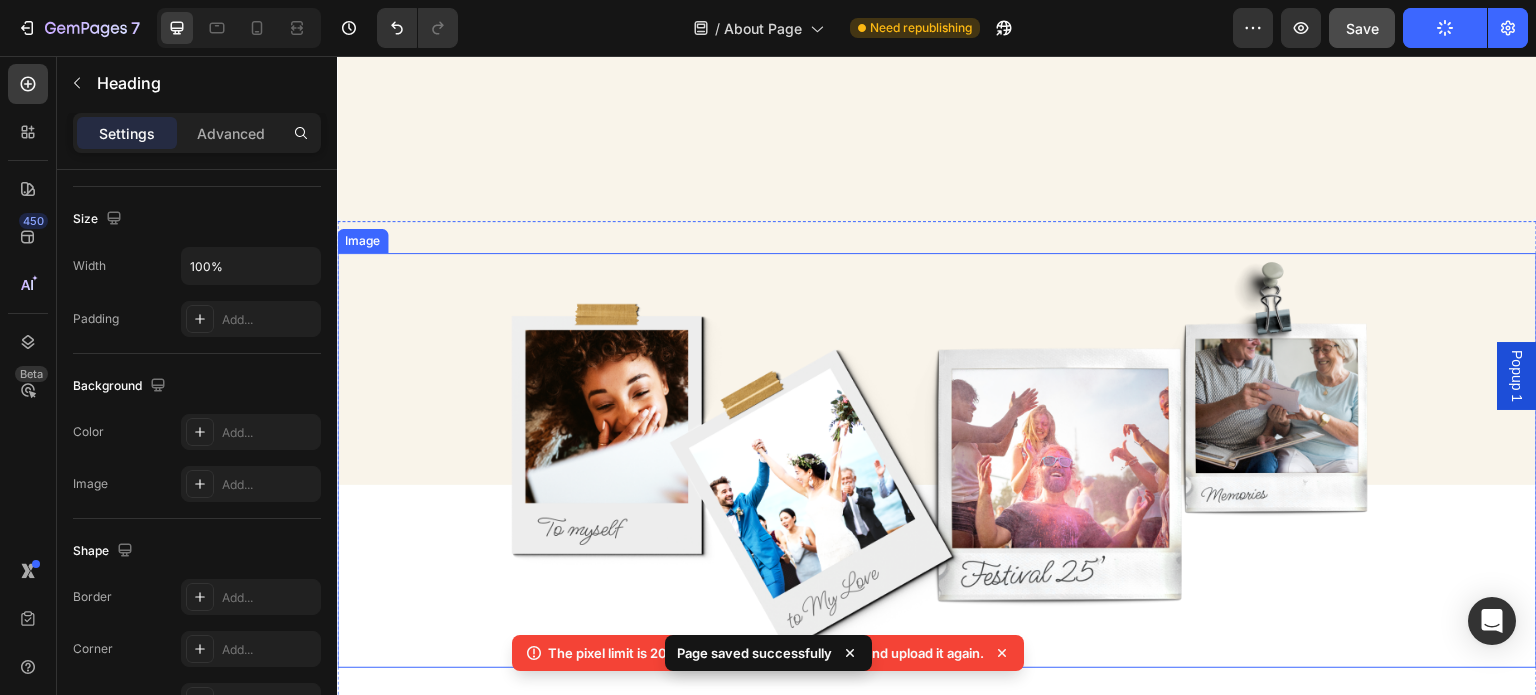 scroll, scrollTop: 1033, scrollLeft: 0, axis: vertical 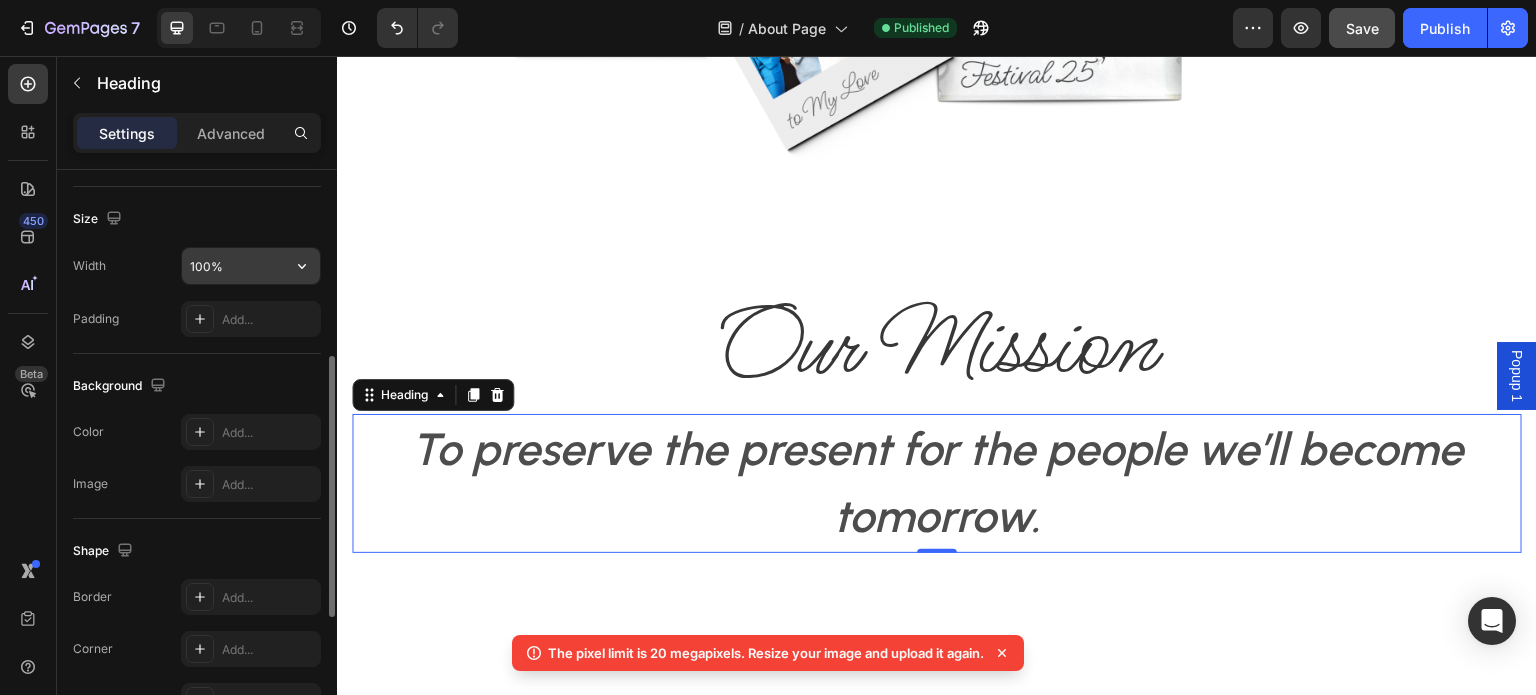 click on "100%" at bounding box center (251, 266) 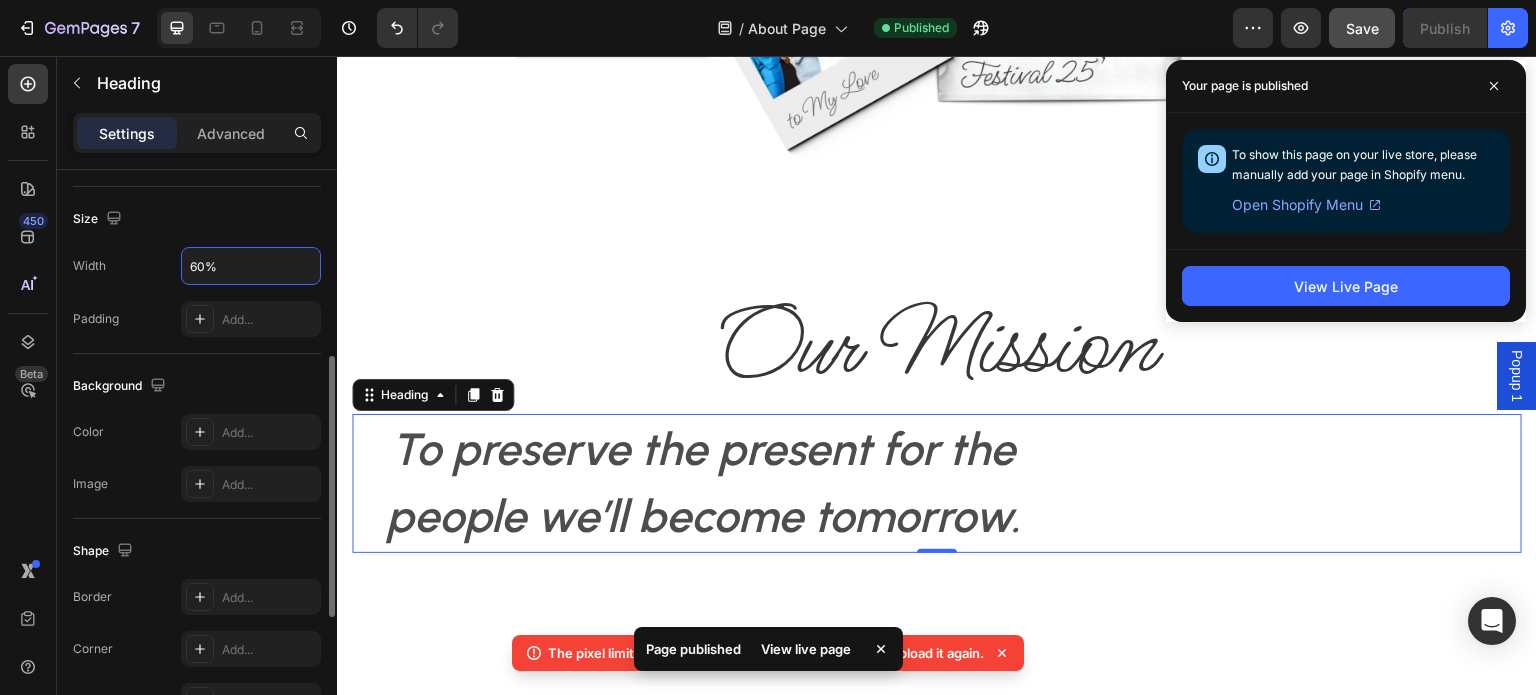 scroll, scrollTop: 714, scrollLeft: 0, axis: vertical 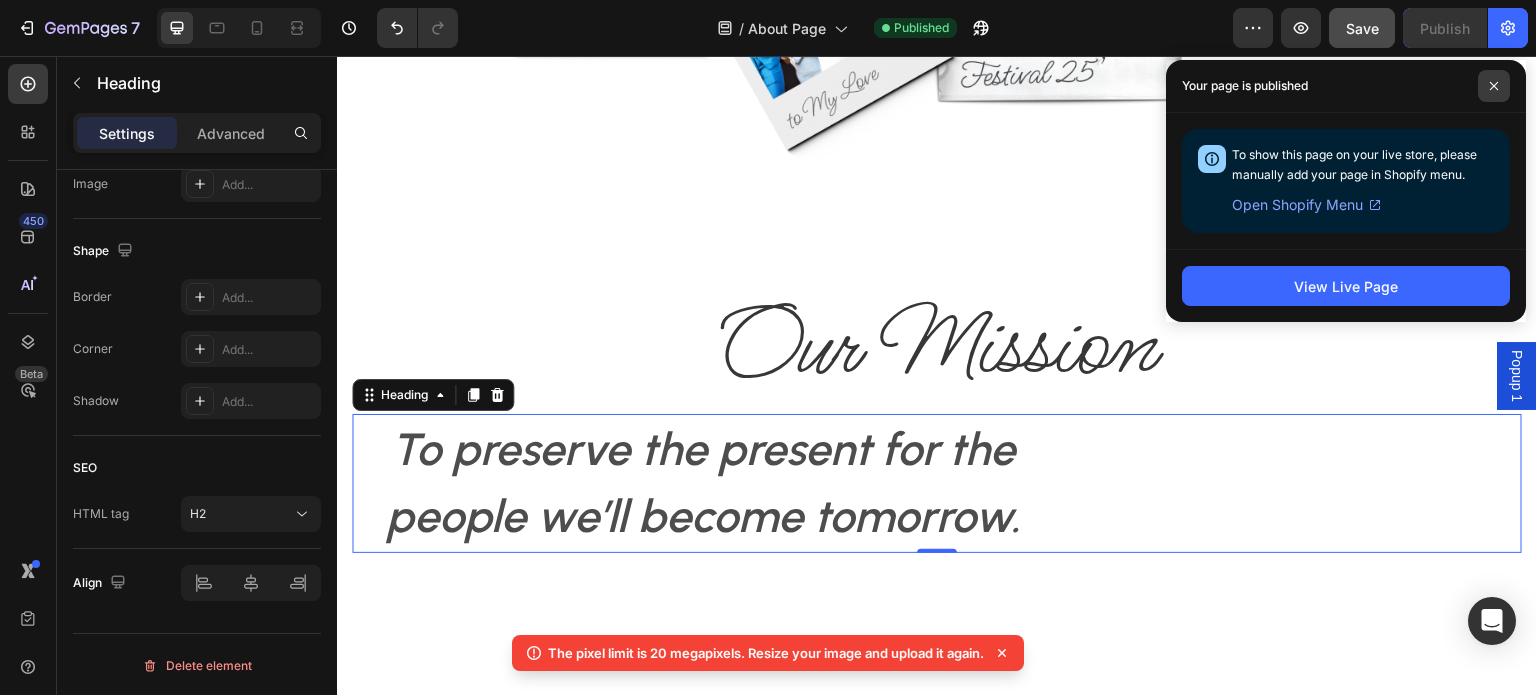 type on "60%" 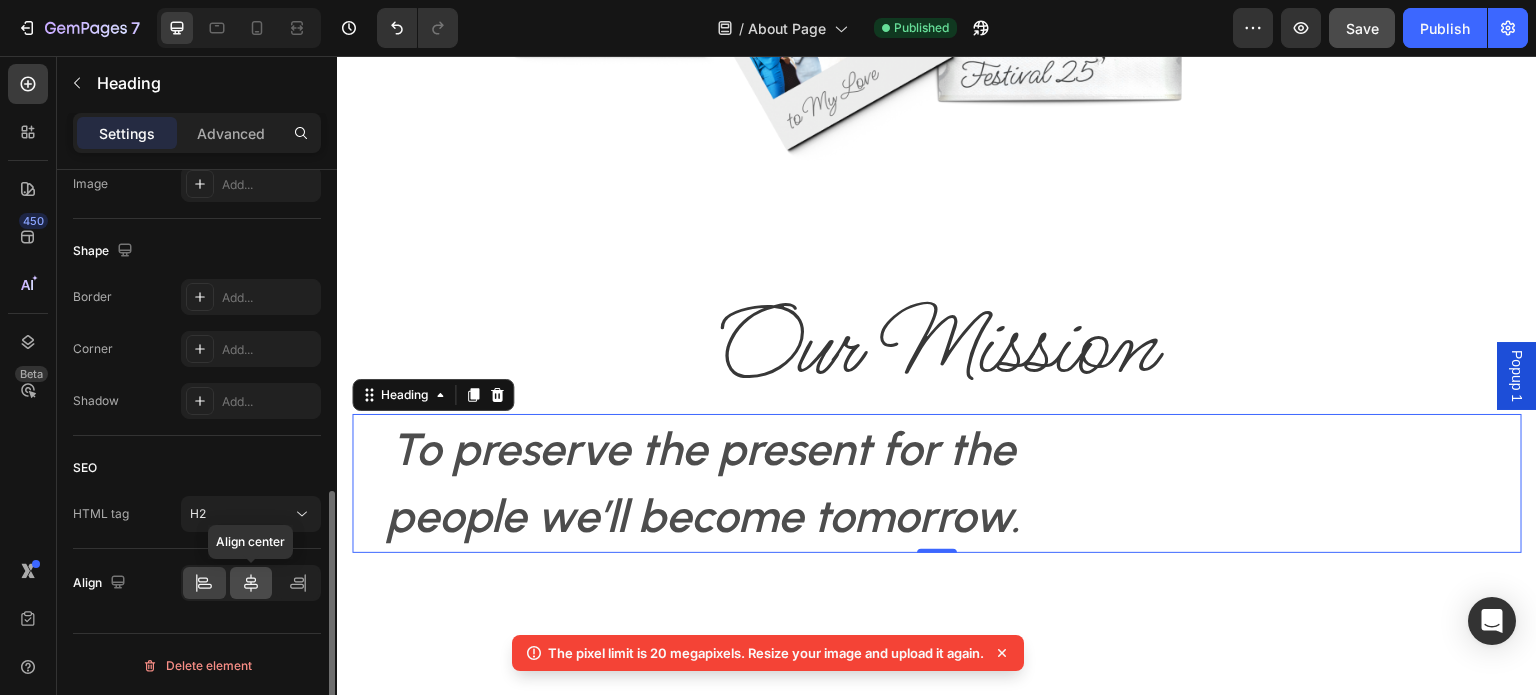 click 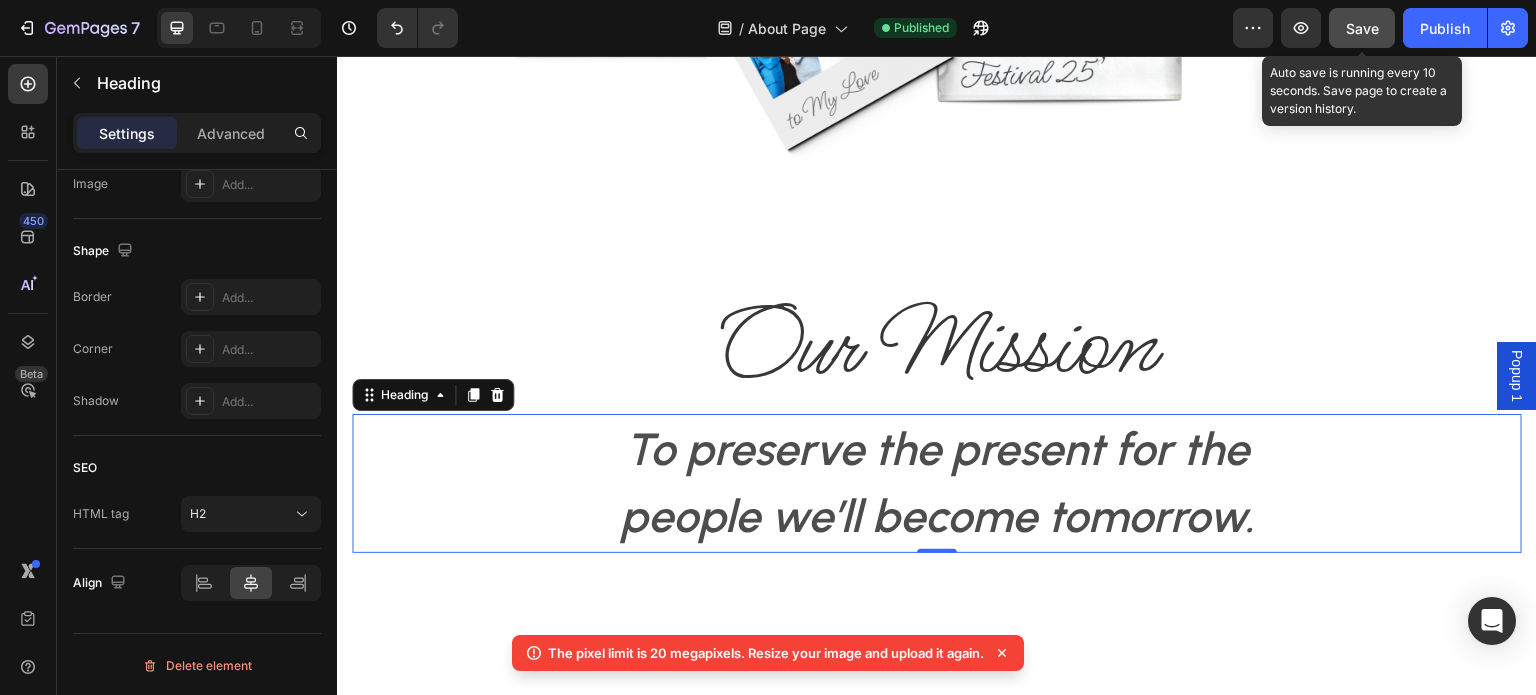 click on "Save" 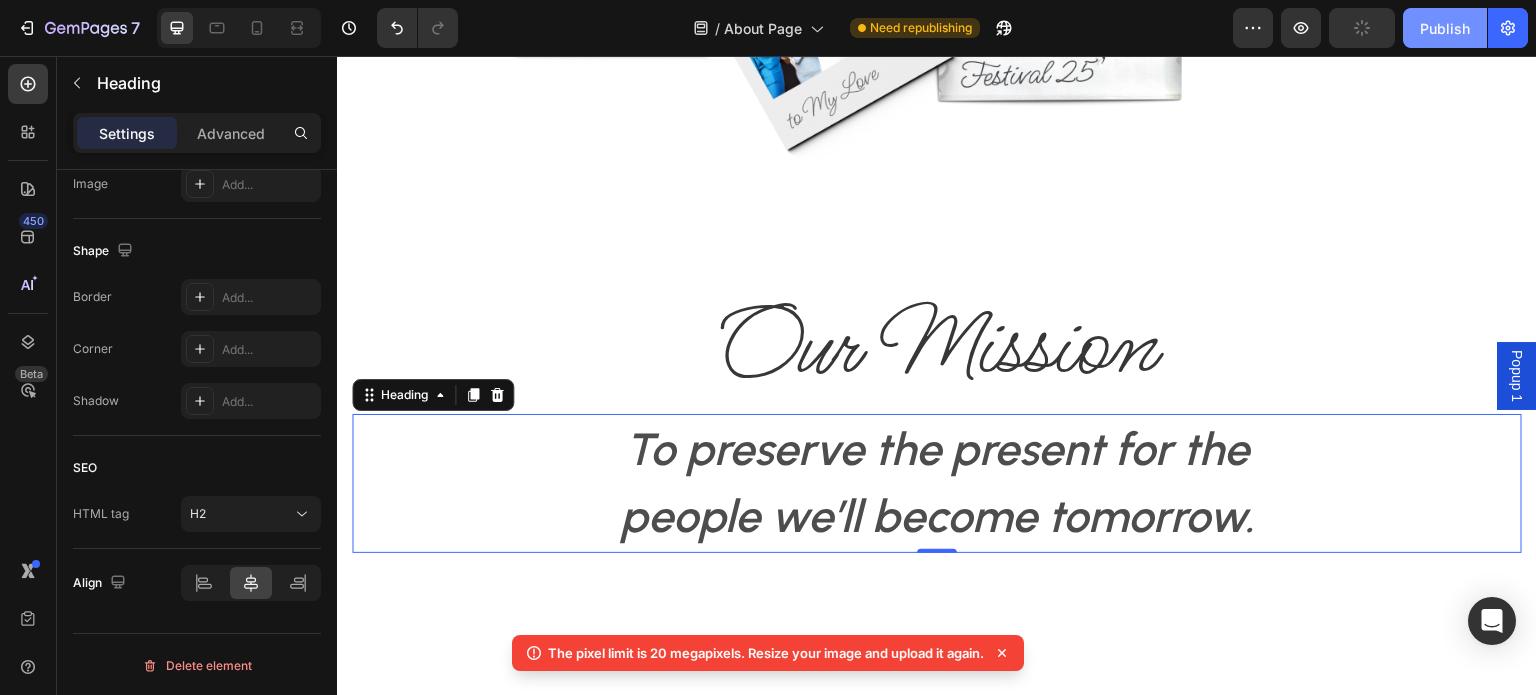 click on "Publish" at bounding box center (1445, 28) 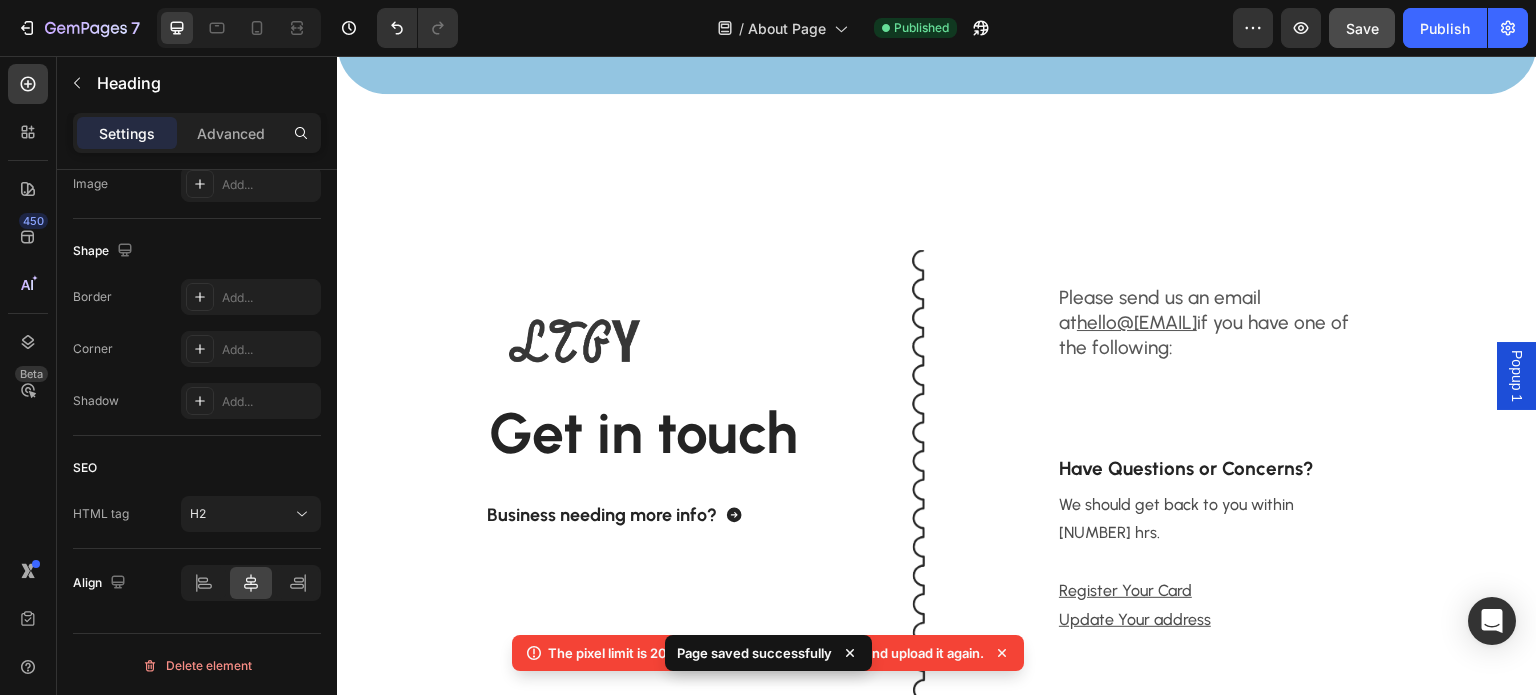 scroll, scrollTop: 2333, scrollLeft: 0, axis: vertical 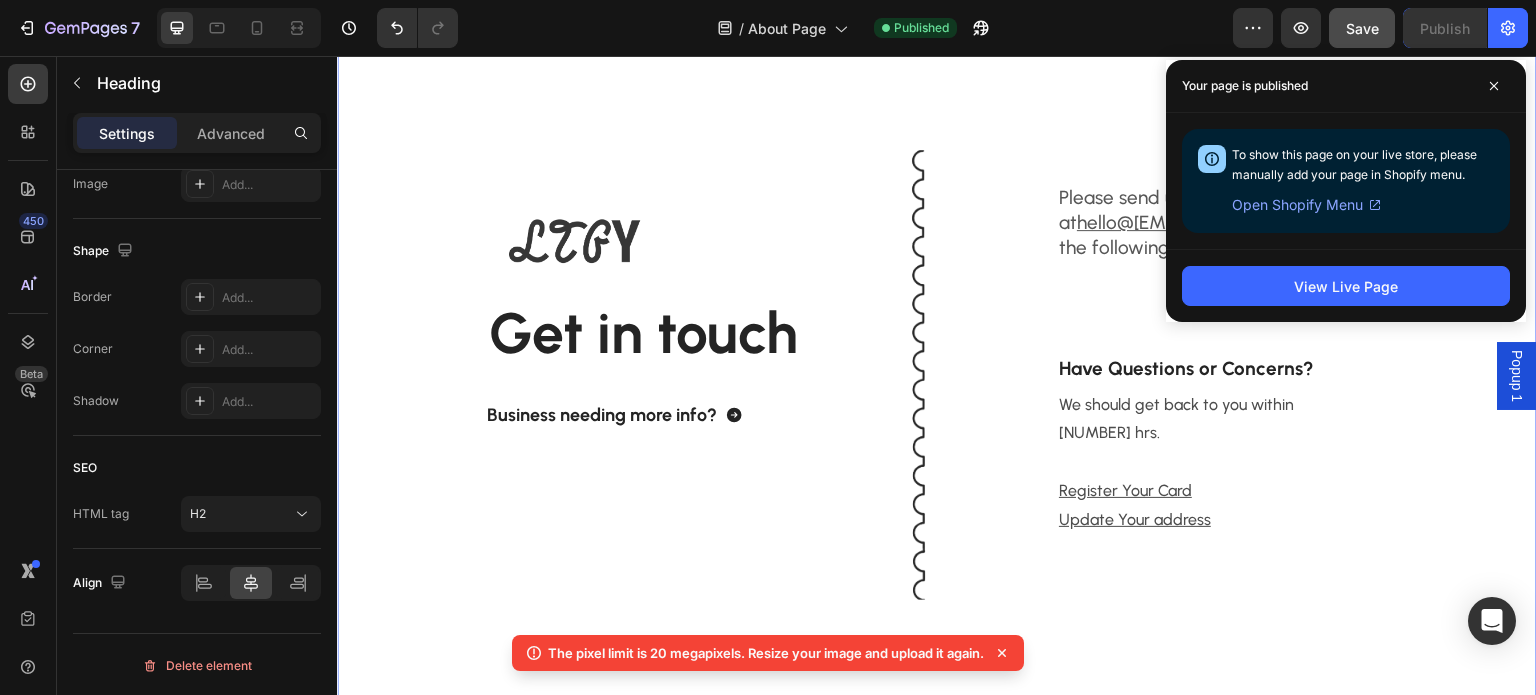 click on "Image Get in touch Heading
Business needing more info?   Button Row Image Please send us an email at  hello@lettertofutureyou.com  if you have one of the following:  Text Block Text Block Have Questions or Concerns? Text Block We should get back to you within 48 hrs.   Register Your Card Update Your address Text Block Row Row Section 8   You can create reusable sections Create Theme Section AI Content Write with GemAI What would you like to describe here? Tone and Voice Persuasive Product Show more Generate" at bounding box center (937, 359) 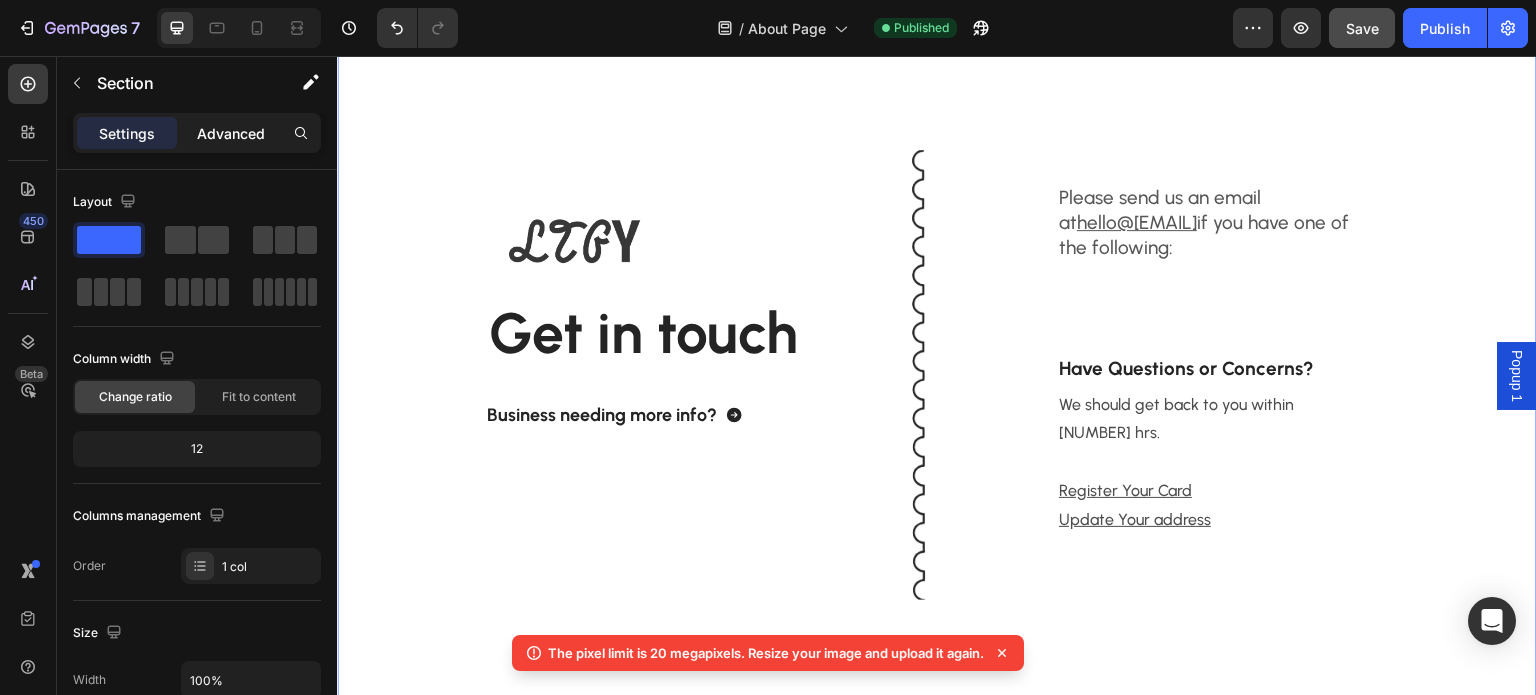 click on "Advanced" 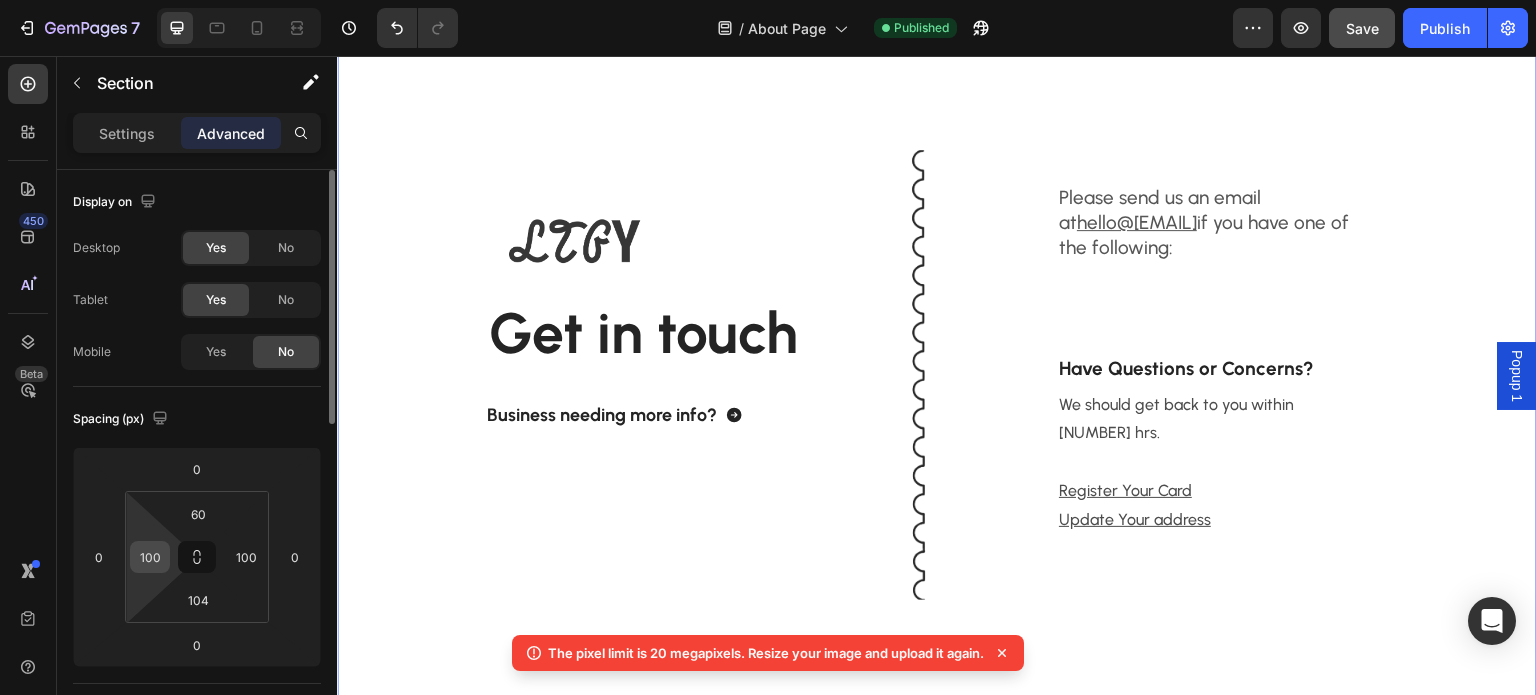 click on "100" at bounding box center (150, 557) 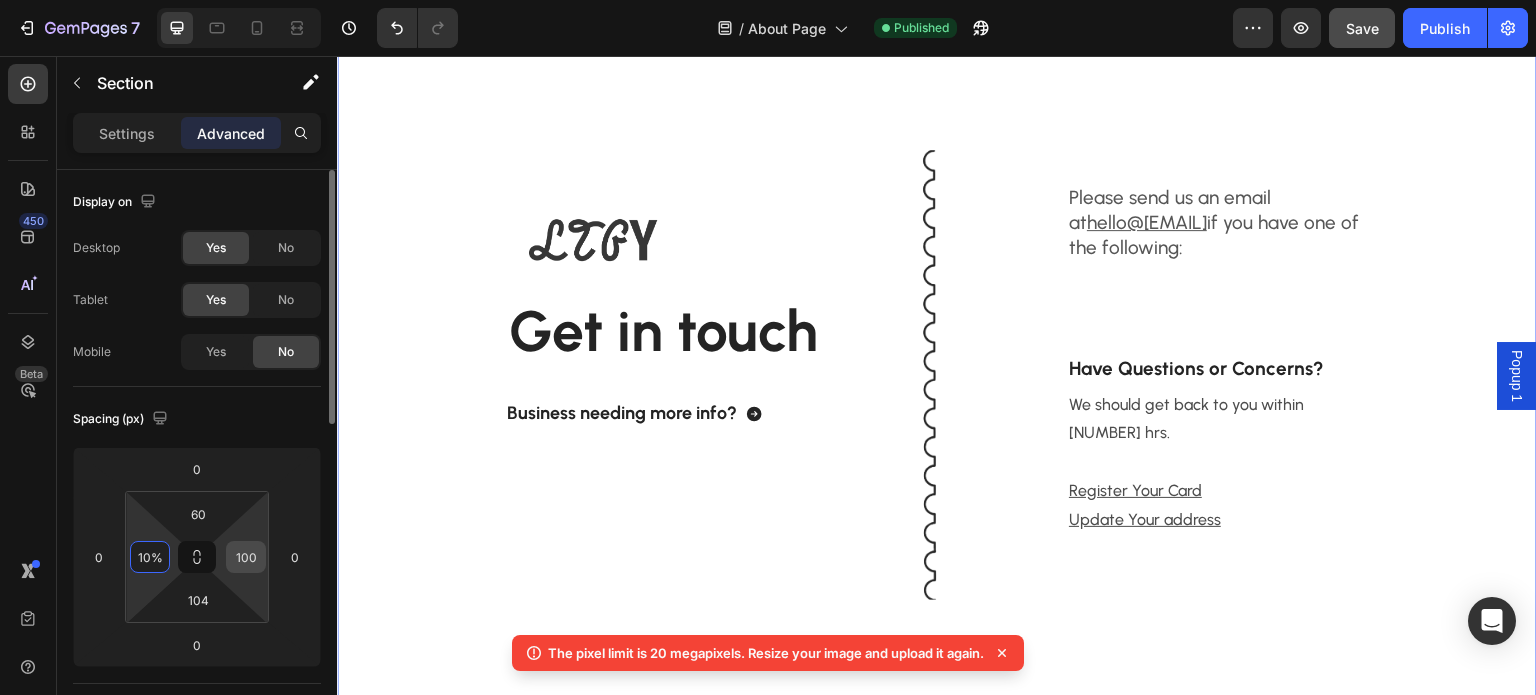 type on "10%" 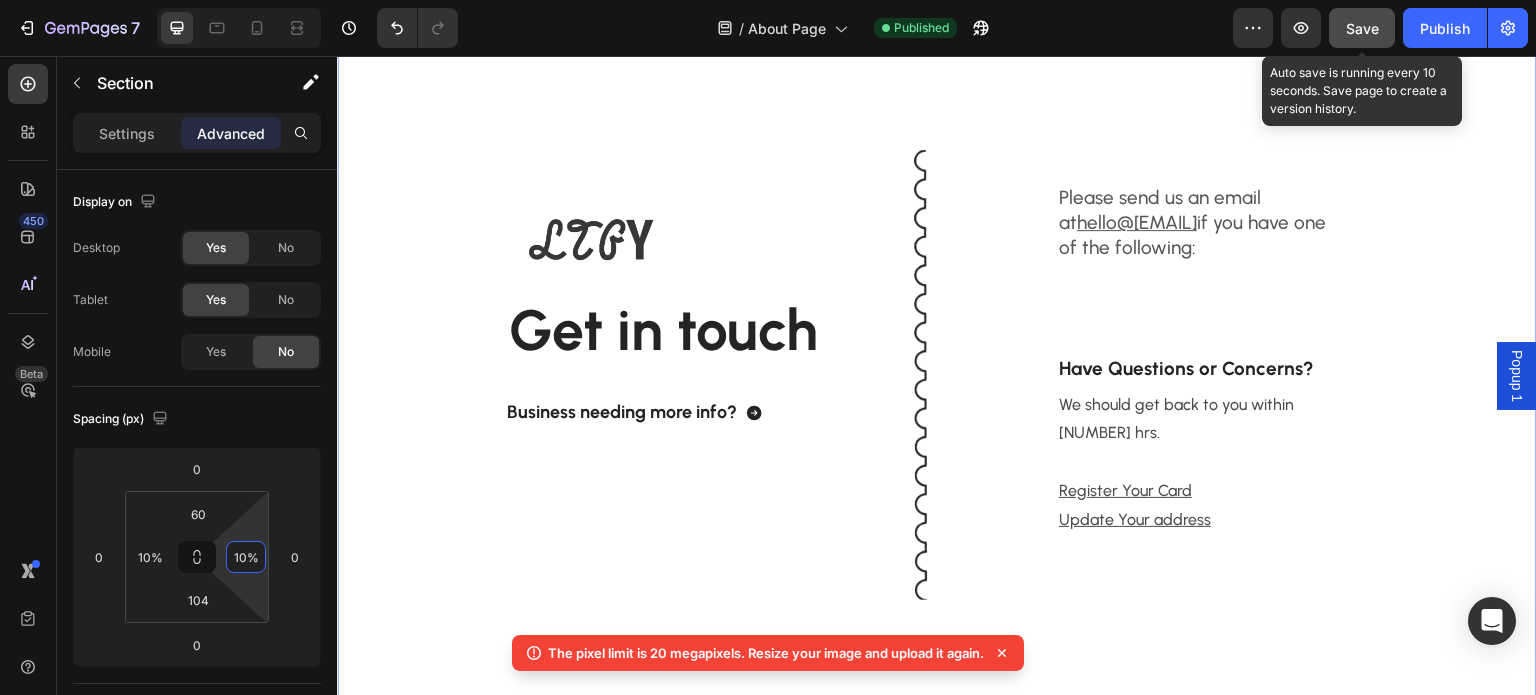type on "10%" 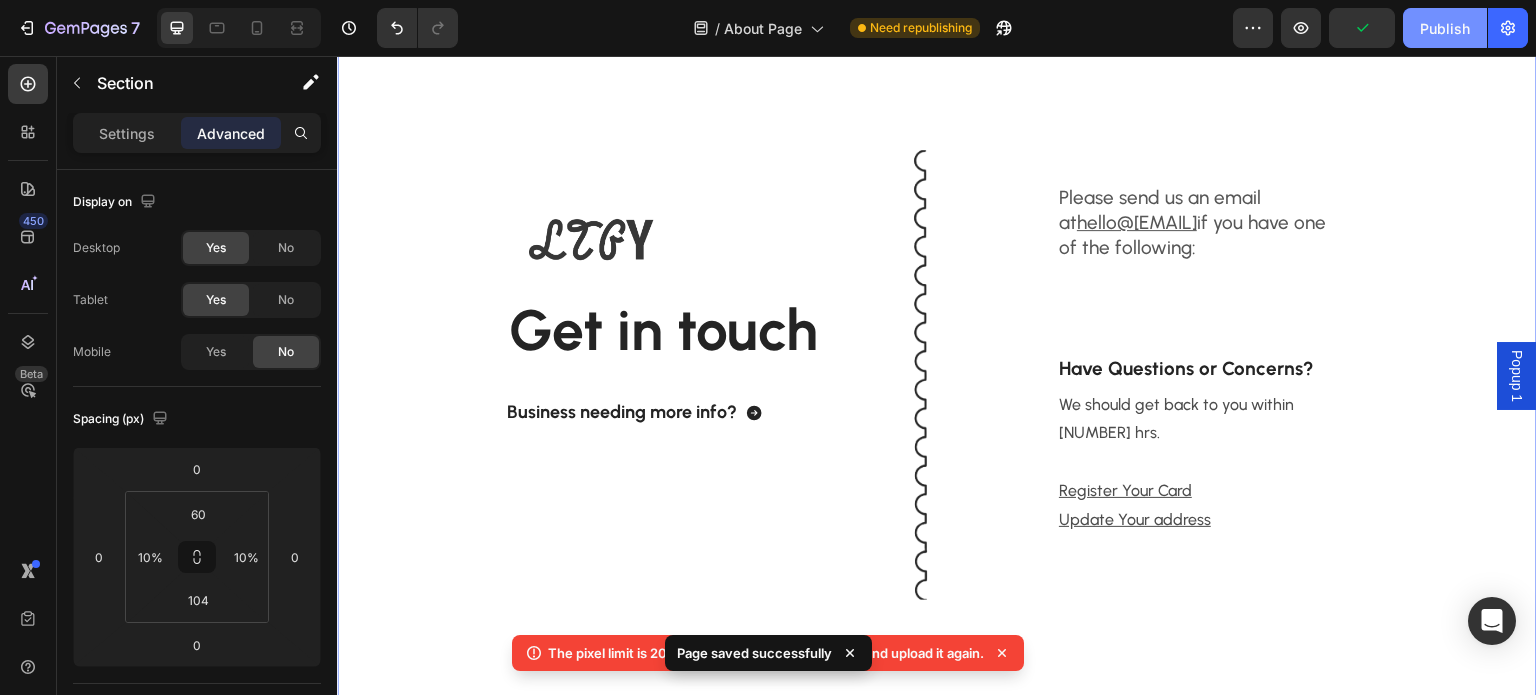 click on "Publish" at bounding box center (1445, 28) 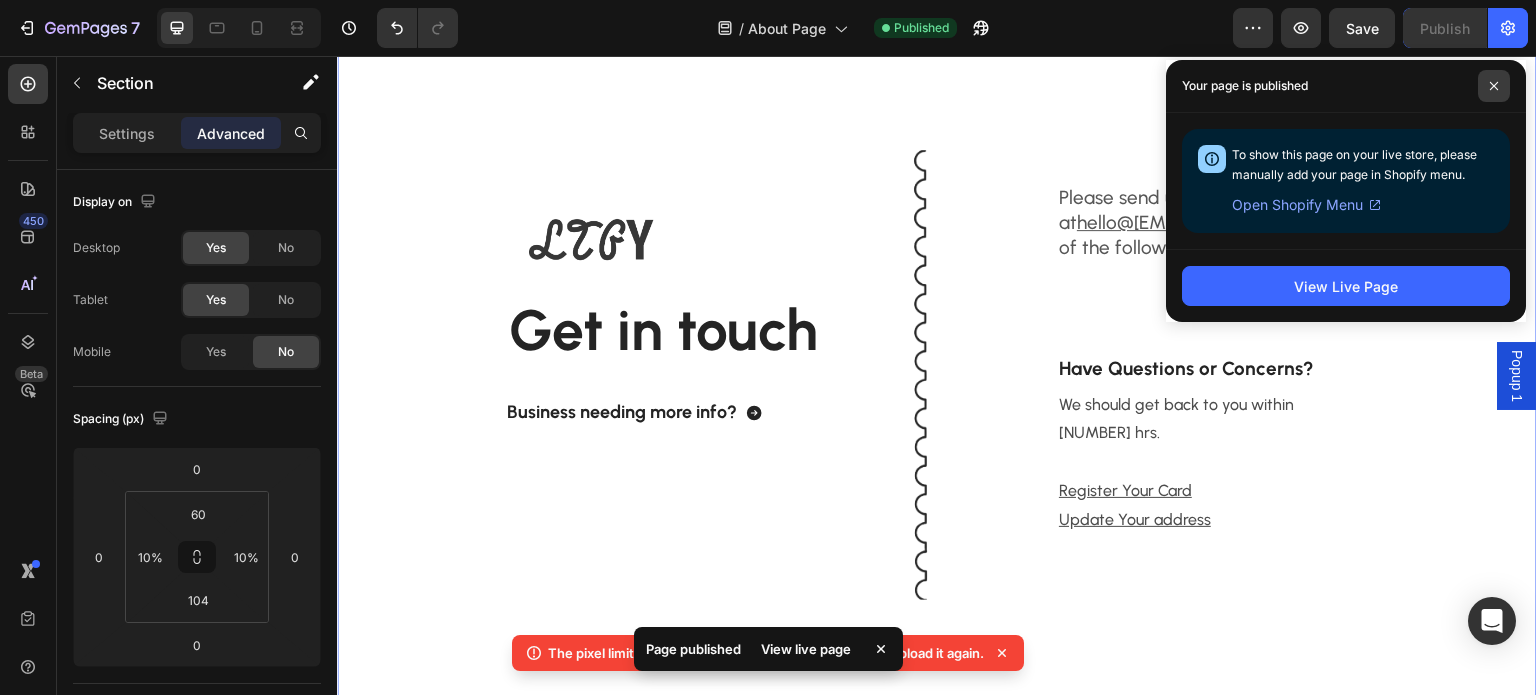 click 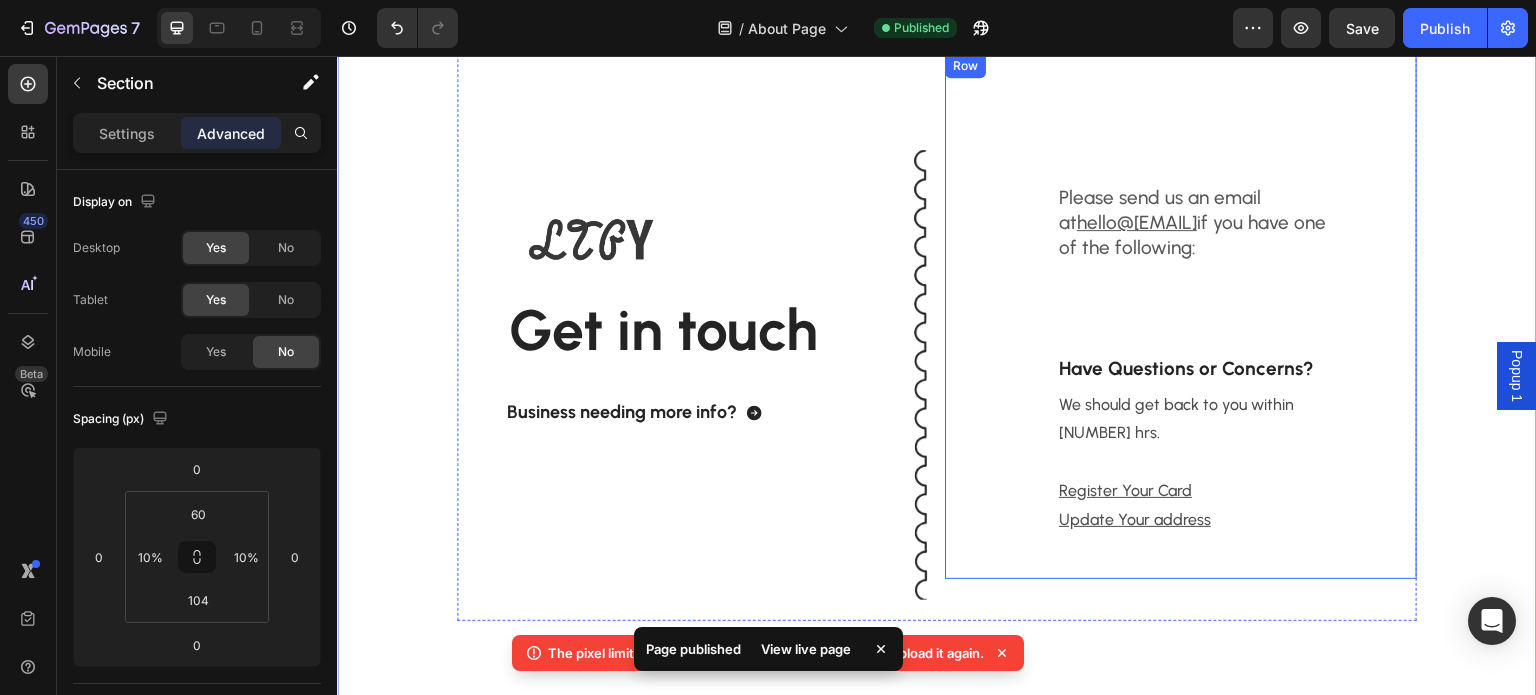 scroll, scrollTop: 2833, scrollLeft: 0, axis: vertical 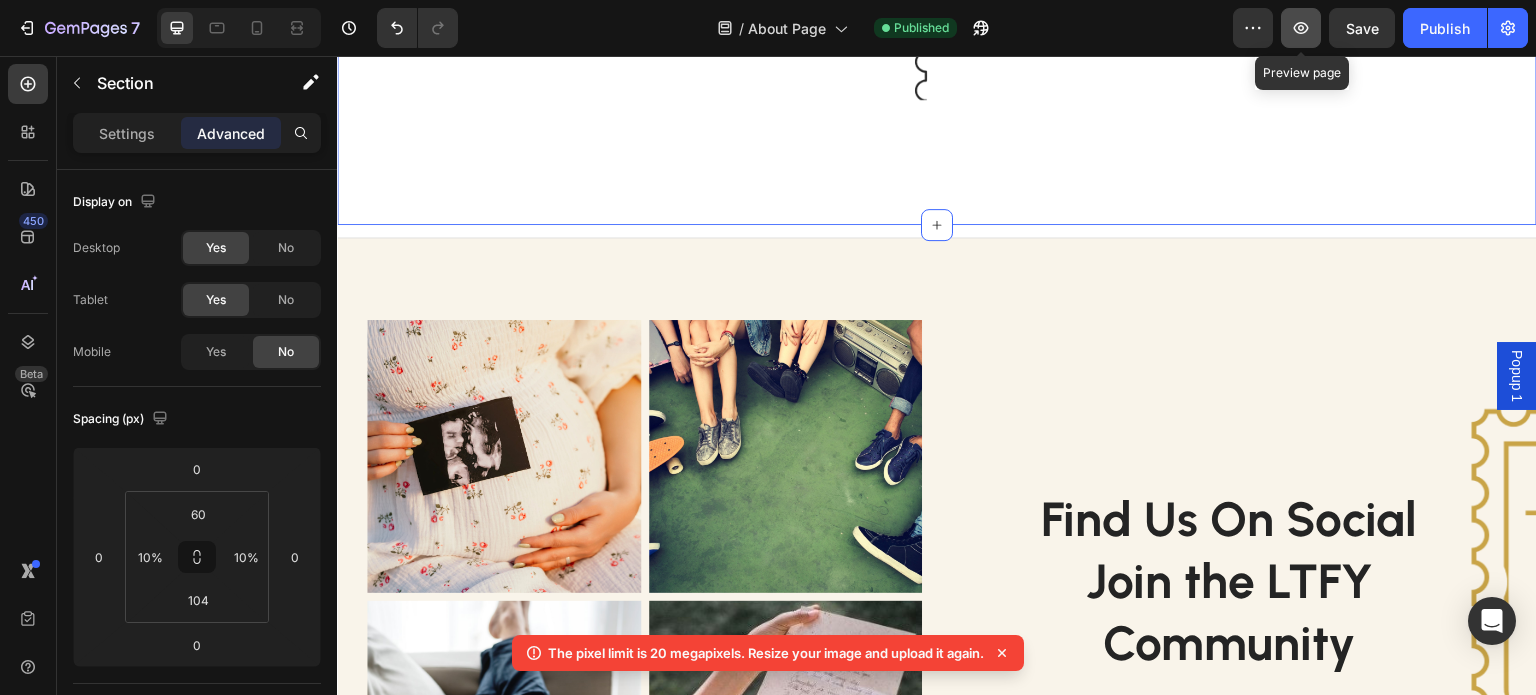 click 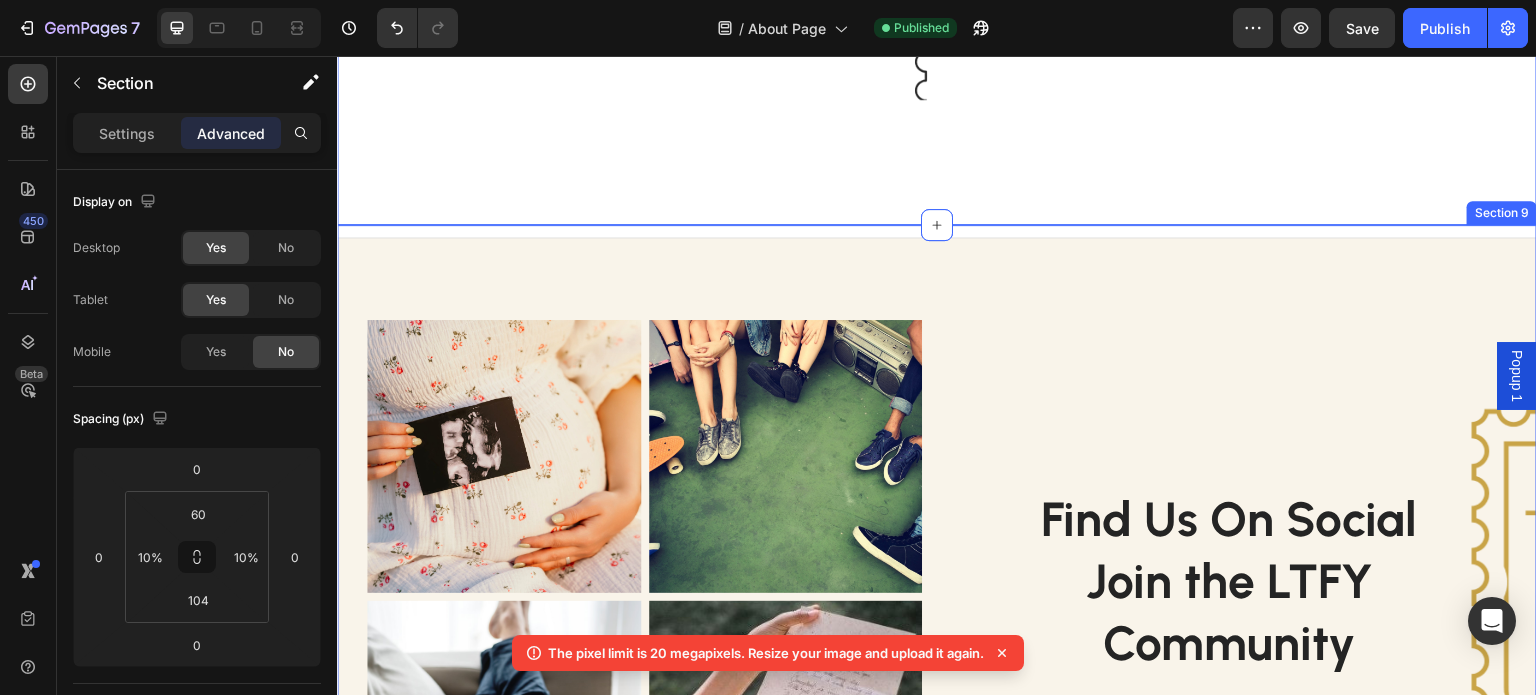 scroll, scrollTop: 2433, scrollLeft: 0, axis: vertical 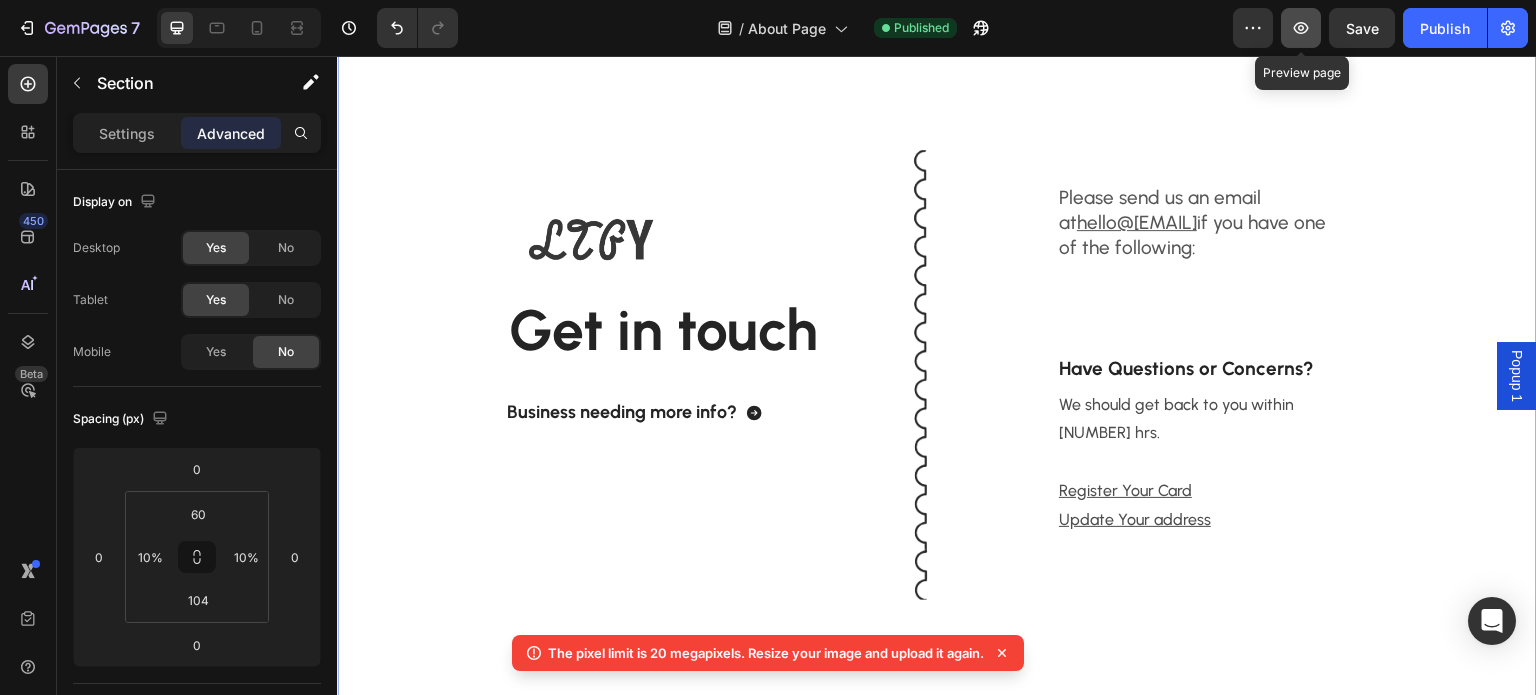 click 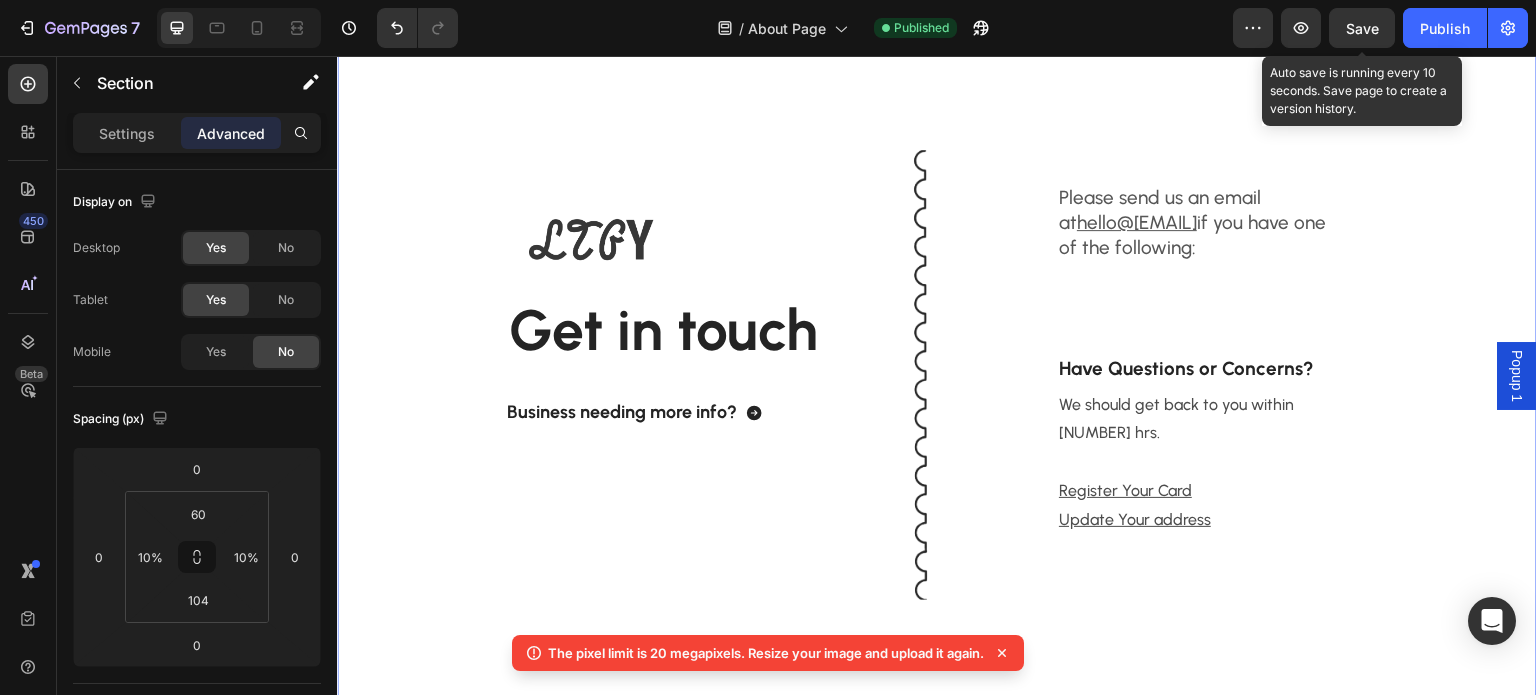 click on "Save" at bounding box center [1362, 28] 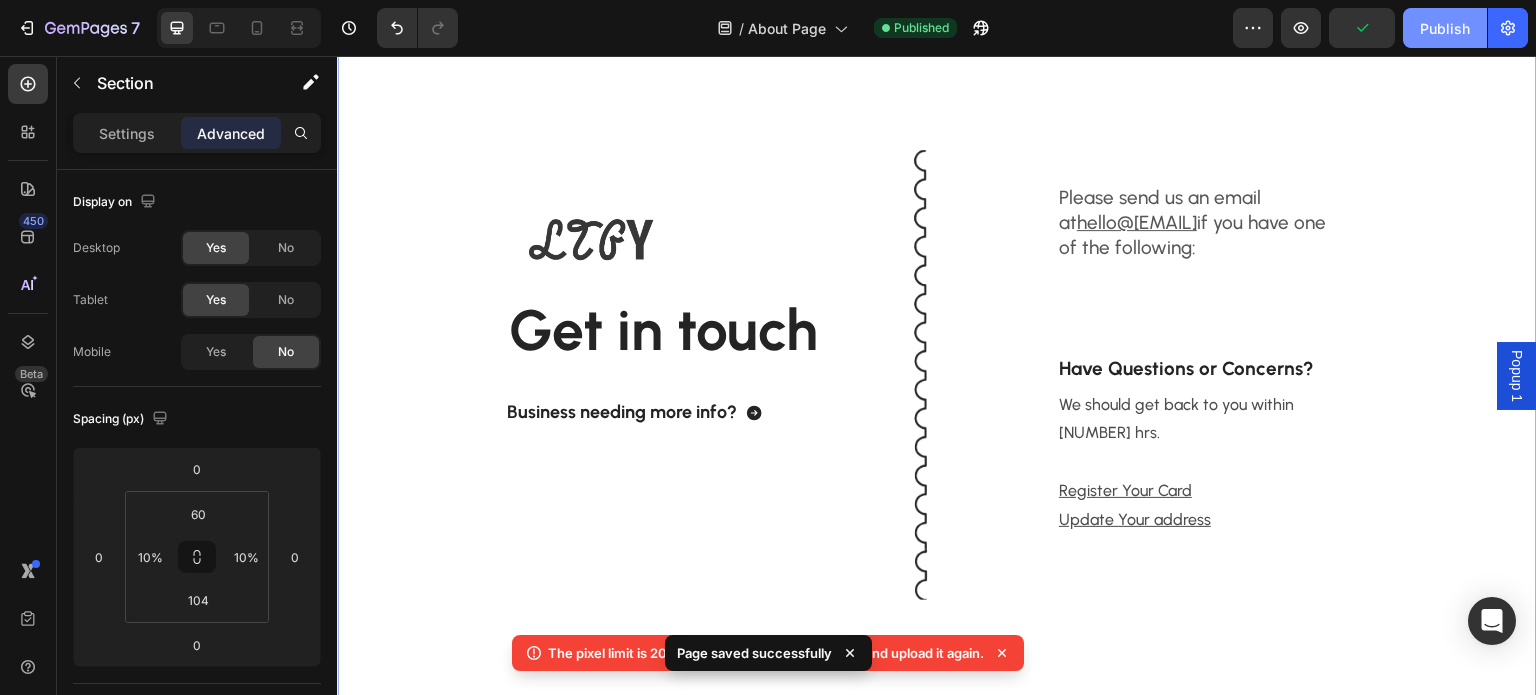 click on "Publish" at bounding box center [1445, 28] 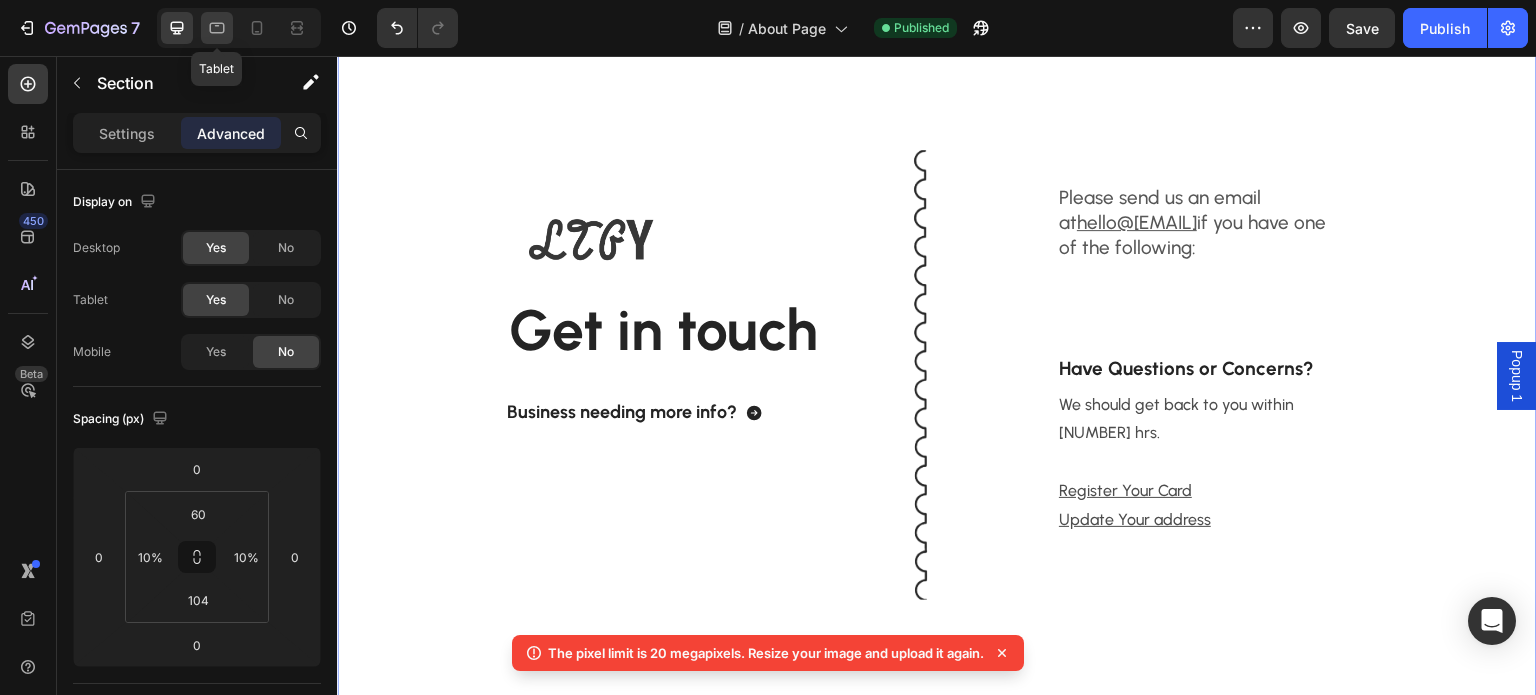 click 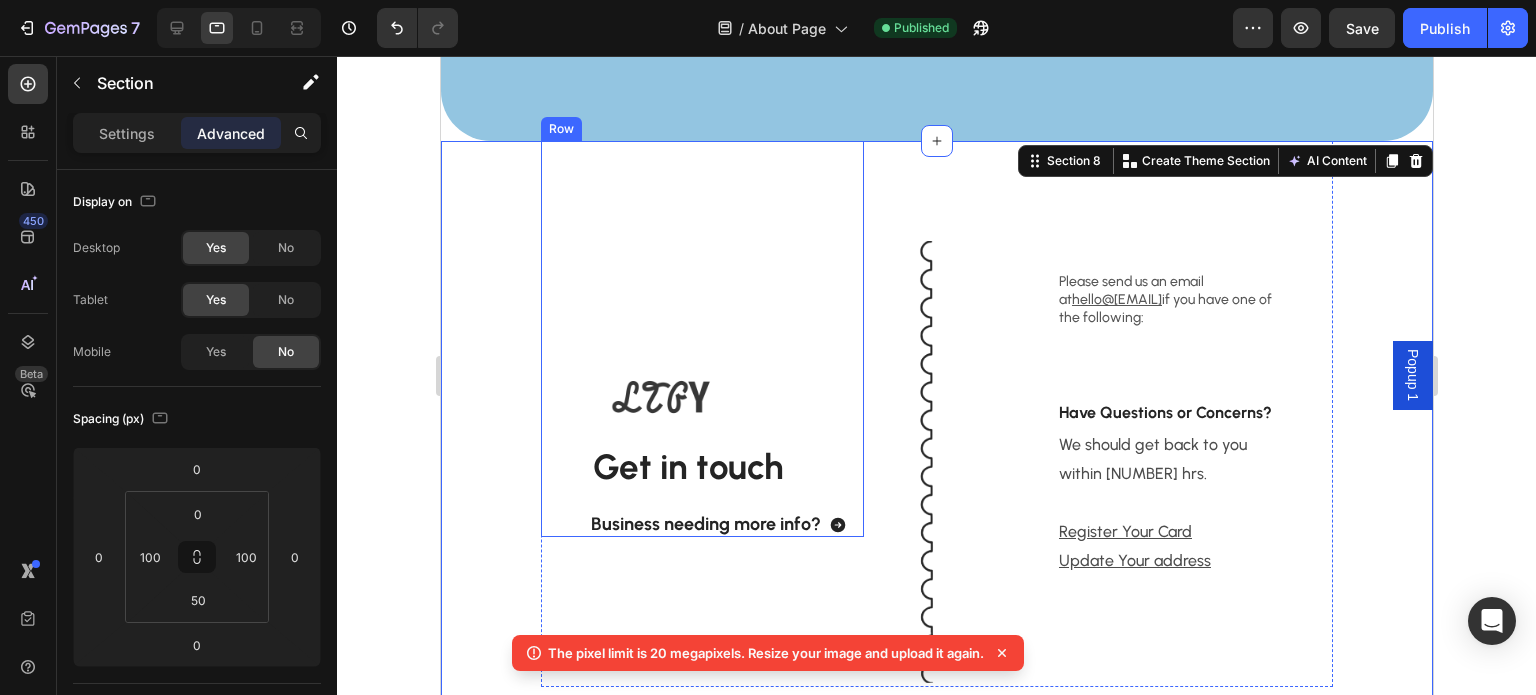 scroll, scrollTop: 2402, scrollLeft: 0, axis: vertical 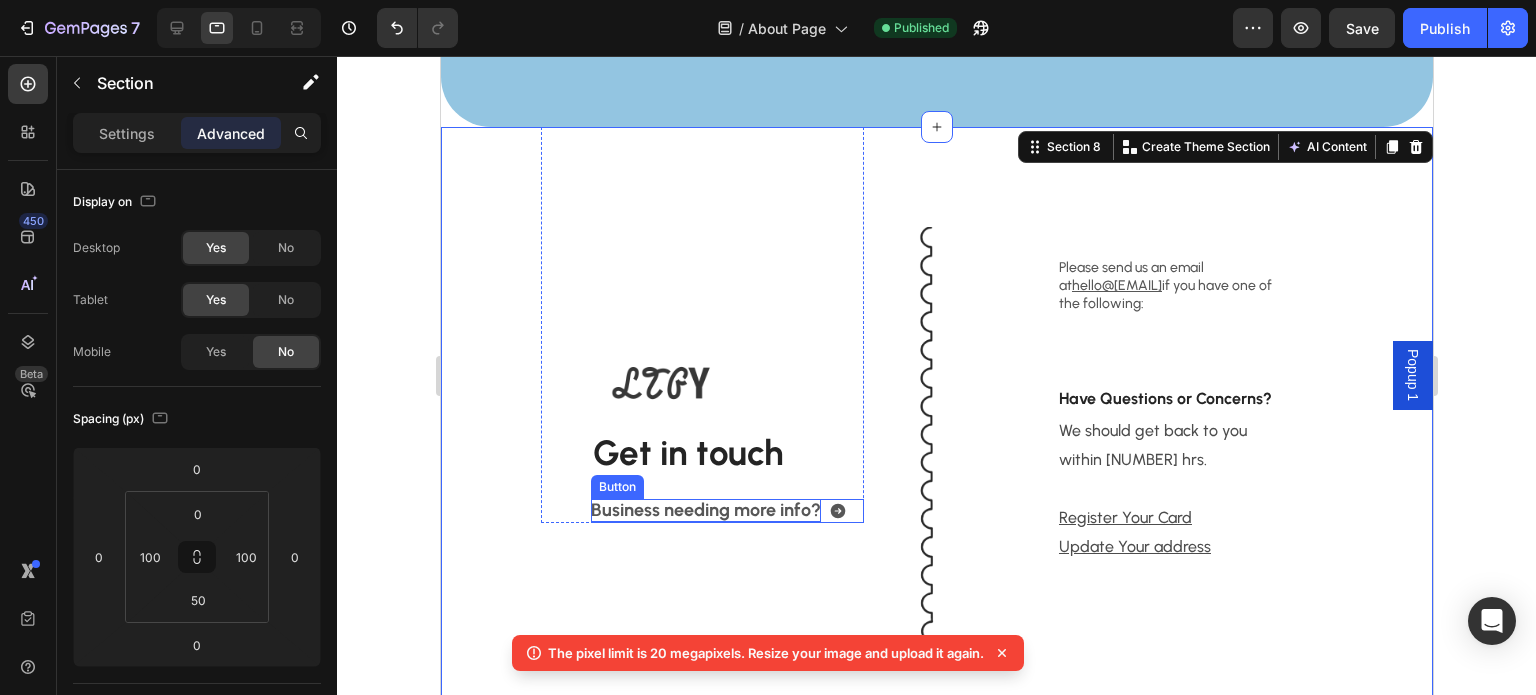 click on "Business needing more info?" at bounding box center [705, 510] 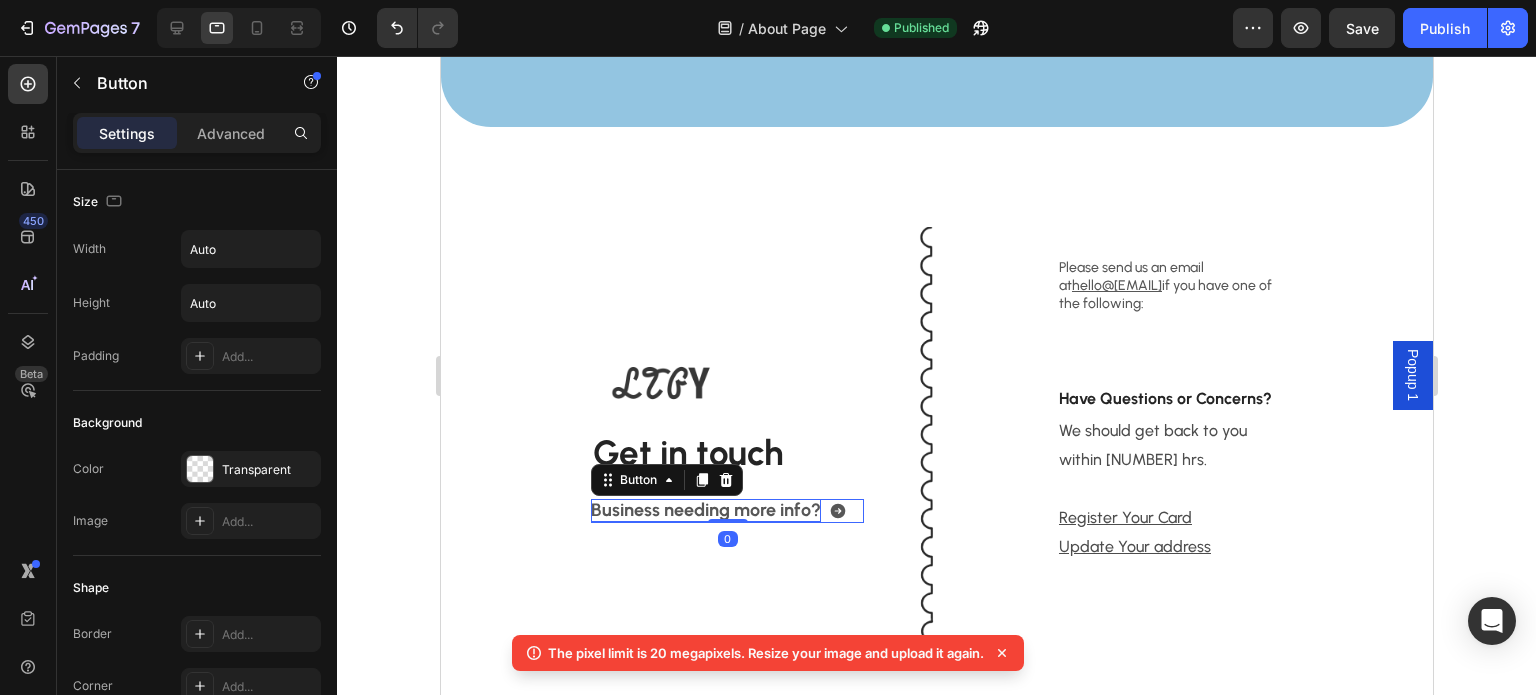 click on "Business needing more info?" at bounding box center (705, 510) 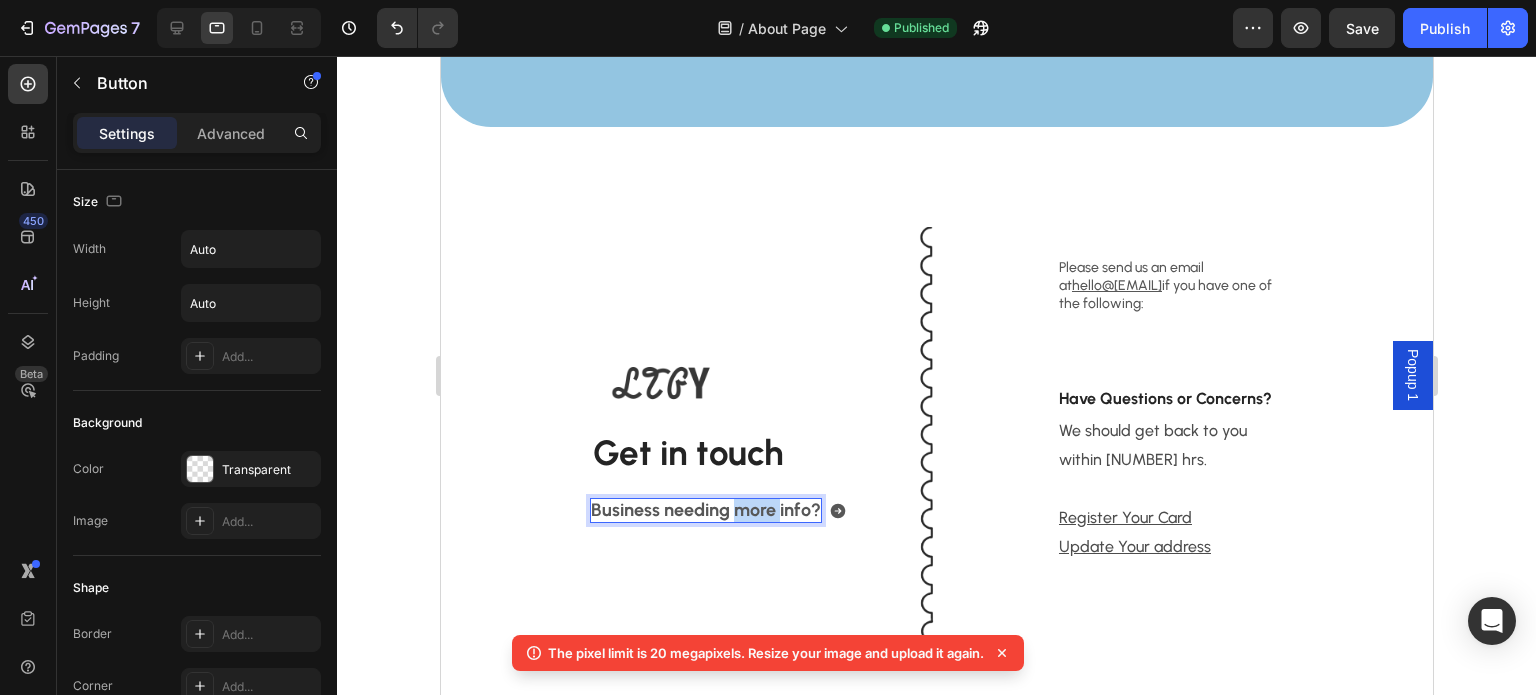 click on "Business needing more info?" at bounding box center [705, 510] 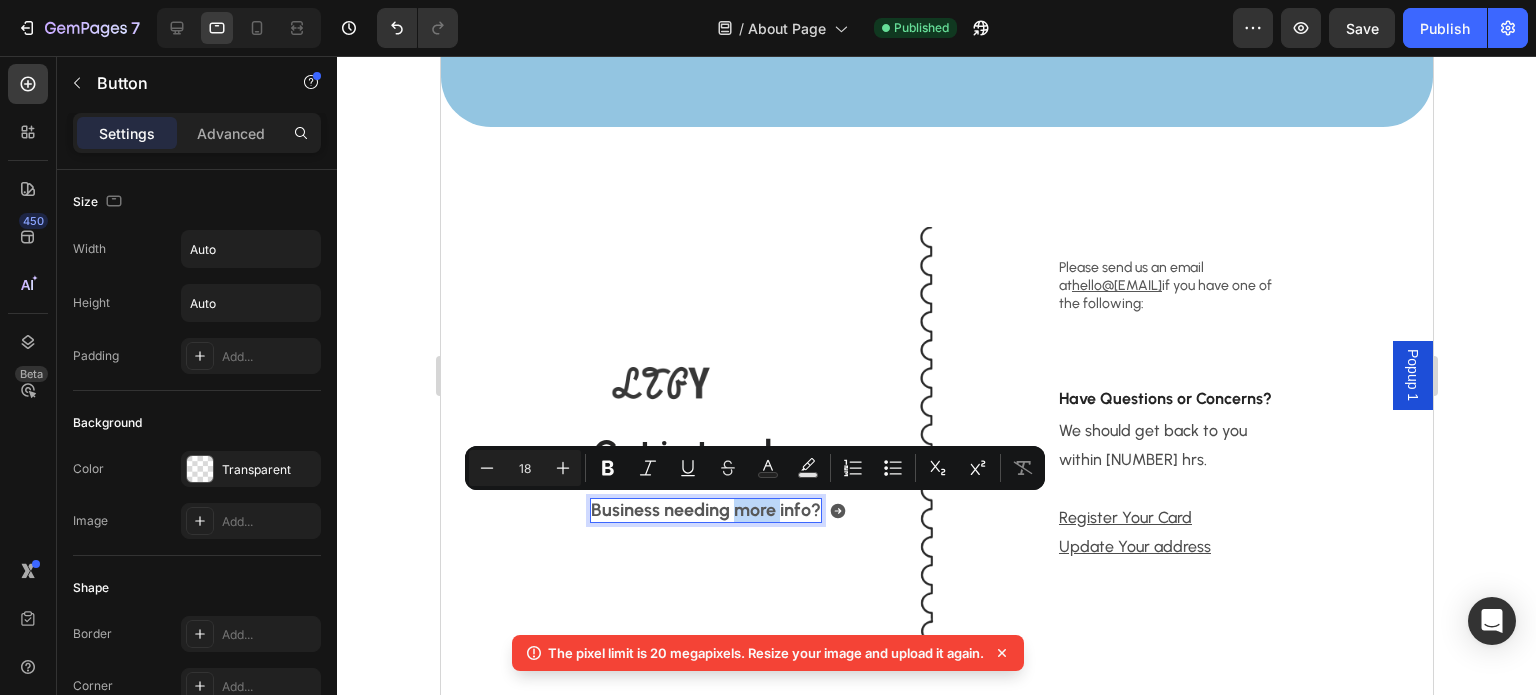 click on "Business needing more info?" at bounding box center [705, 510] 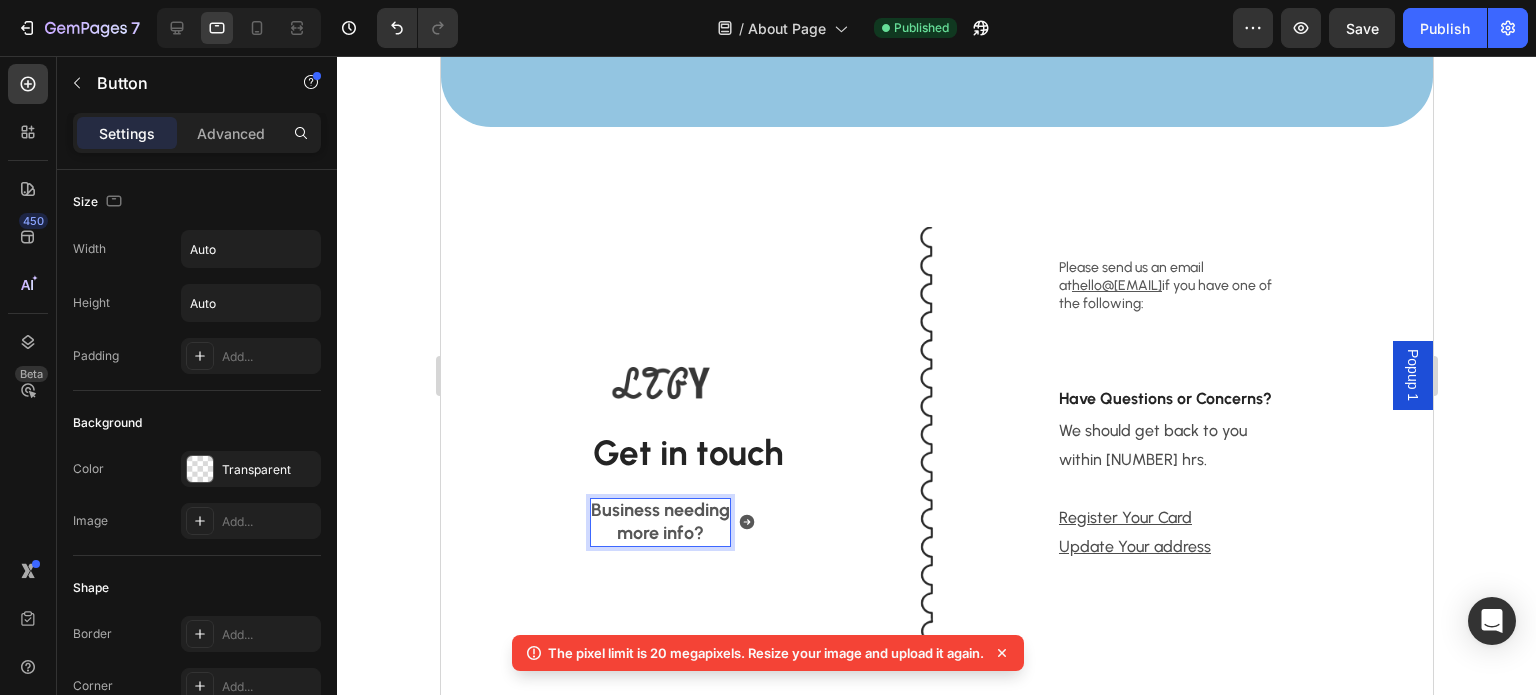click on "Business needing  more info?" at bounding box center [659, 522] 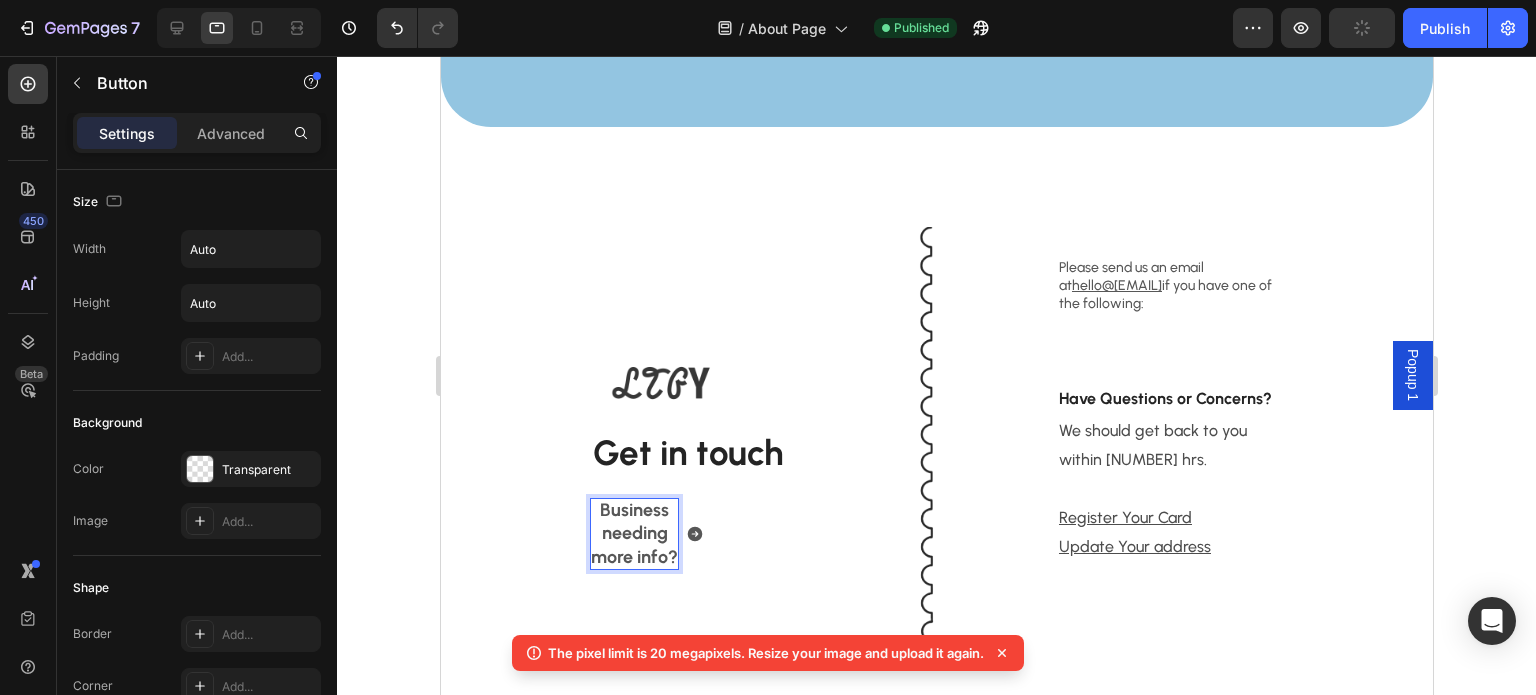 click on "Business  needing  more info?" at bounding box center (633, 534) 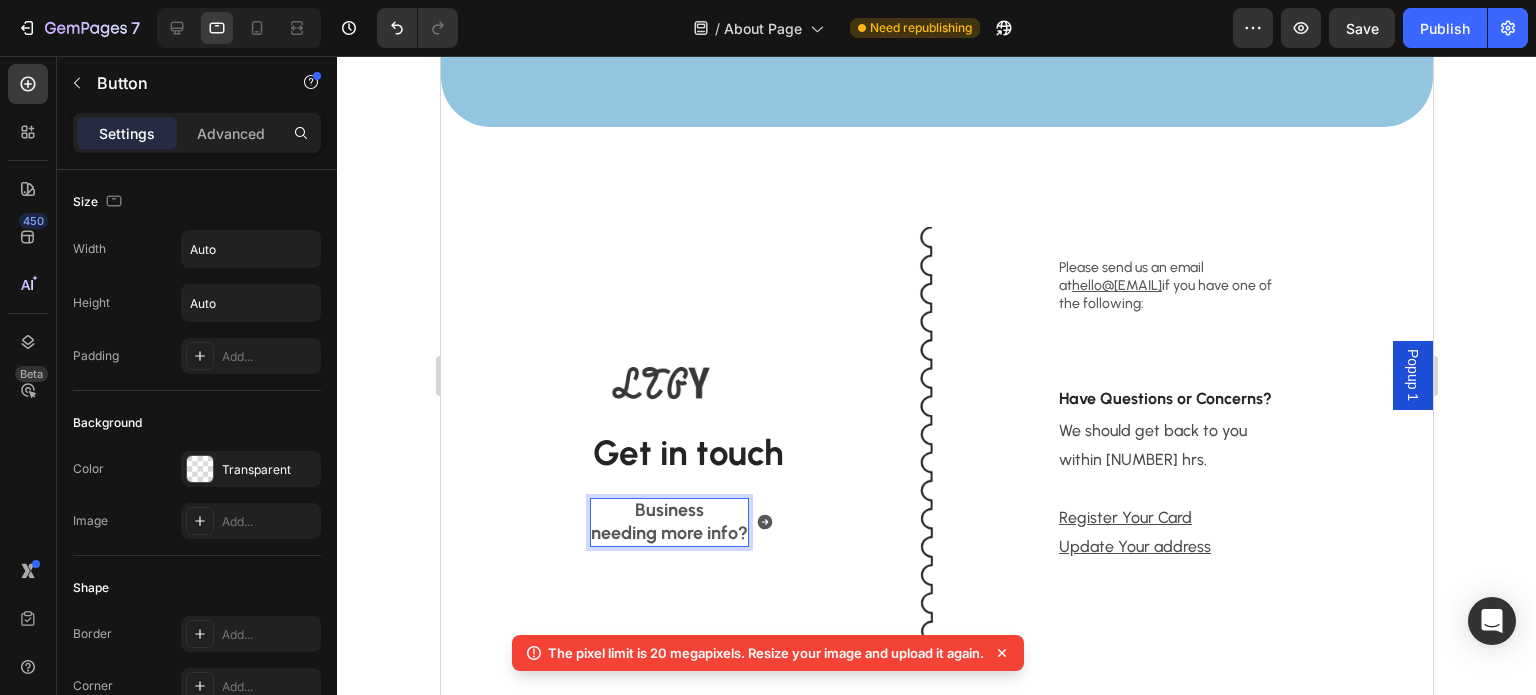click on "Business  needing more info?" at bounding box center [668, 522] 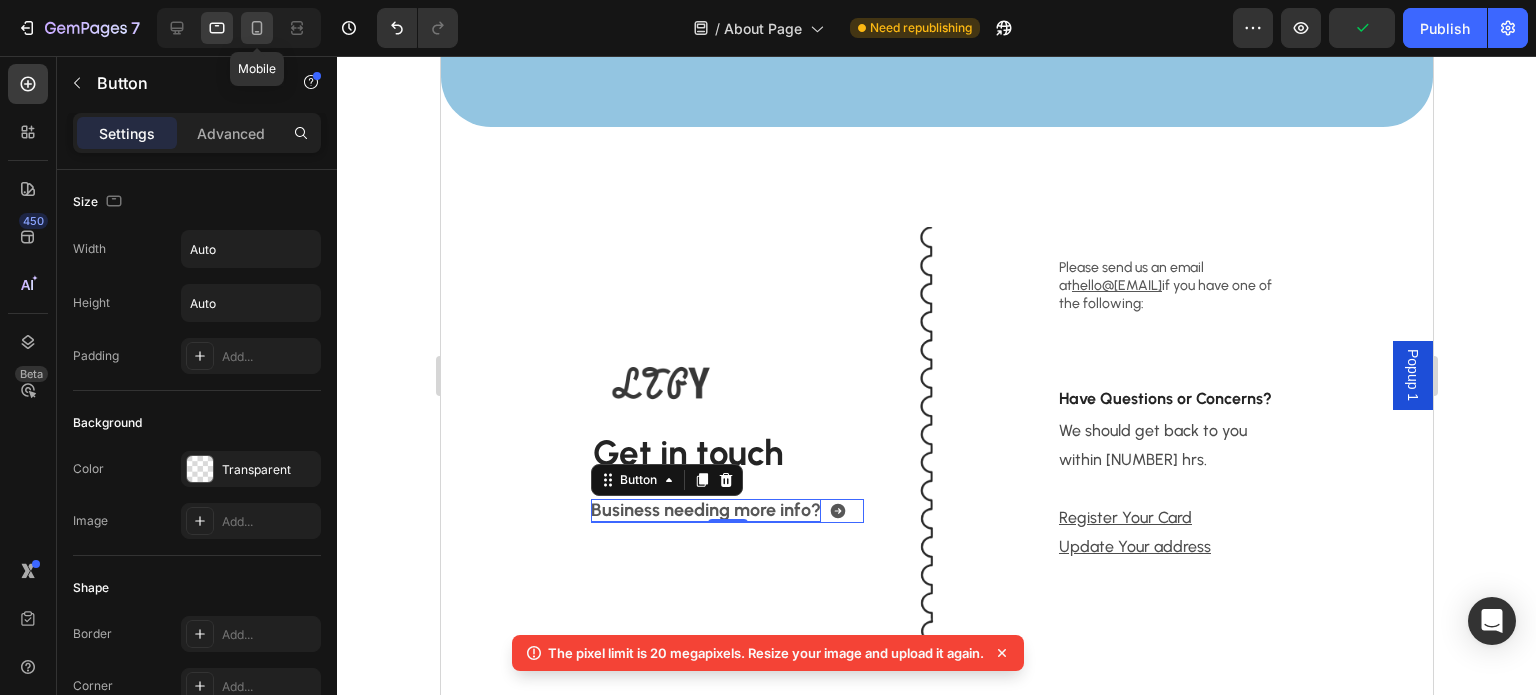 click 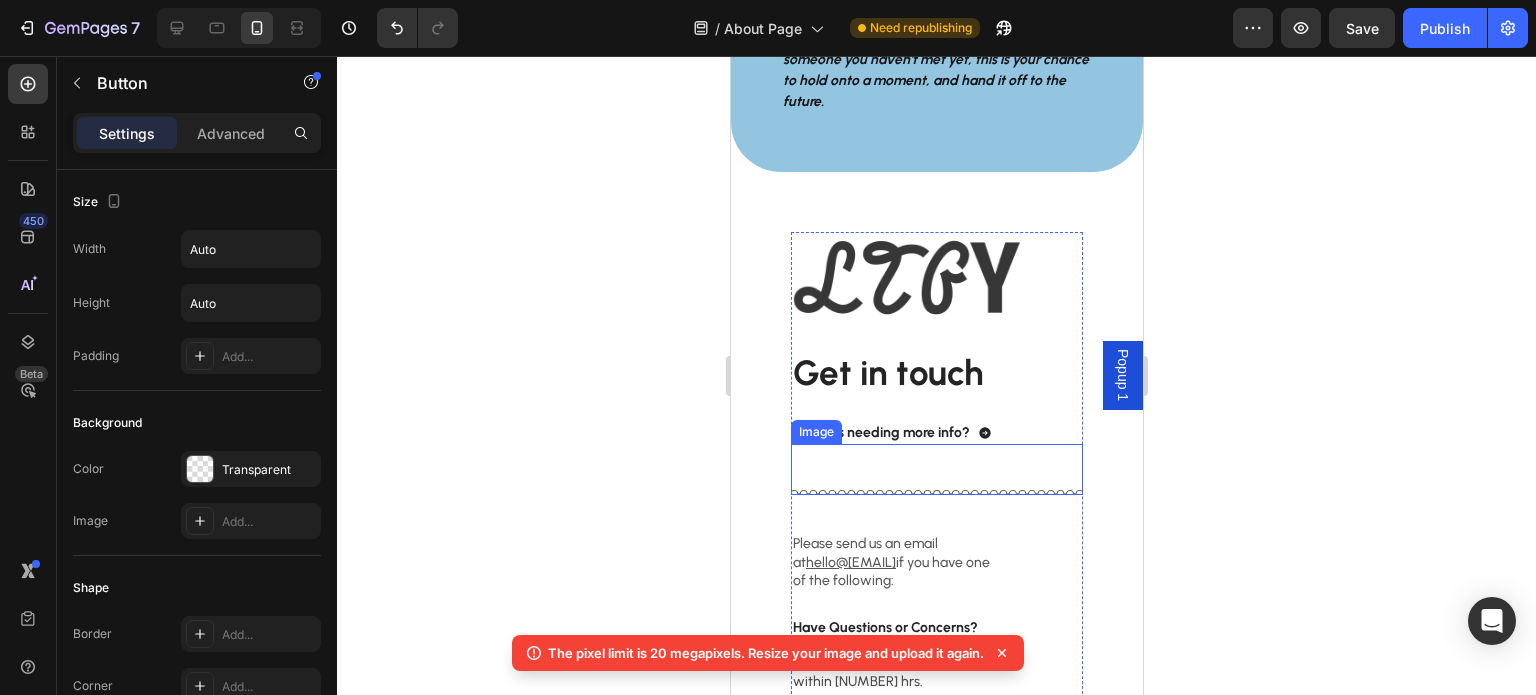 scroll, scrollTop: 2489, scrollLeft: 0, axis: vertical 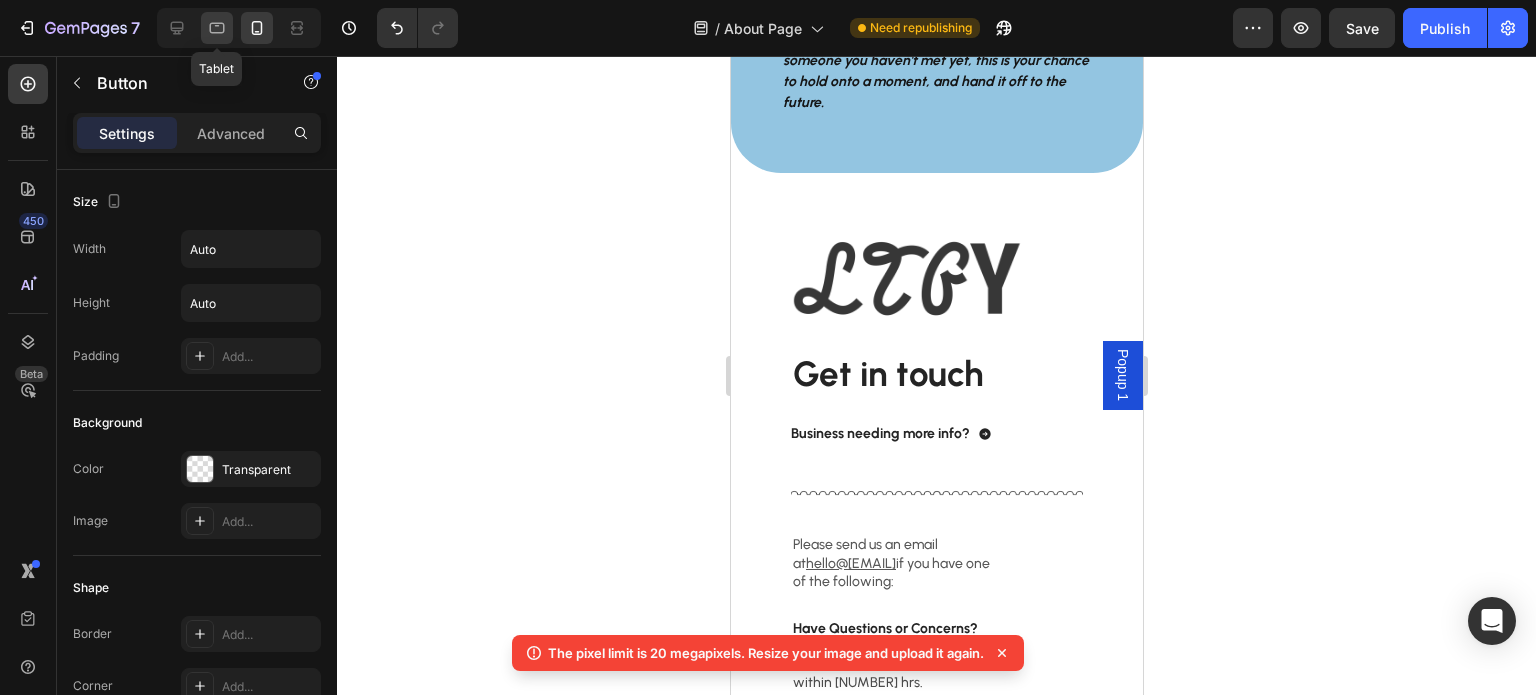 click 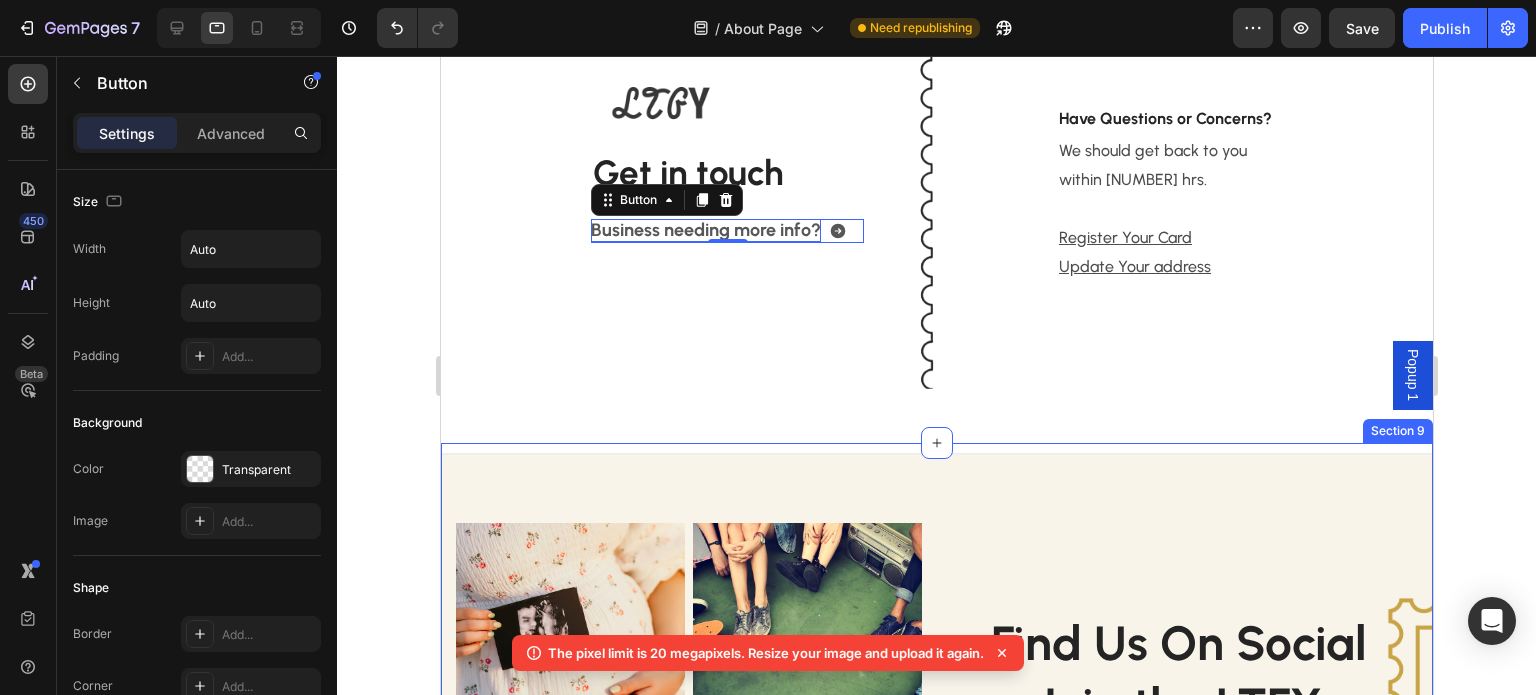 scroll, scrollTop: 2774, scrollLeft: 0, axis: vertical 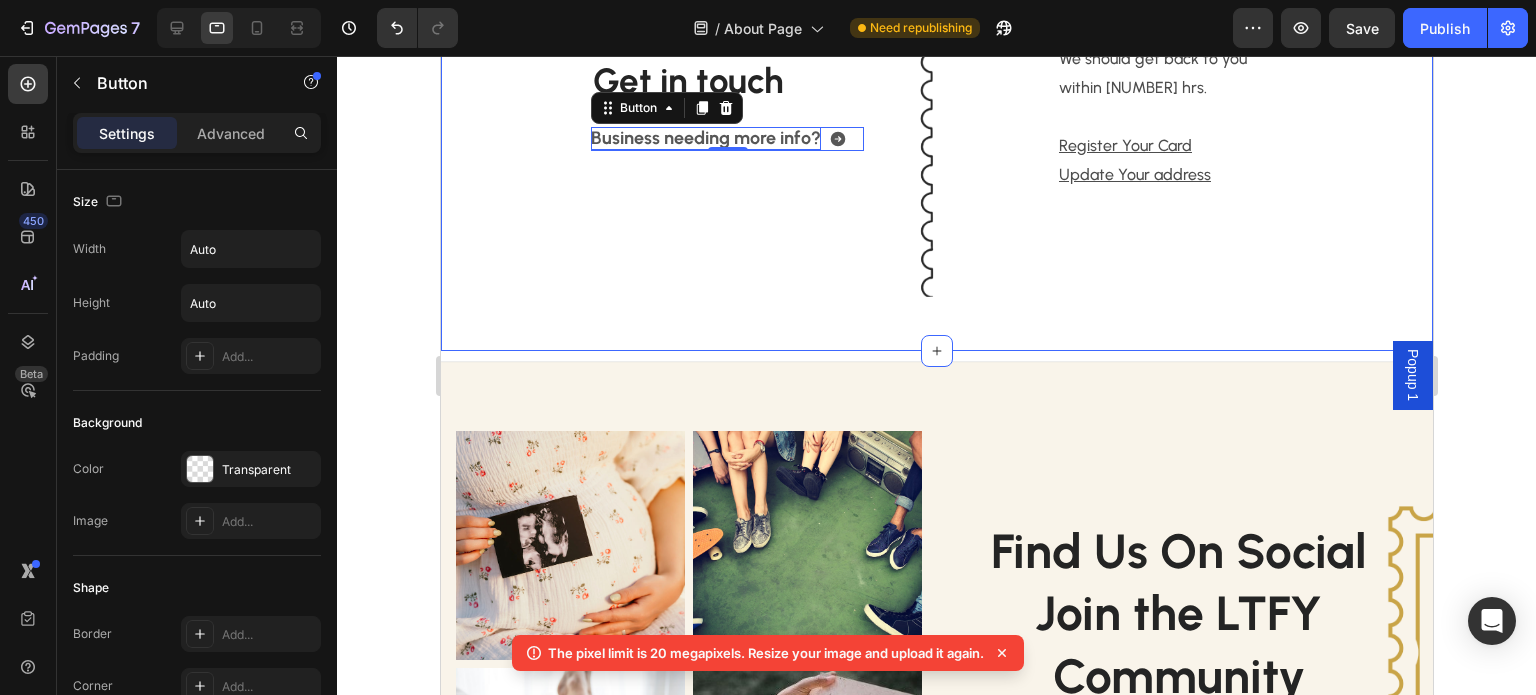 click on "Settings" at bounding box center [127, 133] 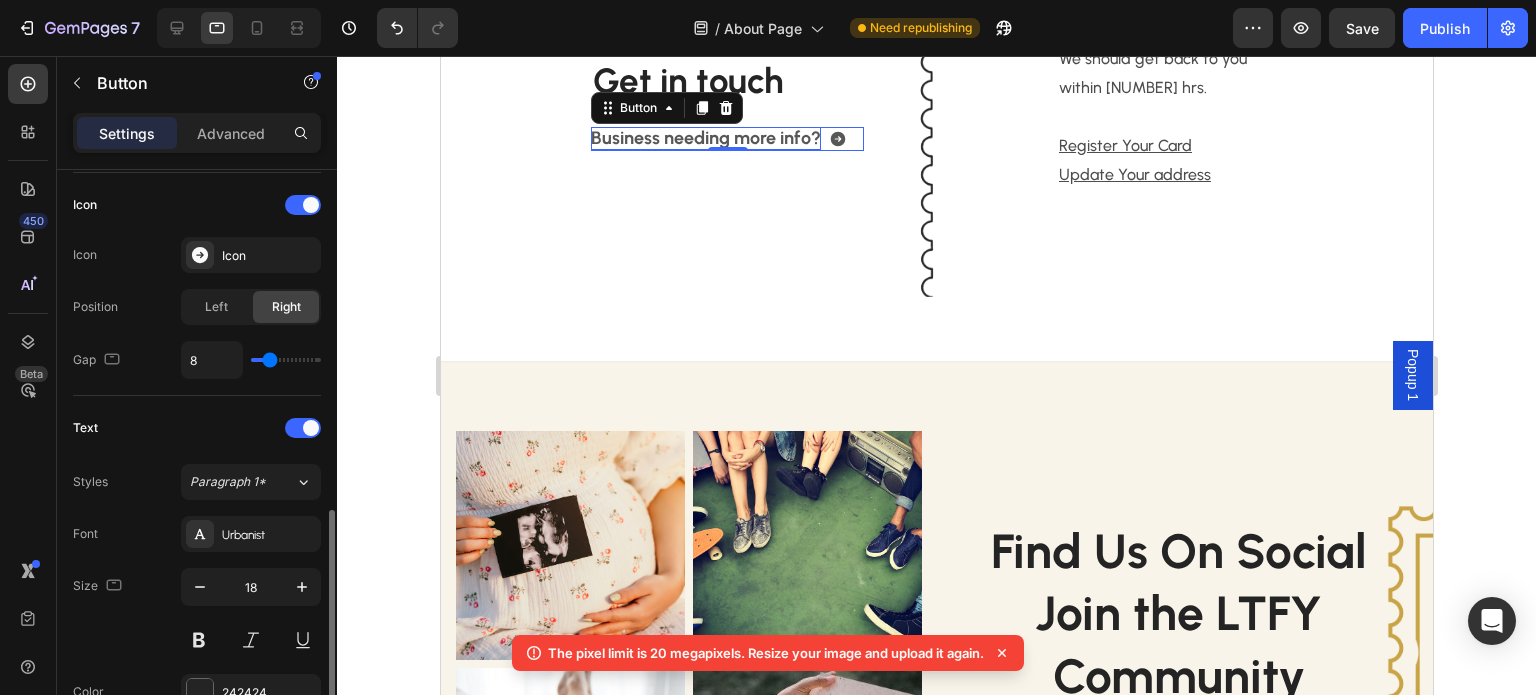 scroll, scrollTop: 700, scrollLeft: 0, axis: vertical 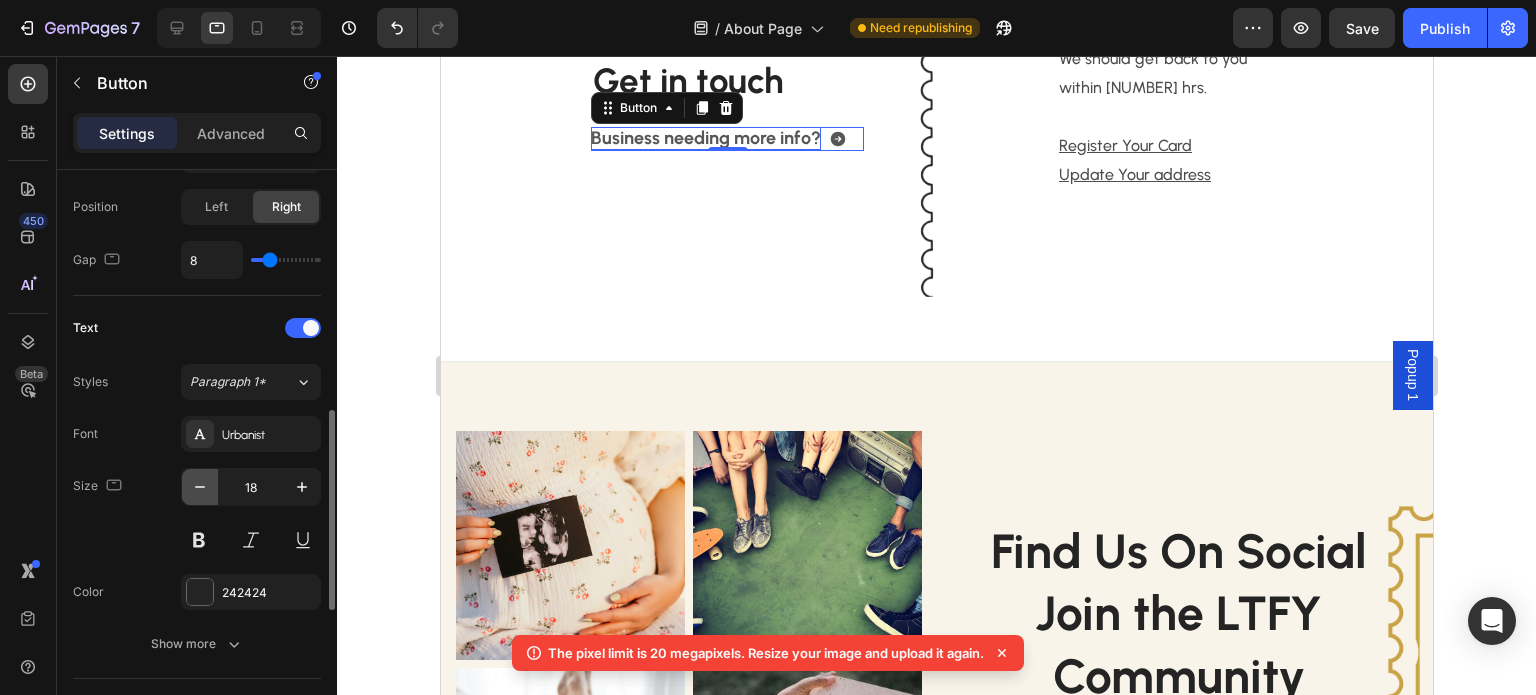 click 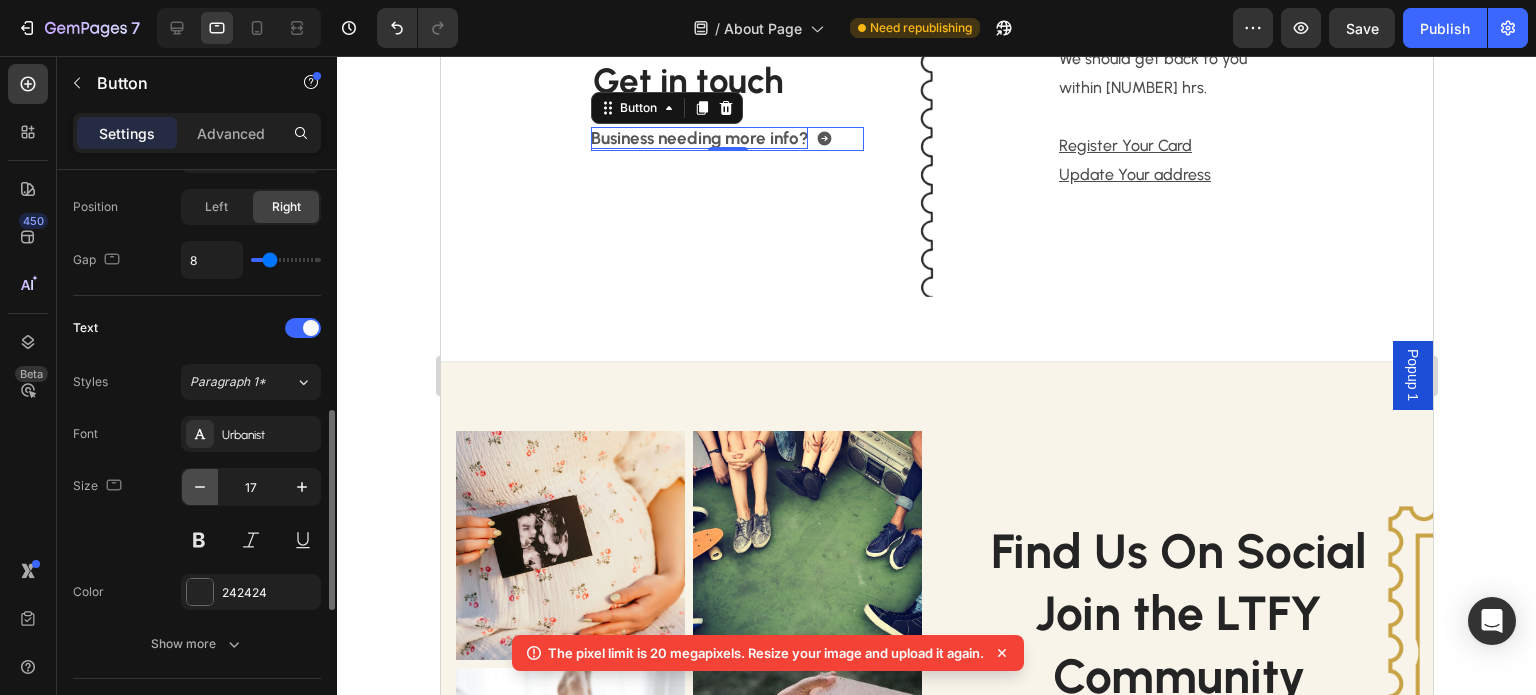 click 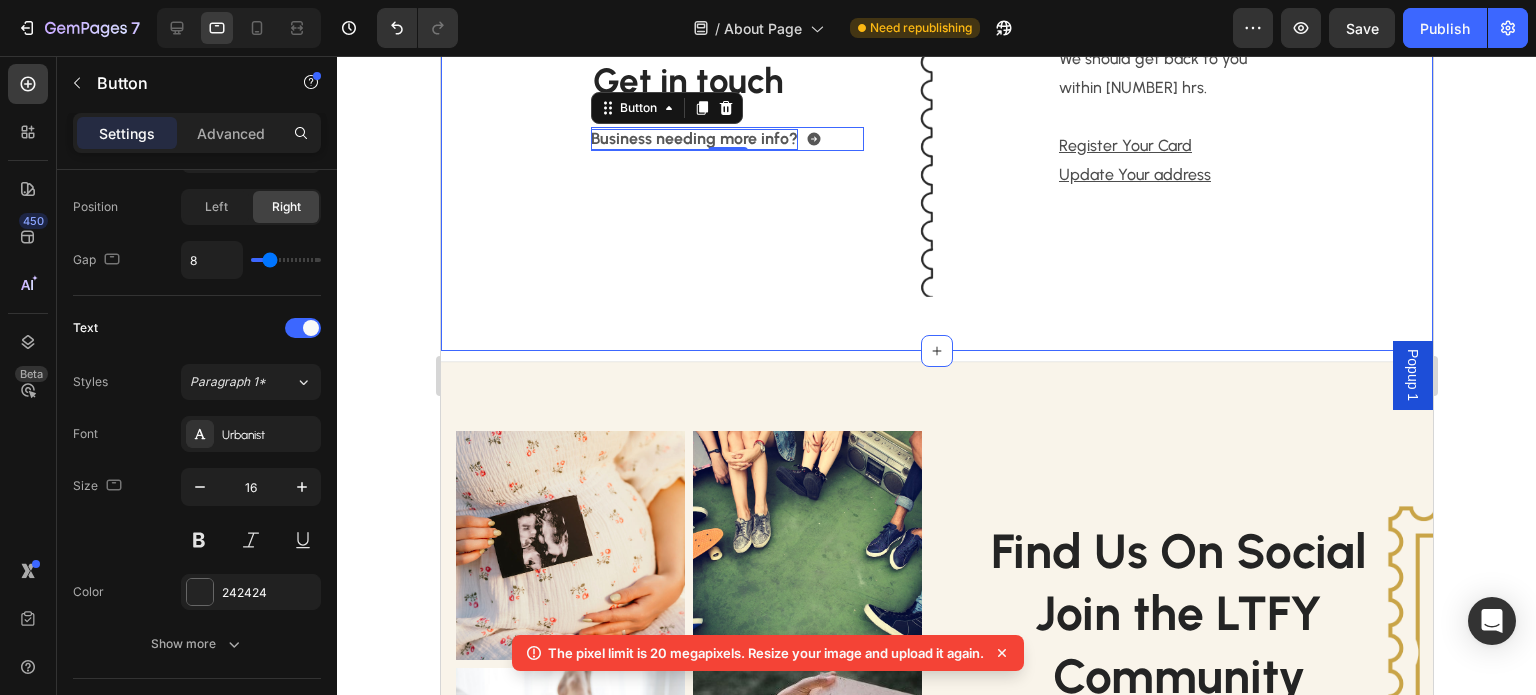 scroll, scrollTop: 2574, scrollLeft: 0, axis: vertical 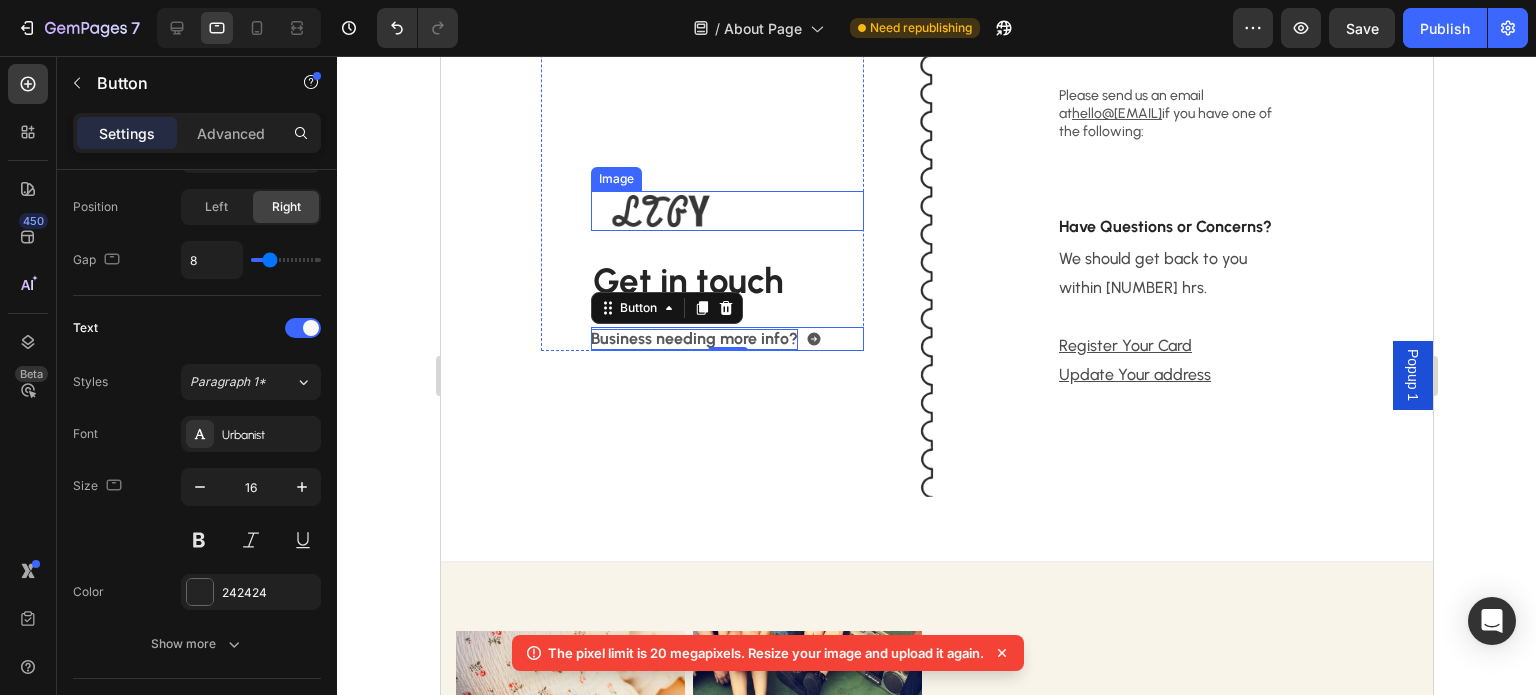 click at bounding box center (660, 211) 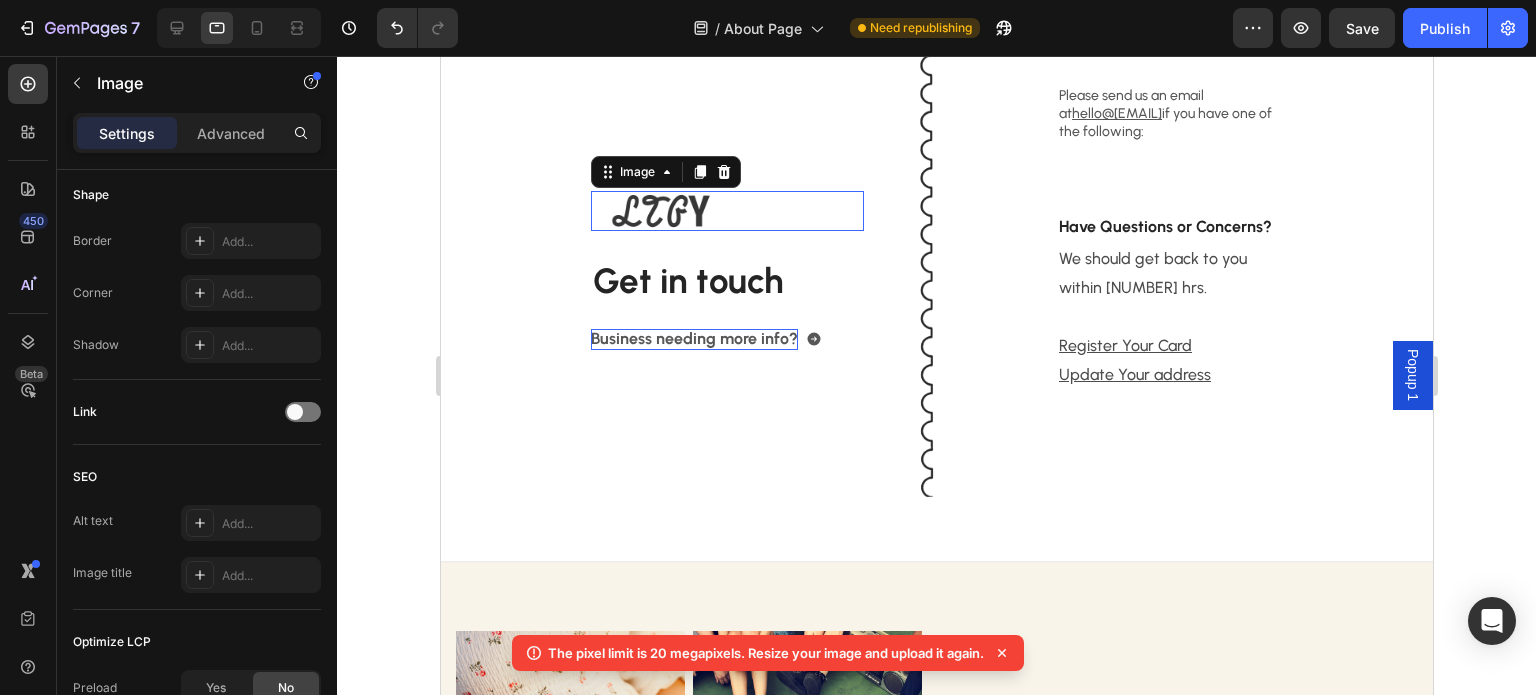 scroll, scrollTop: 0, scrollLeft: 0, axis: both 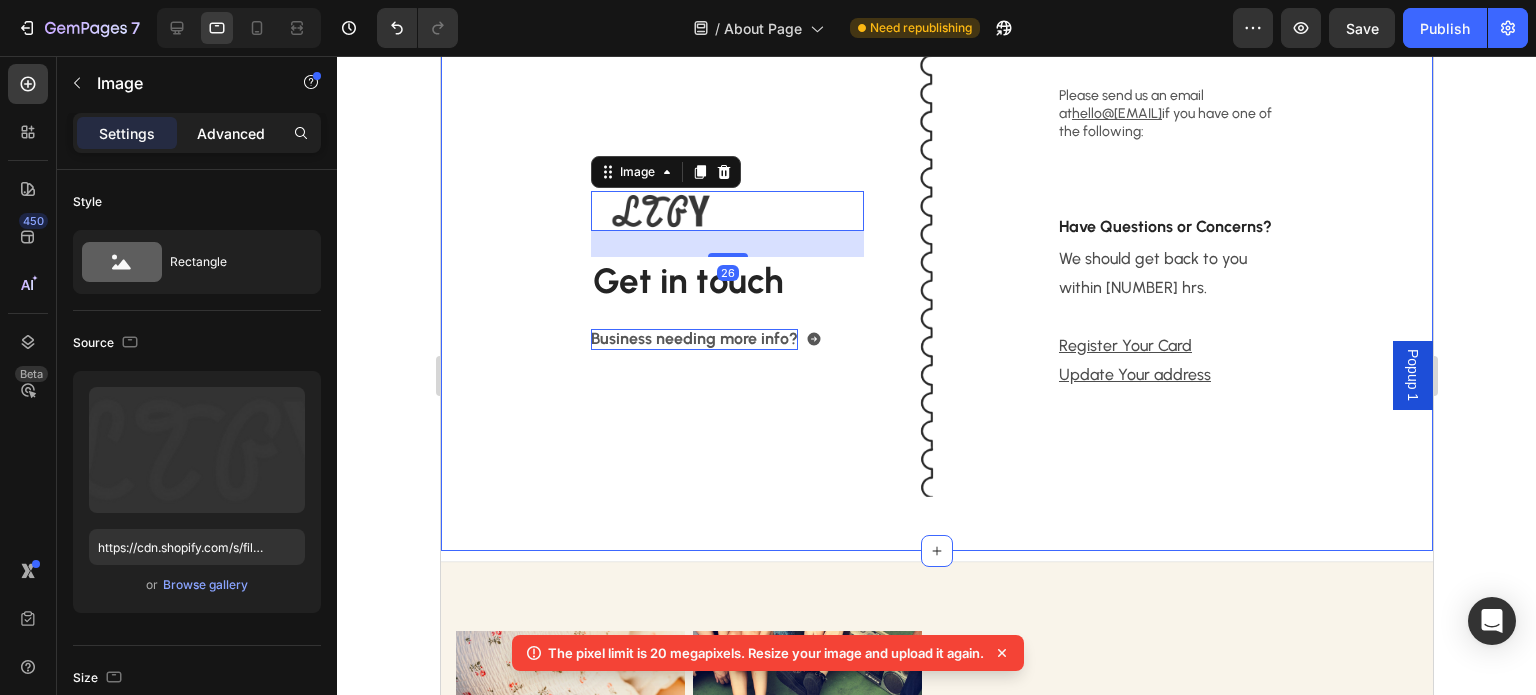 click on "Advanced" at bounding box center (231, 133) 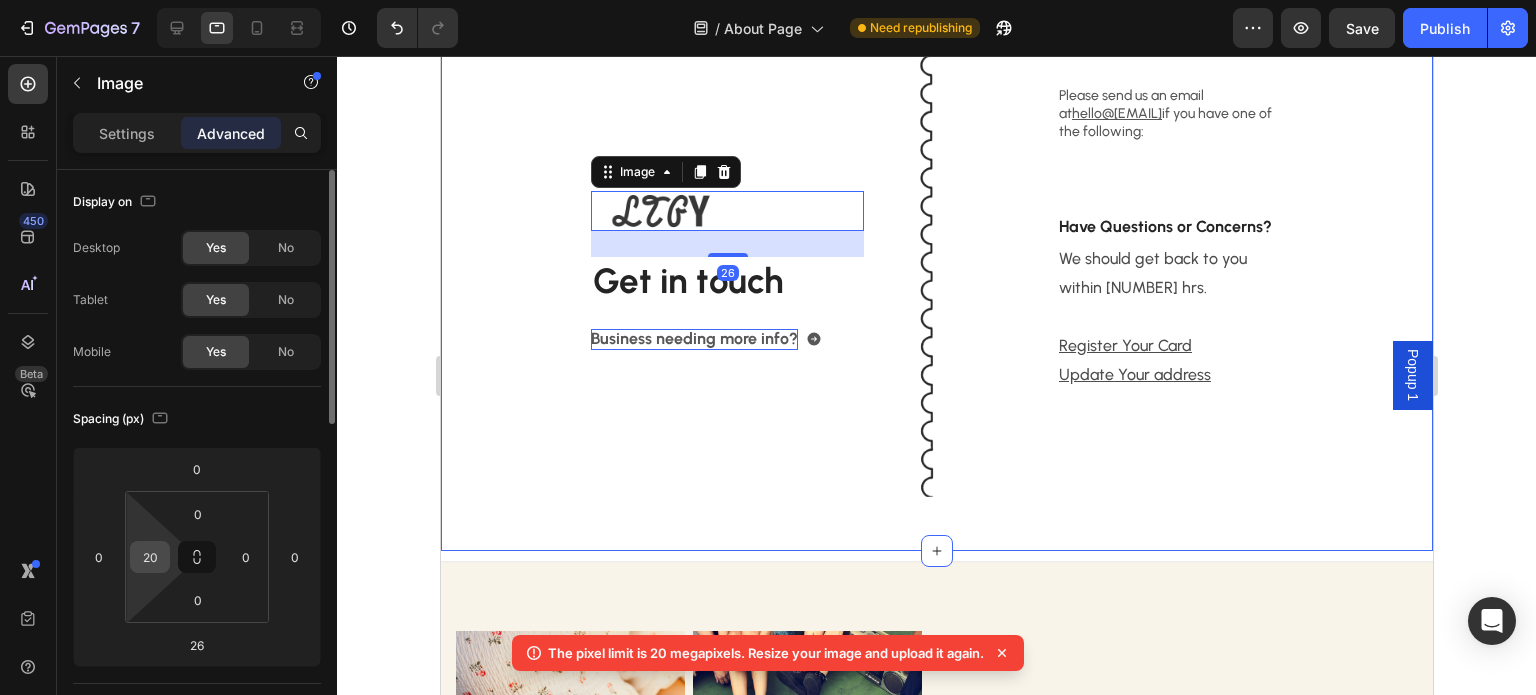 click on "20" at bounding box center [150, 557] 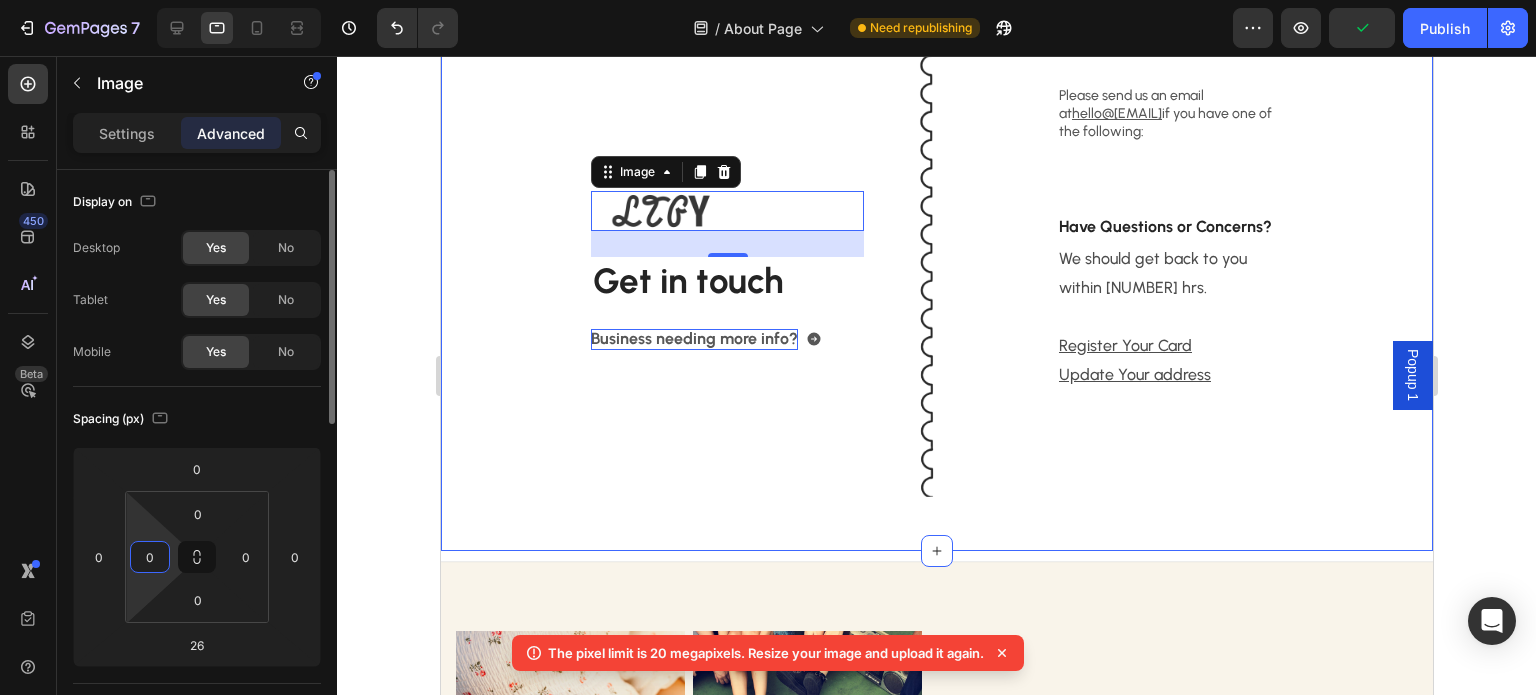 type on "0" 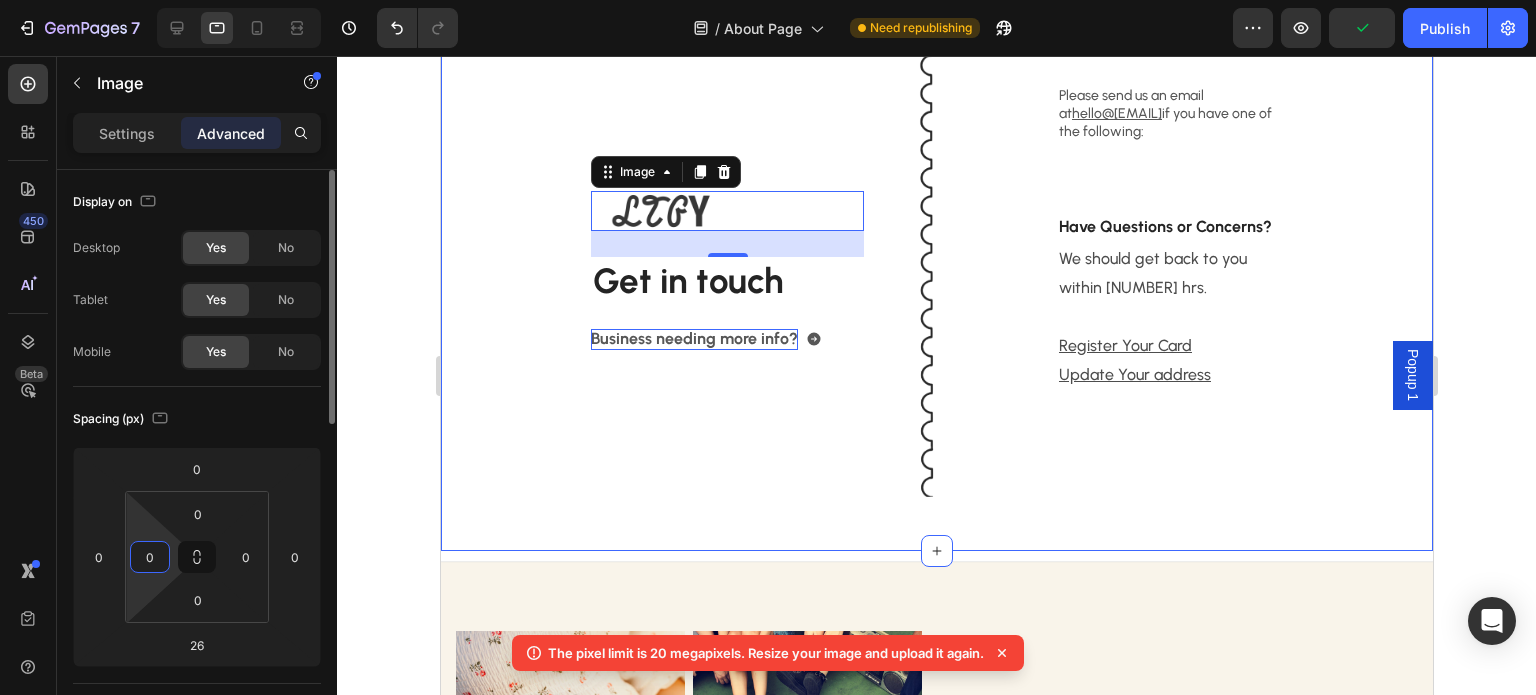 click on "Spacing (px)" at bounding box center (197, 419) 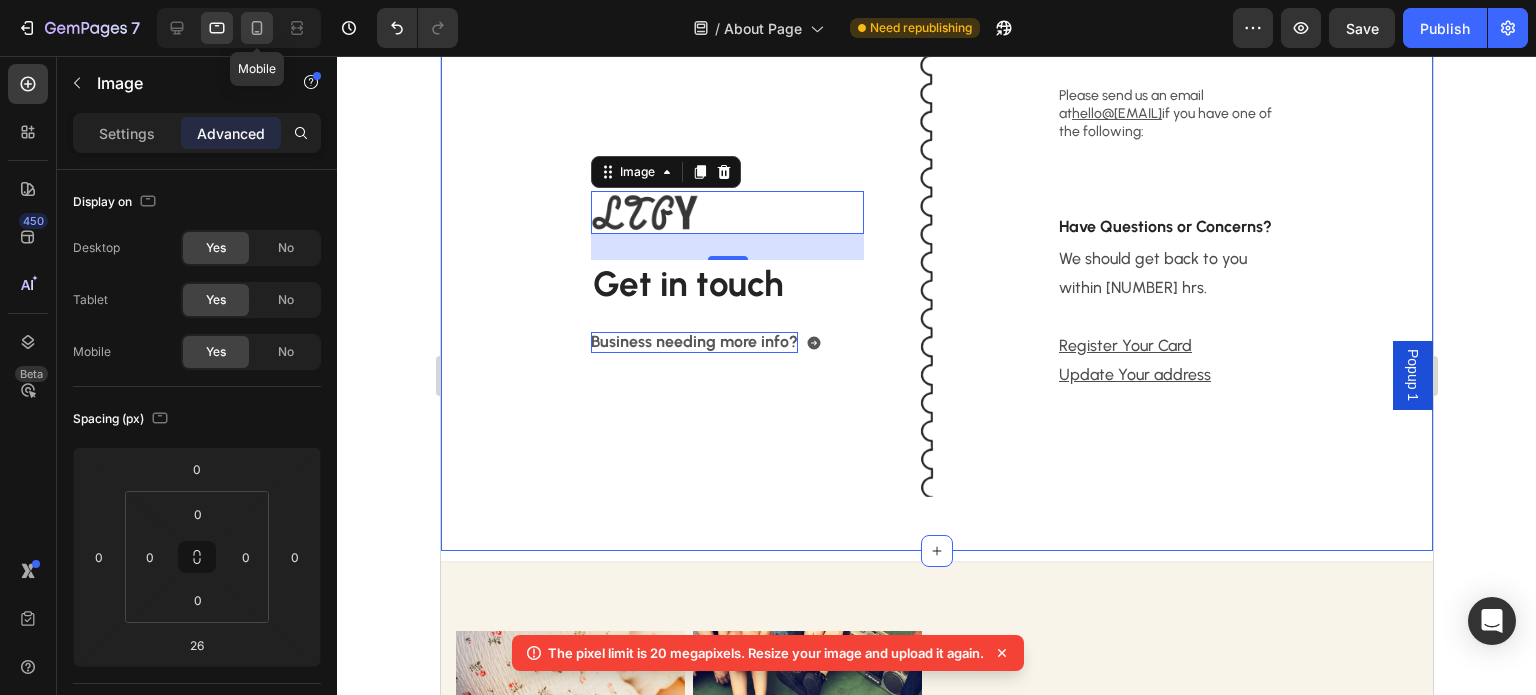 click 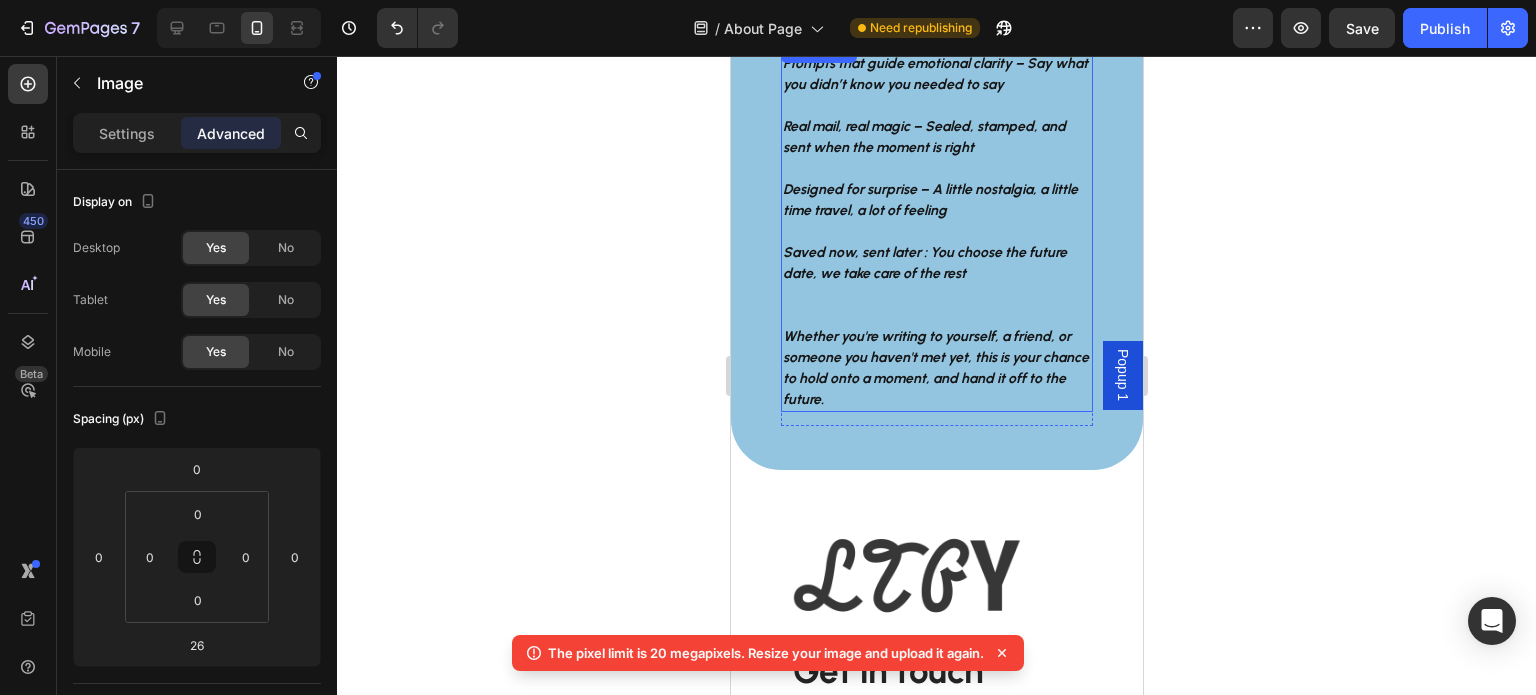 scroll, scrollTop: 2492, scrollLeft: 0, axis: vertical 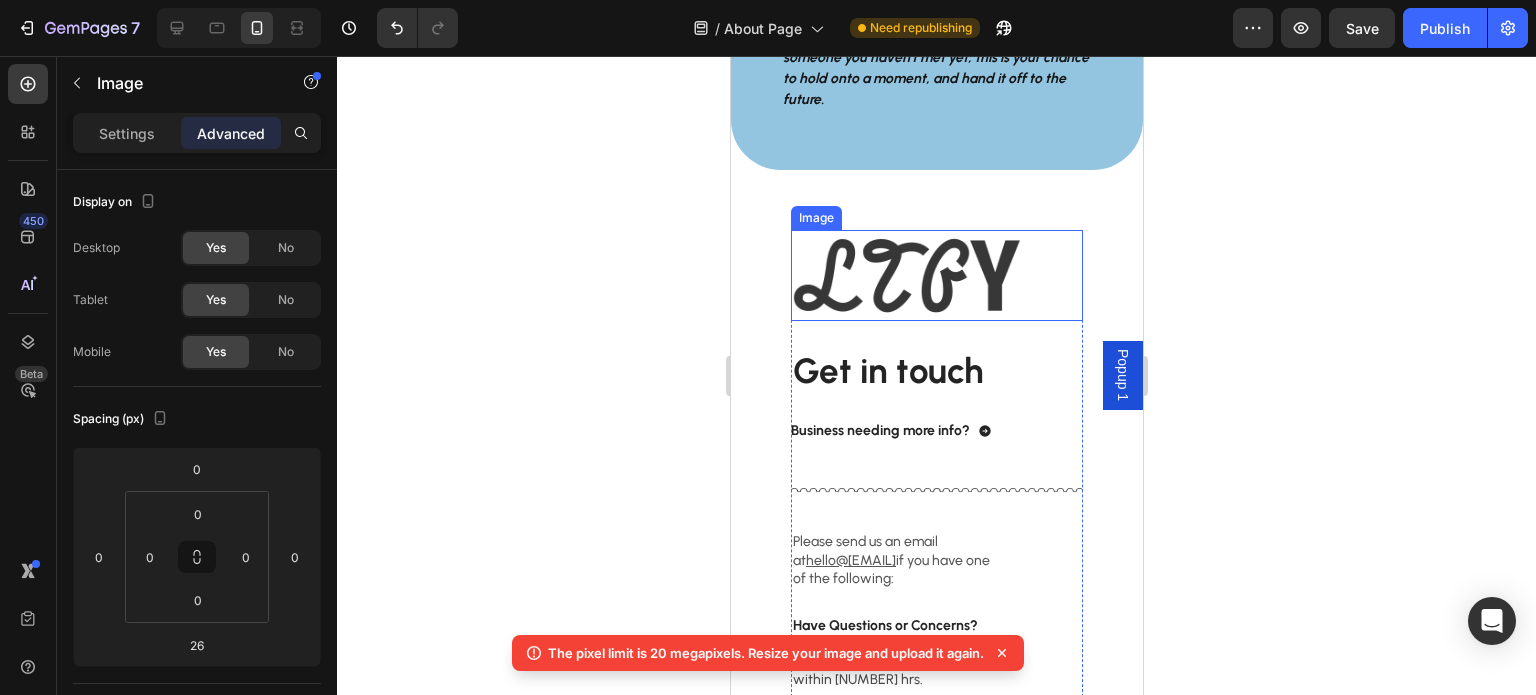 click at bounding box center (907, 275) 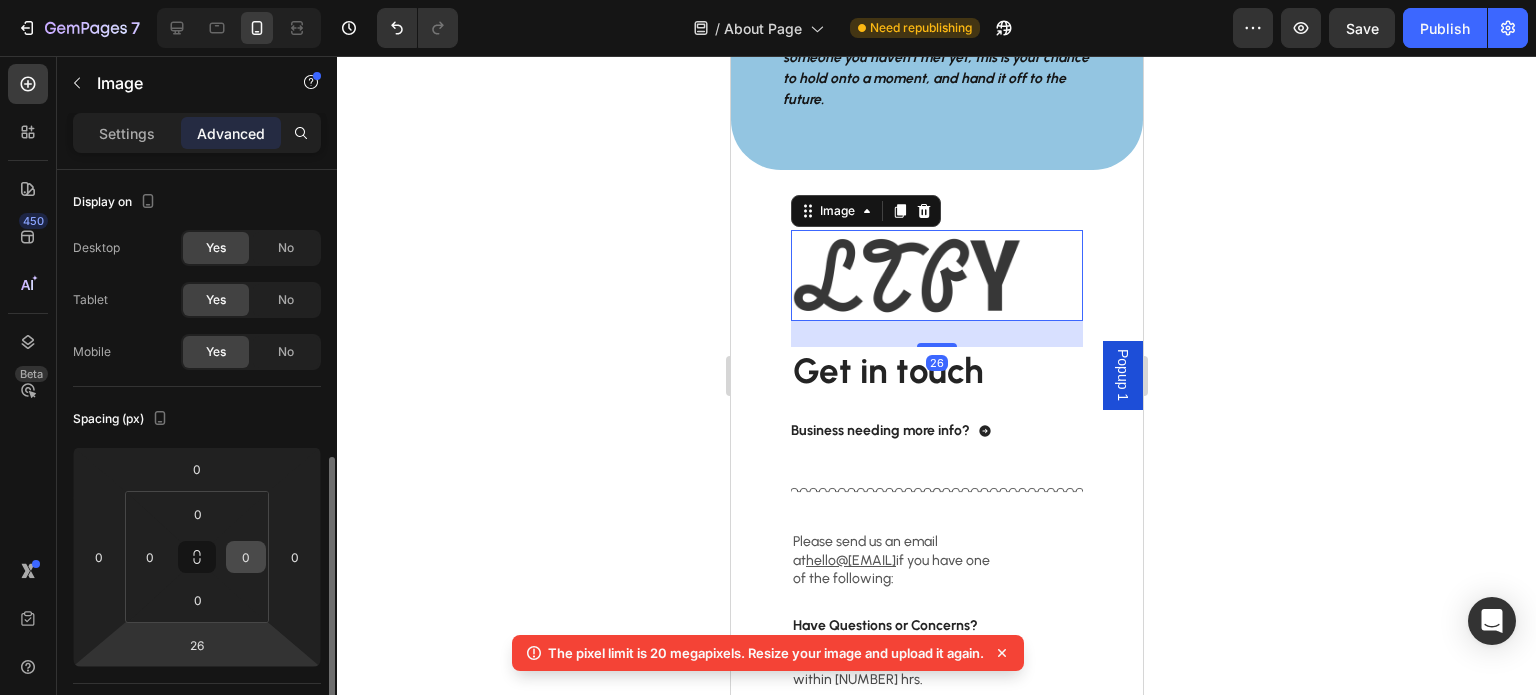 scroll, scrollTop: 300, scrollLeft: 0, axis: vertical 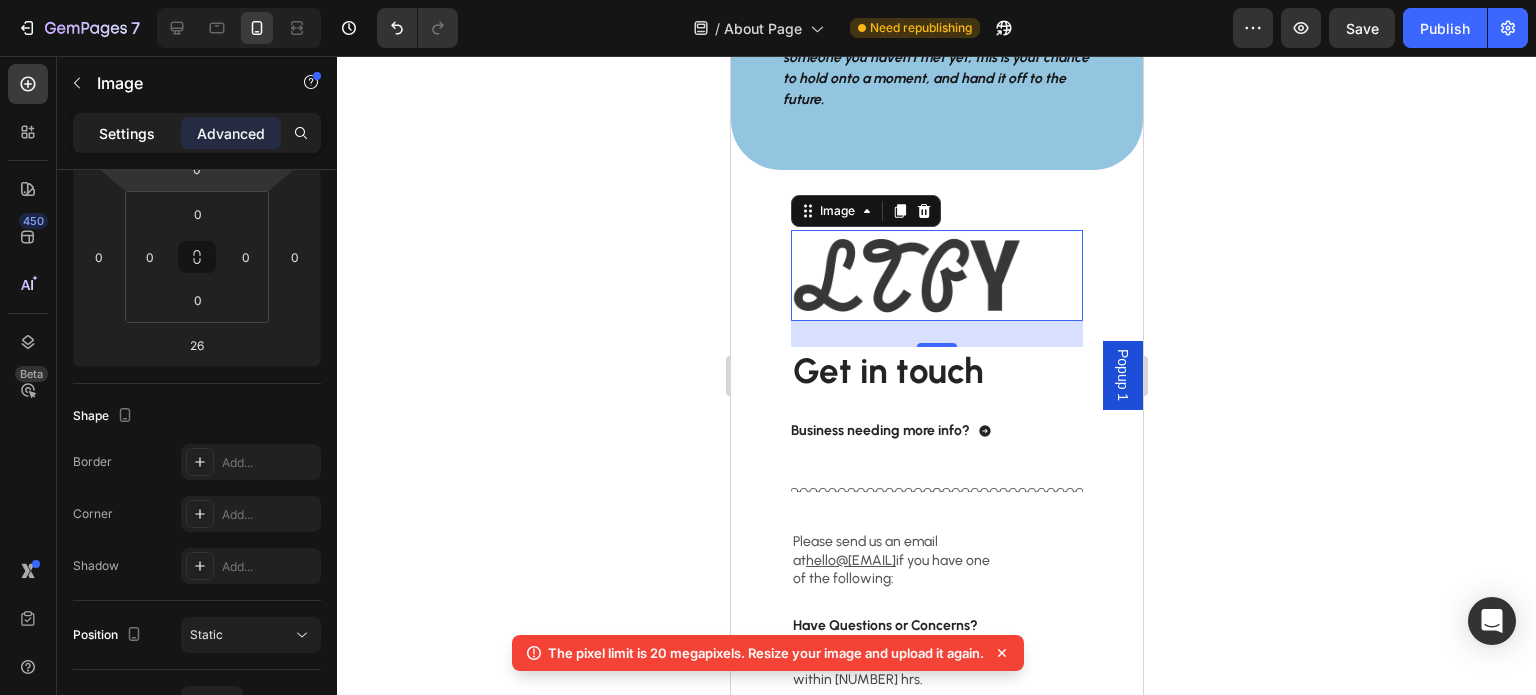 click on "Settings" 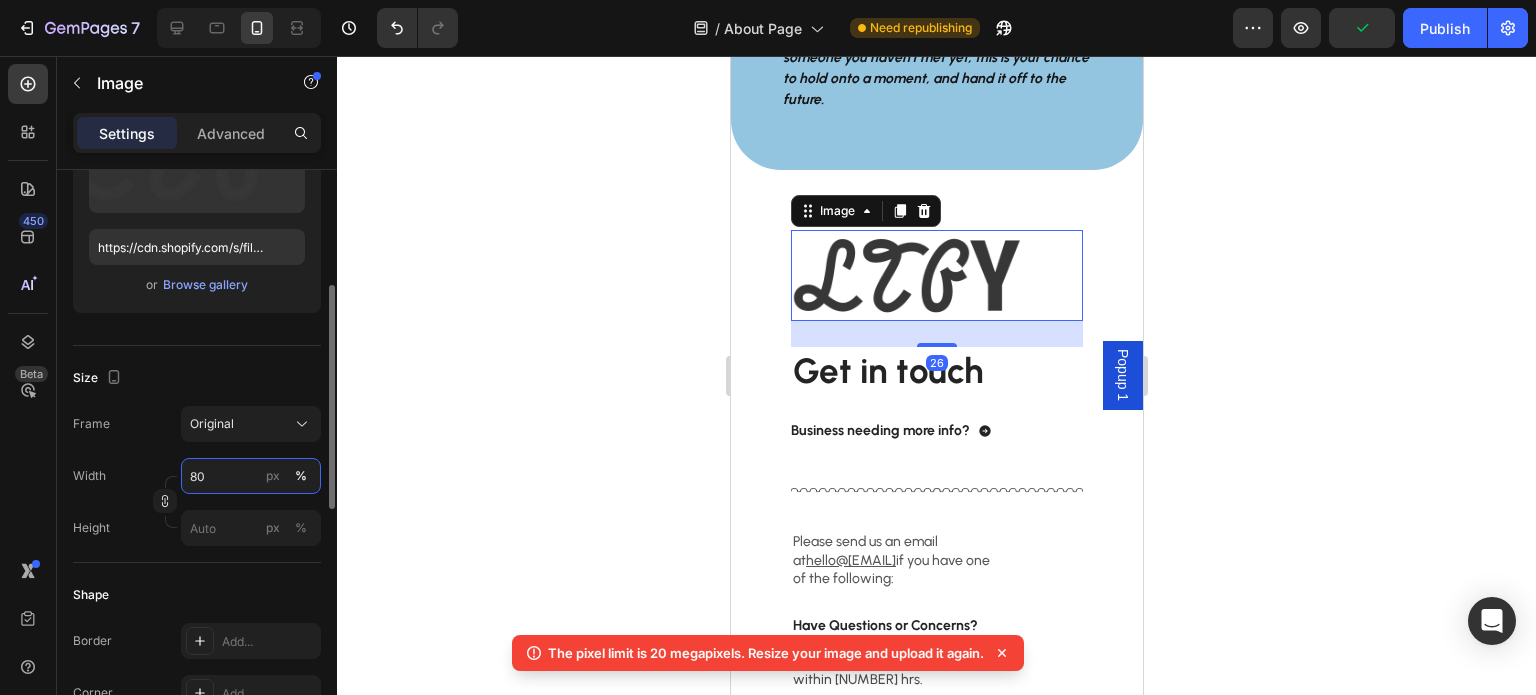 click on "80" at bounding box center (251, 476) 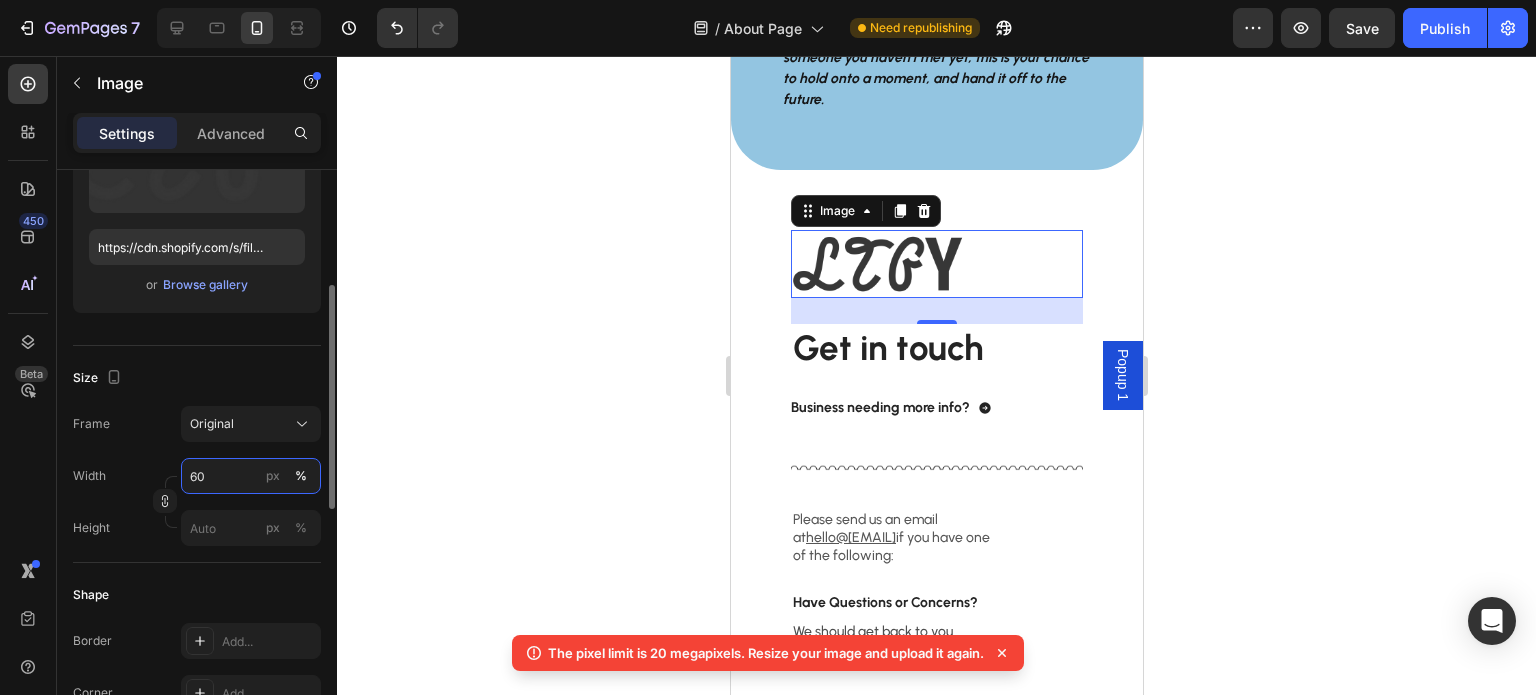 click on "60" at bounding box center (251, 476) 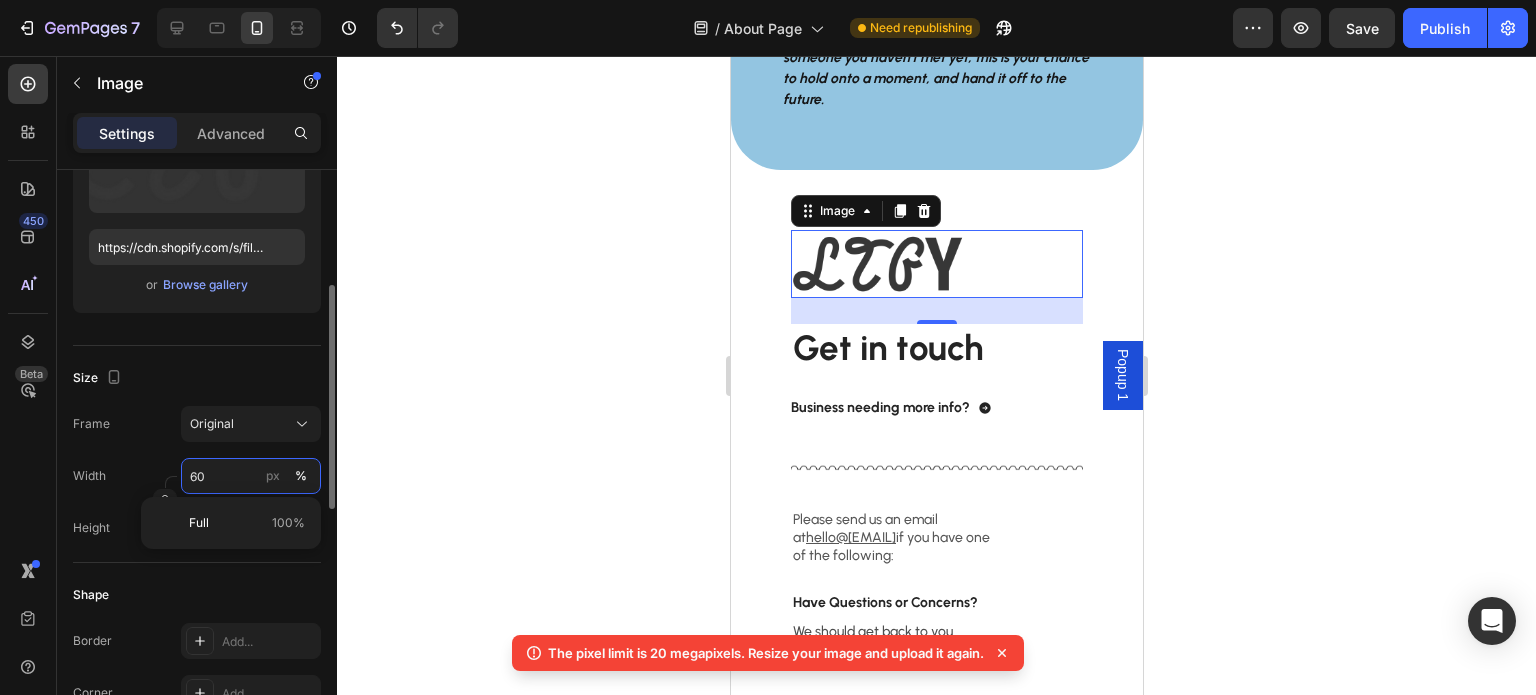 type on "6" 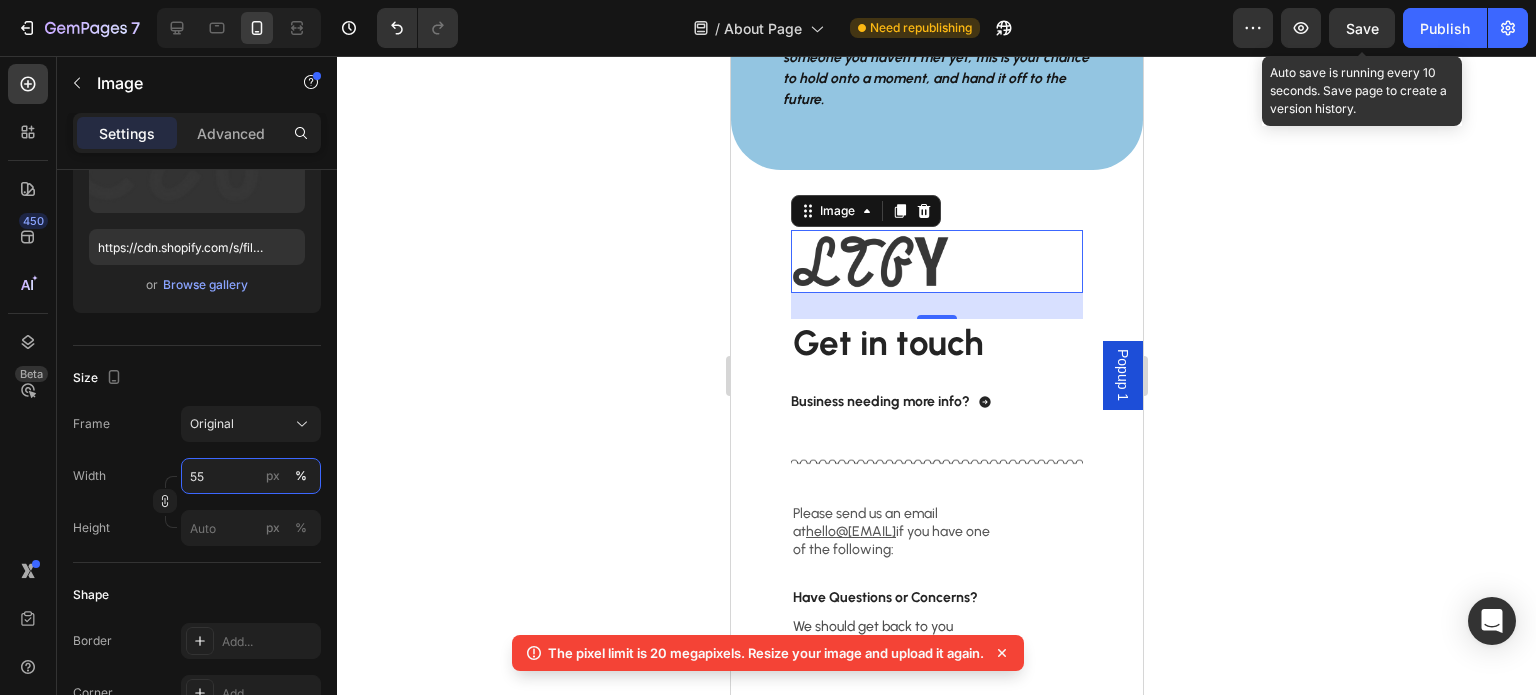 type on "55" 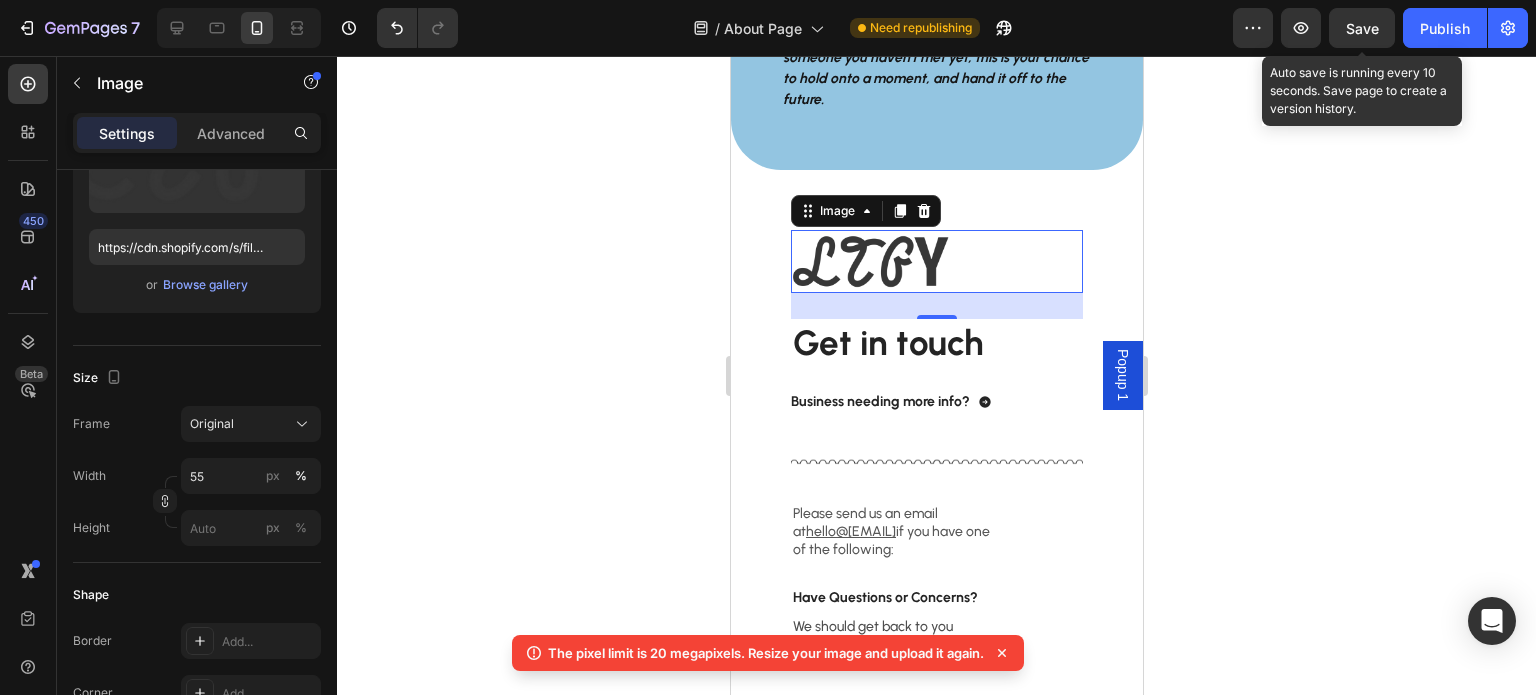 click on "Save" at bounding box center [1362, 28] 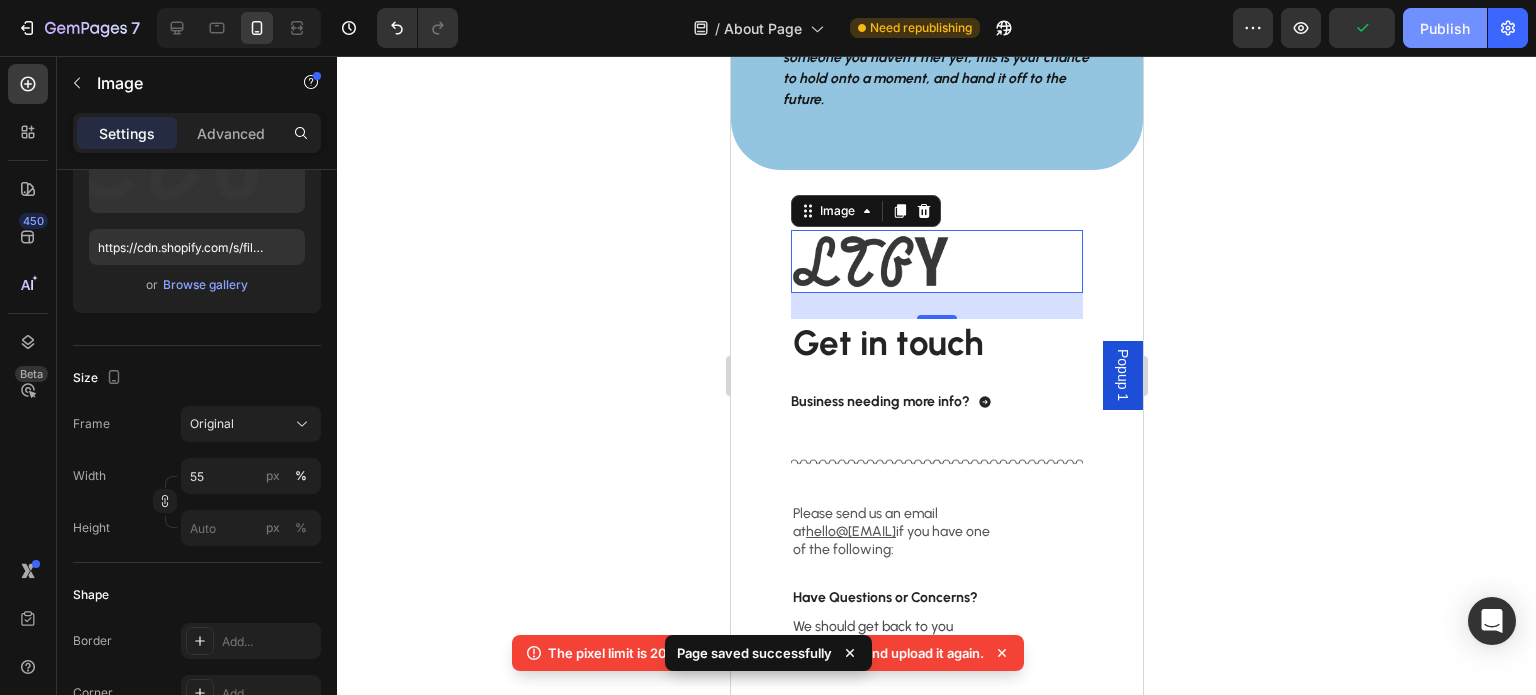 click on "Publish" at bounding box center [1445, 28] 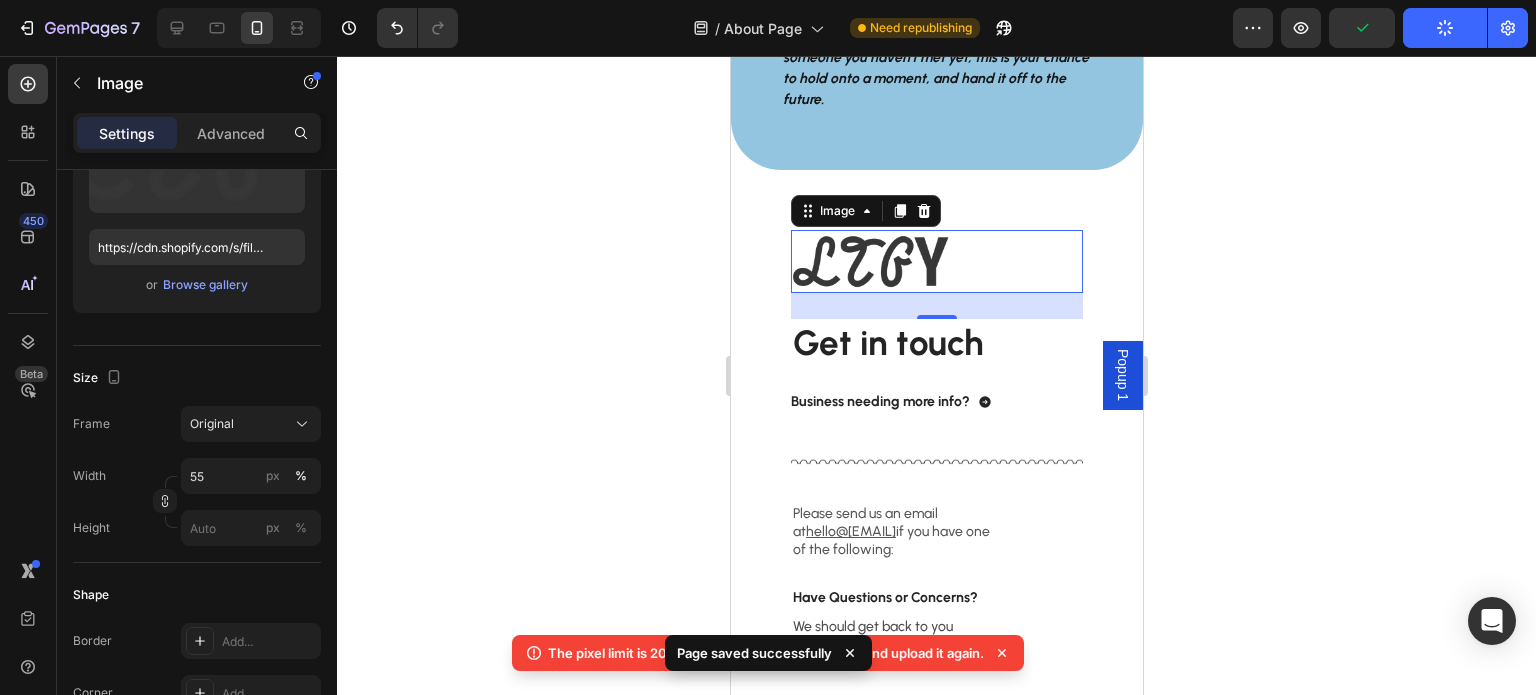 click 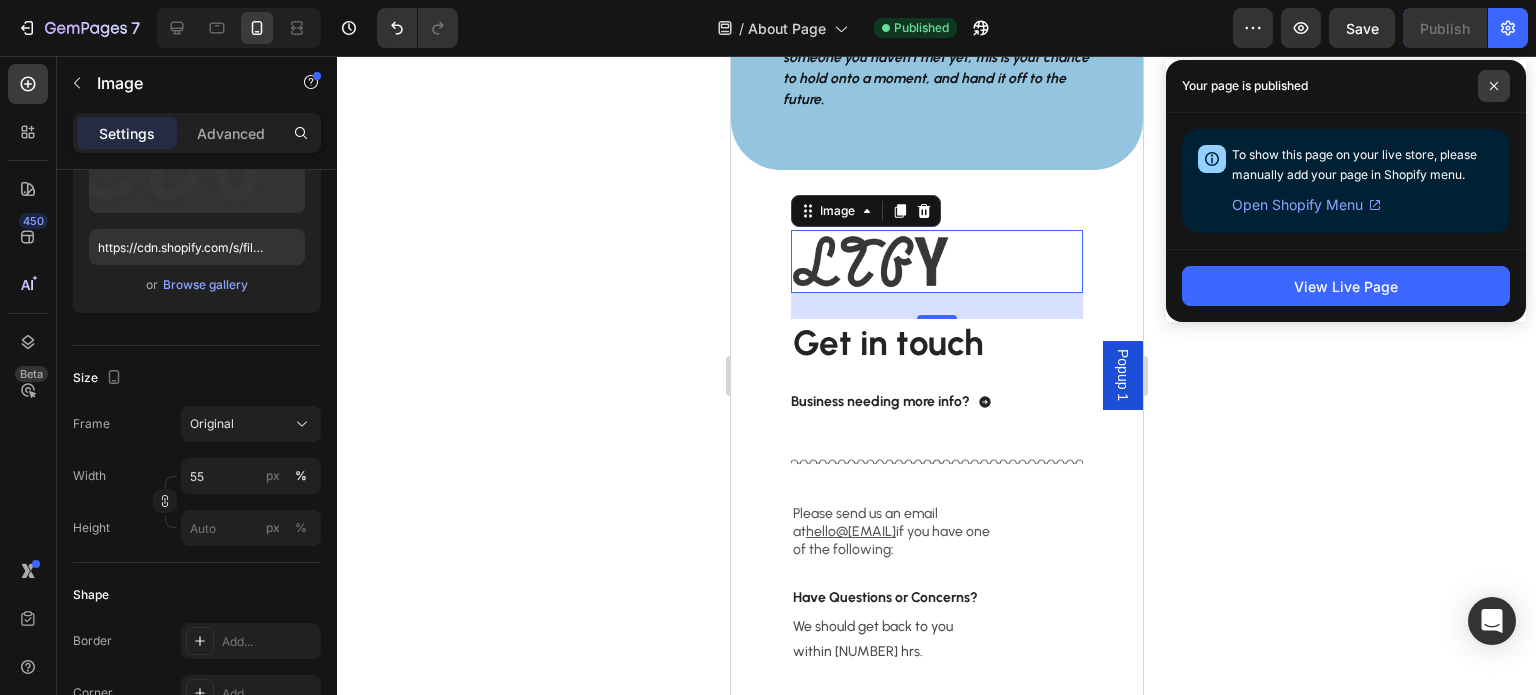 click at bounding box center [1494, 86] 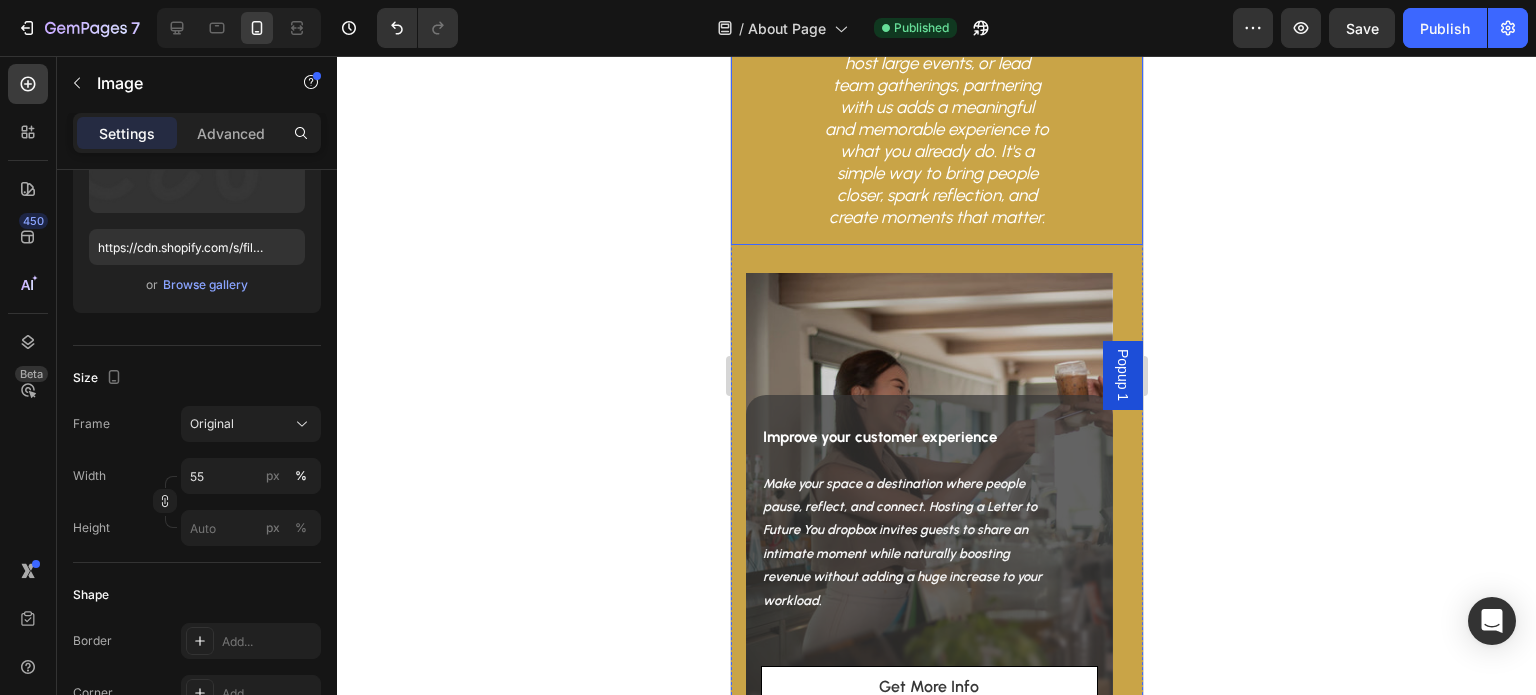 scroll, scrollTop: 6992, scrollLeft: 0, axis: vertical 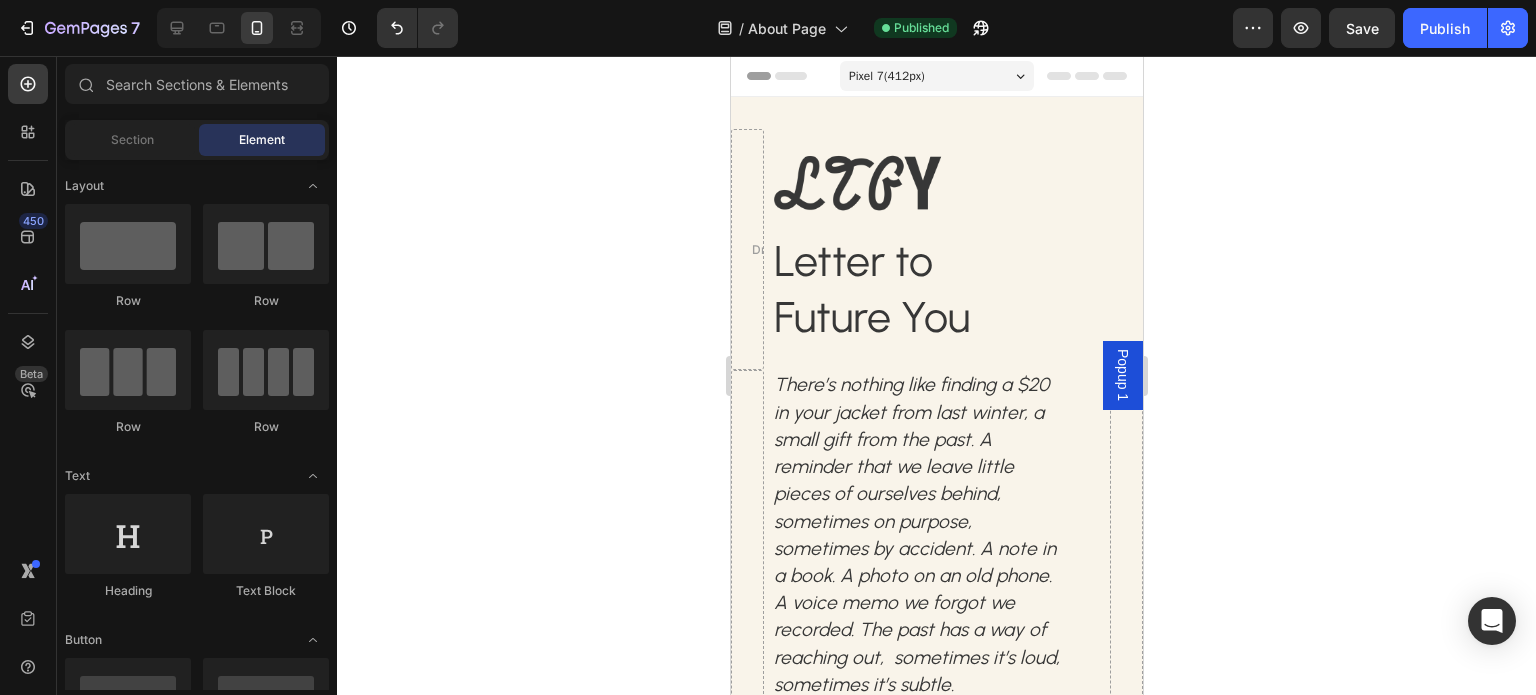 drag, startPoint x: 1131, startPoint y: 563, endPoint x: 1826, endPoint y: 68, distance: 853.2585 